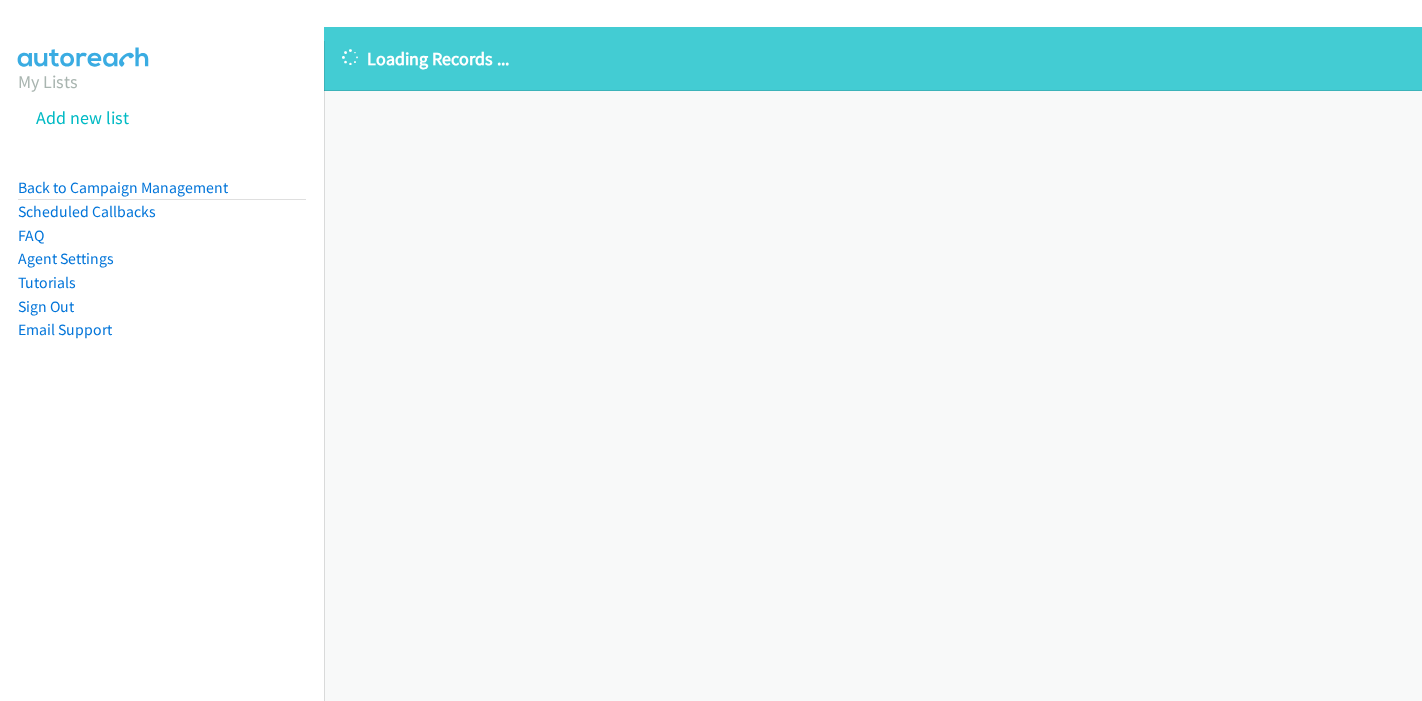 scroll, scrollTop: 0, scrollLeft: 0, axis: both 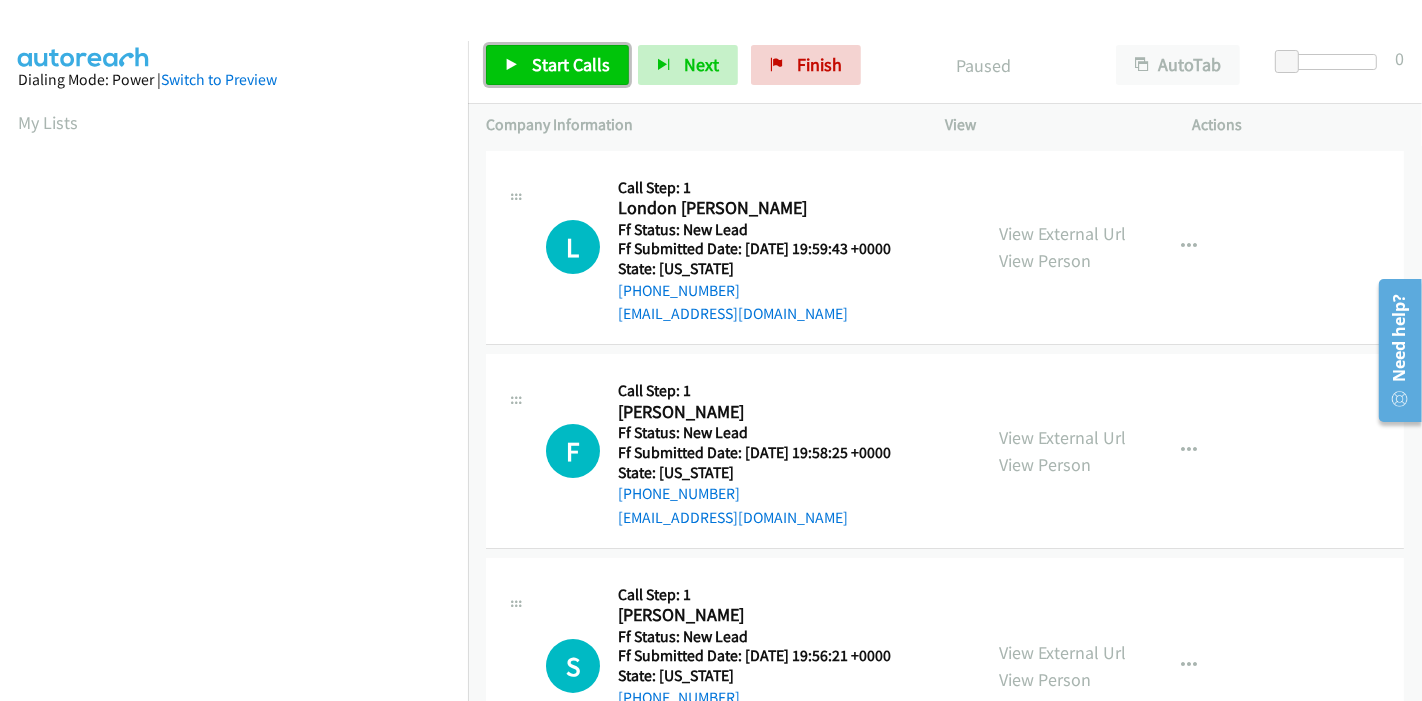 click on "Start Calls" at bounding box center [571, 64] 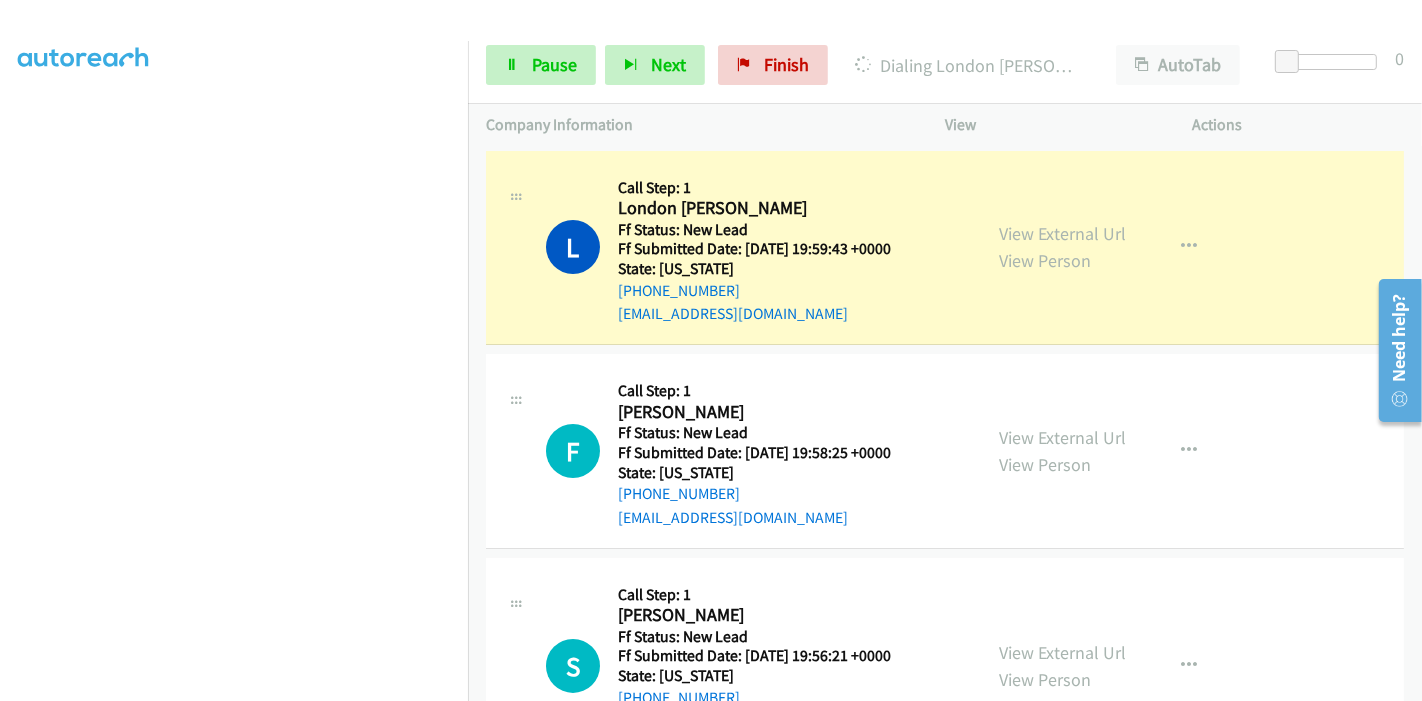 scroll, scrollTop: 422, scrollLeft: 0, axis: vertical 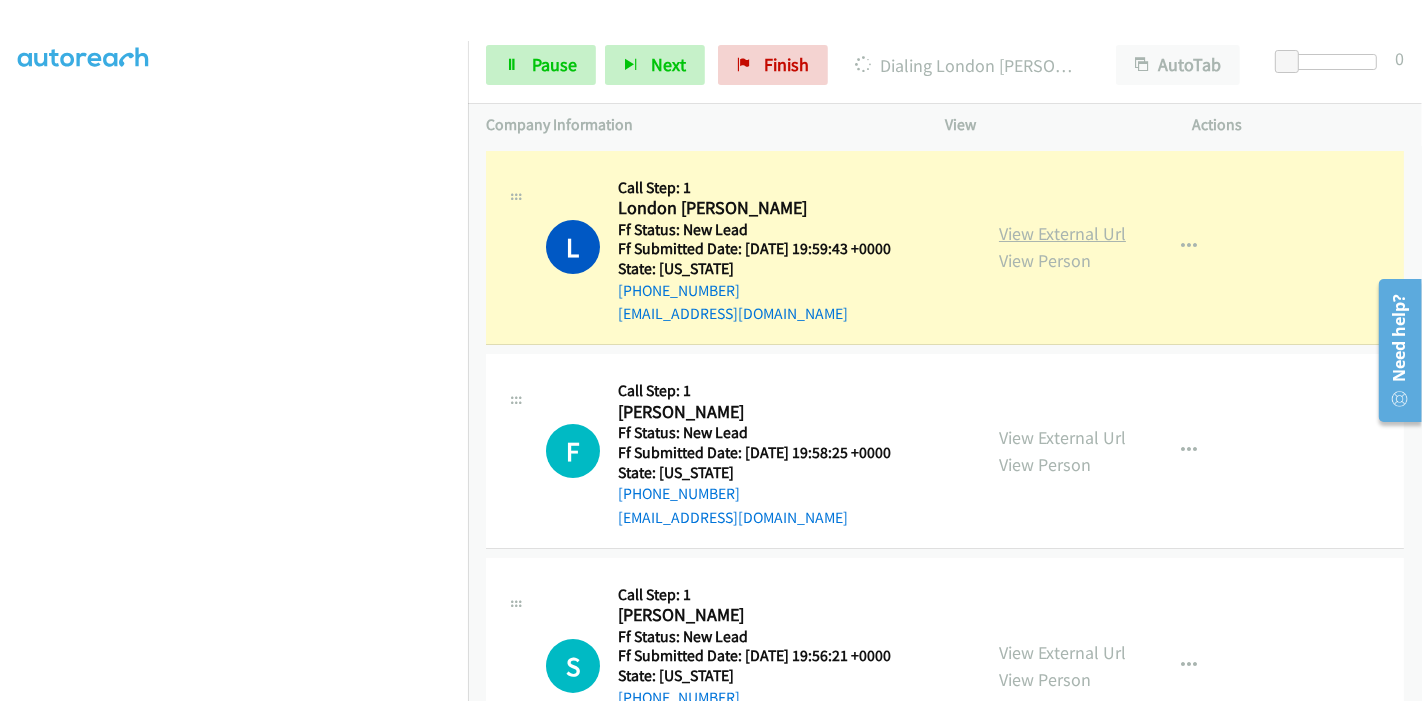 click on "View External Url" at bounding box center (1062, 233) 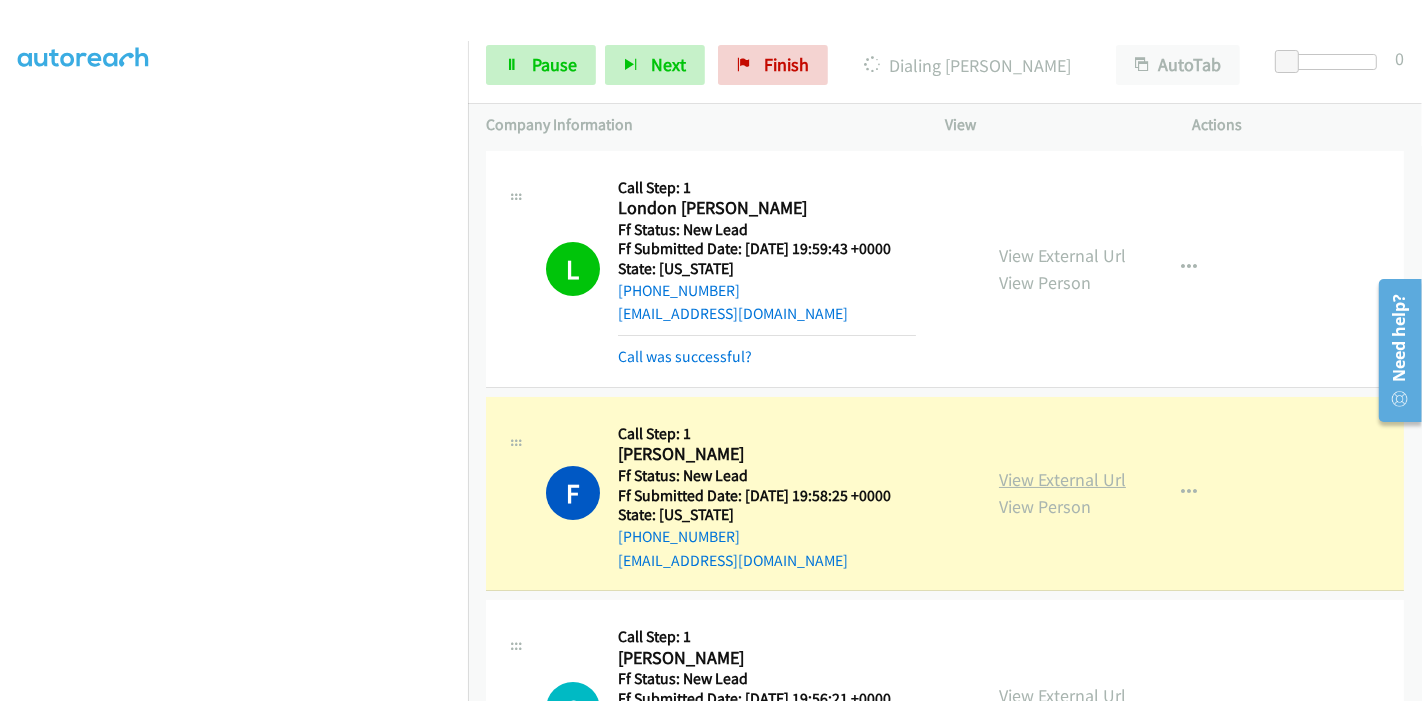 click on "View External Url" at bounding box center [1062, 479] 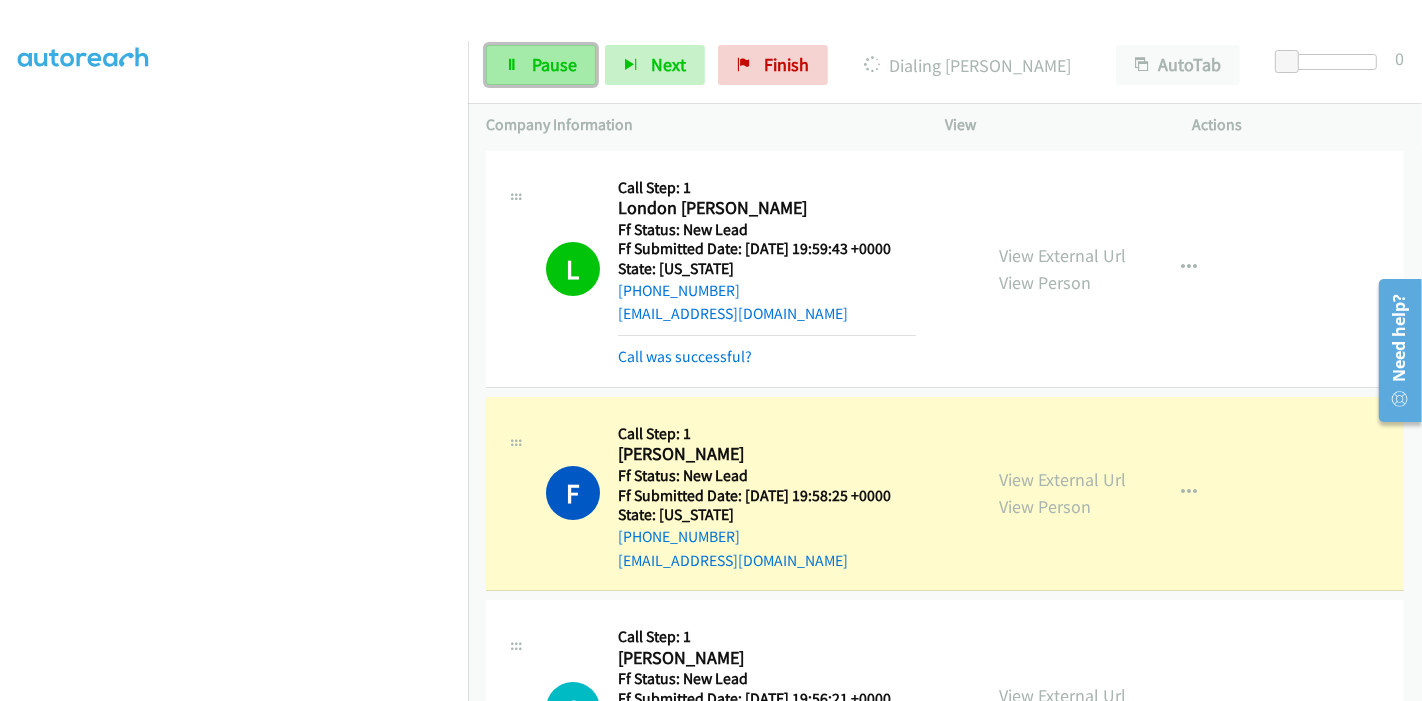 click on "Pause" at bounding box center (554, 64) 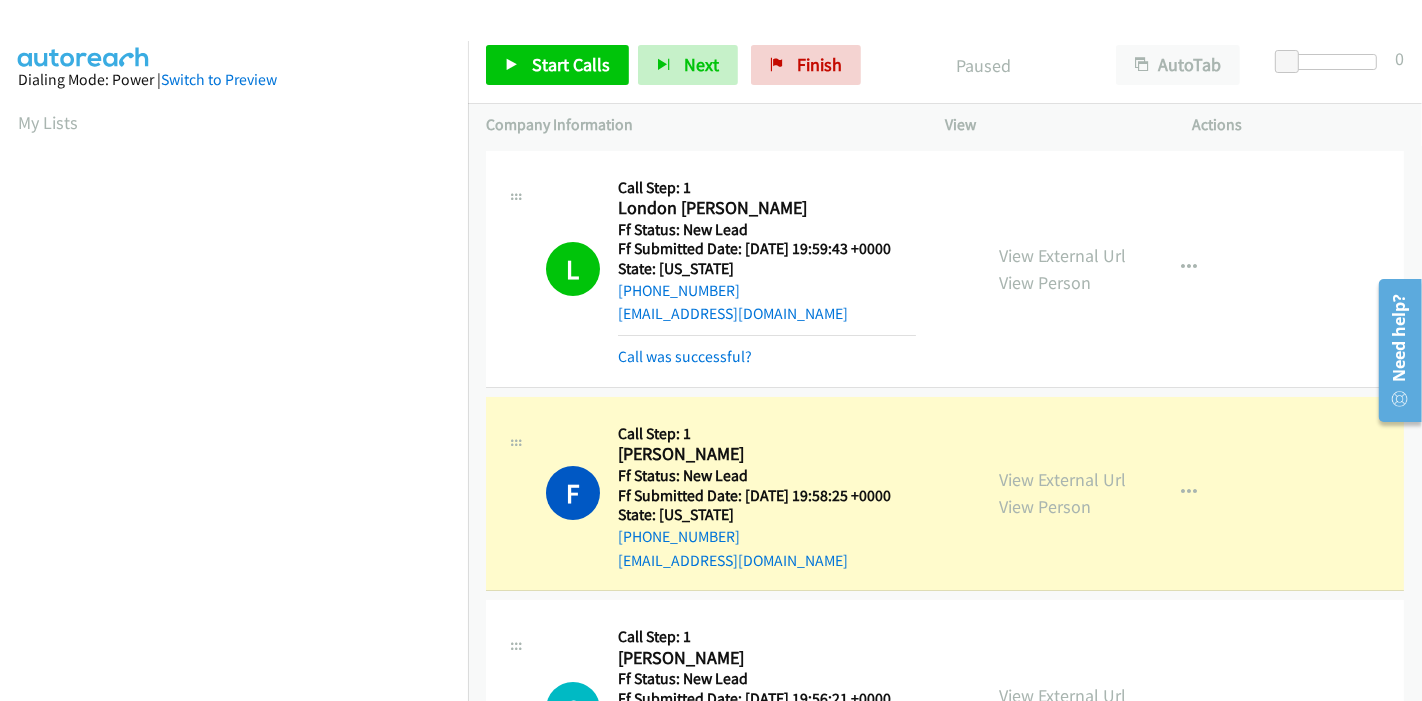 scroll, scrollTop: 422, scrollLeft: 0, axis: vertical 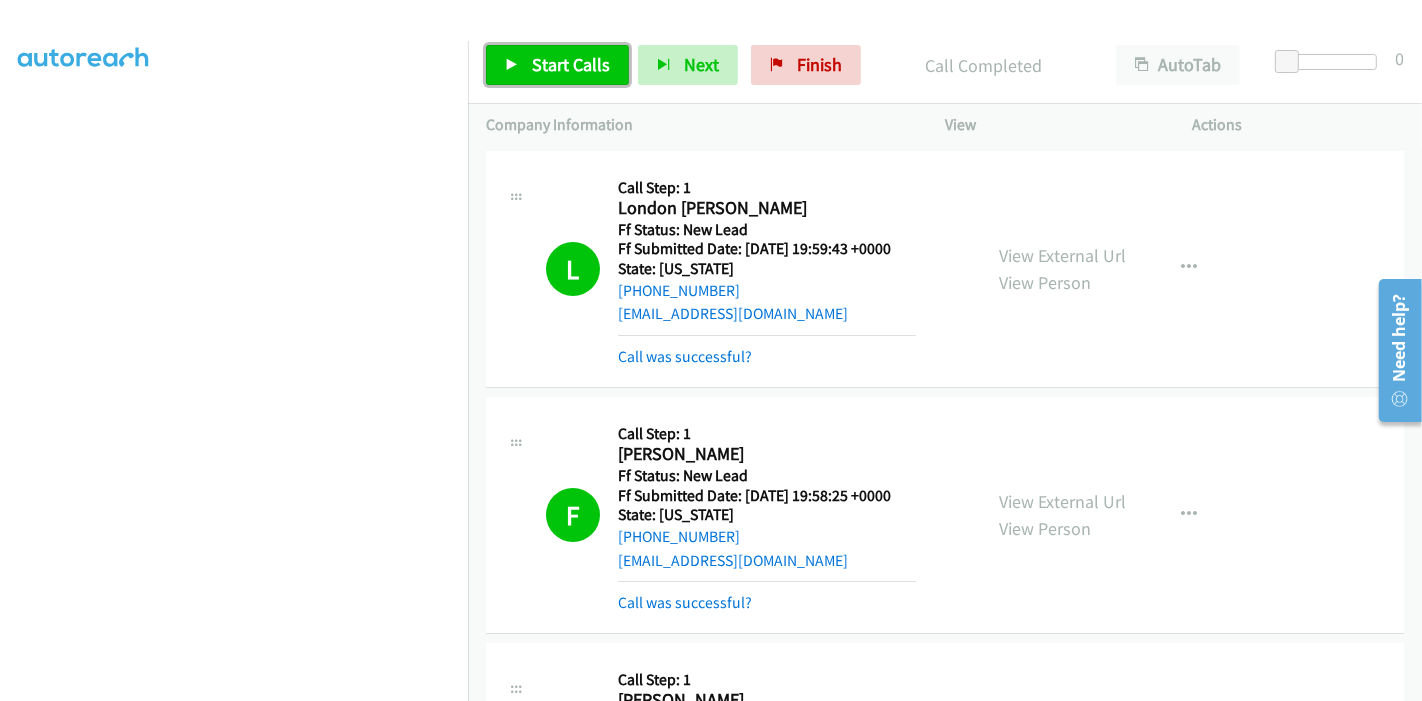 click on "Start Calls" at bounding box center [571, 64] 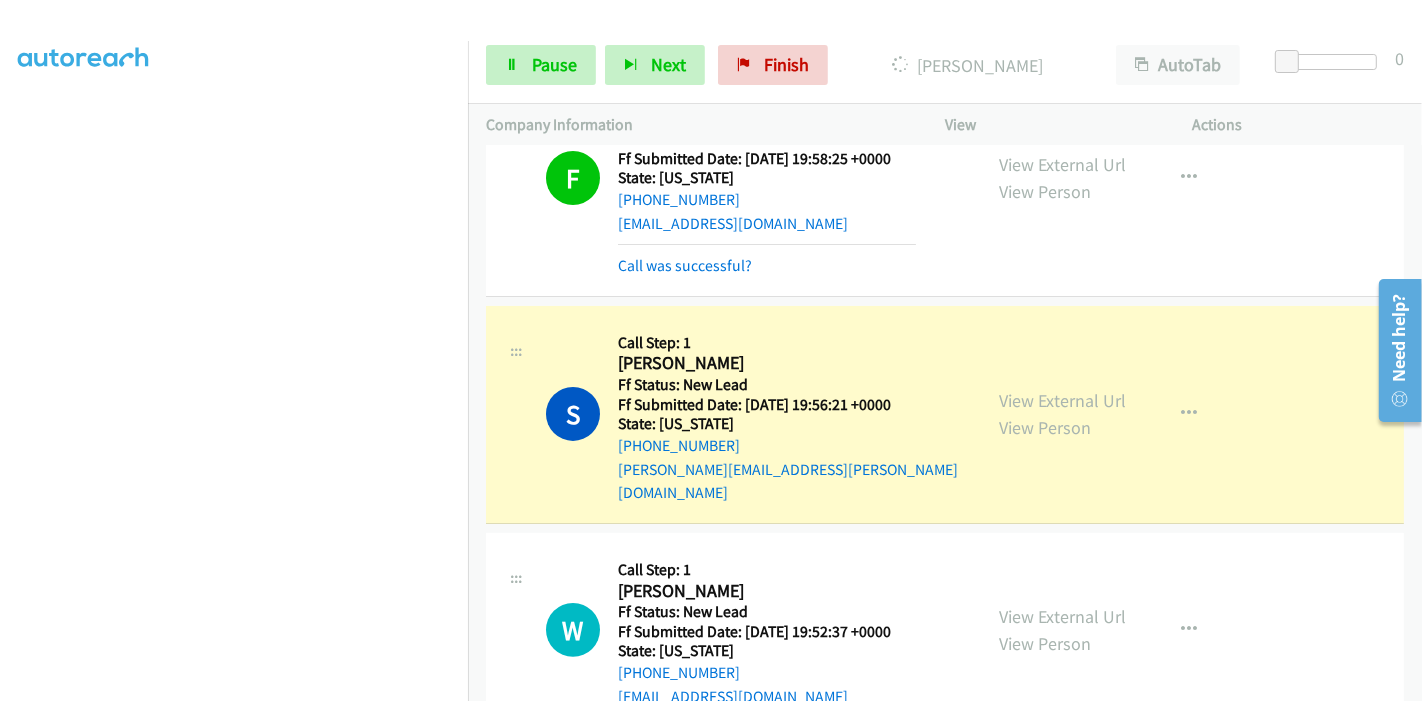scroll, scrollTop: 333, scrollLeft: 0, axis: vertical 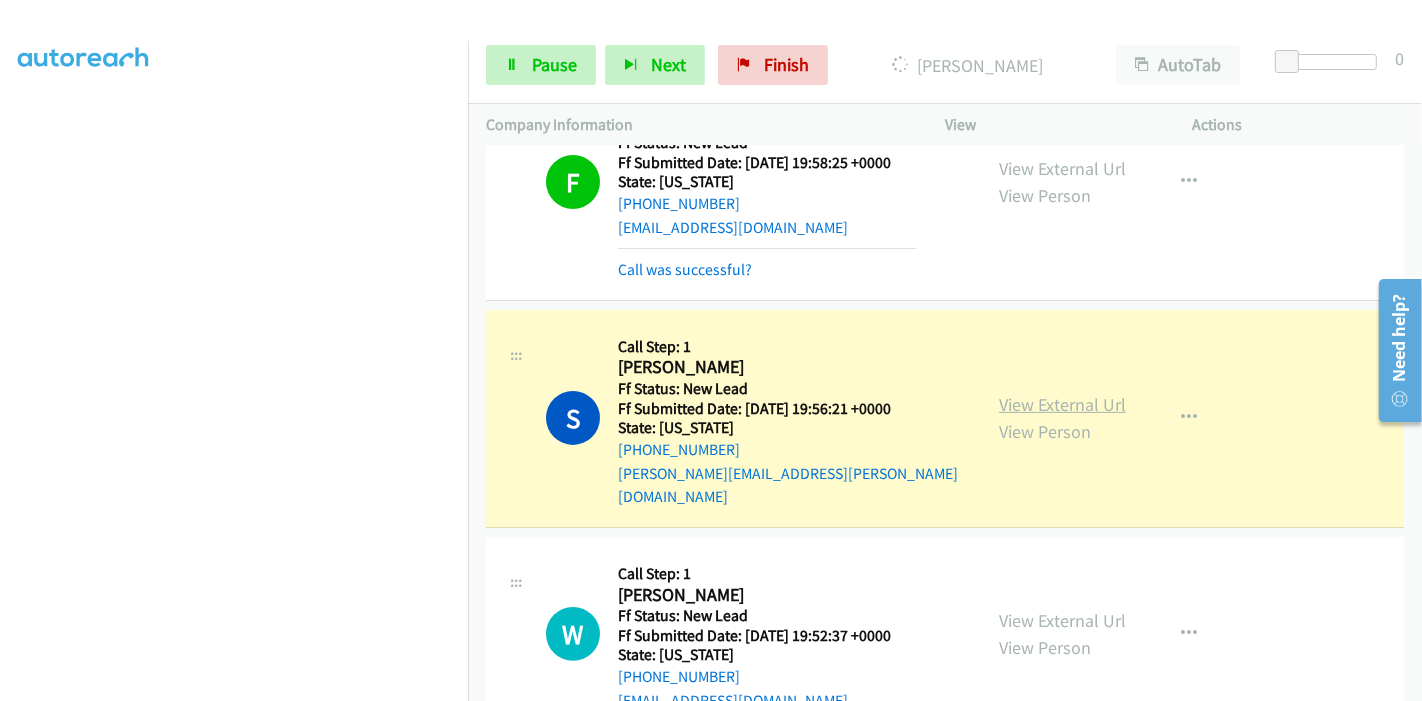 click on "View External Url" at bounding box center [1062, 404] 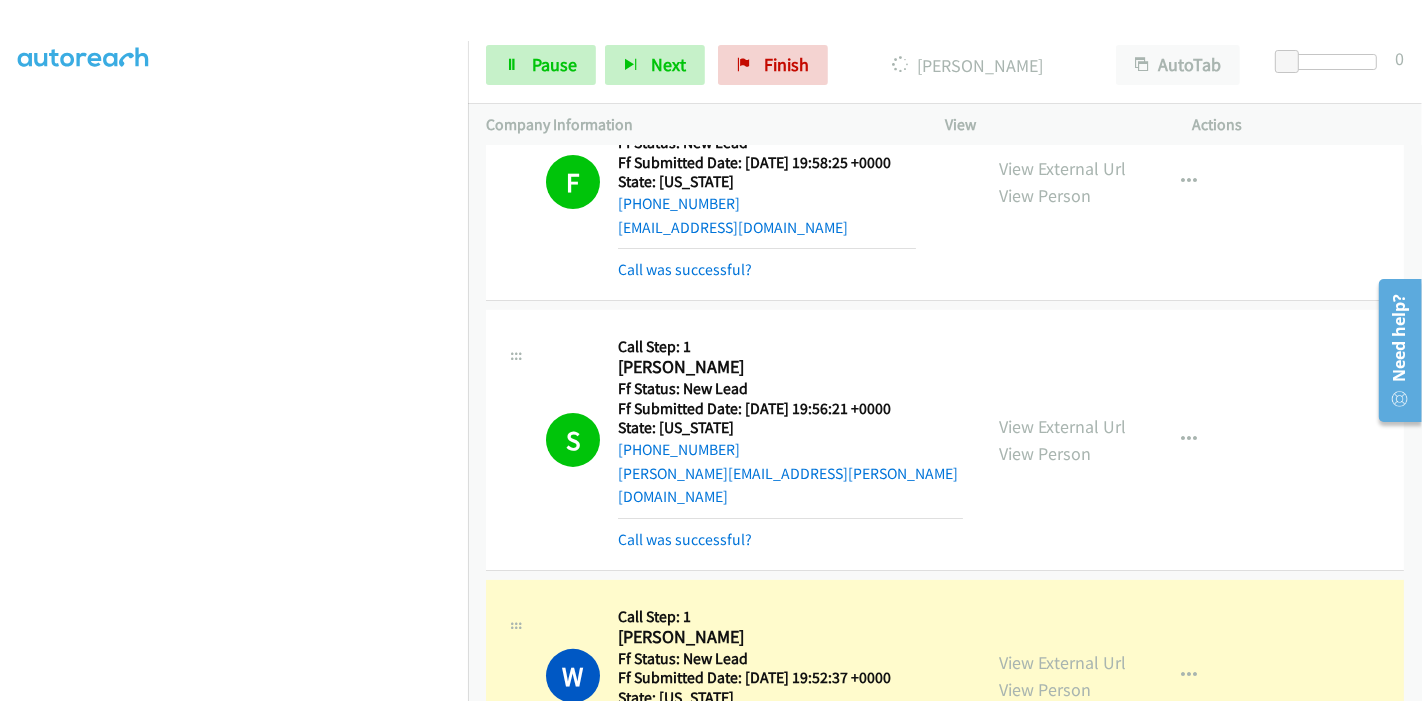 scroll, scrollTop: 0, scrollLeft: 0, axis: both 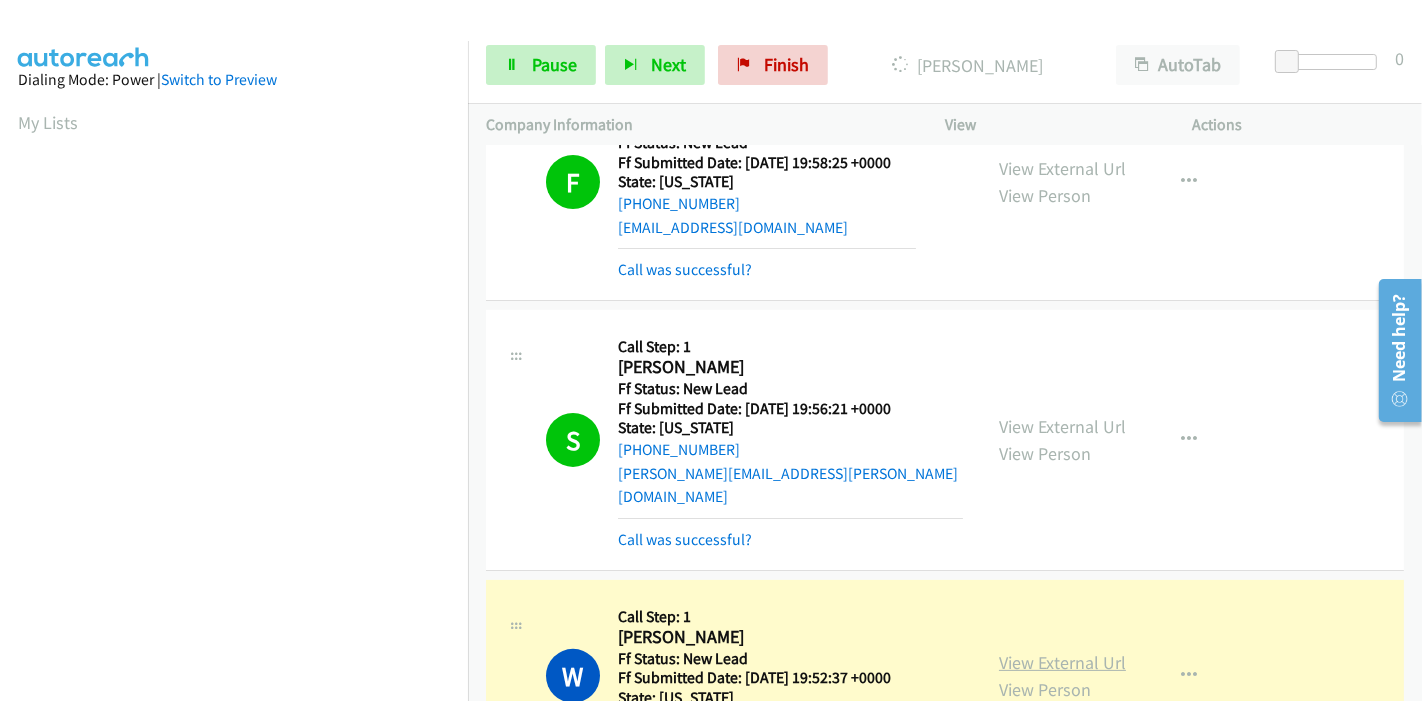 click on "View External Url" at bounding box center [1062, 662] 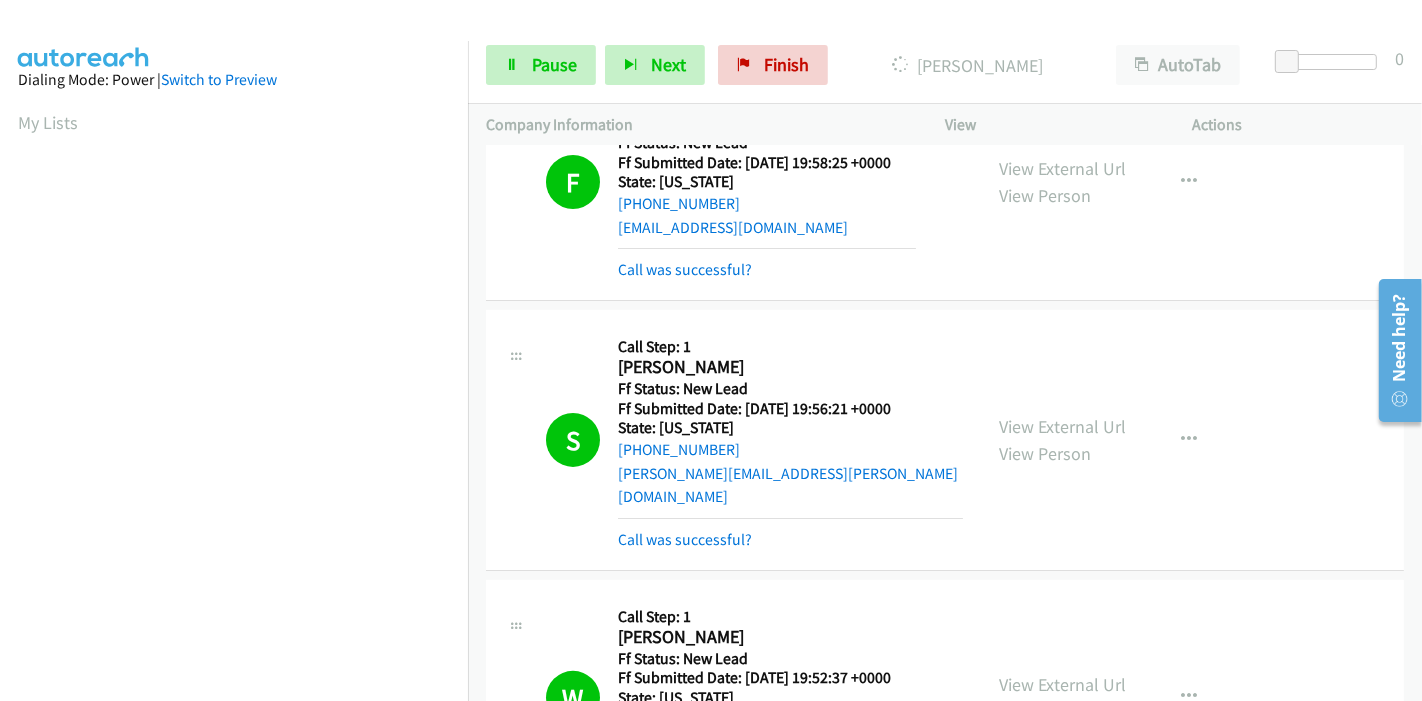 scroll, scrollTop: 422, scrollLeft: 0, axis: vertical 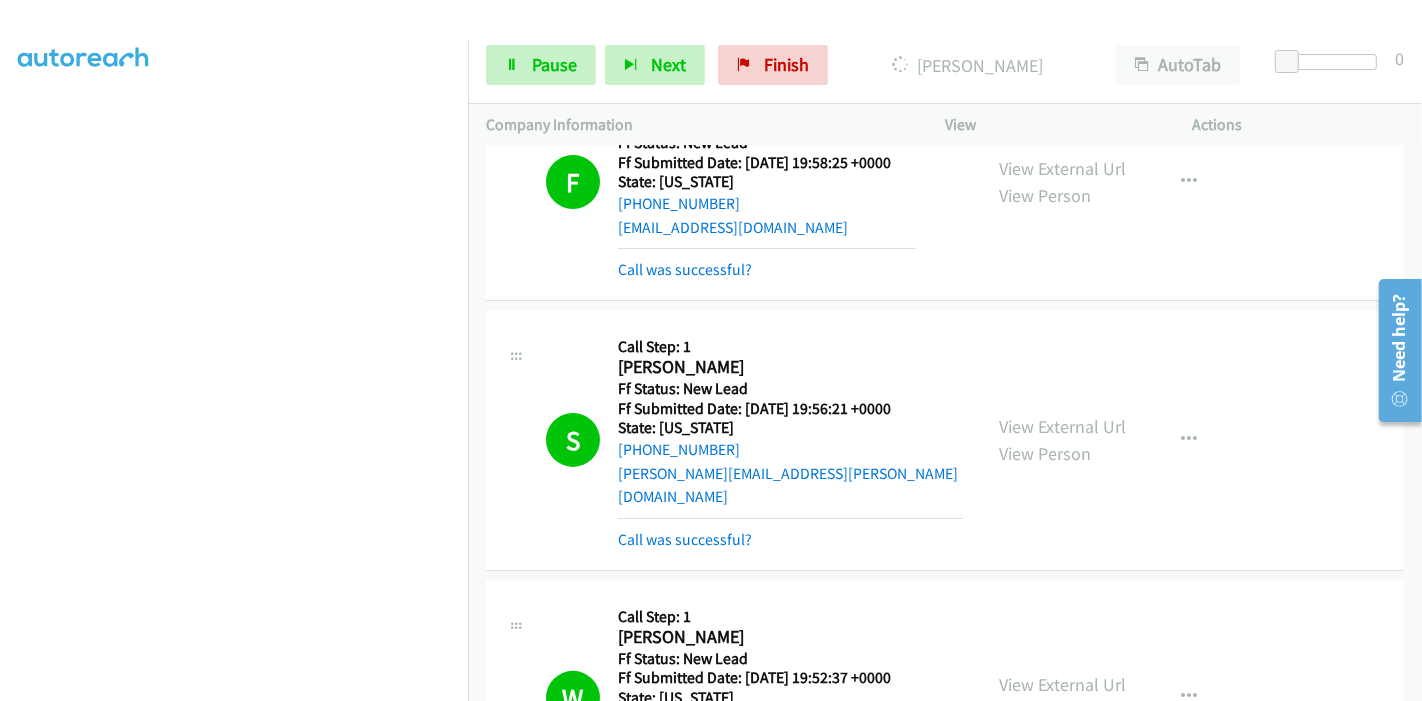 click at bounding box center (234, 226) 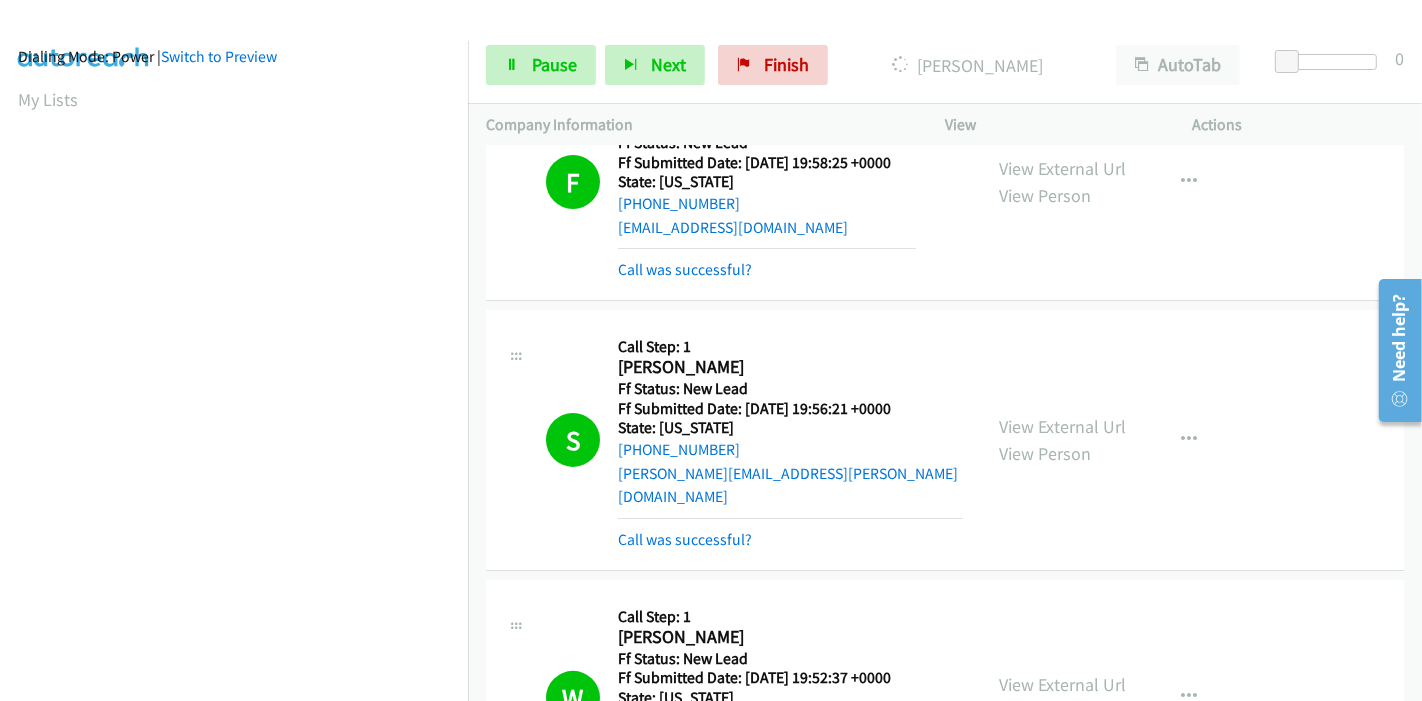 scroll, scrollTop: 422, scrollLeft: 0, axis: vertical 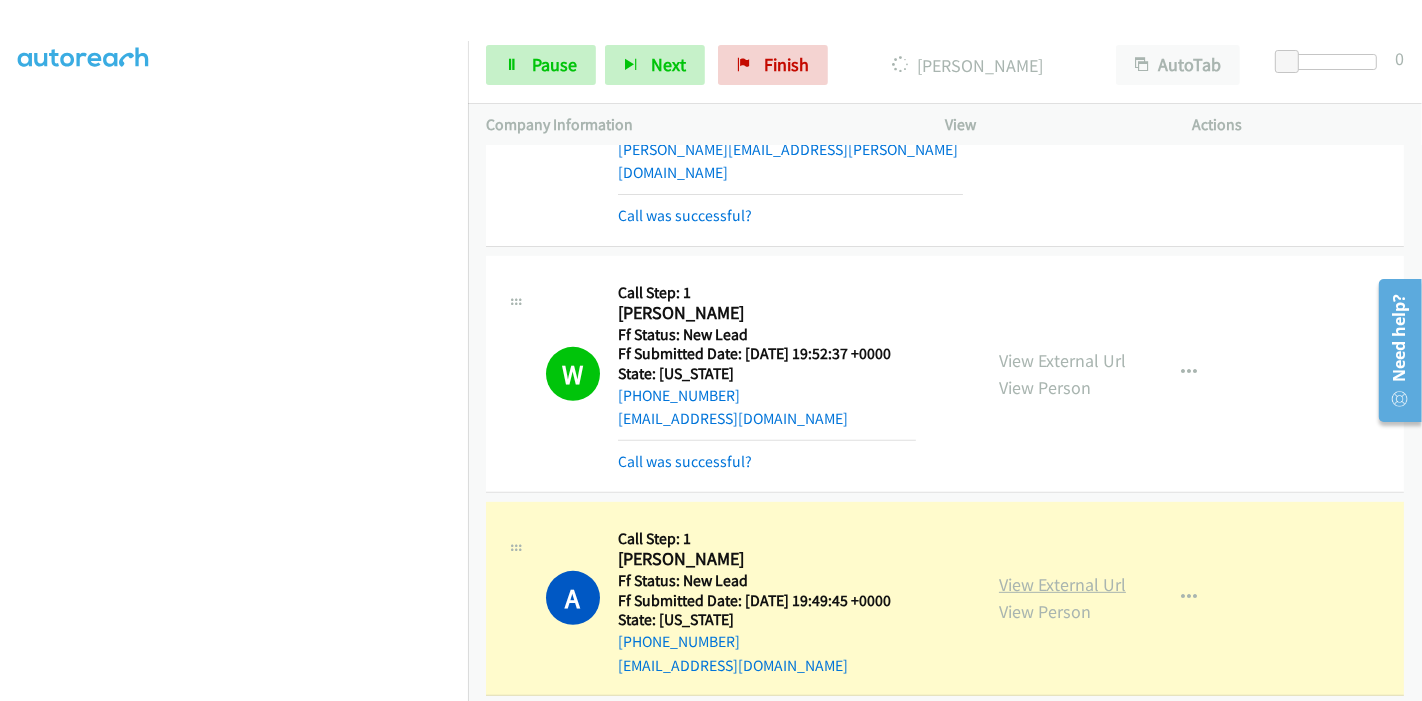 click on "View External Url" at bounding box center (1062, 584) 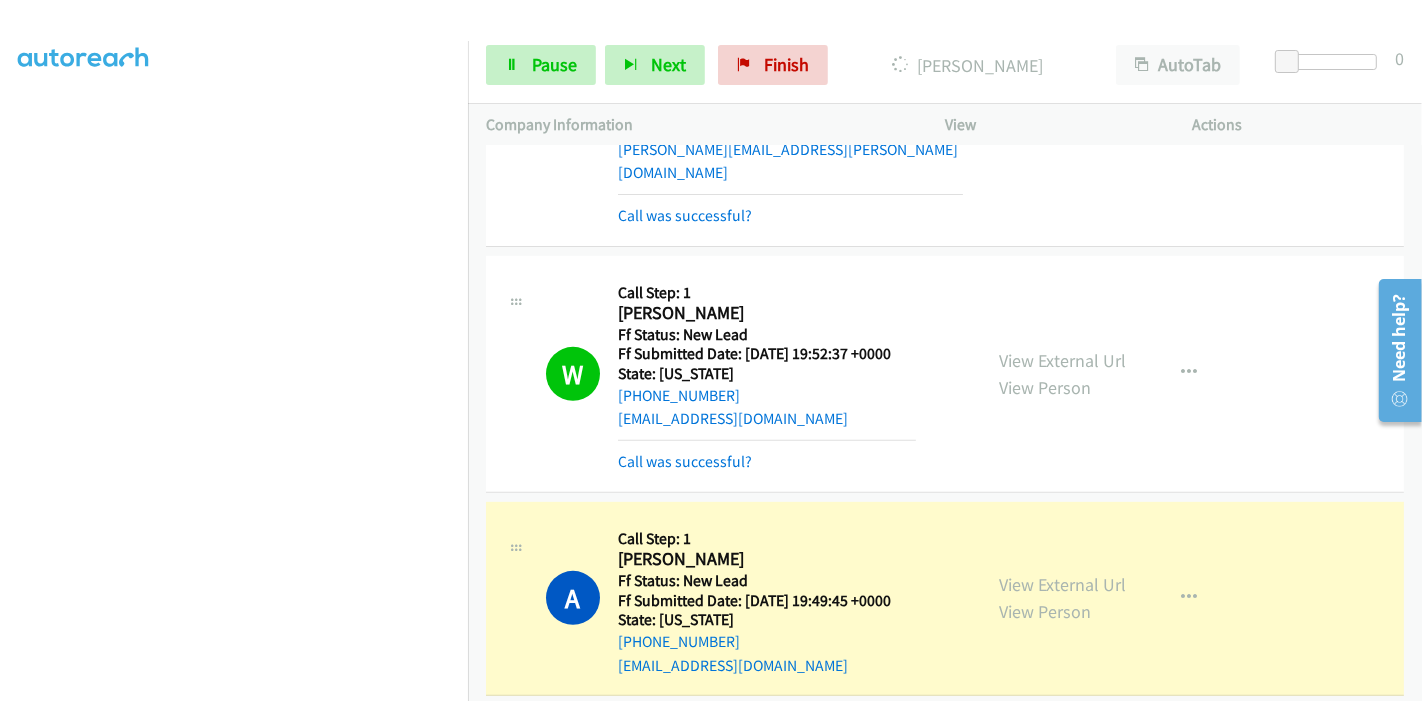 scroll, scrollTop: 0, scrollLeft: 0, axis: both 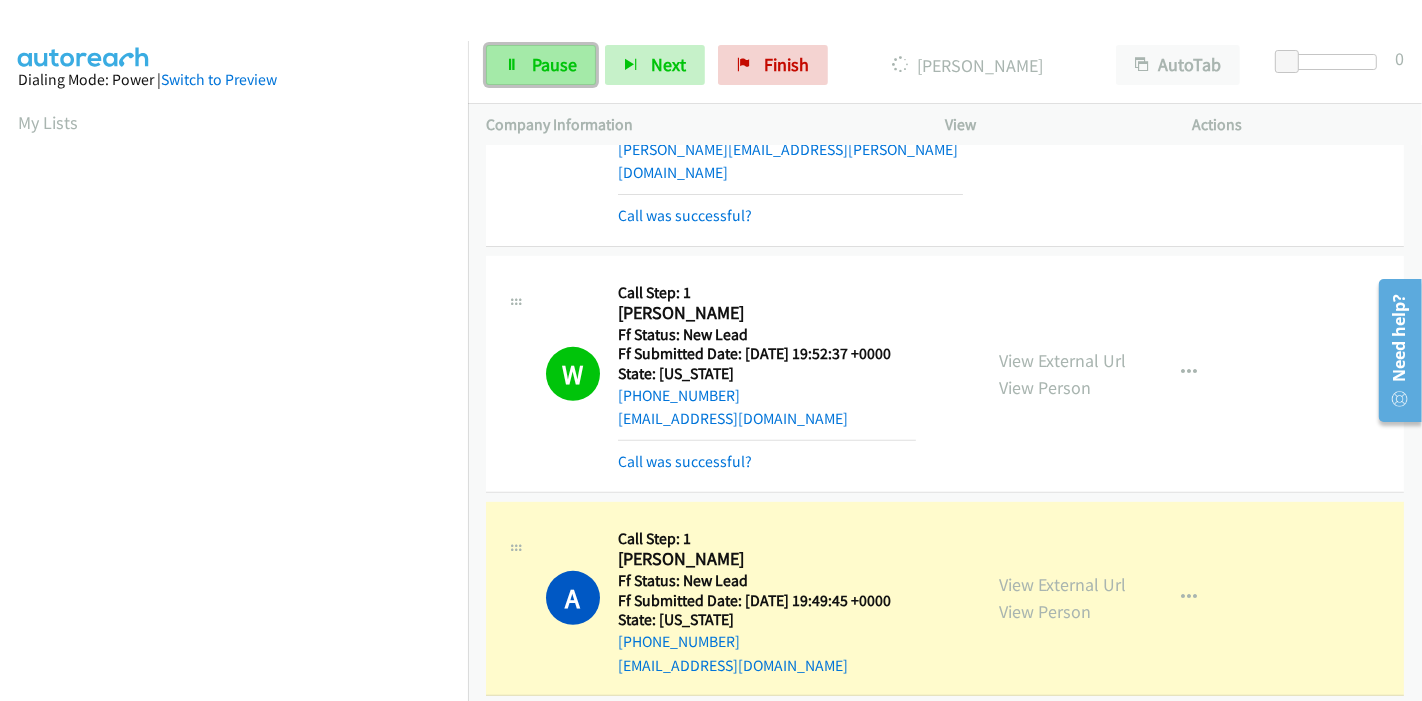 click on "Pause" at bounding box center (541, 65) 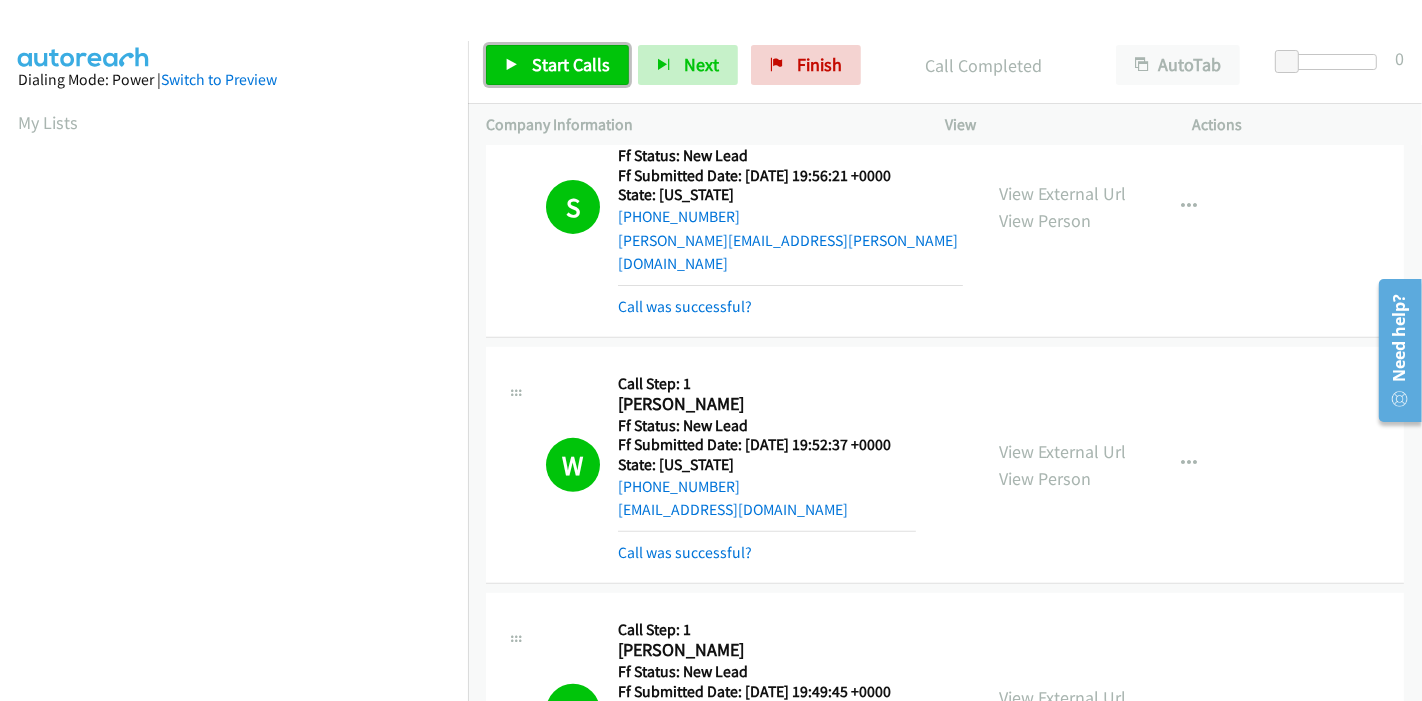 click on "Start Calls" at bounding box center [557, 65] 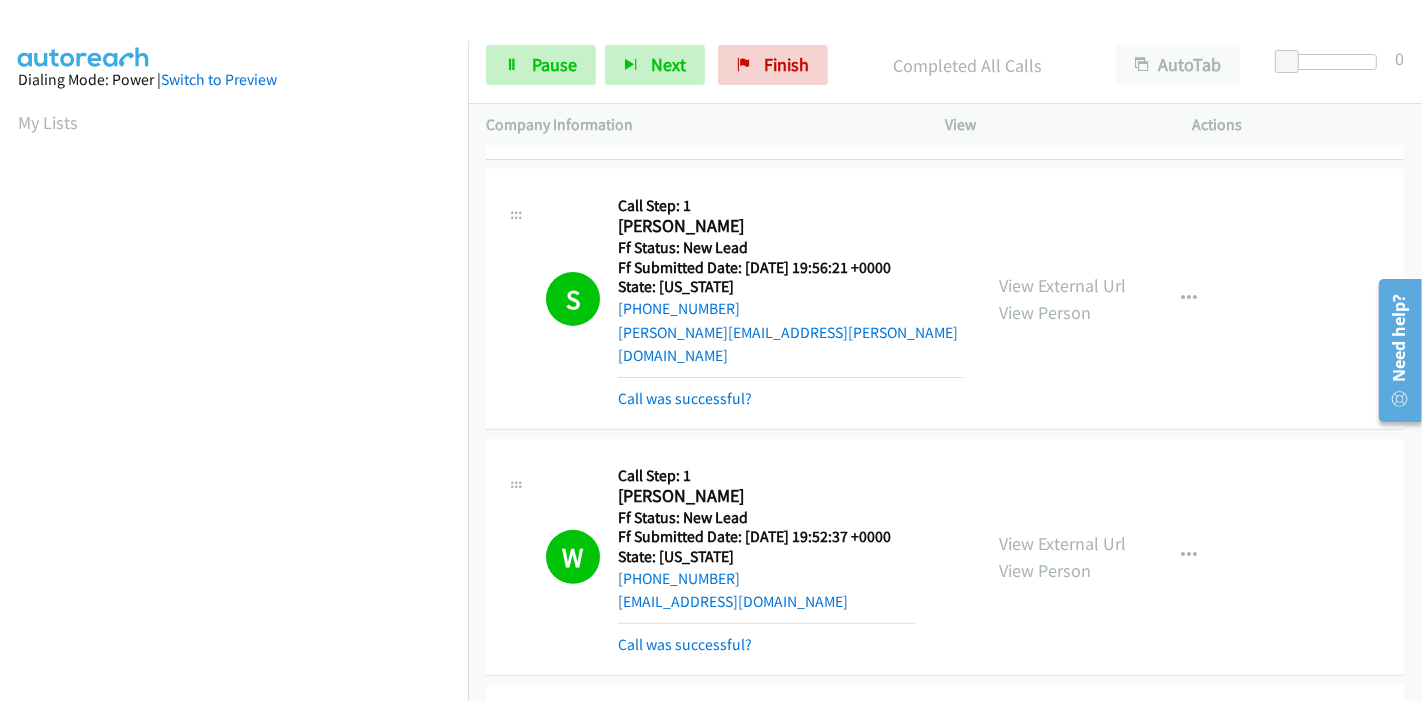 scroll, scrollTop: 0, scrollLeft: 0, axis: both 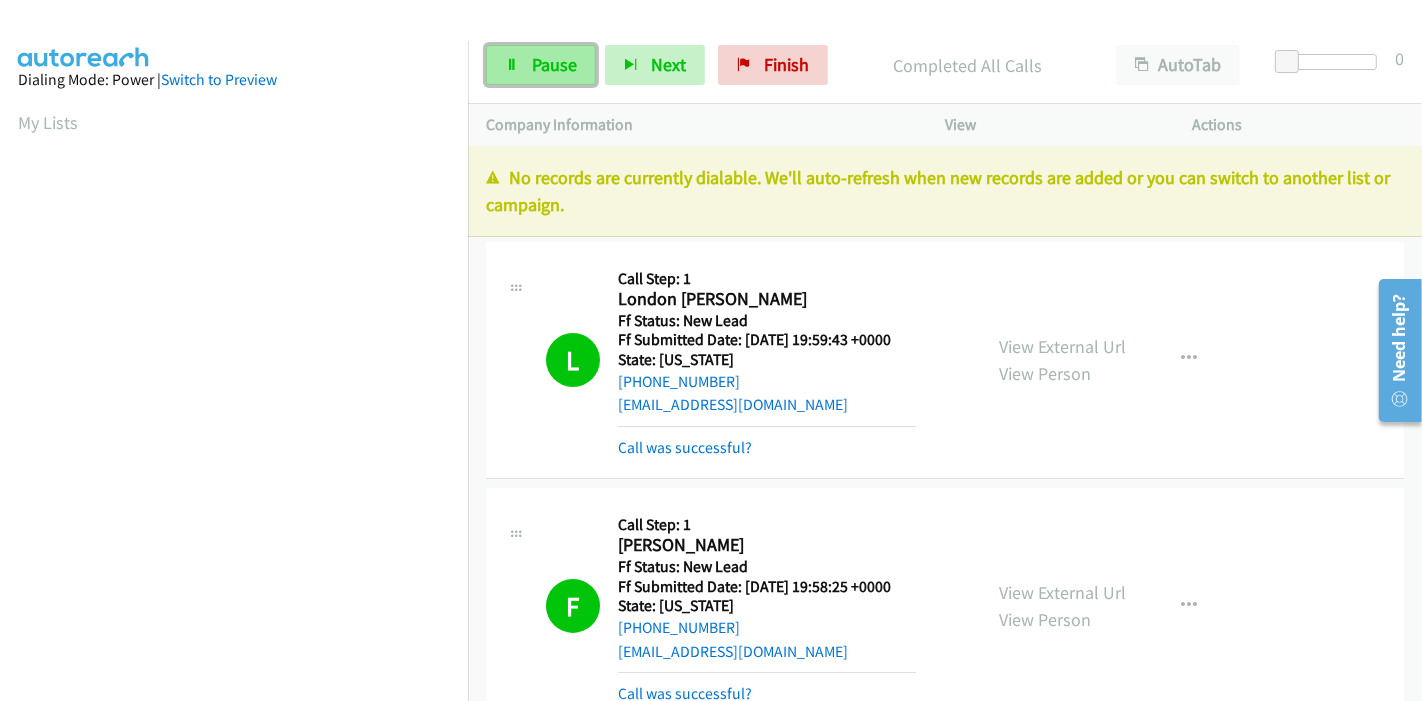 click on "Pause" at bounding box center (541, 65) 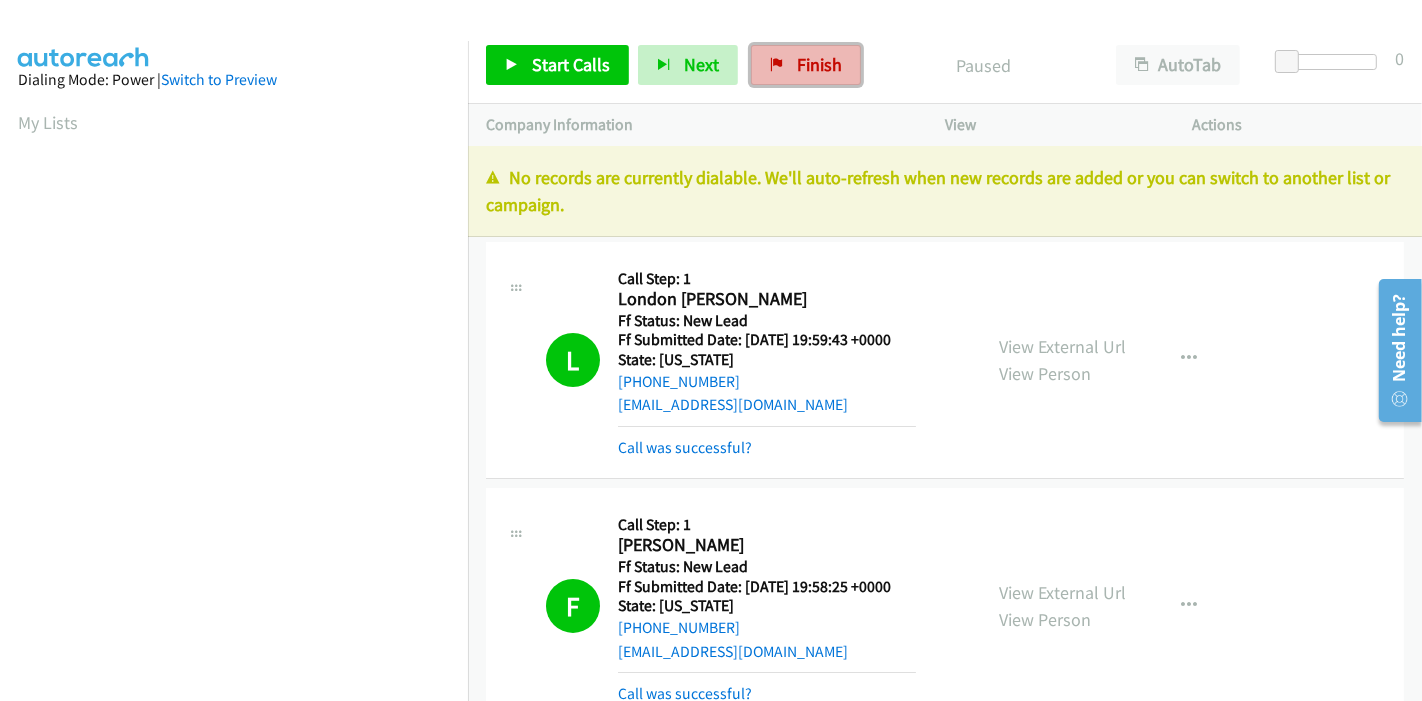 click on "Finish" at bounding box center (819, 64) 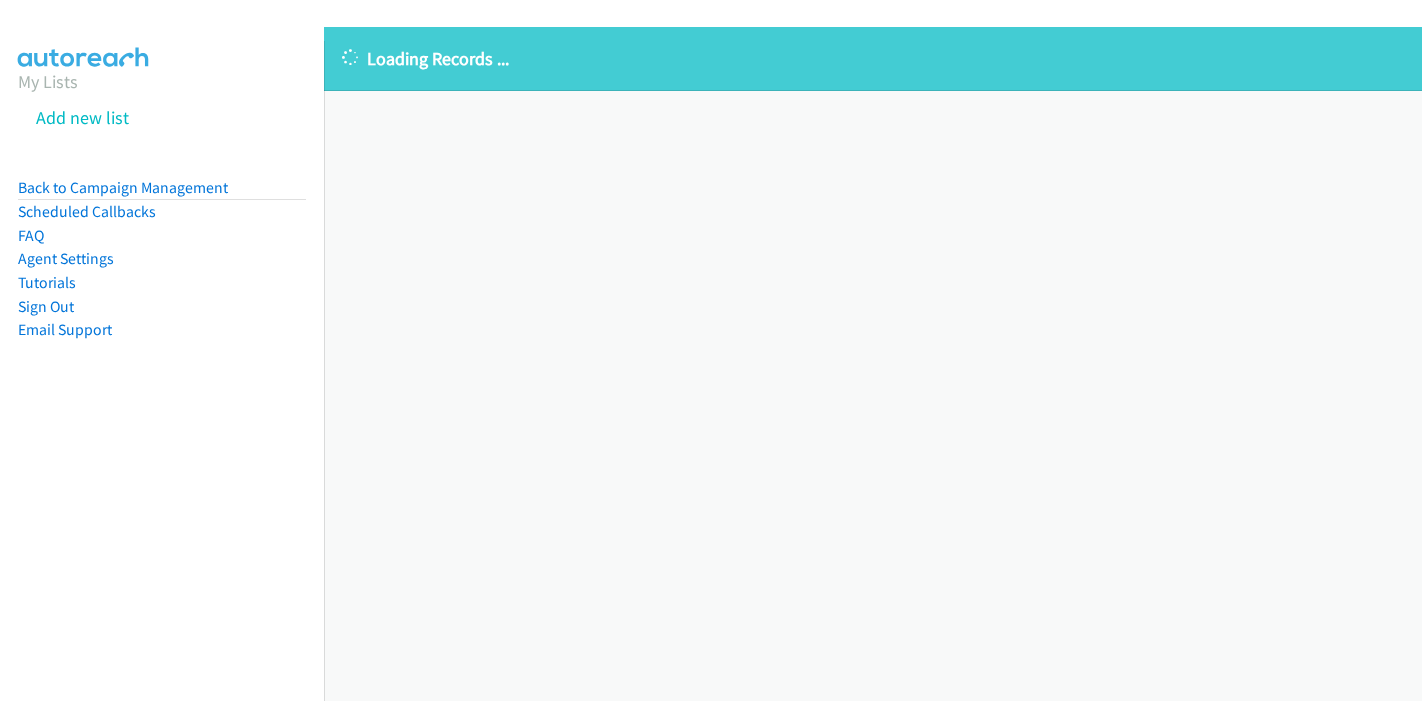 scroll, scrollTop: 0, scrollLeft: 0, axis: both 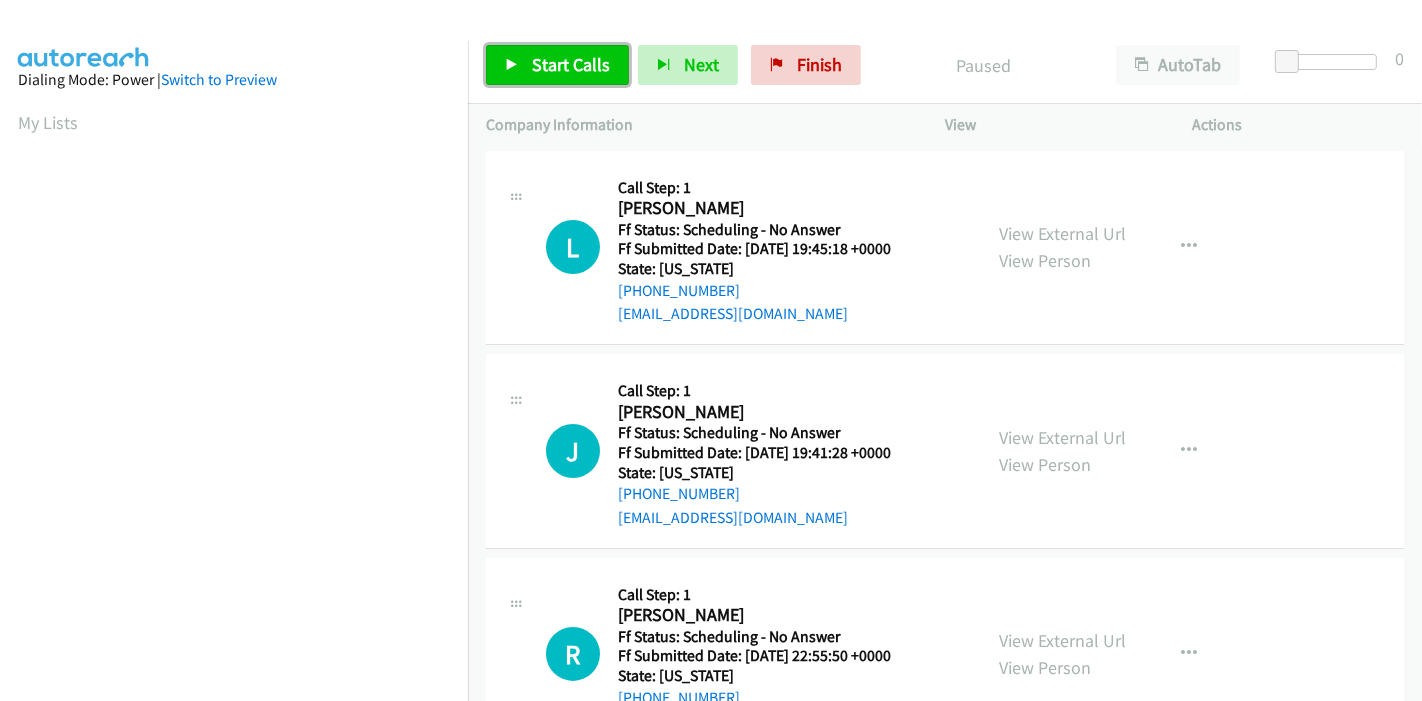 click on "Start Calls" at bounding box center (557, 65) 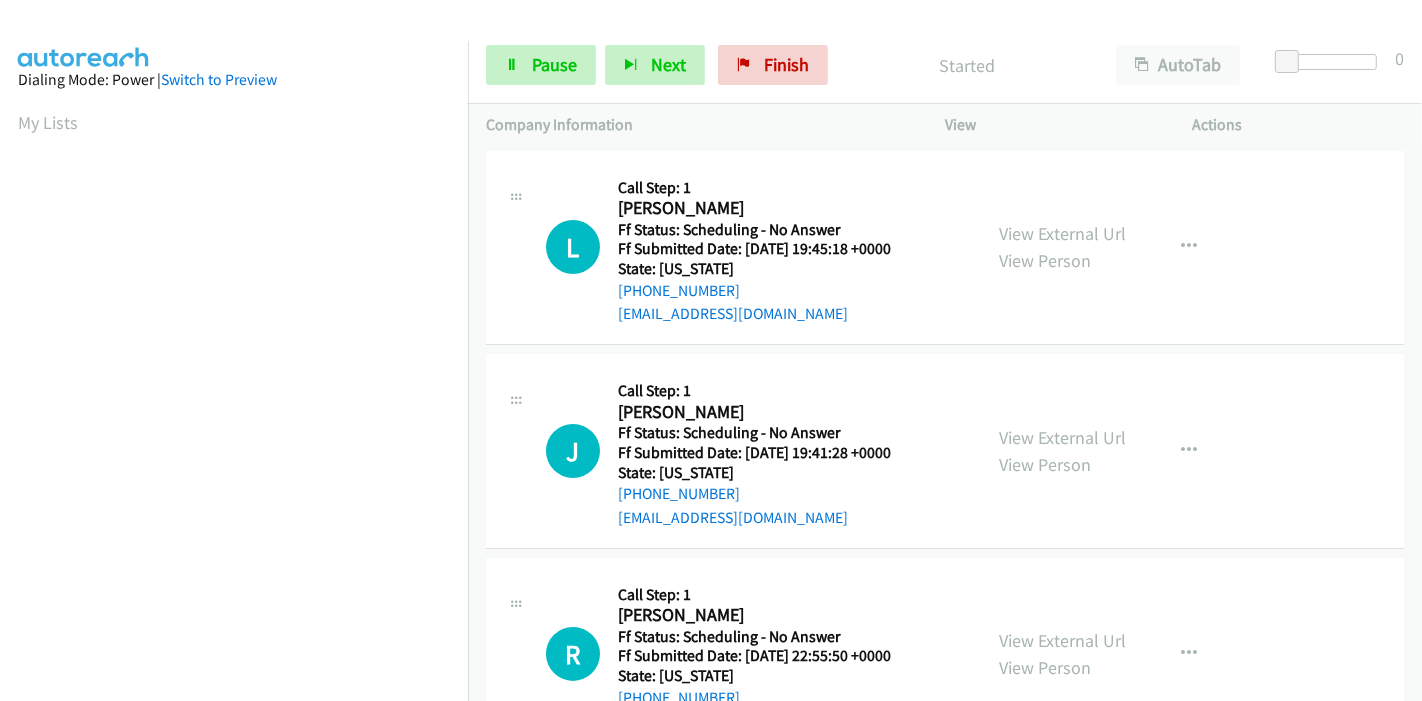 scroll, scrollTop: 0, scrollLeft: 0, axis: both 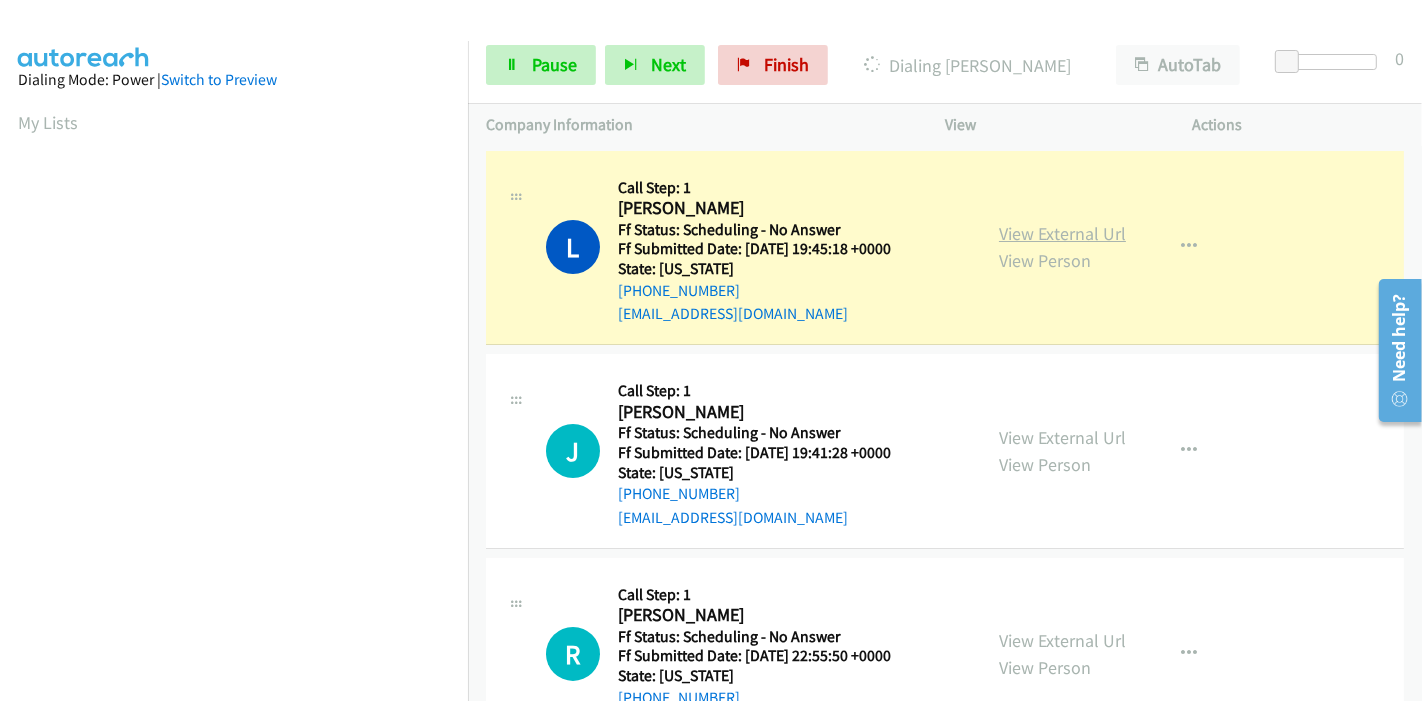 click on "View External Url" at bounding box center [1062, 233] 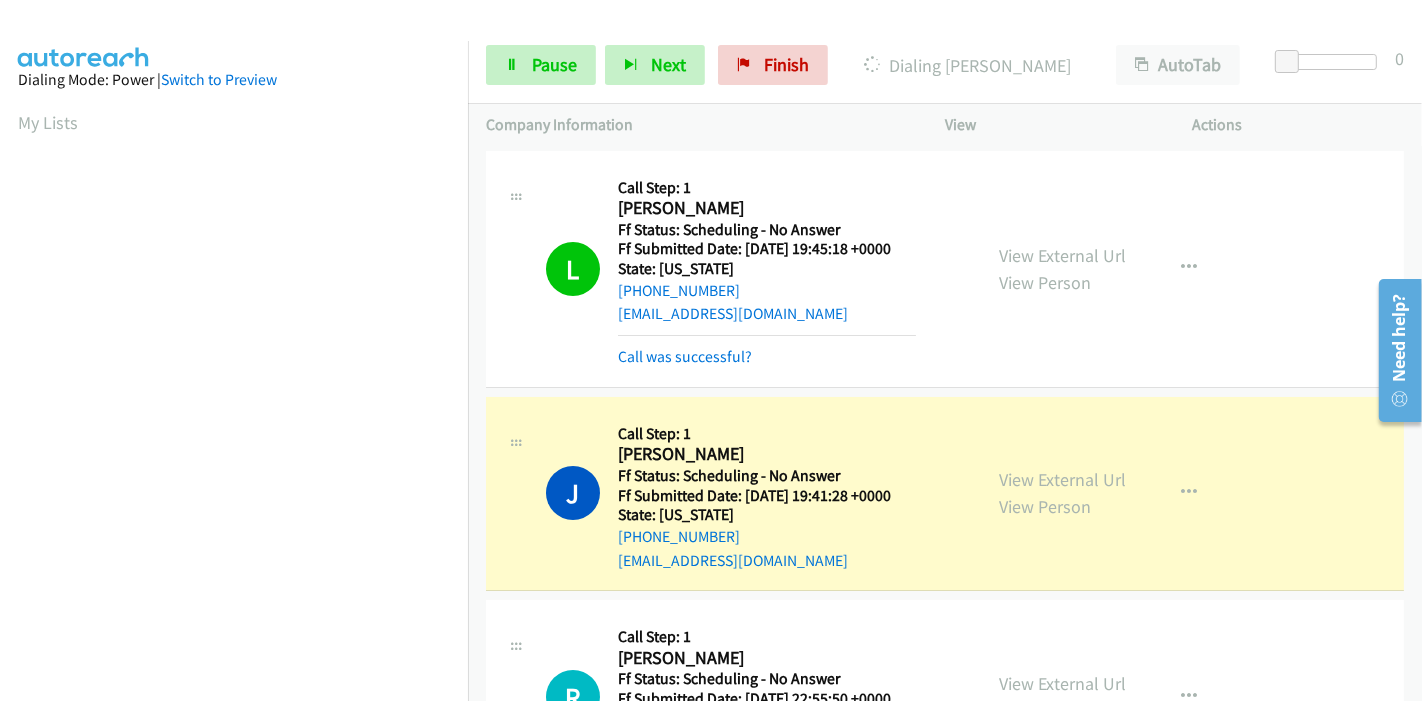 scroll, scrollTop: 422, scrollLeft: 0, axis: vertical 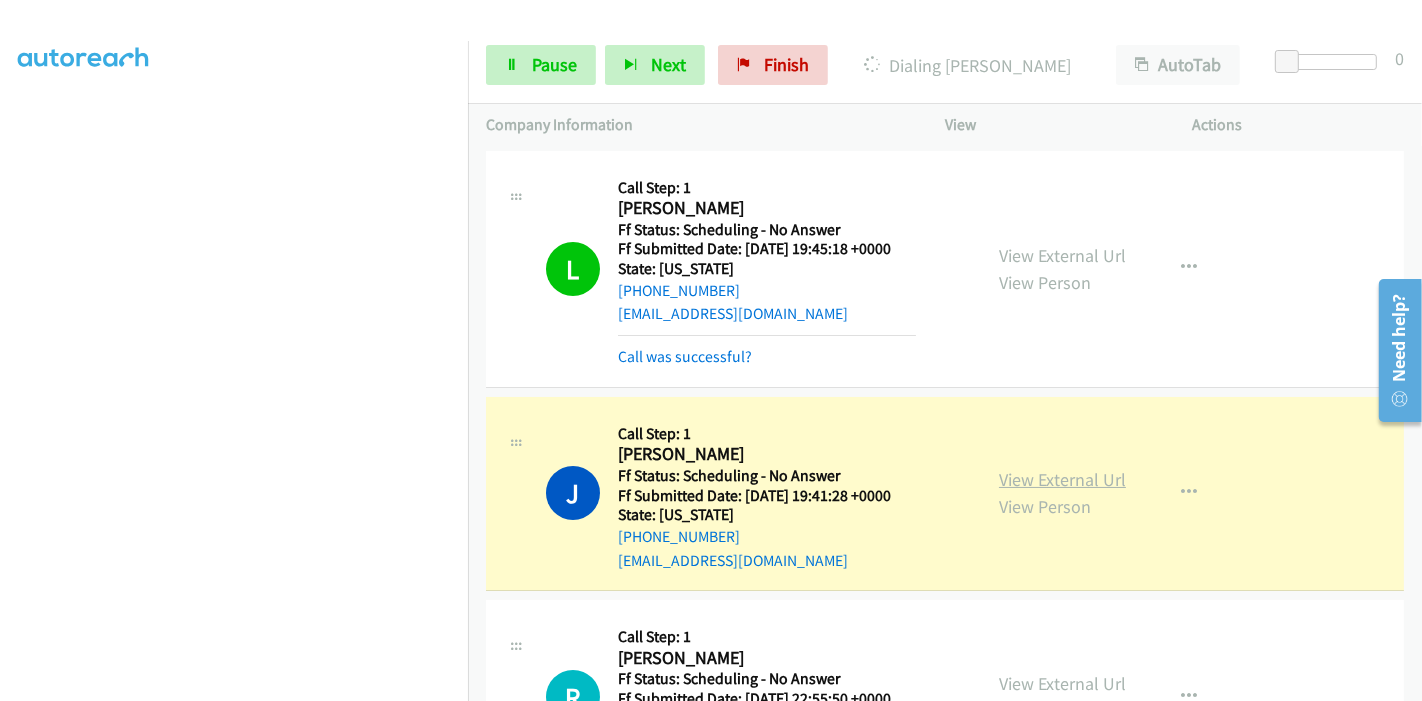 click on "View External Url" at bounding box center (1062, 479) 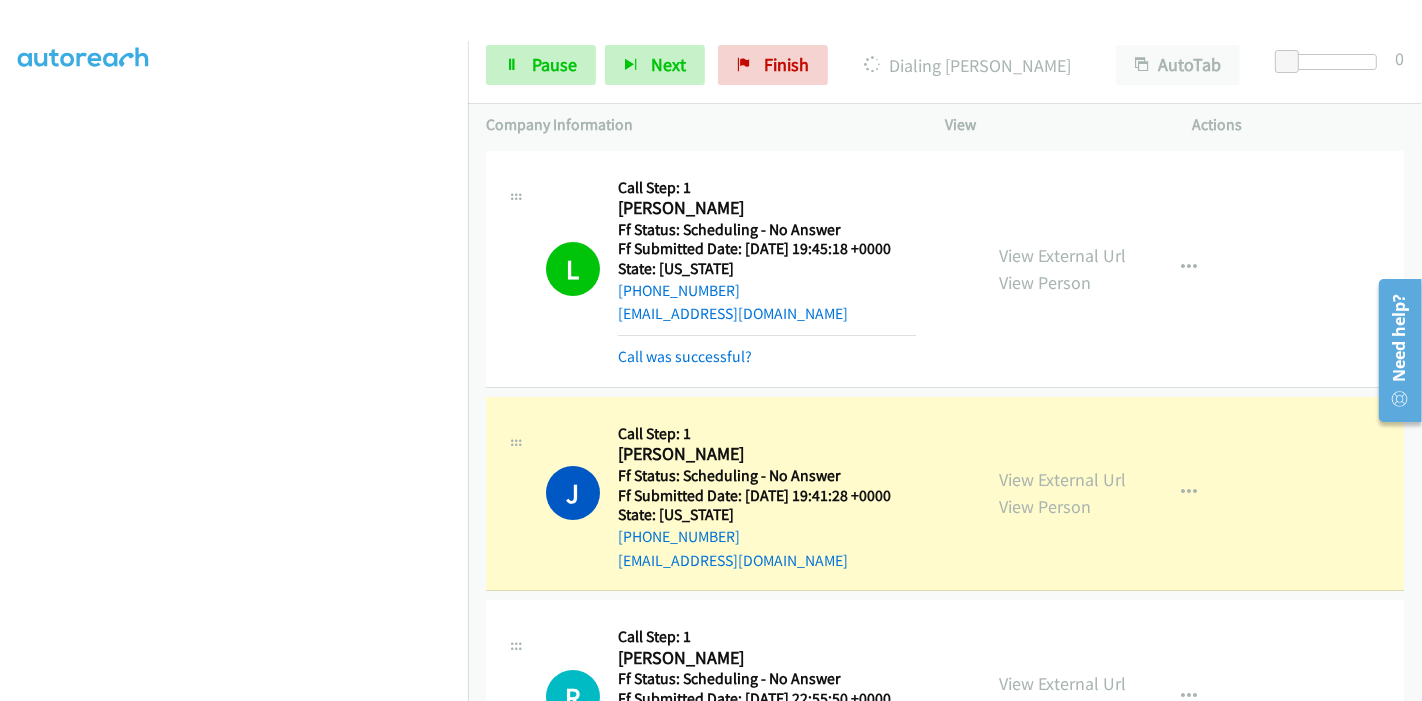 scroll, scrollTop: 0, scrollLeft: 0, axis: both 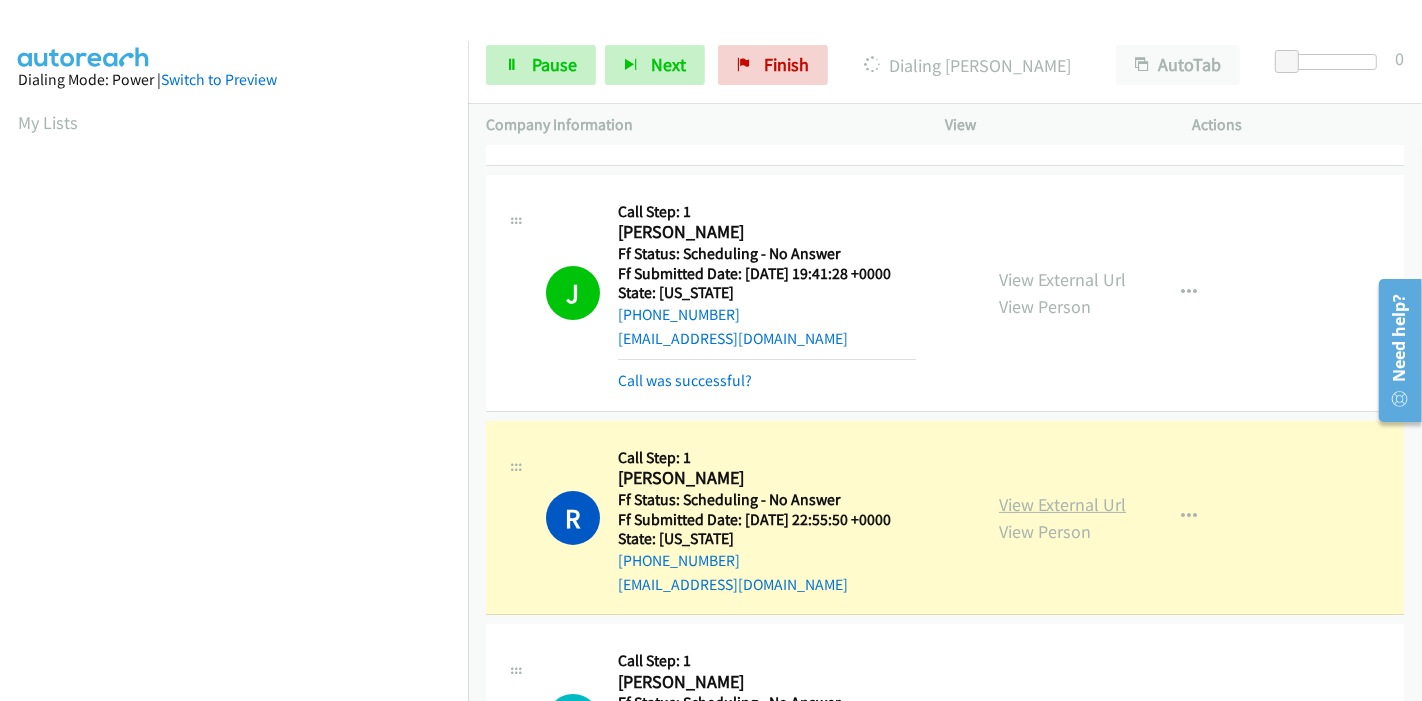 click on "View External Url" at bounding box center (1062, 504) 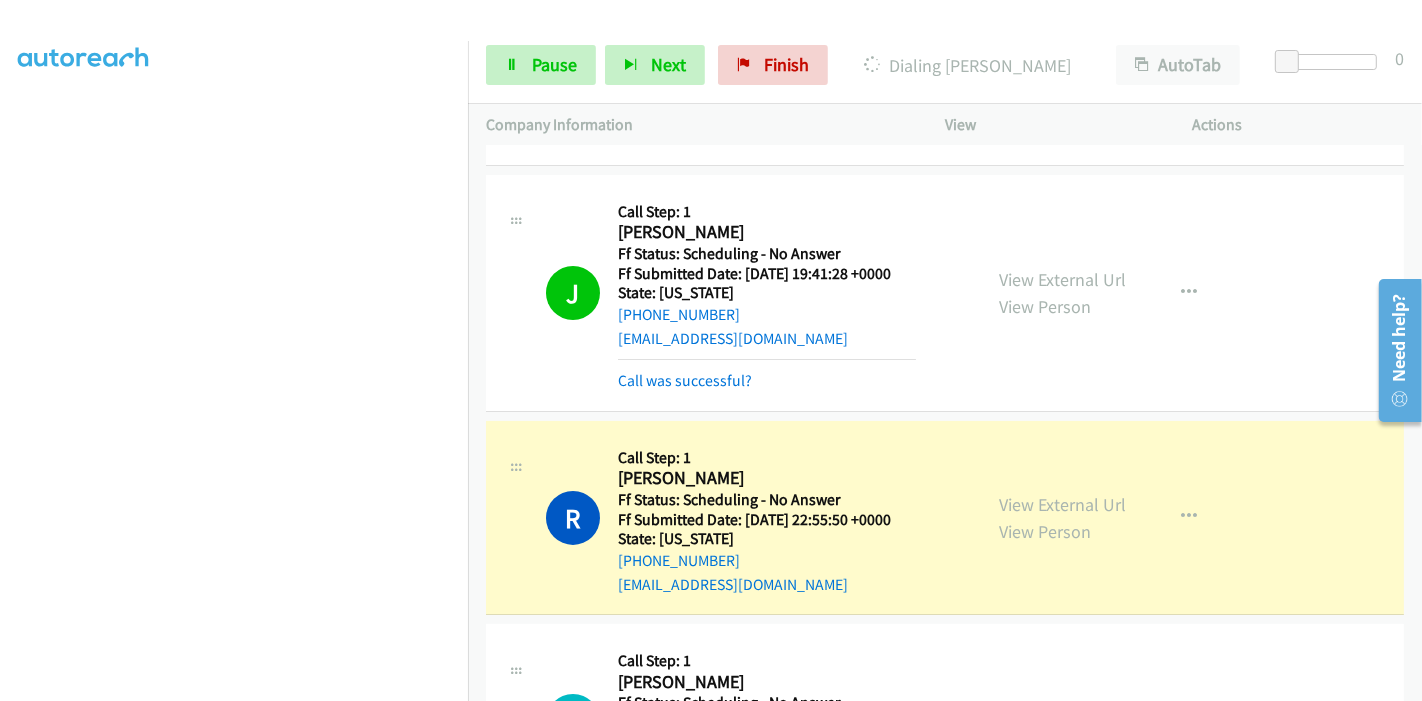 scroll, scrollTop: 0, scrollLeft: 0, axis: both 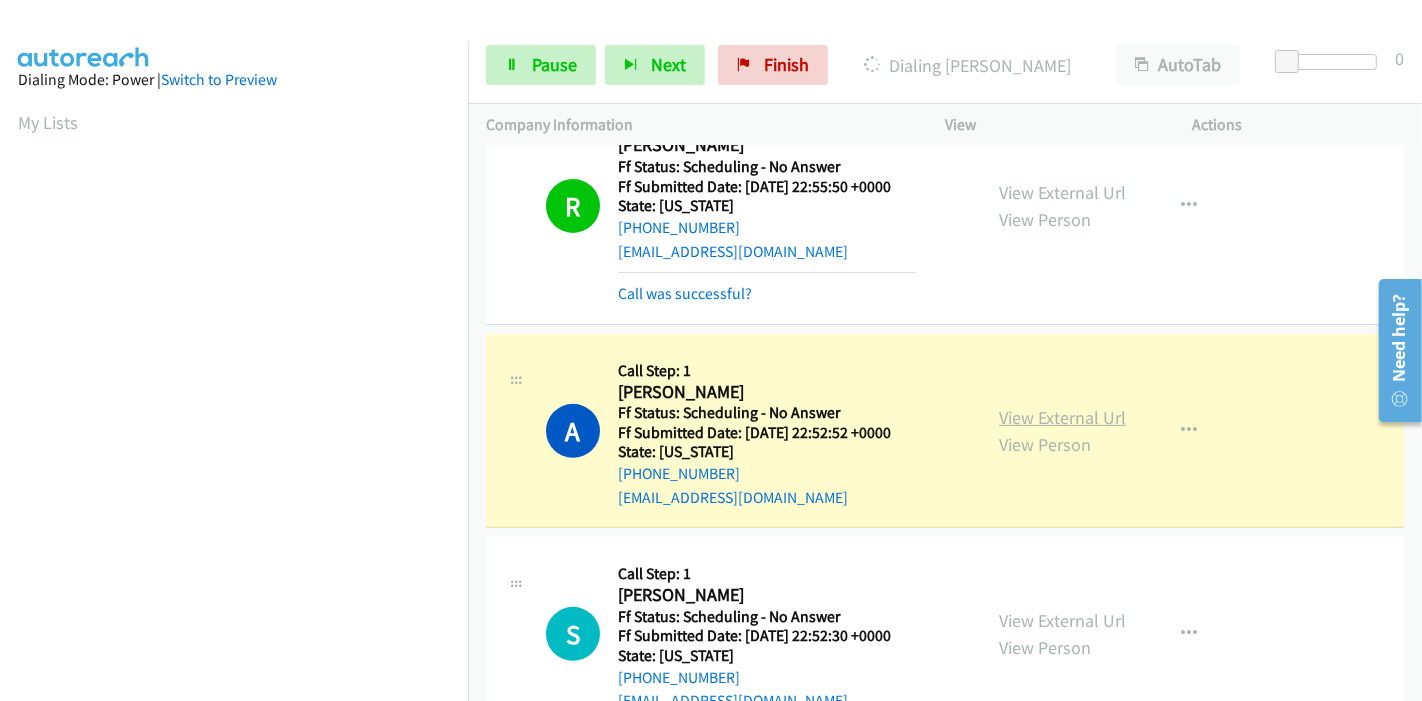 click on "View External Url" at bounding box center (1062, 417) 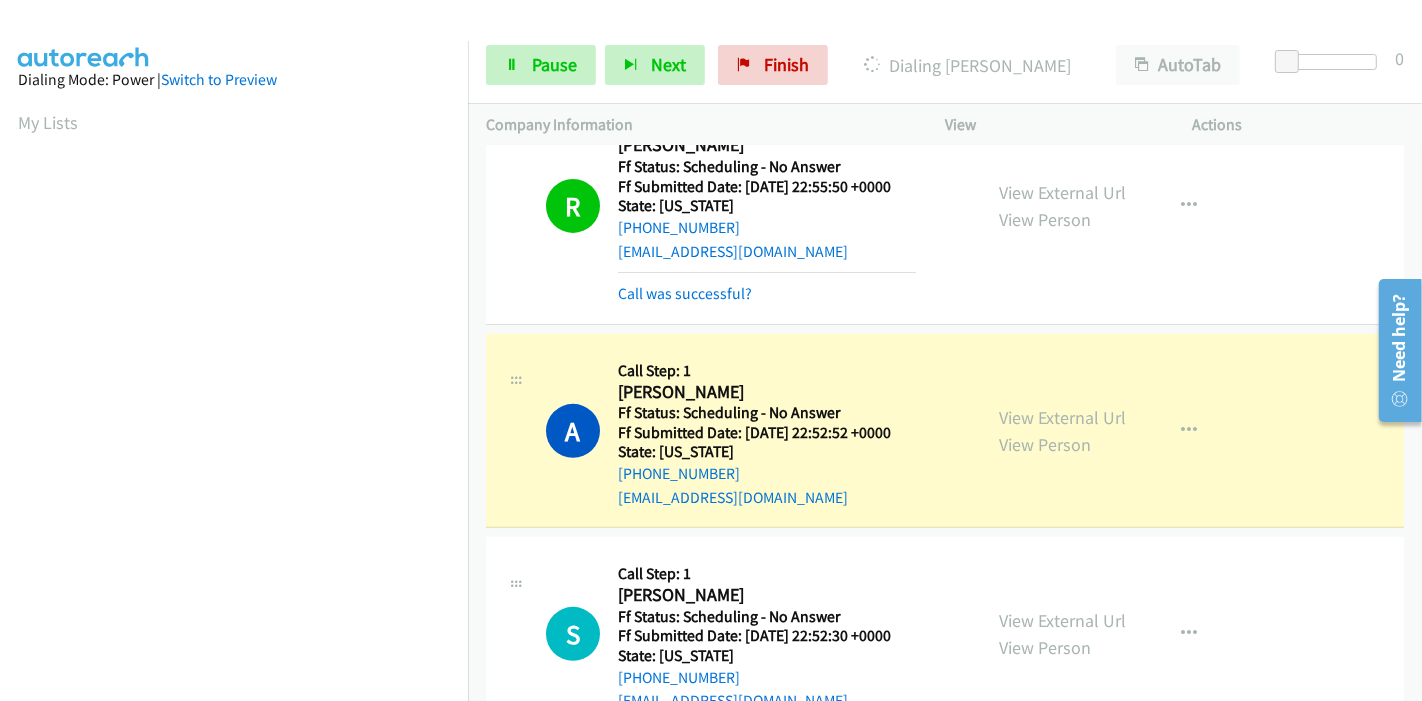scroll, scrollTop: 422, scrollLeft: 0, axis: vertical 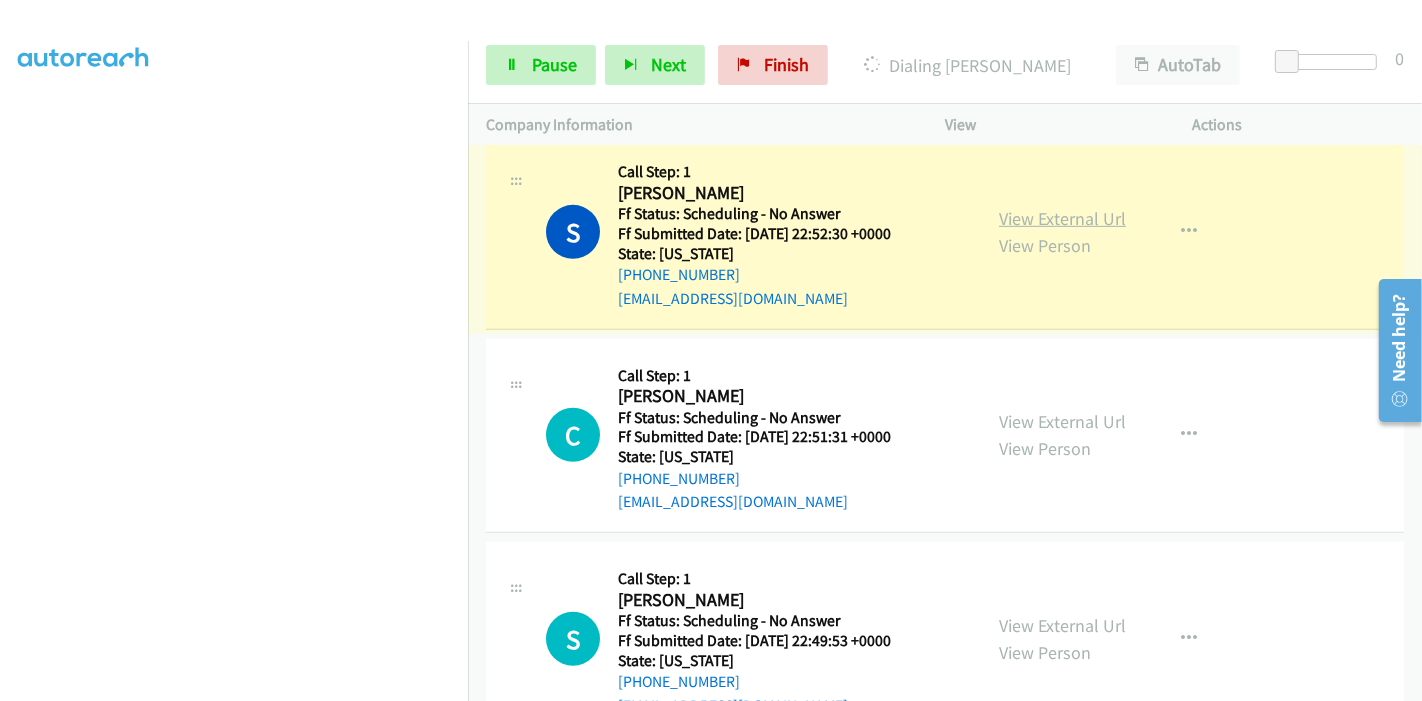 click on "View External Url" at bounding box center [1062, 218] 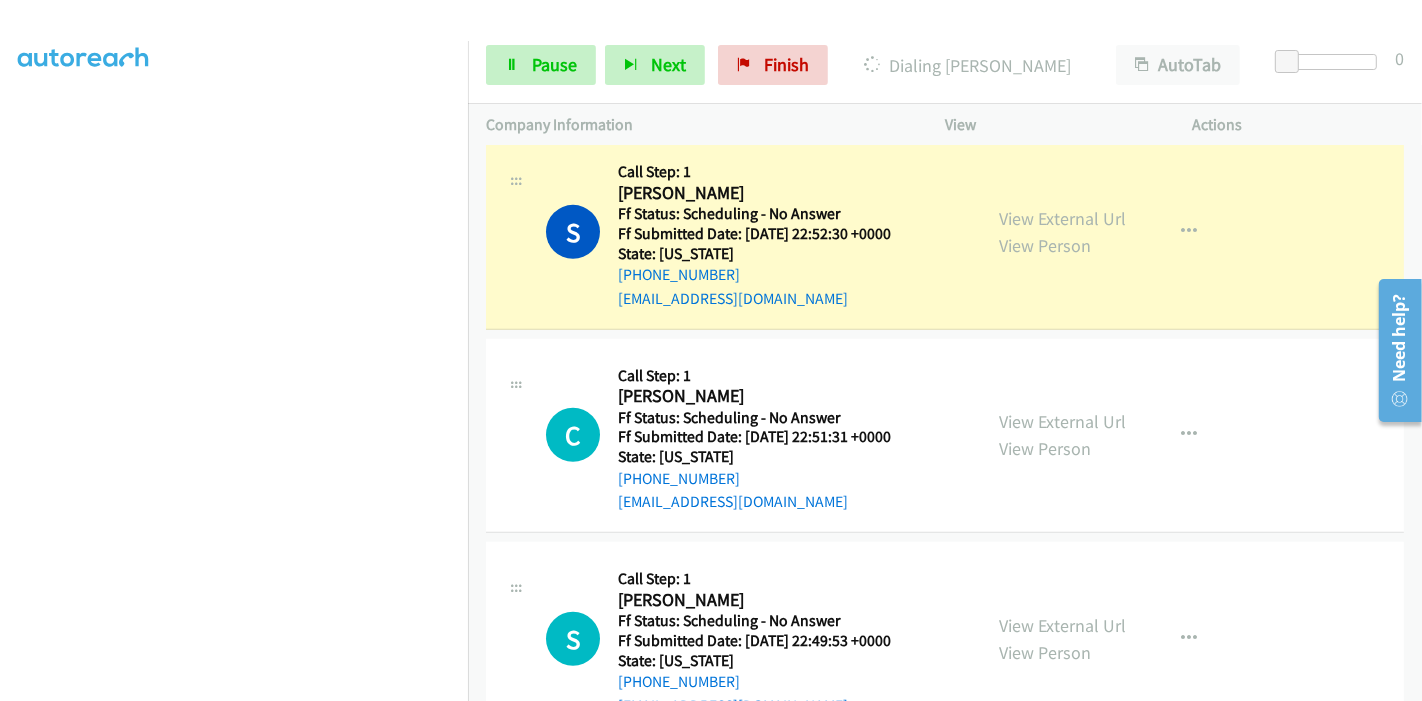scroll, scrollTop: 0, scrollLeft: 0, axis: both 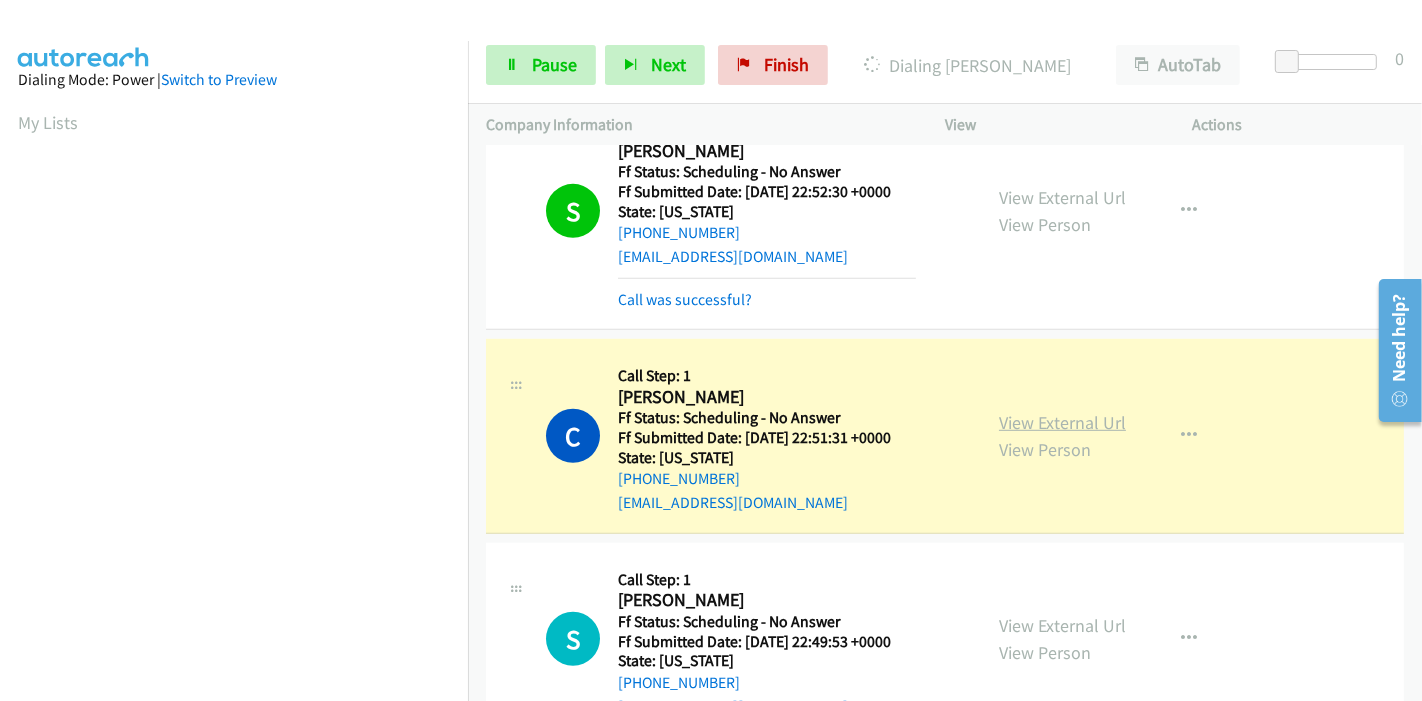 click on "View External Url" at bounding box center (1062, 422) 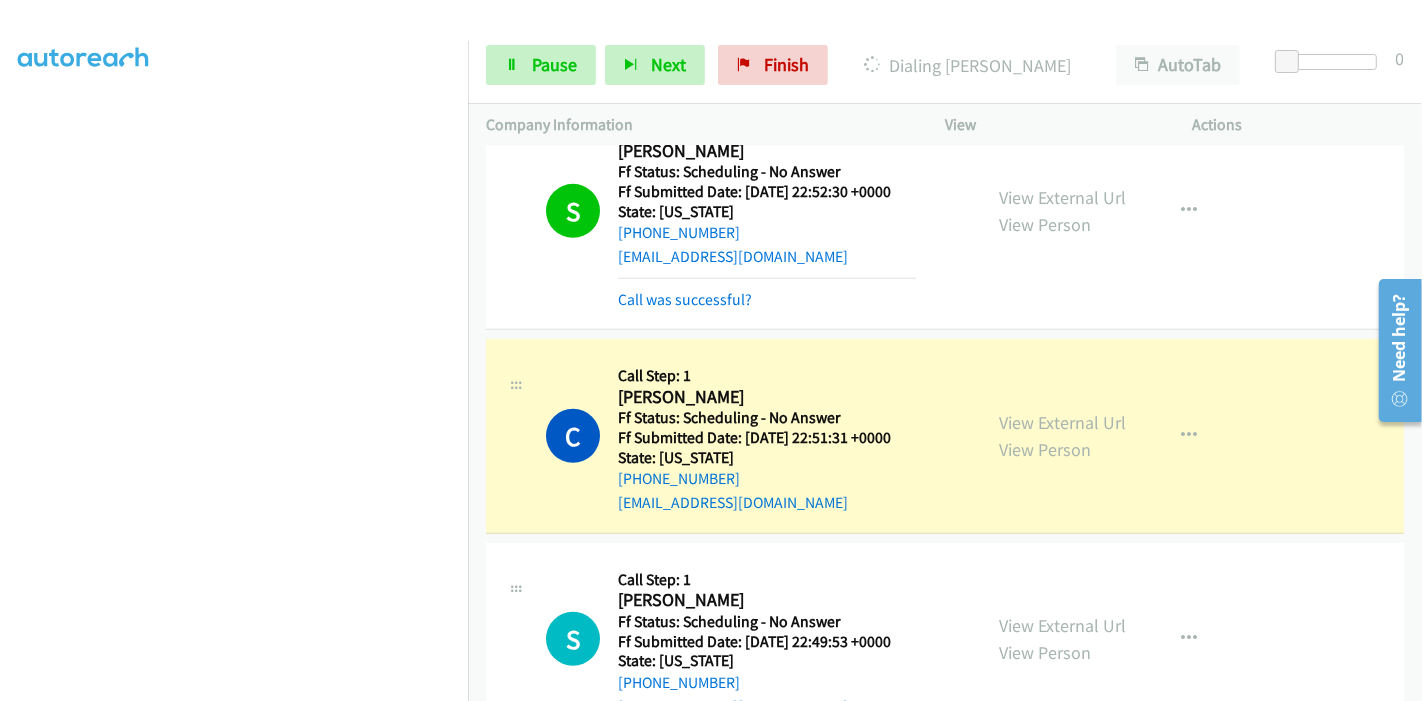 scroll, scrollTop: 0, scrollLeft: 0, axis: both 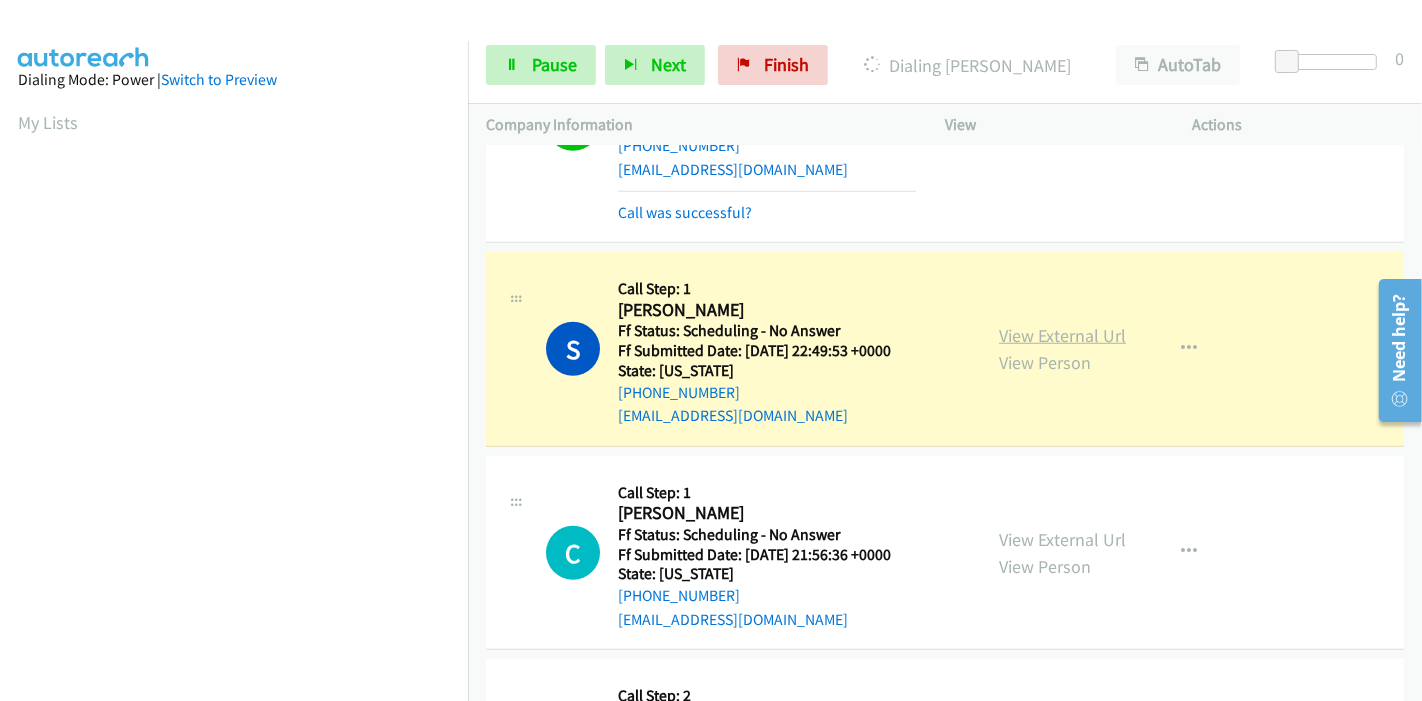 click on "View External Url" at bounding box center (1062, 335) 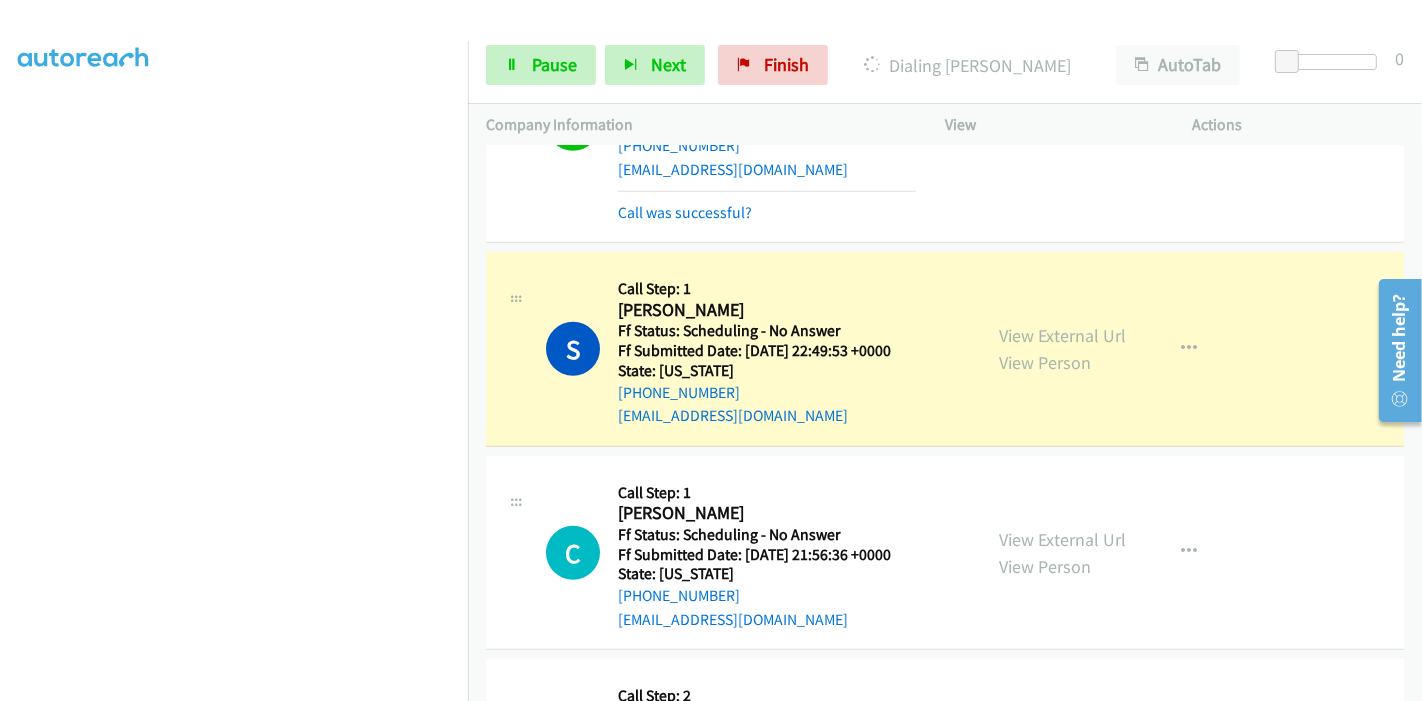 scroll, scrollTop: 0, scrollLeft: 0, axis: both 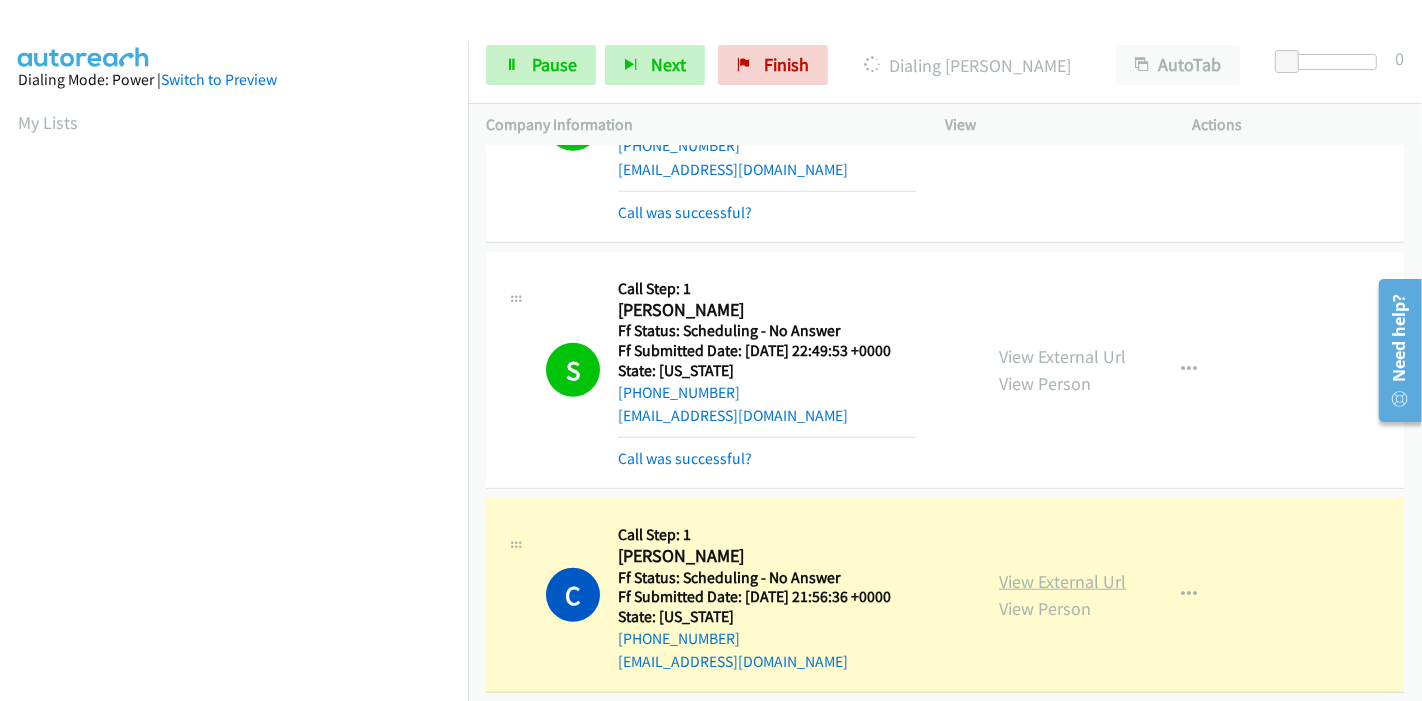click on "View External Url" at bounding box center (1062, 581) 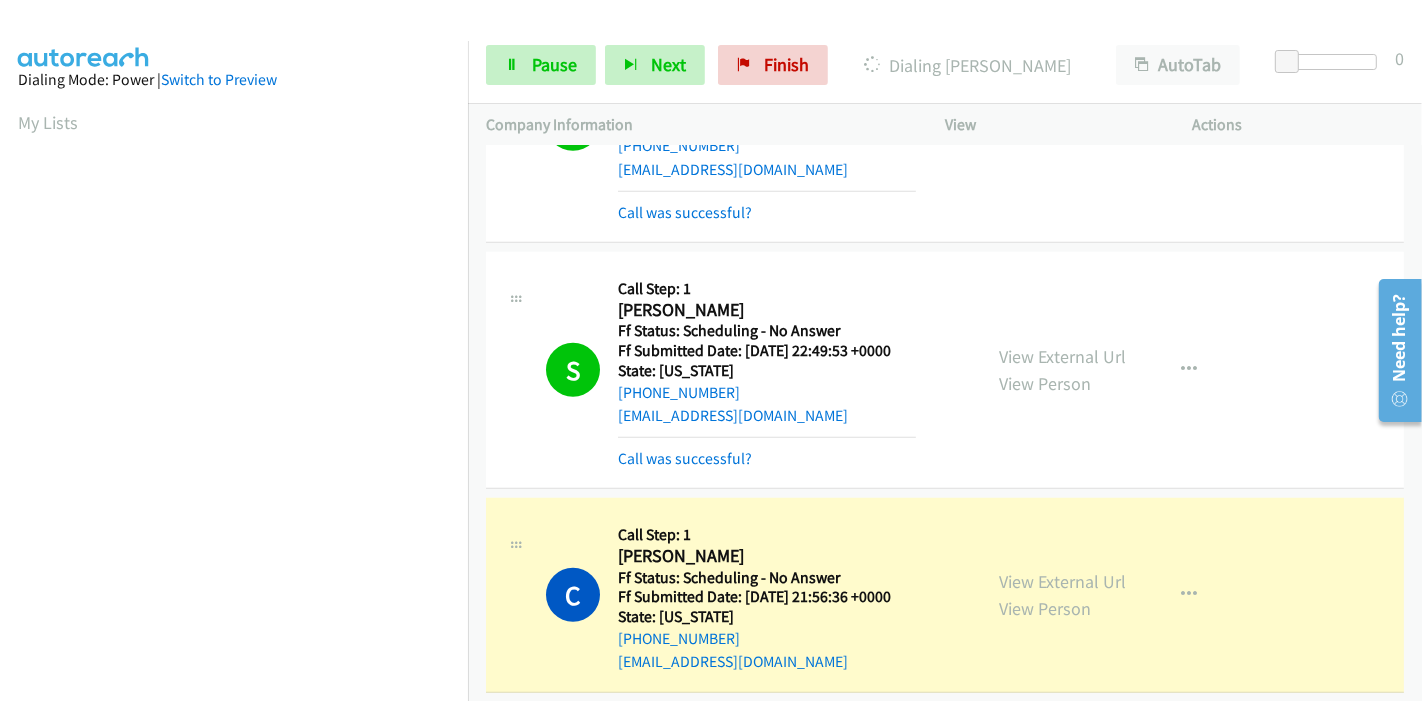 scroll, scrollTop: 0, scrollLeft: 0, axis: both 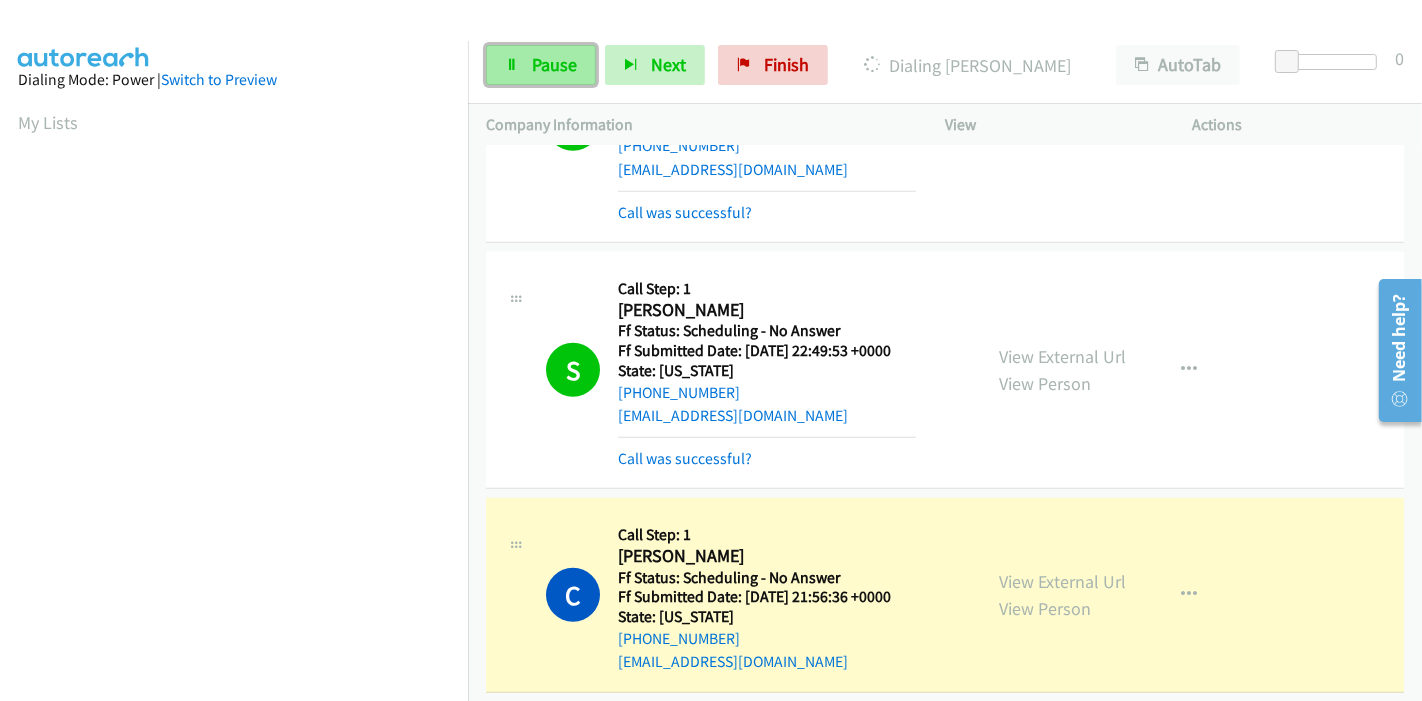 click on "Pause" at bounding box center (554, 64) 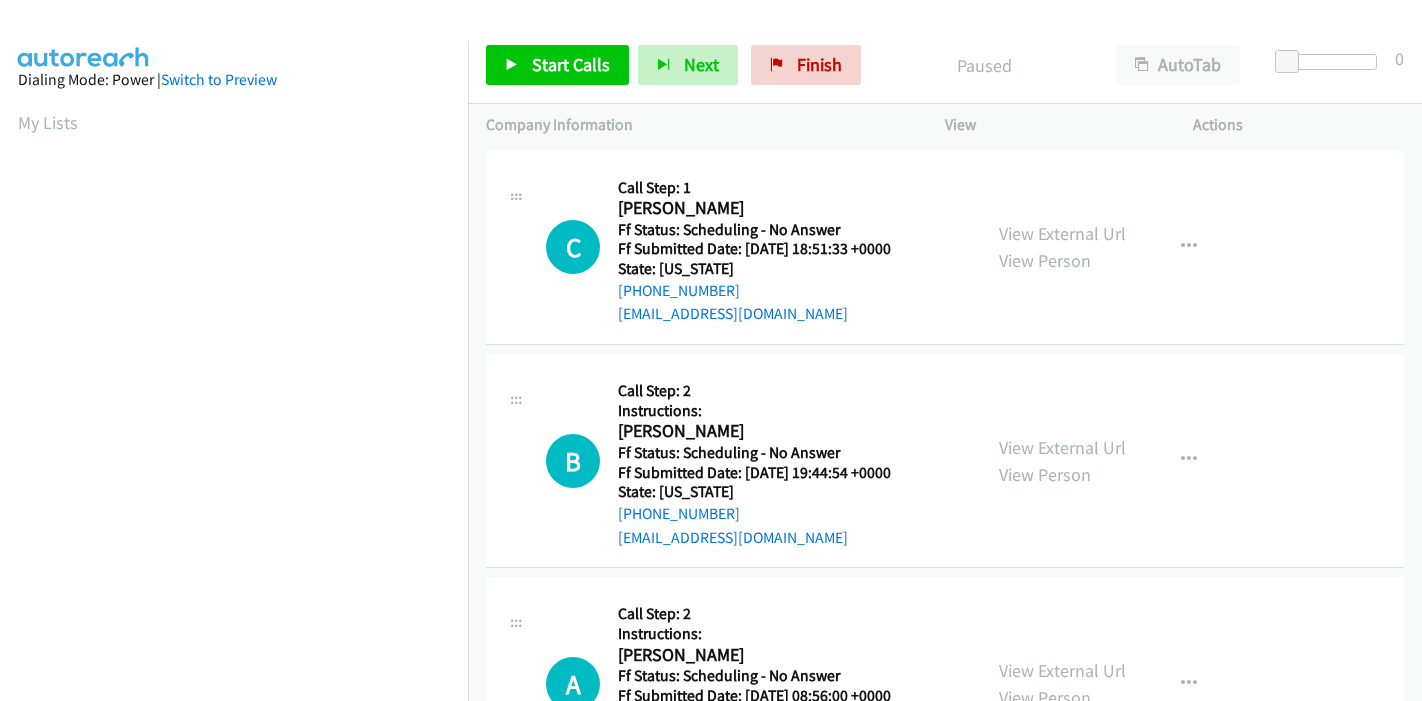 scroll, scrollTop: 0, scrollLeft: 0, axis: both 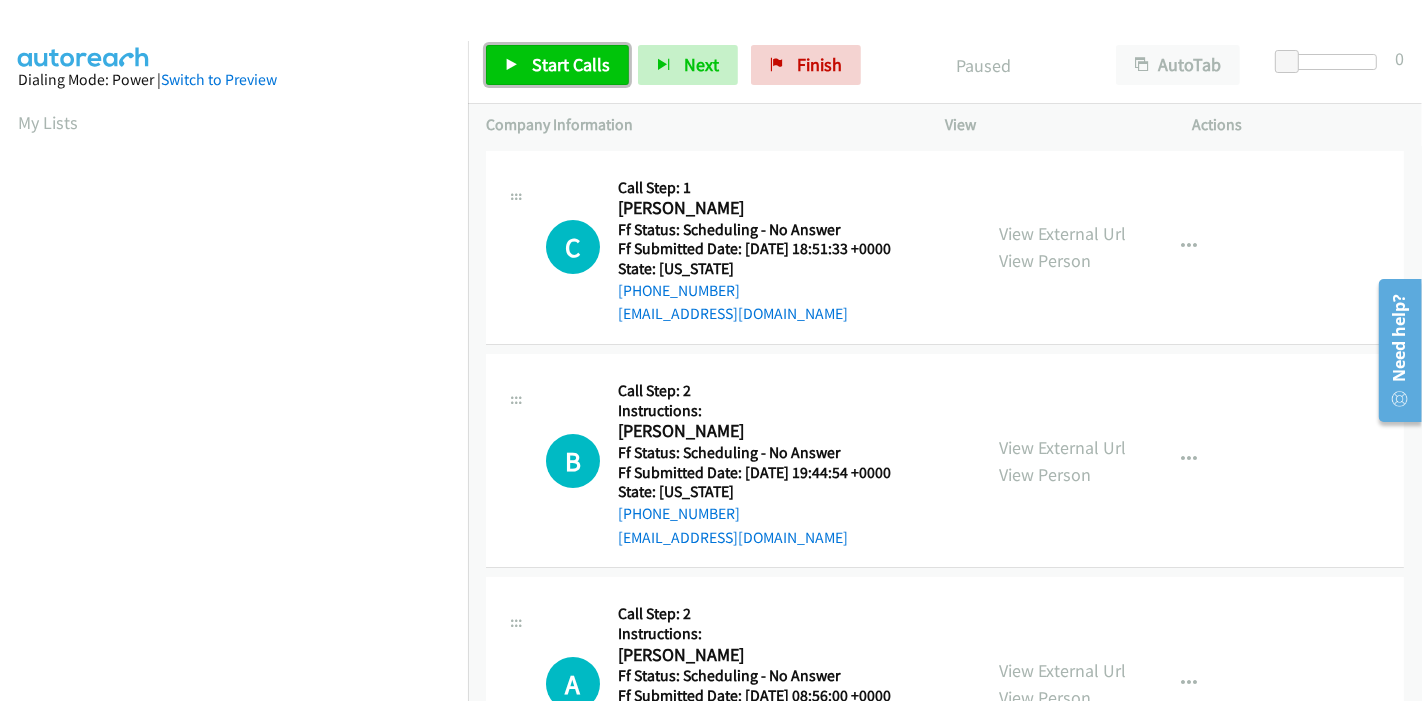 click on "Start Calls" at bounding box center (557, 65) 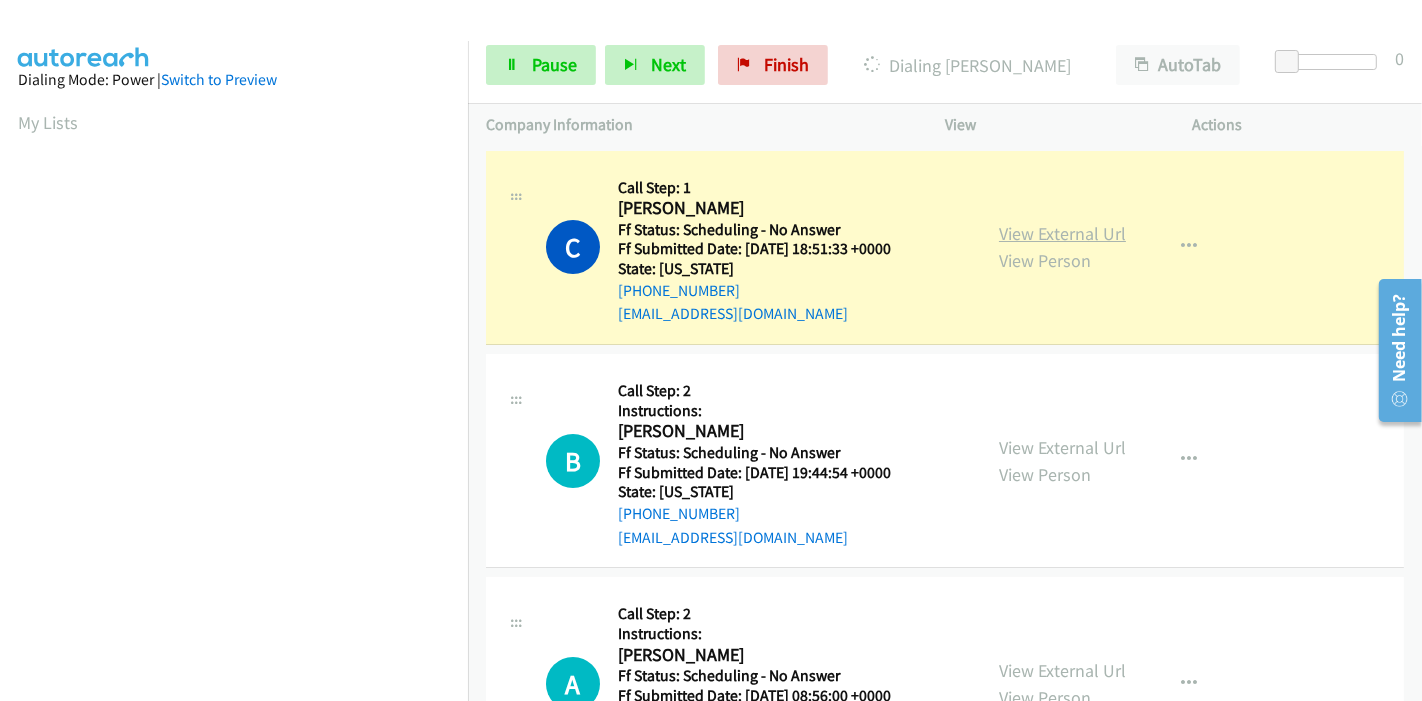 click on "View External Url" at bounding box center [1062, 233] 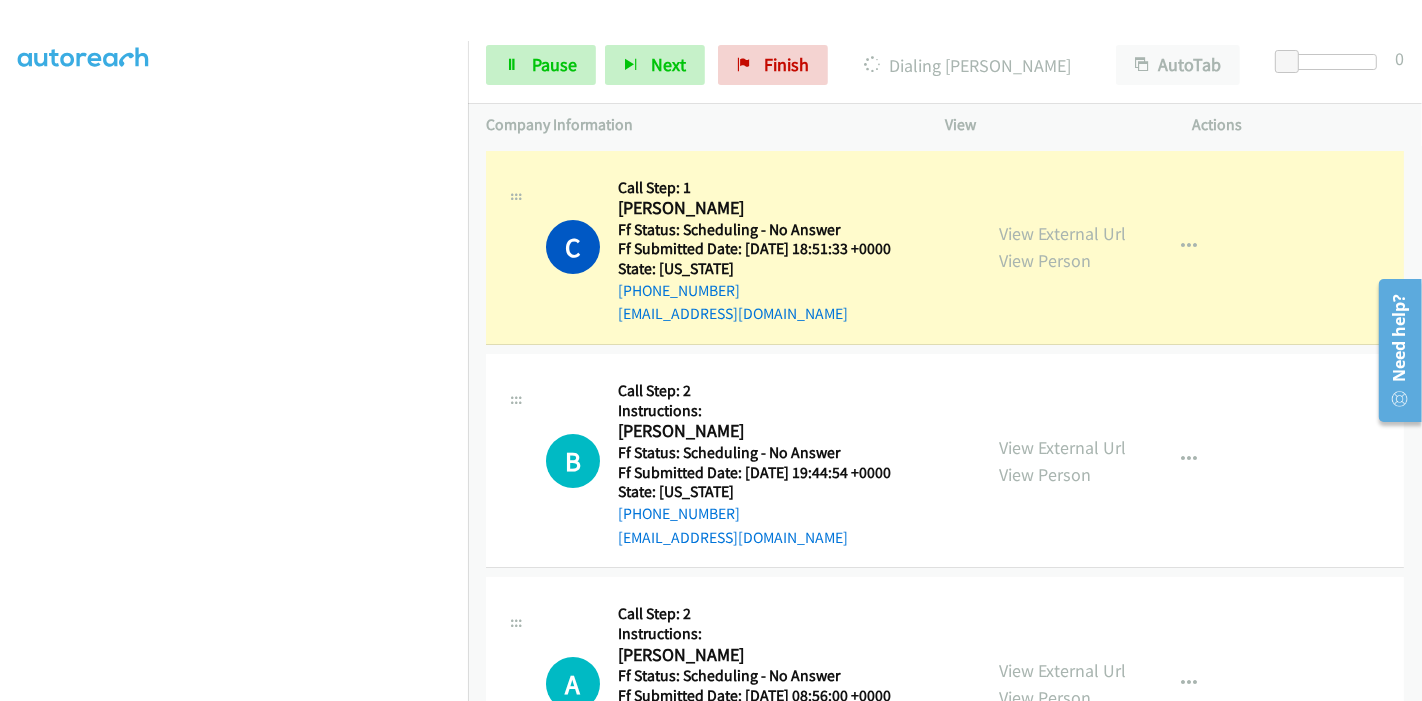 scroll, scrollTop: 422, scrollLeft: 0, axis: vertical 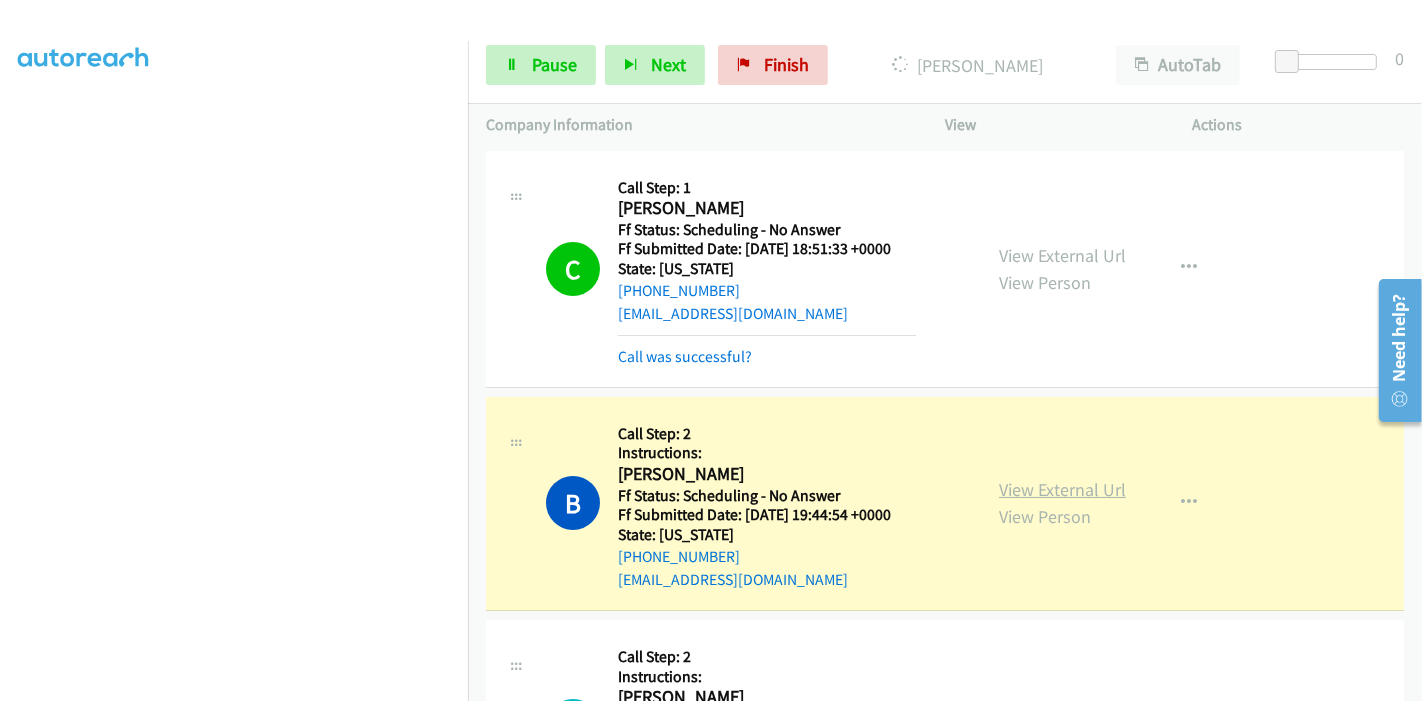 click on "View External Url" at bounding box center [1062, 489] 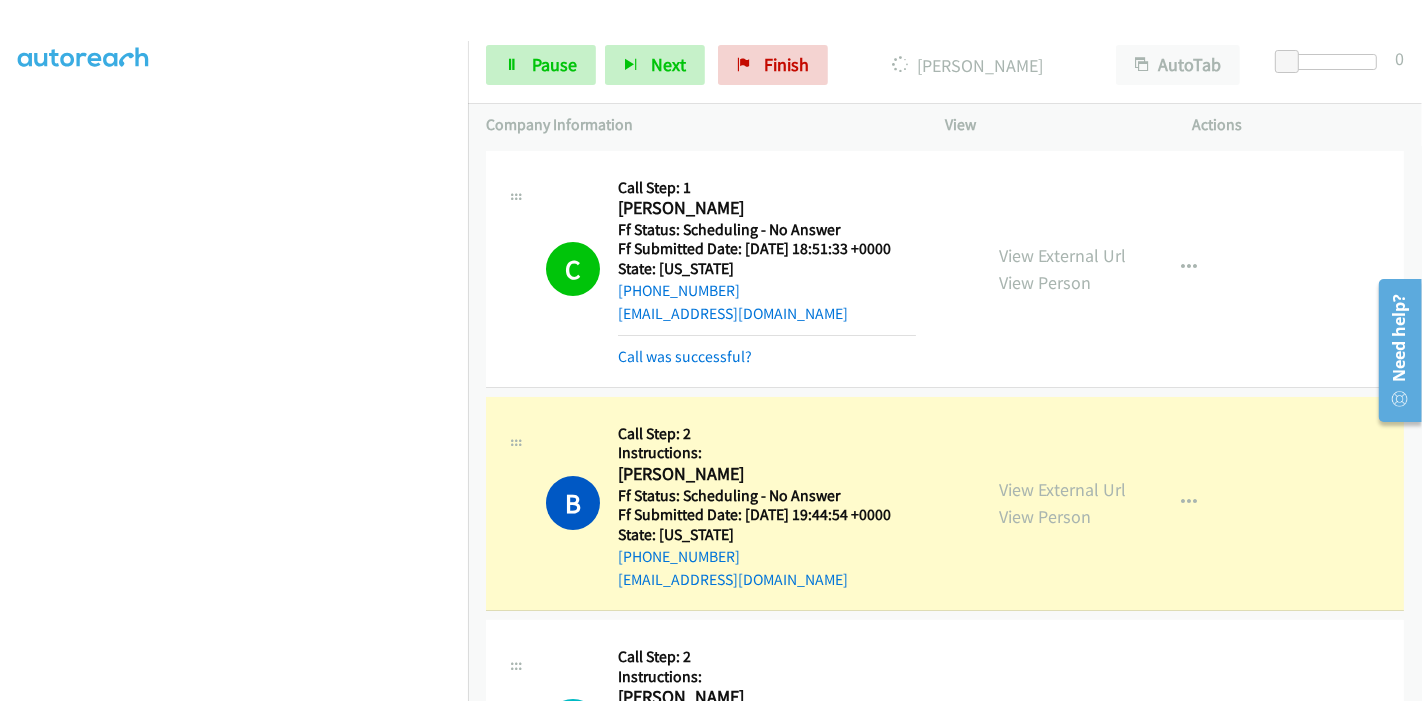 scroll, scrollTop: 0, scrollLeft: 0, axis: both 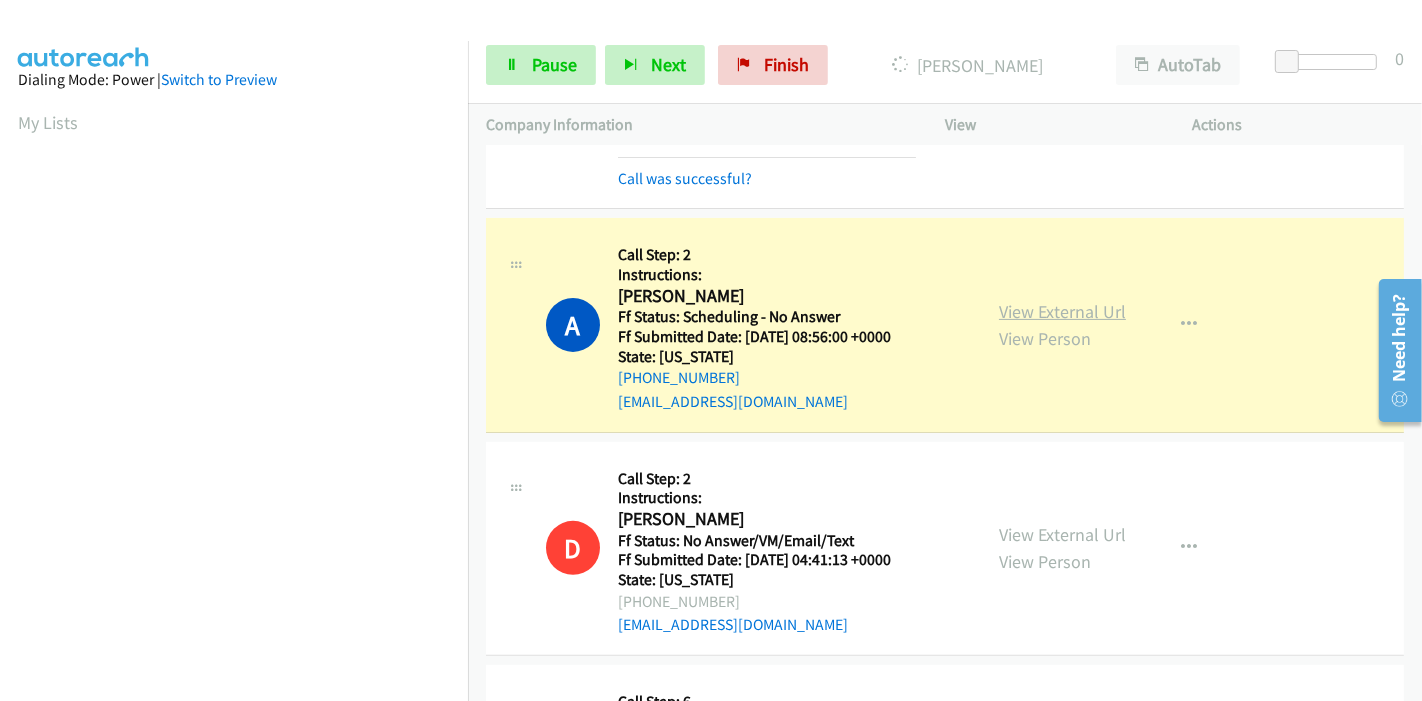 click on "View External Url" at bounding box center [1062, 311] 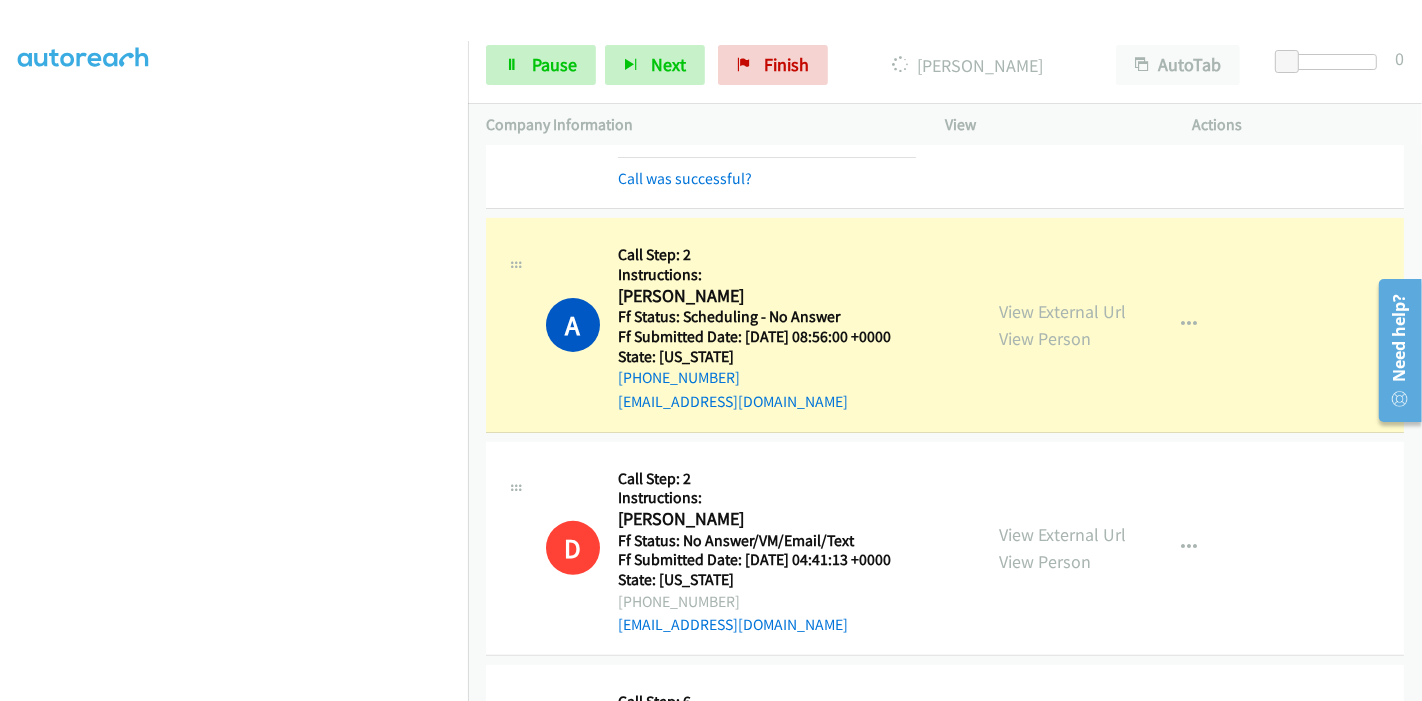 scroll, scrollTop: 0, scrollLeft: 0, axis: both 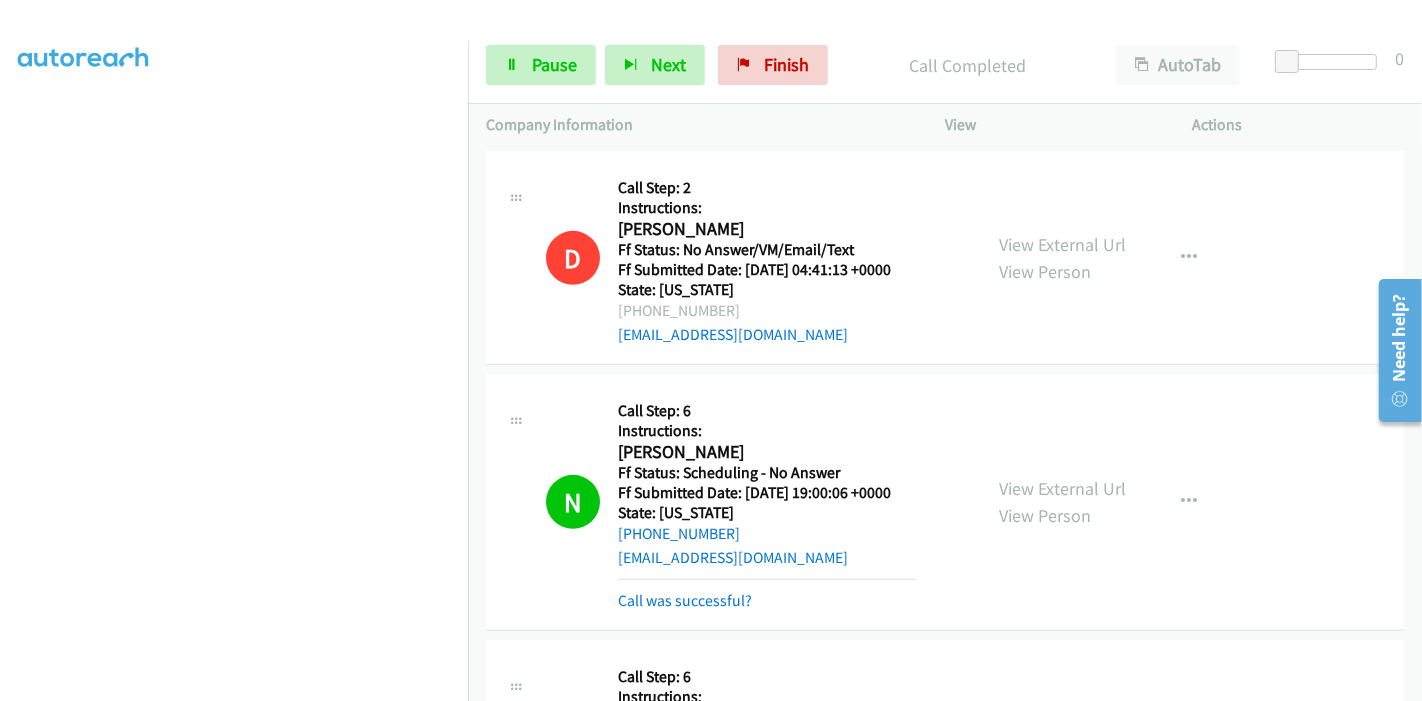 click on "View External Url
View Person
View External Url
Email
Schedule/Manage Callback
Skip Call
Add to do not call list" at bounding box center [1114, 502] 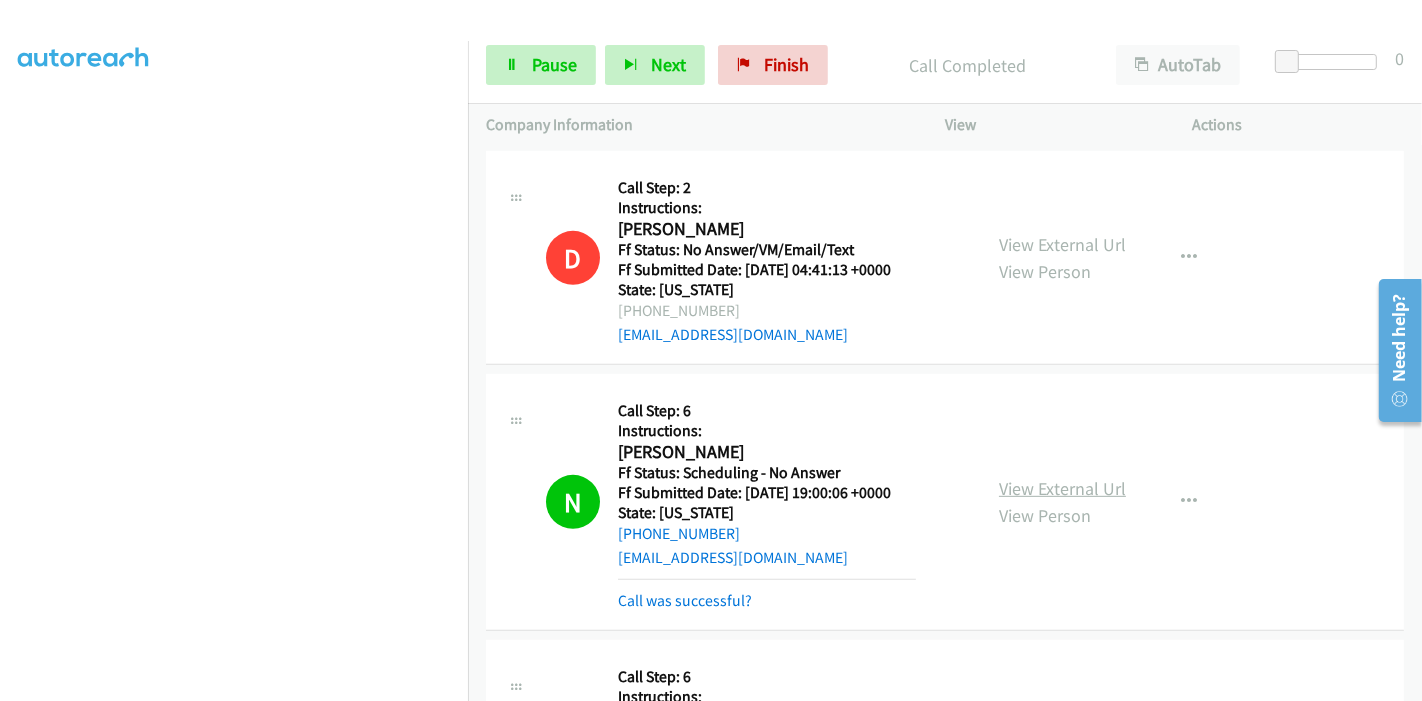 click on "View External Url" at bounding box center [1062, 488] 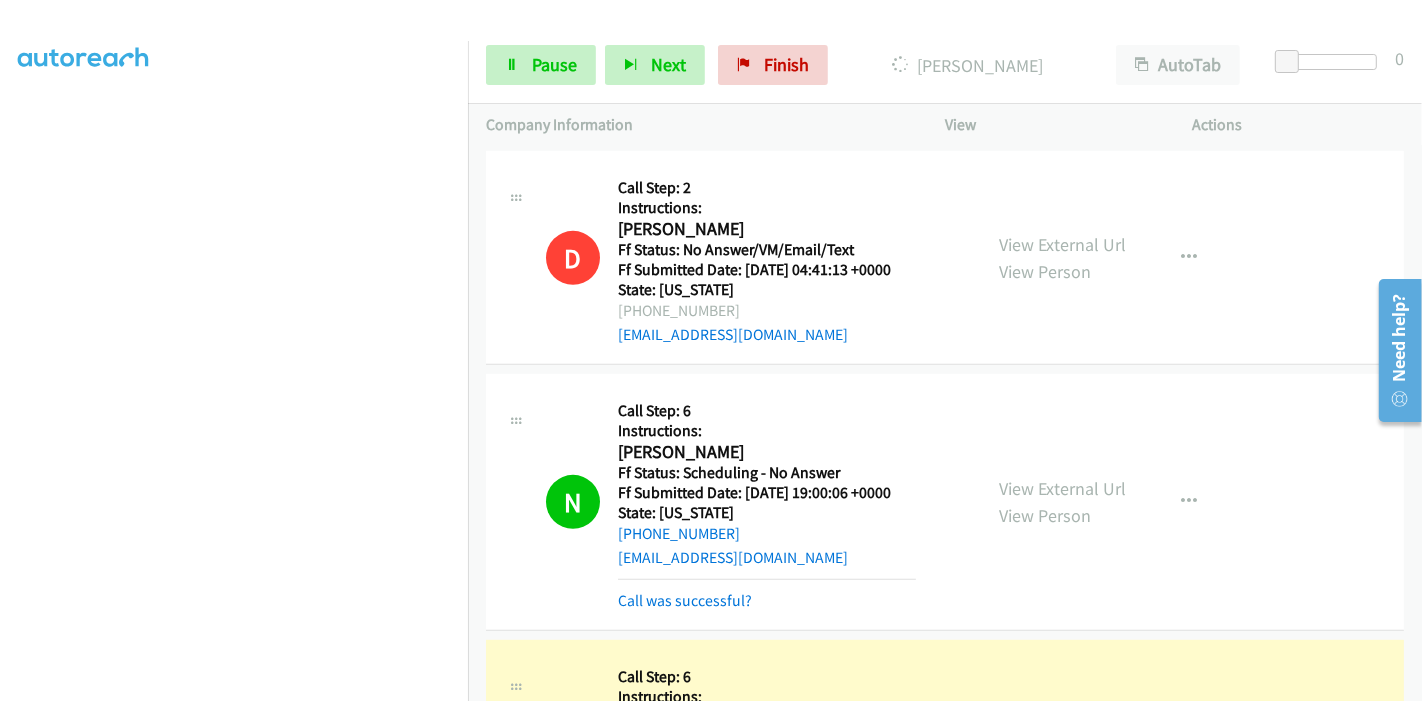 scroll, scrollTop: 0, scrollLeft: 0, axis: both 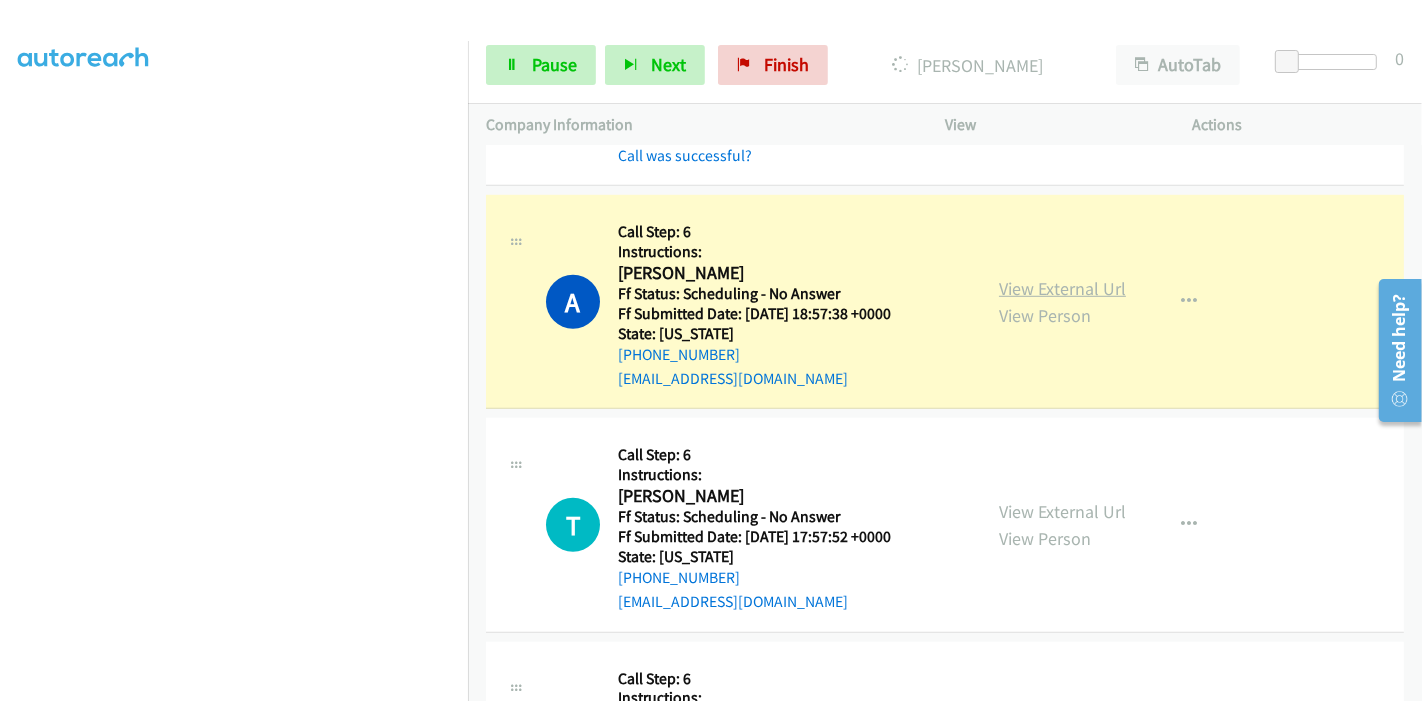 click on "View External Url" at bounding box center (1062, 288) 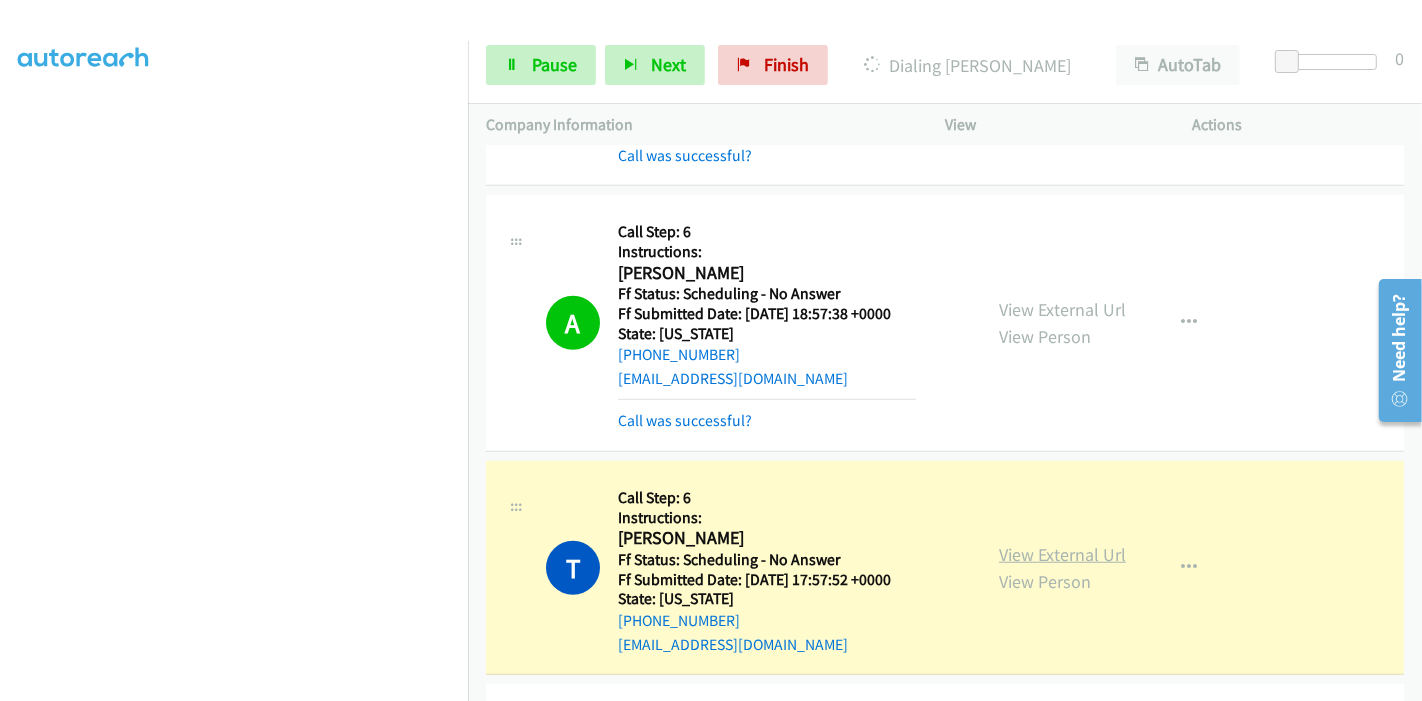 click on "View External Url" at bounding box center (1062, 554) 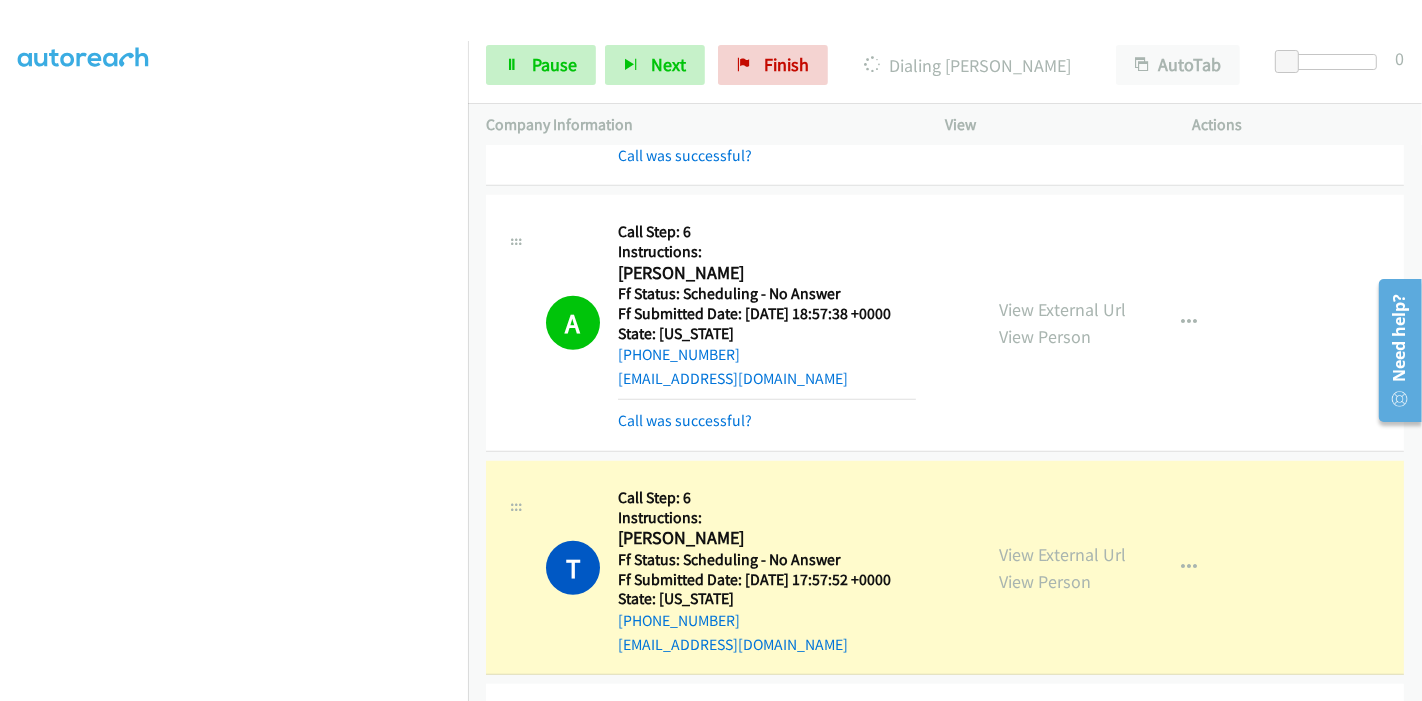scroll, scrollTop: 0, scrollLeft: 0, axis: both 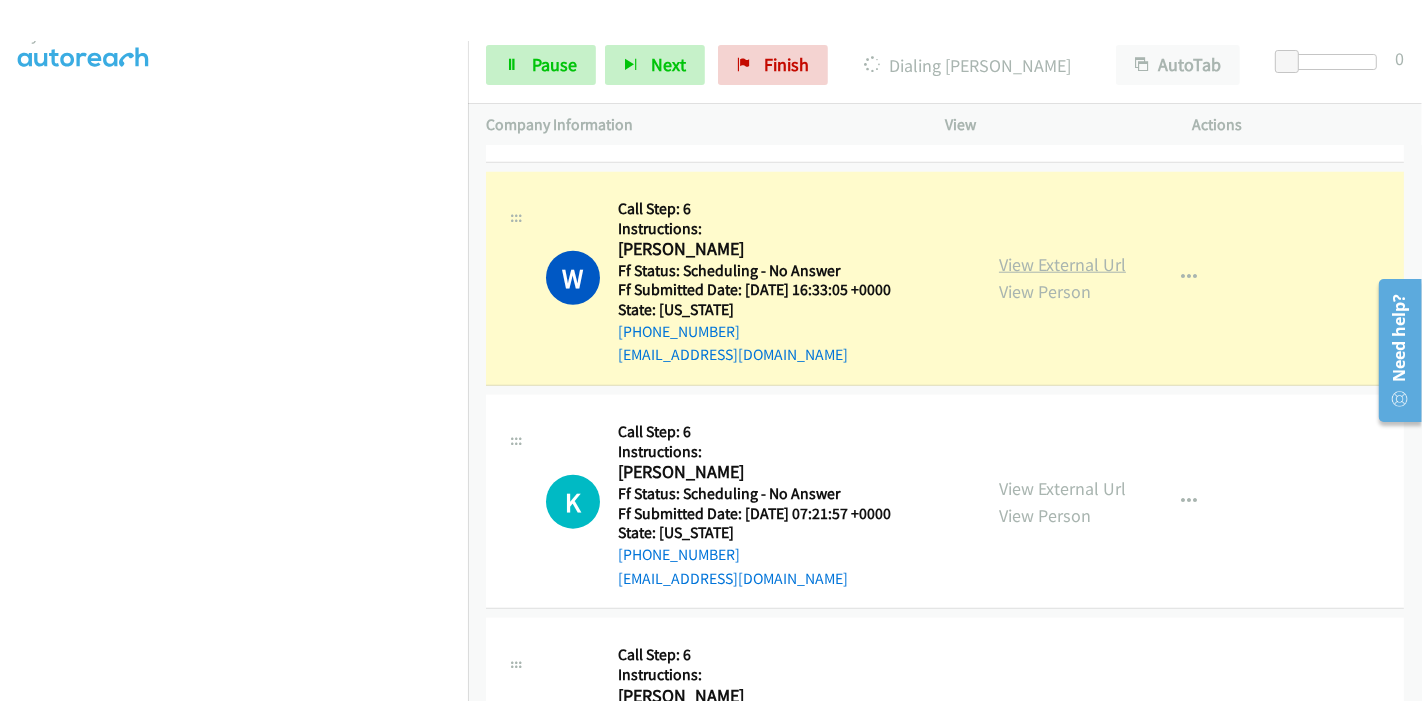 click on "View External Url" at bounding box center (1062, 264) 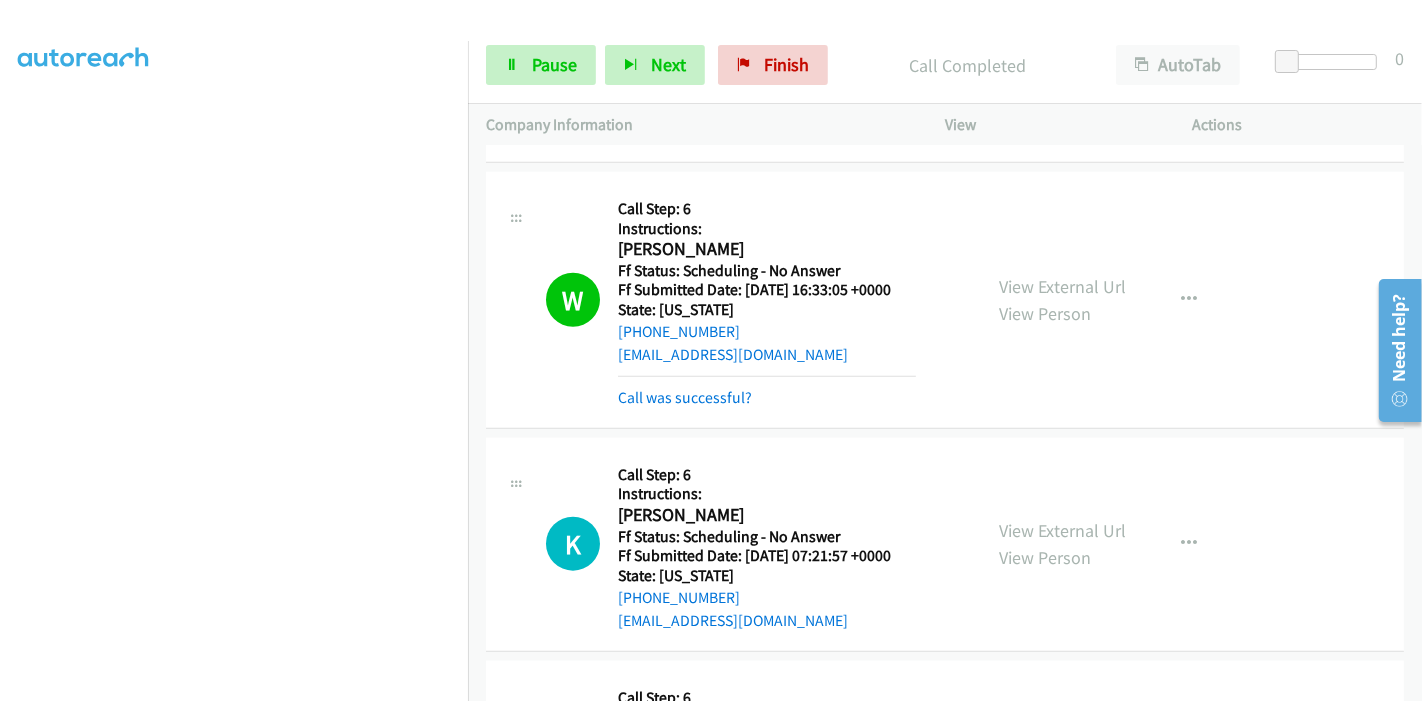 scroll, scrollTop: 311, scrollLeft: 0, axis: vertical 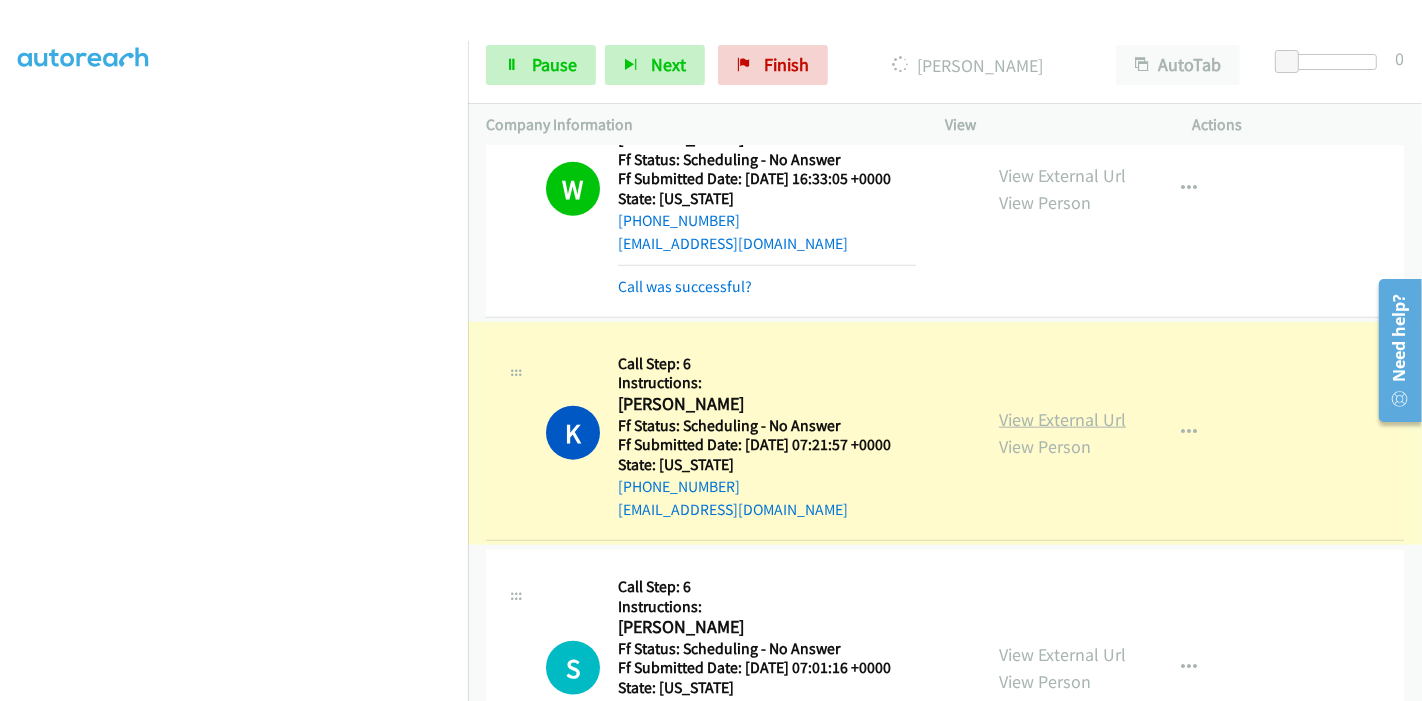 click on "View External Url" at bounding box center (1062, 419) 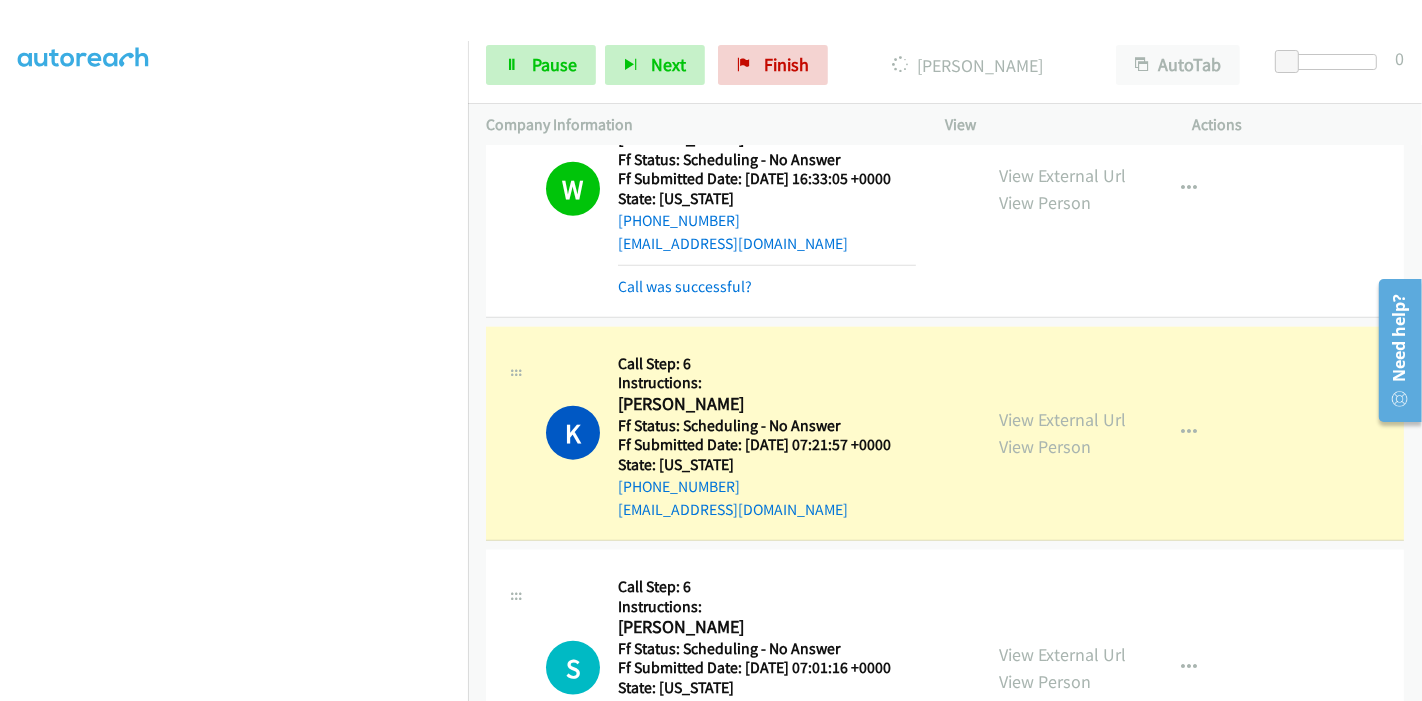 scroll, scrollTop: 0, scrollLeft: 0, axis: both 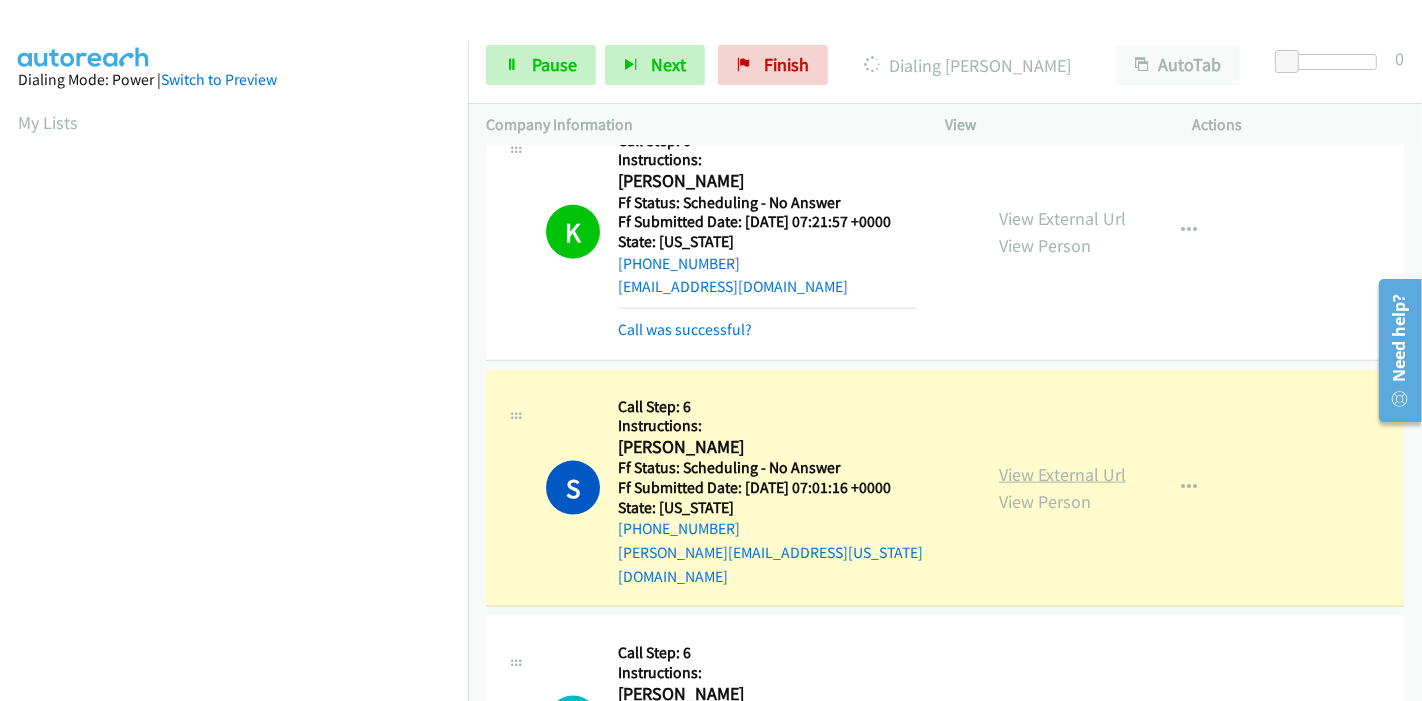 click on "View External Url" at bounding box center (1062, 474) 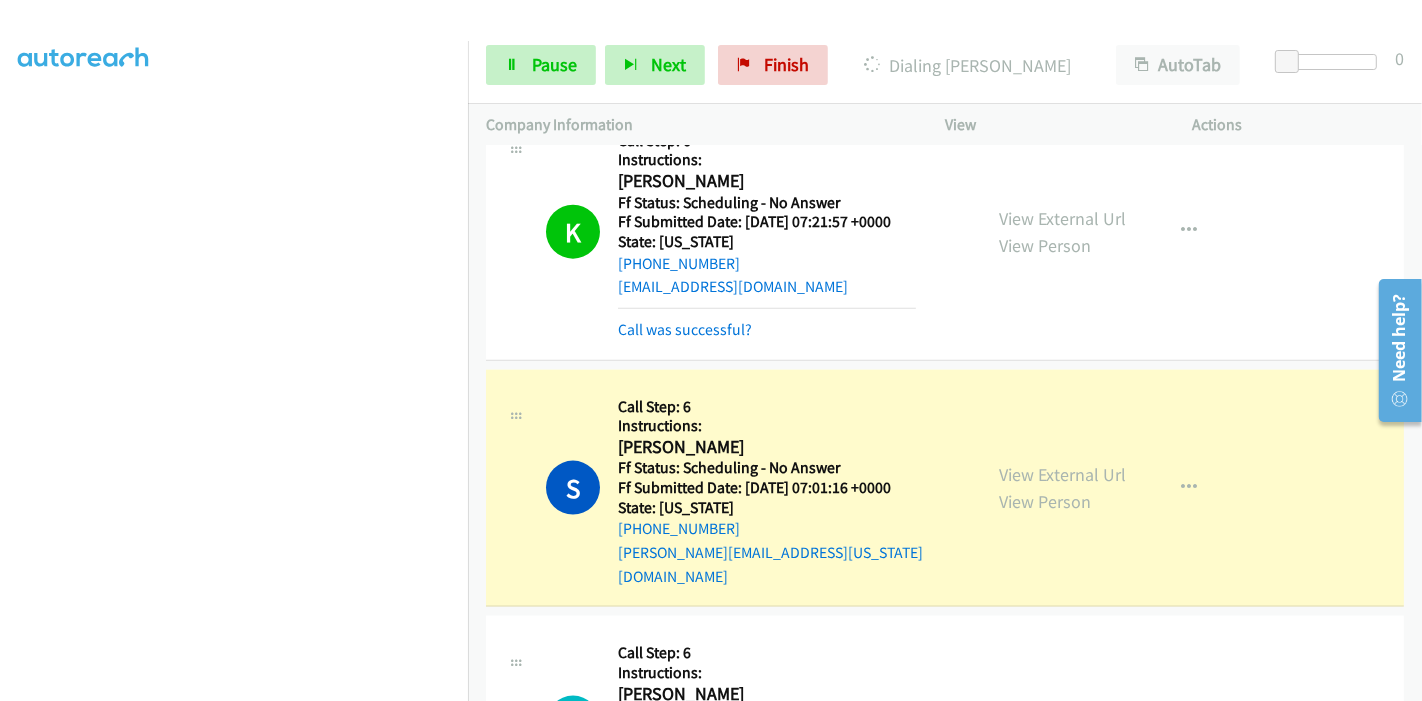 scroll, scrollTop: 0, scrollLeft: 0, axis: both 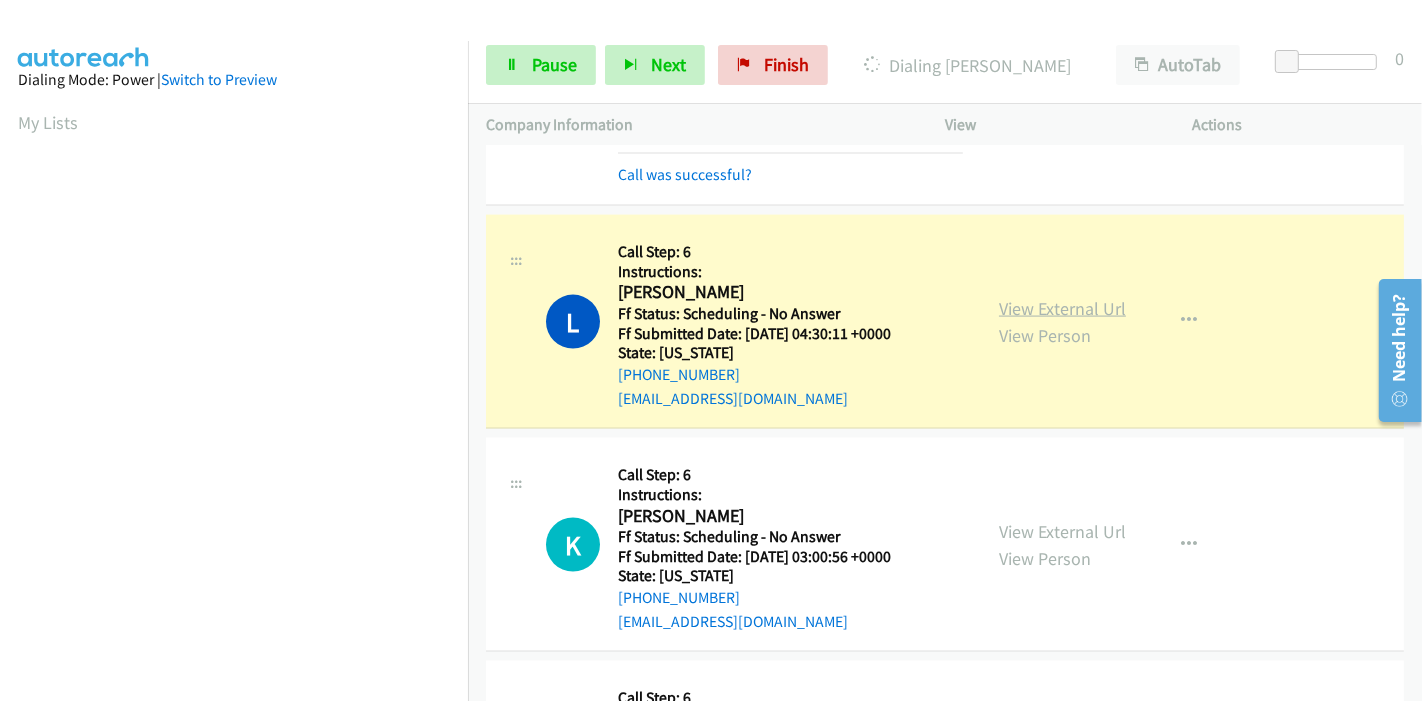 click on "View External Url" at bounding box center (1062, 308) 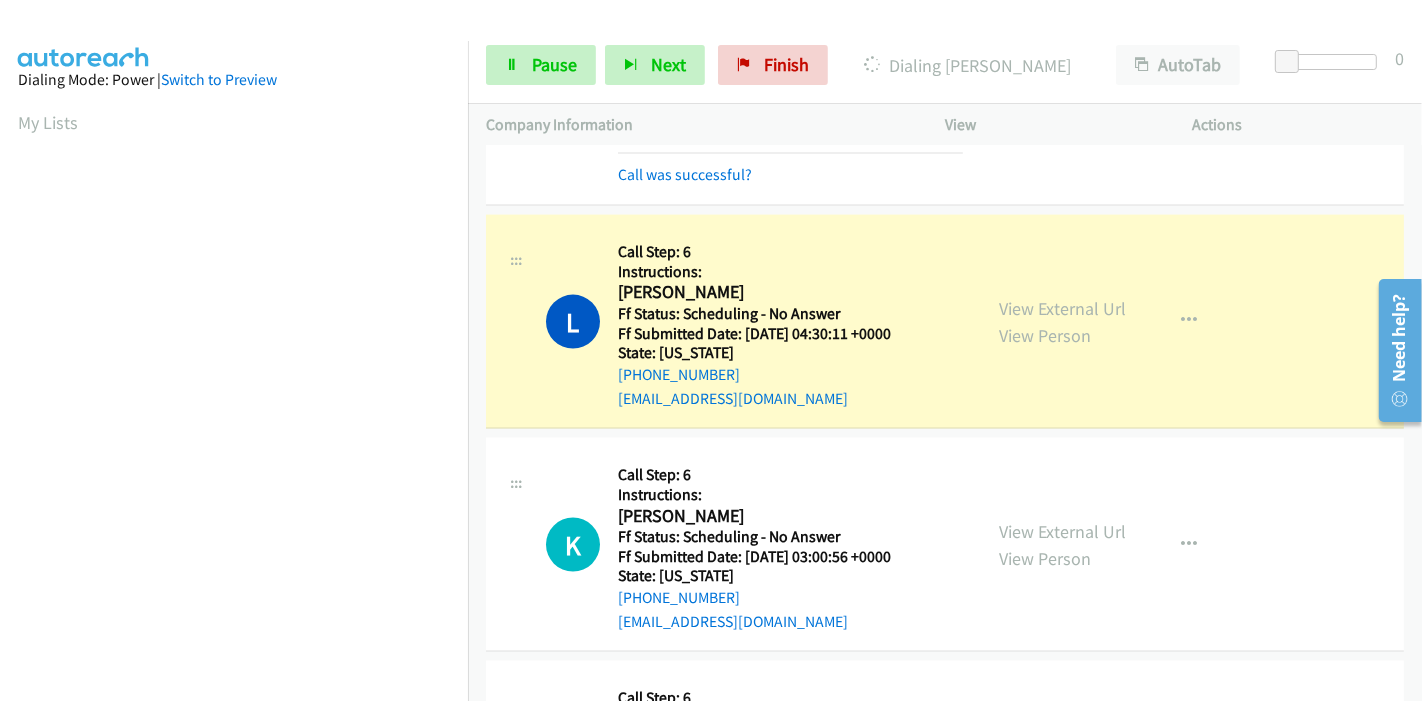 click on "L
Callback Scheduled
Call Step: 6
Instructions:
Lisa Ivey
America/New_York
Ff Status: Scheduling - No Answer
Ff Submitted Date: 2025-06-23 04:30:11 +0000
State: North Carolina
+1 828-506-4290
lisaivey2@gmail.com
Call was successful?
View External Url
View Person
View External Url
Email
Schedule/Manage Callback
Skip Call
Add to do not call list" at bounding box center (945, 321) 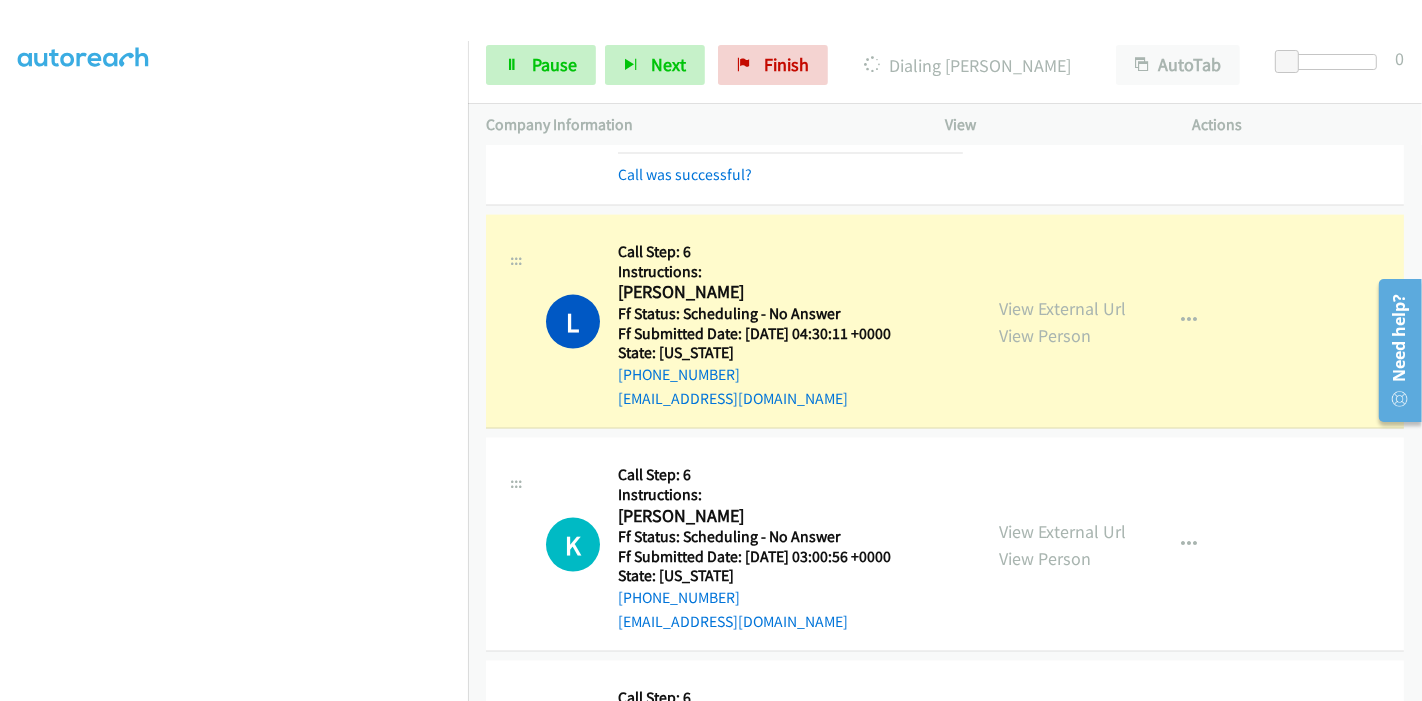 scroll, scrollTop: 422, scrollLeft: 0, axis: vertical 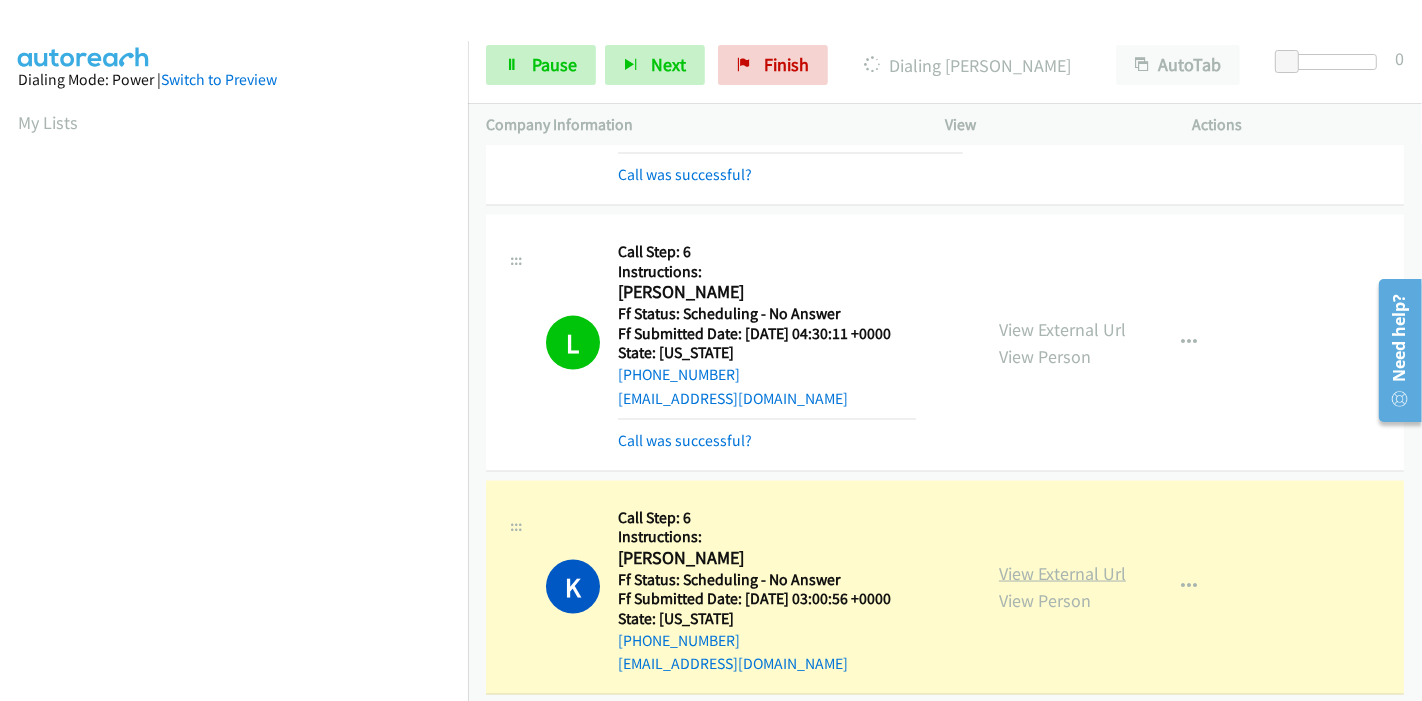 click on "View External Url" at bounding box center (1062, 573) 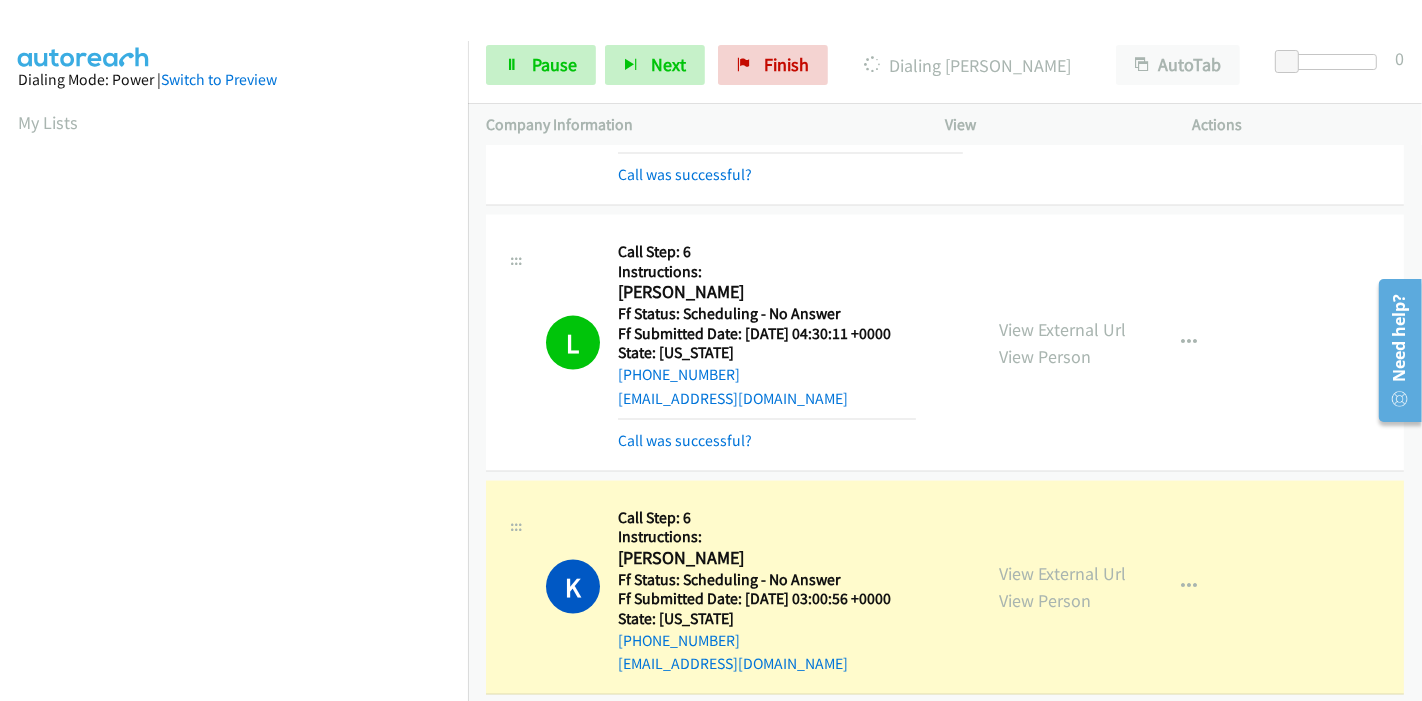 scroll, scrollTop: 422, scrollLeft: 0, axis: vertical 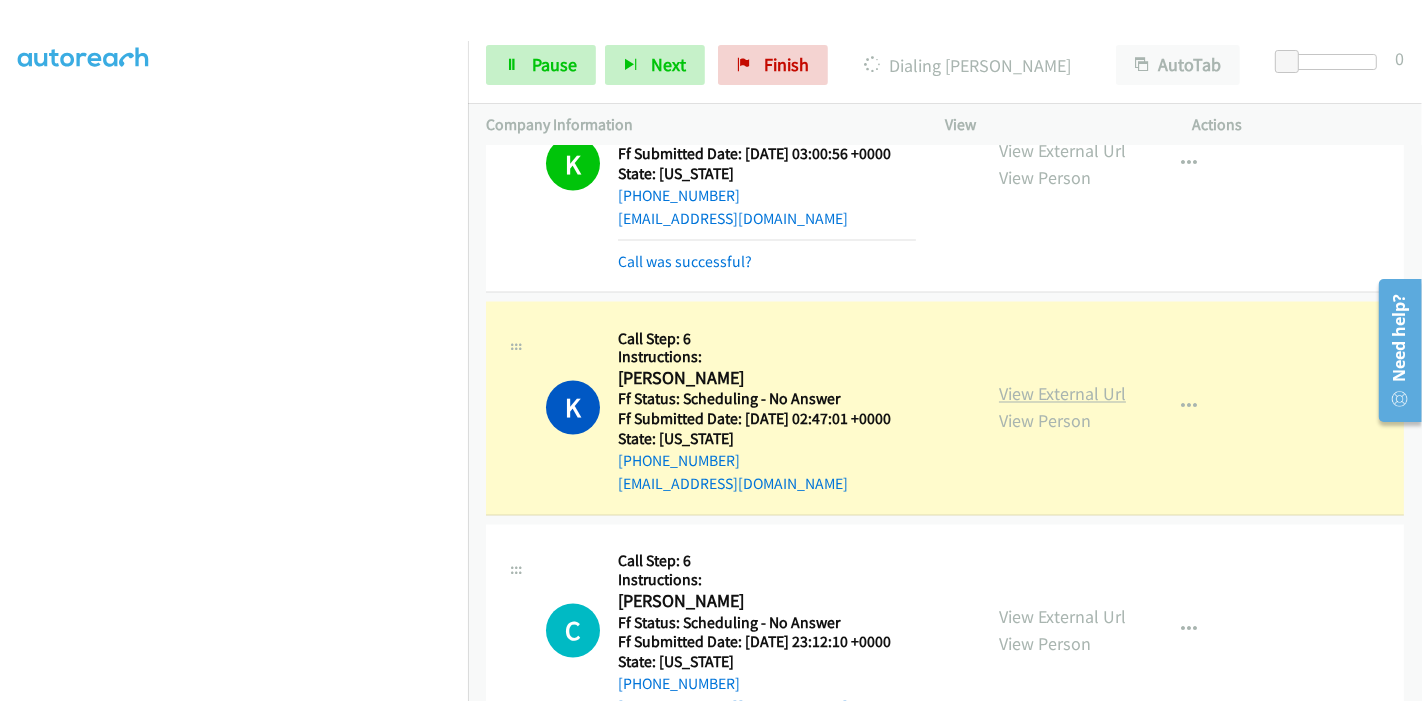 click on "View External Url" at bounding box center (1062, 394) 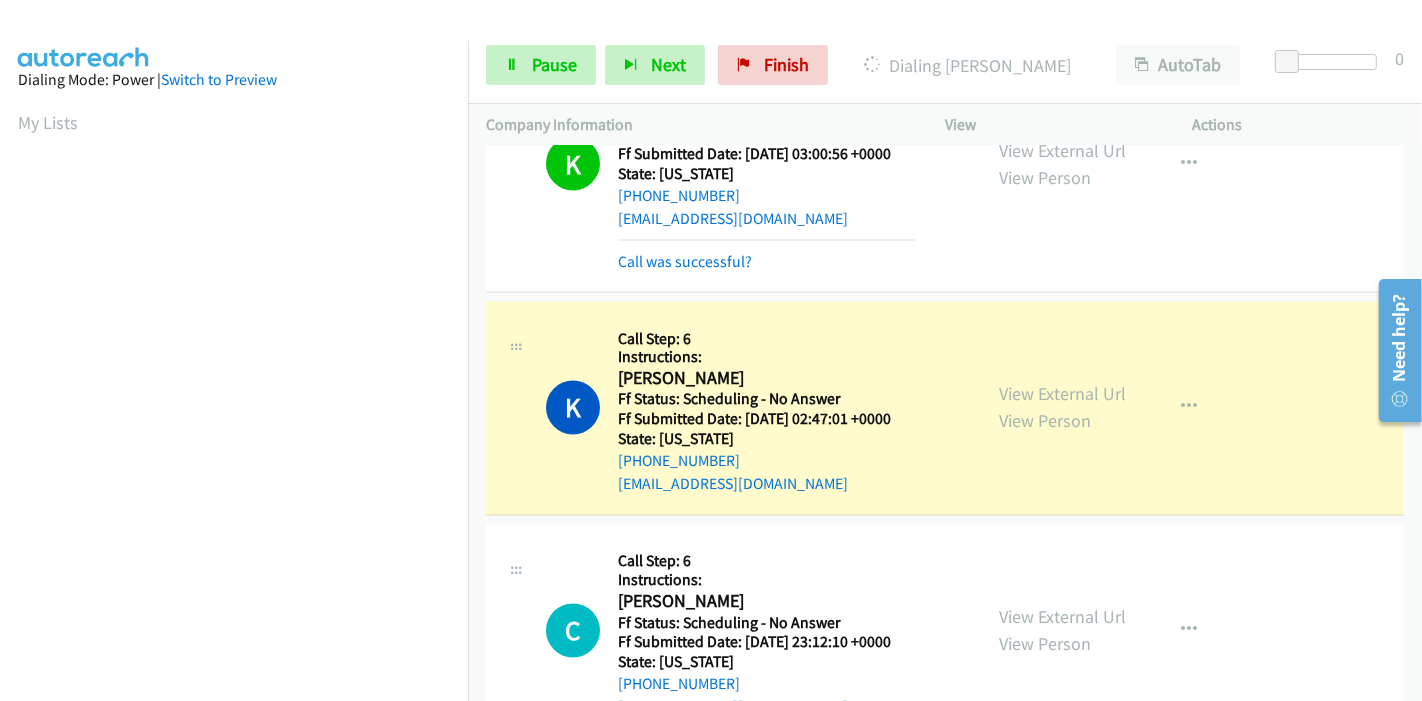 scroll, scrollTop: 422, scrollLeft: 0, axis: vertical 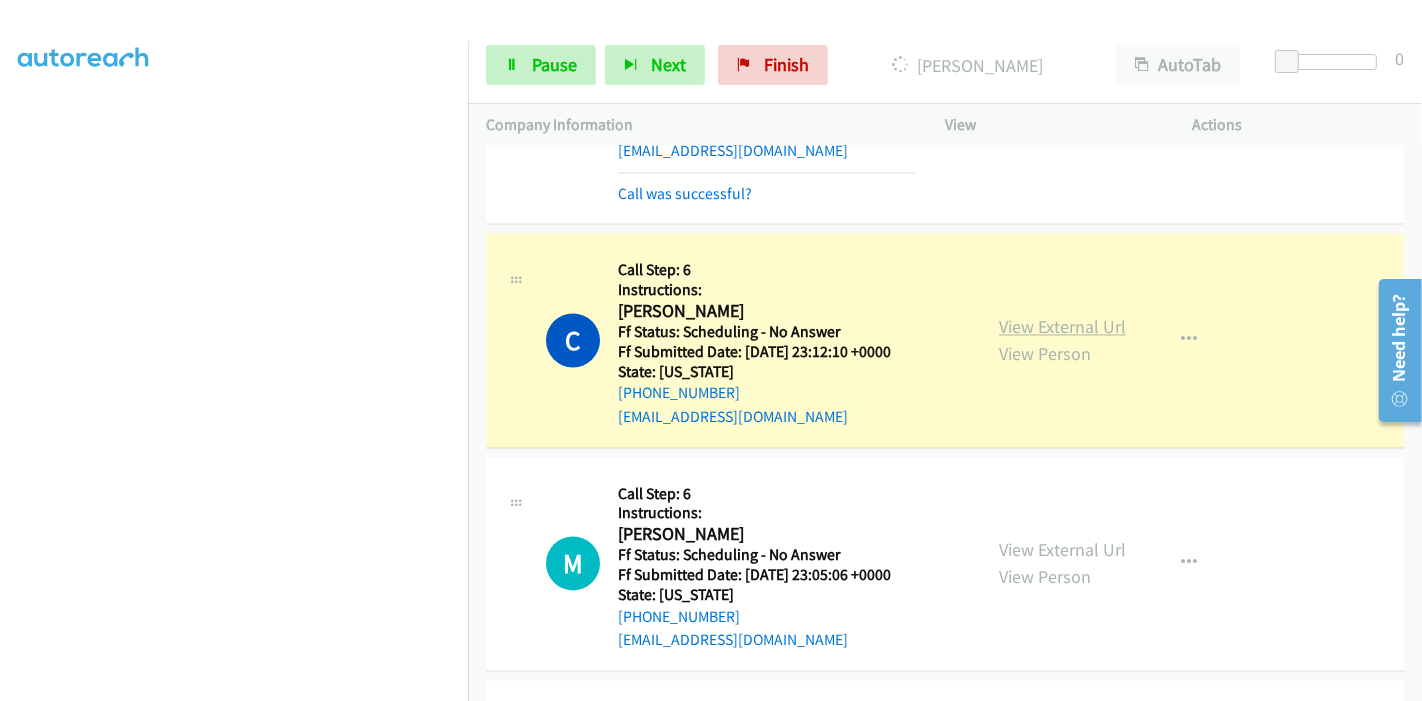 click on "View External Url" at bounding box center (1062, 327) 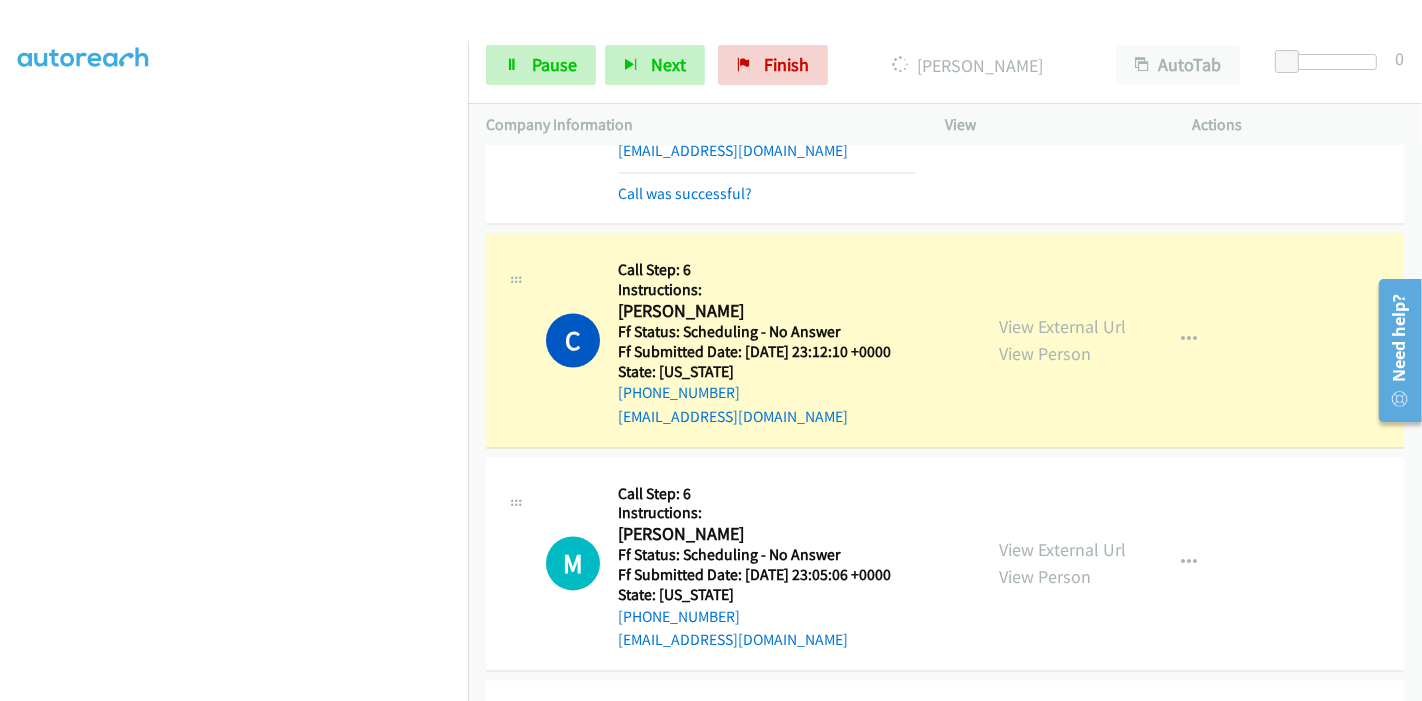 scroll, scrollTop: 0, scrollLeft: 0, axis: both 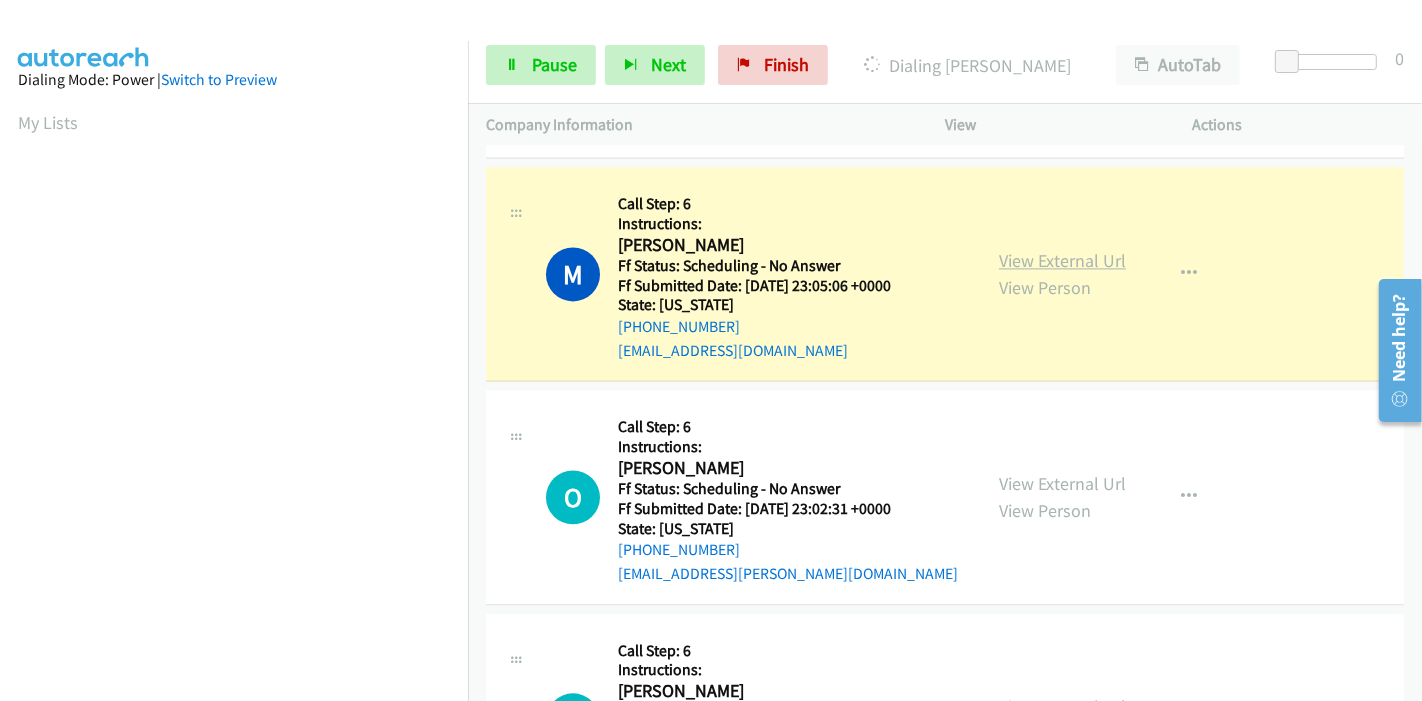 click on "View External Url" at bounding box center [1062, 260] 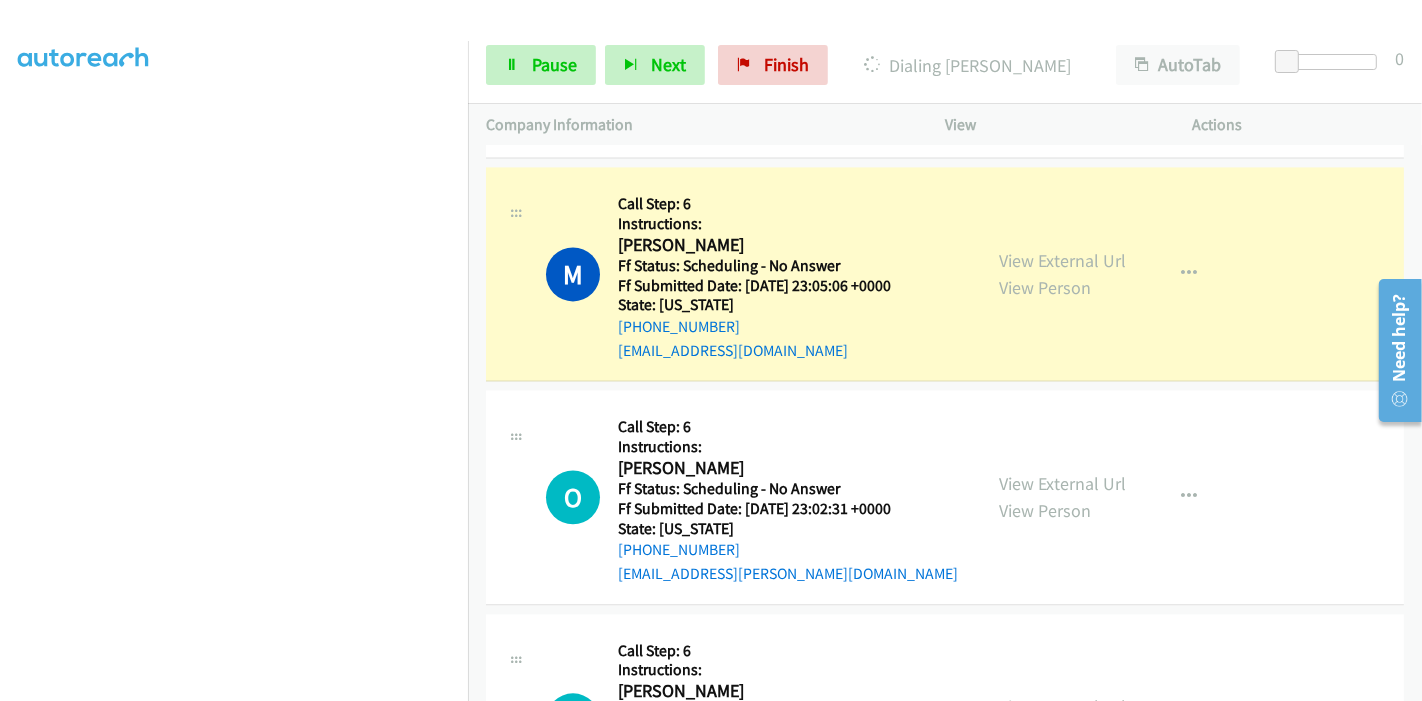 scroll, scrollTop: 0, scrollLeft: 0, axis: both 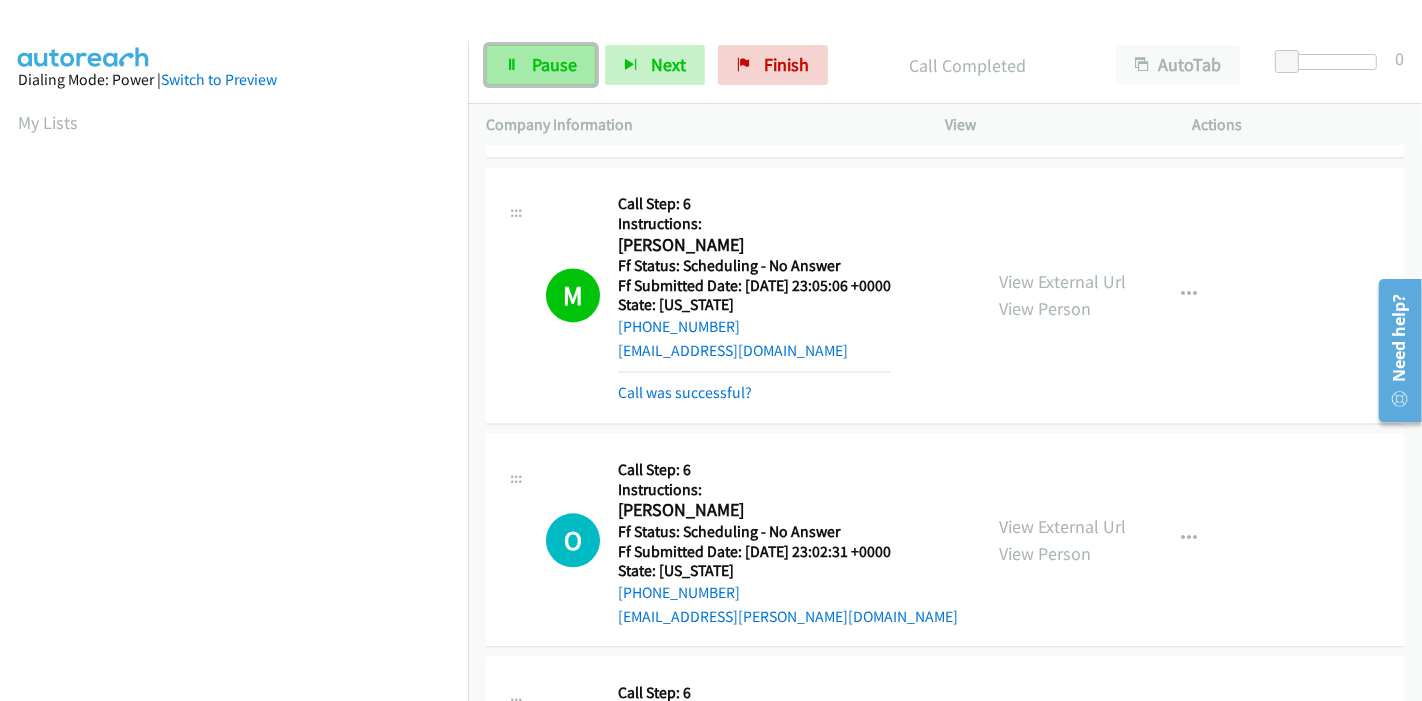 click on "Pause" at bounding box center (554, 64) 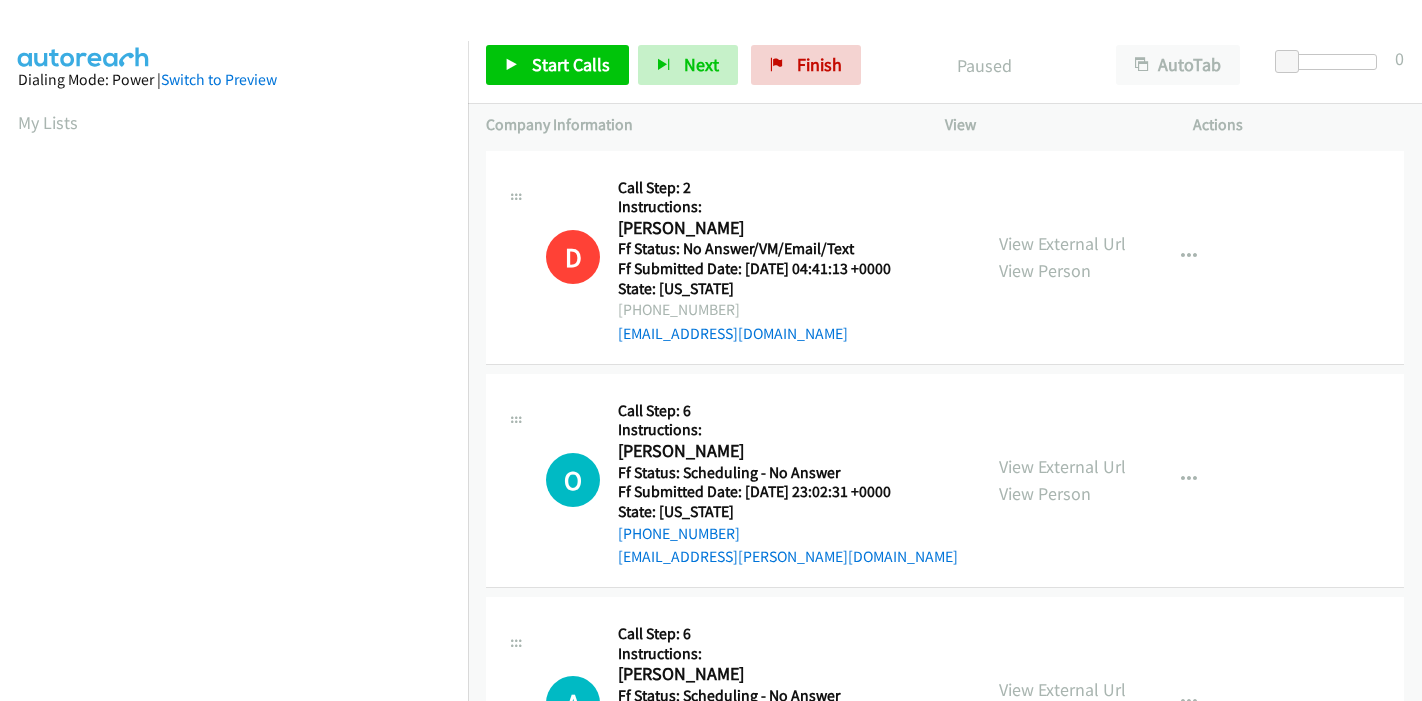 scroll, scrollTop: 0, scrollLeft: 0, axis: both 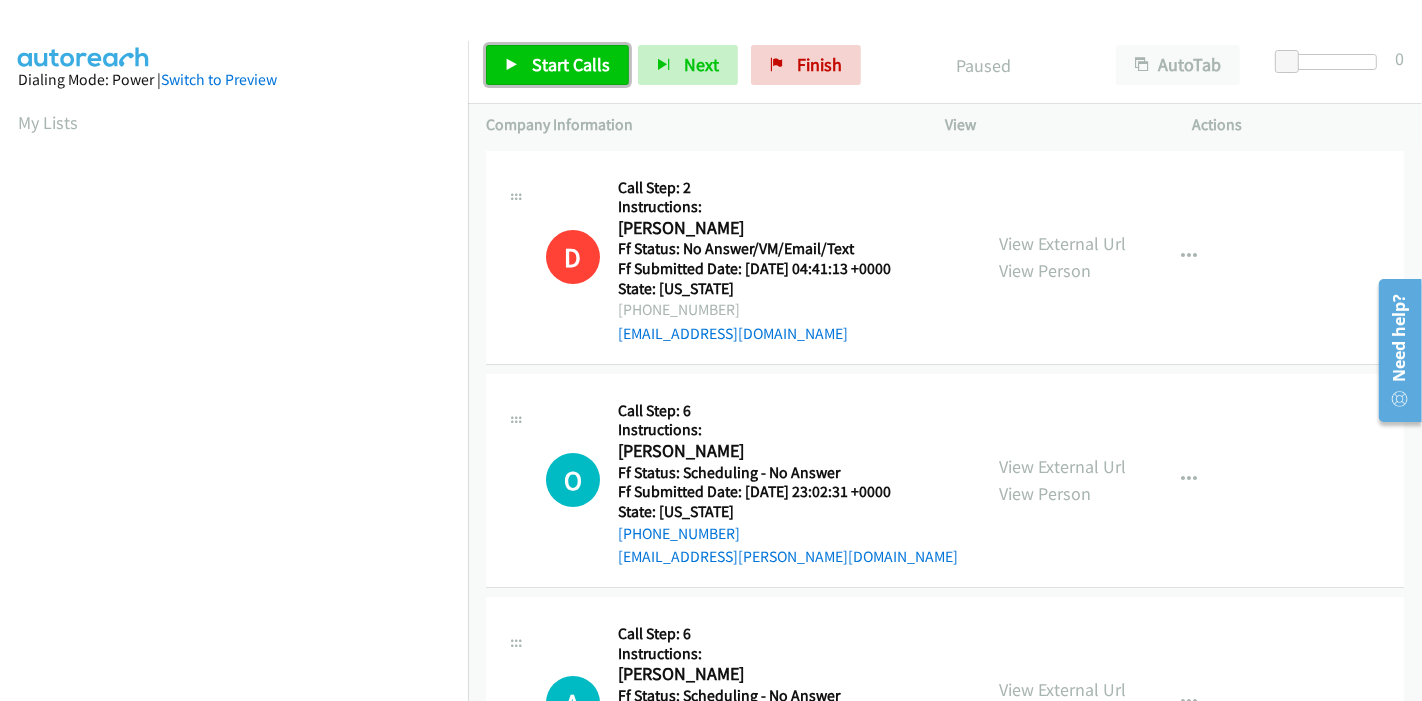 click on "Start Calls" at bounding box center [557, 65] 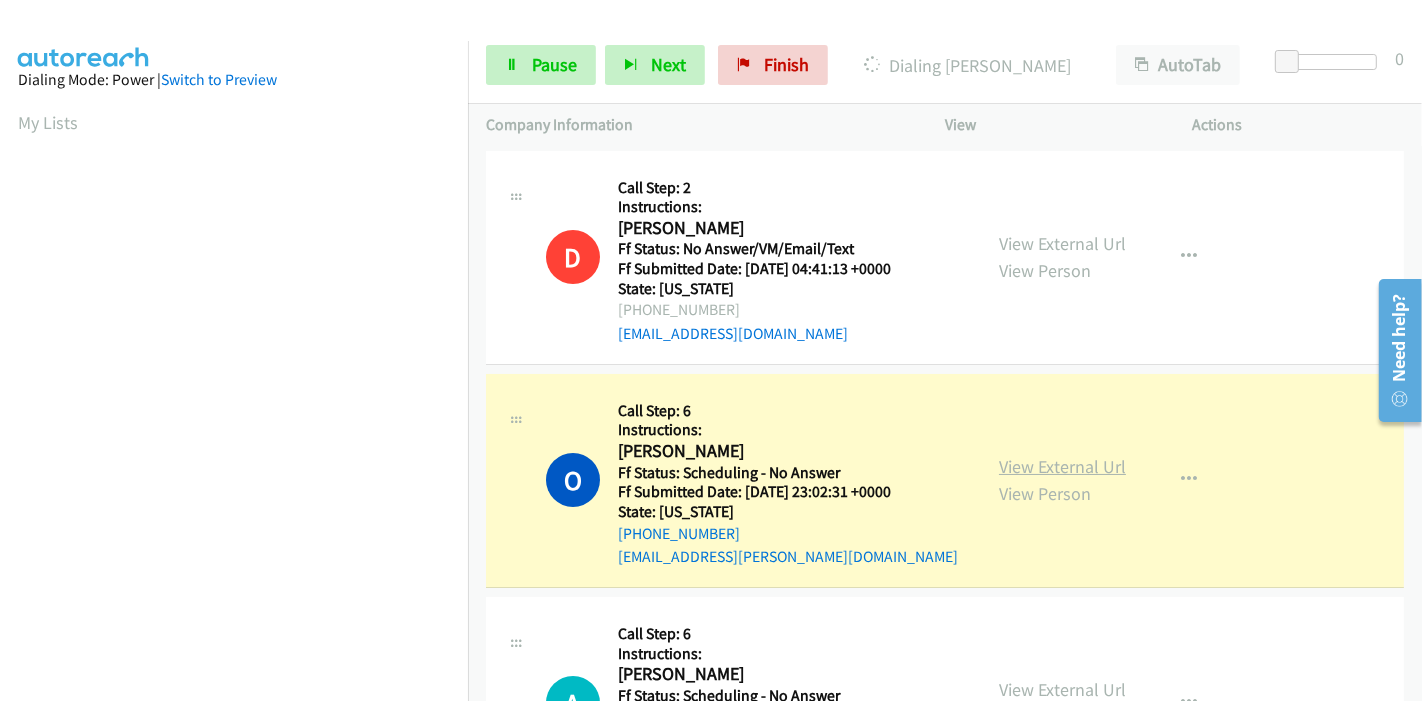 click on "View External Url" at bounding box center [1062, 466] 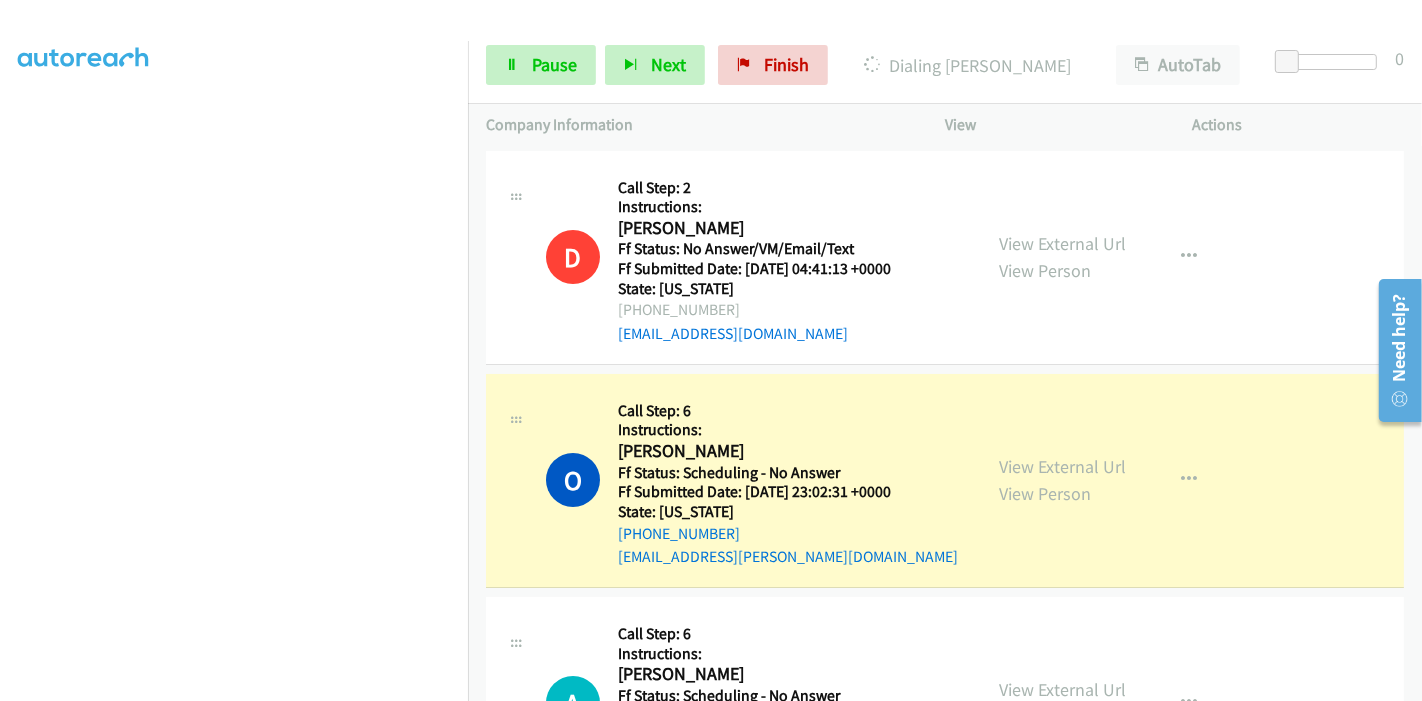 scroll, scrollTop: 0, scrollLeft: 0, axis: both 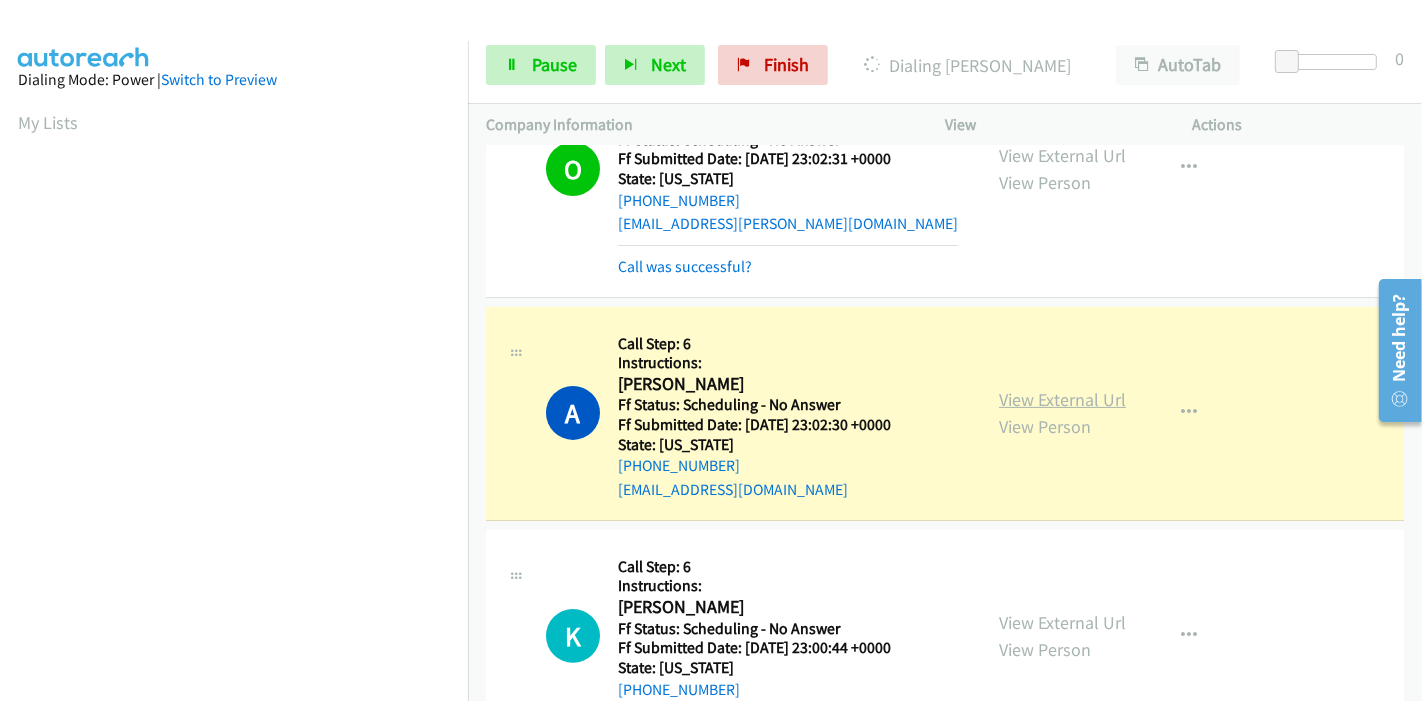 click on "View External Url" at bounding box center [1062, 399] 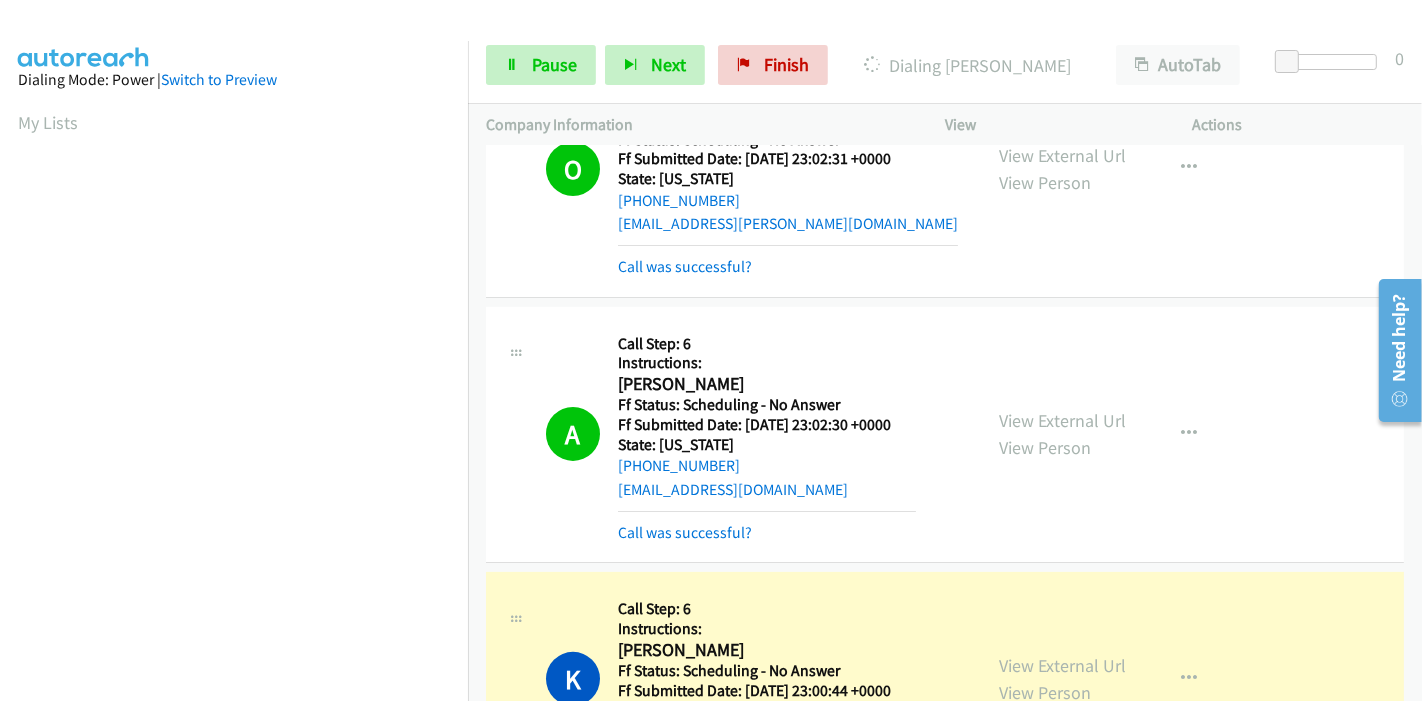 scroll, scrollTop: 422, scrollLeft: 0, axis: vertical 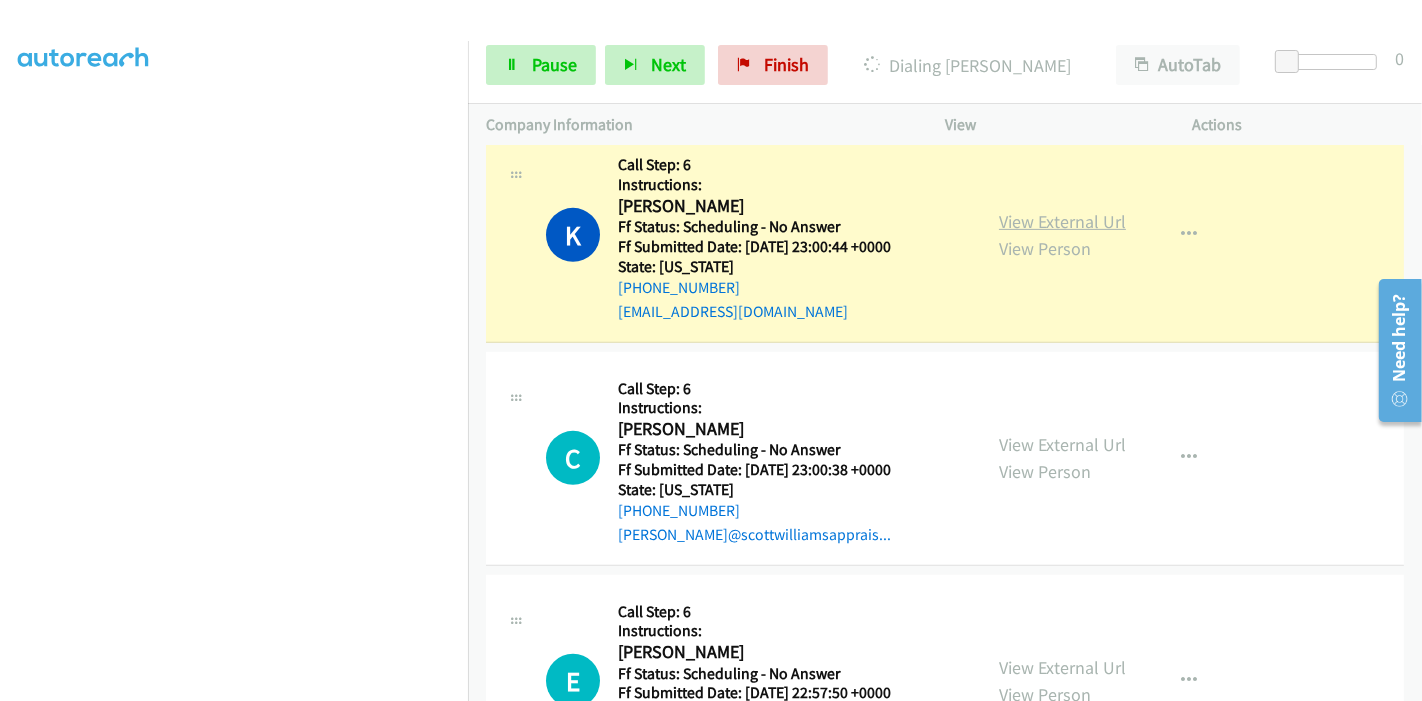 click on "View External Url" at bounding box center [1062, 221] 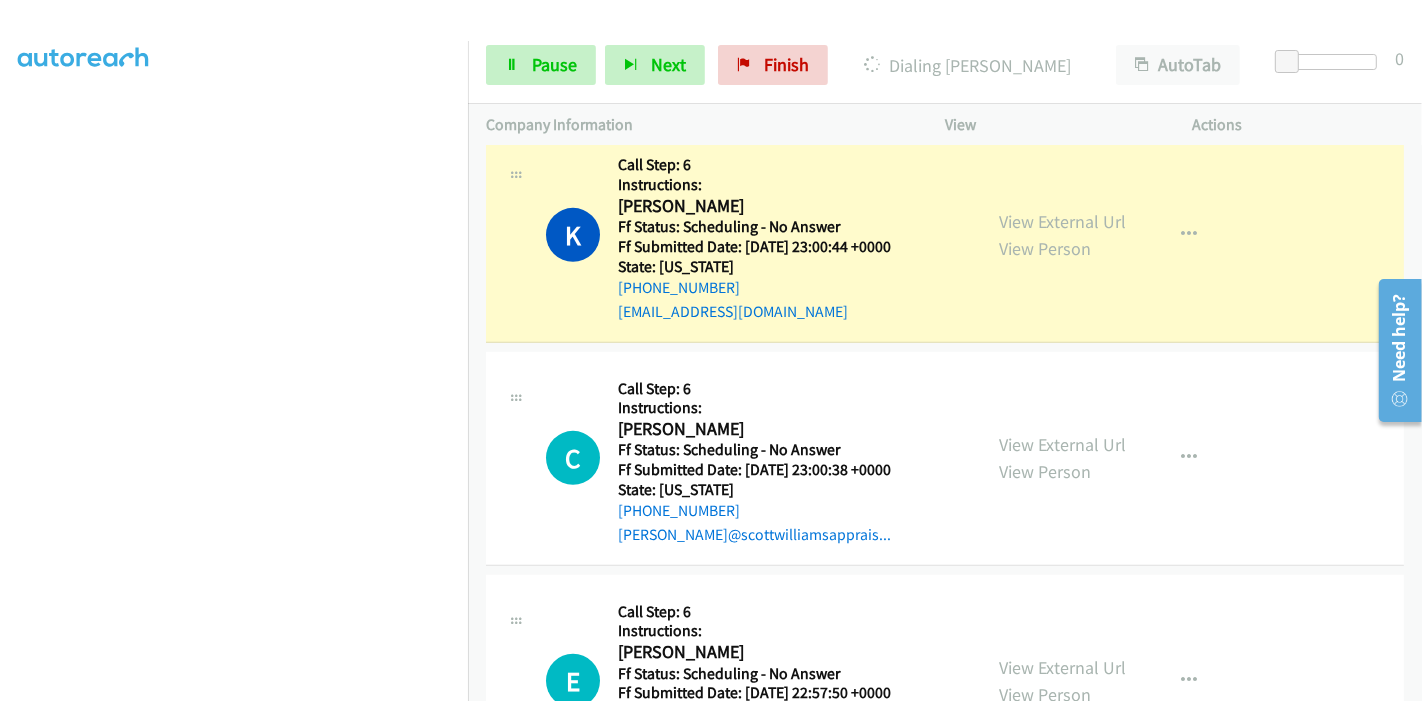 scroll, scrollTop: 0, scrollLeft: 0, axis: both 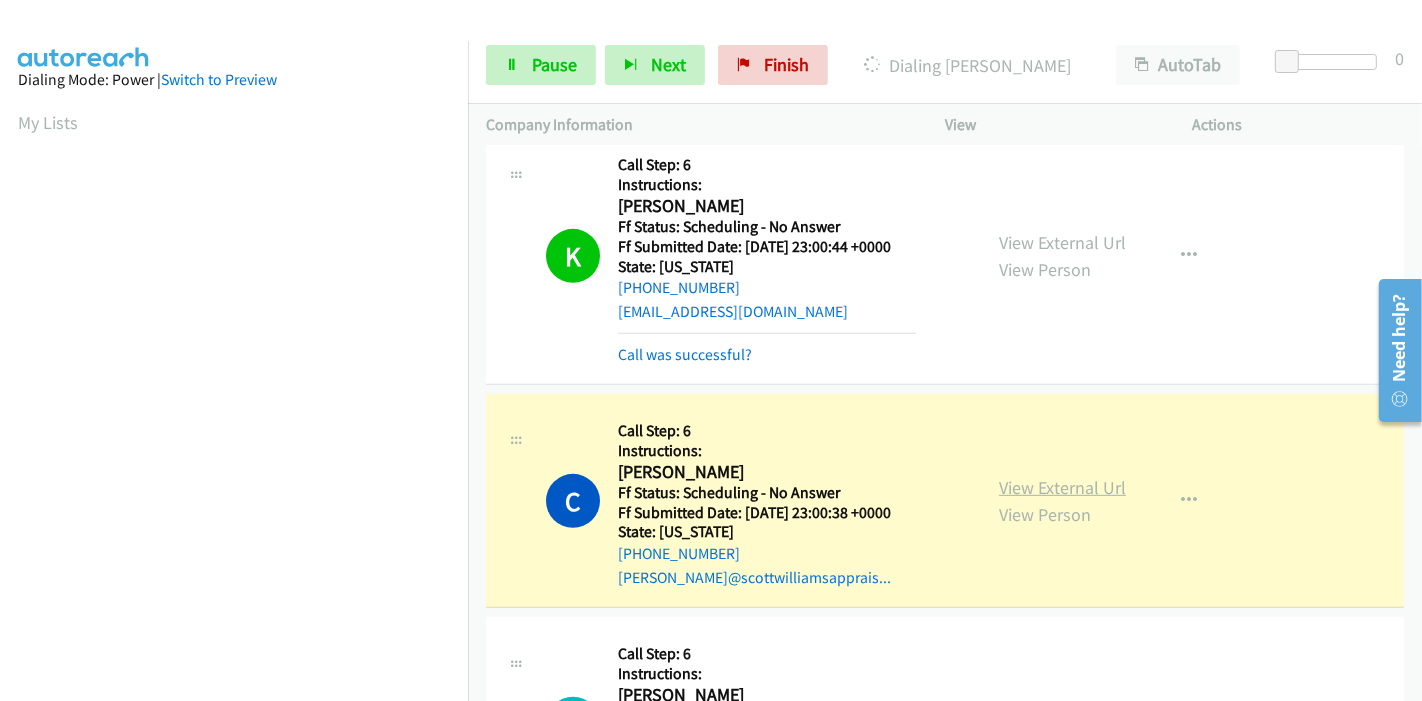 click on "View External Url" at bounding box center [1062, 487] 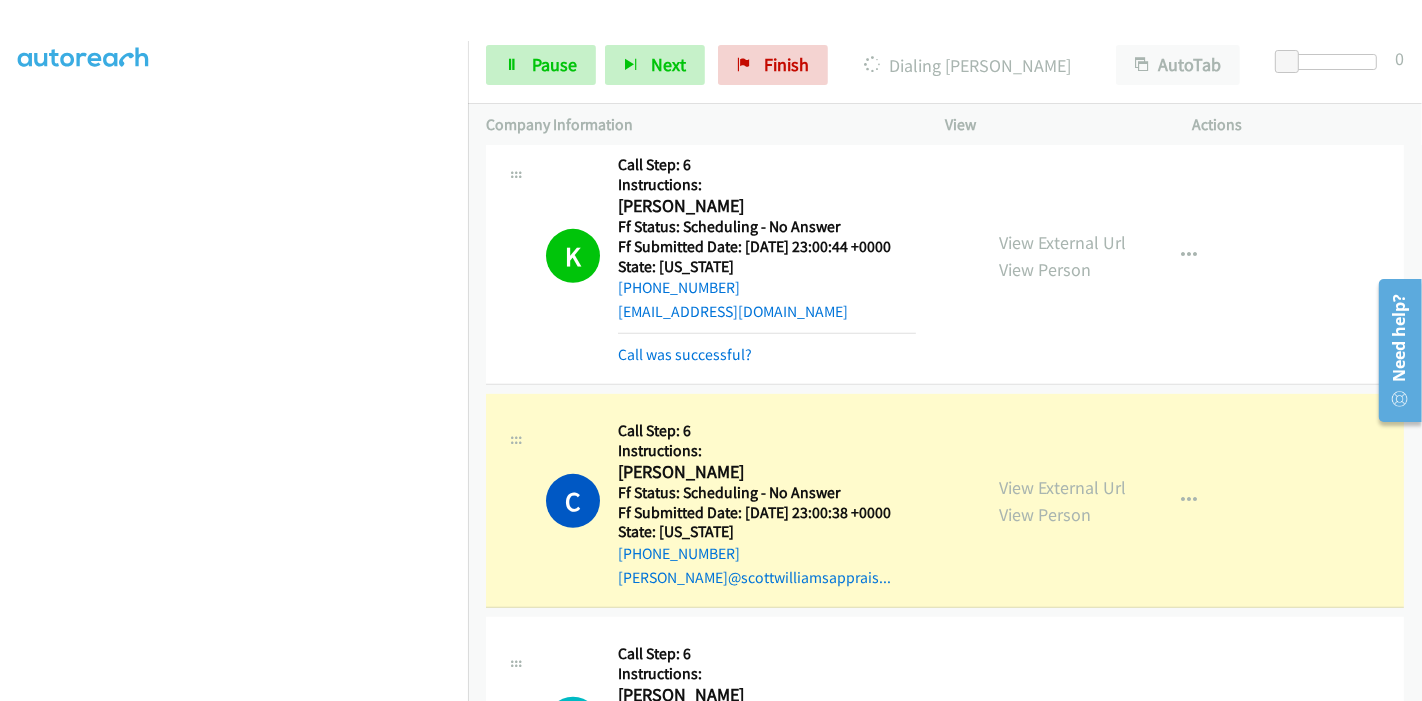 scroll, scrollTop: 0, scrollLeft: 0, axis: both 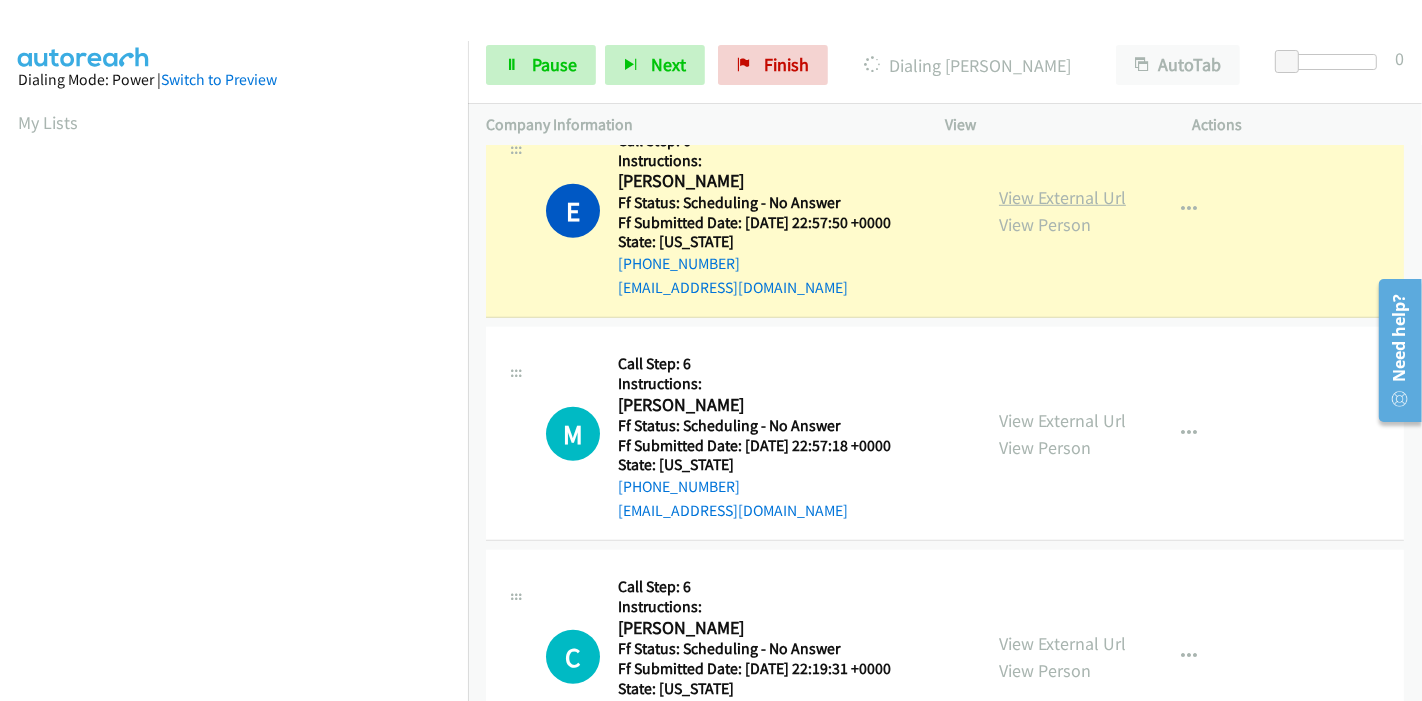 click on "View External Url" at bounding box center (1062, 197) 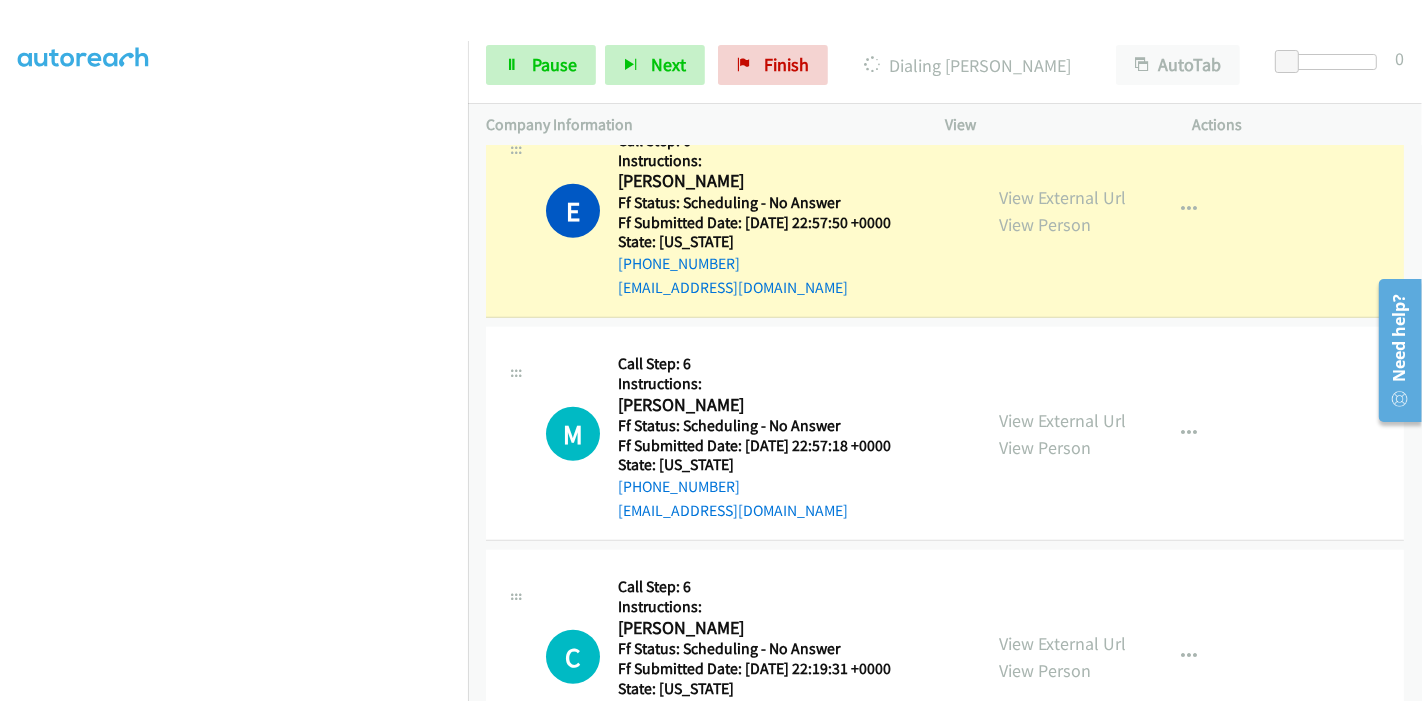 scroll, scrollTop: 0, scrollLeft: 0, axis: both 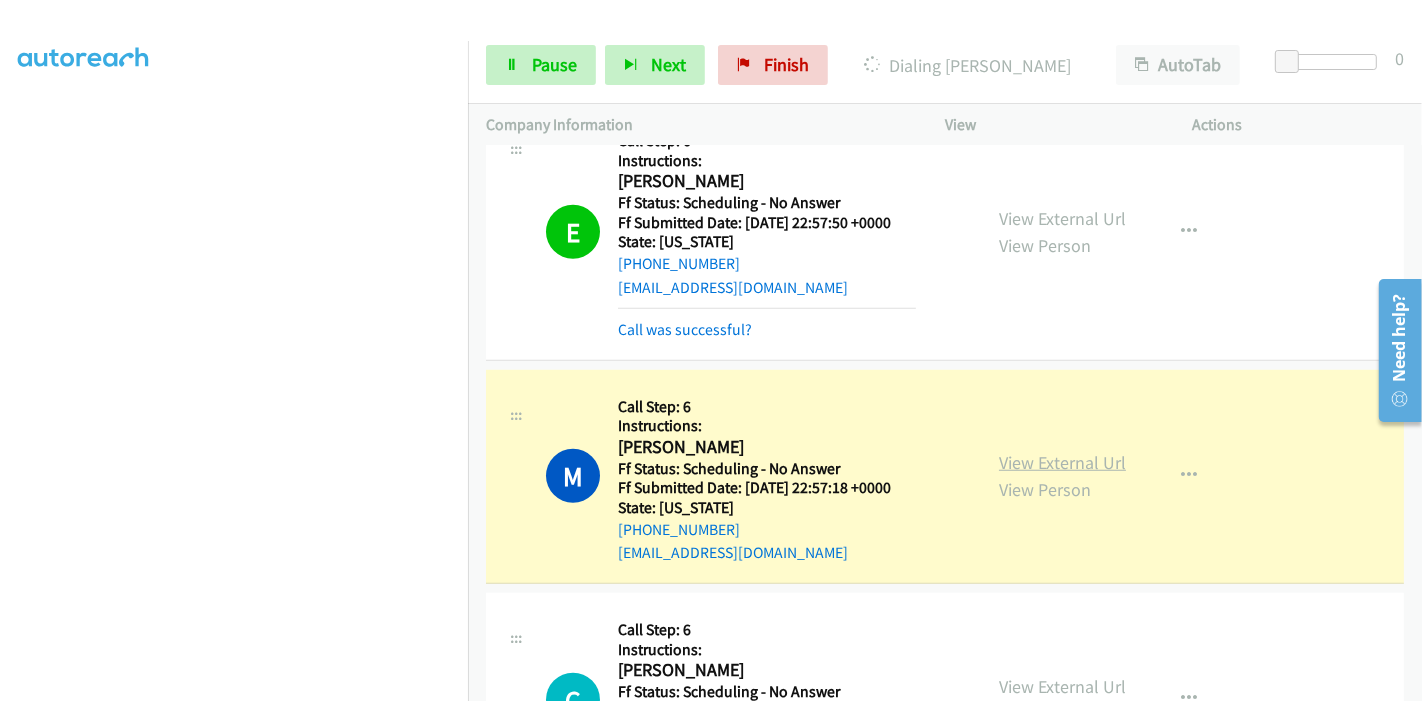 click on "View External Url" at bounding box center [1062, 462] 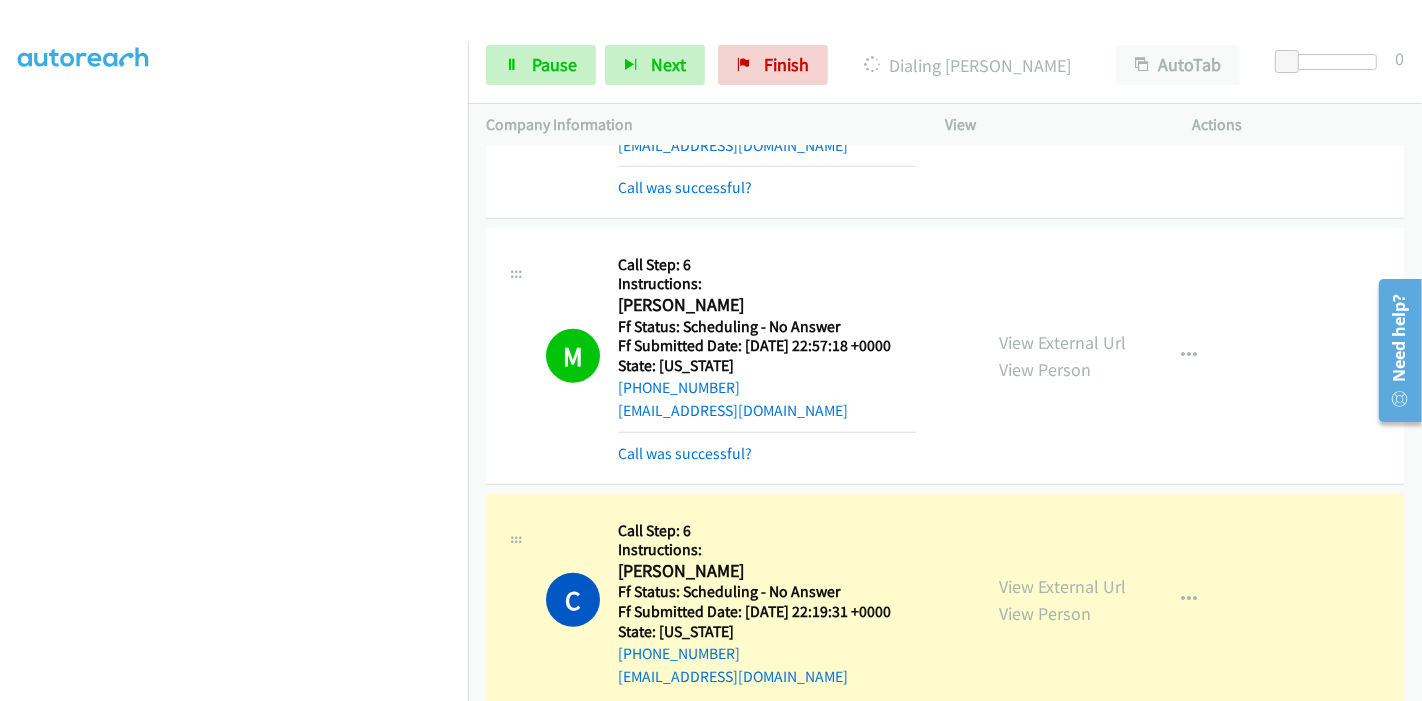 scroll, scrollTop: 1555, scrollLeft: 0, axis: vertical 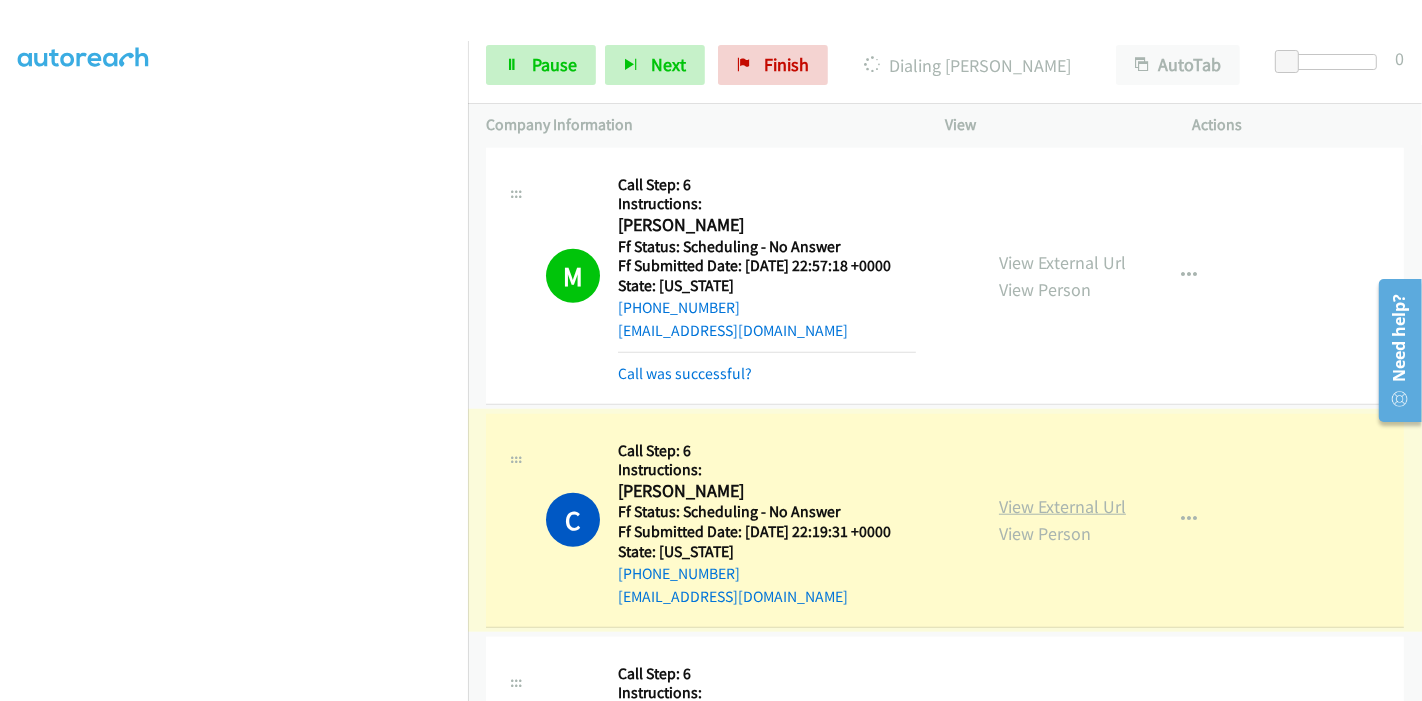 click on "View External Url" at bounding box center (1062, 506) 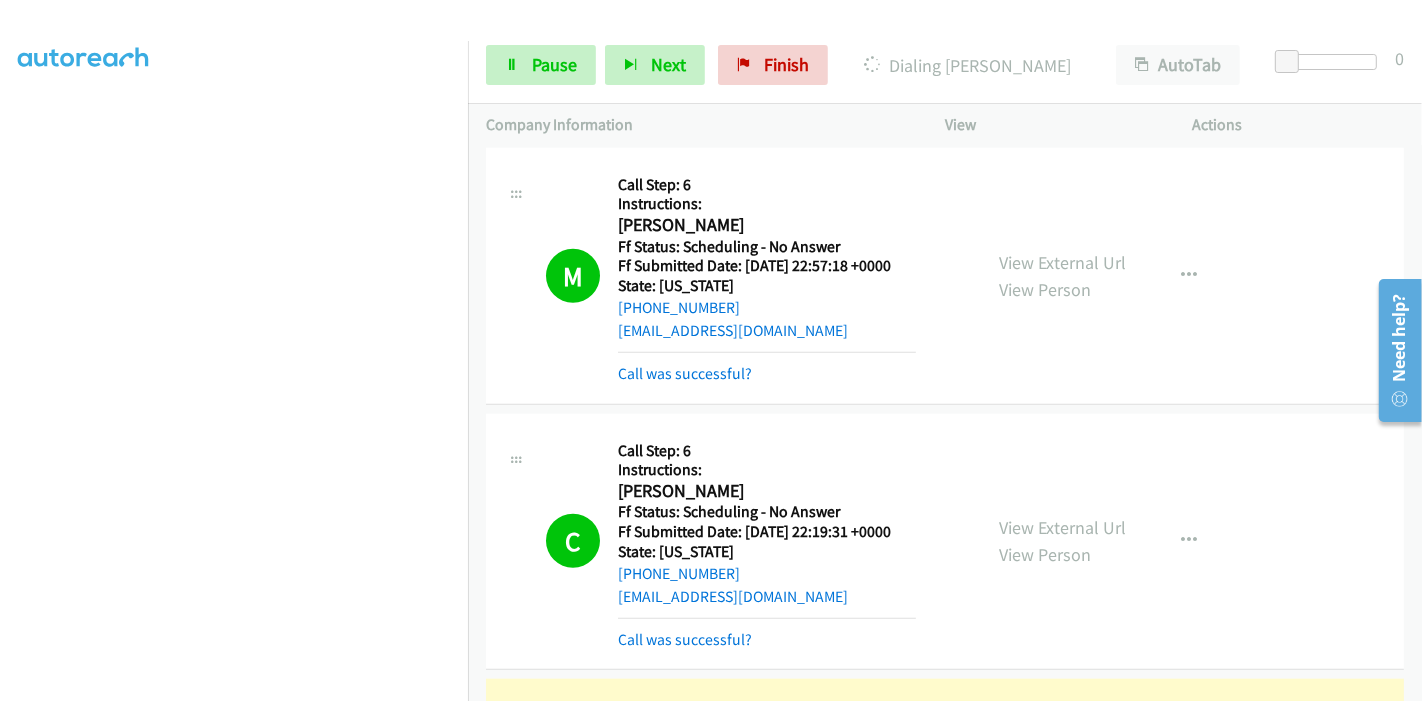 scroll, scrollTop: 0, scrollLeft: 0, axis: both 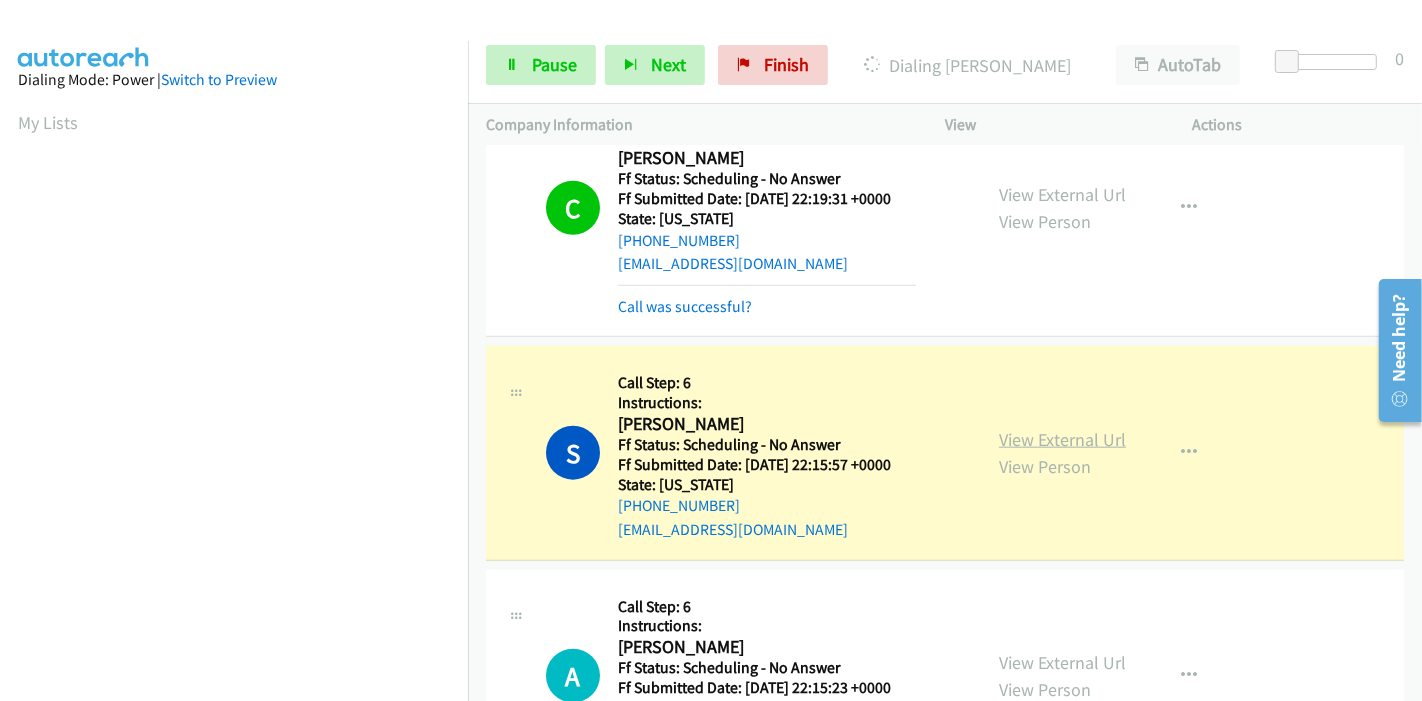 click on "View External Url" at bounding box center [1062, 439] 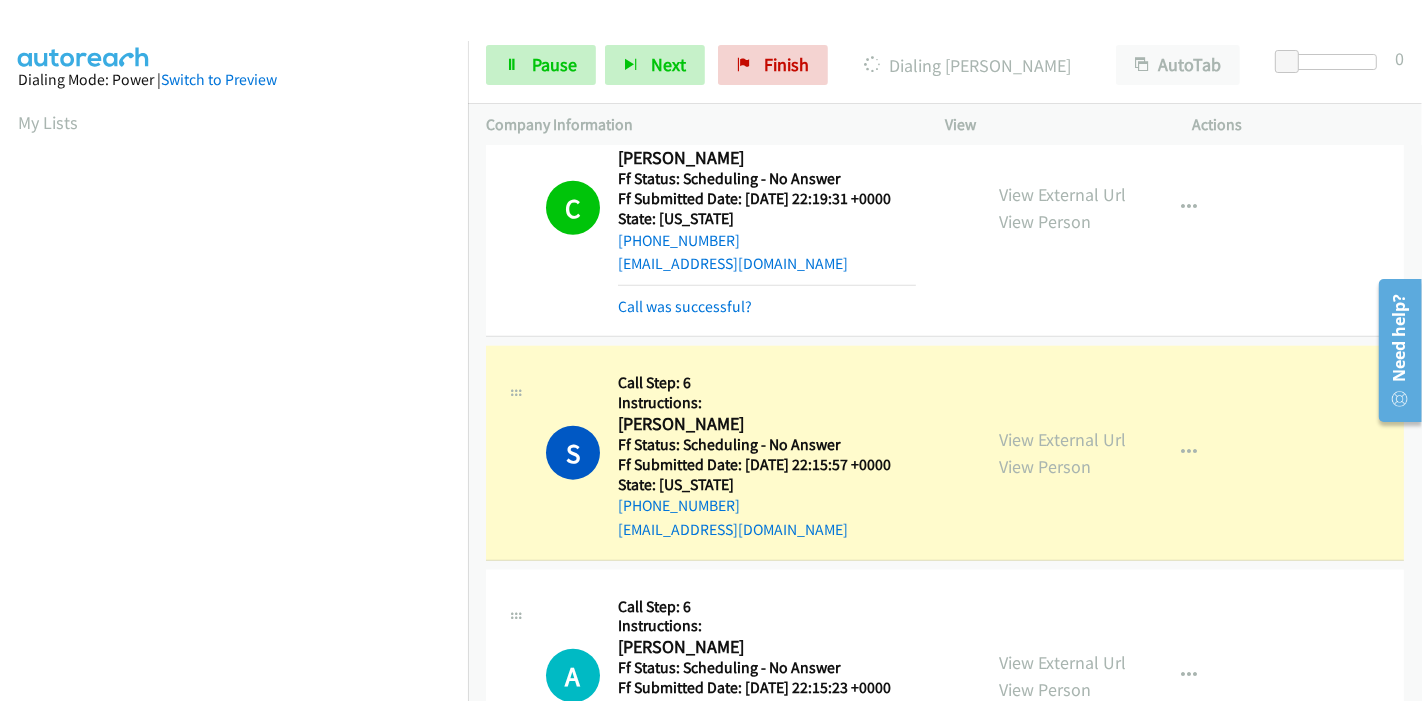 scroll, scrollTop: 422, scrollLeft: 0, axis: vertical 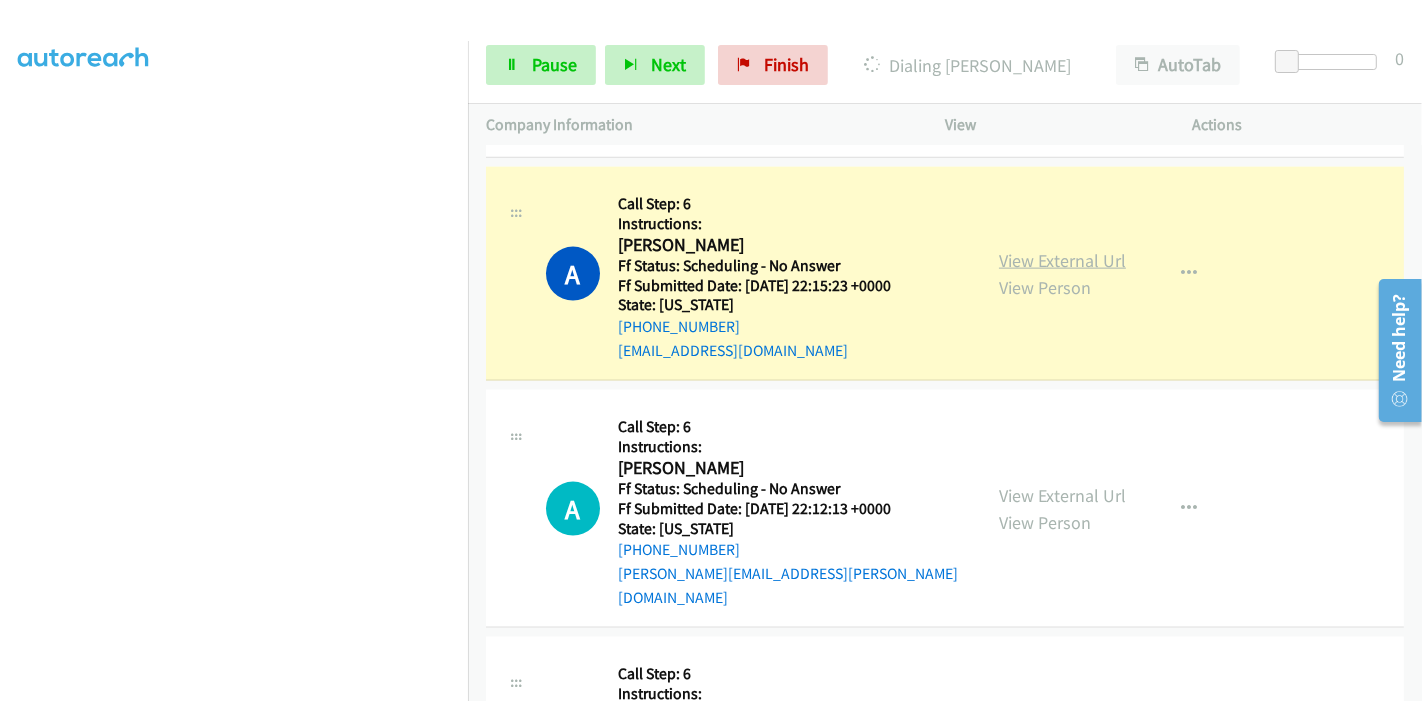 click on "View External Url" at bounding box center (1062, 260) 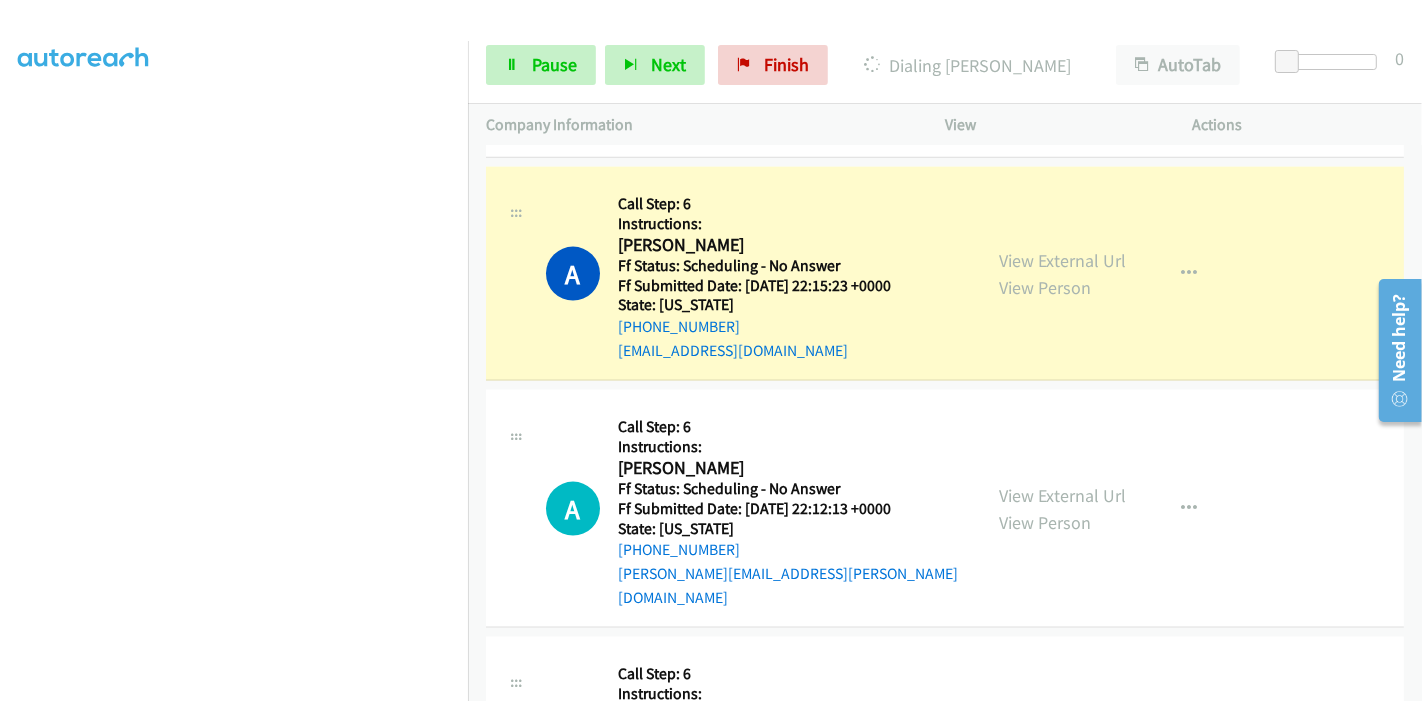 scroll, scrollTop: 0, scrollLeft: 0, axis: both 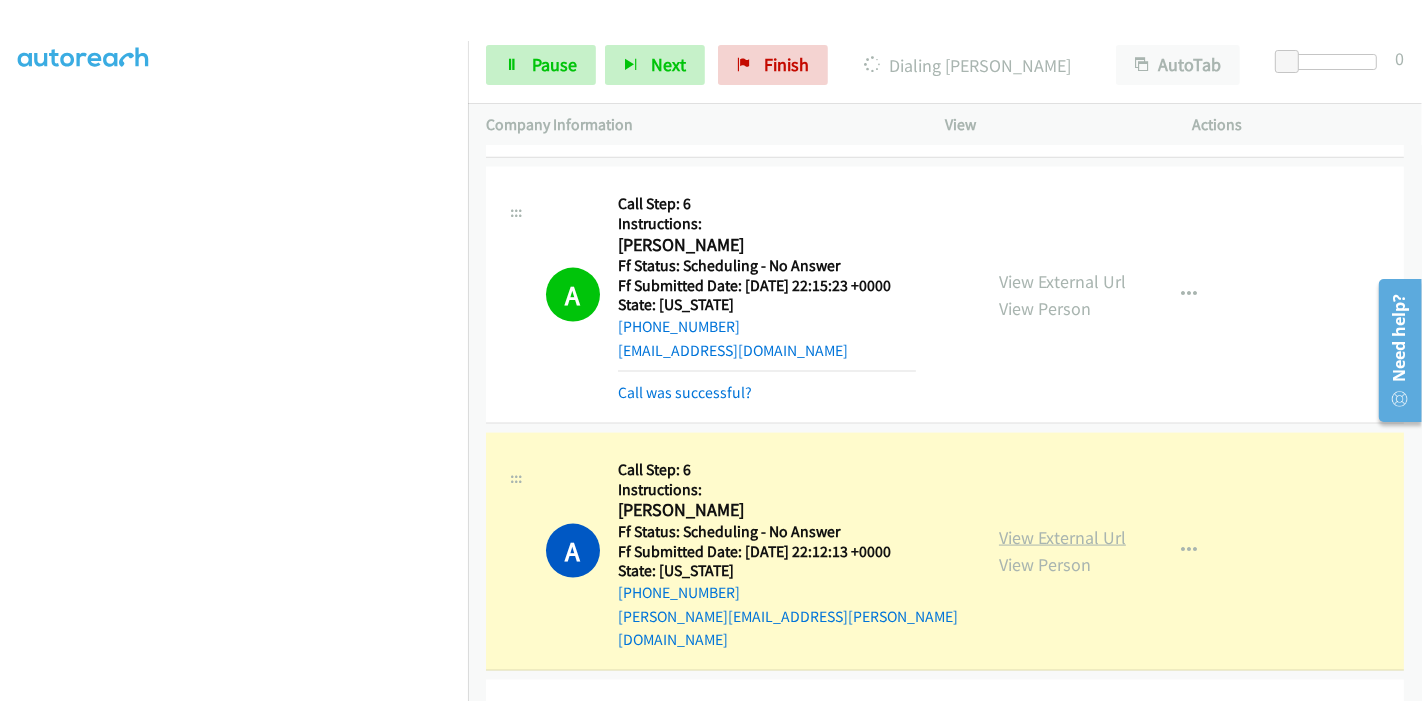 click on "View External Url" at bounding box center (1062, 537) 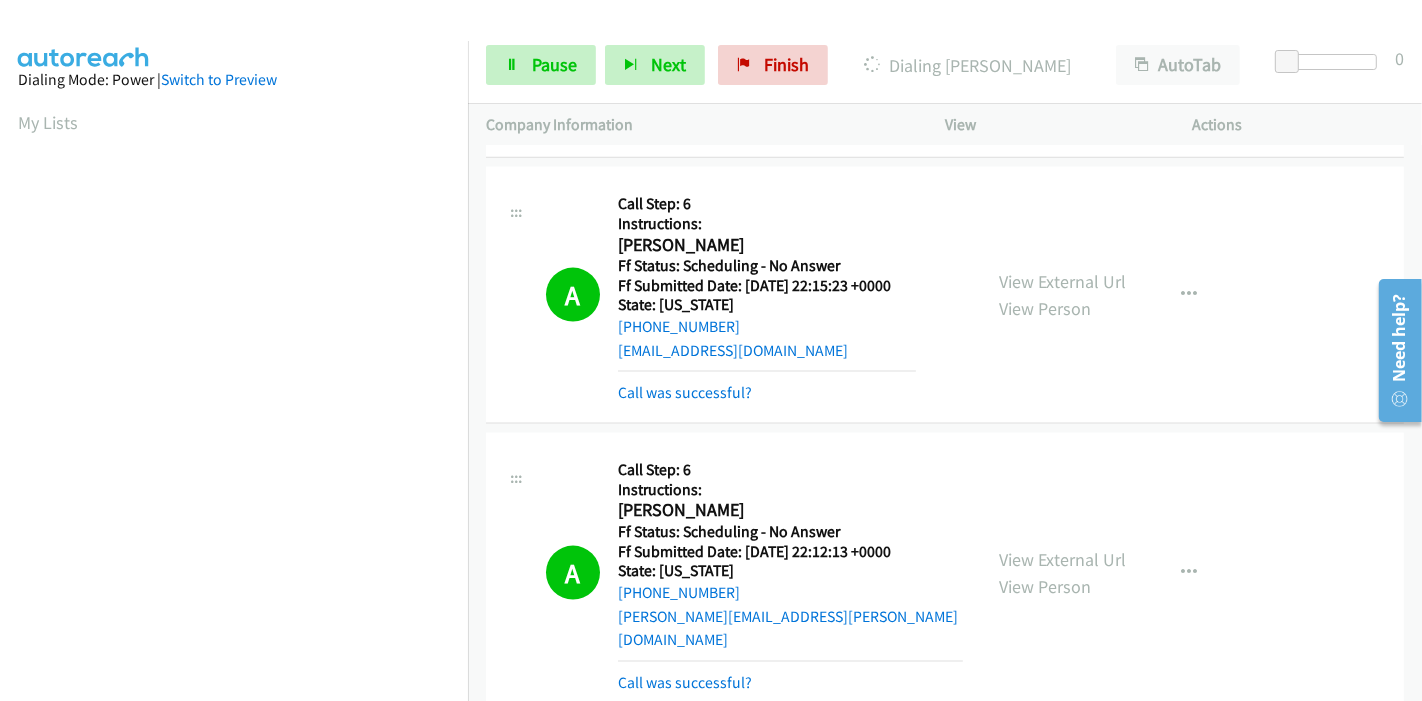 scroll, scrollTop: 422, scrollLeft: 0, axis: vertical 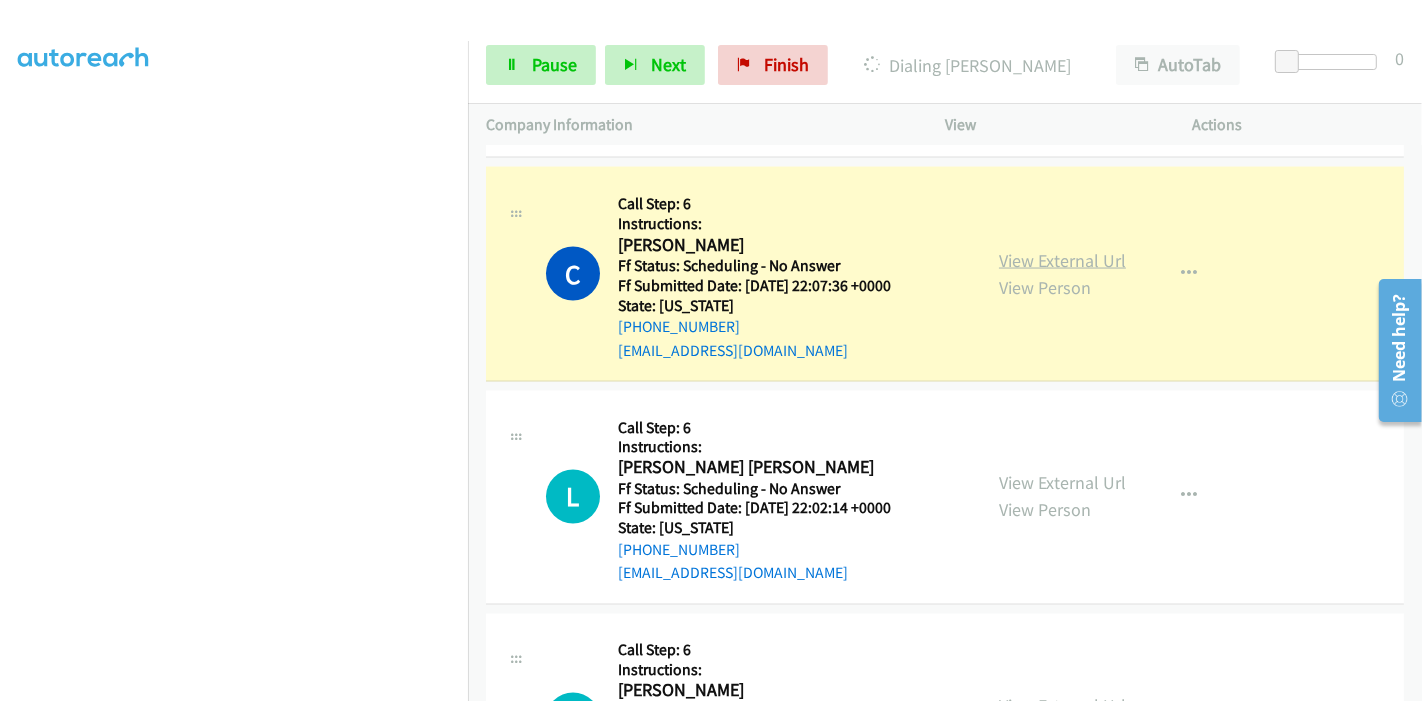 click on "View External Url" at bounding box center (1062, 260) 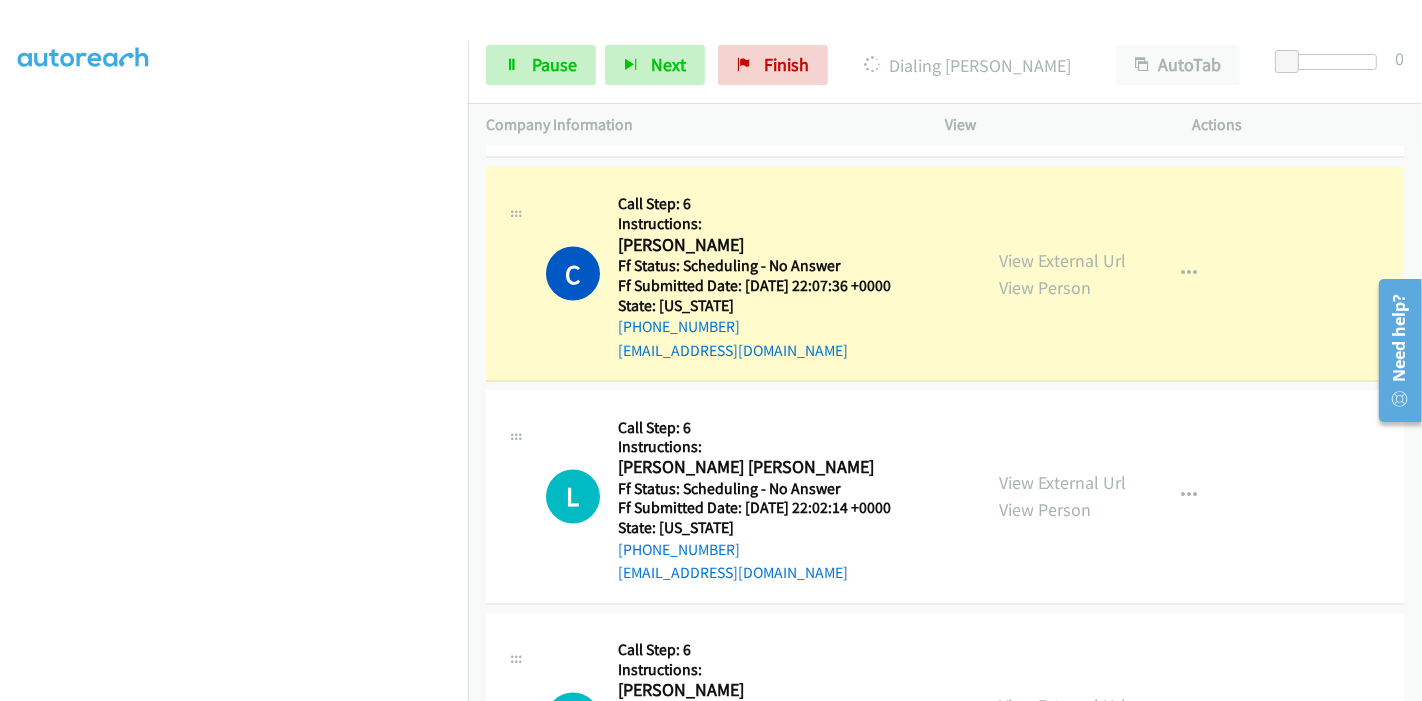 scroll, scrollTop: 0, scrollLeft: 0, axis: both 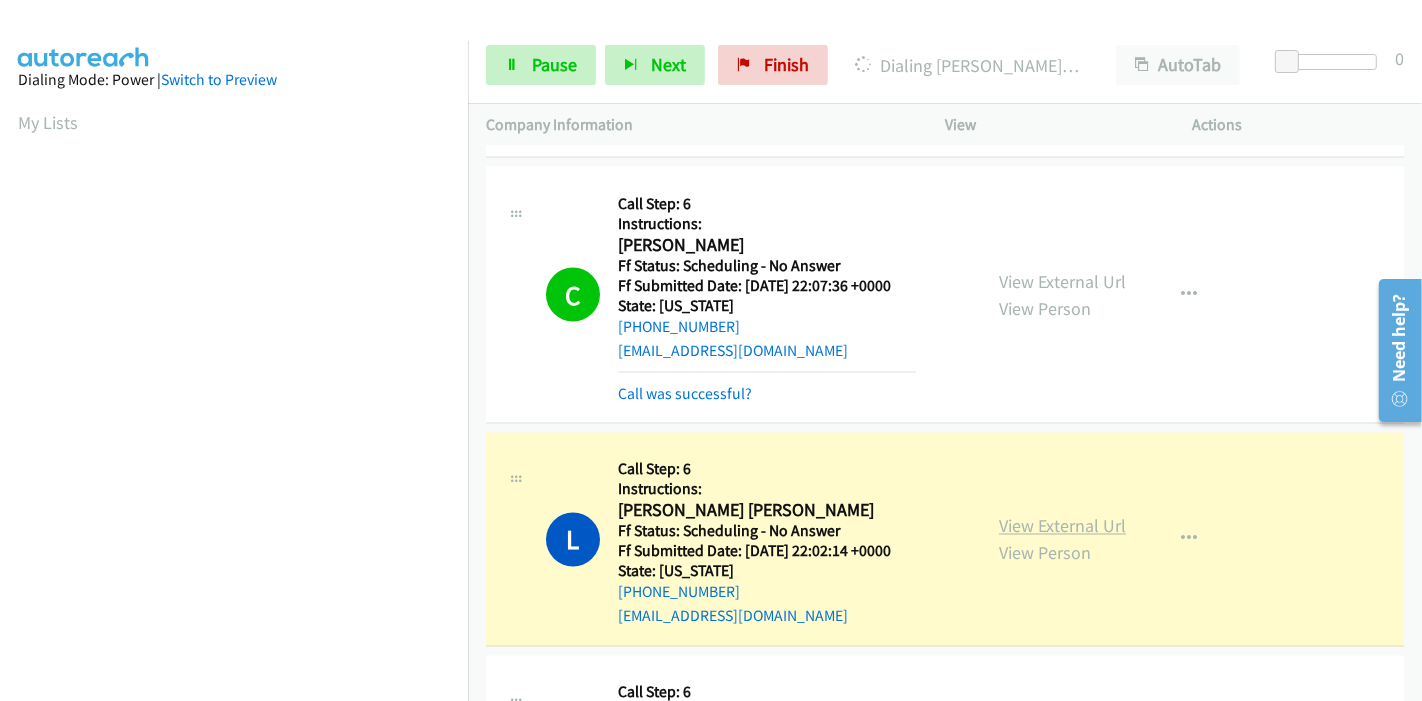 click on "View External Url" at bounding box center [1062, 526] 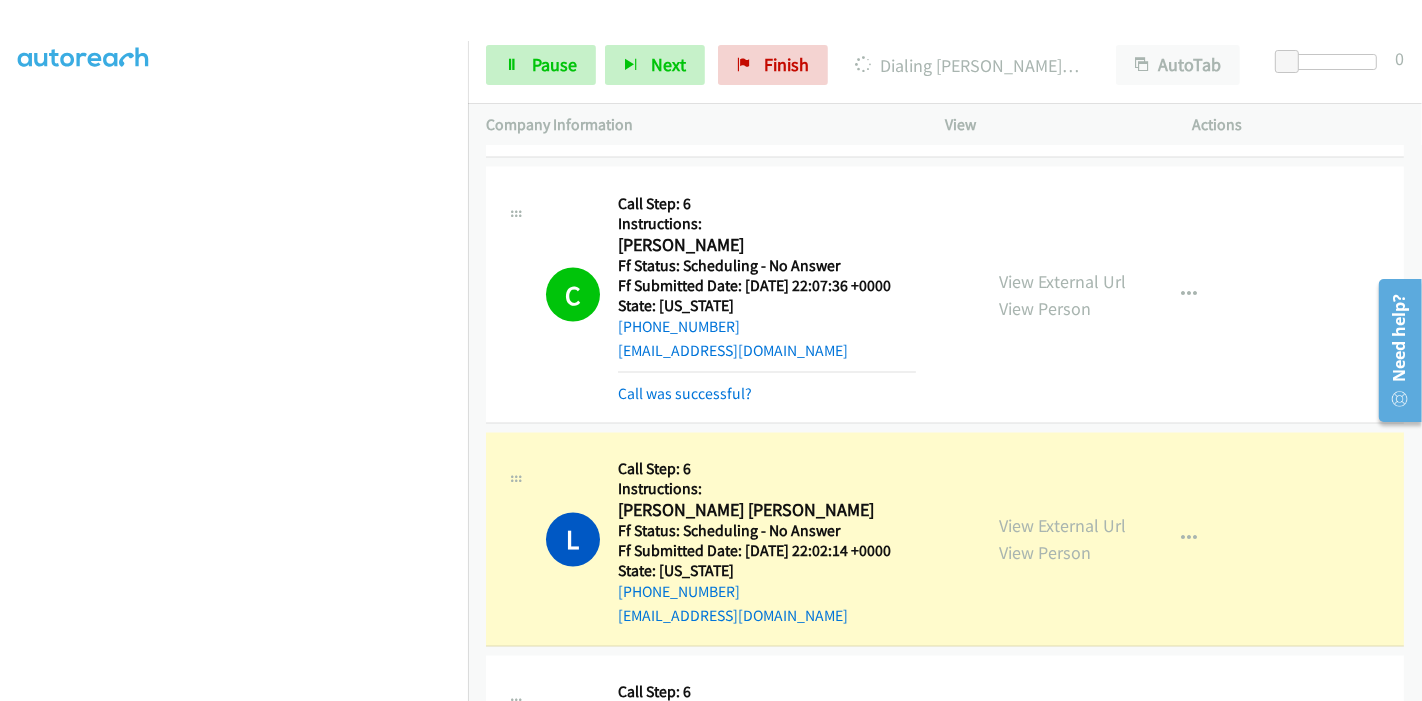 scroll, scrollTop: 422, scrollLeft: 0, axis: vertical 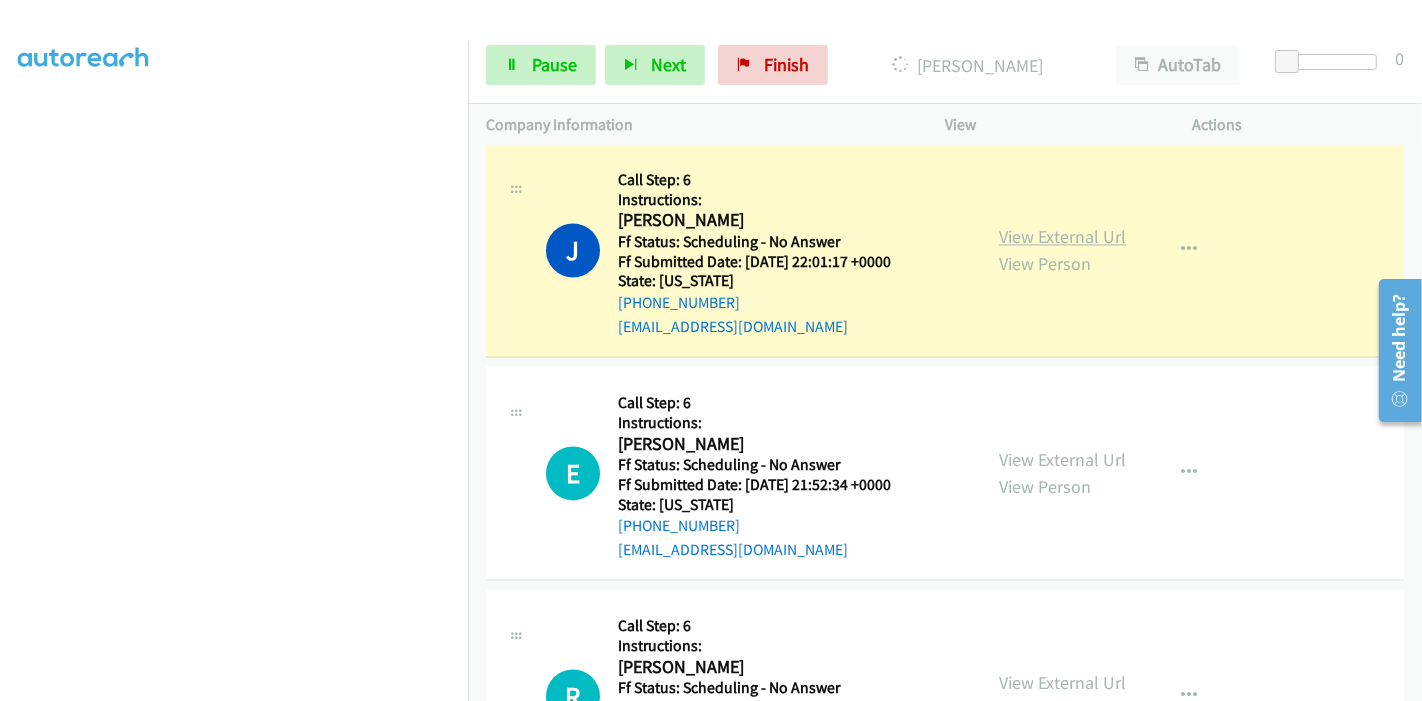 click on "View External Url" at bounding box center (1062, 236) 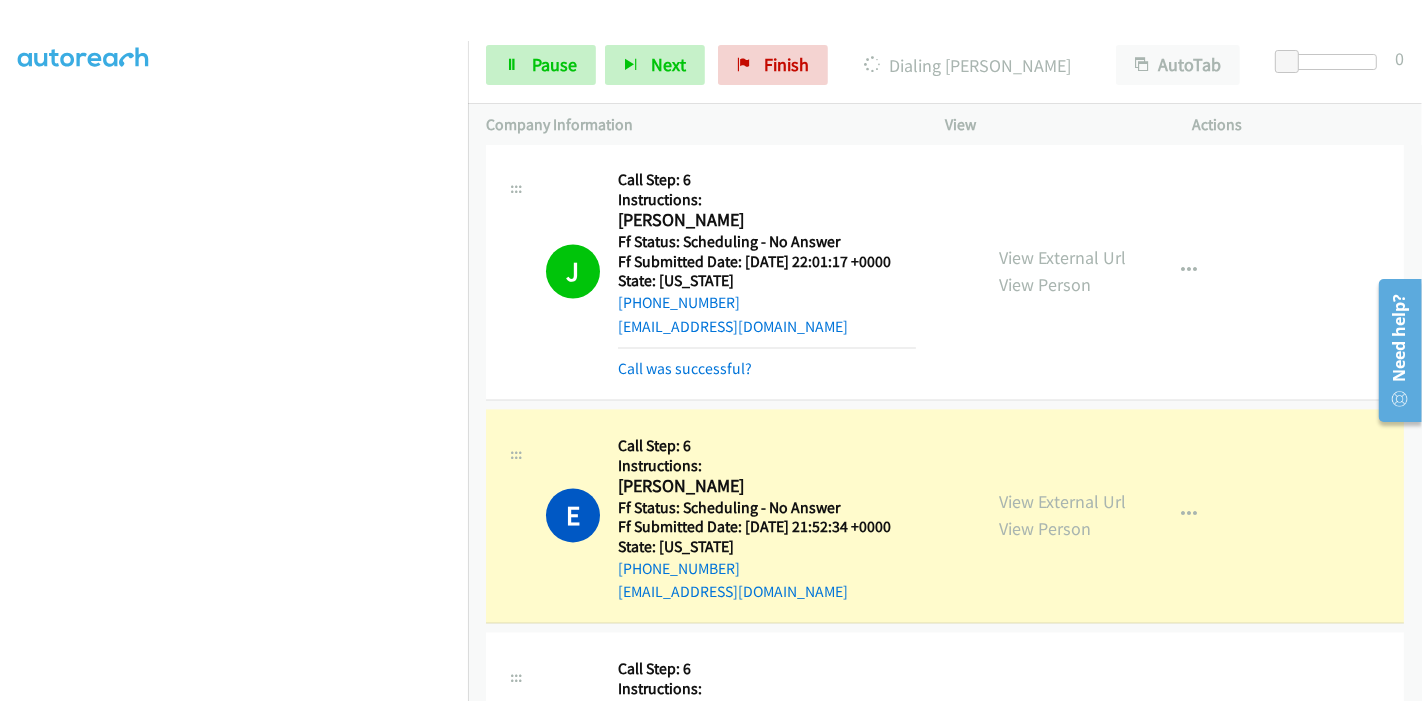 scroll, scrollTop: 422, scrollLeft: 0, axis: vertical 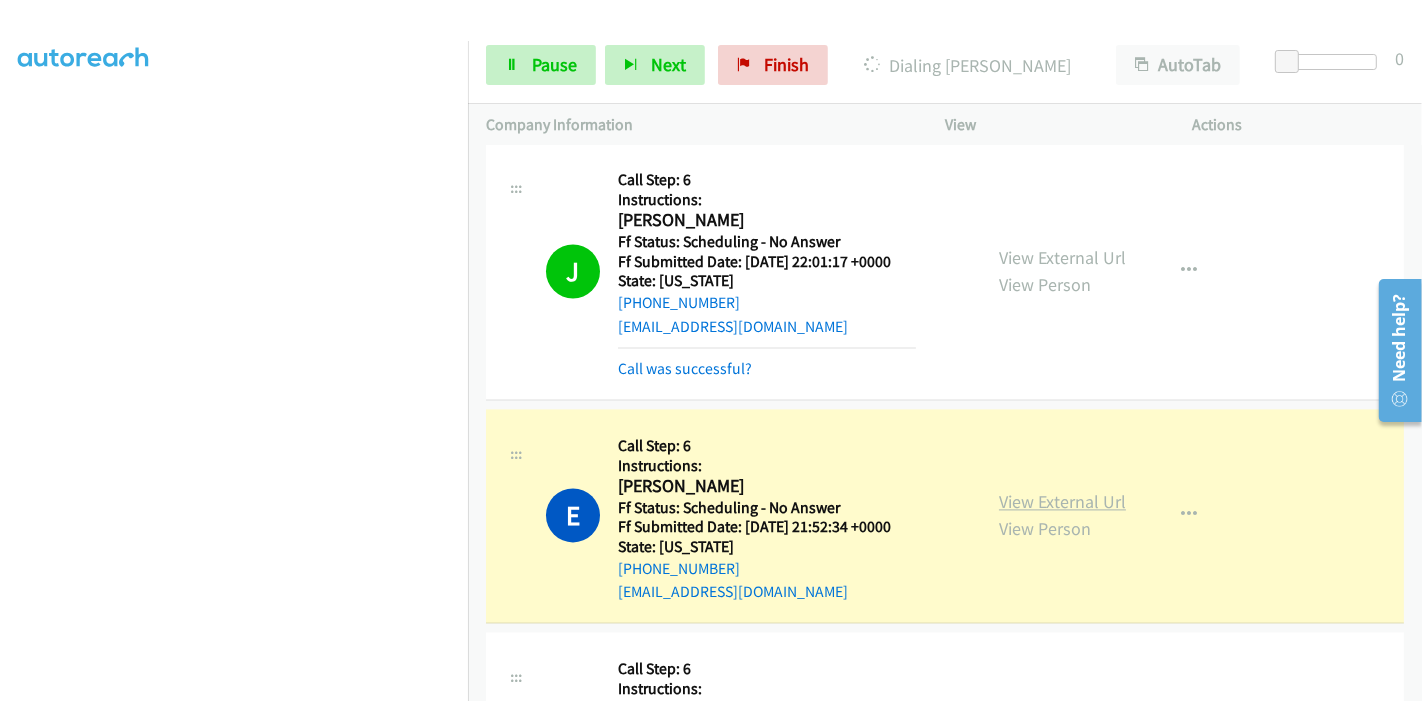 click on "View External Url" at bounding box center (1062, 501) 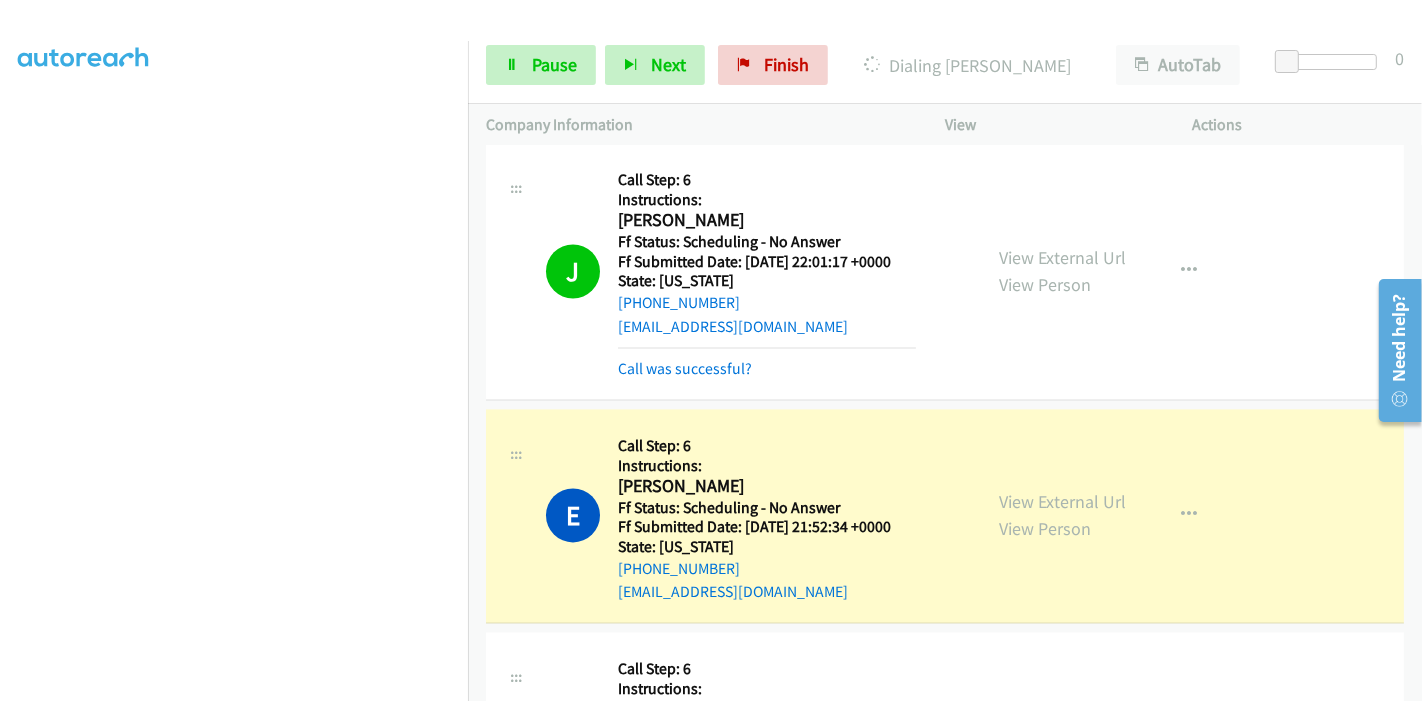 scroll, scrollTop: 0, scrollLeft: 0, axis: both 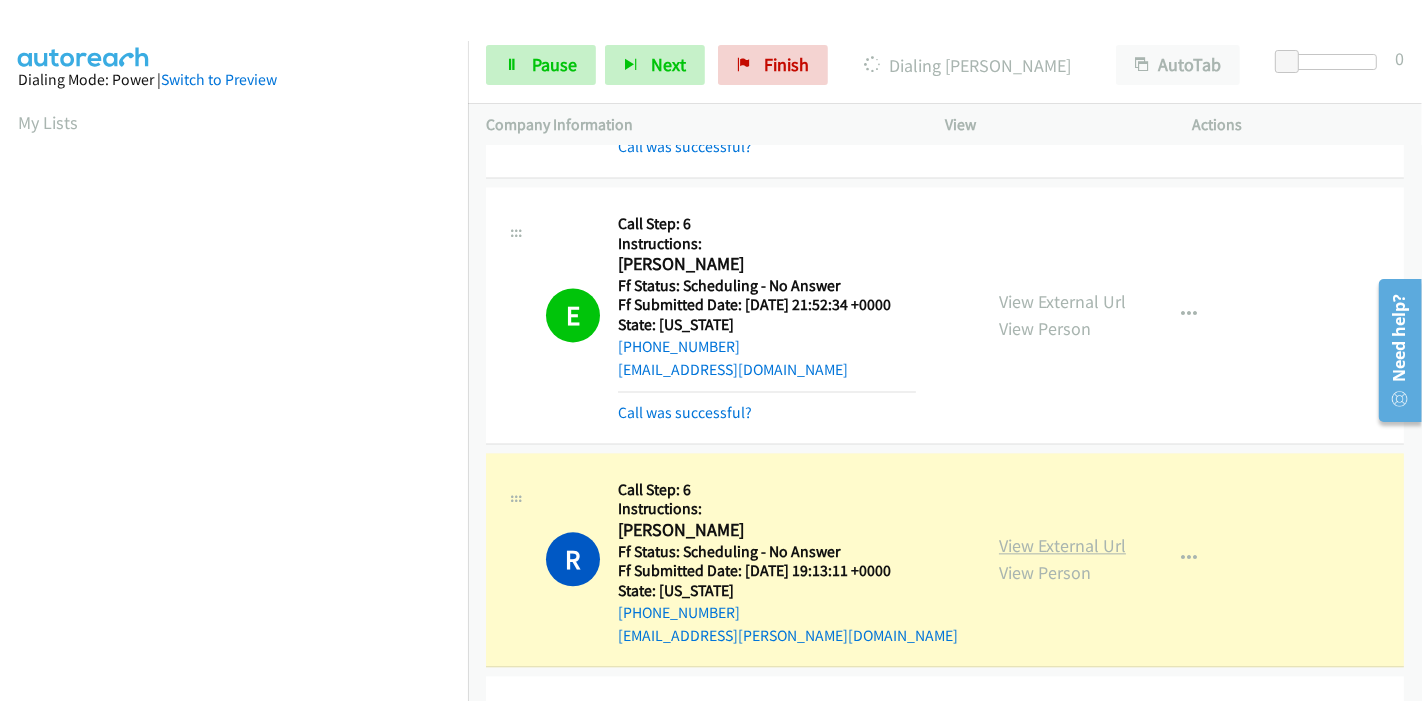 click on "View External Url" at bounding box center (1062, 545) 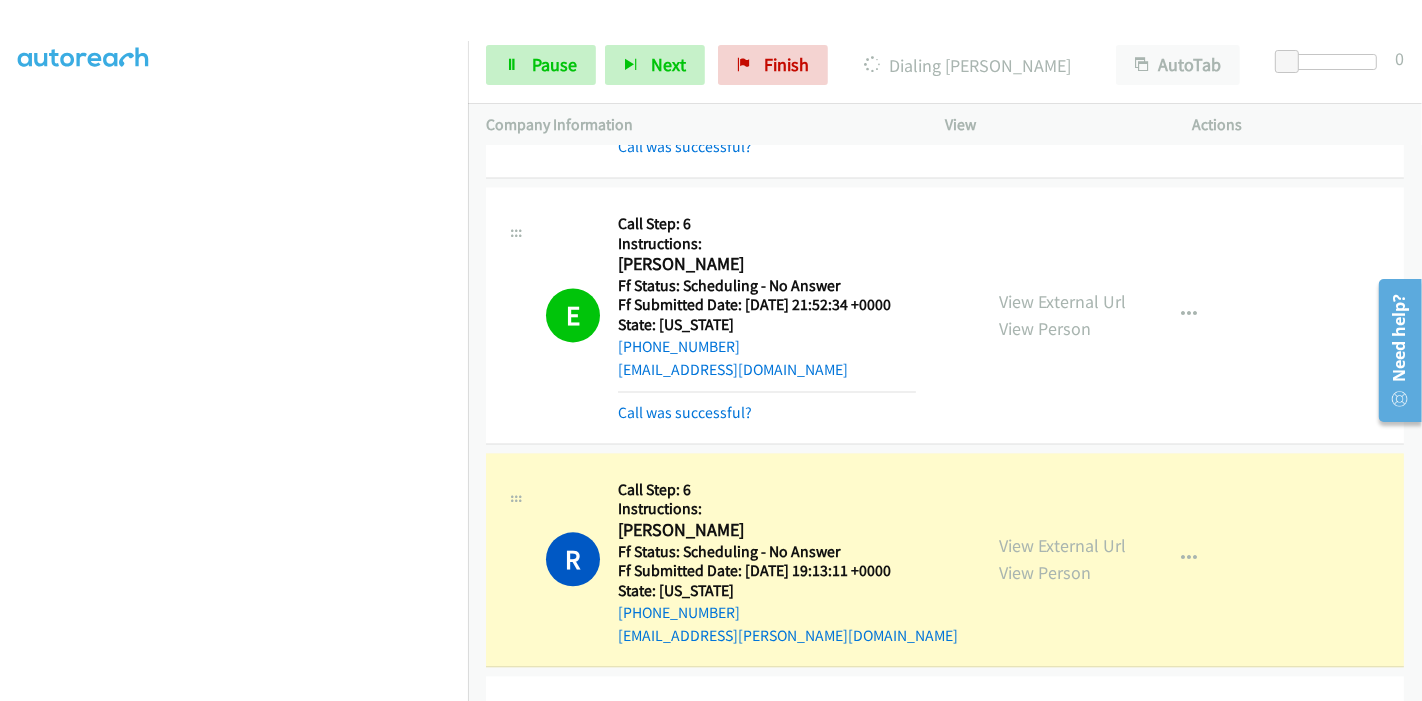 scroll, scrollTop: 0, scrollLeft: 0, axis: both 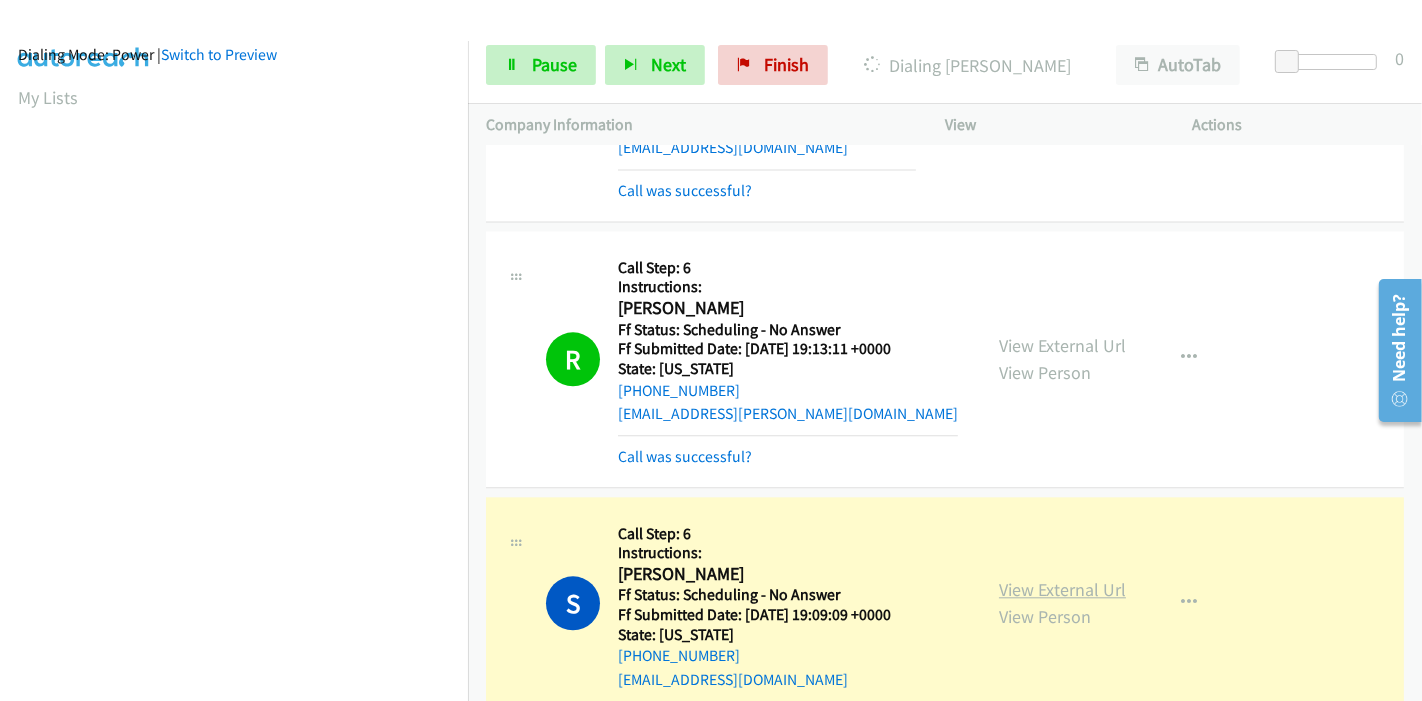 click on "View External Url" at bounding box center [1062, 589] 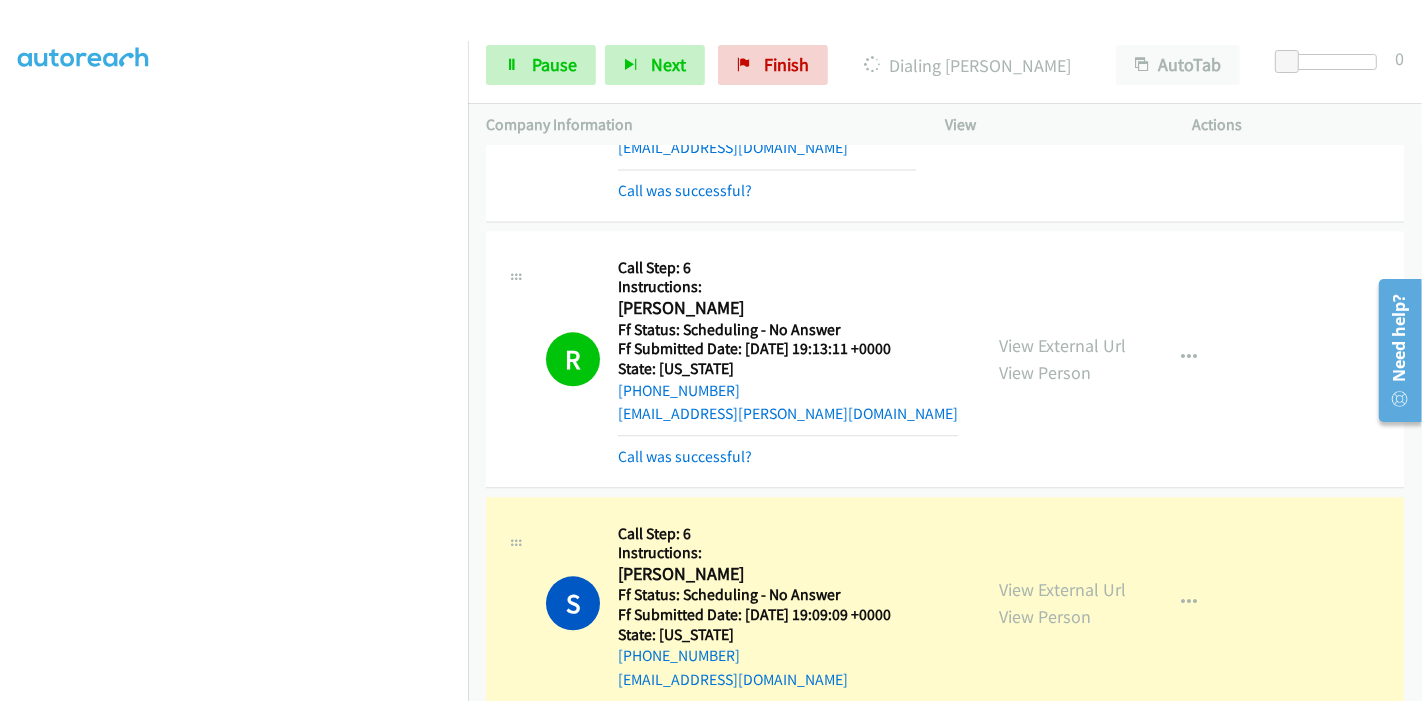 scroll, scrollTop: 0, scrollLeft: 0, axis: both 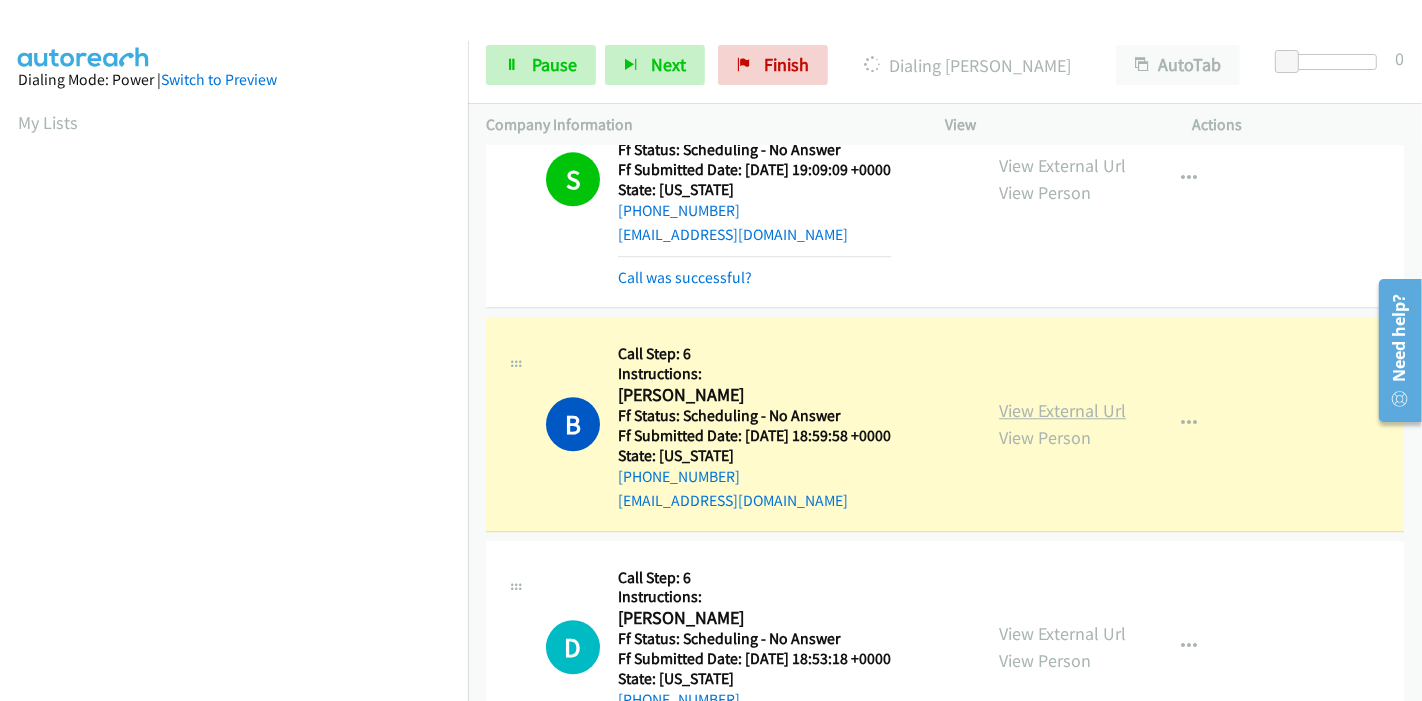 click on "View External Url" at bounding box center (1062, 410) 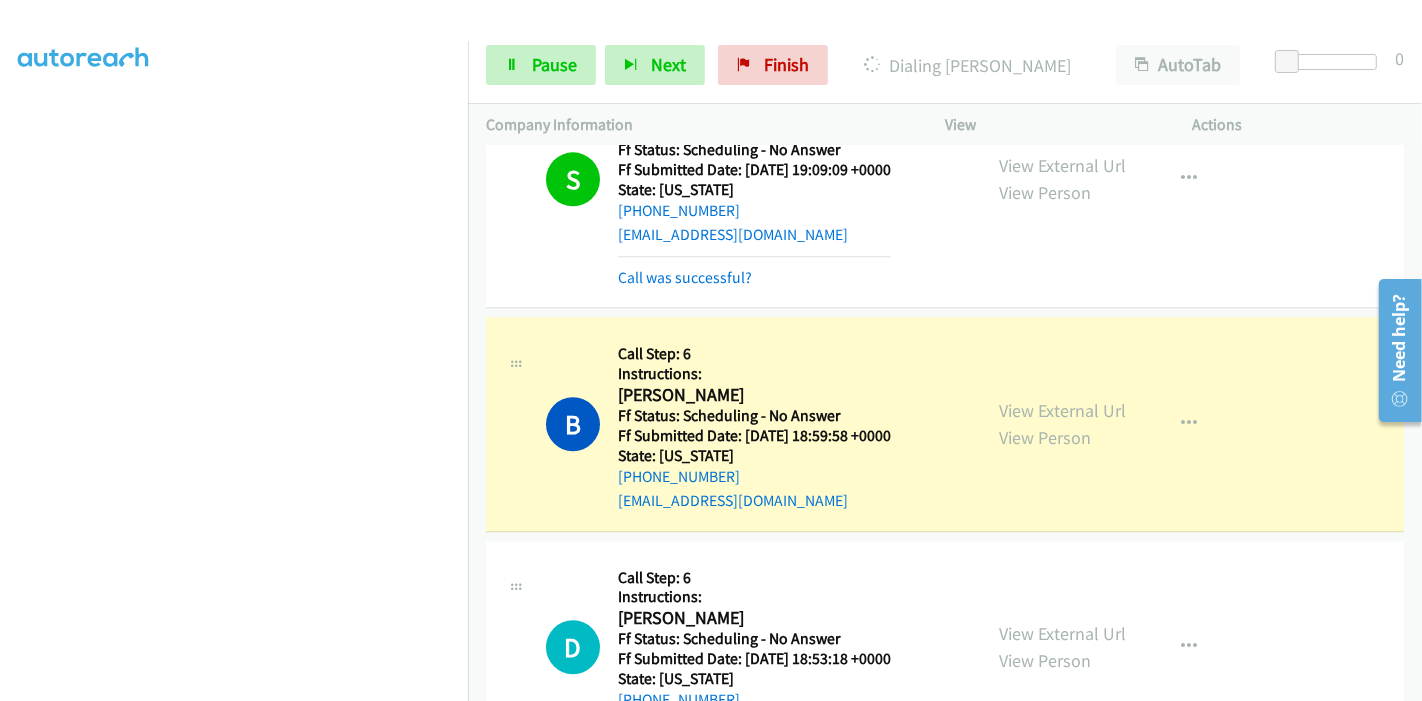 scroll, scrollTop: 0, scrollLeft: 0, axis: both 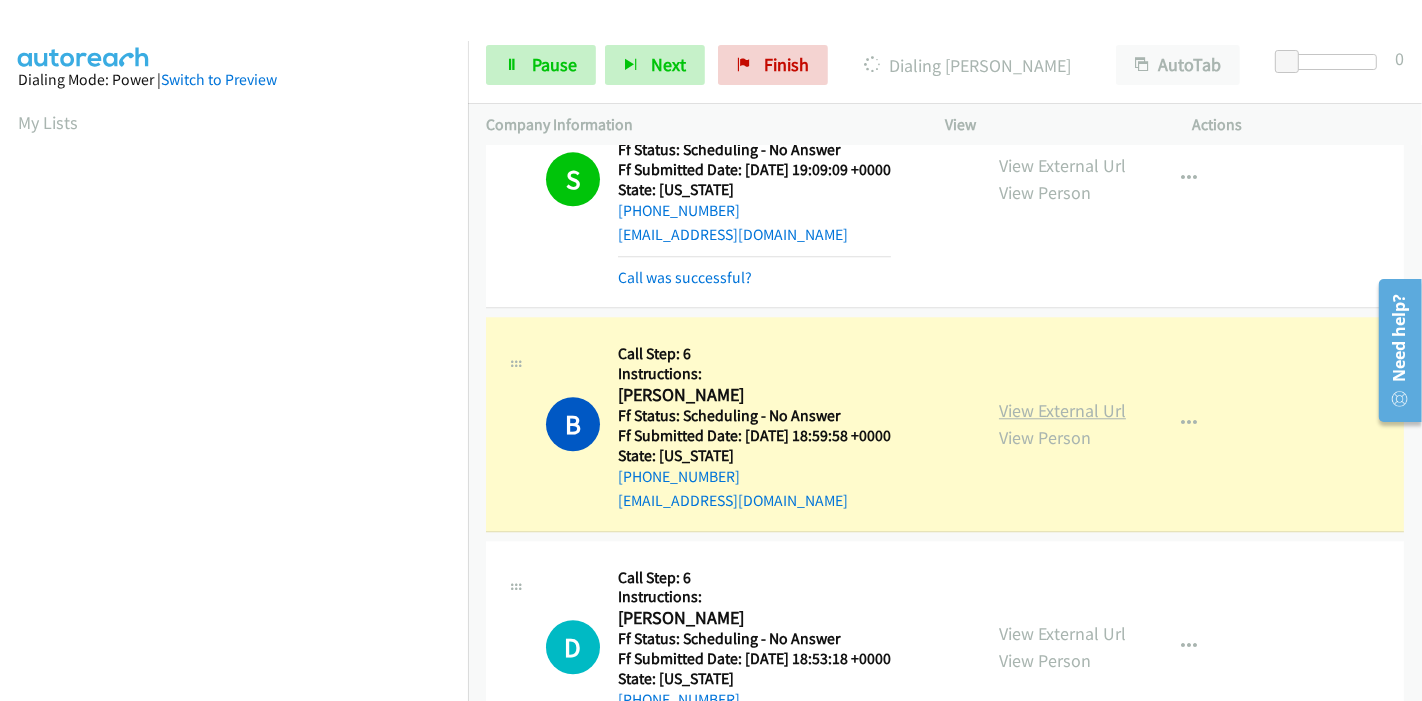 click on "View External Url" at bounding box center (1062, 410) 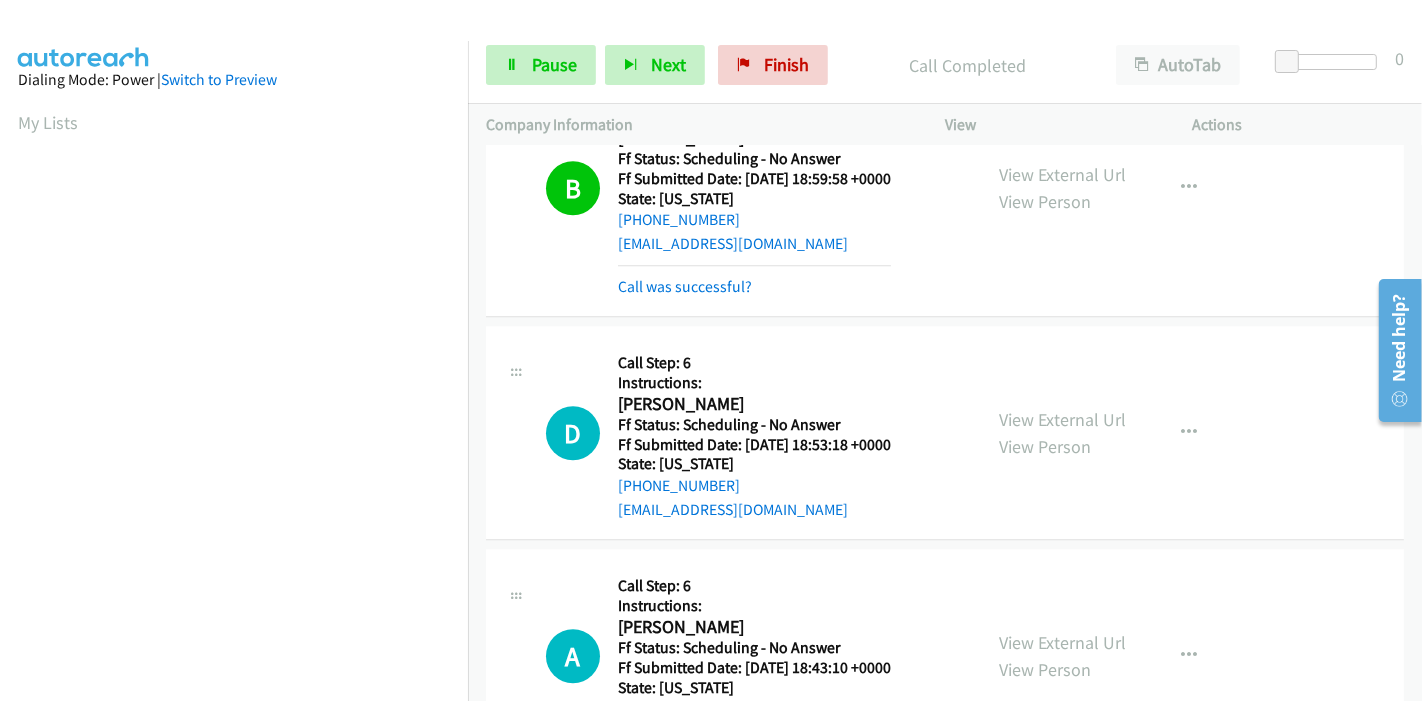 scroll, scrollTop: 4555, scrollLeft: 0, axis: vertical 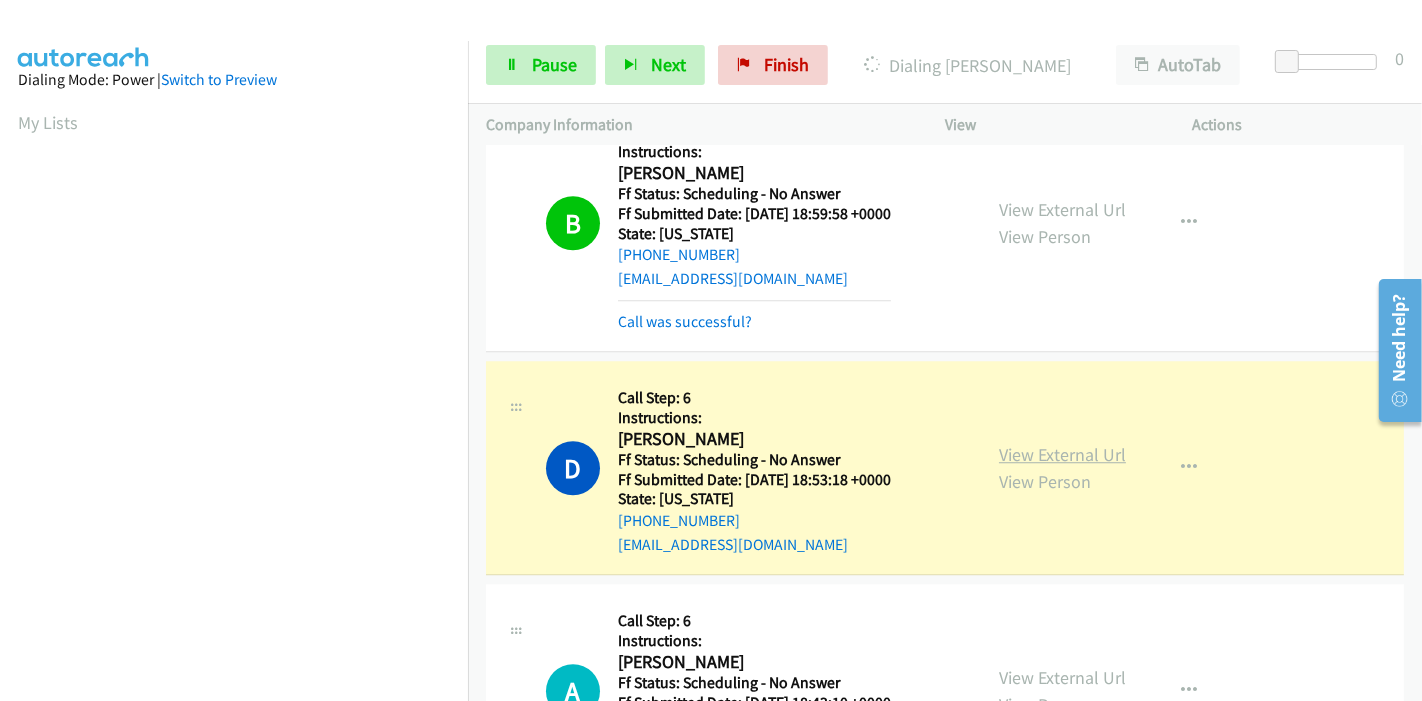 click on "View External Url" at bounding box center [1062, 454] 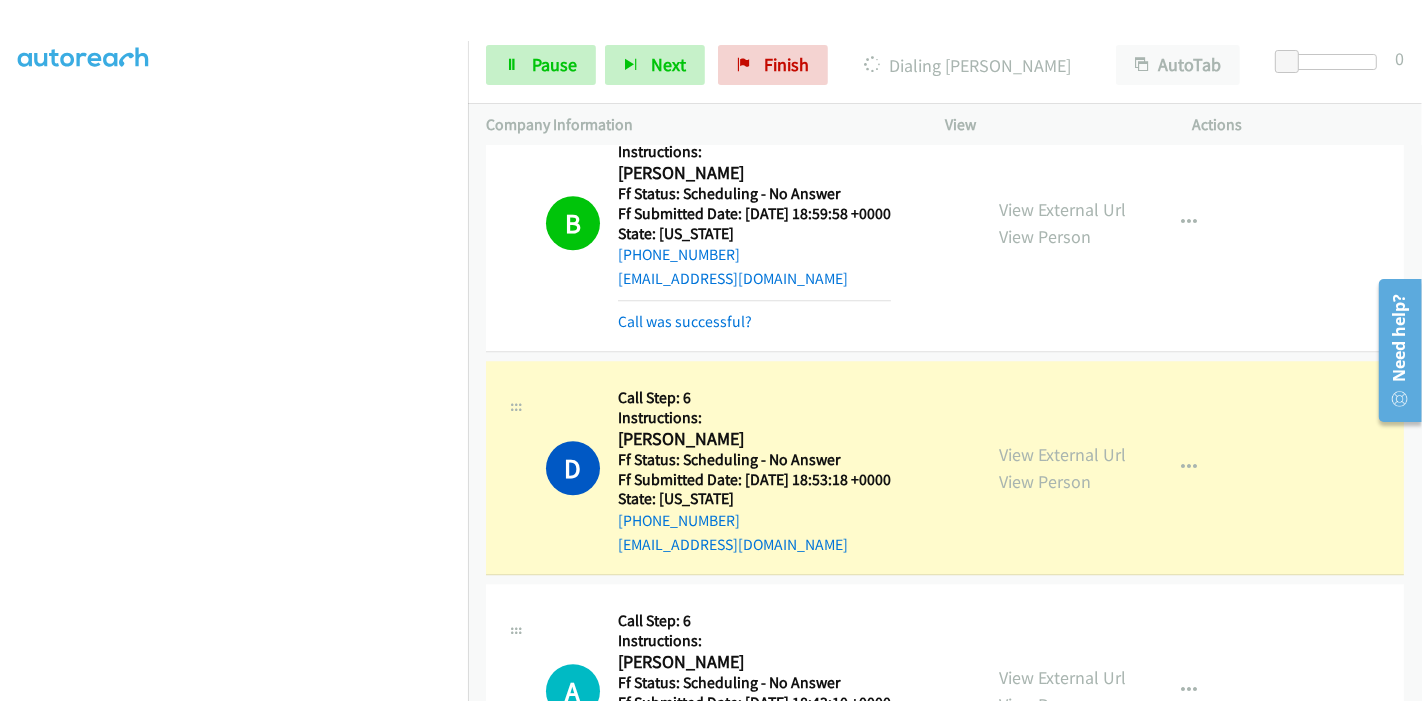 scroll, scrollTop: 0, scrollLeft: 0, axis: both 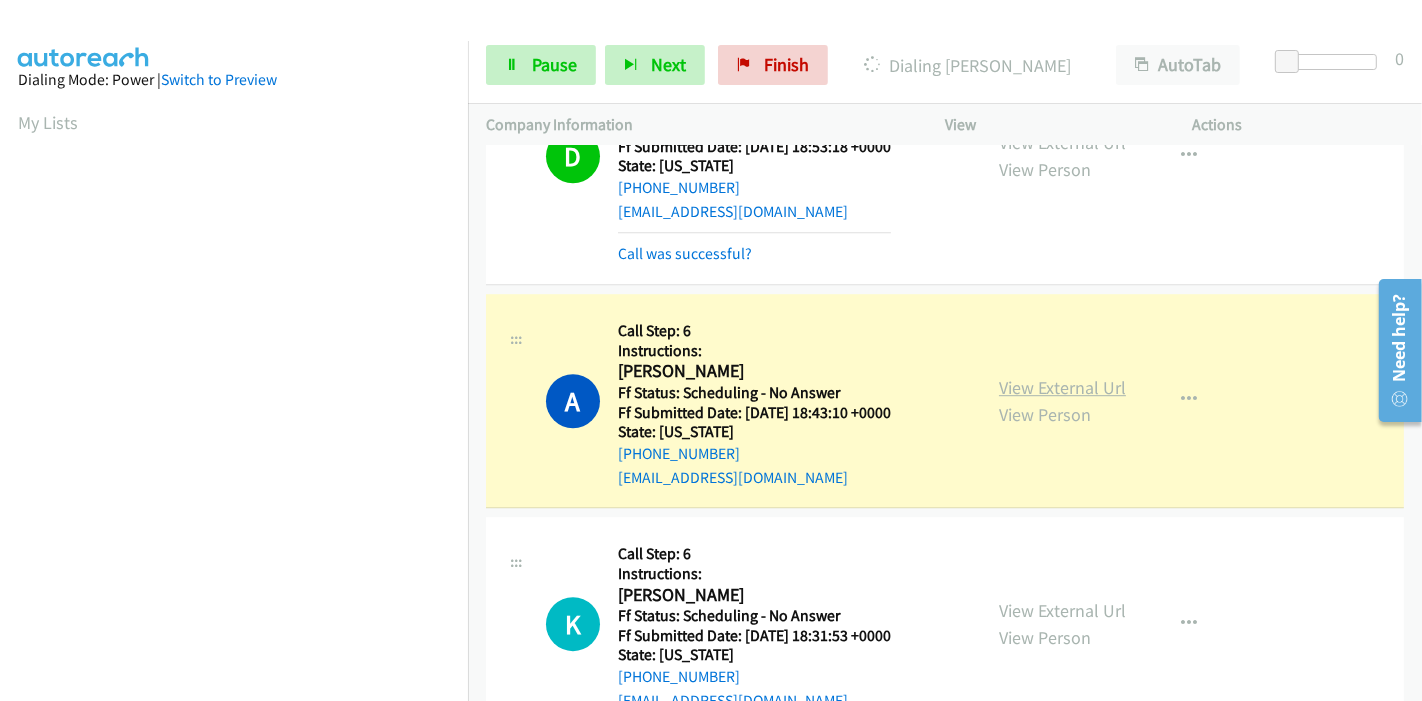click on "View External Url" at bounding box center (1062, 387) 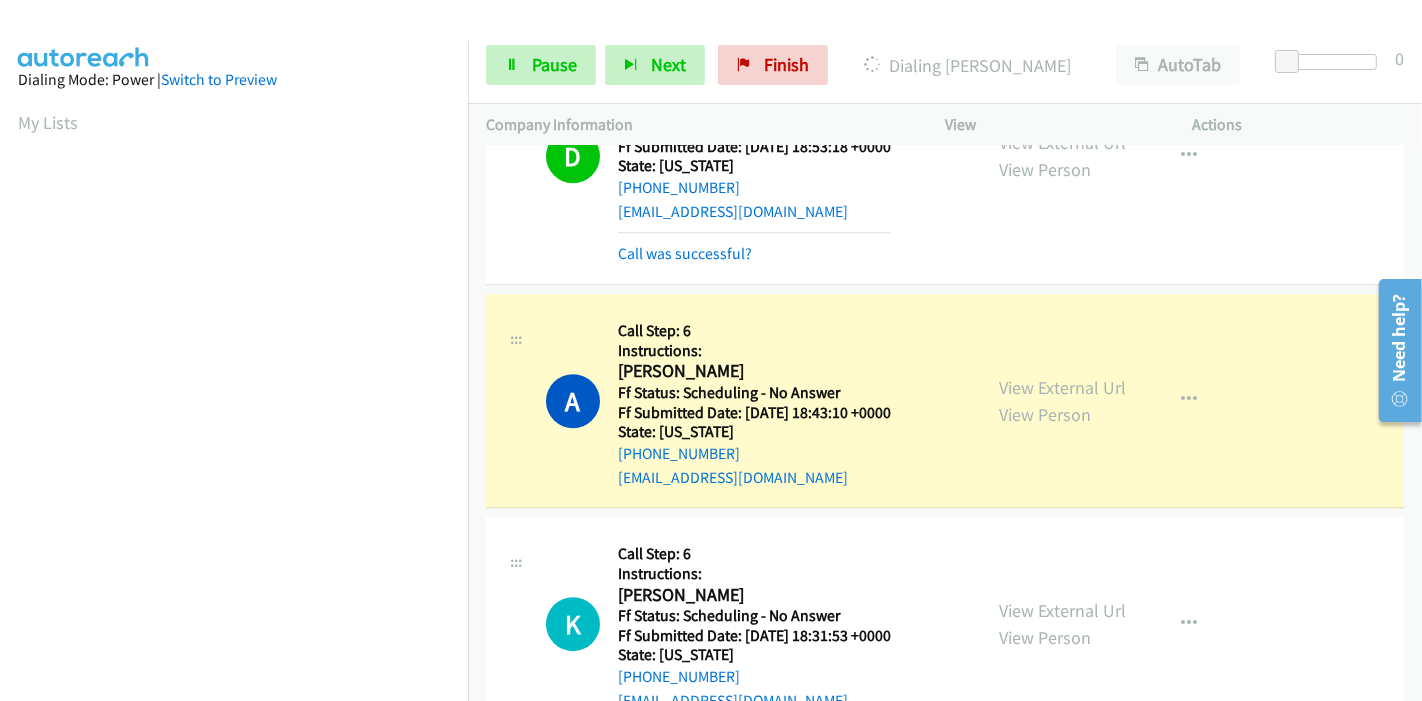 scroll, scrollTop: 333, scrollLeft: 0, axis: vertical 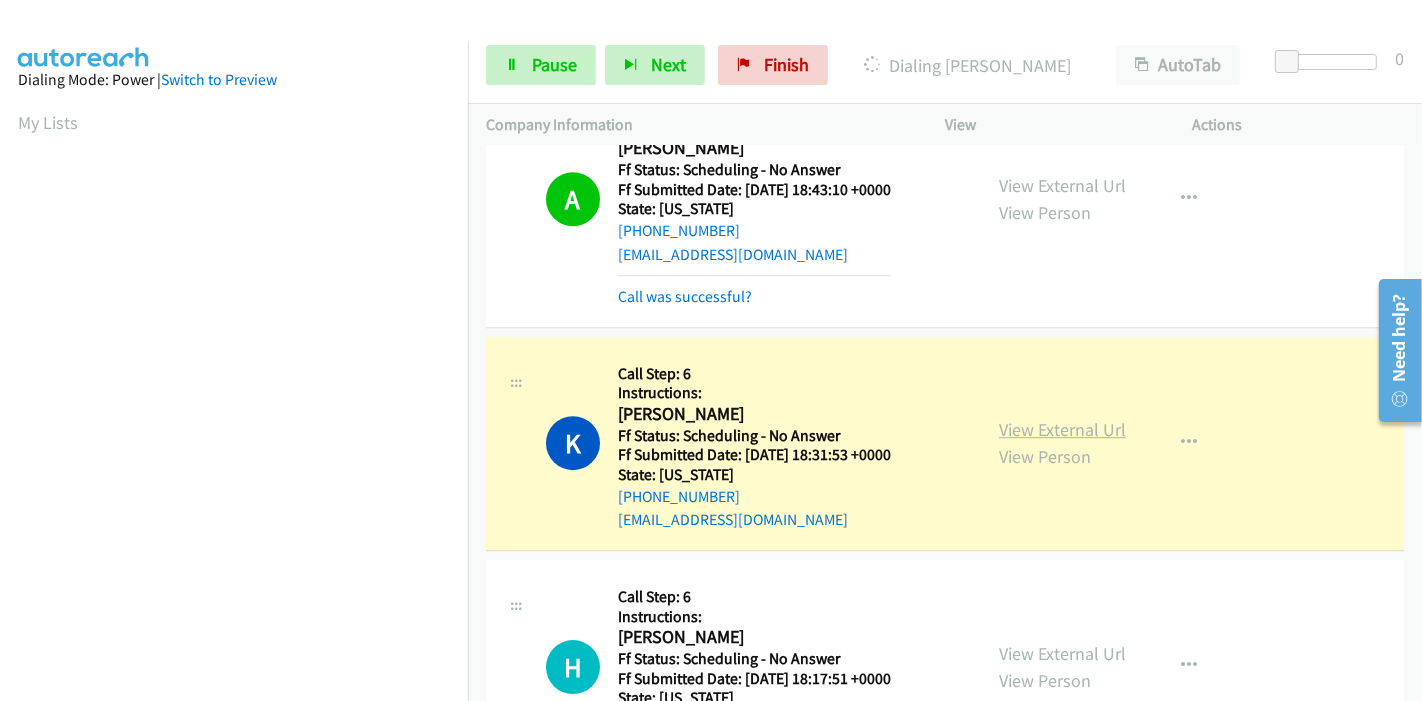 click on "View External Url" at bounding box center (1062, 429) 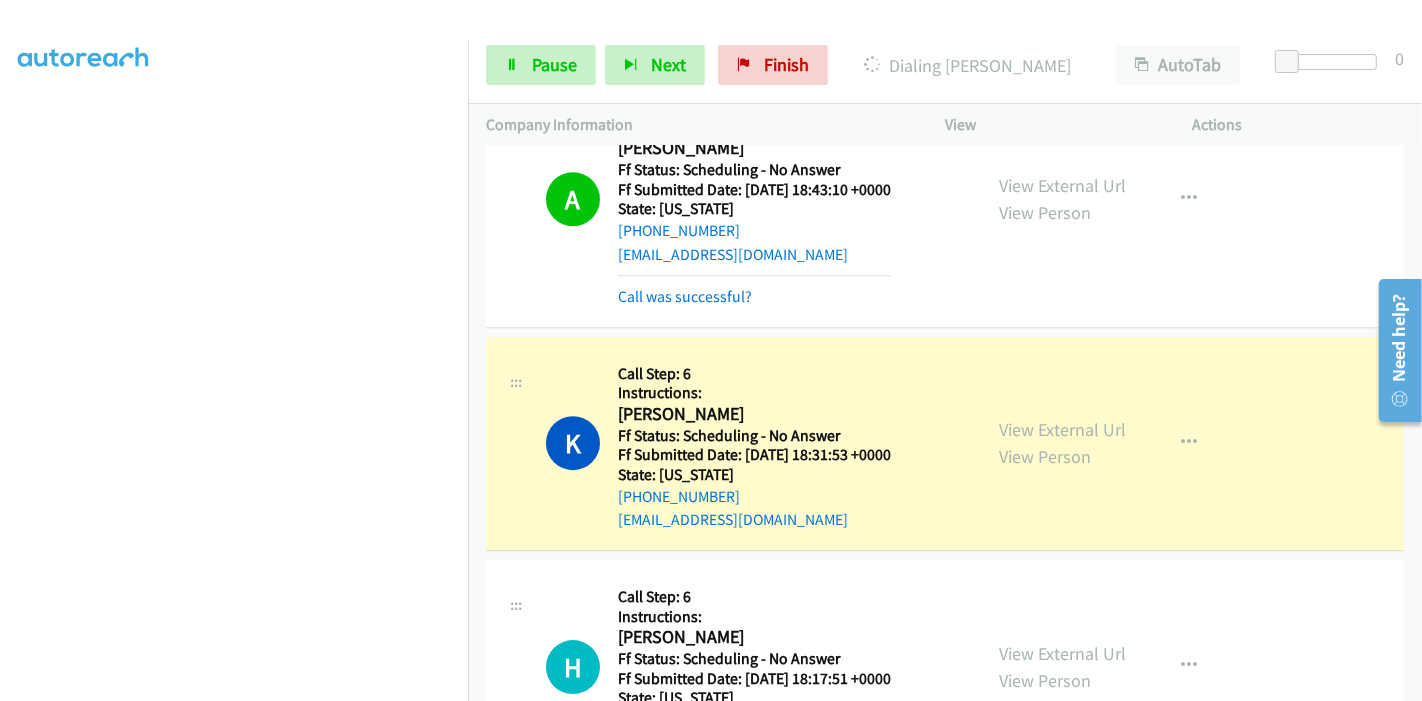 scroll, scrollTop: 0, scrollLeft: 0, axis: both 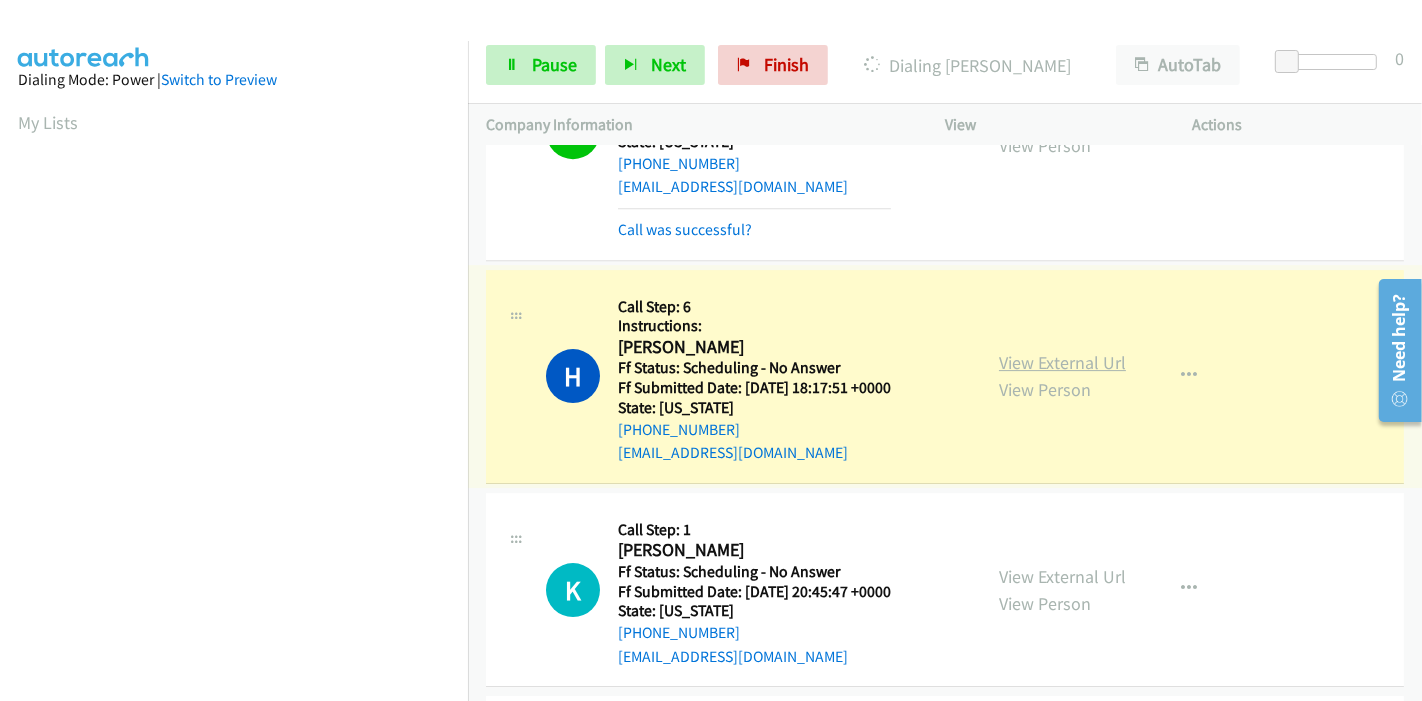 click on "View External Url" at bounding box center (1062, 362) 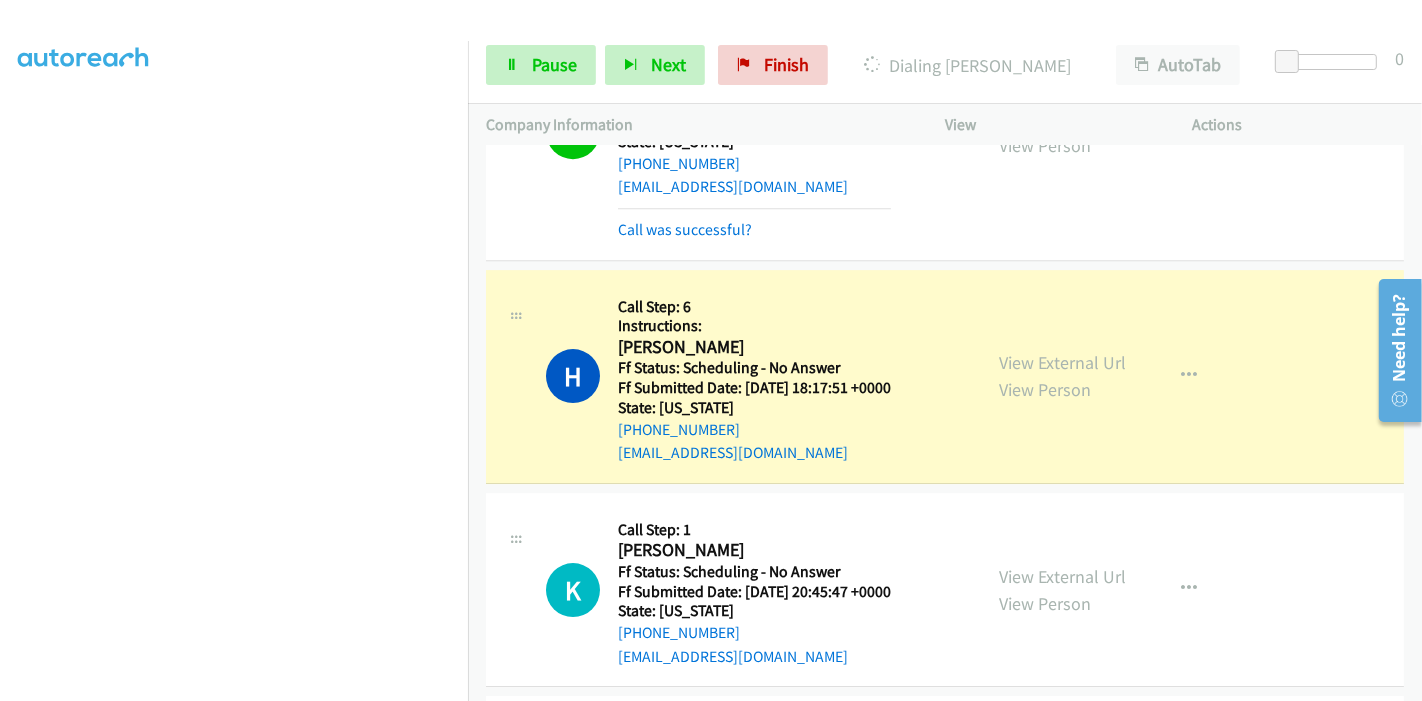 scroll, scrollTop: 0, scrollLeft: 0, axis: both 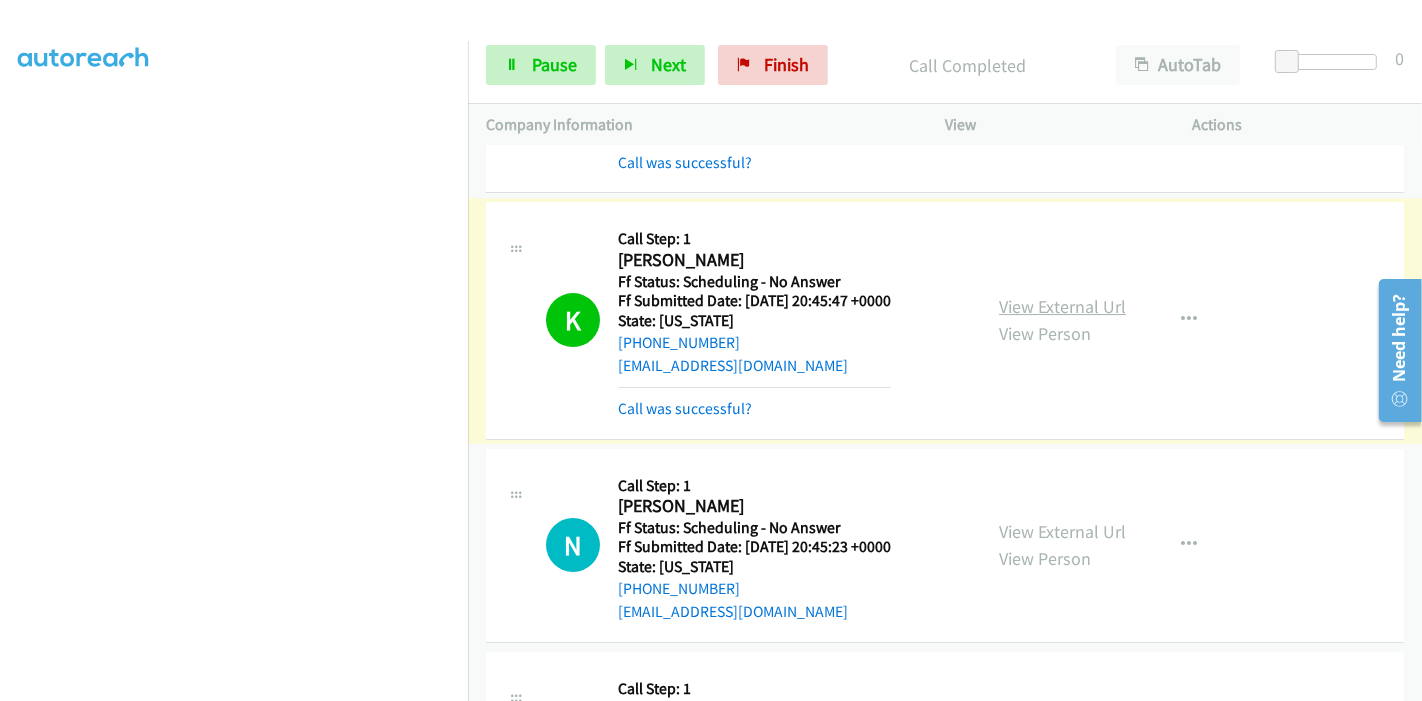 click on "View External Url" at bounding box center (1062, 306) 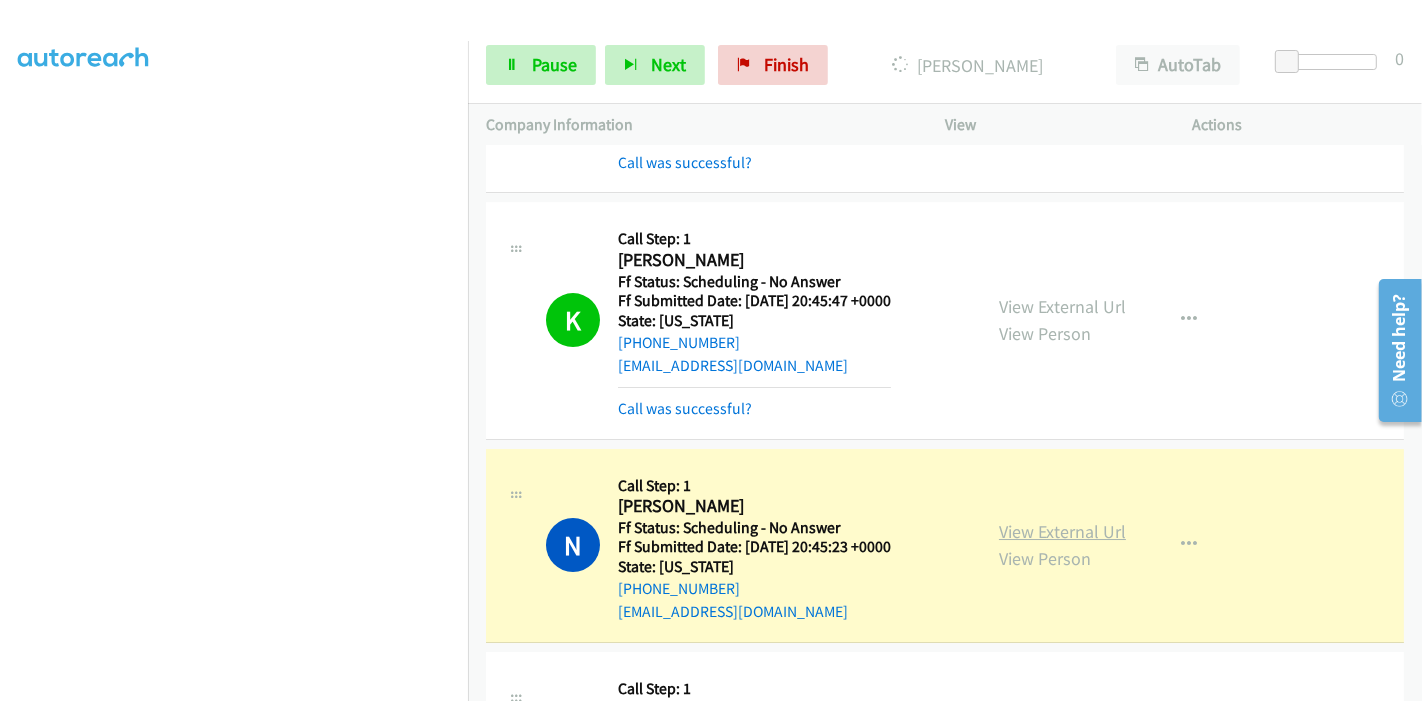 click on "View External Url" at bounding box center (1062, 531) 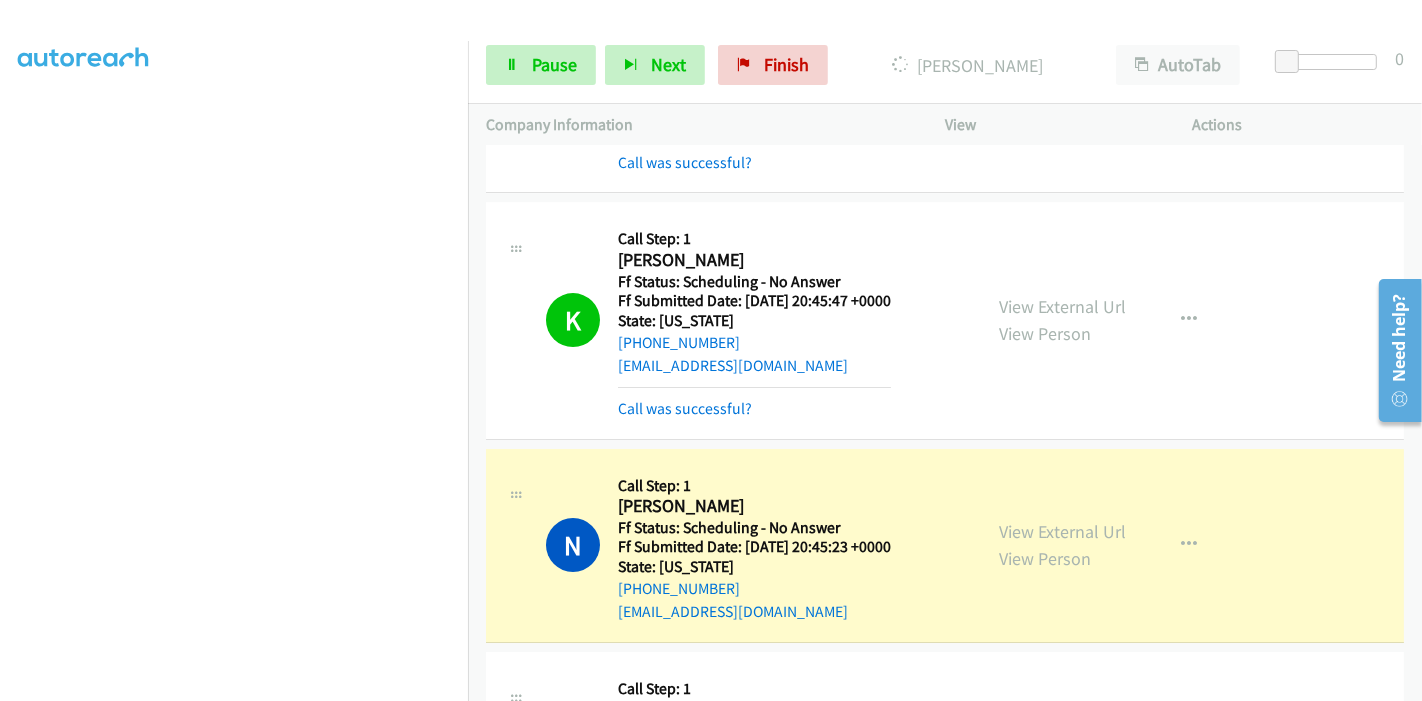 scroll, scrollTop: 0, scrollLeft: 0, axis: both 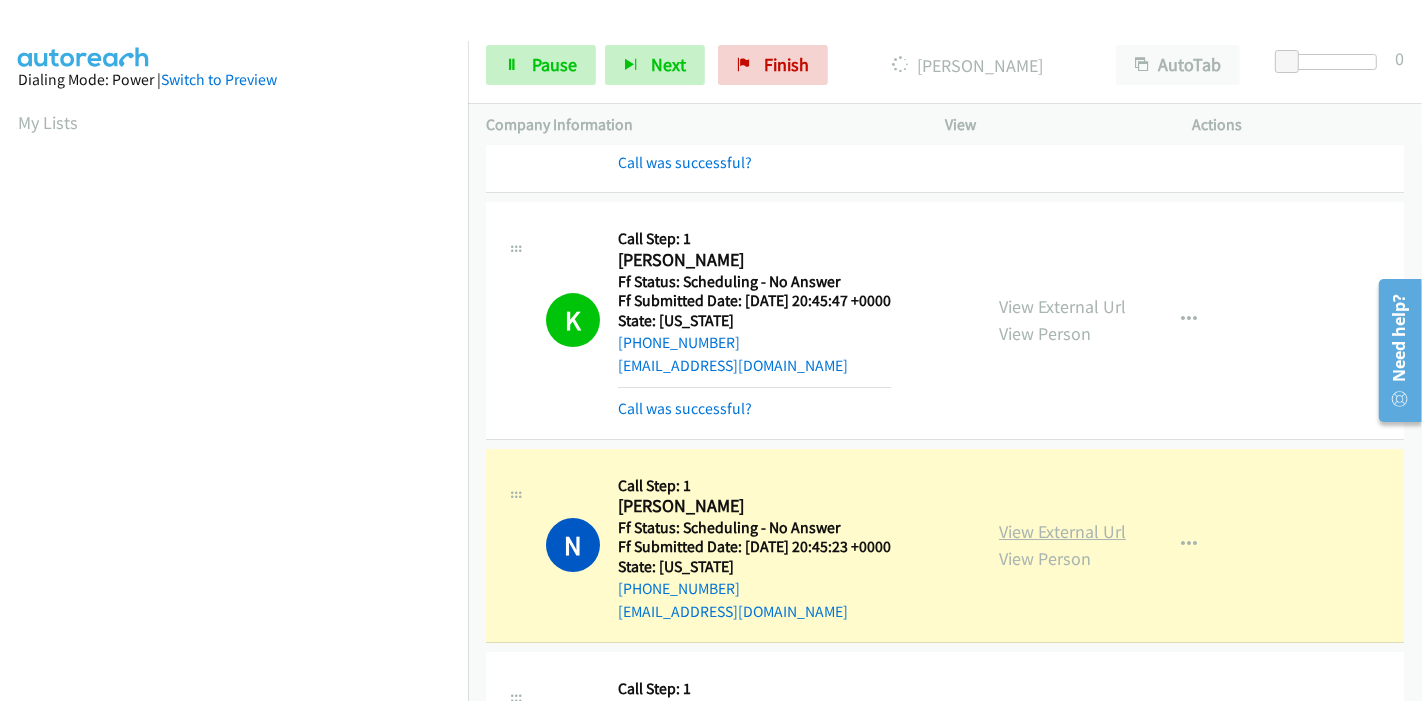click on "View External Url
View Person
View External Url
Email
Schedule/Manage Callback
Skip Call
Add to do not call list" at bounding box center [1114, 546] 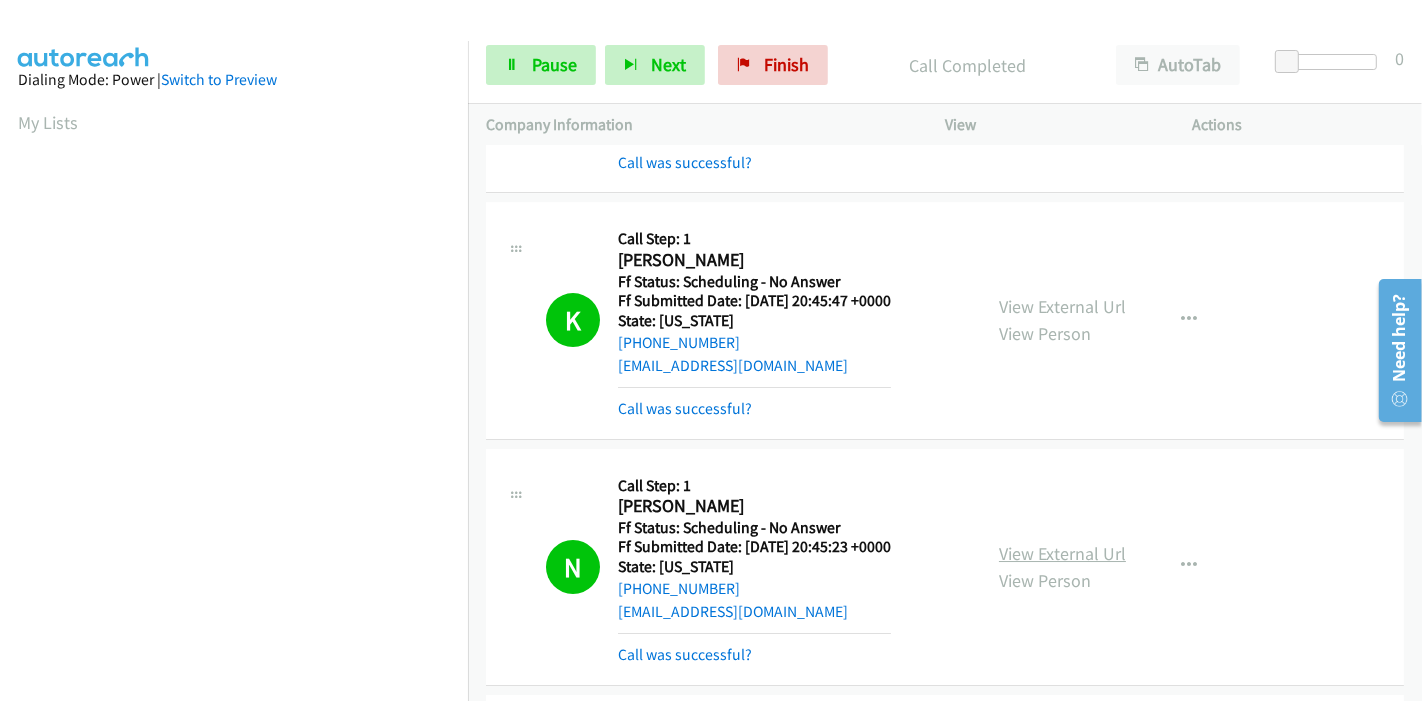 click on "View External Url" at bounding box center (1062, 553) 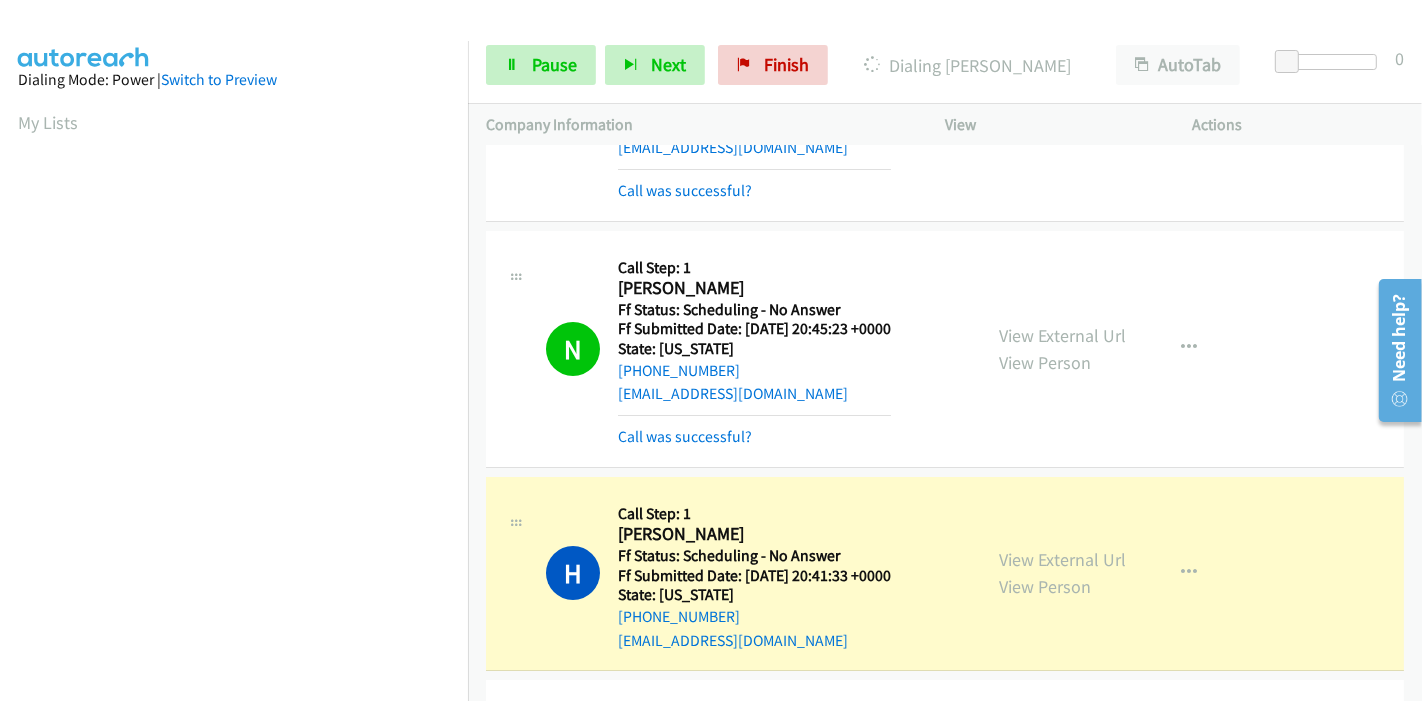scroll, scrollTop: 6000, scrollLeft: 0, axis: vertical 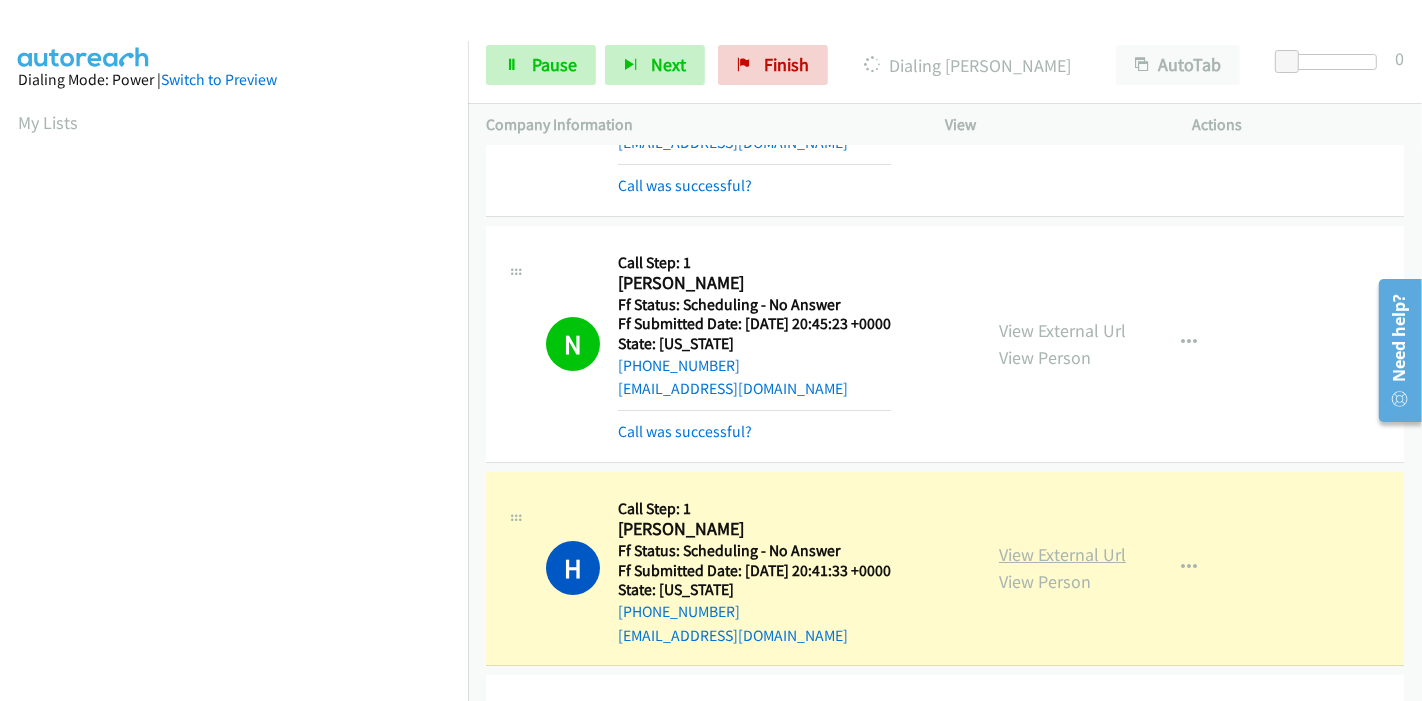 click on "View External Url" at bounding box center [1062, 554] 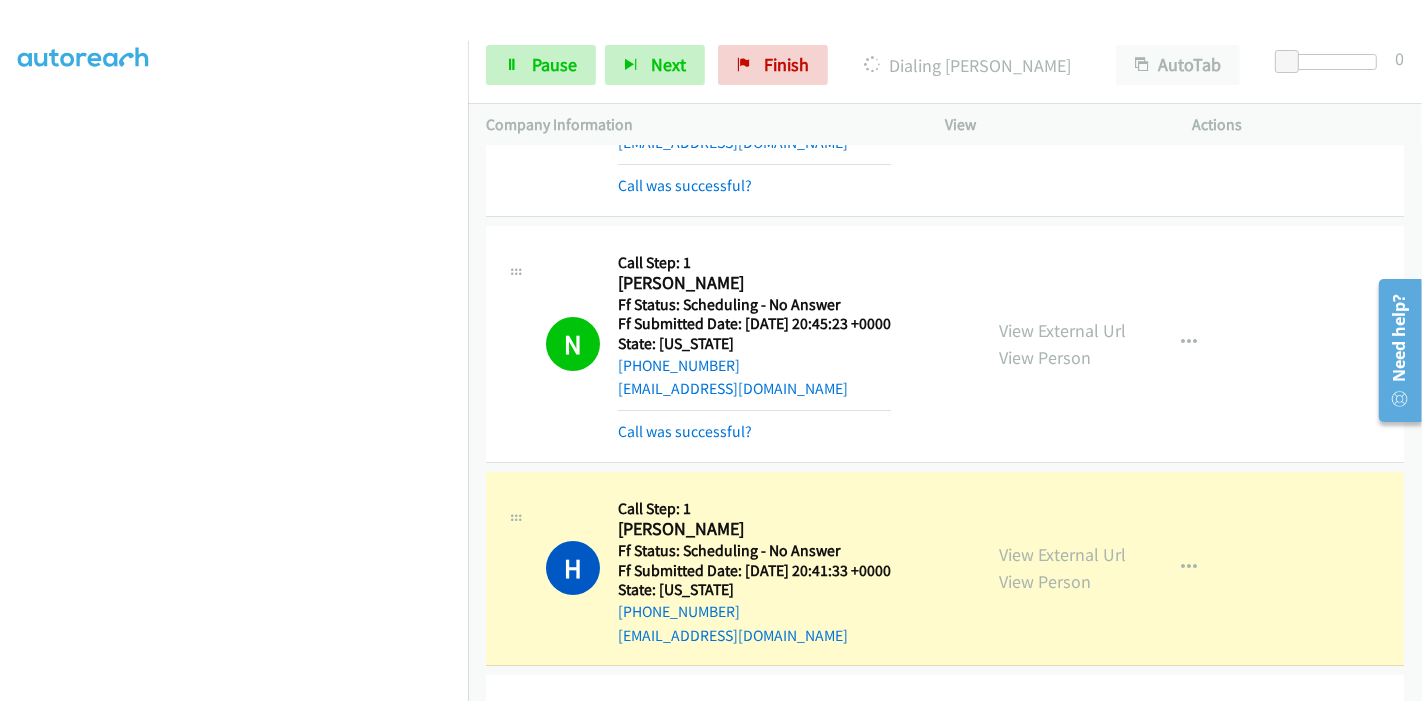 scroll, scrollTop: 0, scrollLeft: 0, axis: both 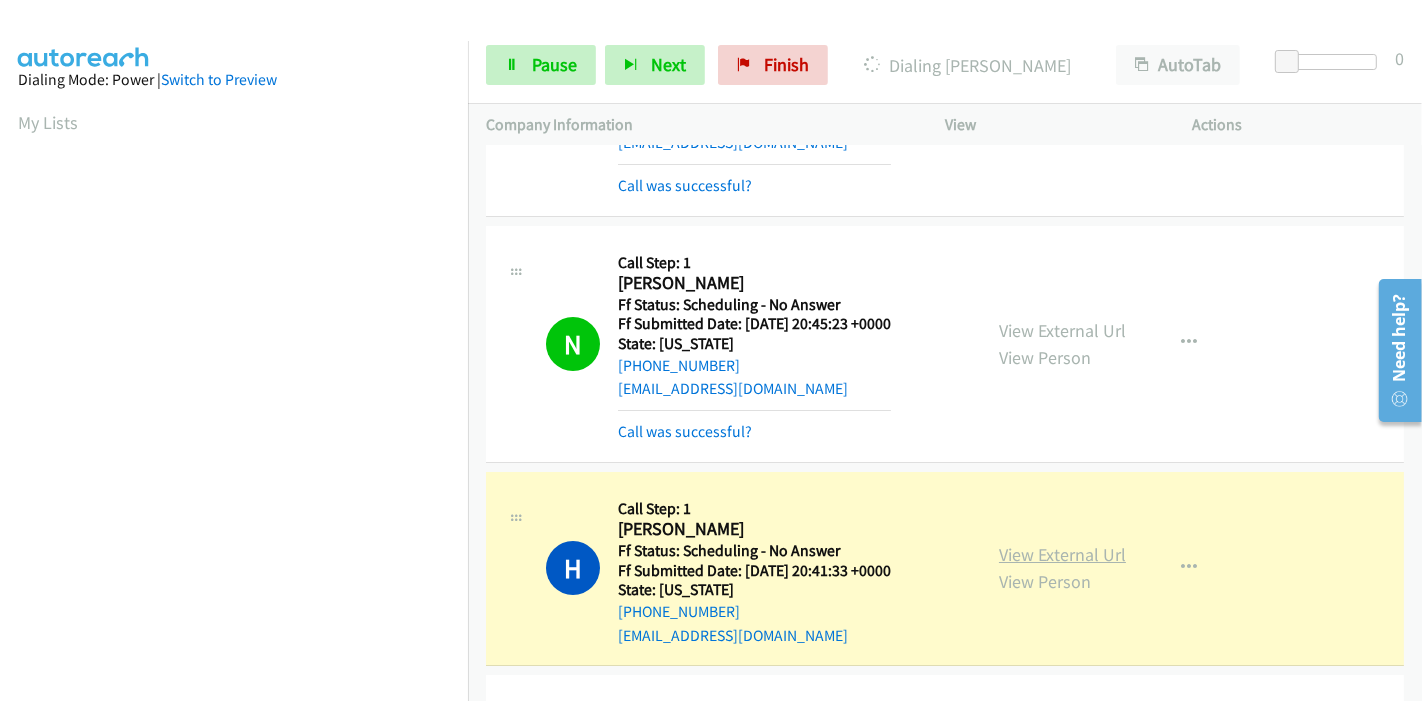 click on "View External Url" at bounding box center [1062, 554] 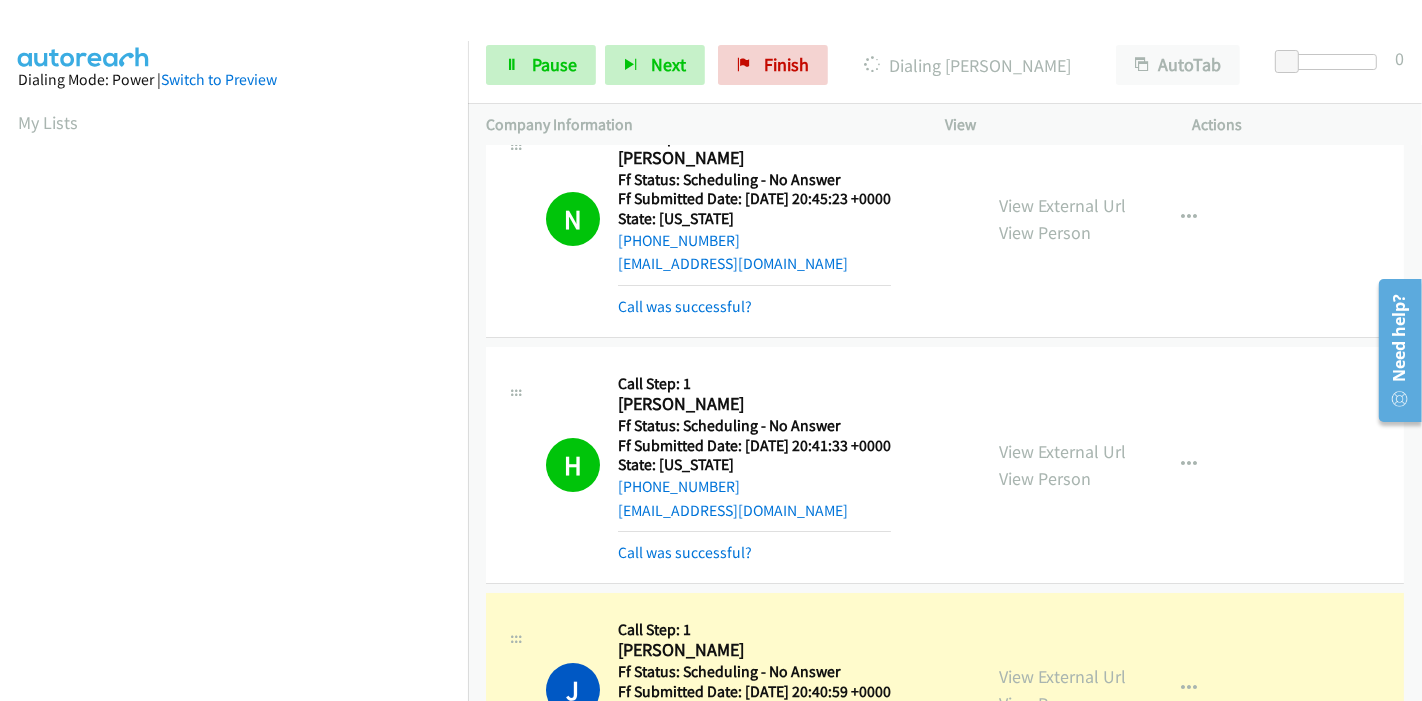 scroll, scrollTop: 6333, scrollLeft: 0, axis: vertical 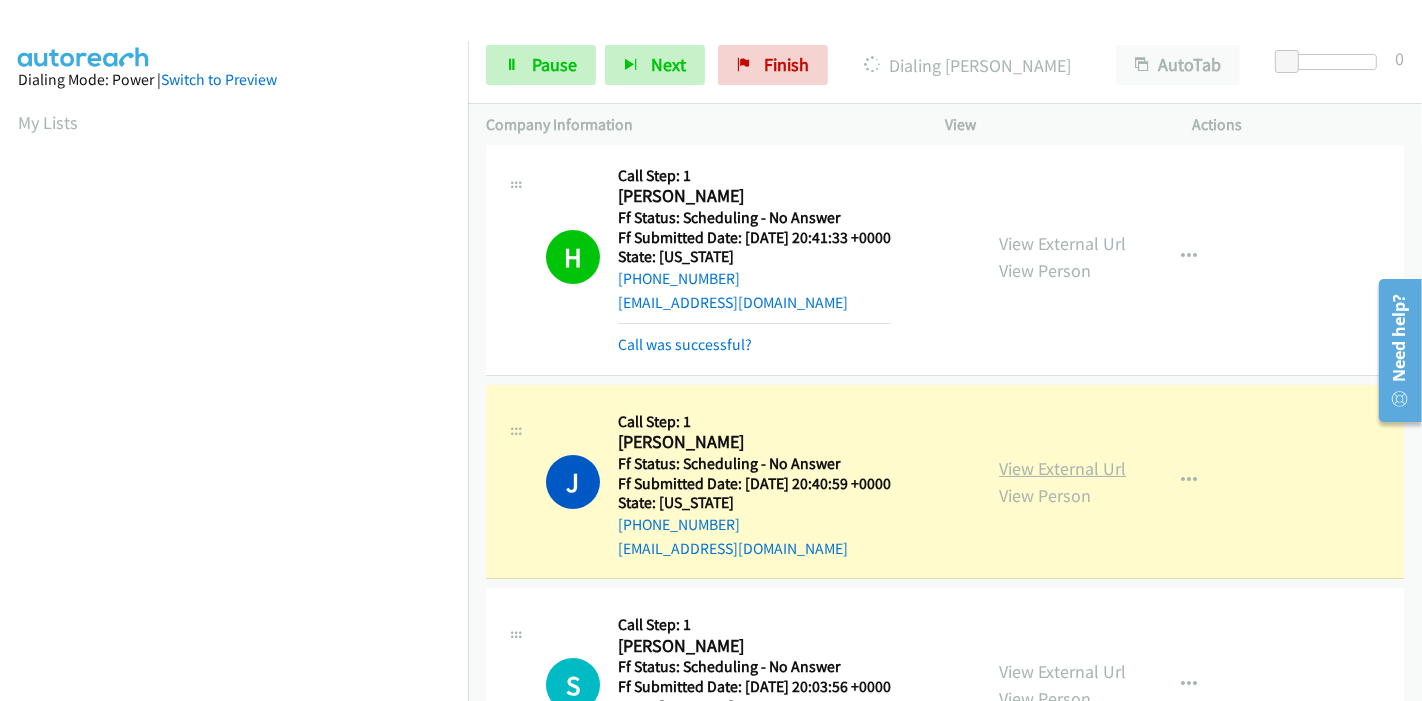 click on "View External Url" at bounding box center [1062, 468] 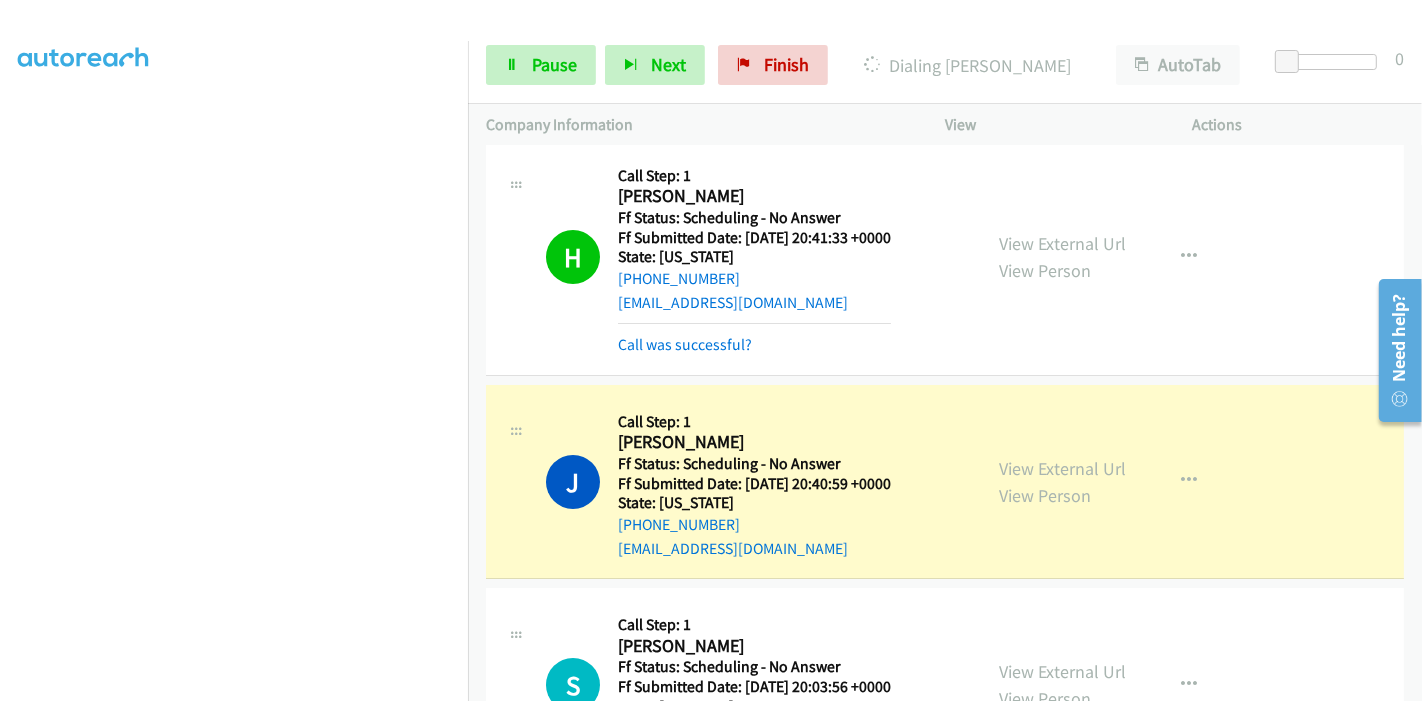 scroll, scrollTop: 0, scrollLeft: 0, axis: both 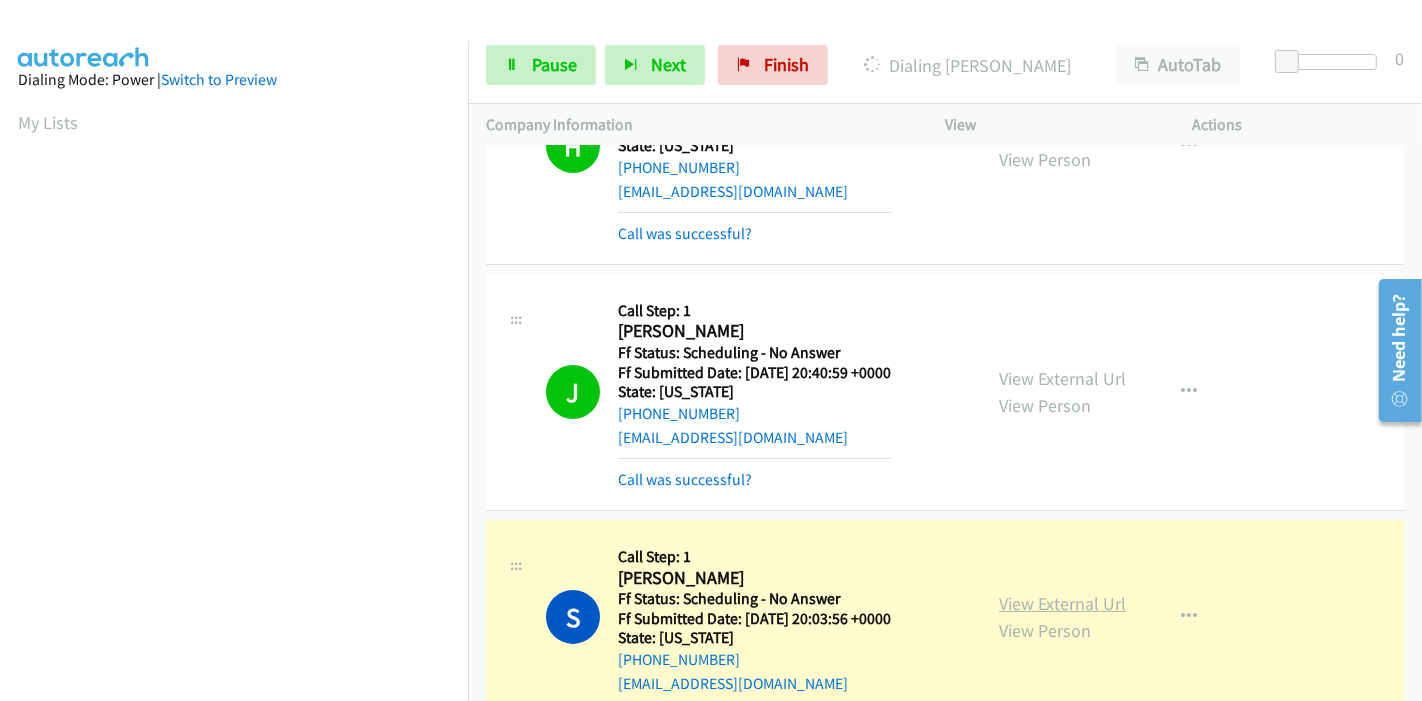 click on "View External Url" at bounding box center (1062, 603) 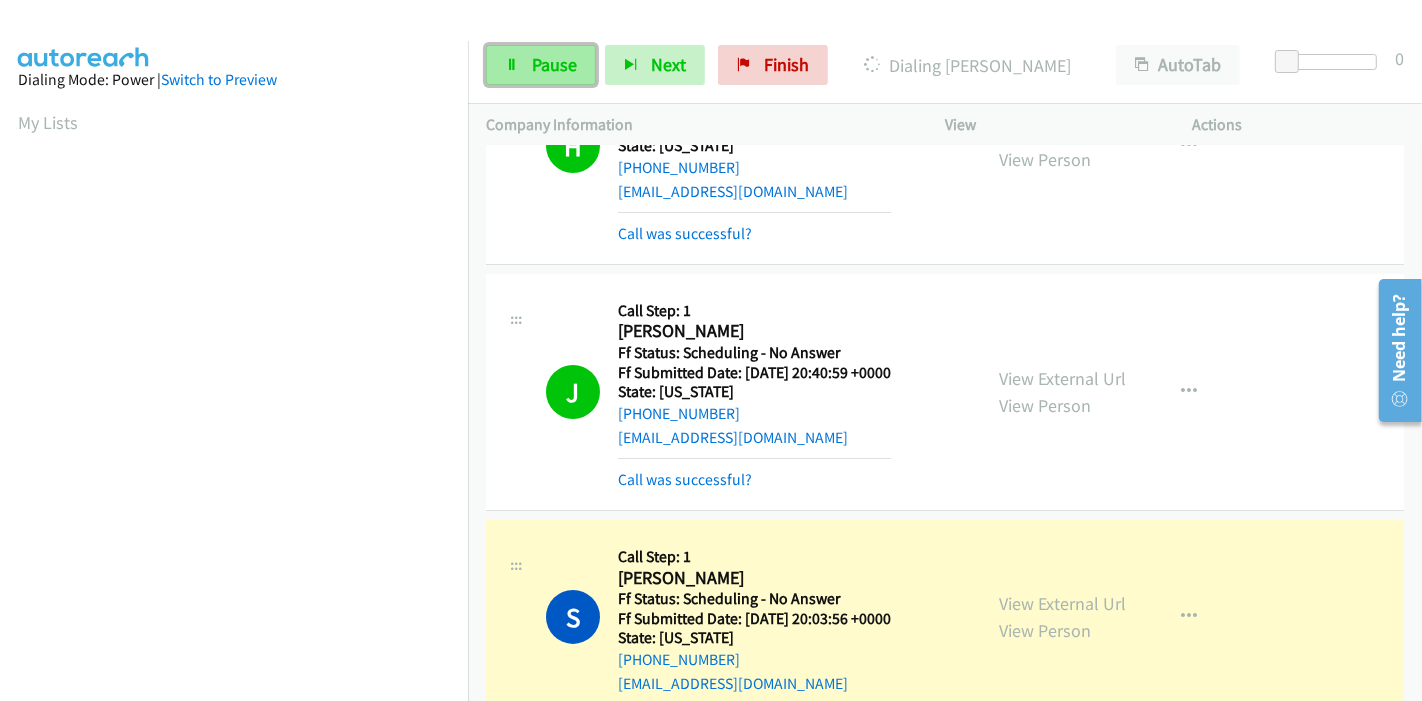 click on "Pause" at bounding box center [541, 65] 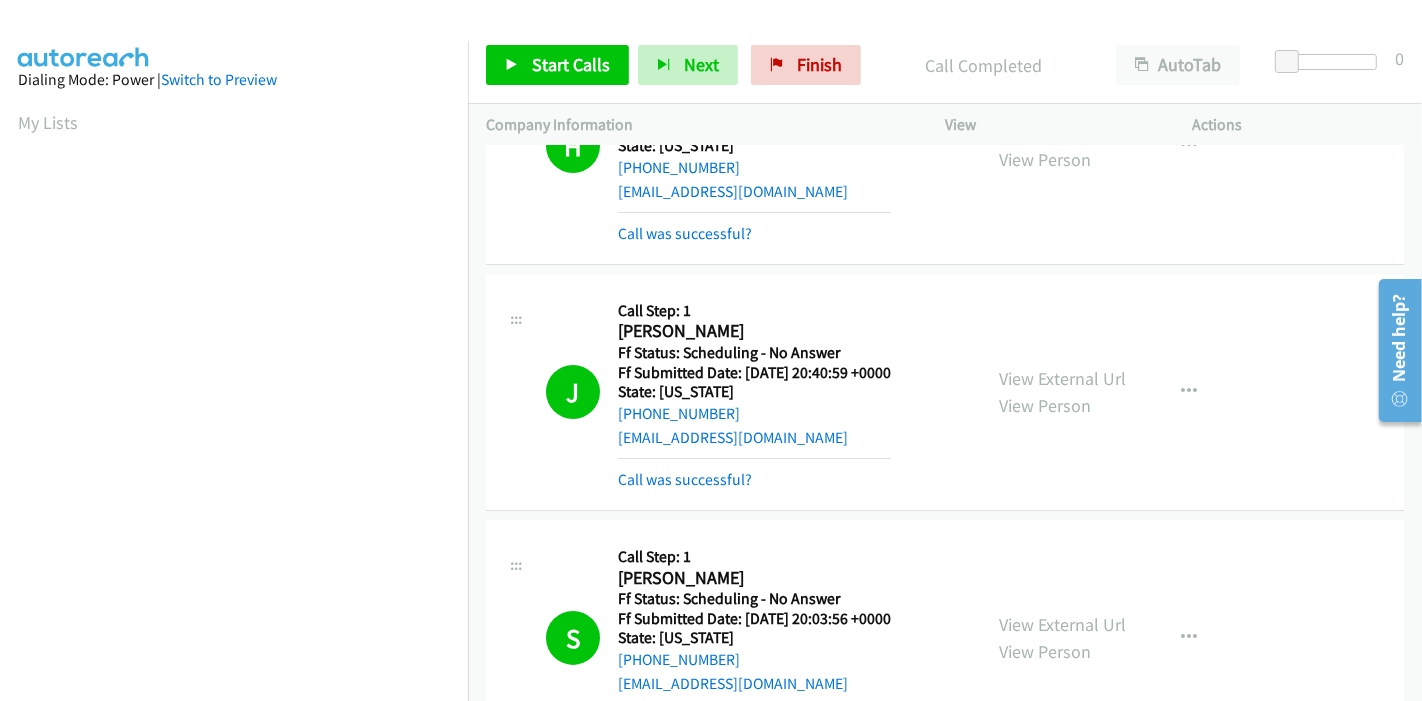 scroll, scrollTop: 422, scrollLeft: 0, axis: vertical 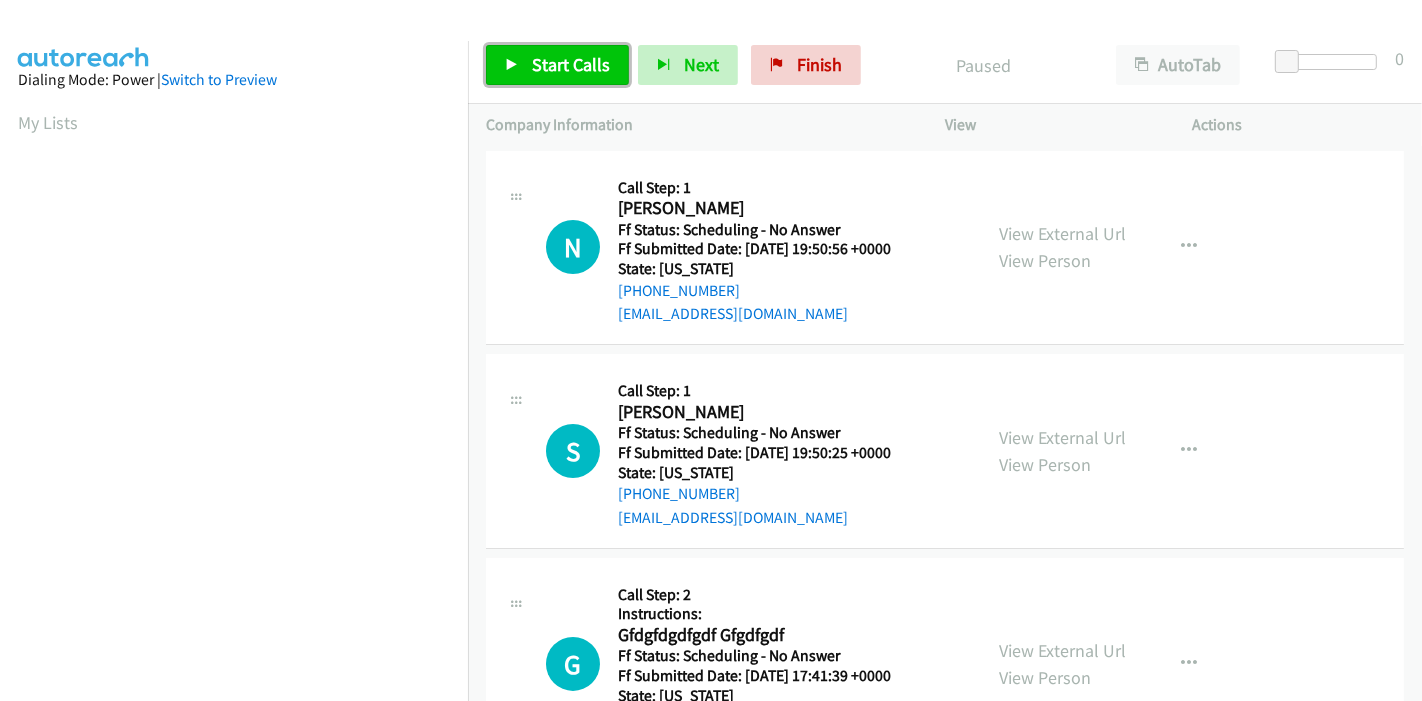 click on "Start Calls" at bounding box center [571, 64] 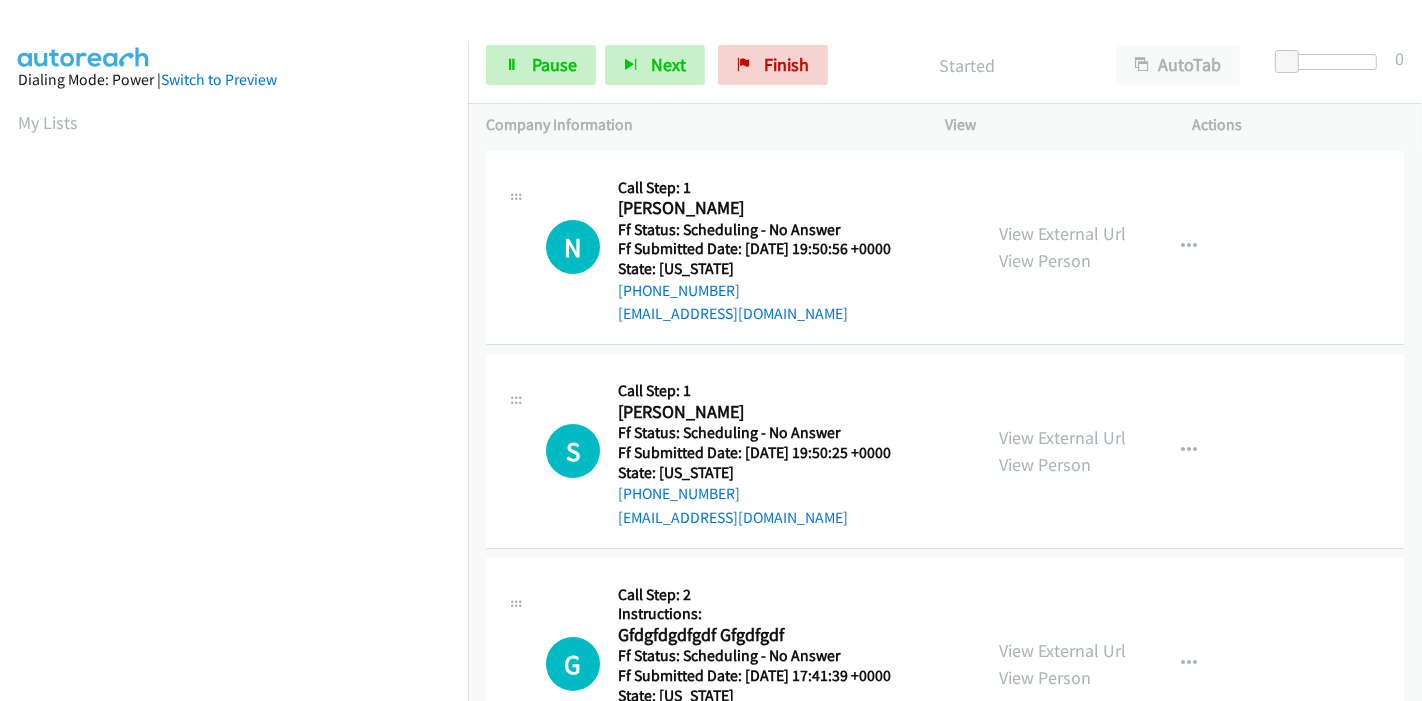 scroll, scrollTop: 0, scrollLeft: 0, axis: both 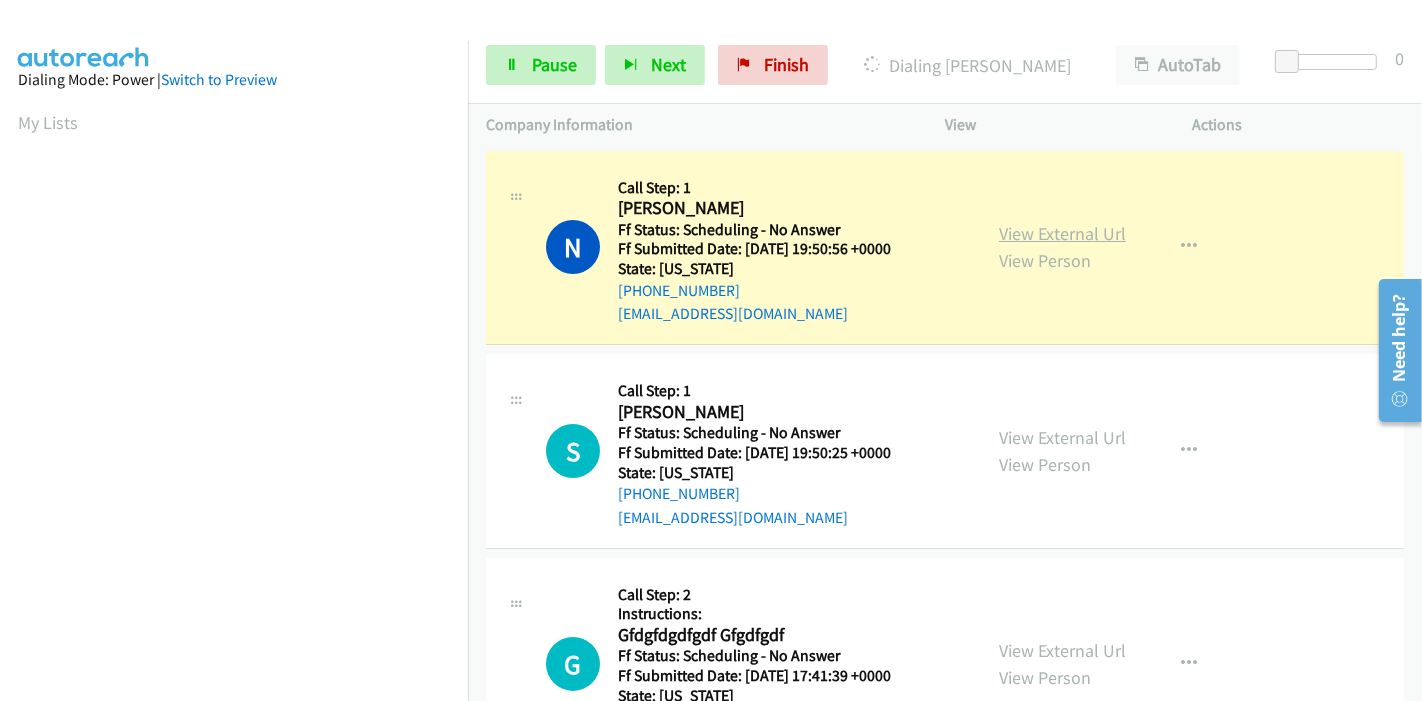 click on "View External Url" at bounding box center (1062, 233) 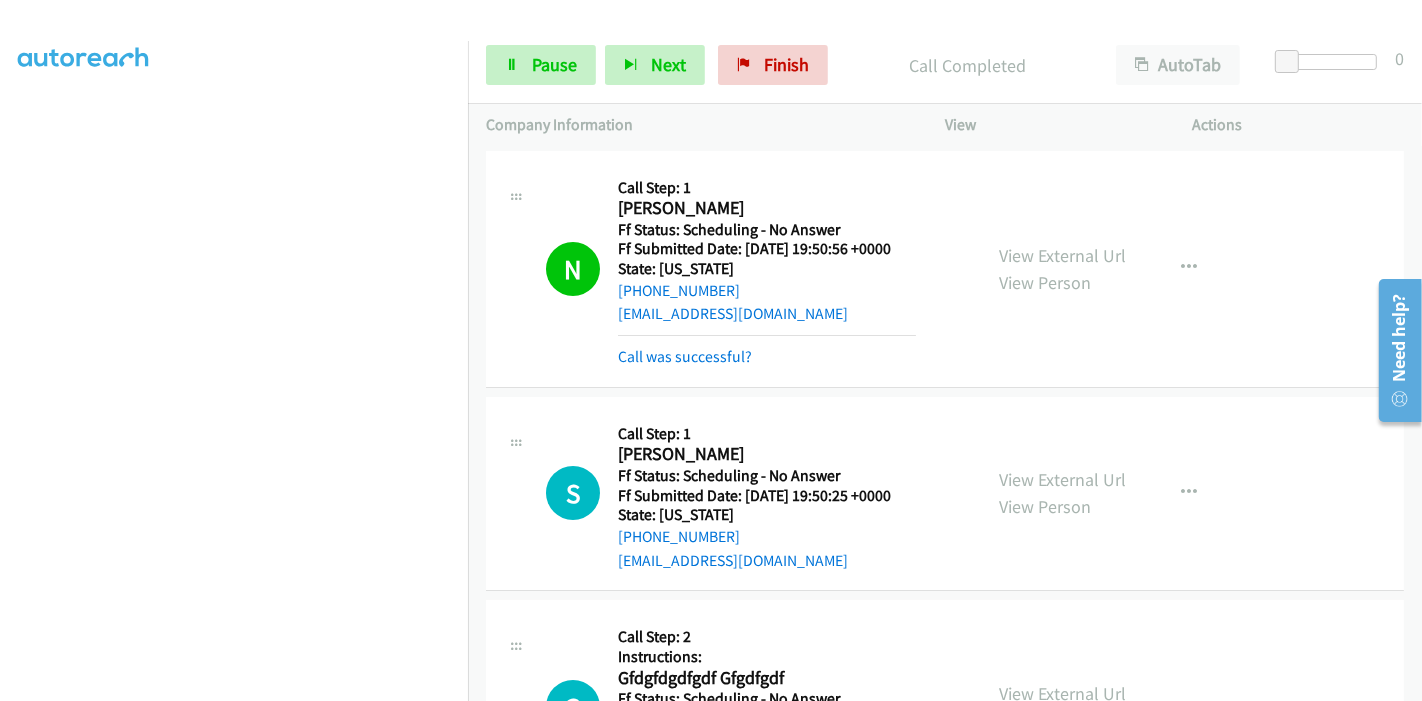scroll, scrollTop: 200, scrollLeft: 0, axis: vertical 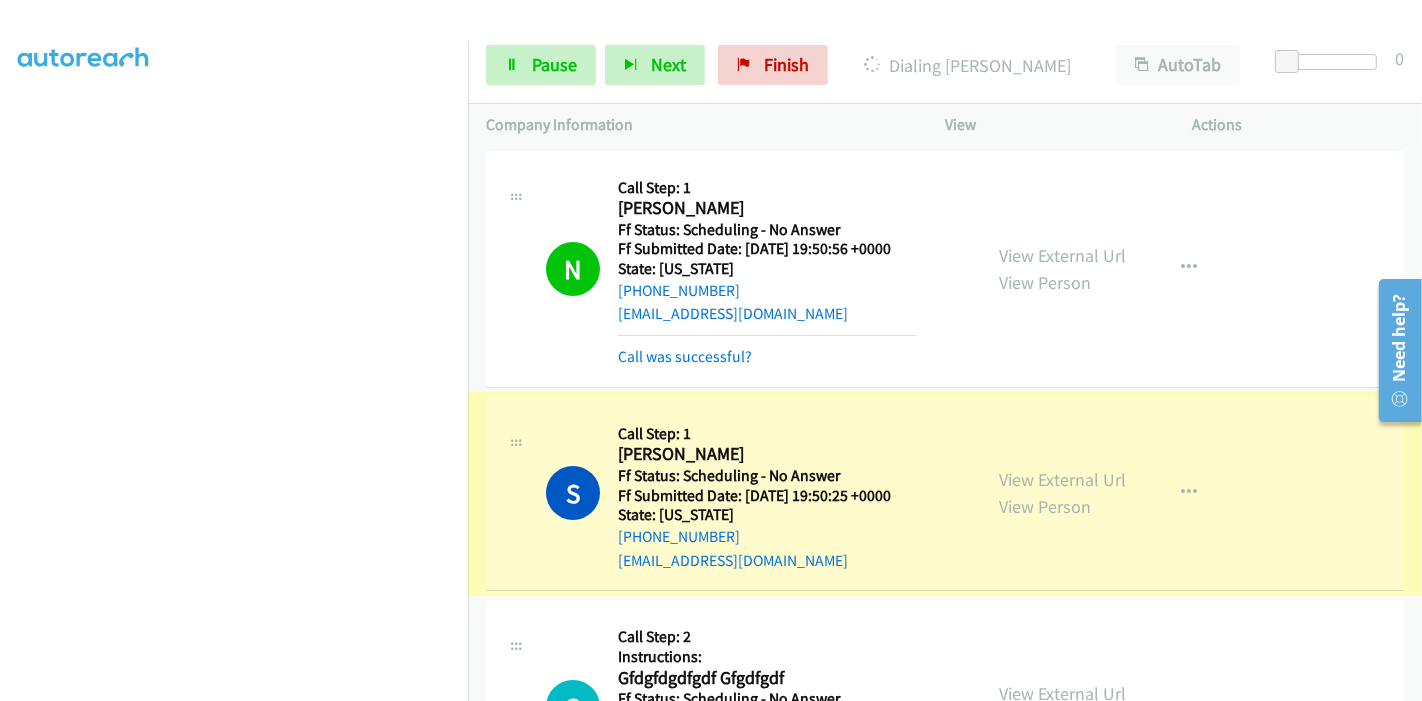 click on "View External Url" at bounding box center [1062, 479] 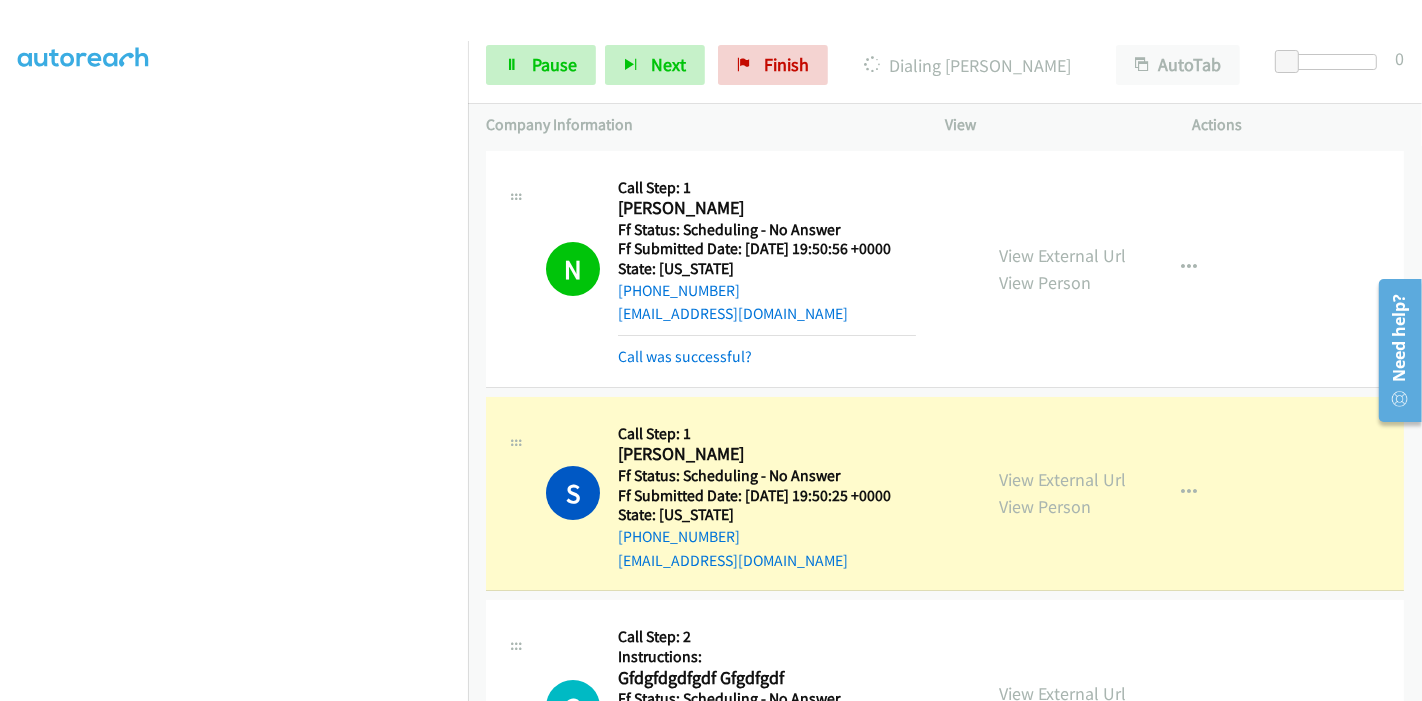 scroll, scrollTop: 0, scrollLeft: 0, axis: both 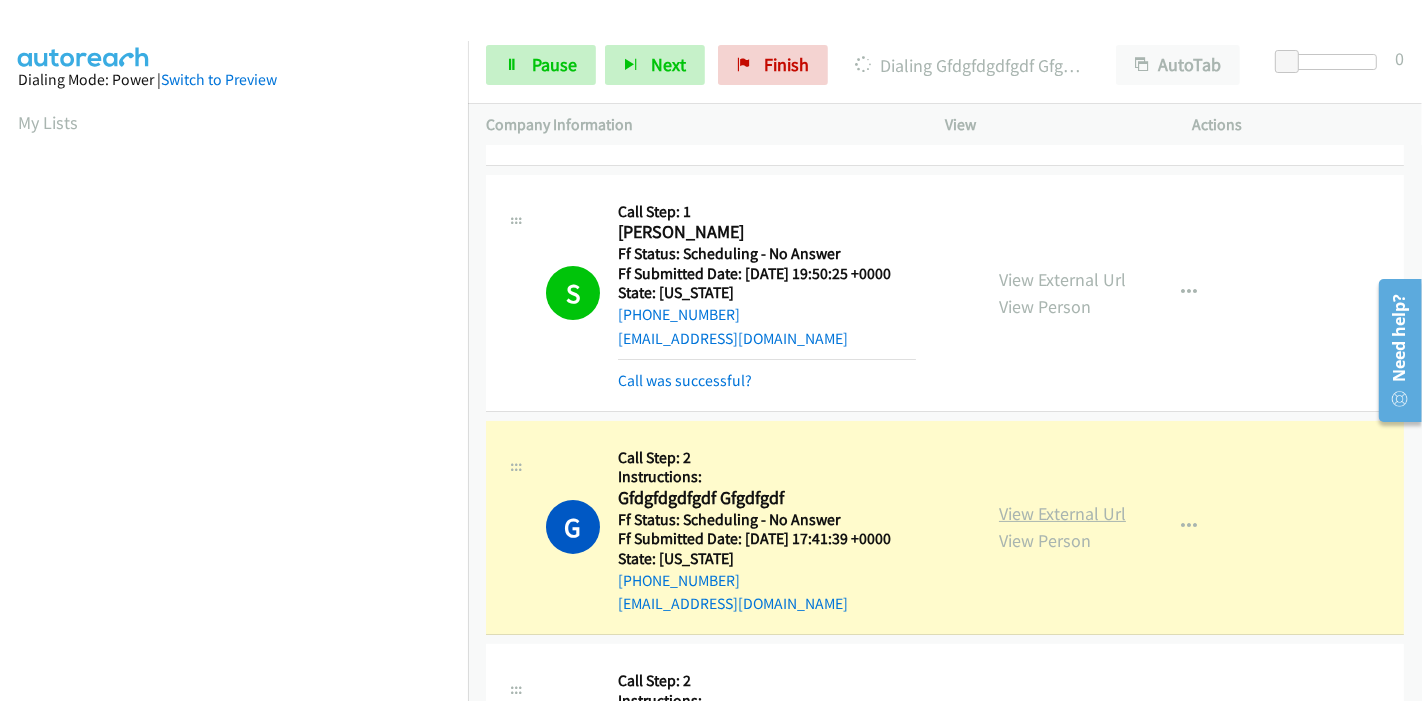 click on "View External Url" at bounding box center [1062, 513] 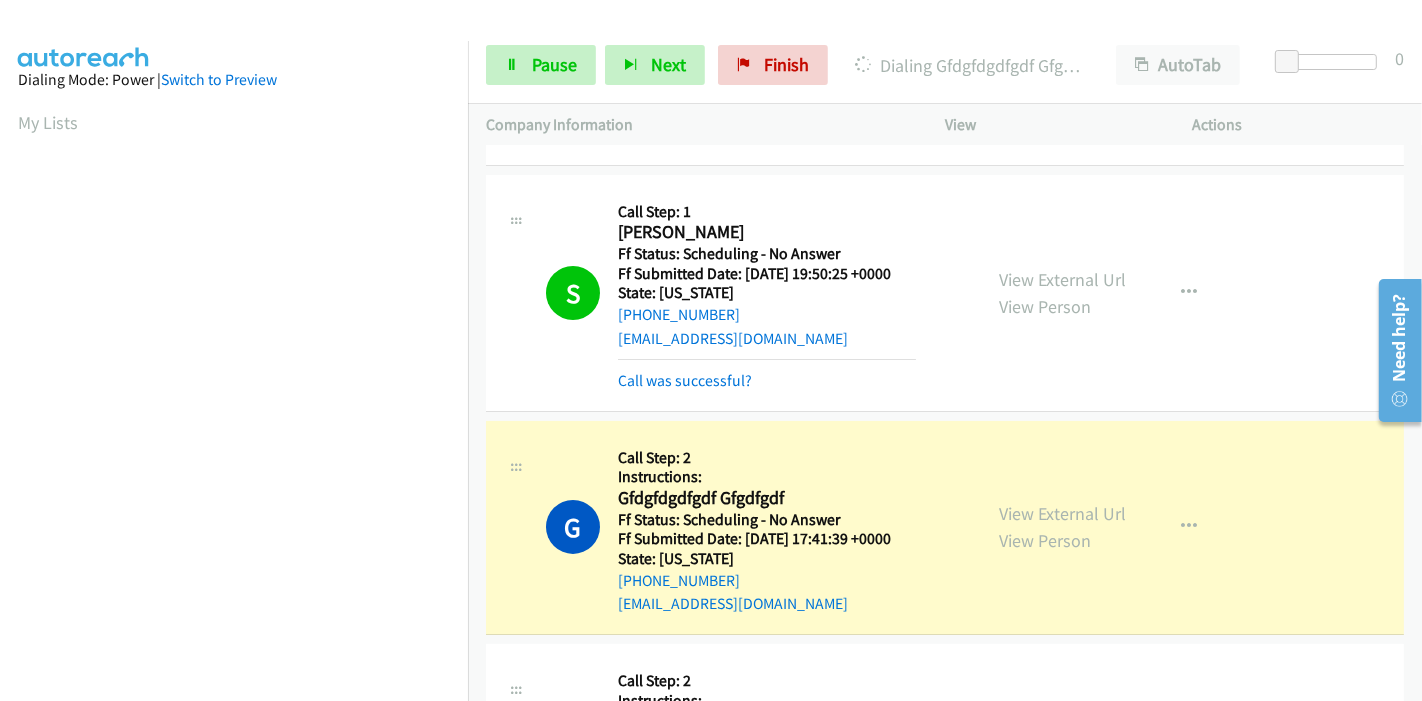 scroll, scrollTop: 422, scrollLeft: 0, axis: vertical 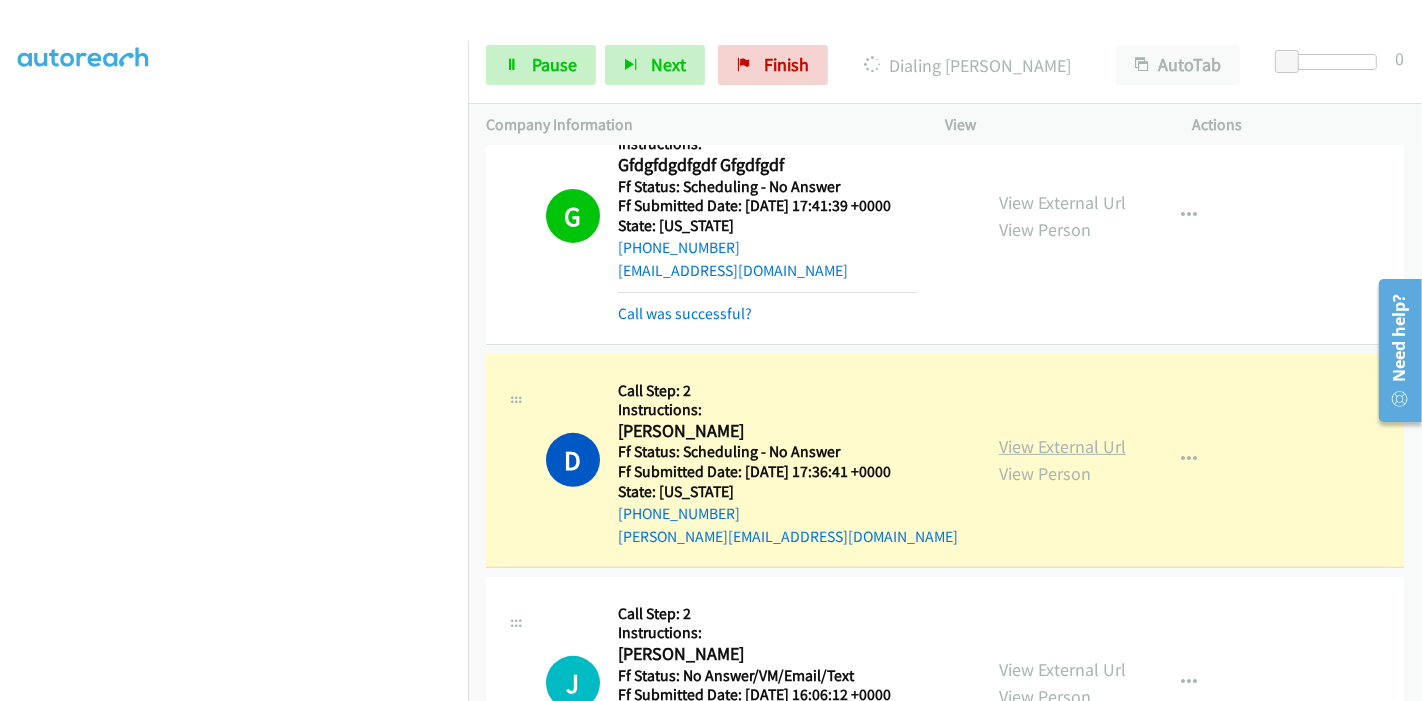 click on "View External Url" at bounding box center (1062, 446) 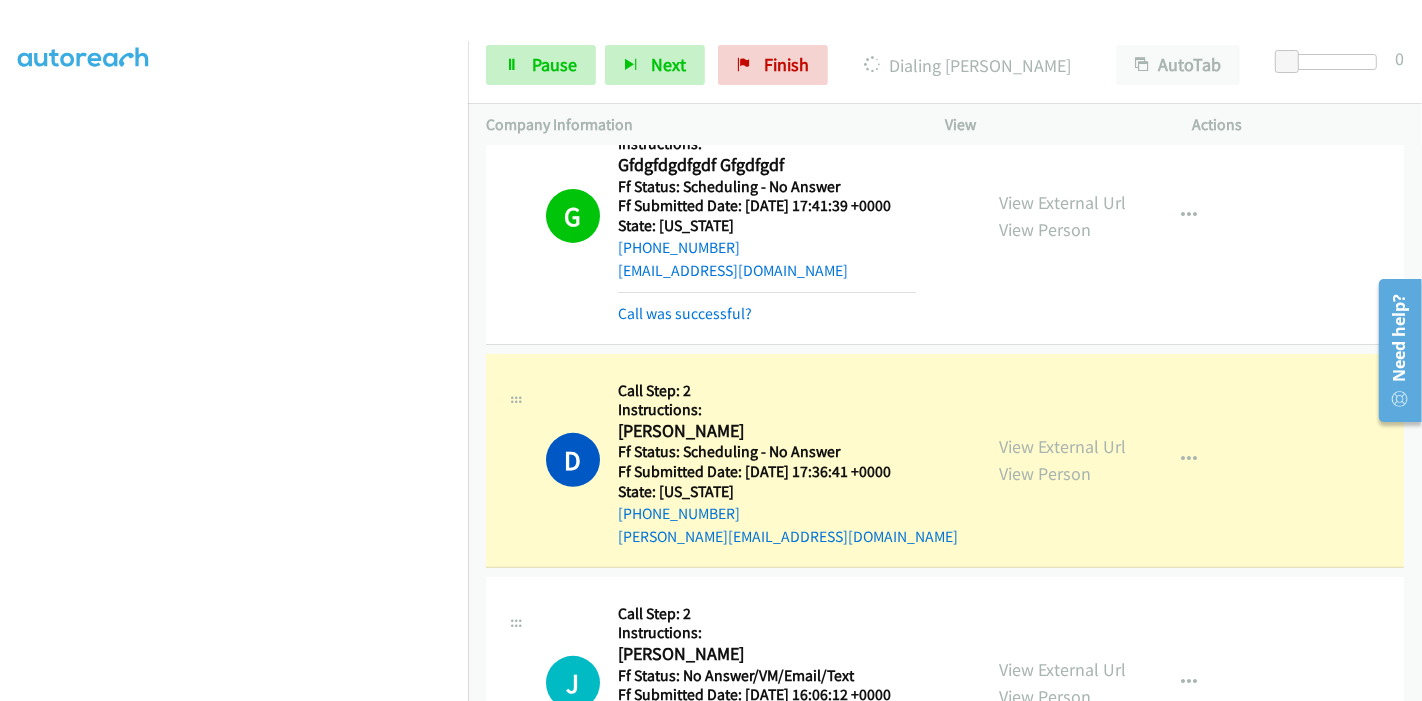 scroll, scrollTop: 0, scrollLeft: 0, axis: both 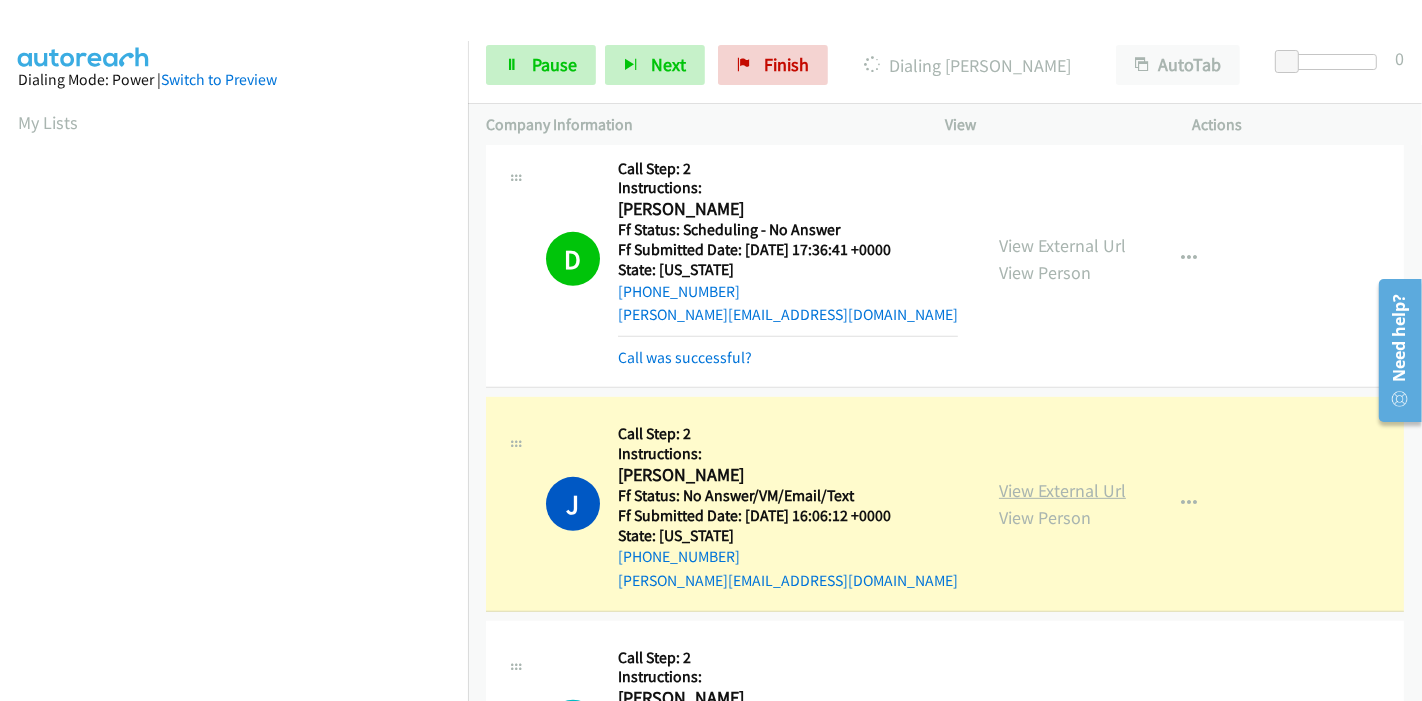 click on "View External Url" at bounding box center (1062, 490) 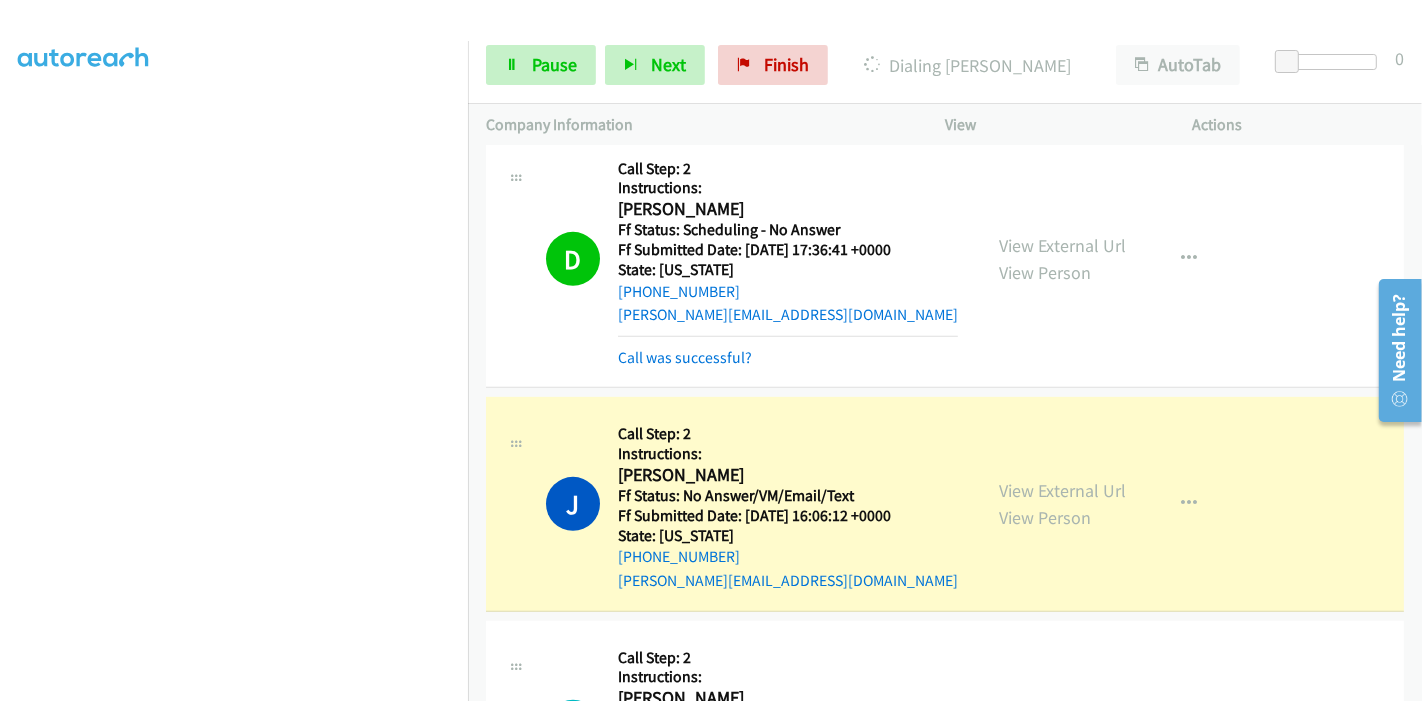 scroll, scrollTop: 0, scrollLeft: 0, axis: both 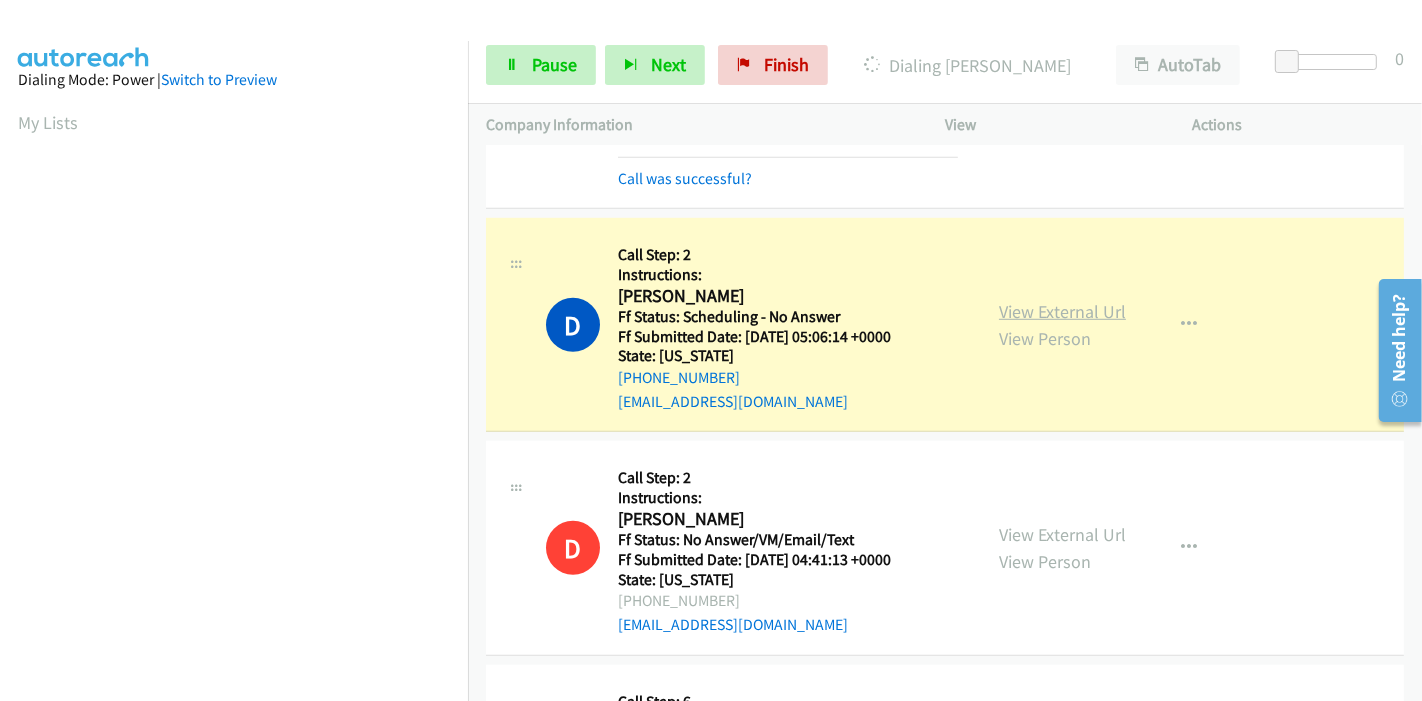 click on "View External Url" at bounding box center [1062, 311] 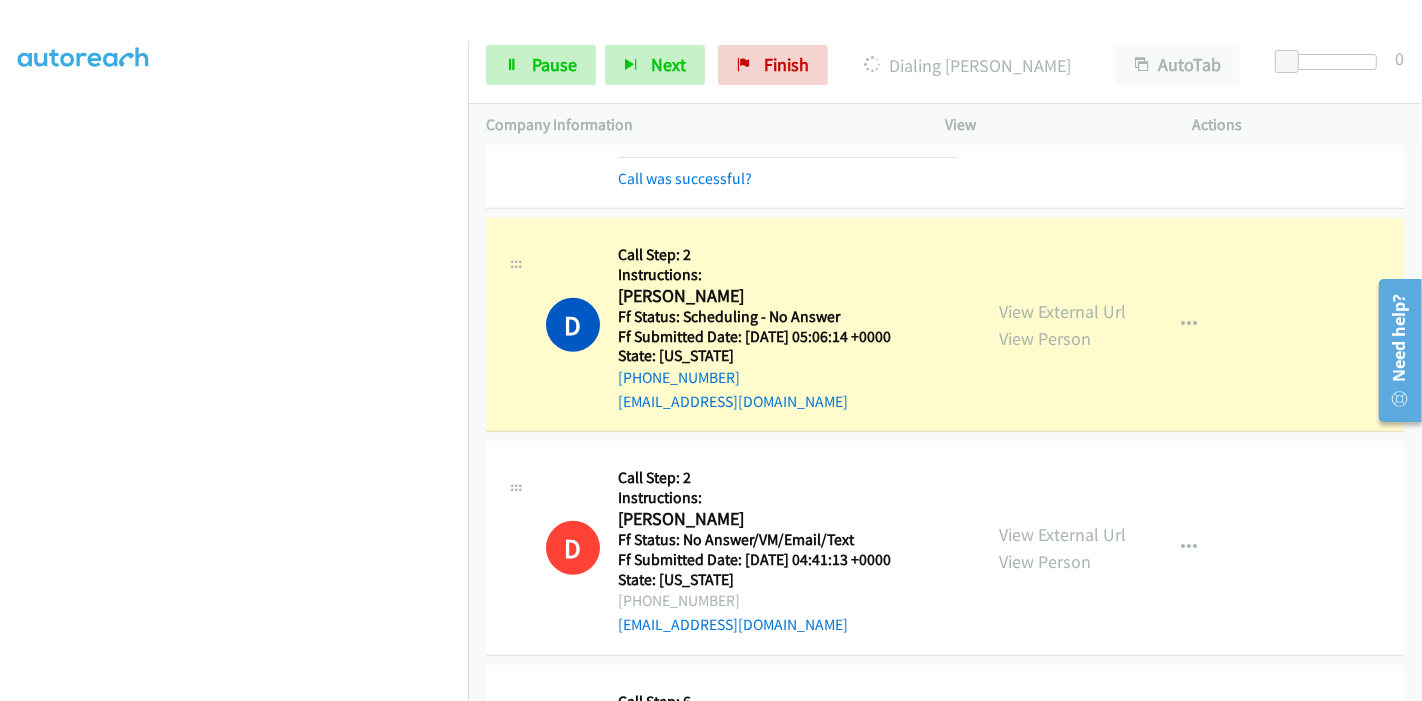 scroll, scrollTop: 0, scrollLeft: 0, axis: both 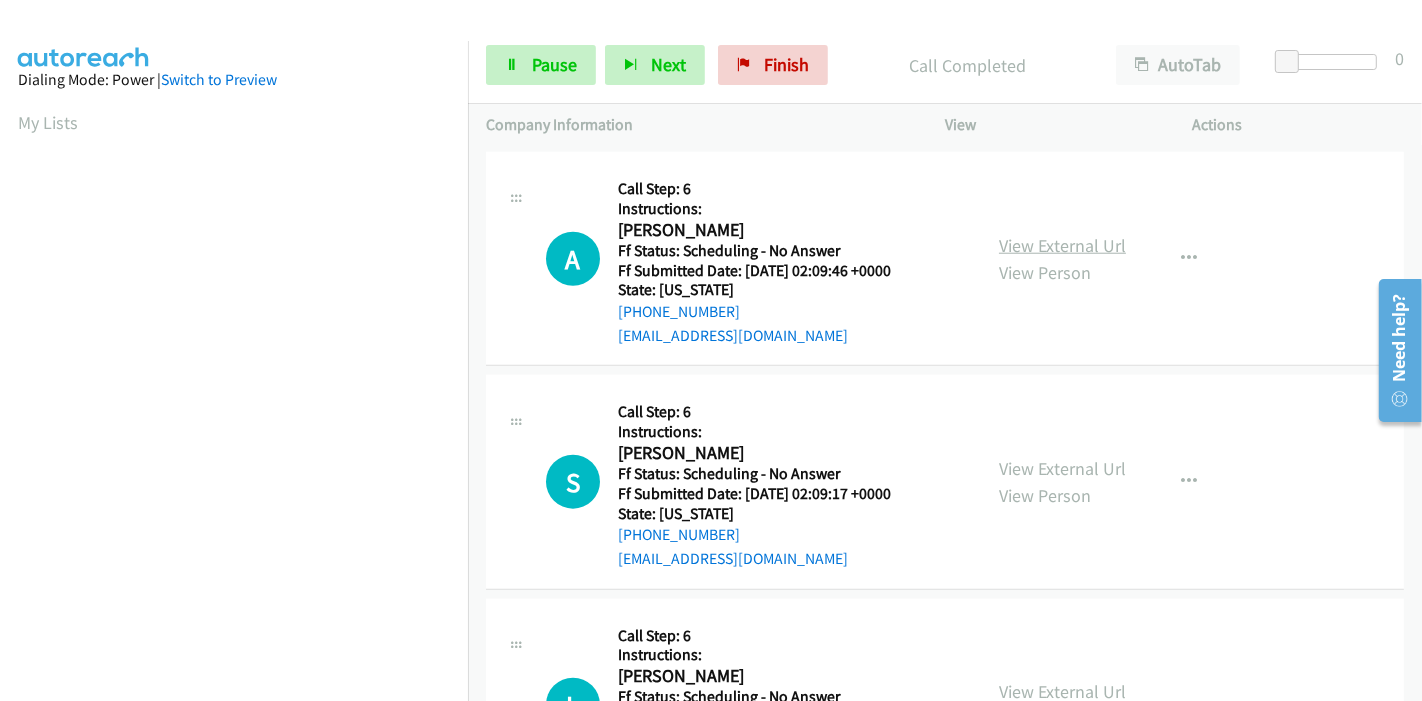 click on "View External Url" at bounding box center [1062, 245] 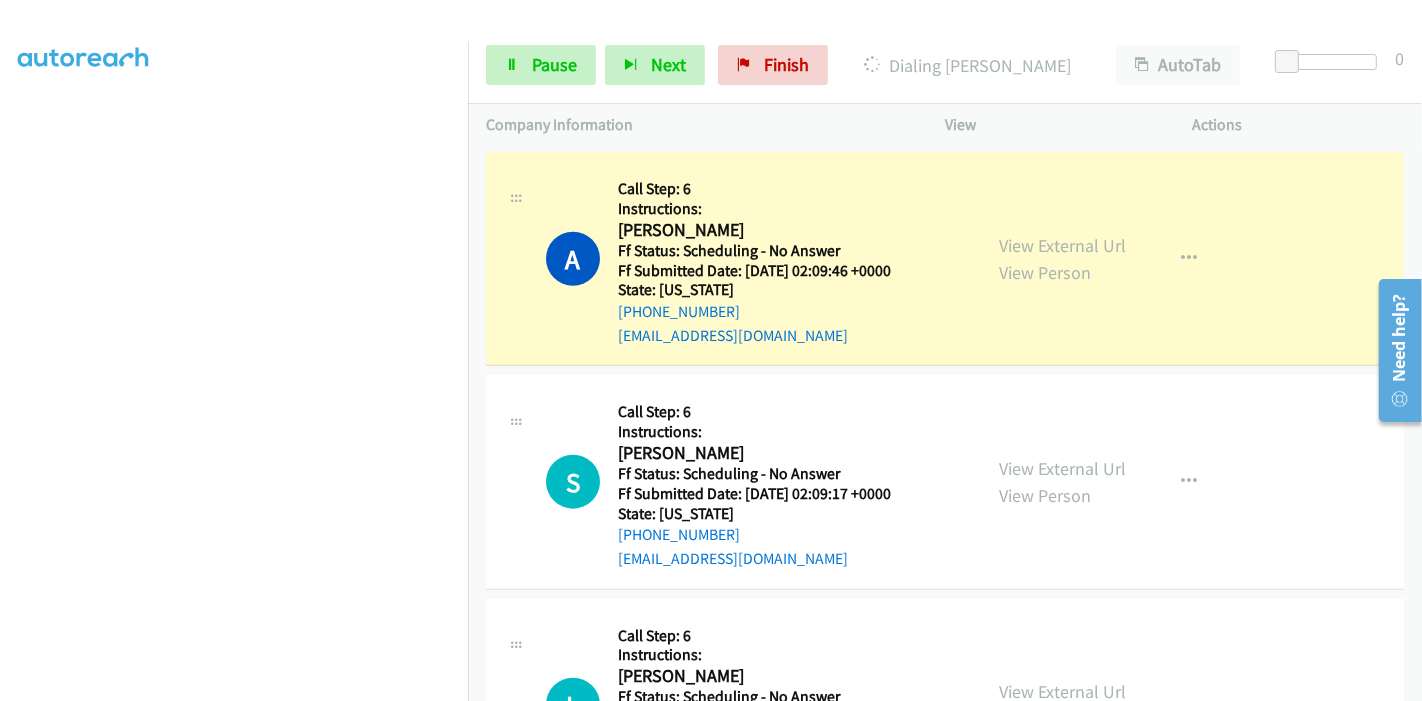 scroll, scrollTop: 0, scrollLeft: 0, axis: both 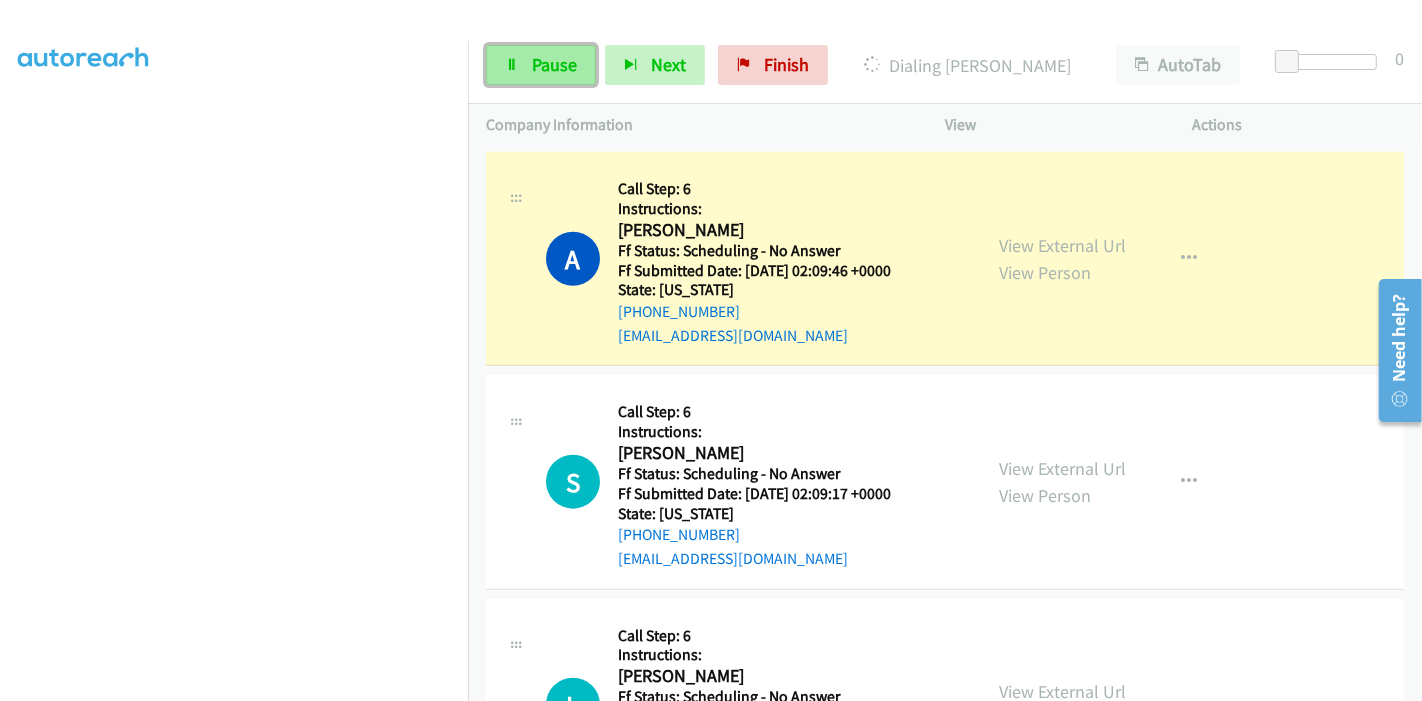 click on "Pause" at bounding box center [541, 65] 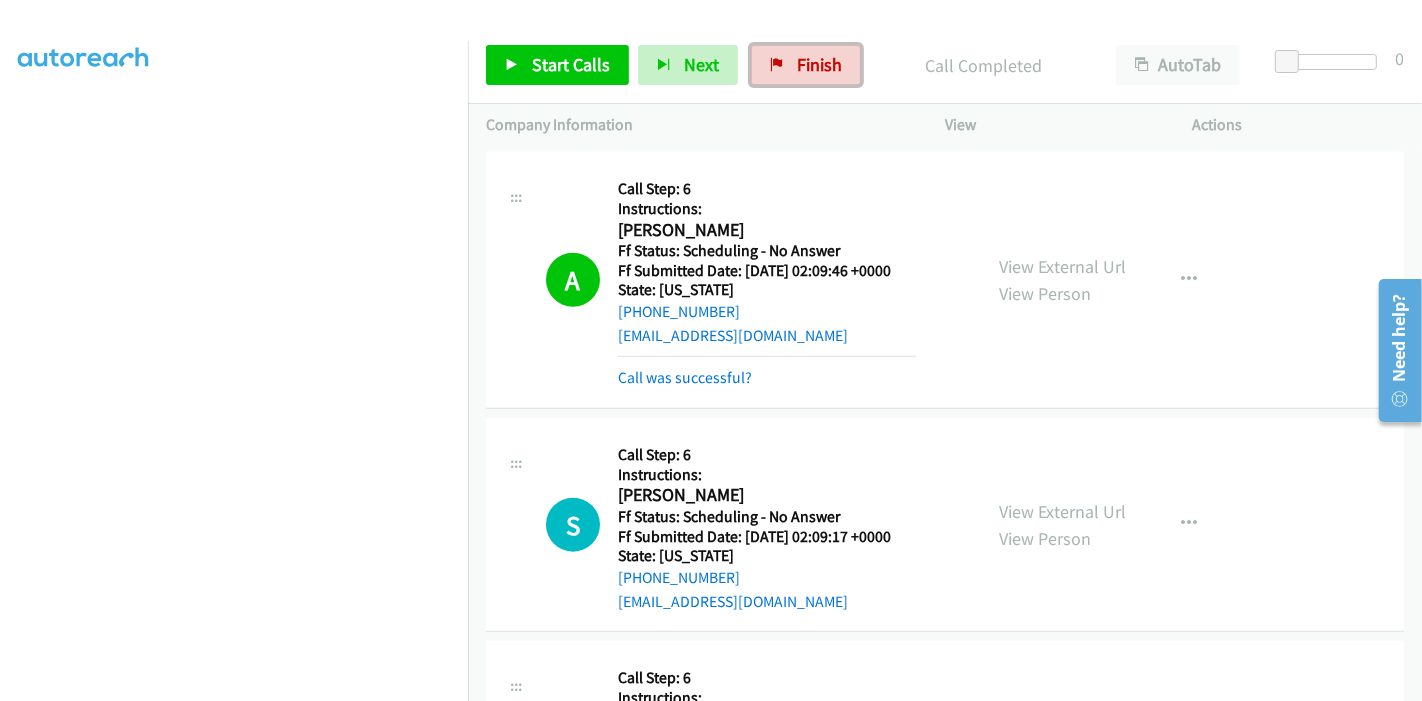 drag, startPoint x: 780, startPoint y: 67, endPoint x: 759, endPoint y: 501, distance: 434.50778 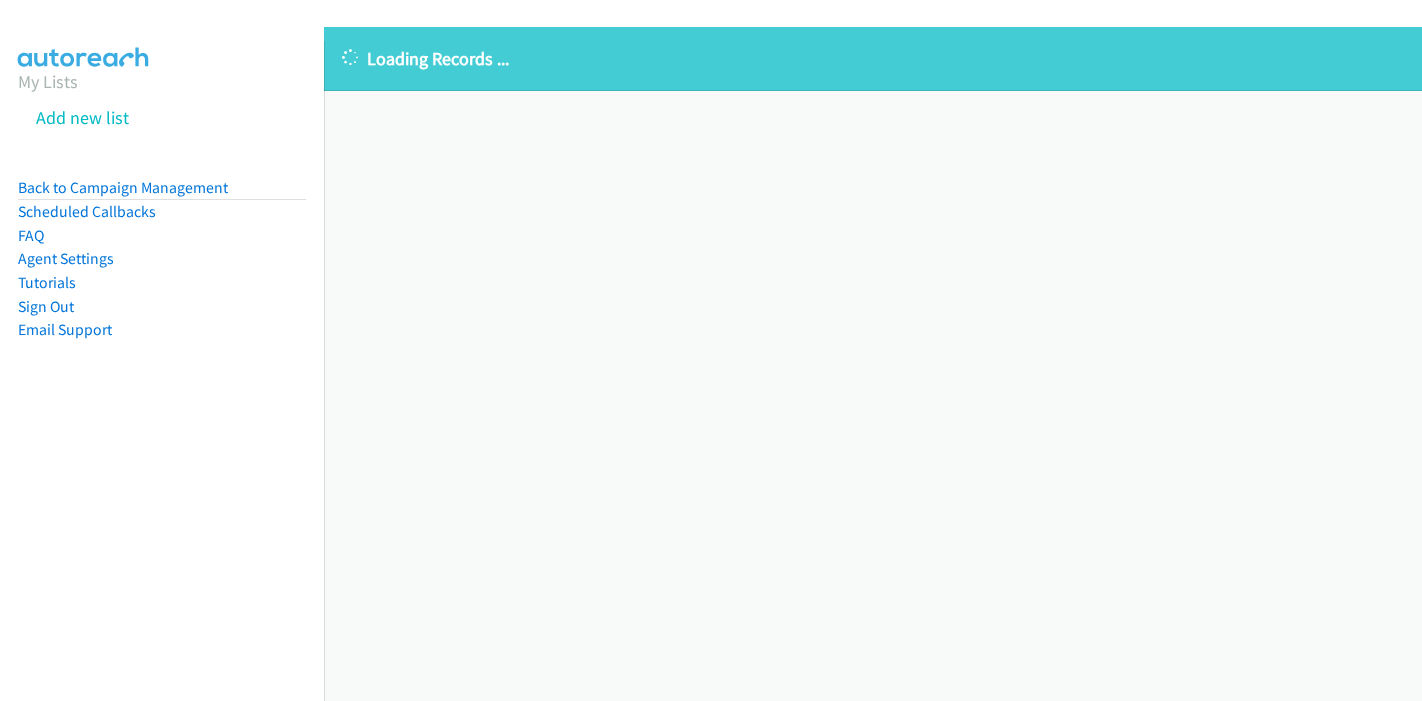 scroll, scrollTop: 0, scrollLeft: 0, axis: both 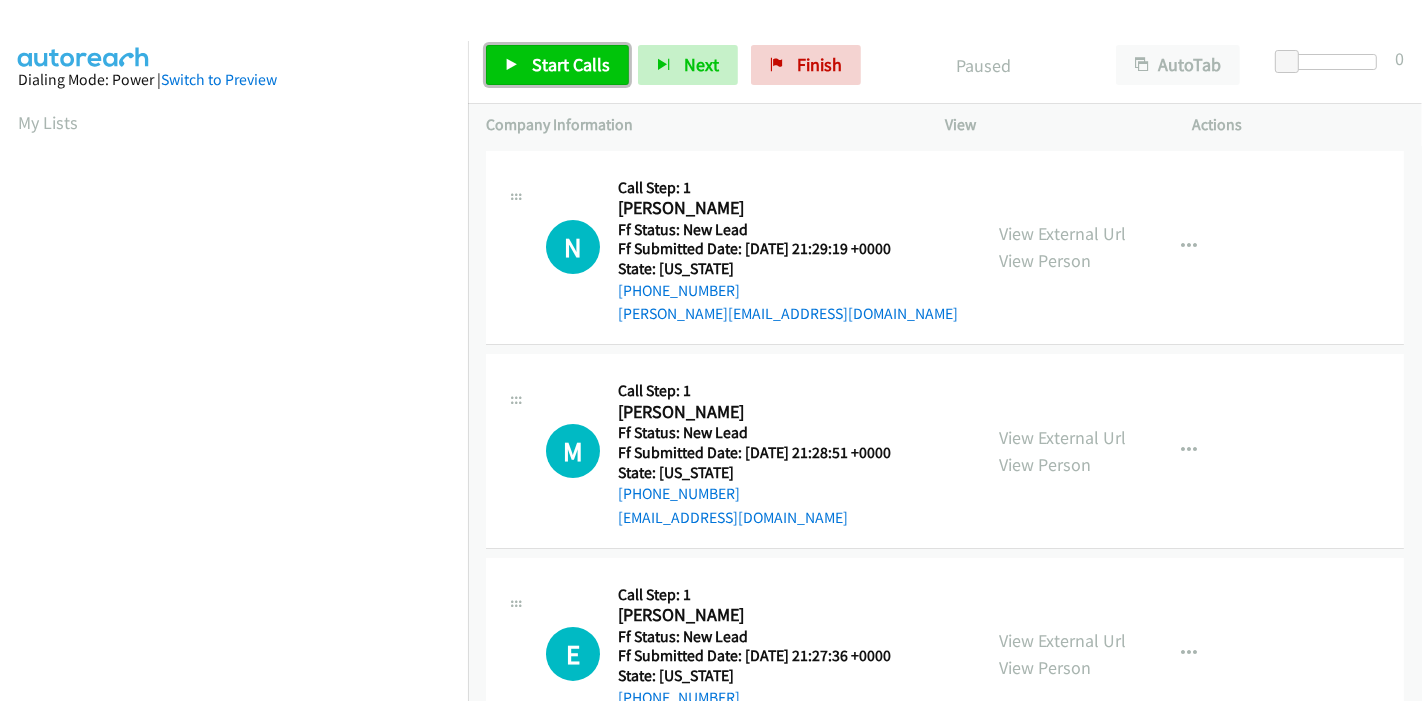 click on "Start Calls" at bounding box center [571, 64] 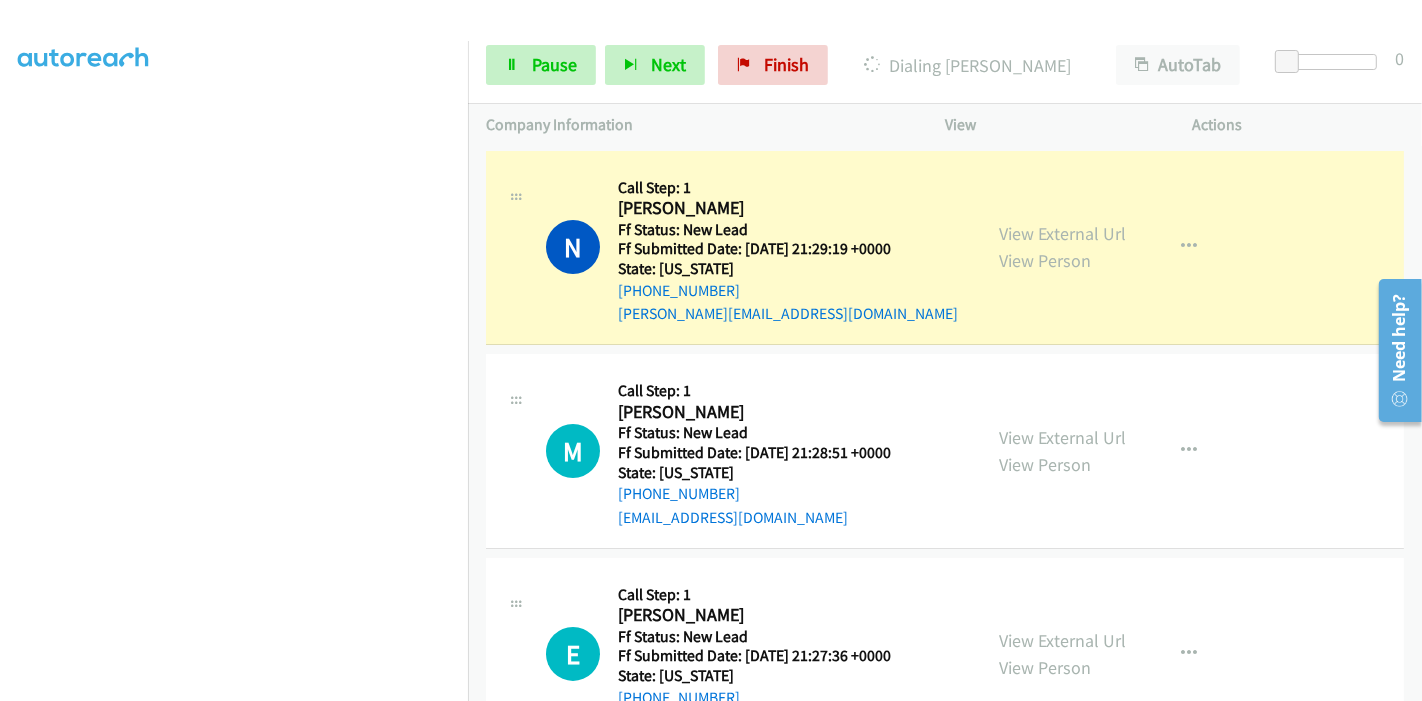 scroll, scrollTop: 422, scrollLeft: 0, axis: vertical 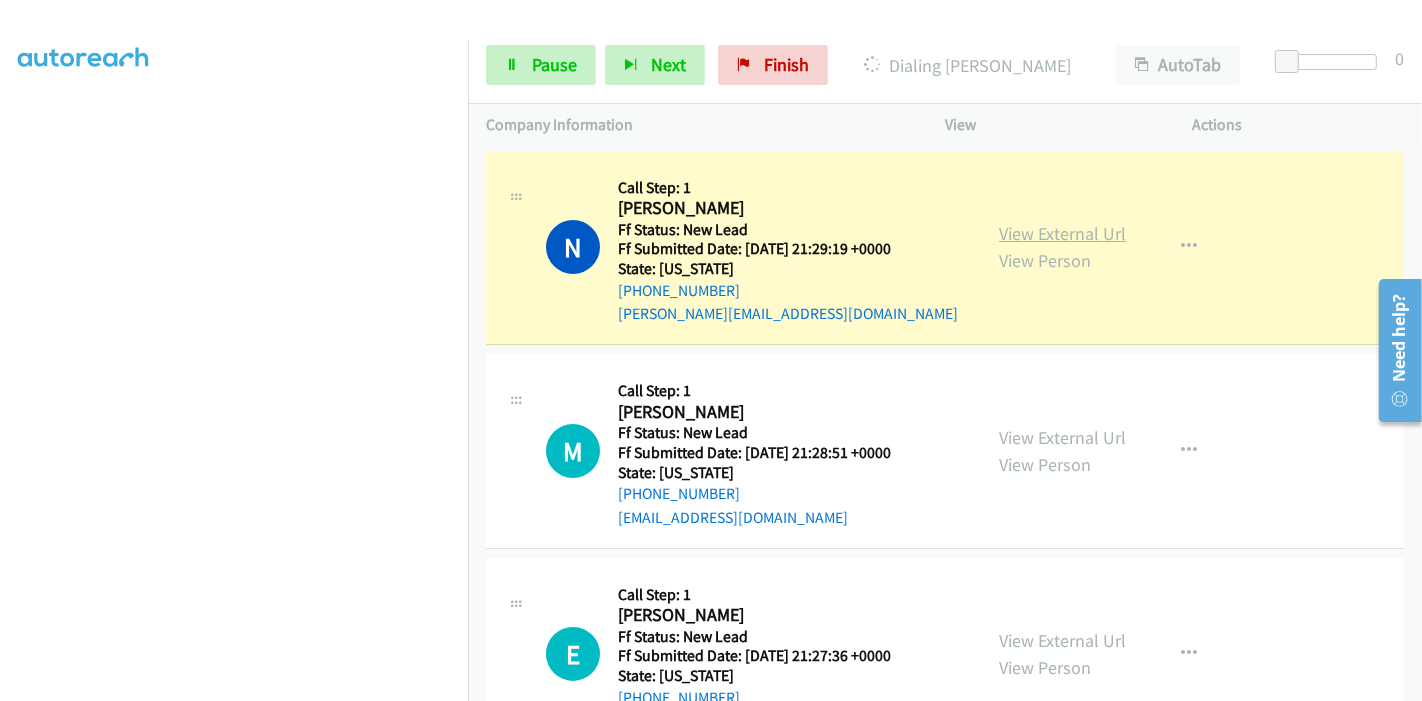 click on "View External Url" at bounding box center [1062, 233] 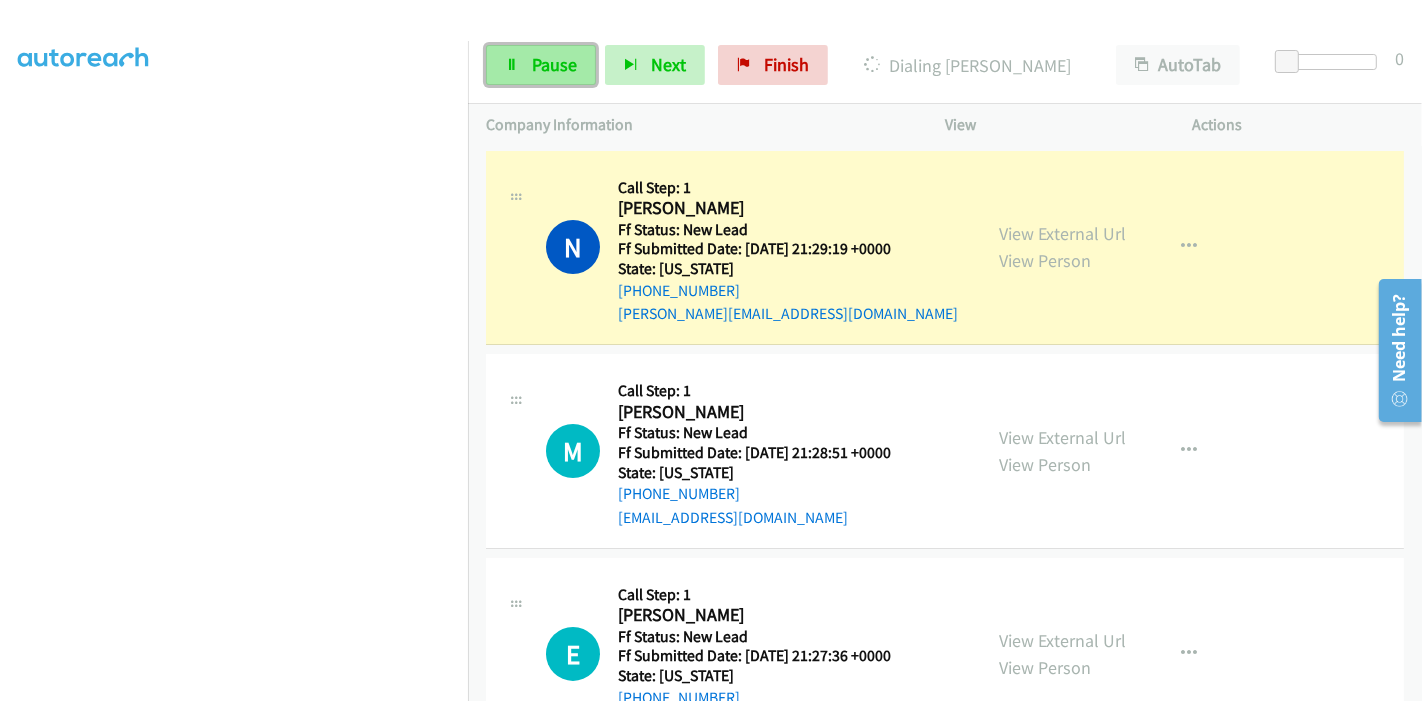 click on "Pause" at bounding box center (541, 65) 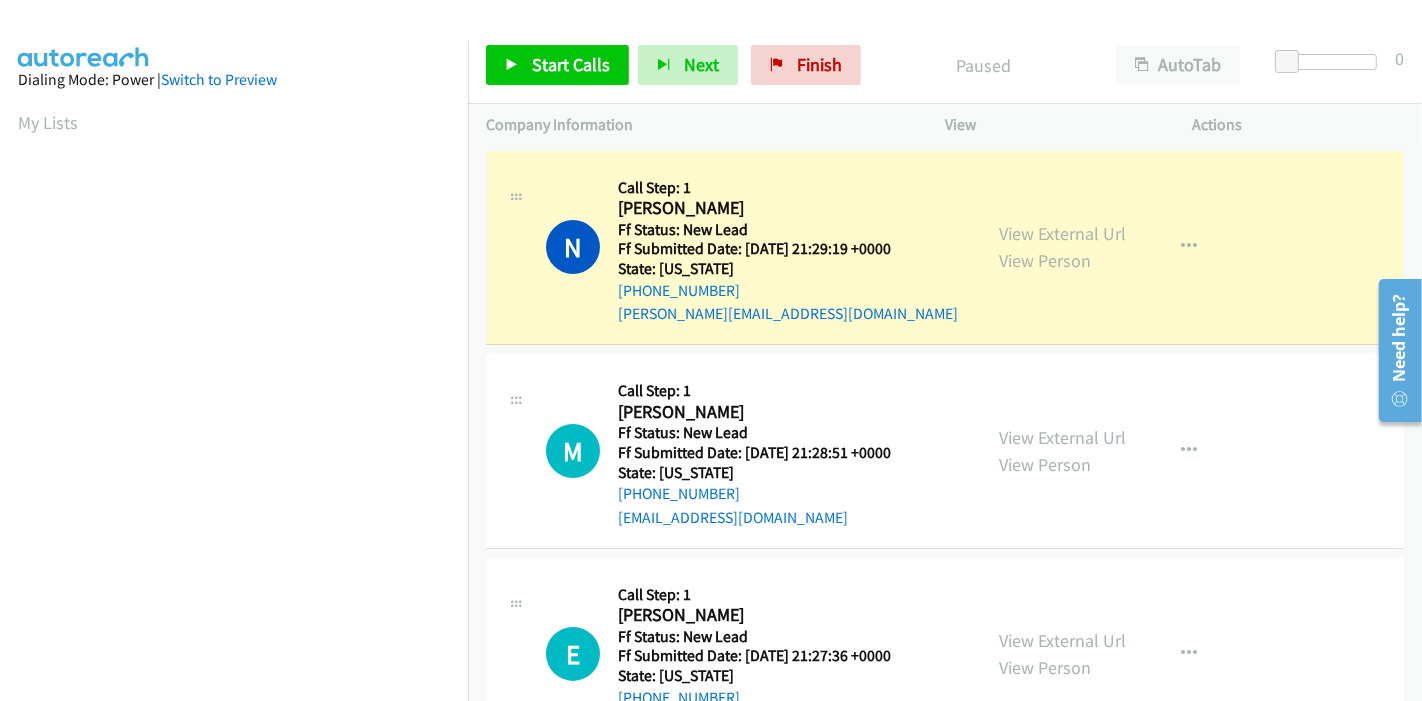 scroll, scrollTop: 422, scrollLeft: 0, axis: vertical 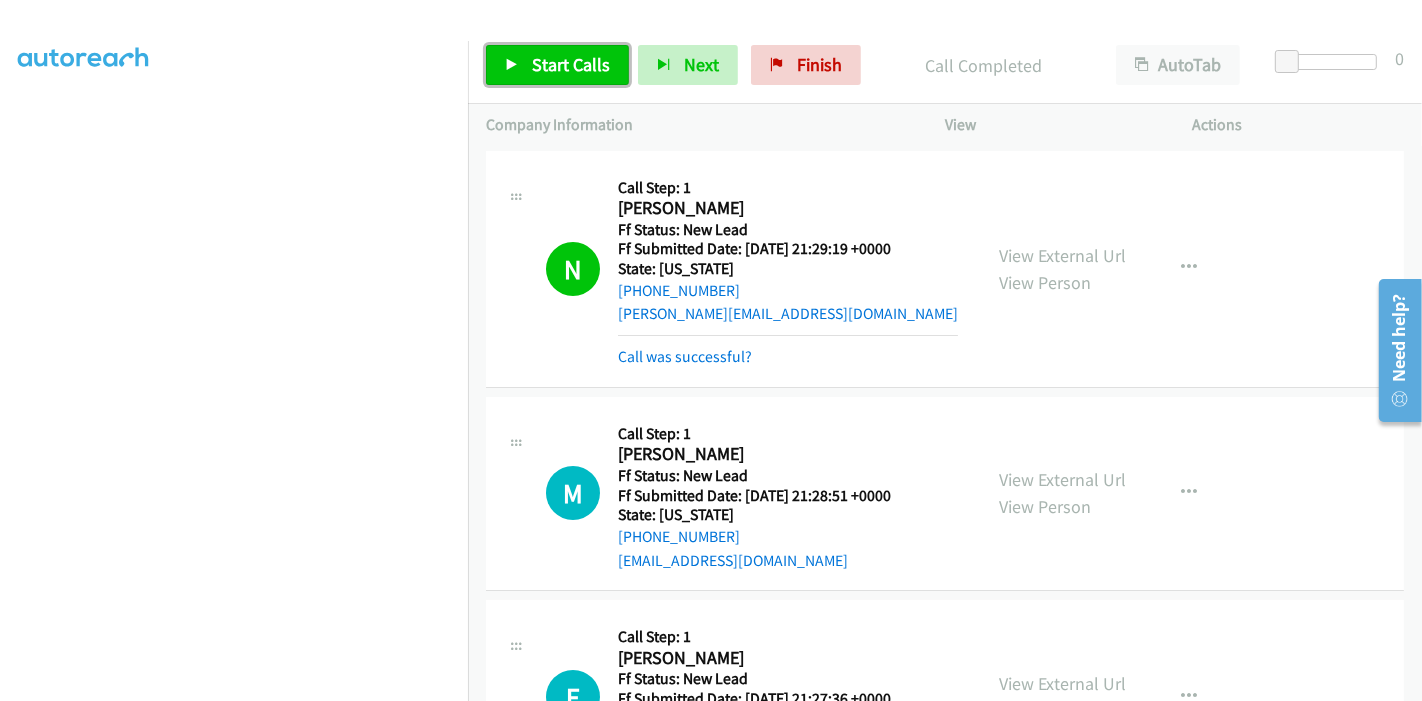 click on "Start Calls" at bounding box center [571, 64] 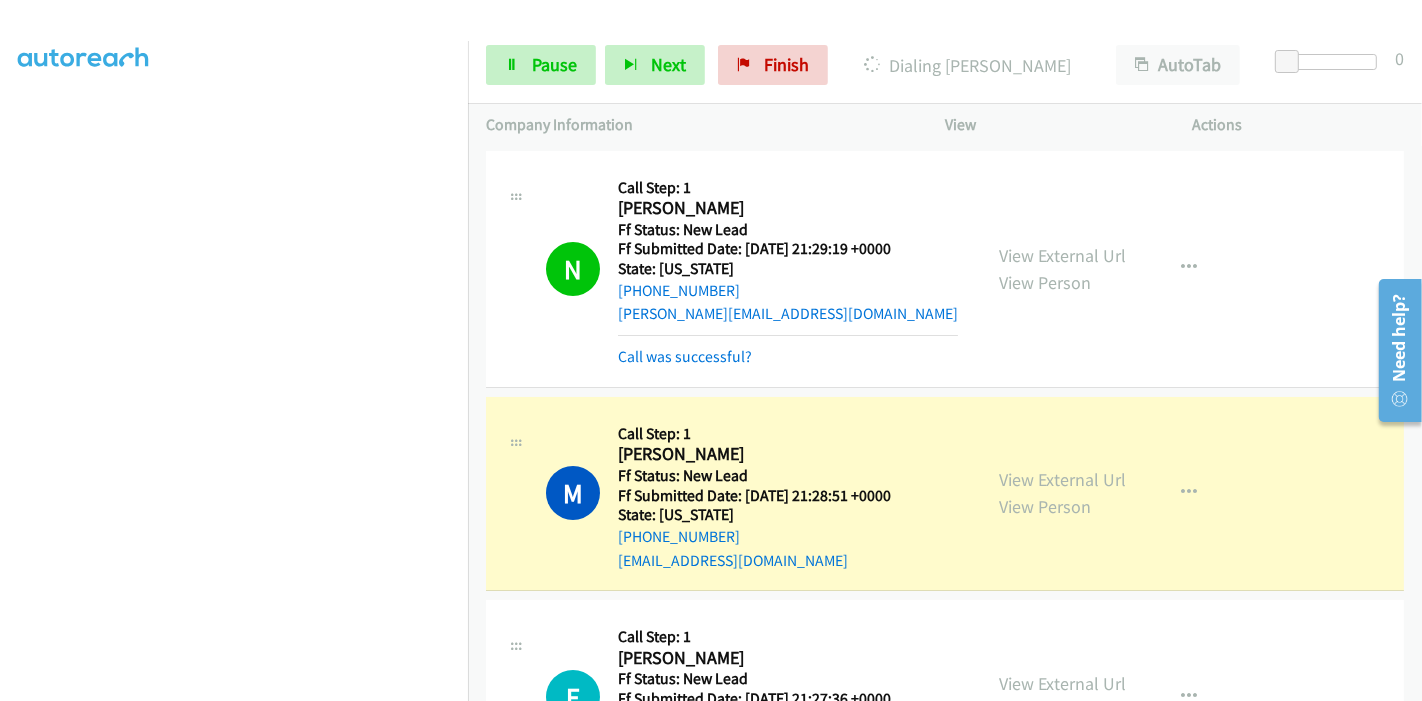 scroll, scrollTop: 200, scrollLeft: 0, axis: vertical 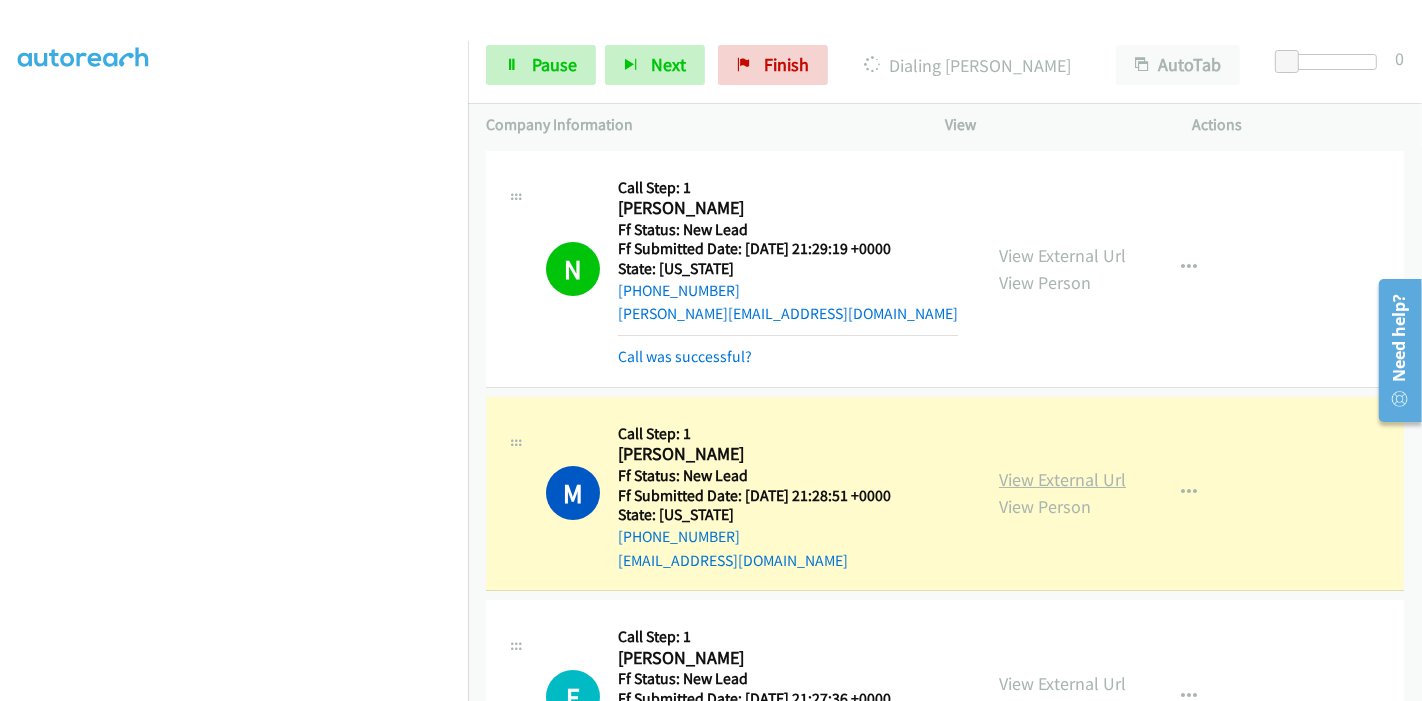 click on "View External Url" at bounding box center (1062, 479) 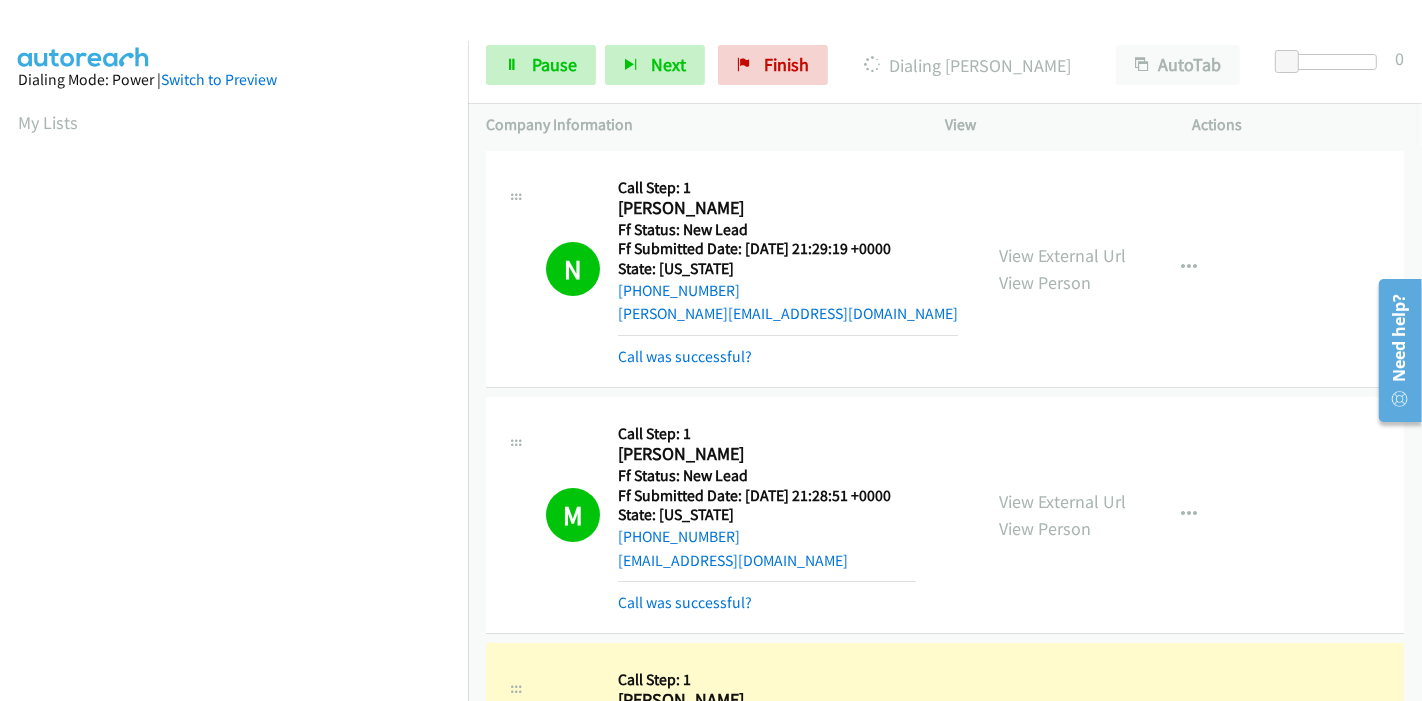 scroll, scrollTop: 422, scrollLeft: 0, axis: vertical 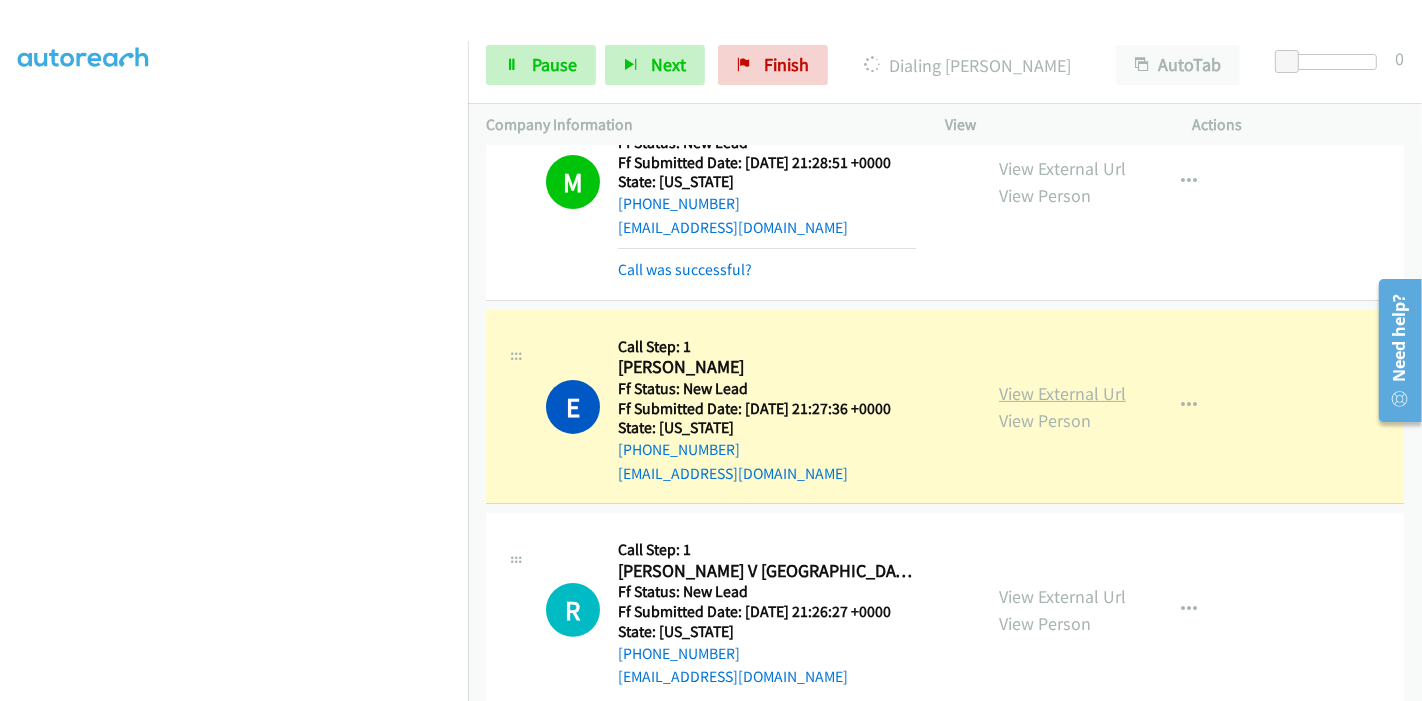 click on "View External Url" at bounding box center [1062, 393] 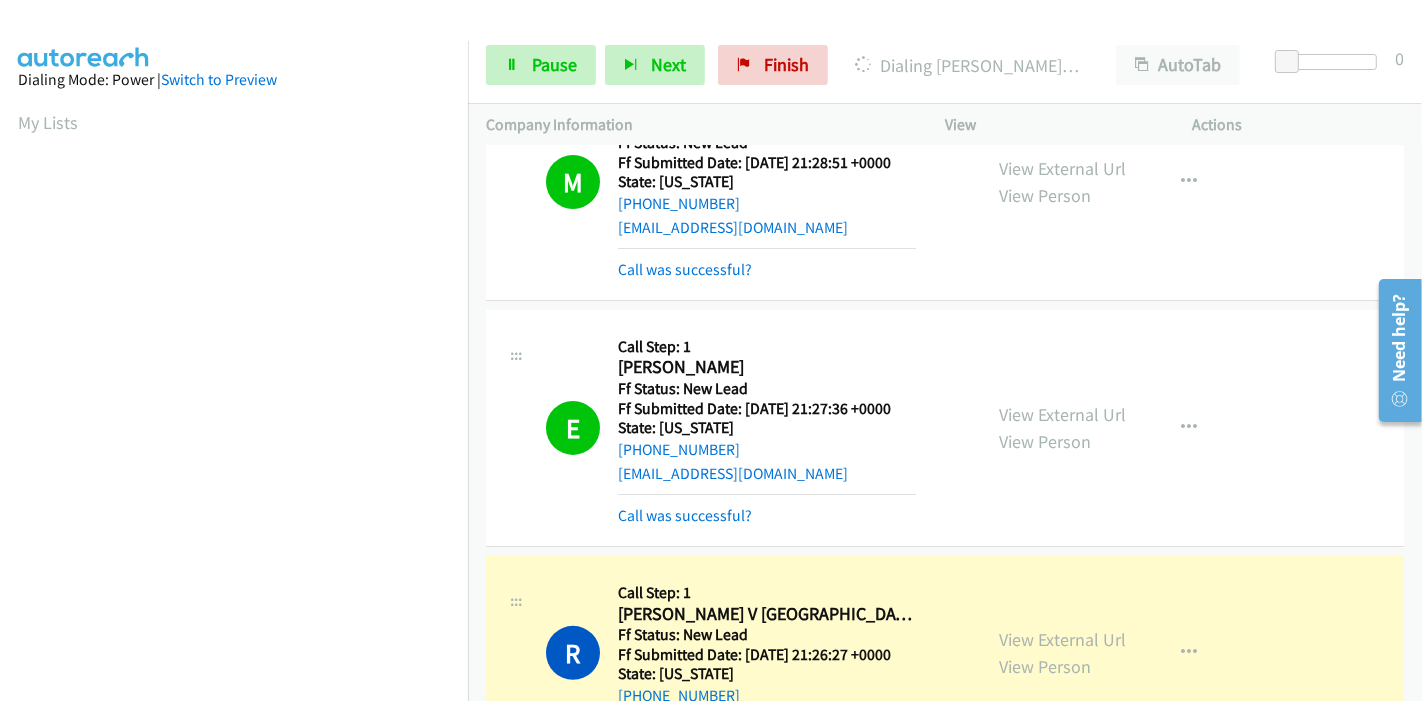 scroll, scrollTop: 422, scrollLeft: 0, axis: vertical 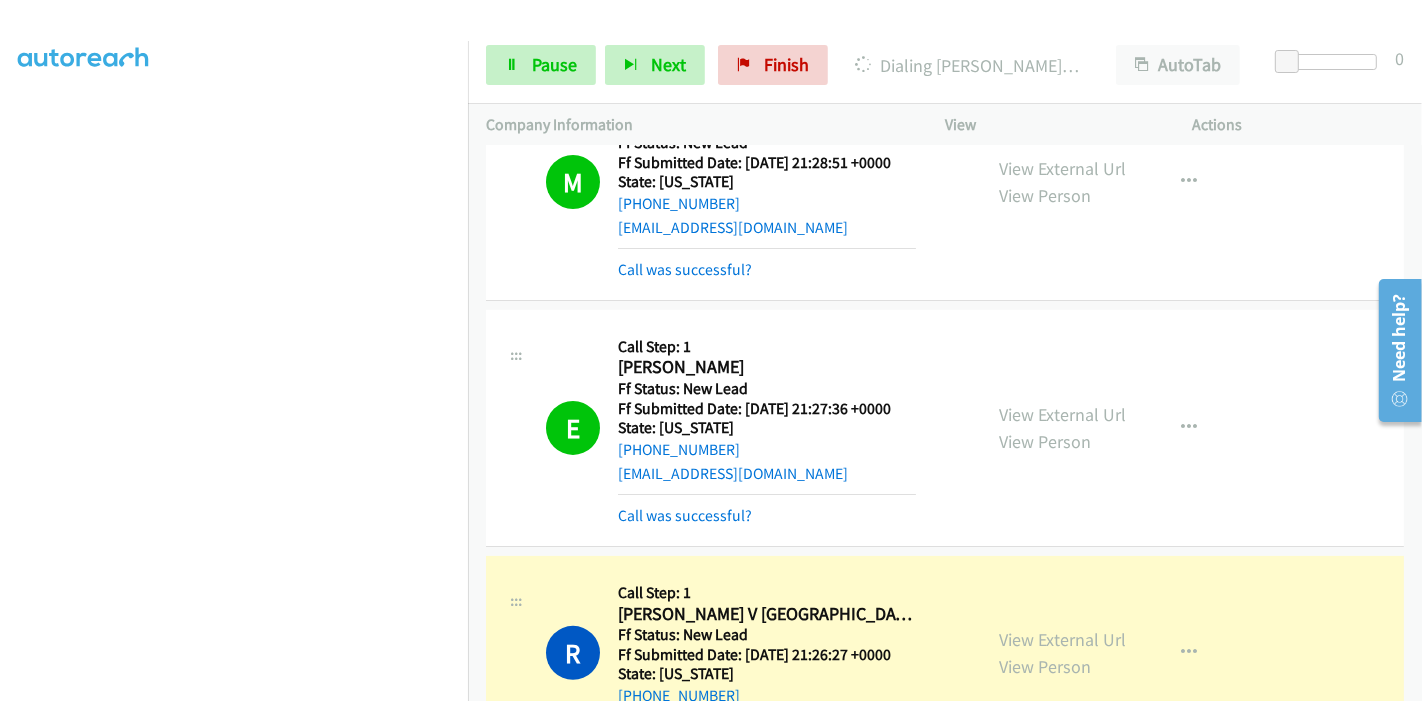 click on "View External Url
View Person
View External Url
Email
Schedule/Manage Callback
Skip Call
Add to do not call list" at bounding box center (1114, 653) 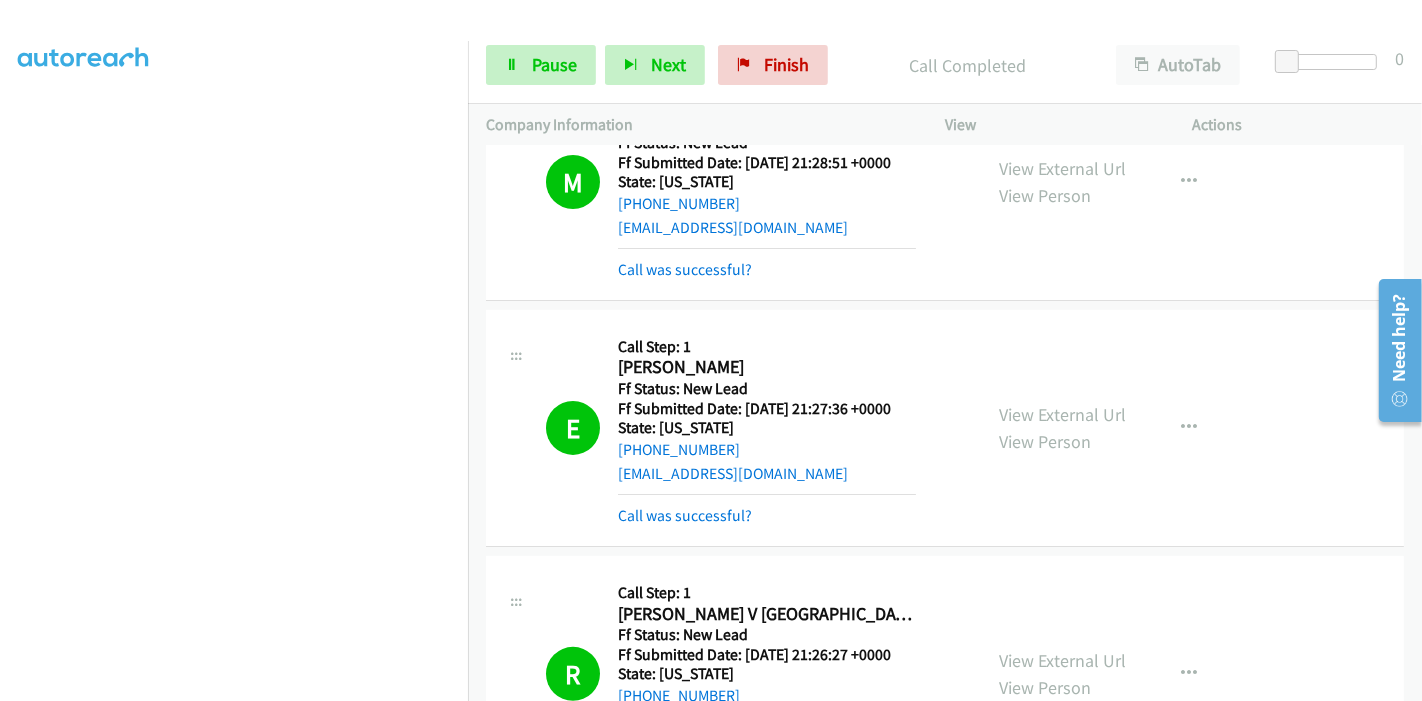 click on "View External Url
View Person
View External Url
Email
Schedule/Manage Callback
Skip Call
Add to do not call list" at bounding box center [1114, 674] 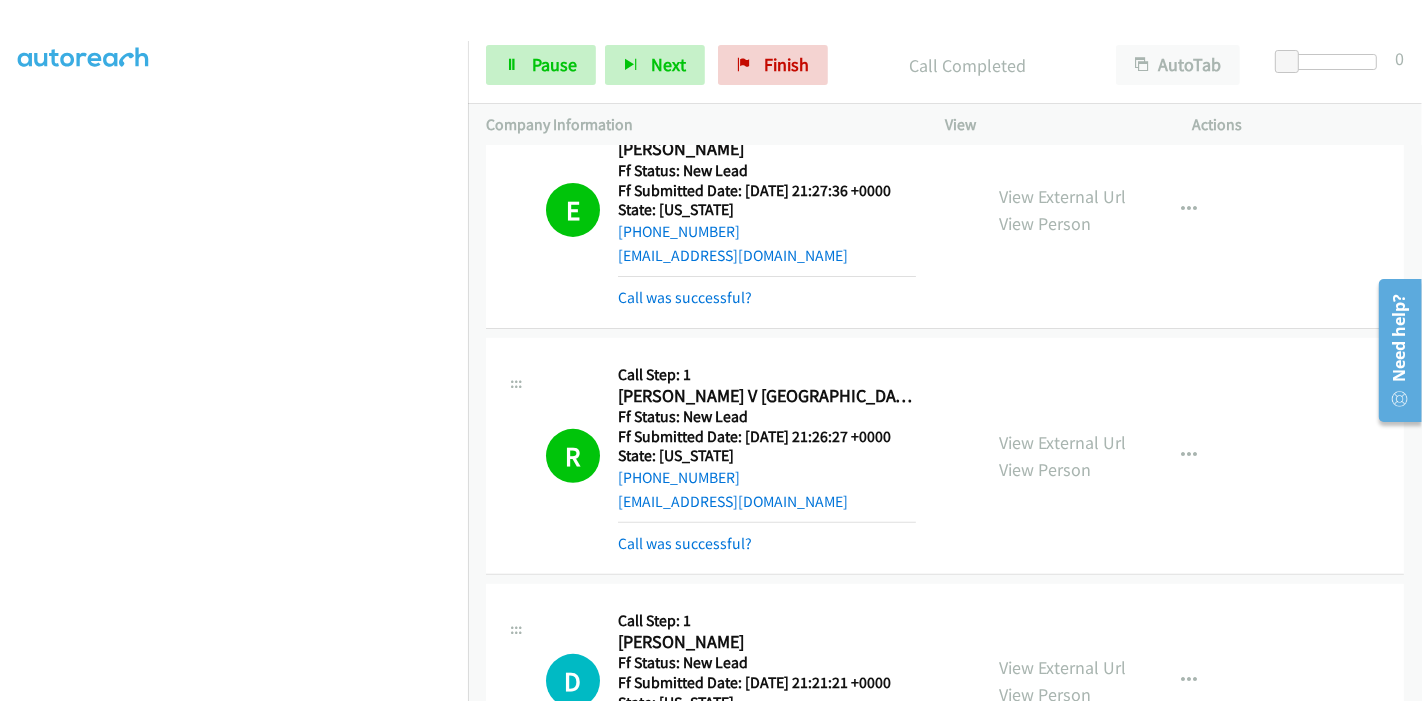 scroll, scrollTop: 555, scrollLeft: 0, axis: vertical 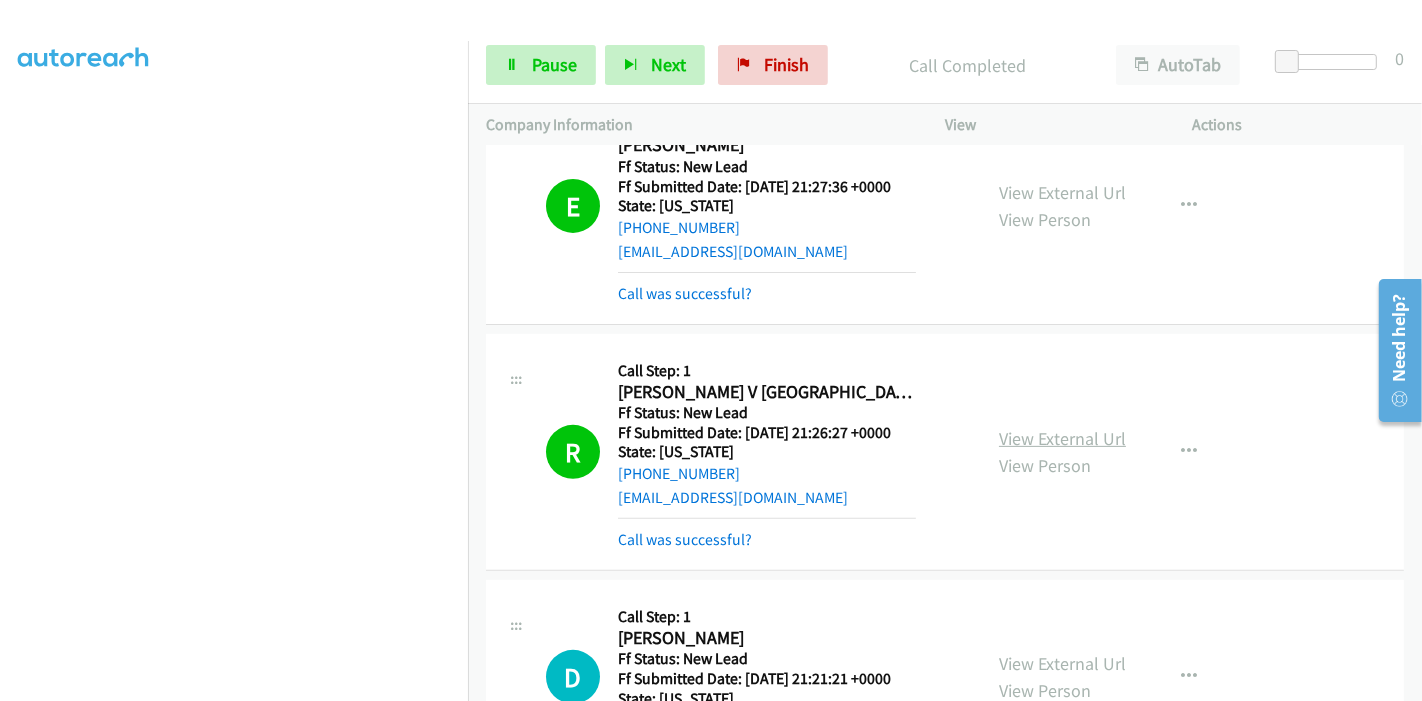 click on "View External Url" at bounding box center (1062, 438) 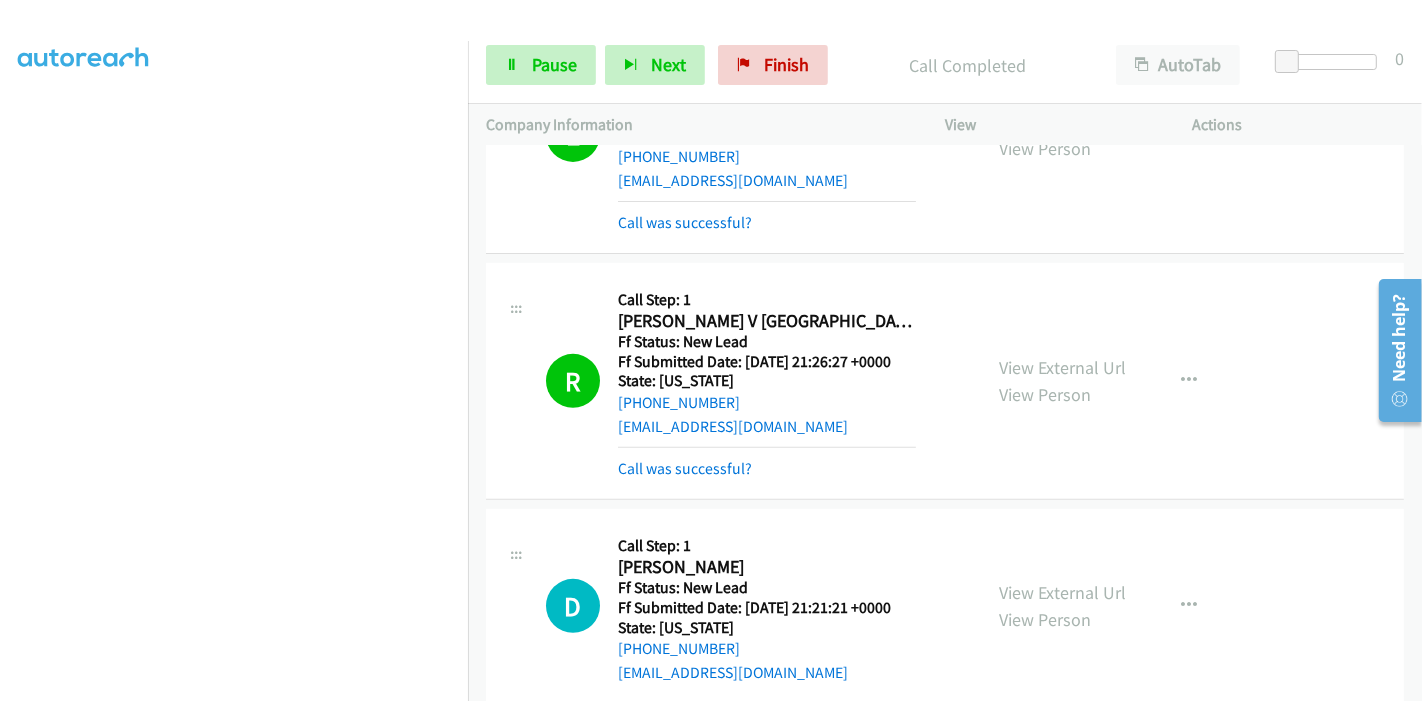 scroll, scrollTop: 888, scrollLeft: 0, axis: vertical 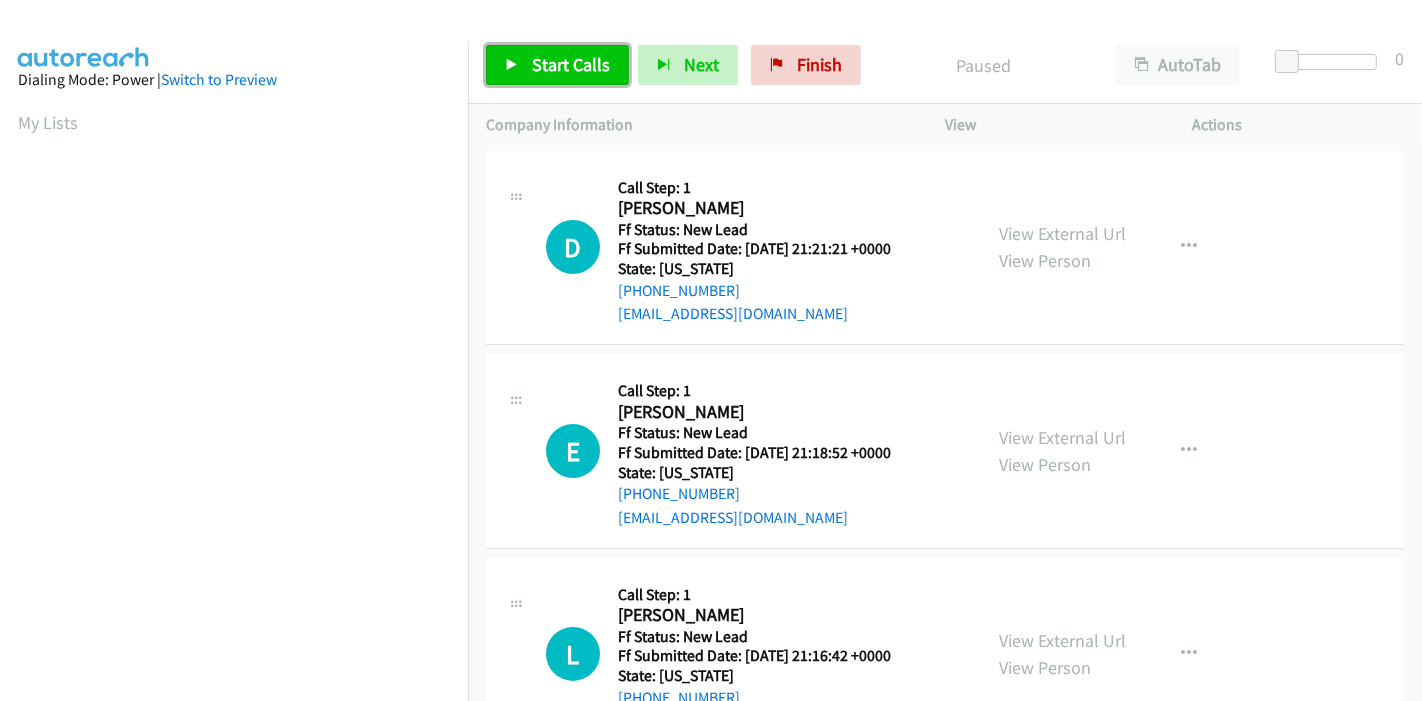 click on "Start Calls" at bounding box center [571, 64] 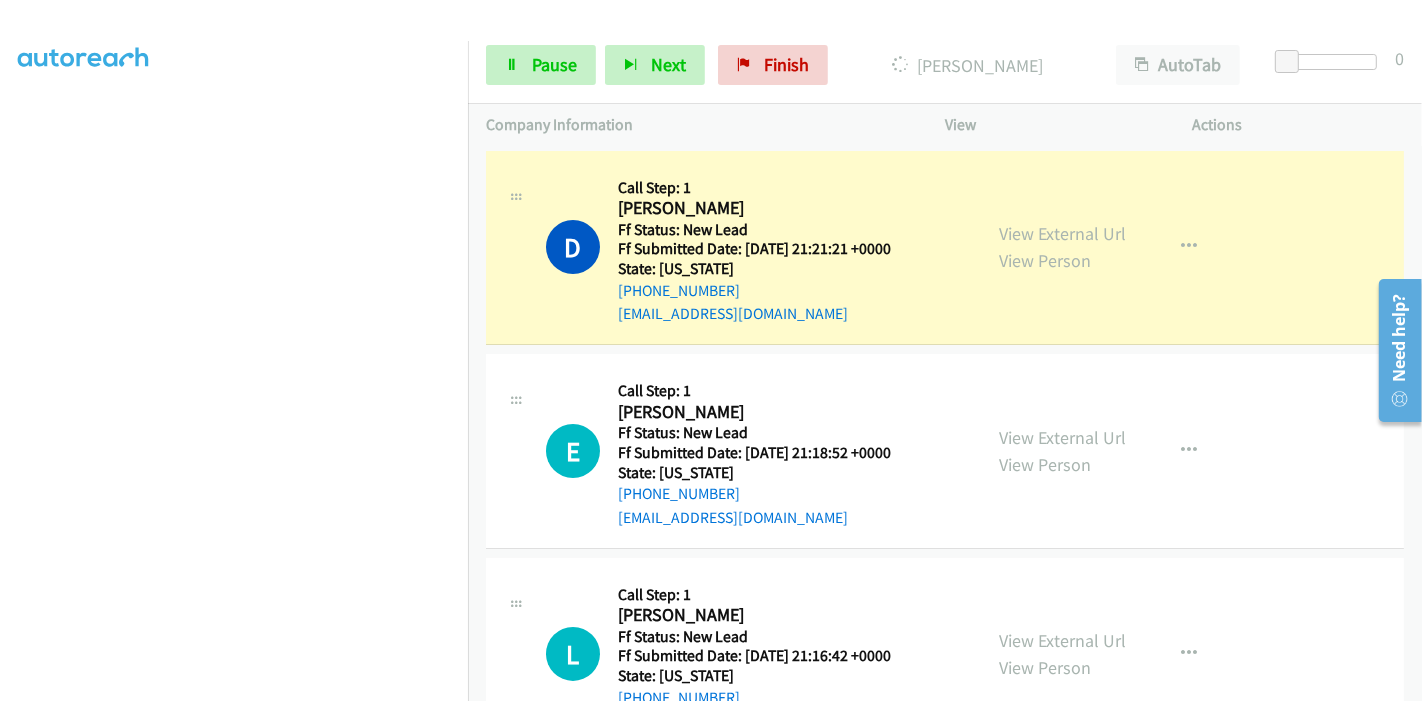 scroll, scrollTop: 0, scrollLeft: 0, axis: both 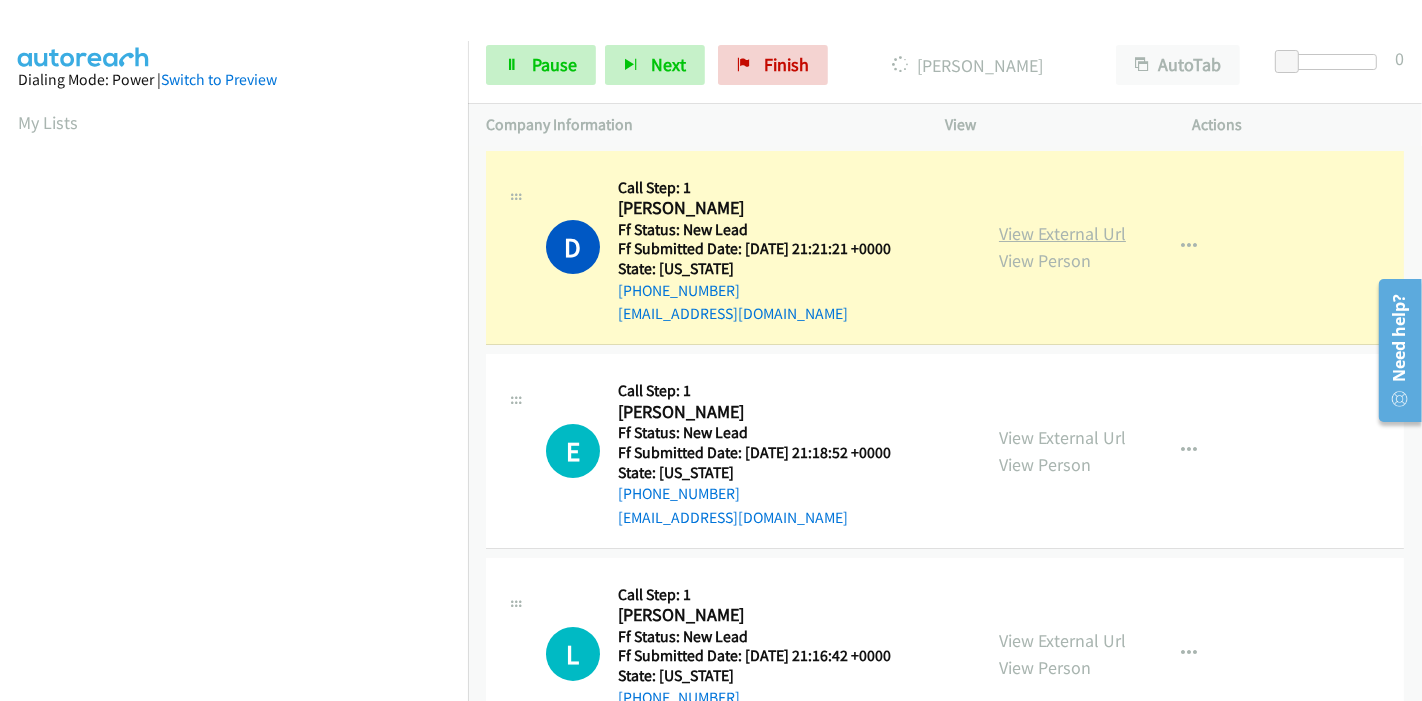 click on "View External Url" at bounding box center [1062, 233] 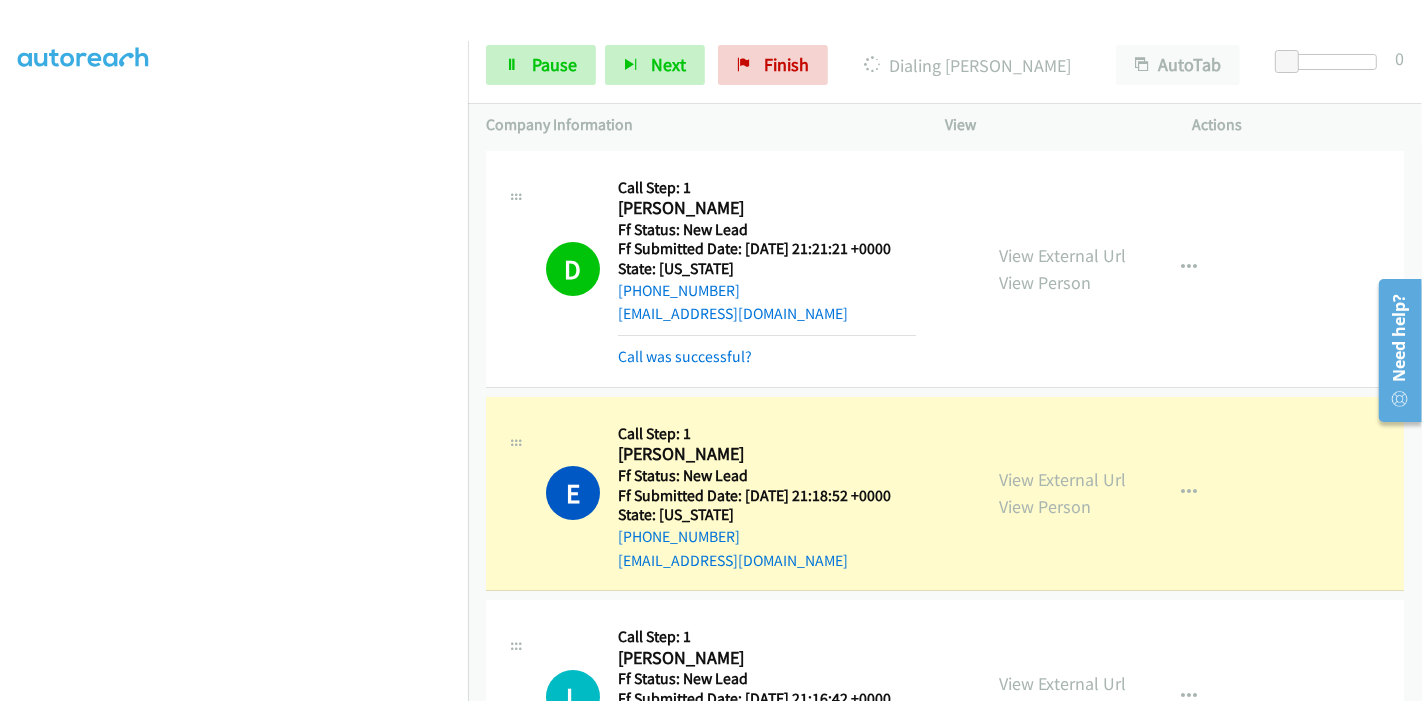 scroll, scrollTop: 0, scrollLeft: 0, axis: both 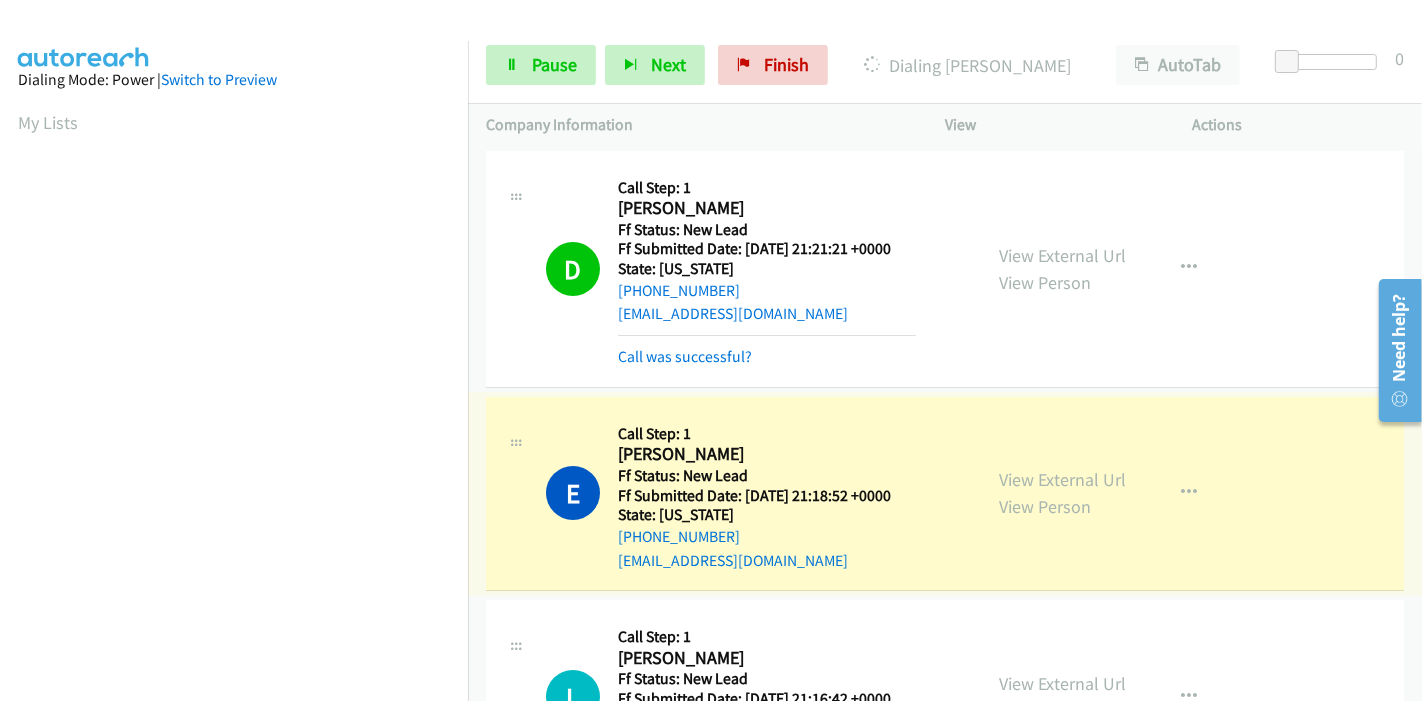 click on "View External Url
View Person" at bounding box center (1062, 493) 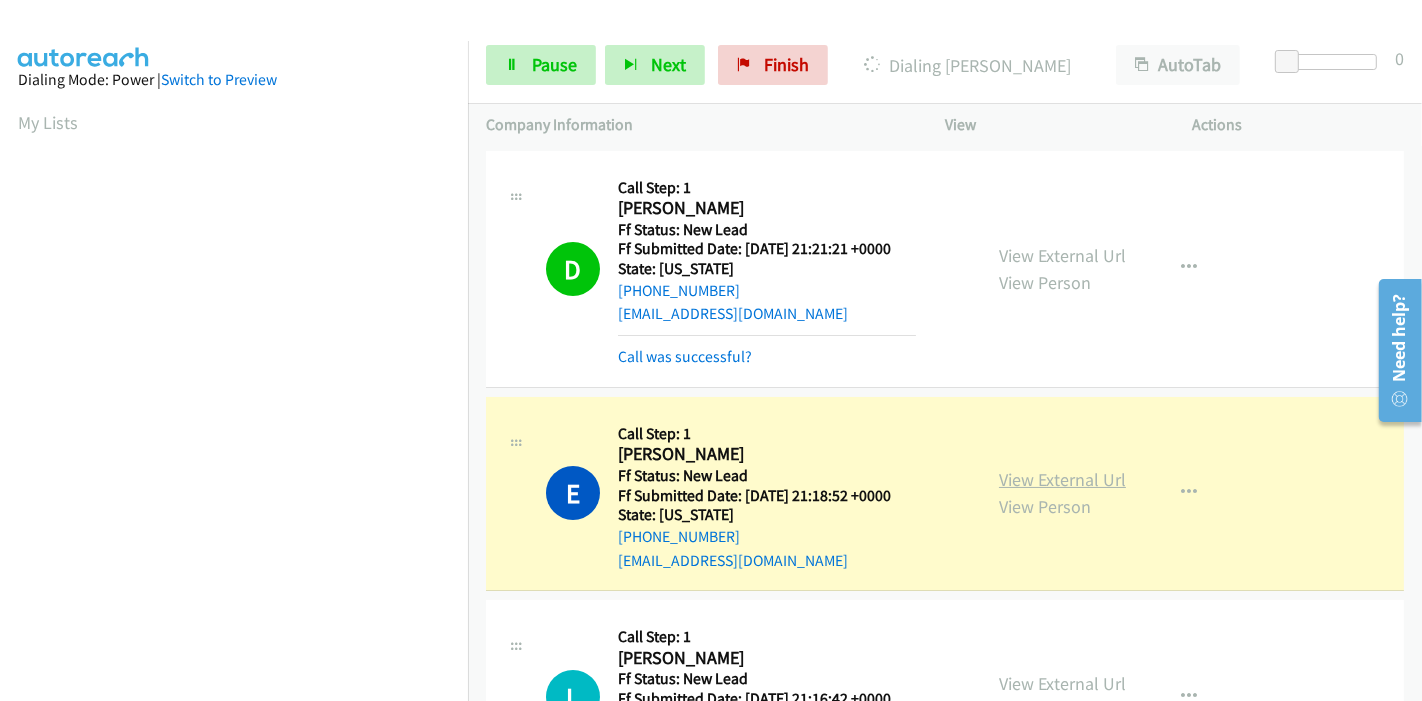 click on "View External Url" at bounding box center (1062, 479) 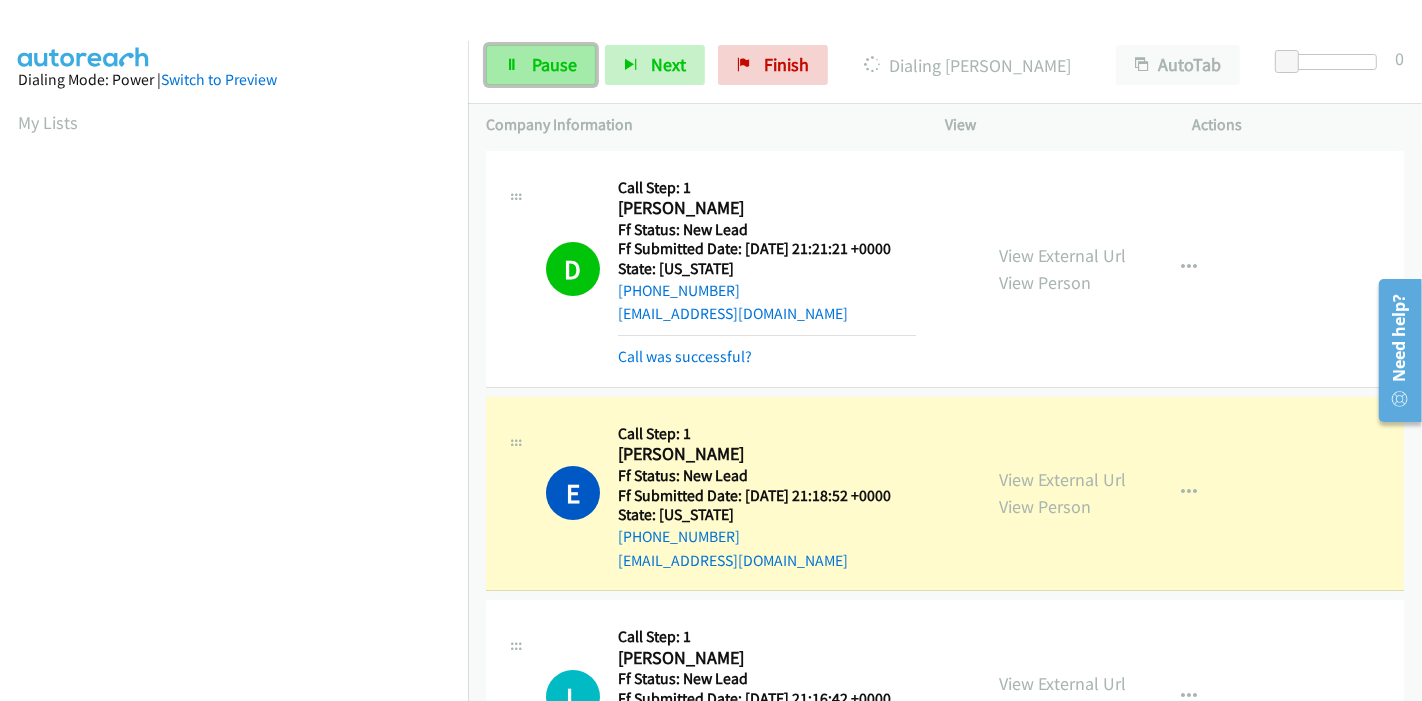 click on "Pause" at bounding box center [541, 65] 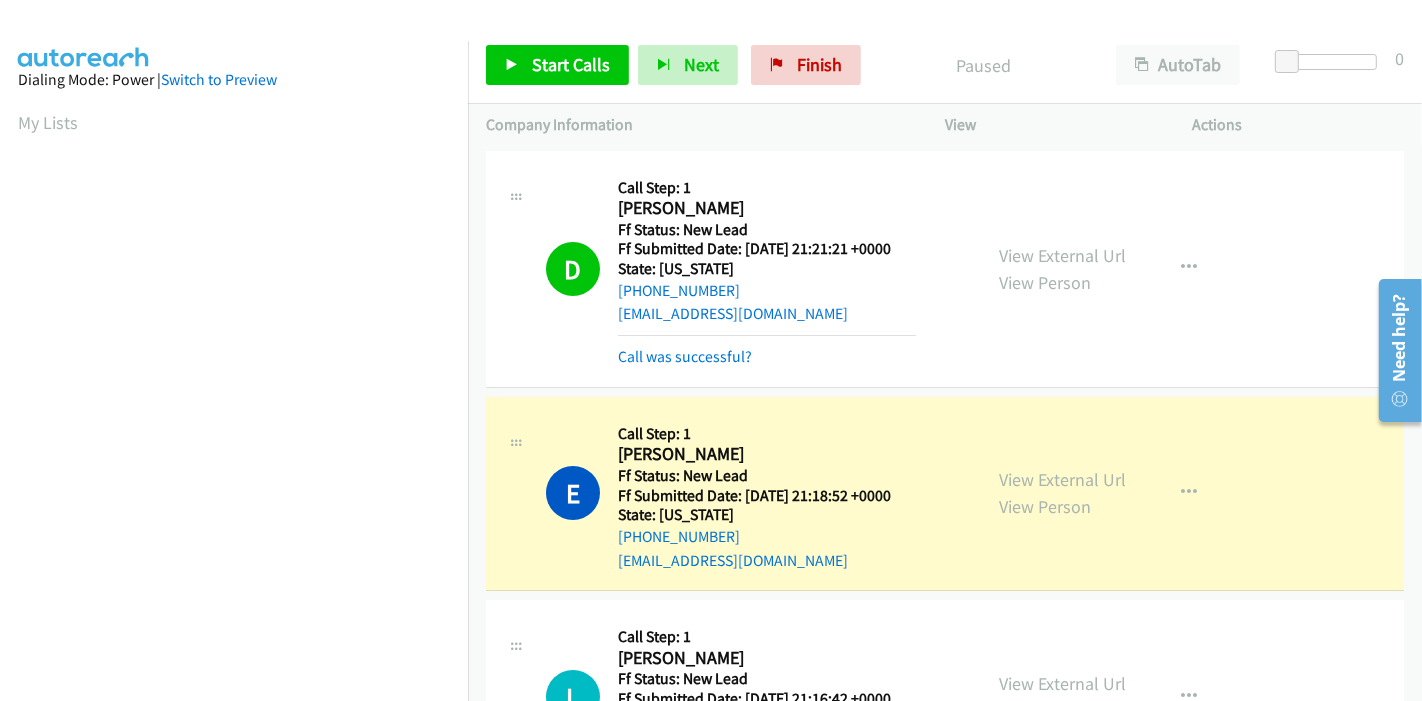 scroll, scrollTop: 422, scrollLeft: 0, axis: vertical 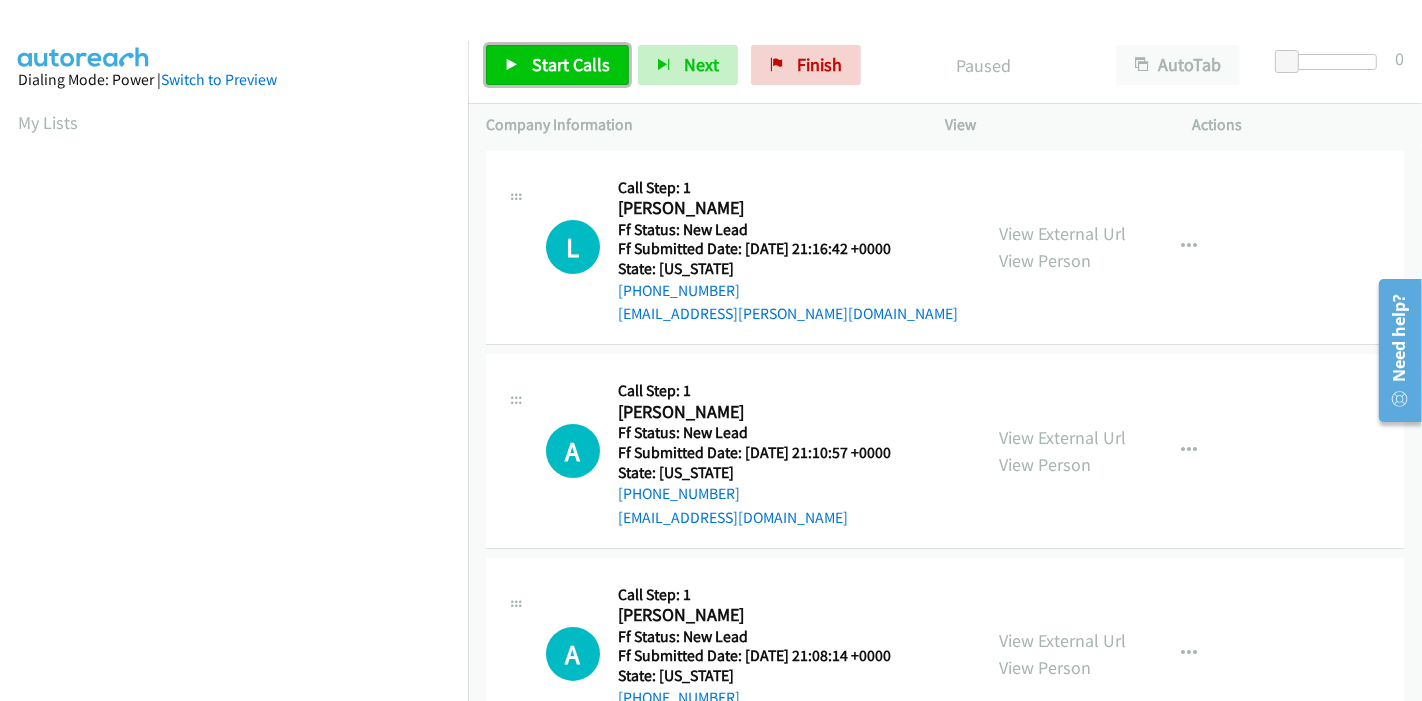 click on "Start Calls" at bounding box center [571, 64] 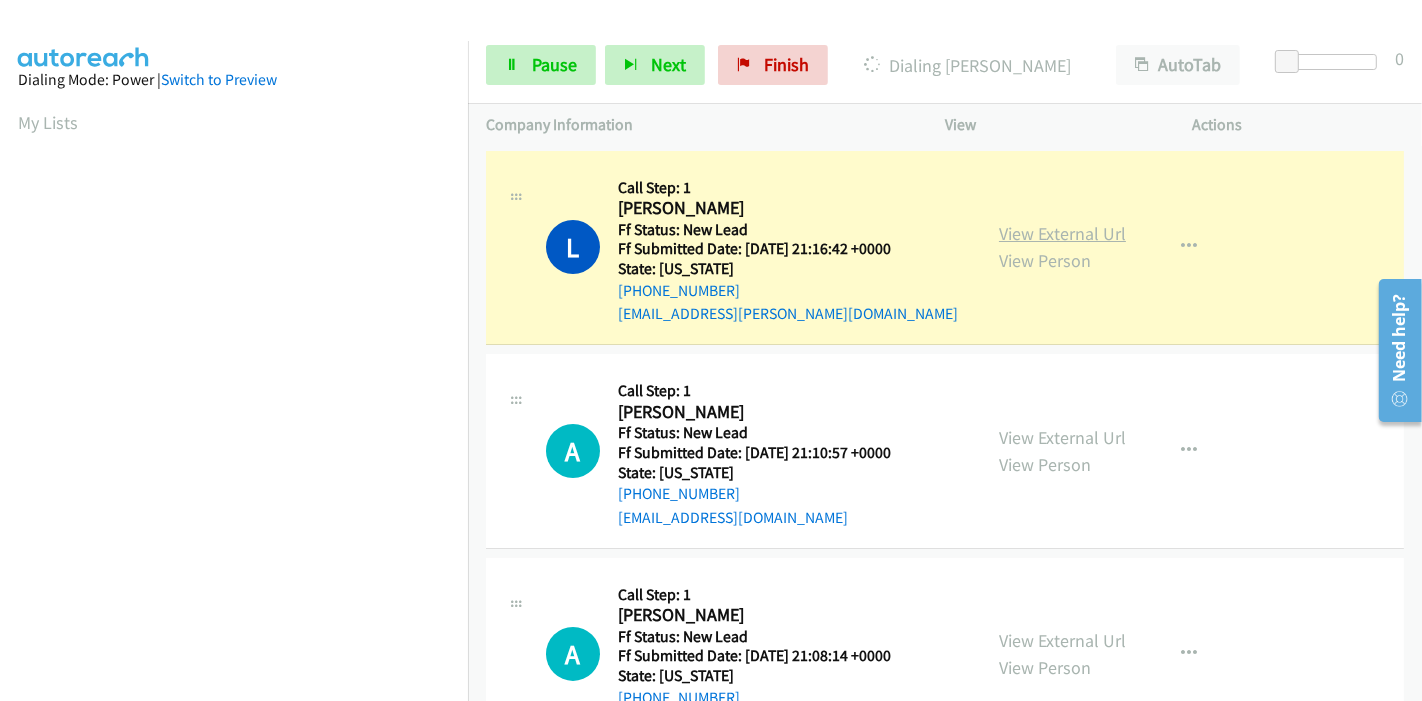 click on "View External Url" at bounding box center [1062, 233] 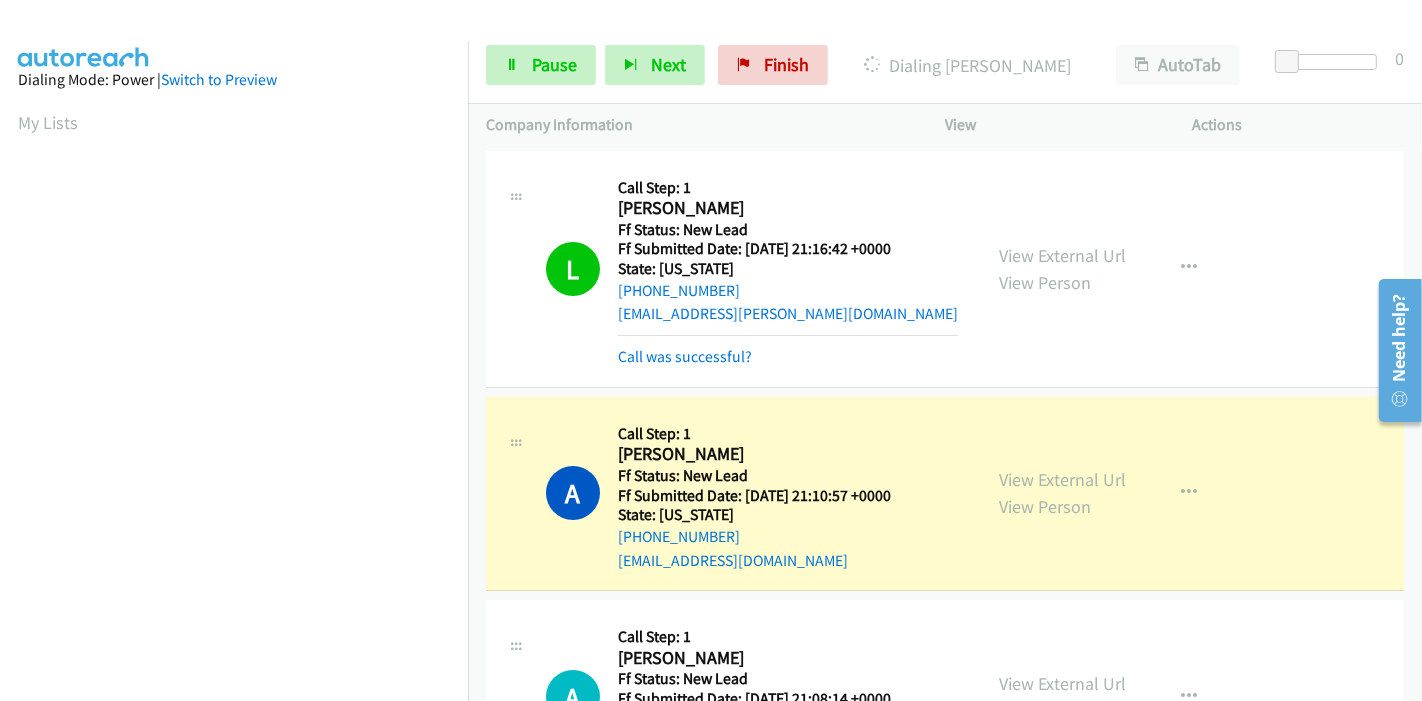 scroll, scrollTop: 422, scrollLeft: 0, axis: vertical 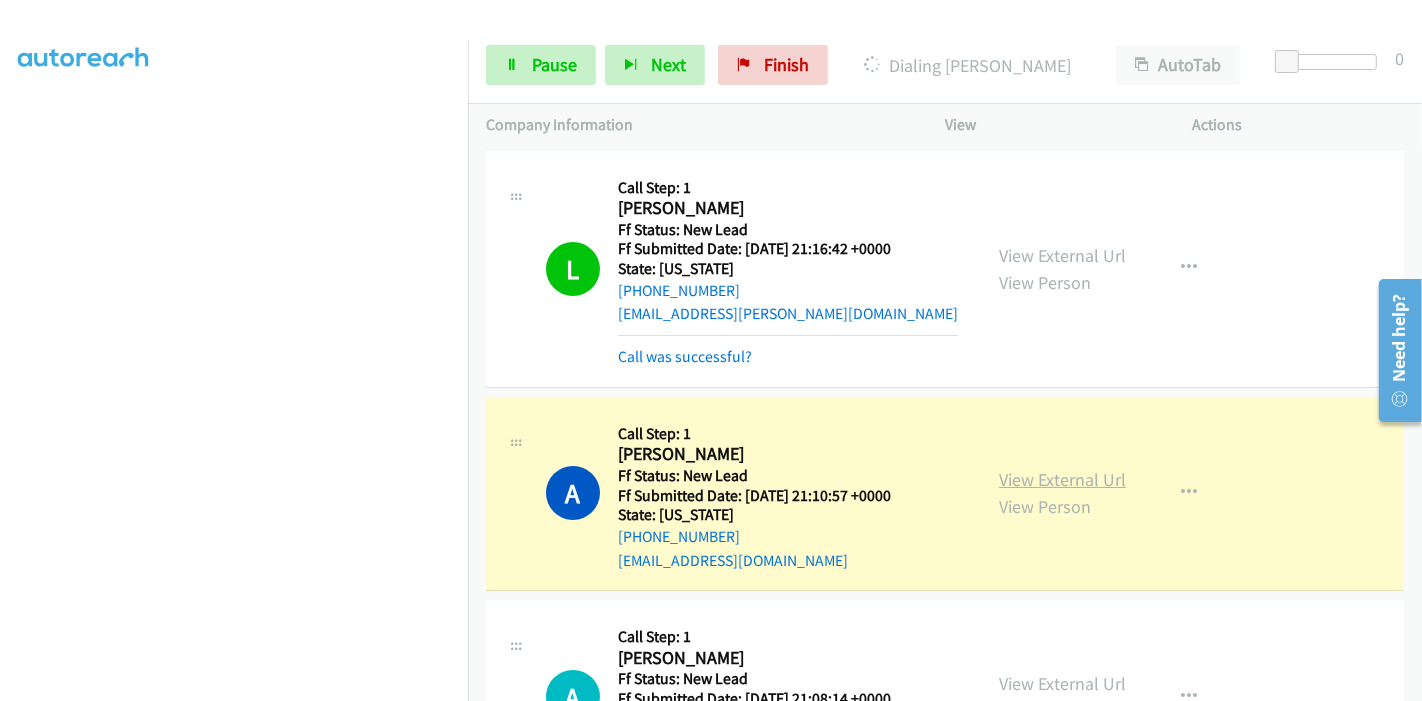 drag, startPoint x: 1102, startPoint y: 481, endPoint x: 1082, endPoint y: 483, distance: 20.09975 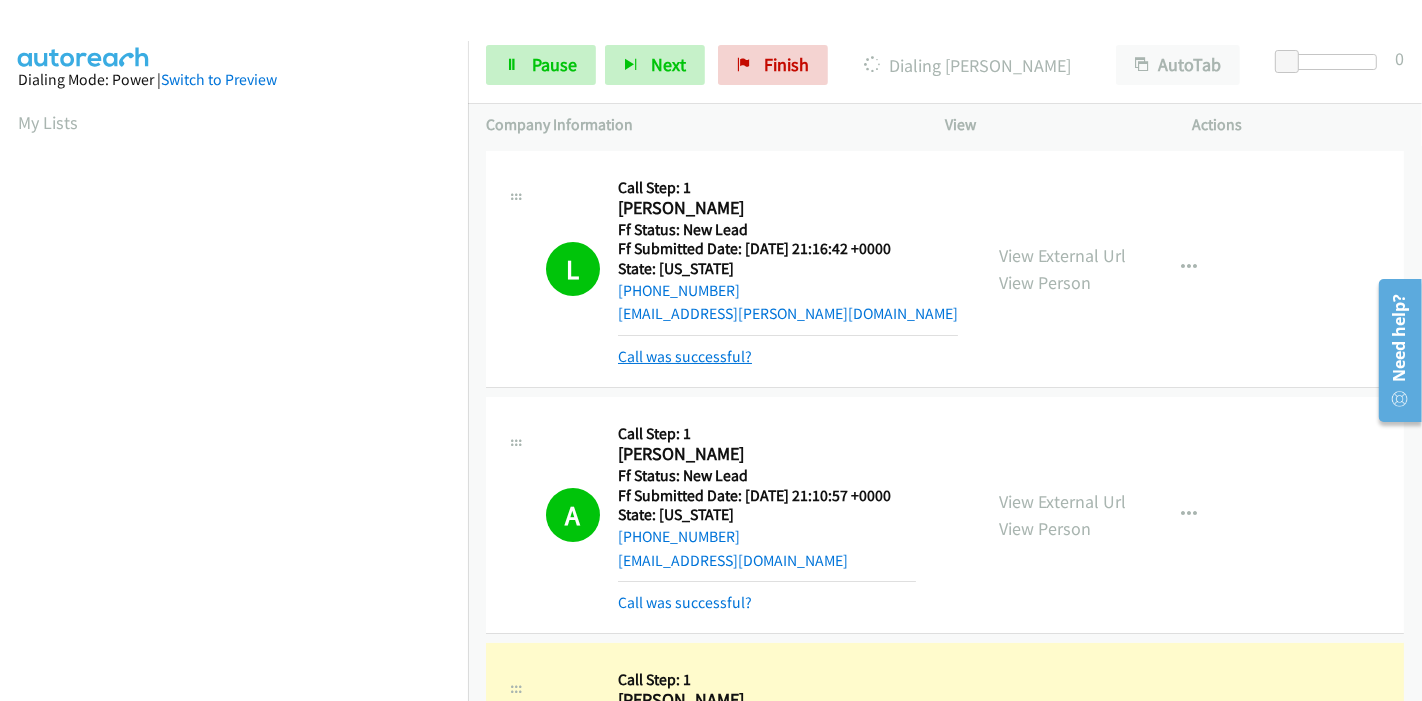 scroll, scrollTop: 422, scrollLeft: 0, axis: vertical 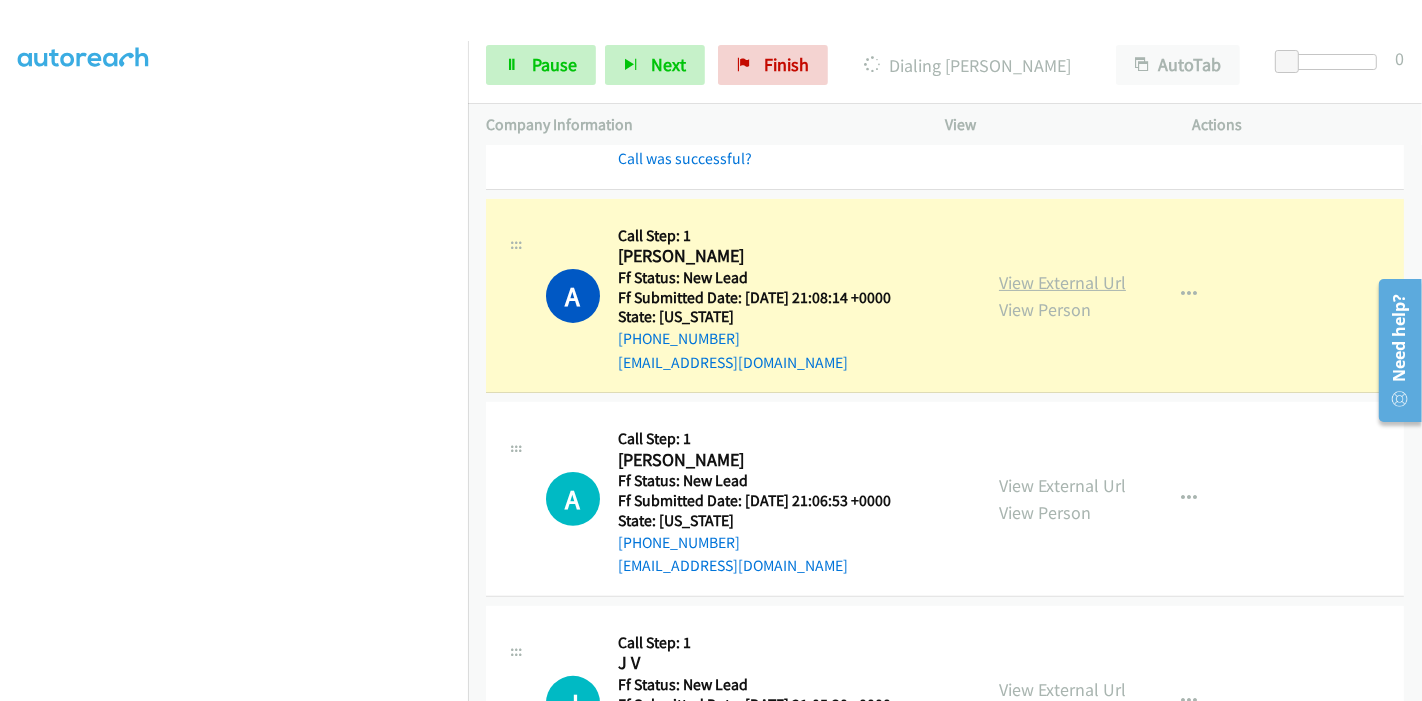 click on "View External Url" at bounding box center (1062, 282) 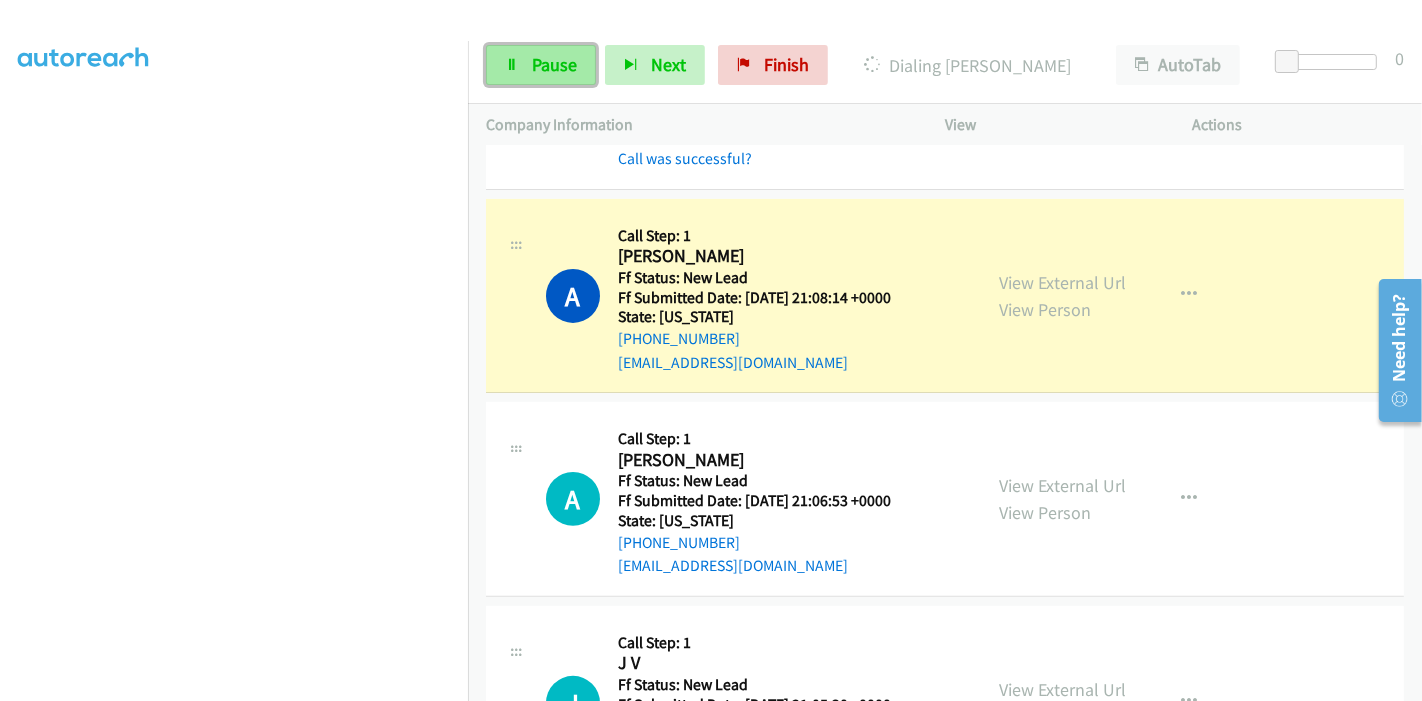 drag, startPoint x: 537, startPoint y: 66, endPoint x: 548, endPoint y: 79, distance: 17.029387 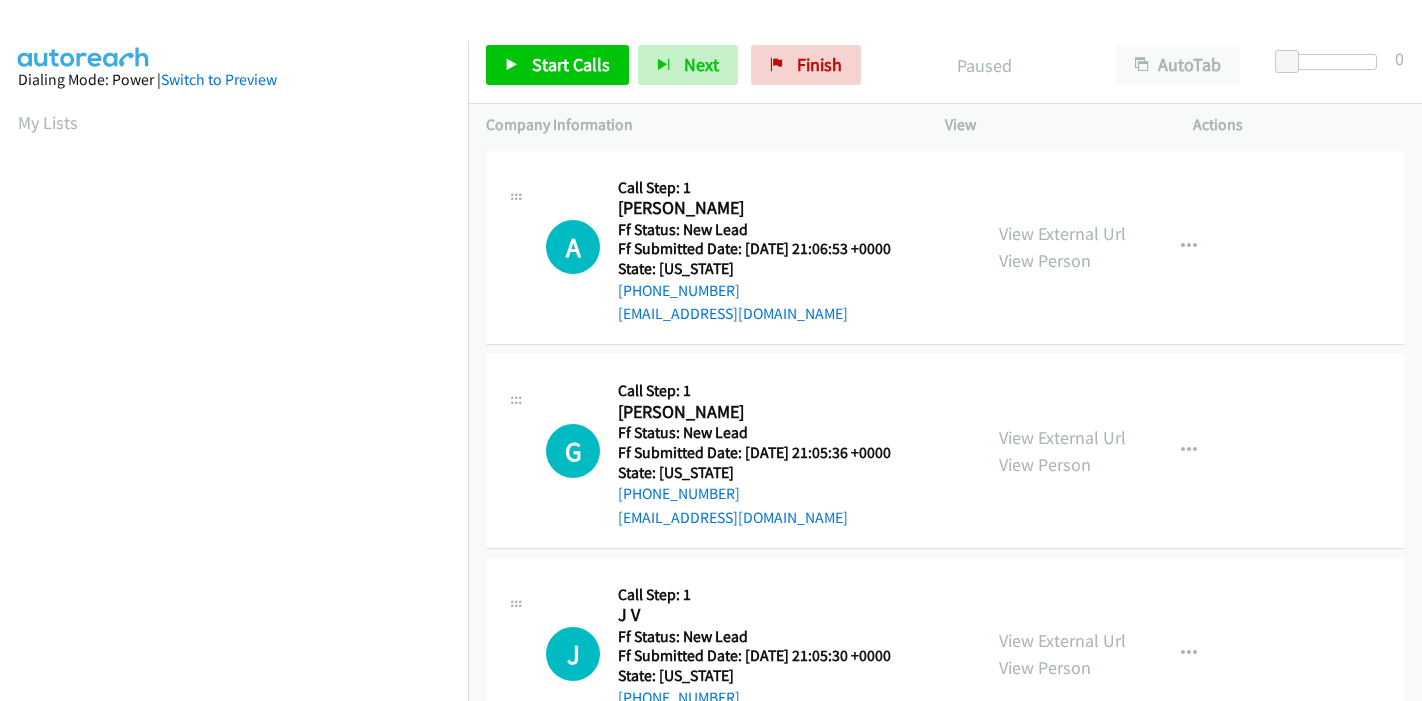 scroll, scrollTop: 0, scrollLeft: 0, axis: both 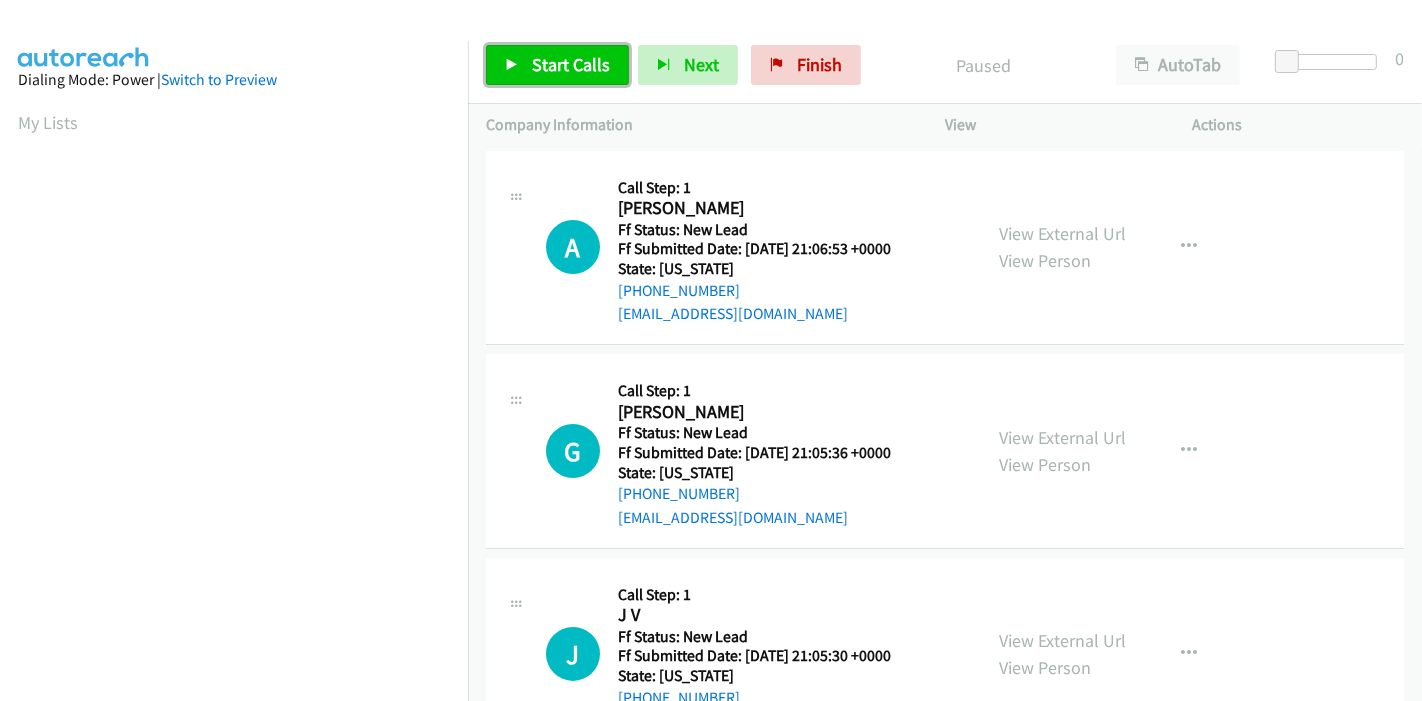click on "Start Calls" at bounding box center (571, 64) 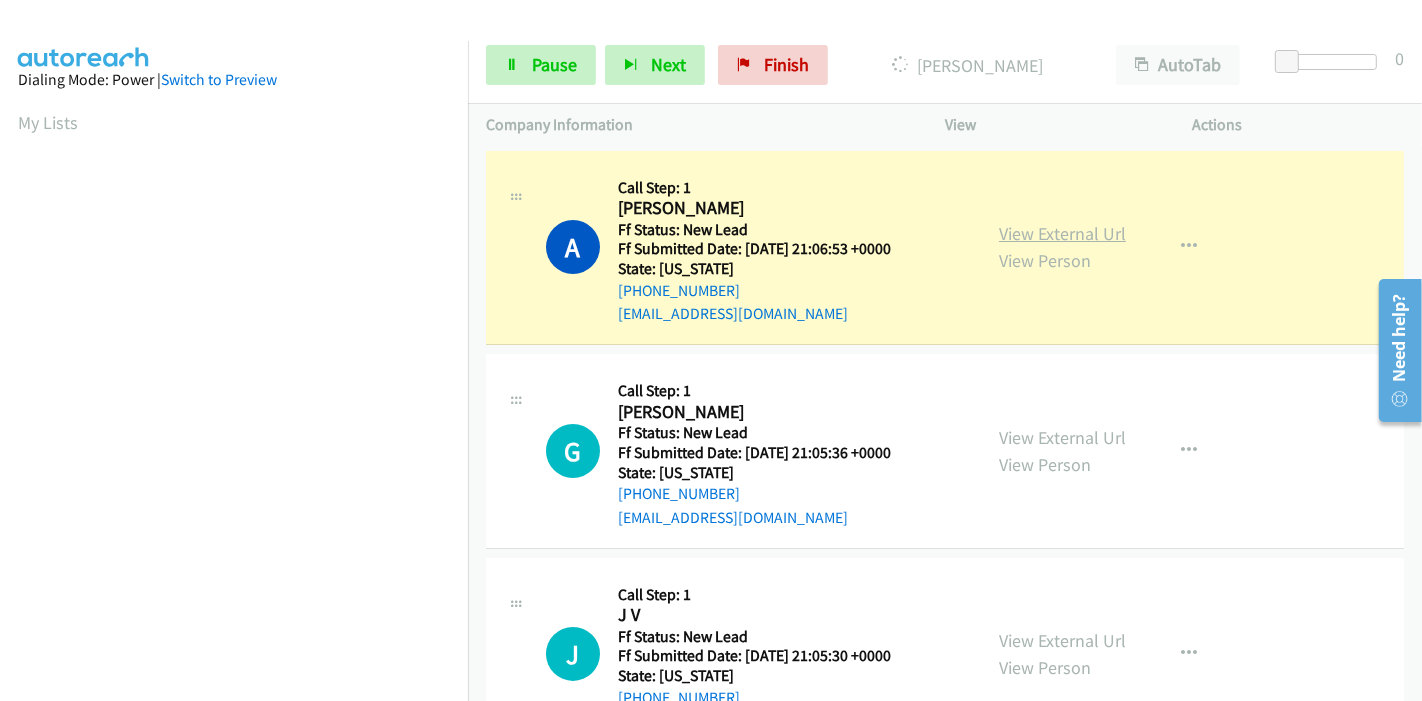 click on "View External Url" at bounding box center [1062, 233] 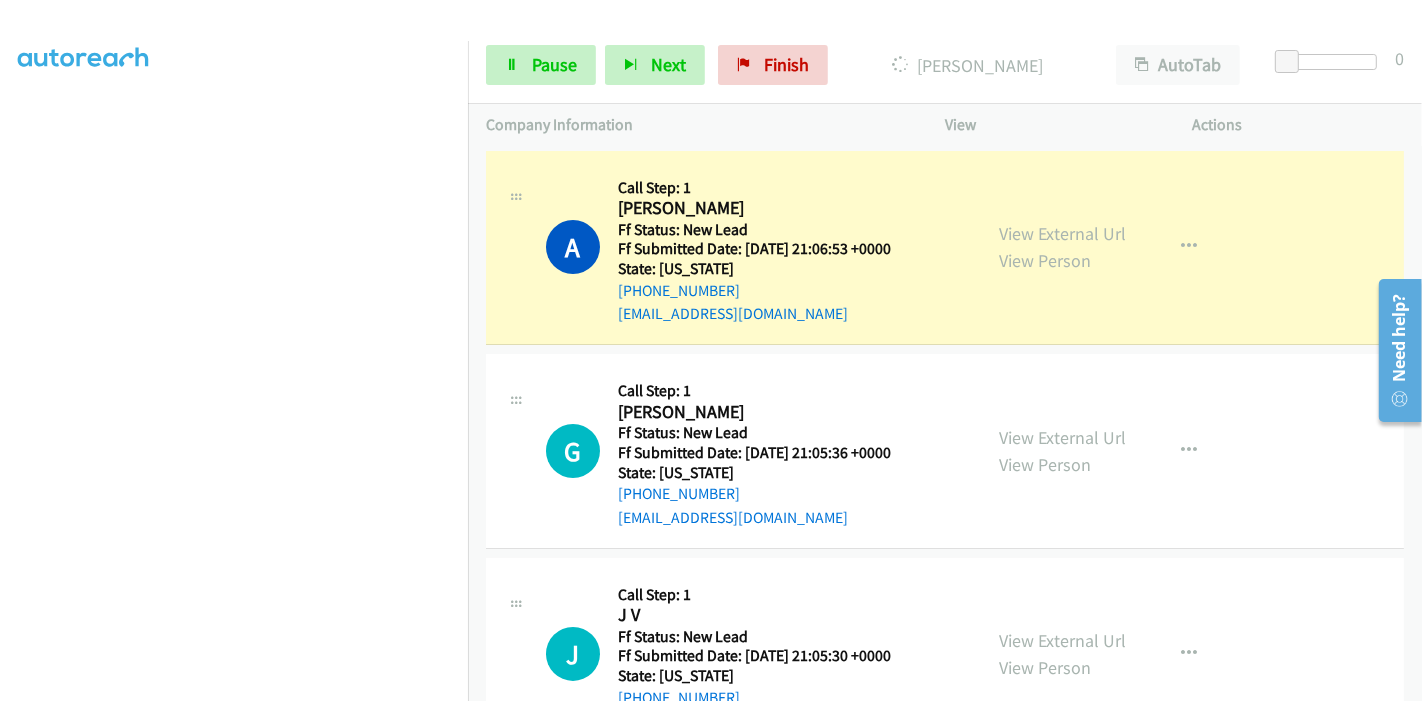 scroll, scrollTop: 0, scrollLeft: 0, axis: both 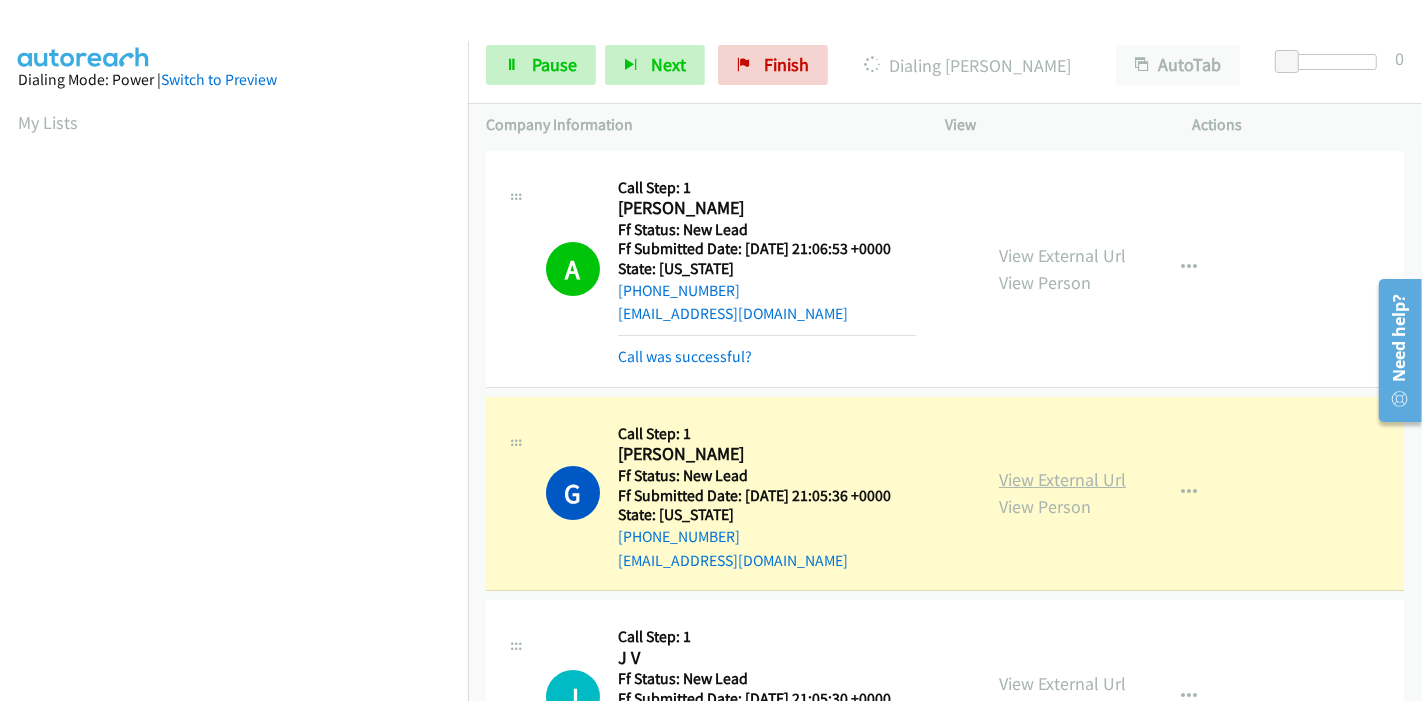 click on "View External Url" at bounding box center (1062, 479) 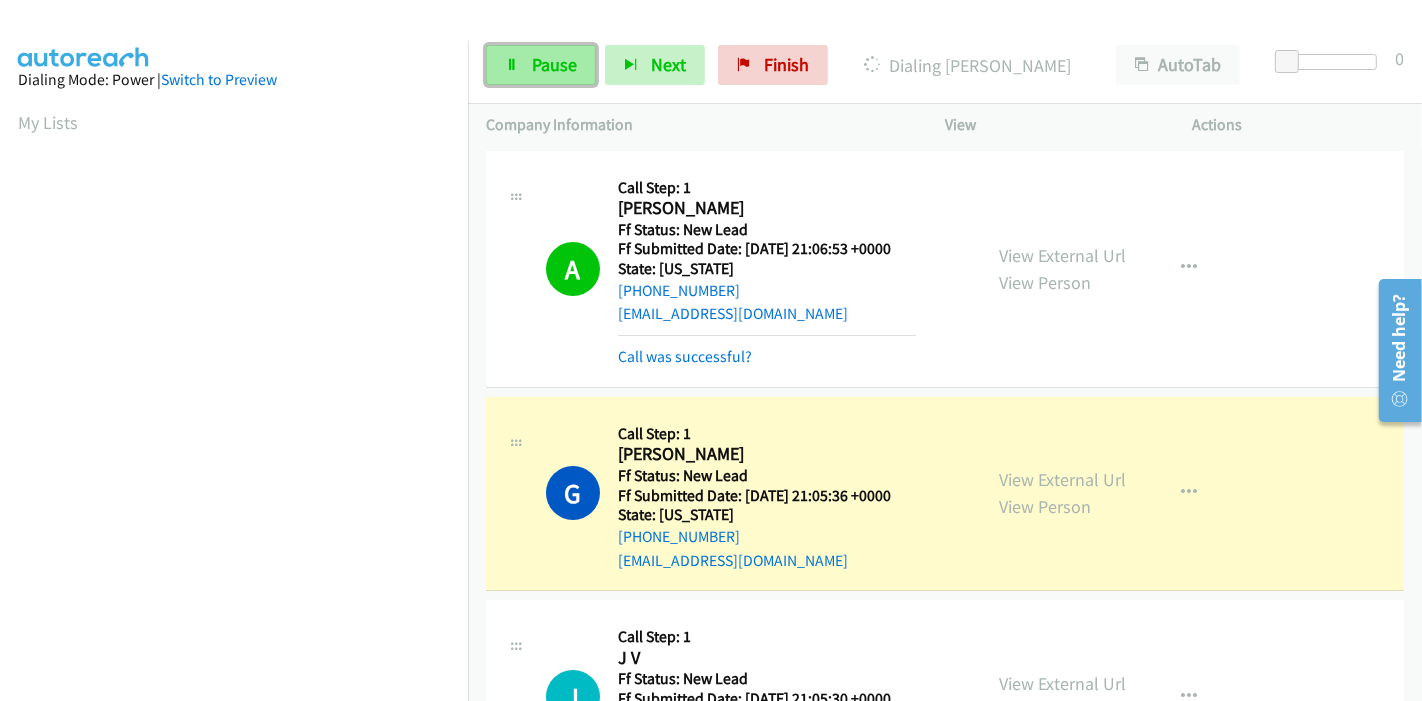click at bounding box center (512, 66) 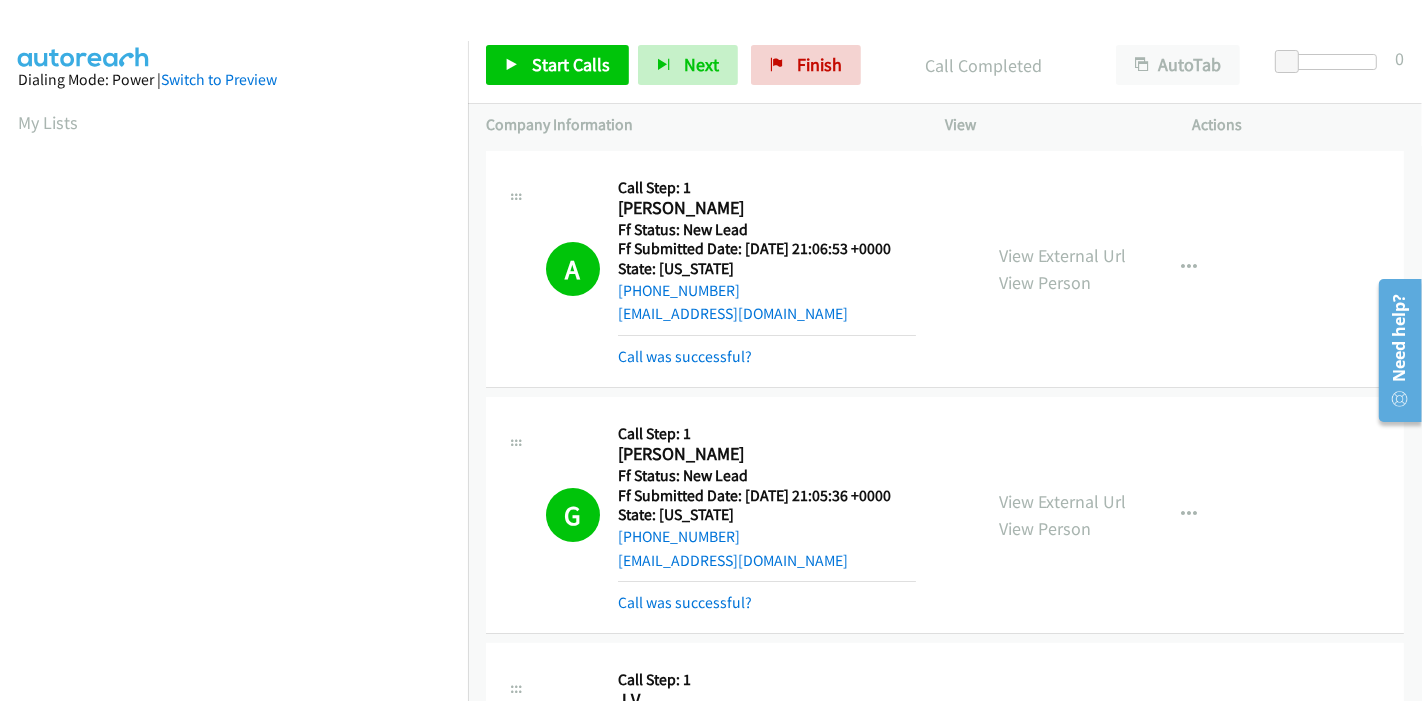 scroll, scrollTop: 422, scrollLeft: 0, axis: vertical 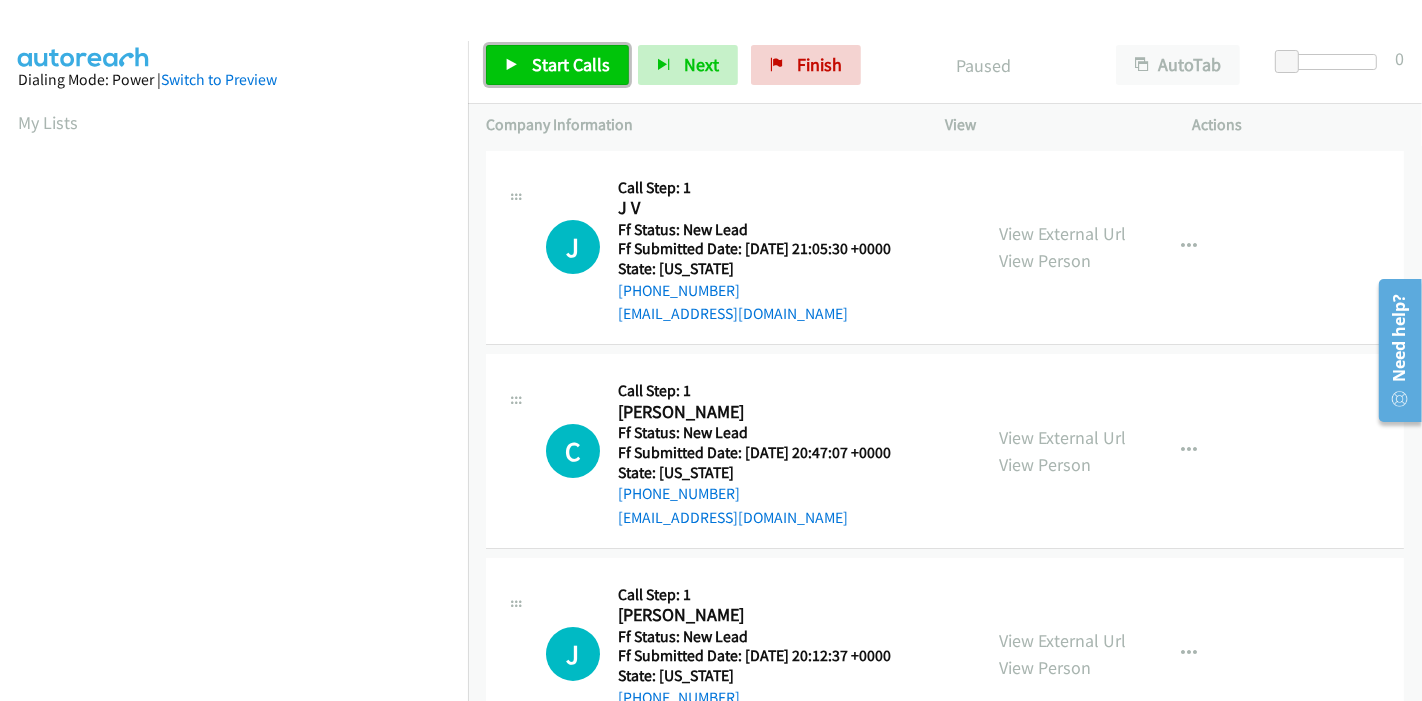 click on "Start Calls" at bounding box center [571, 64] 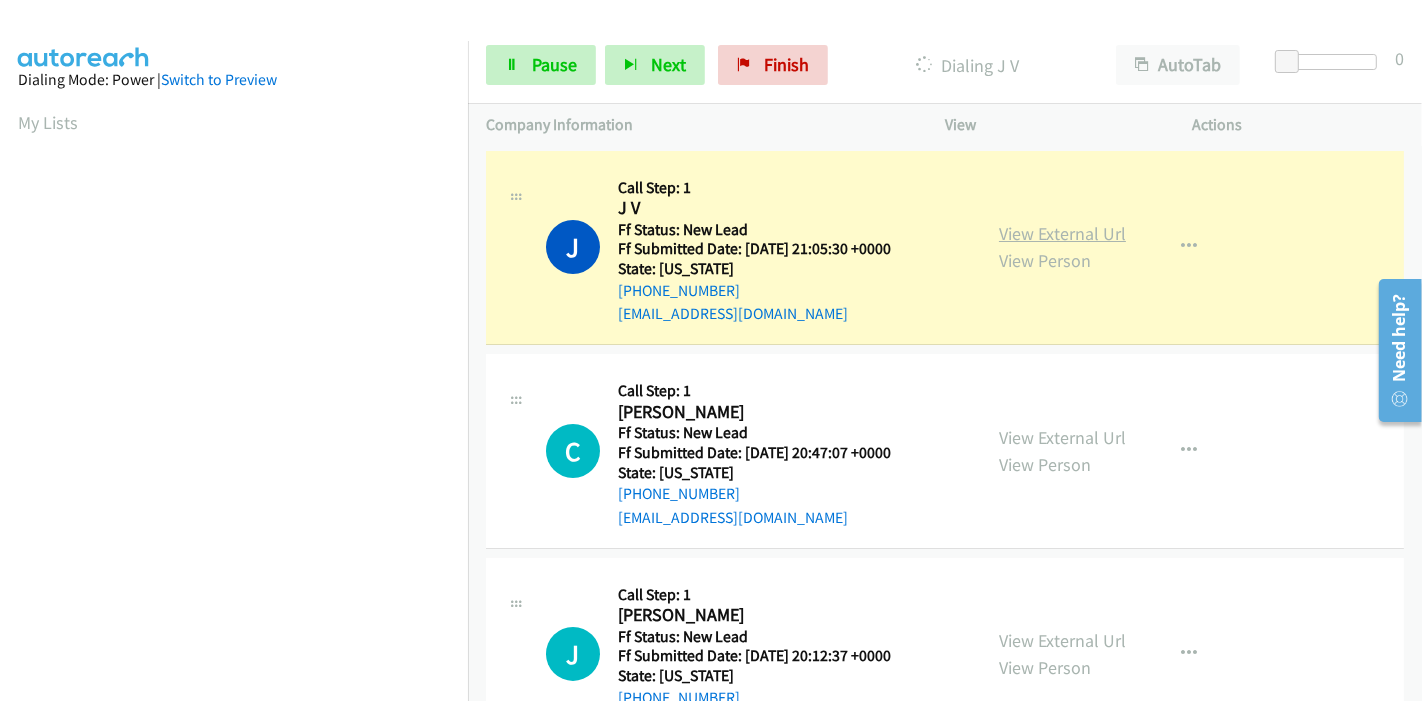 click on "View External Url" at bounding box center [1062, 233] 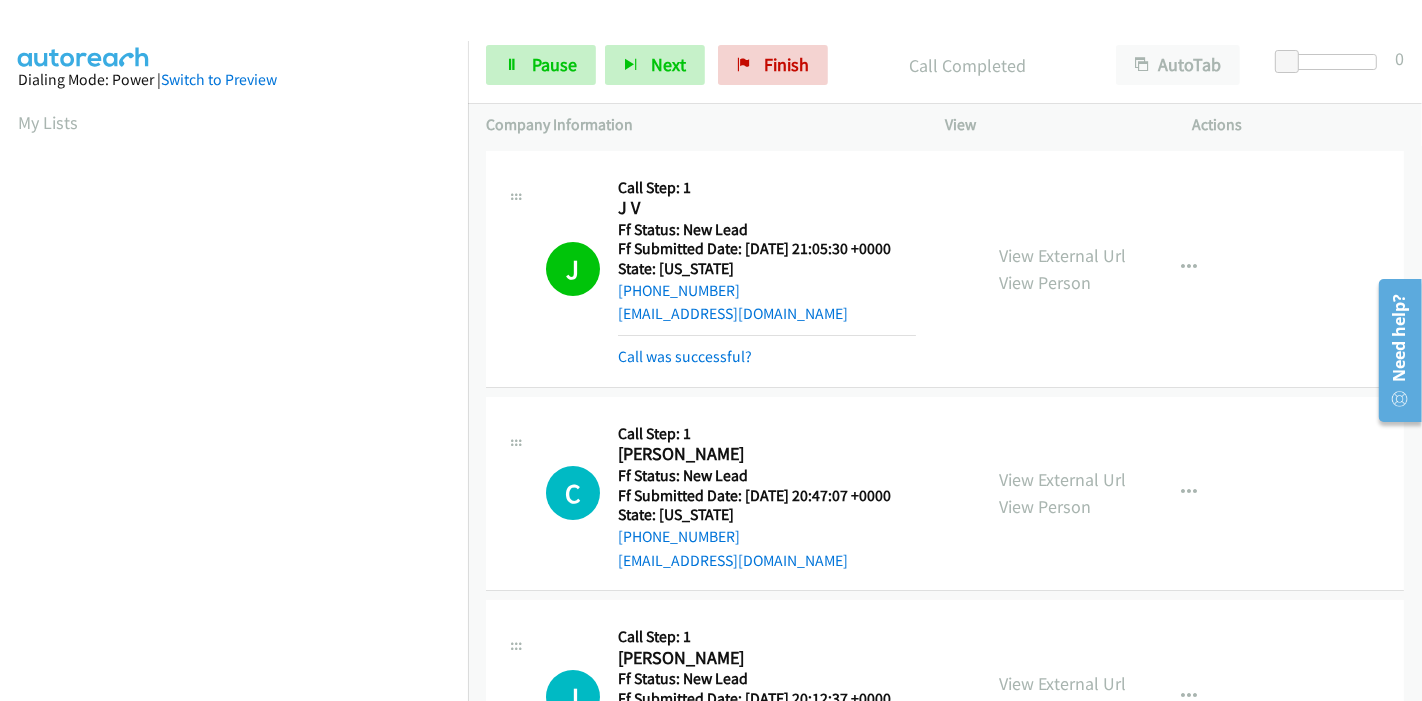 scroll, scrollTop: 422, scrollLeft: 0, axis: vertical 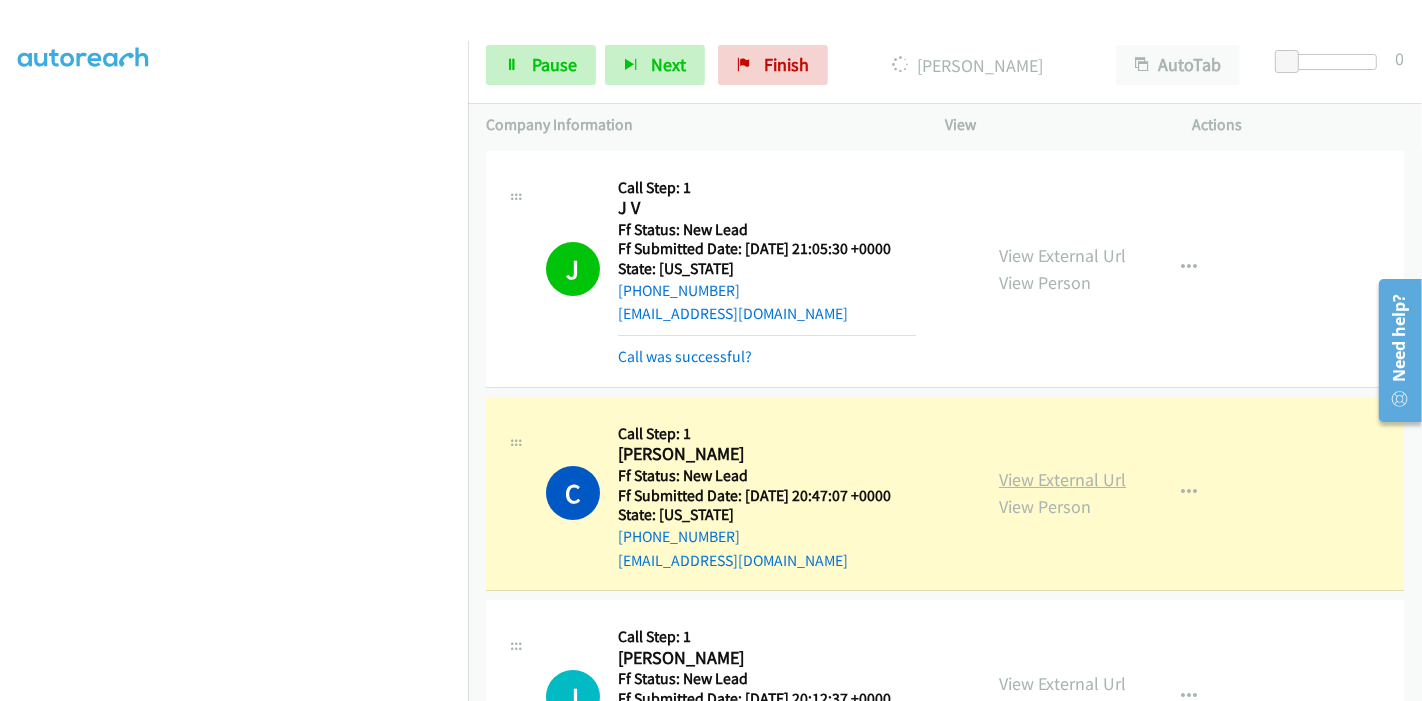 click on "View External Url" at bounding box center (1062, 479) 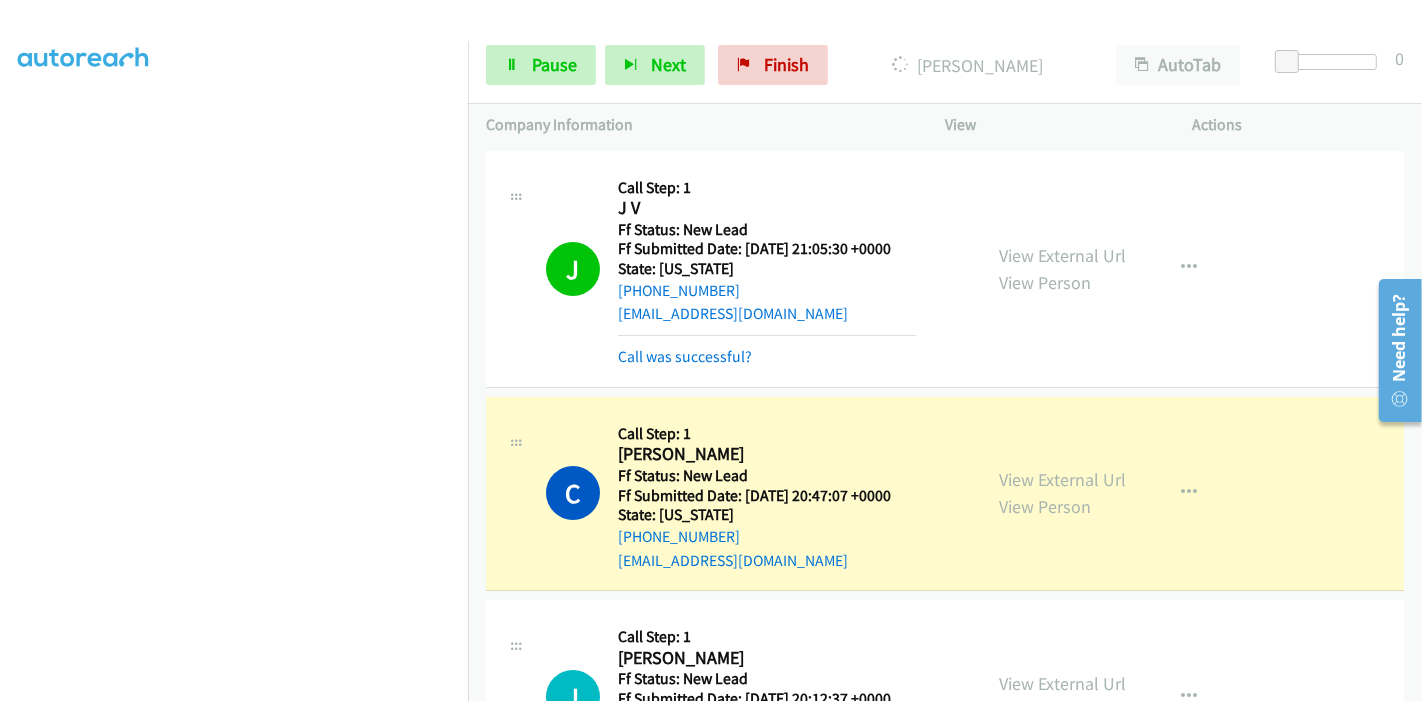 scroll, scrollTop: 0, scrollLeft: 0, axis: both 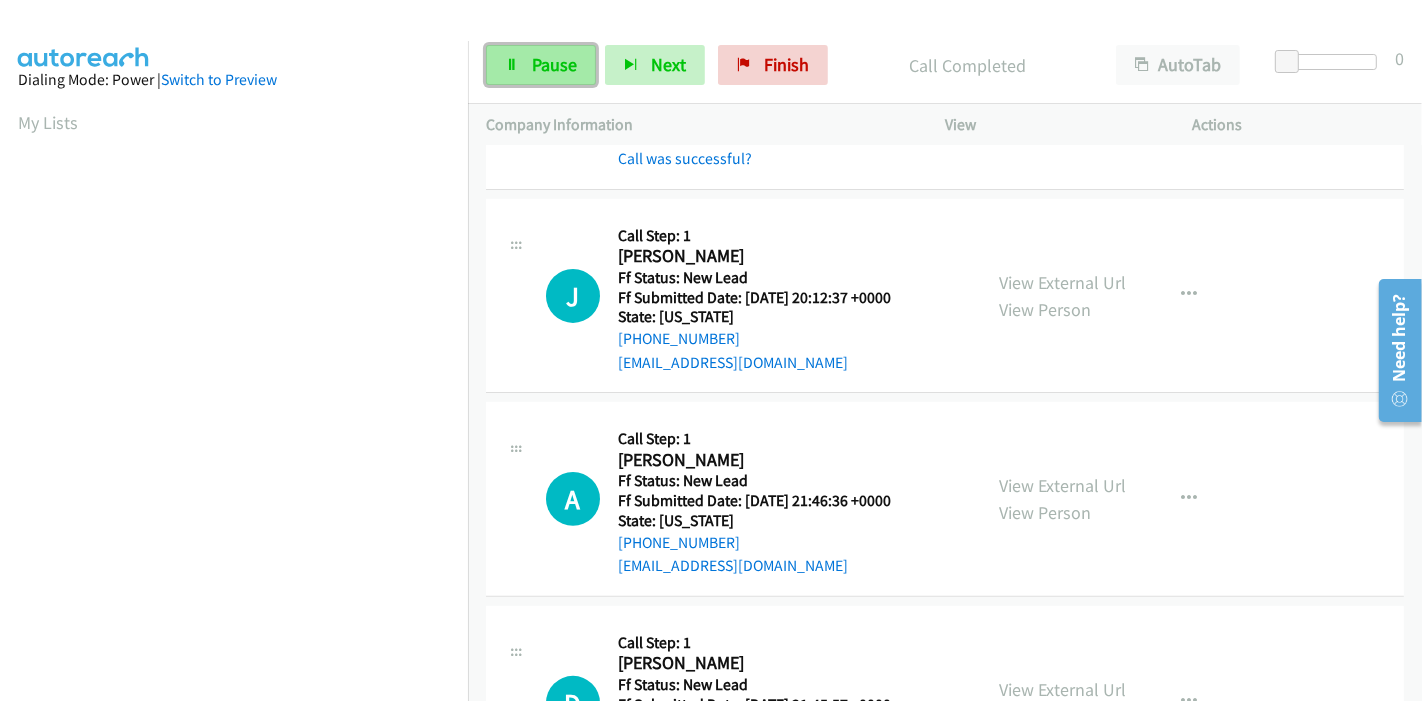 click on "Pause" at bounding box center (541, 65) 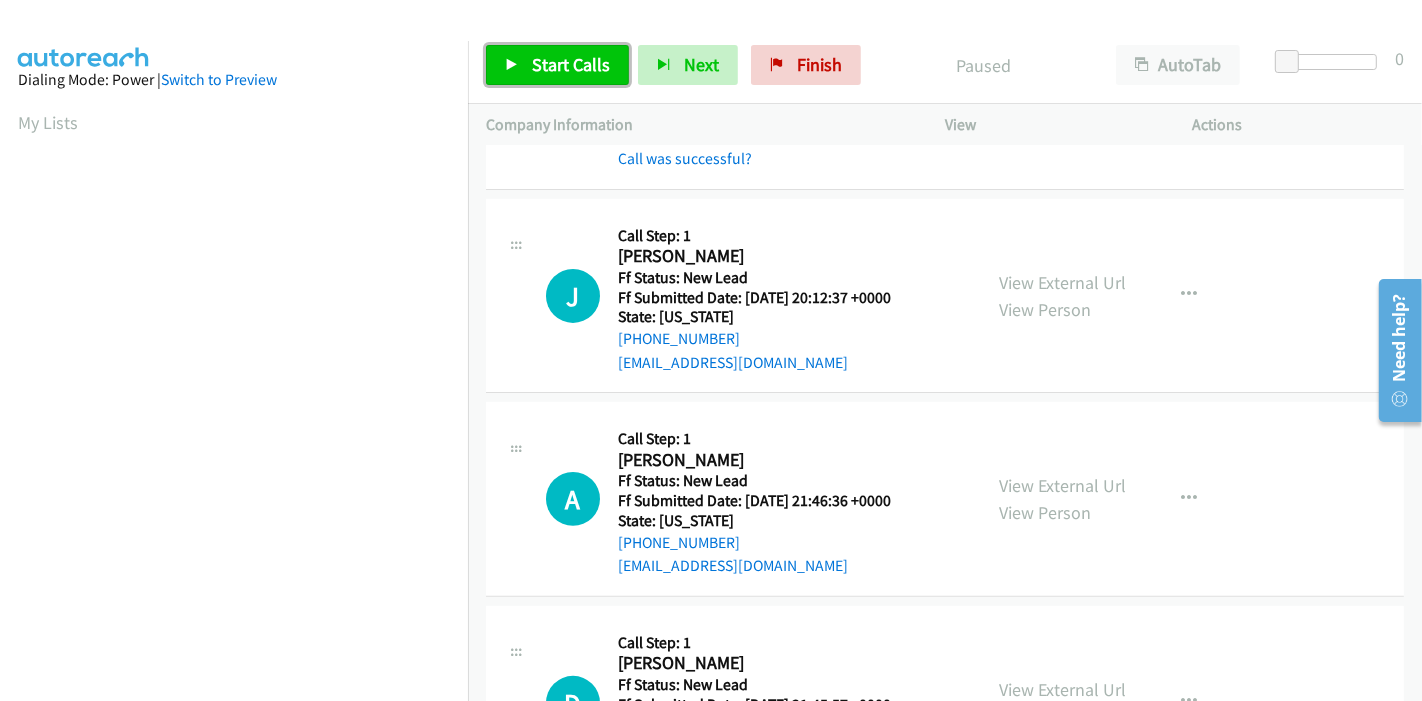 click on "Start Calls" at bounding box center [557, 65] 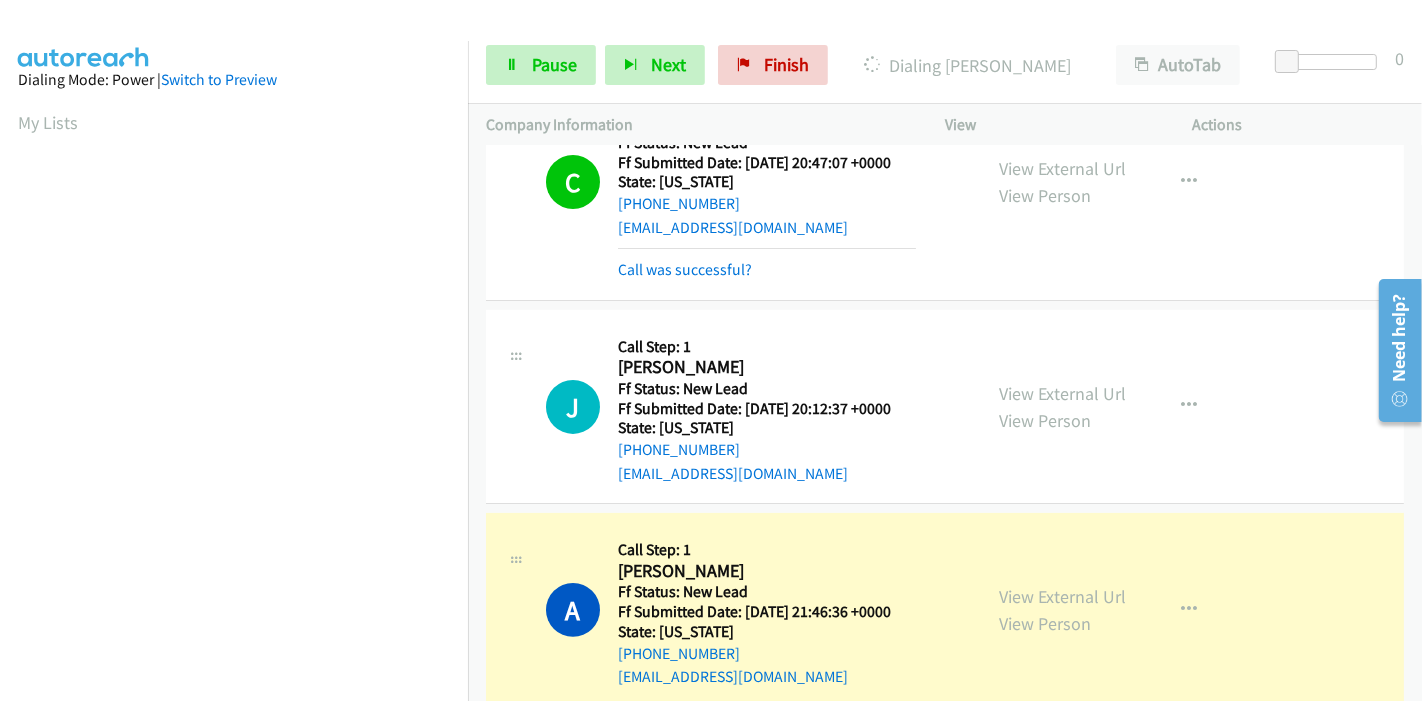 scroll, scrollTop: 555, scrollLeft: 0, axis: vertical 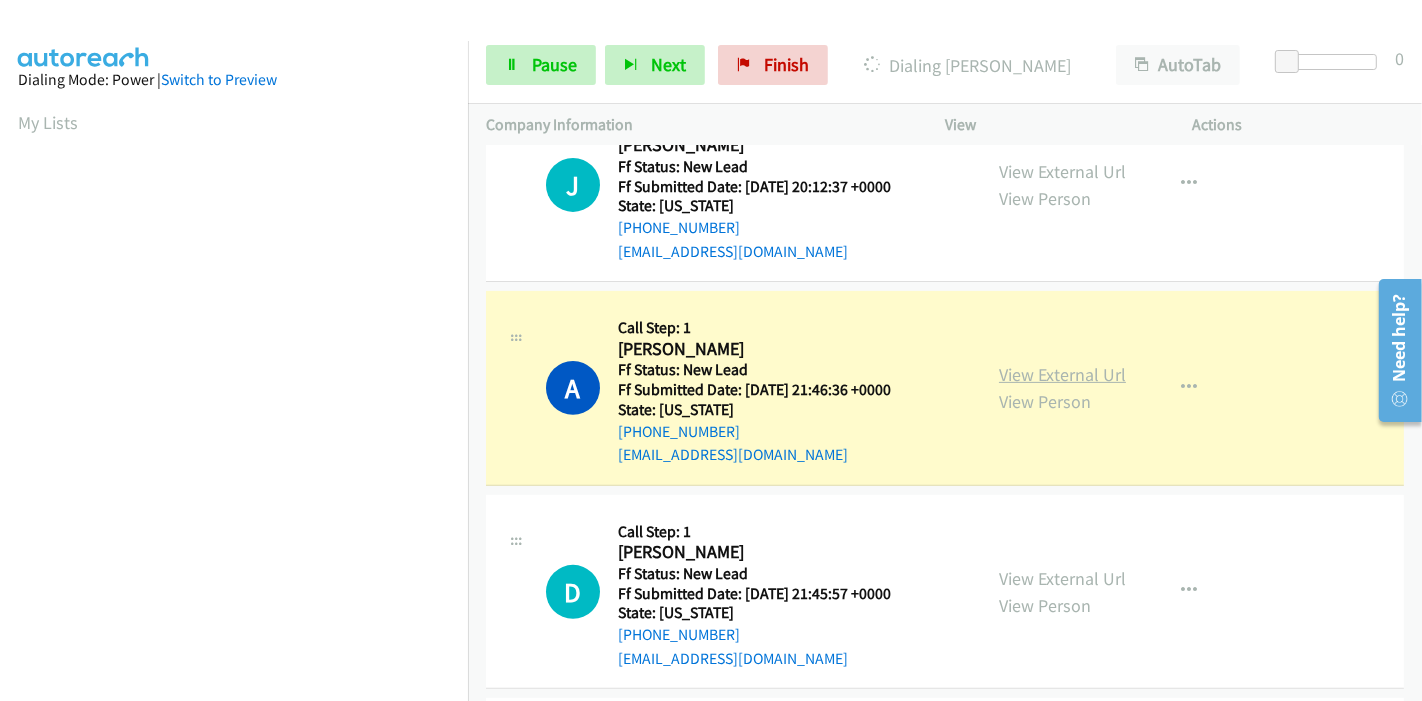 click on "View External Url" at bounding box center [1062, 374] 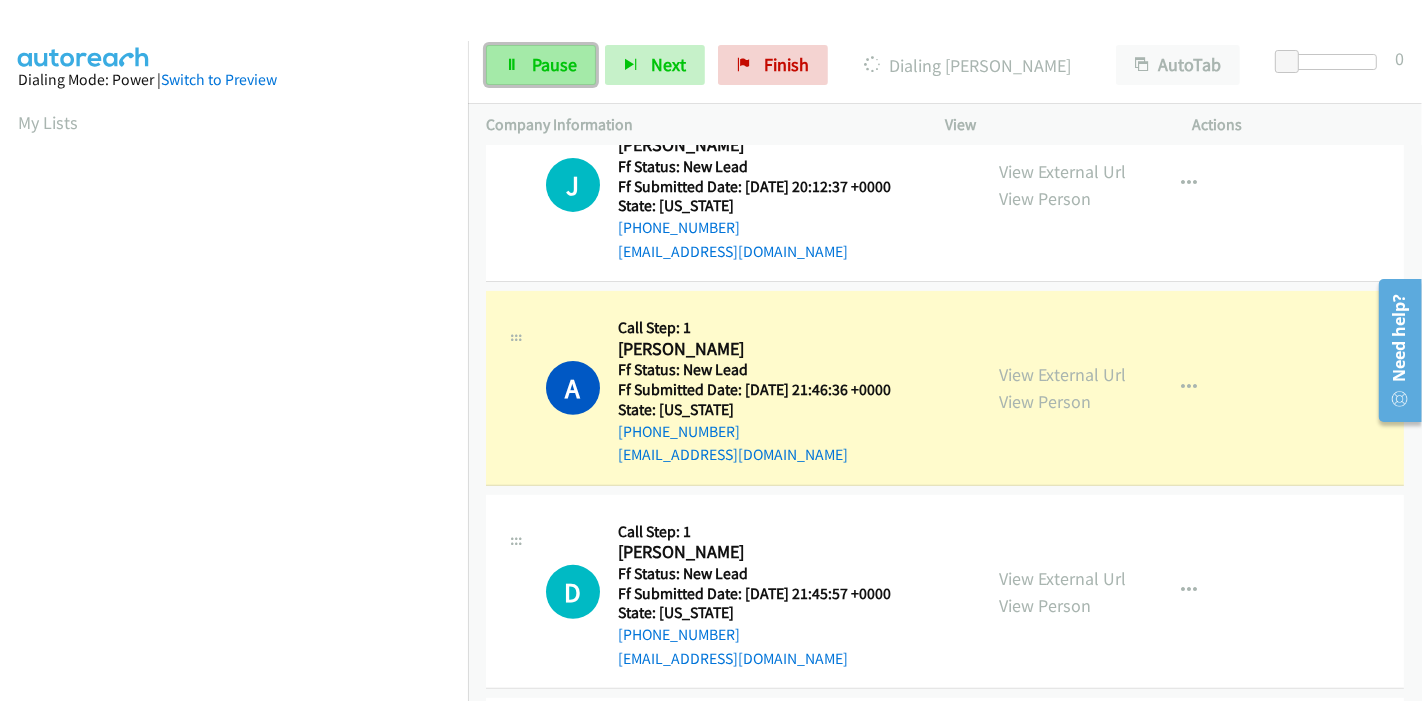 click on "Pause" at bounding box center (541, 65) 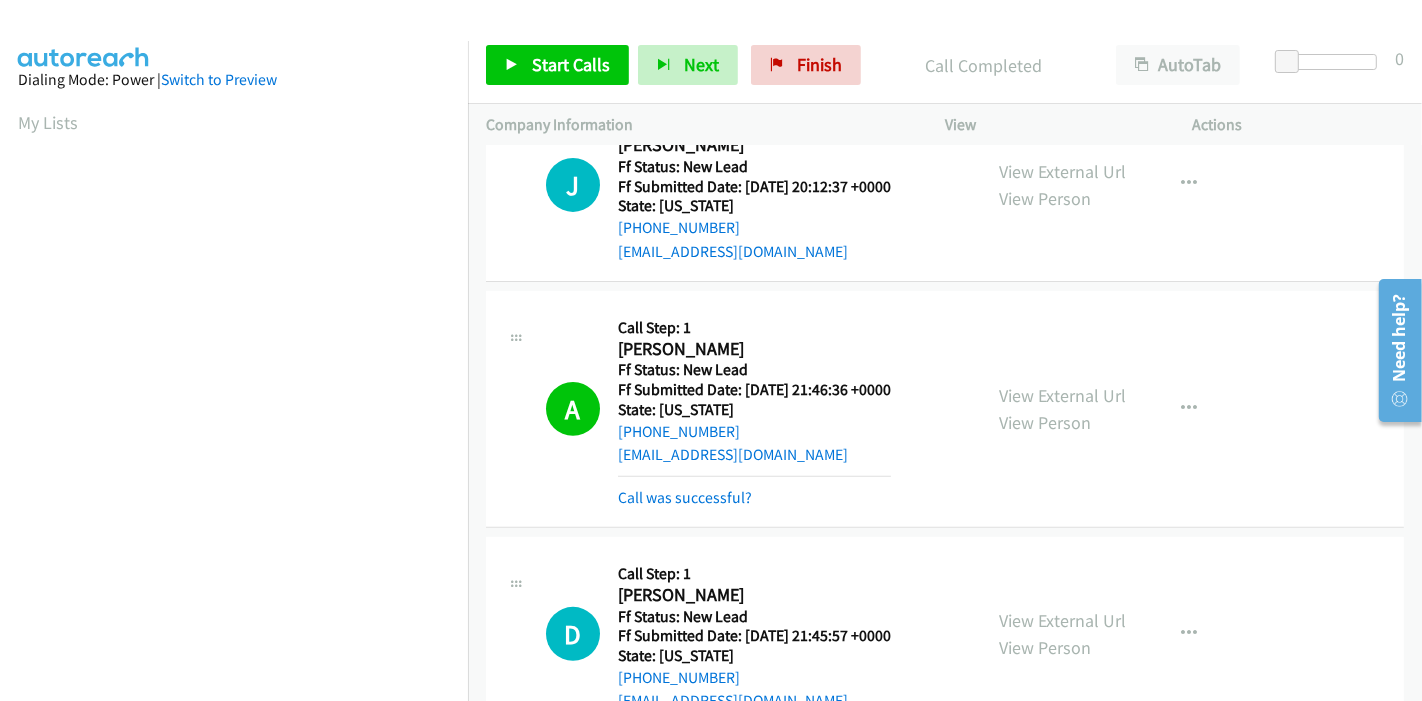 scroll, scrollTop: 422, scrollLeft: 0, axis: vertical 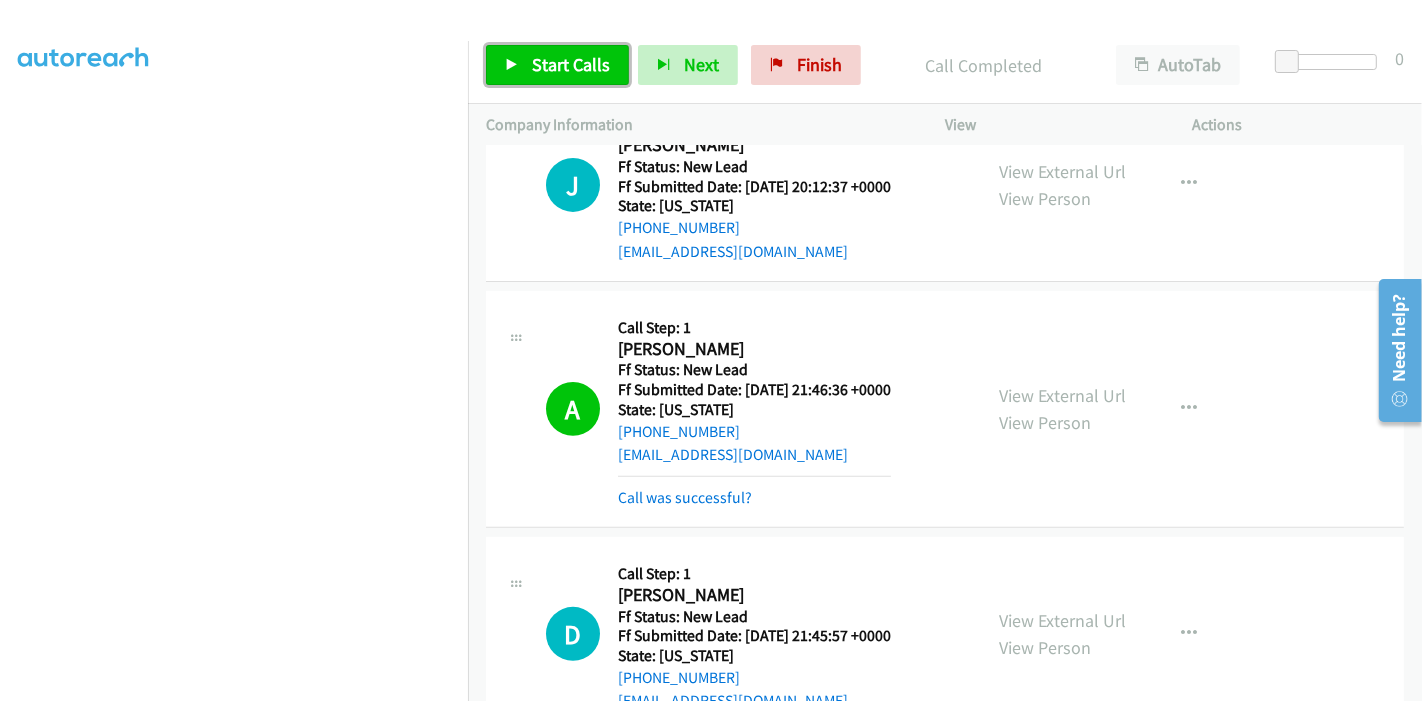 click on "Start Calls" at bounding box center [571, 64] 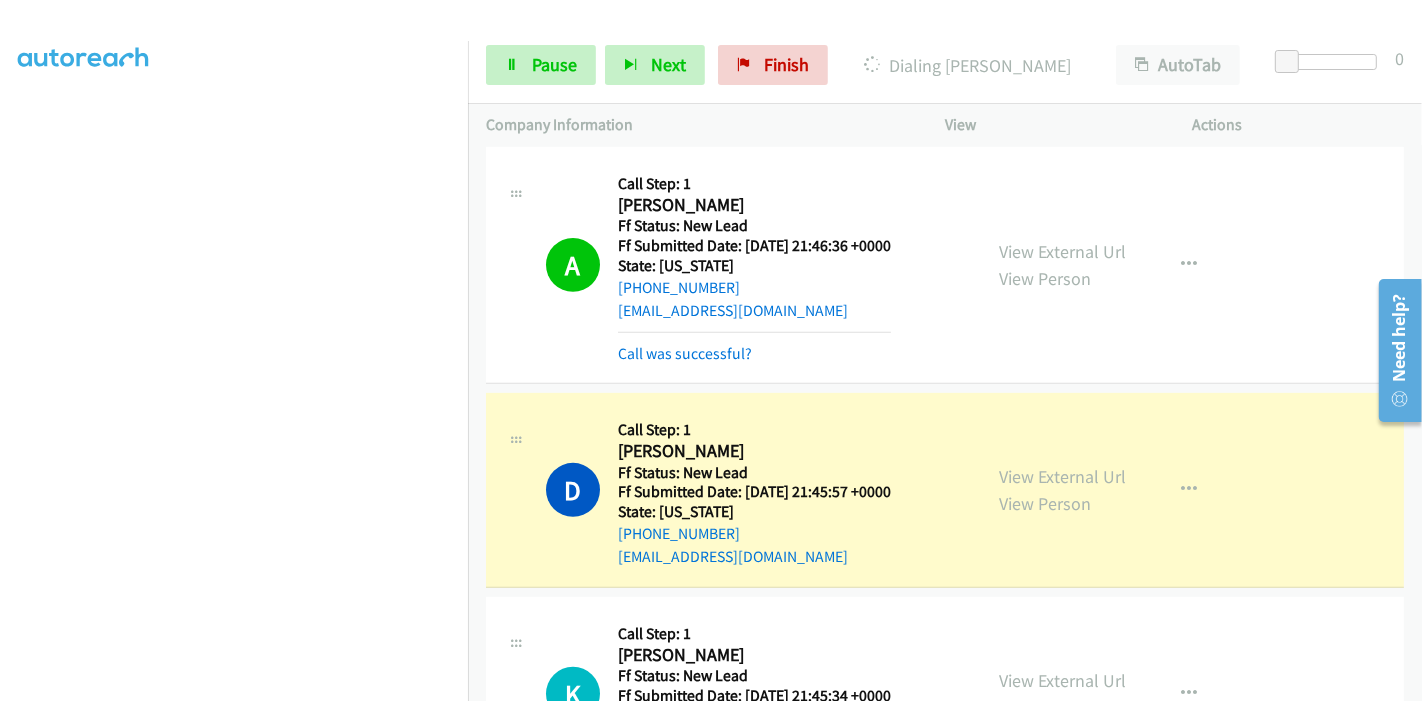 scroll, scrollTop: 777, scrollLeft: 0, axis: vertical 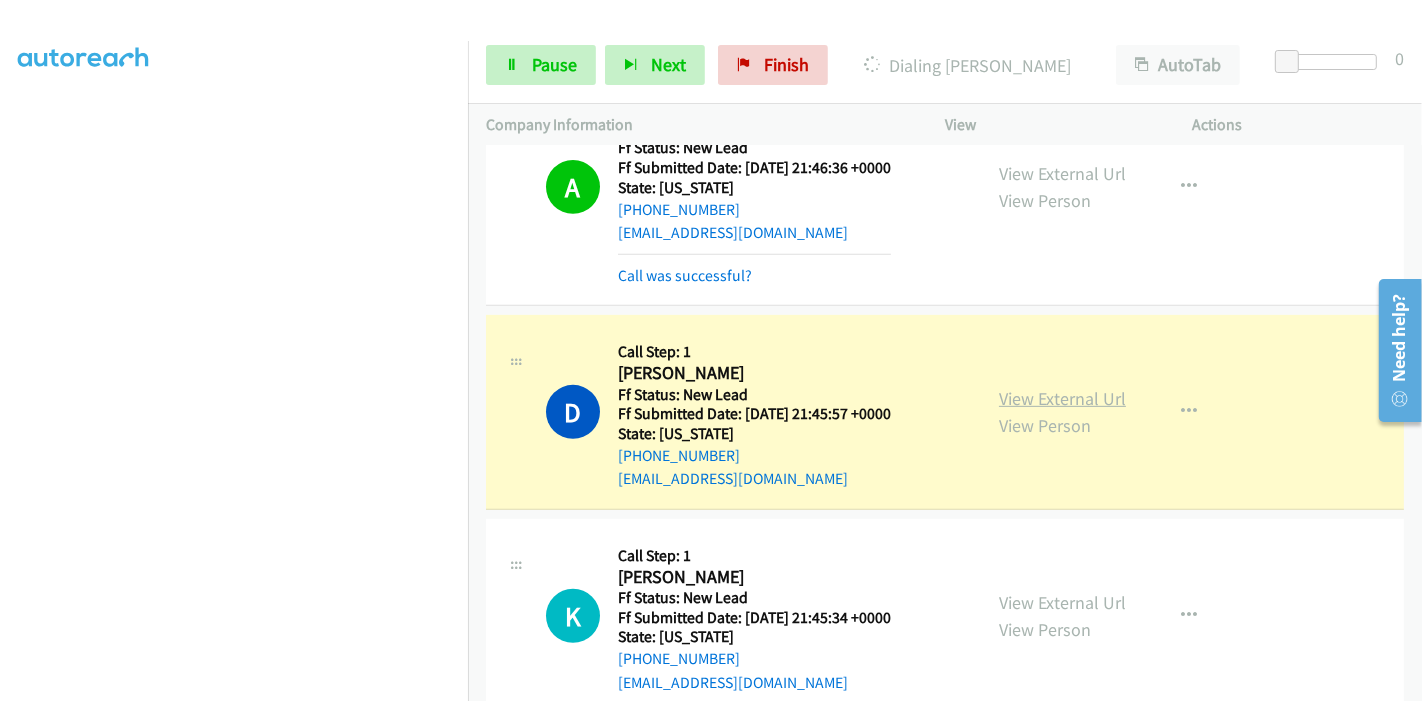 click on "View External Url" at bounding box center (1062, 398) 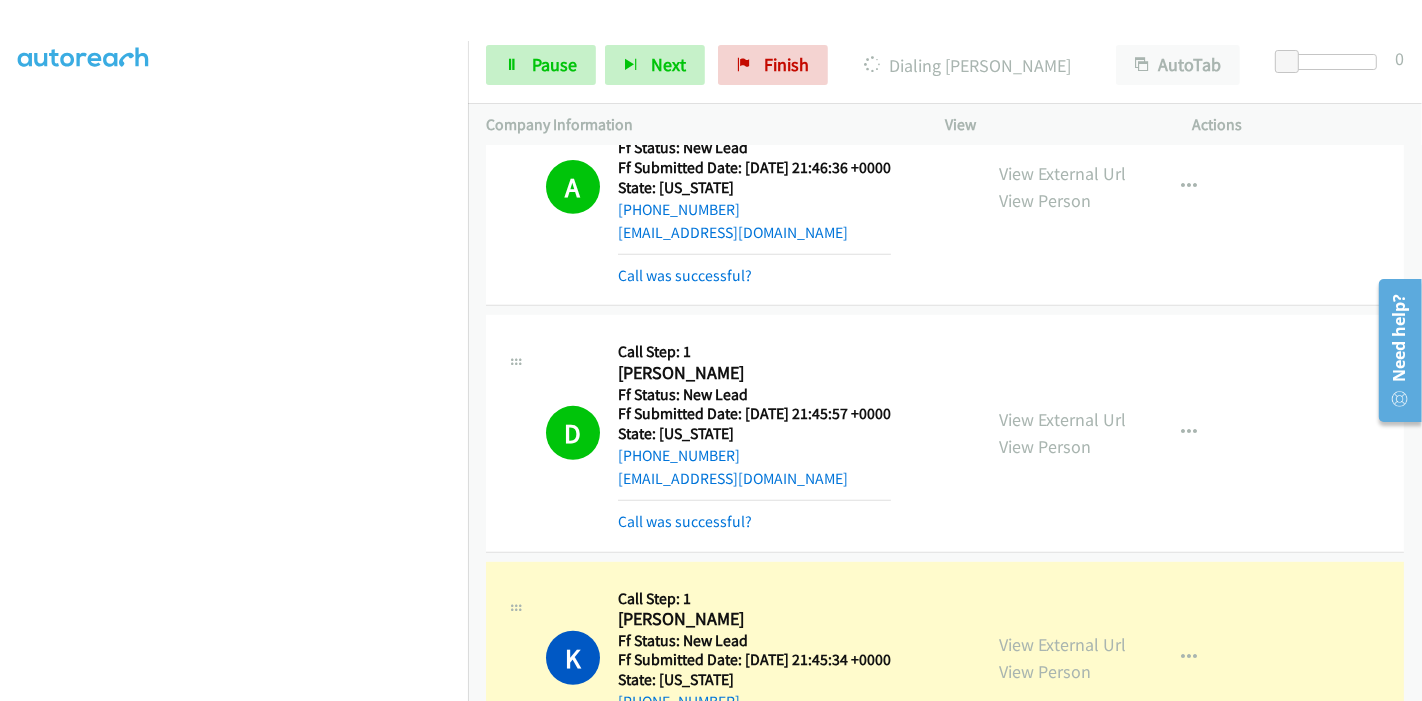 scroll, scrollTop: 0, scrollLeft: 0, axis: both 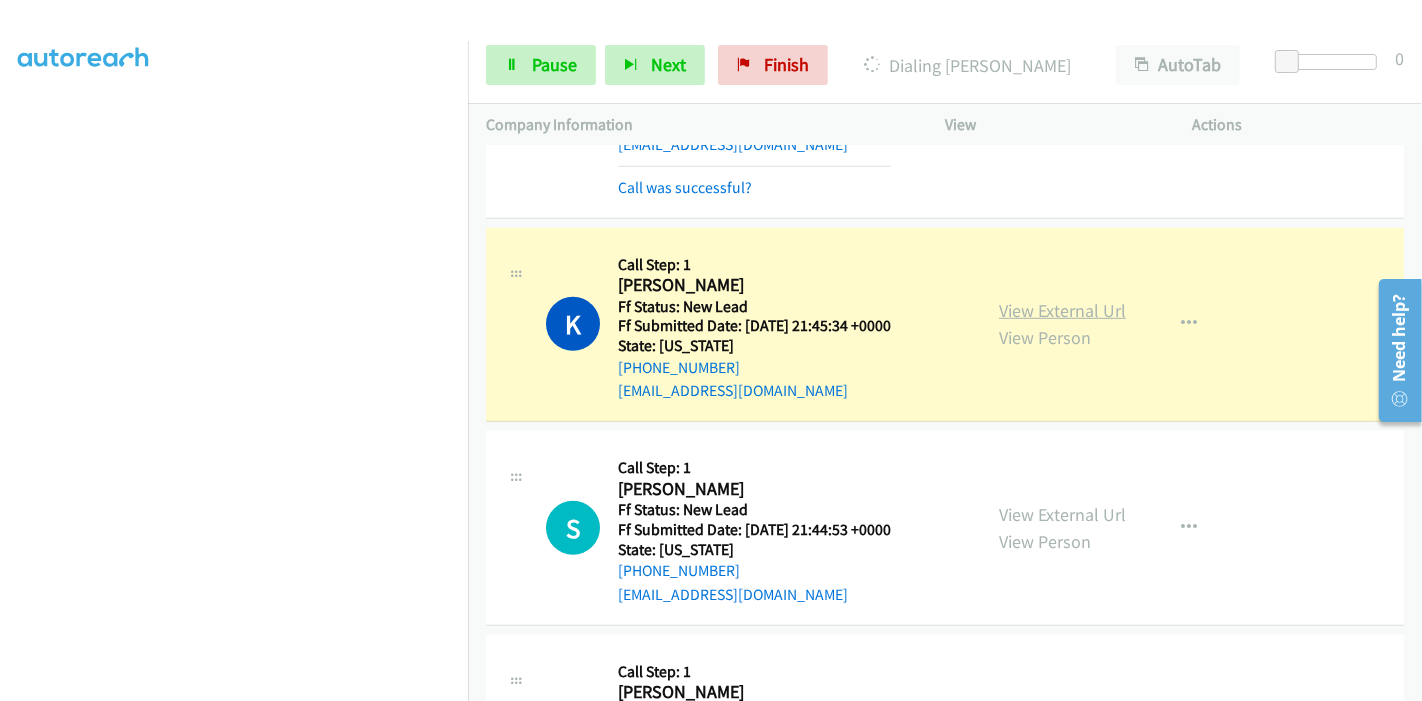 click on "View External Url" at bounding box center (1062, 310) 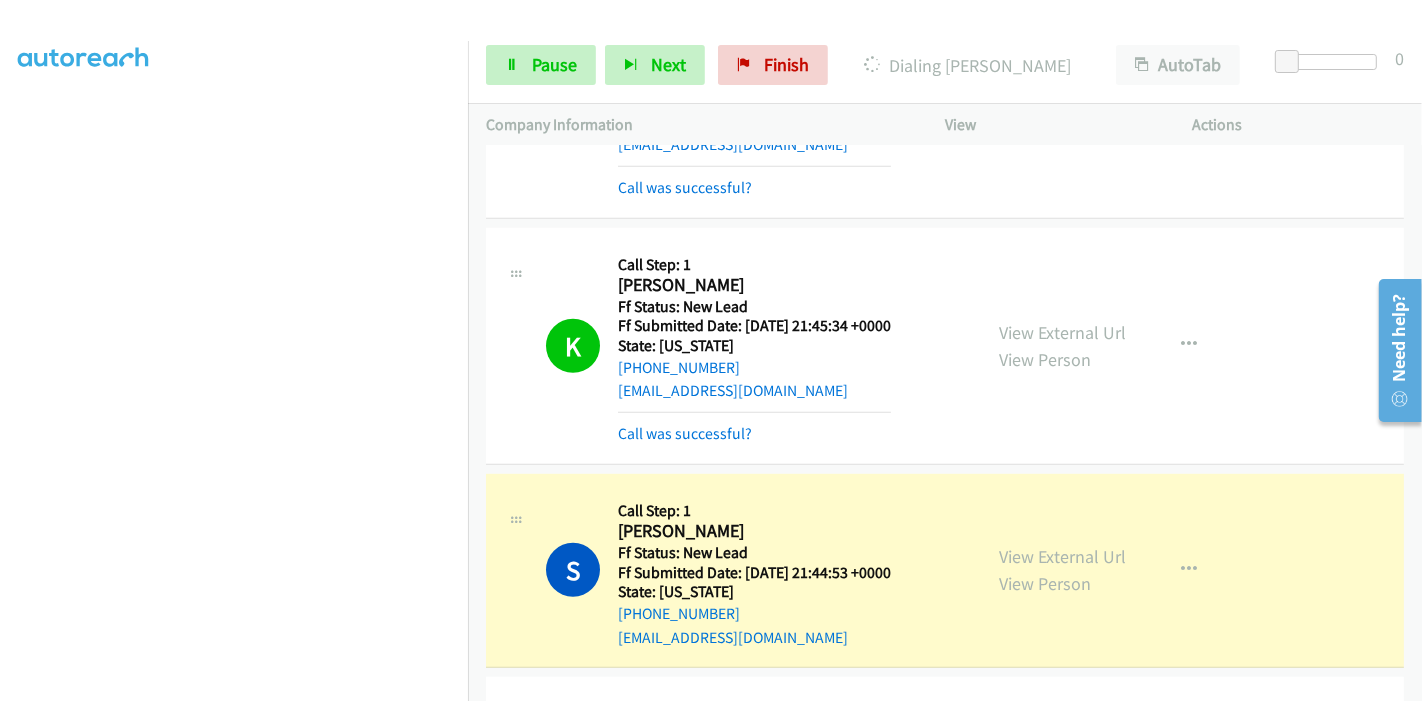 scroll, scrollTop: 0, scrollLeft: 0, axis: both 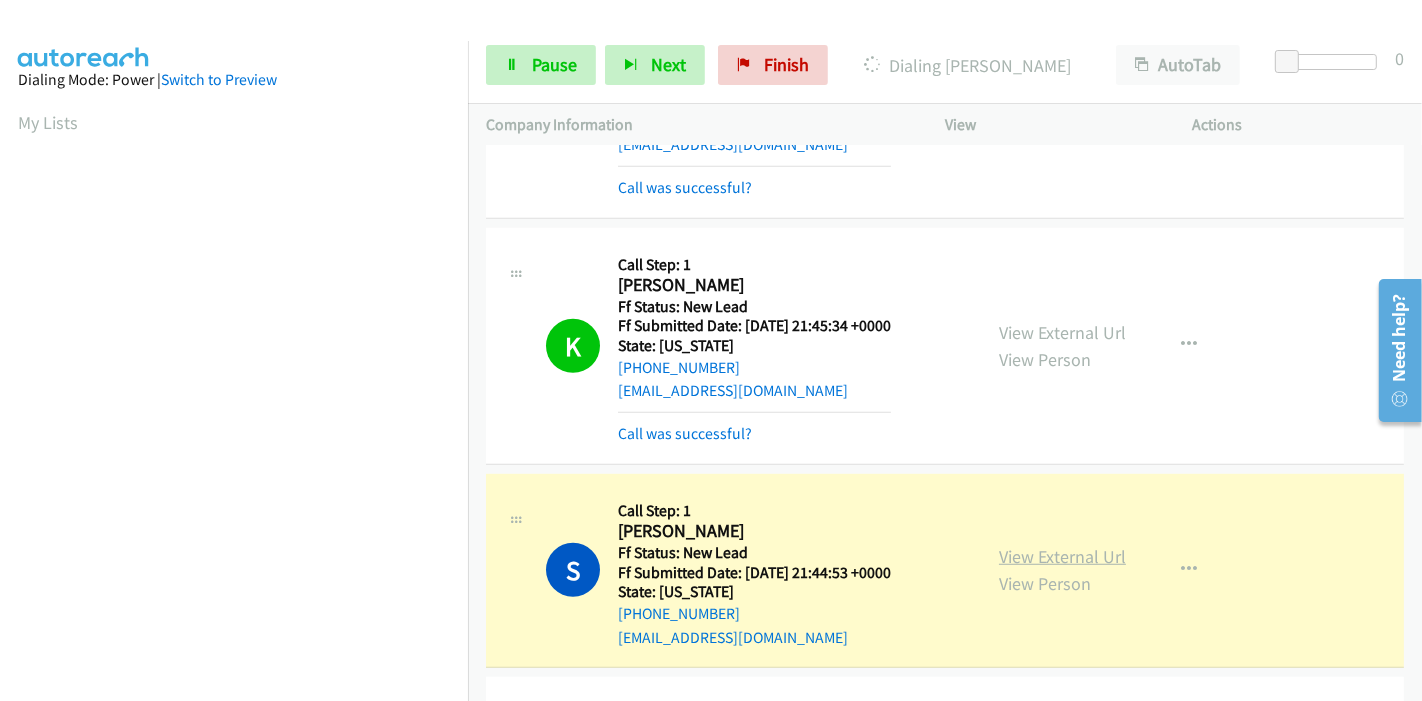 click on "View External Url" at bounding box center [1062, 556] 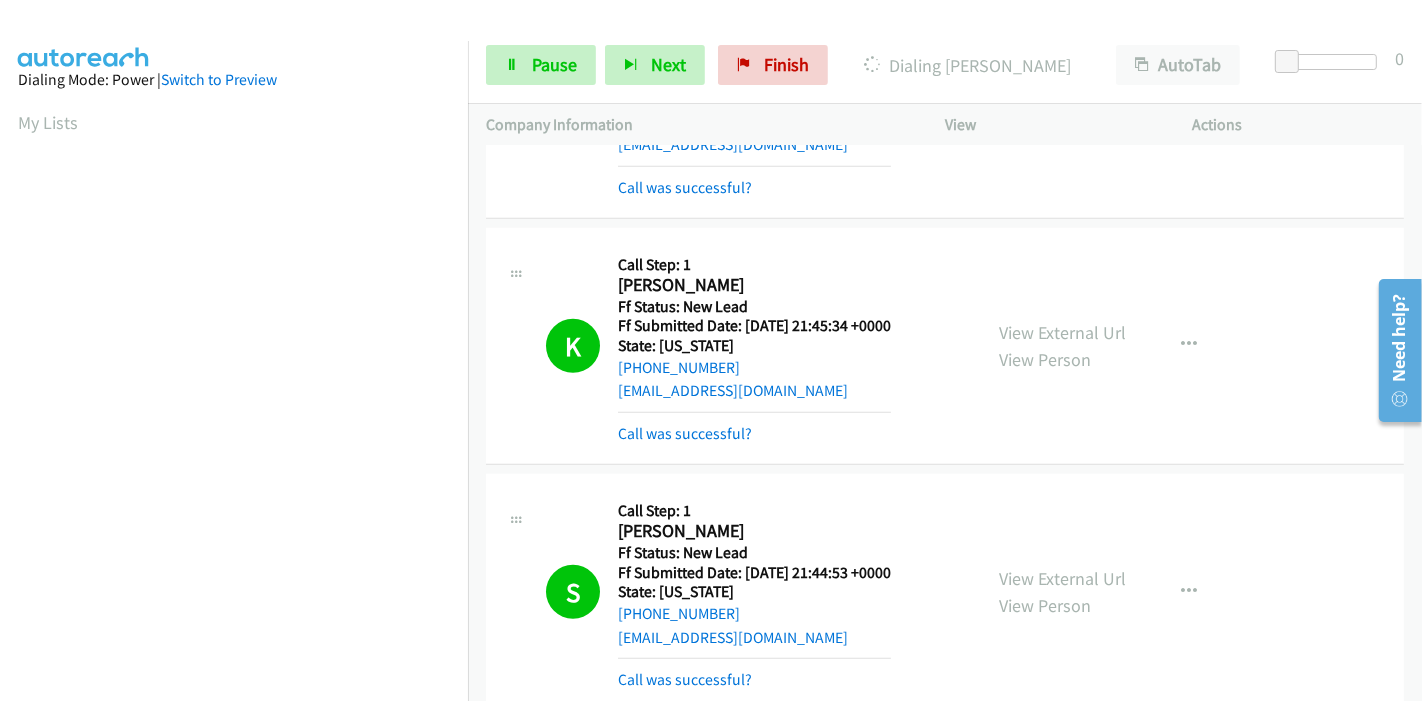 scroll, scrollTop: 422, scrollLeft: 0, axis: vertical 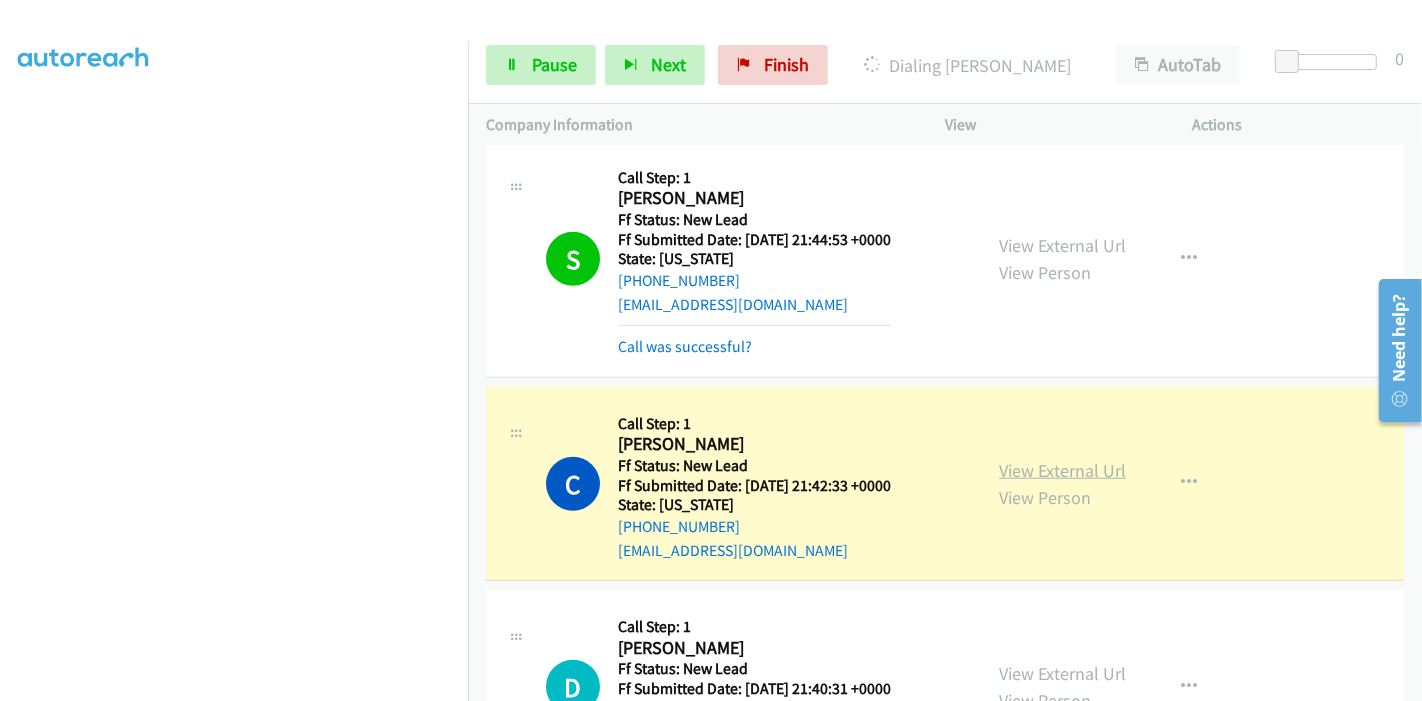 click on "View External Url" at bounding box center [1062, 470] 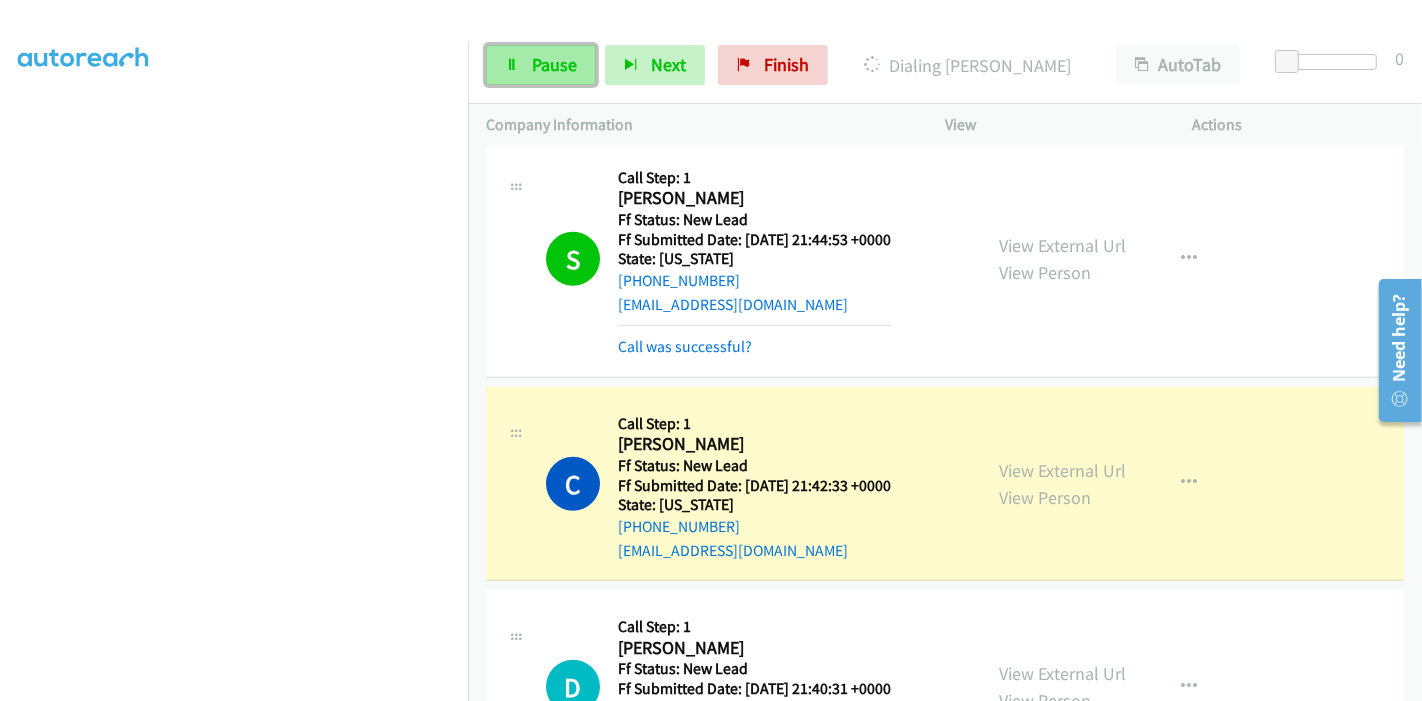 click on "Pause" at bounding box center [554, 64] 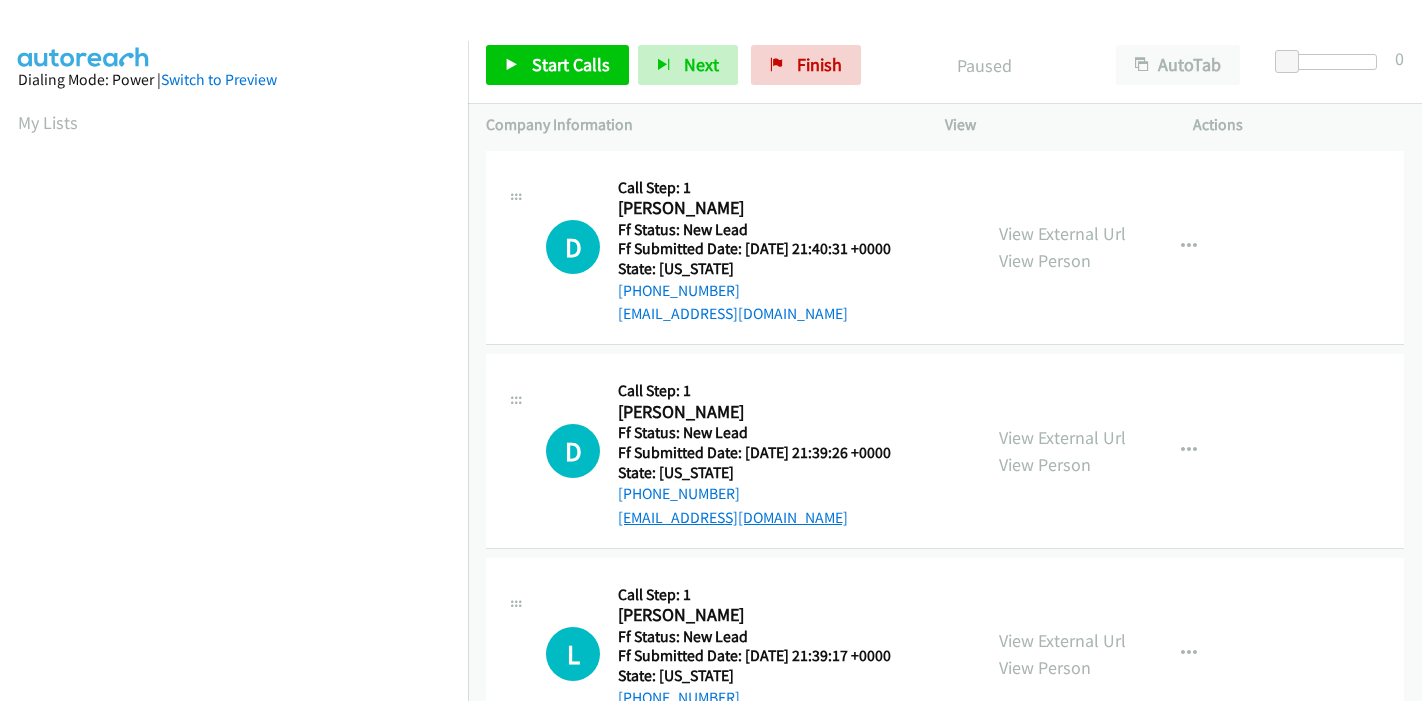 scroll, scrollTop: 0, scrollLeft: 0, axis: both 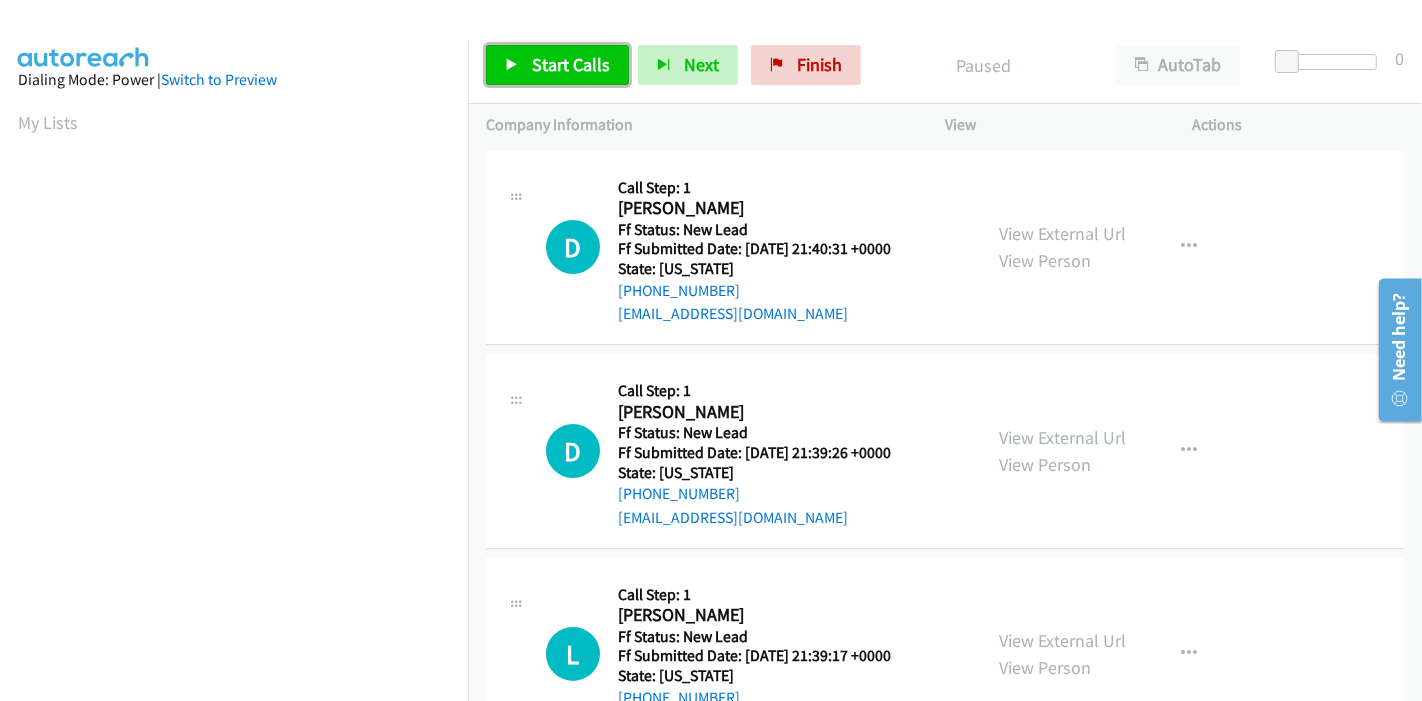 click on "Start Calls" at bounding box center (571, 64) 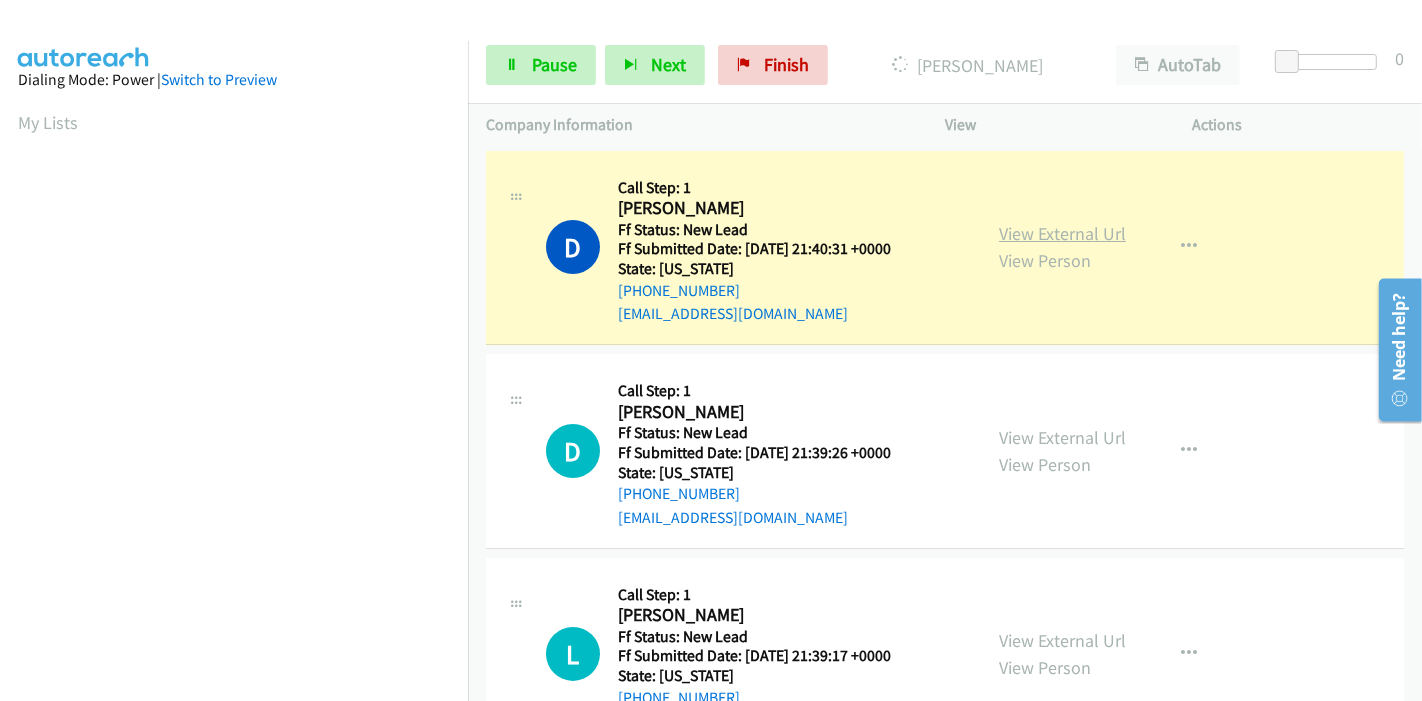 click on "View External Url" at bounding box center (1062, 233) 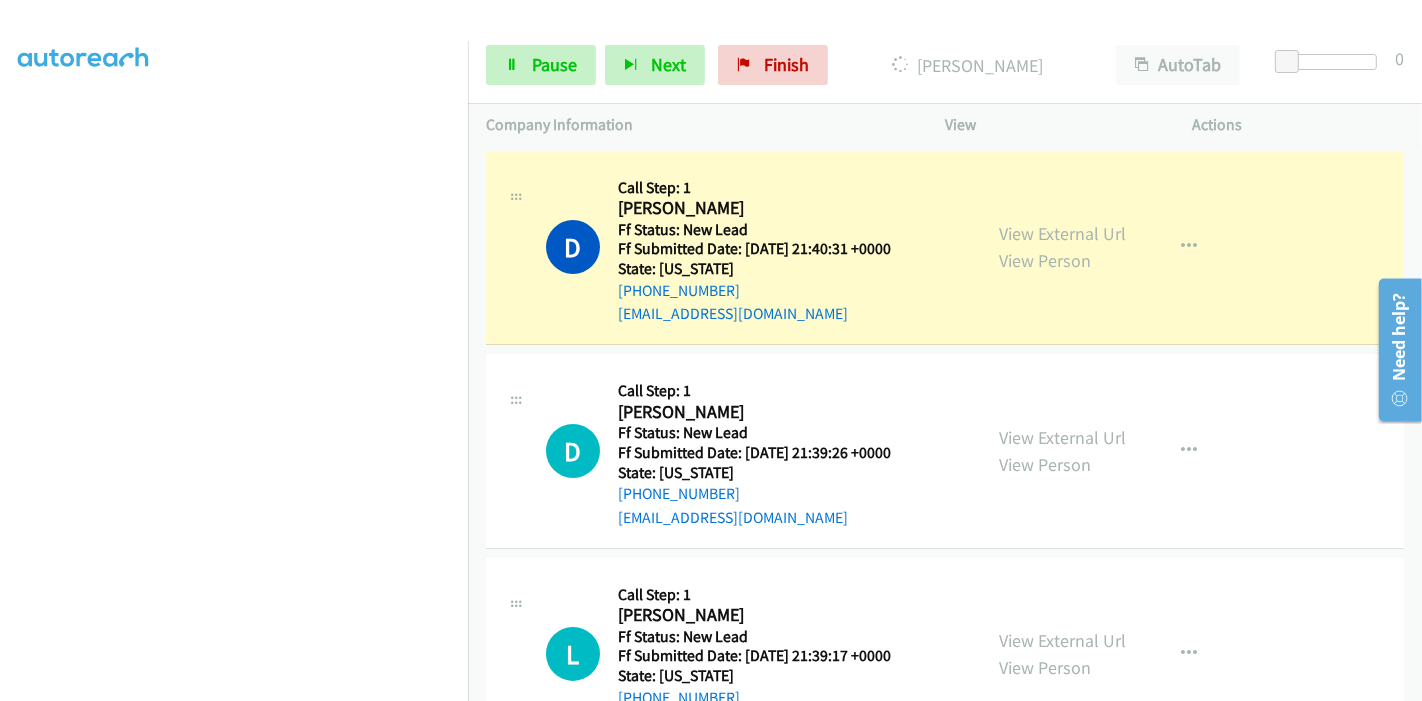 scroll, scrollTop: 0, scrollLeft: 0, axis: both 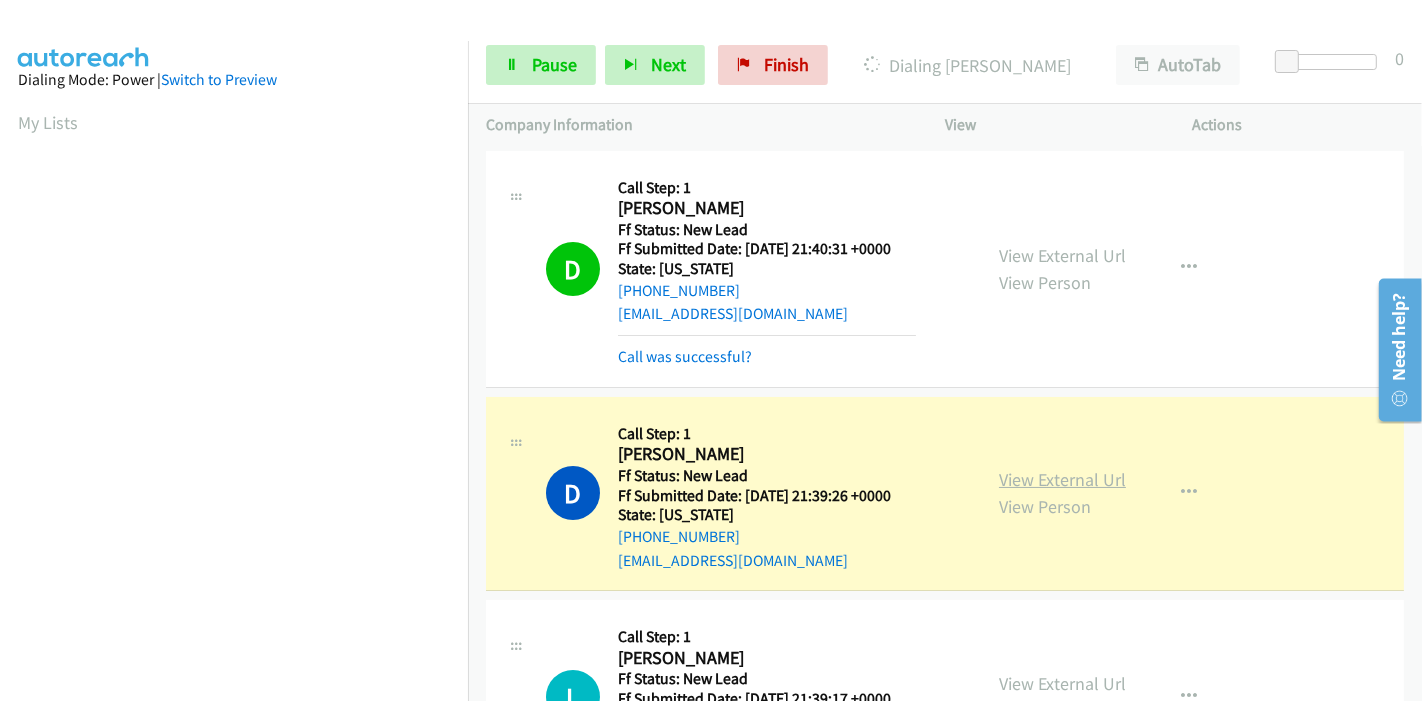 click on "View External Url" at bounding box center [1062, 479] 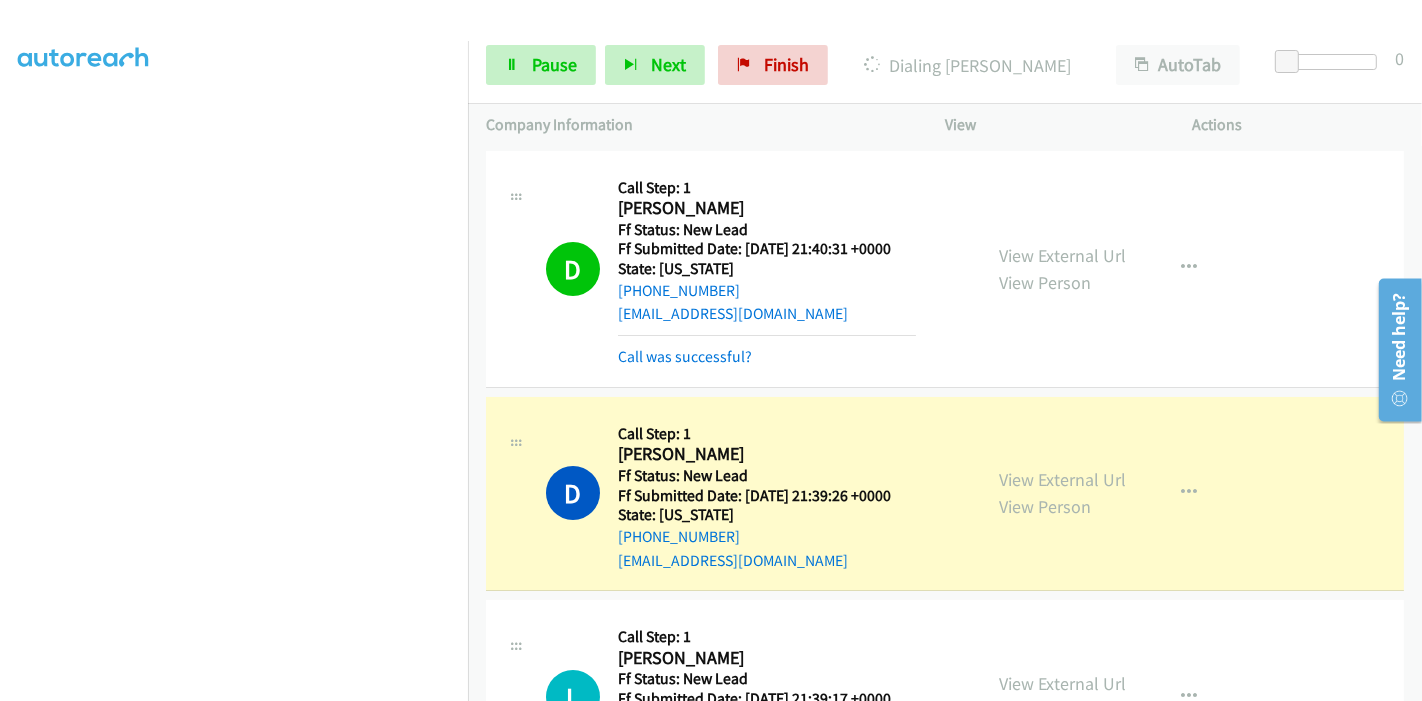scroll, scrollTop: 0, scrollLeft: 0, axis: both 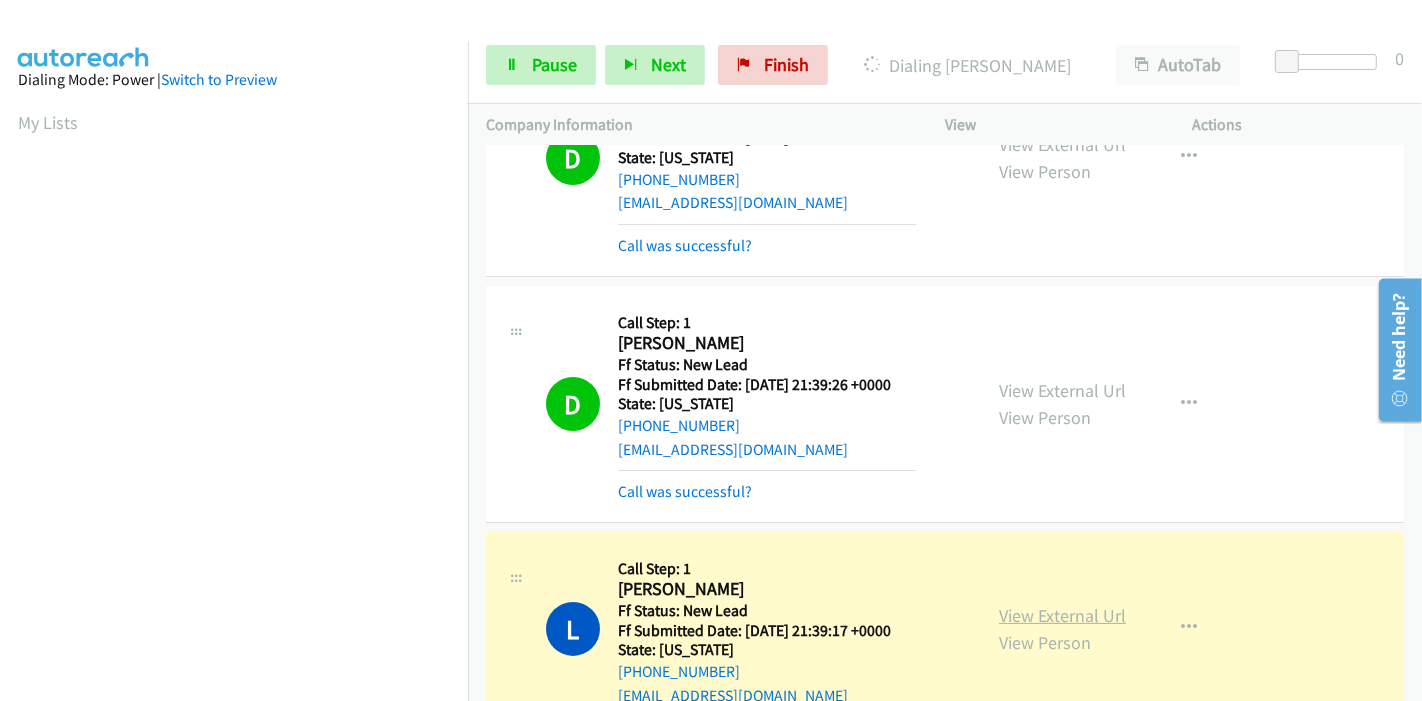 click on "View External Url" at bounding box center [1062, 615] 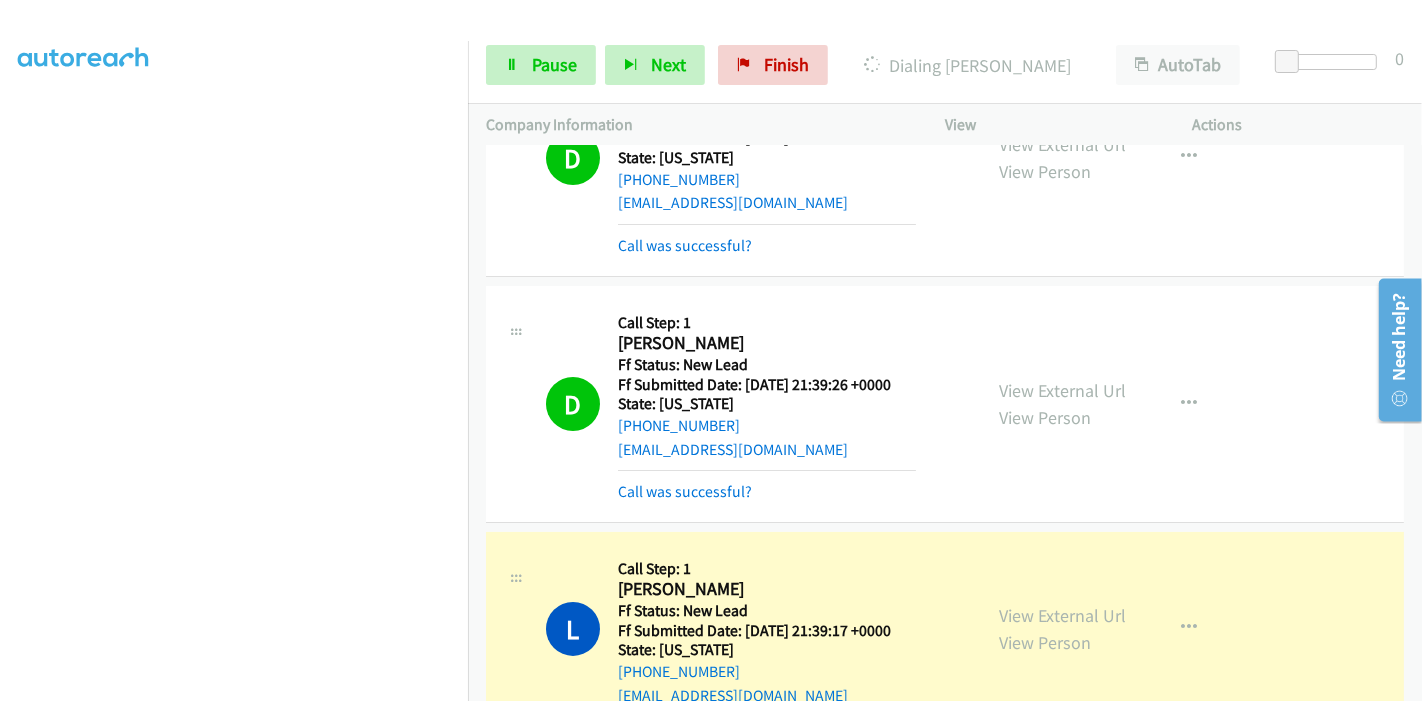 scroll, scrollTop: 89, scrollLeft: 0, axis: vertical 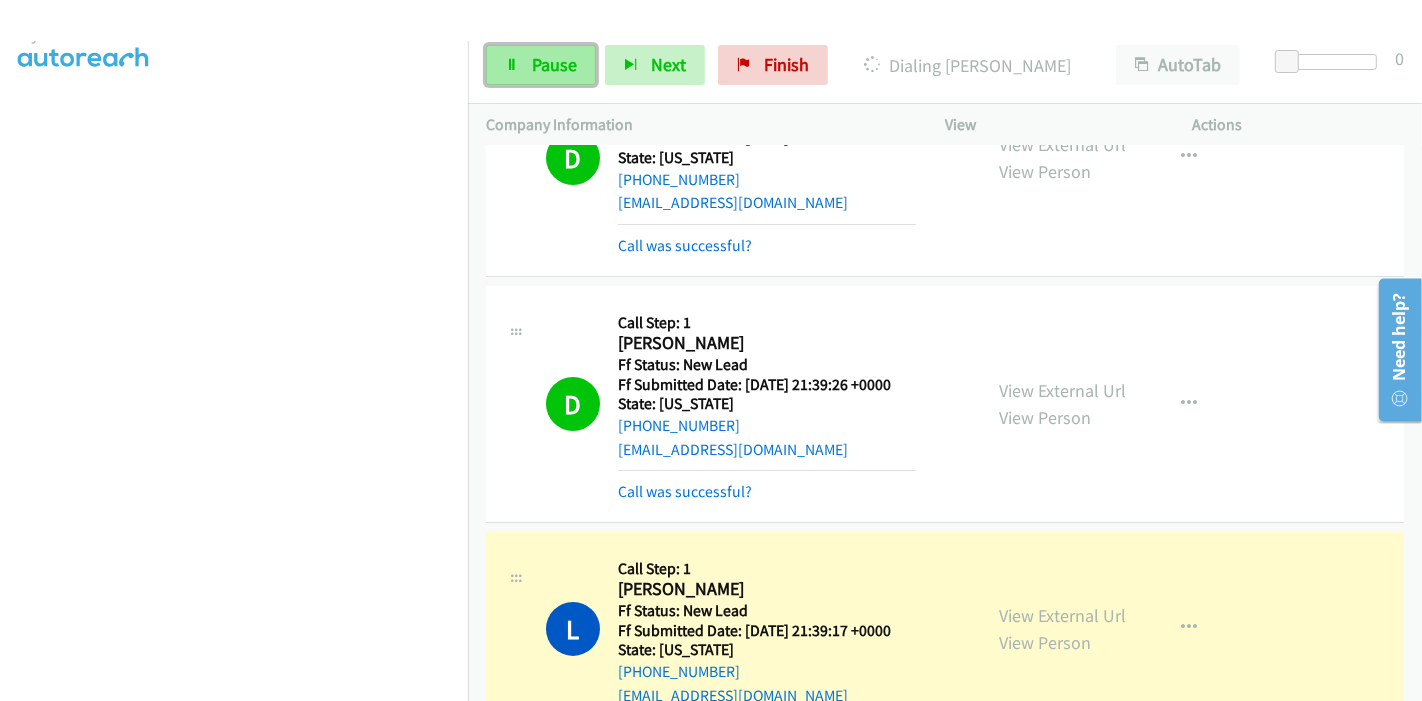 click on "Pause" at bounding box center (541, 65) 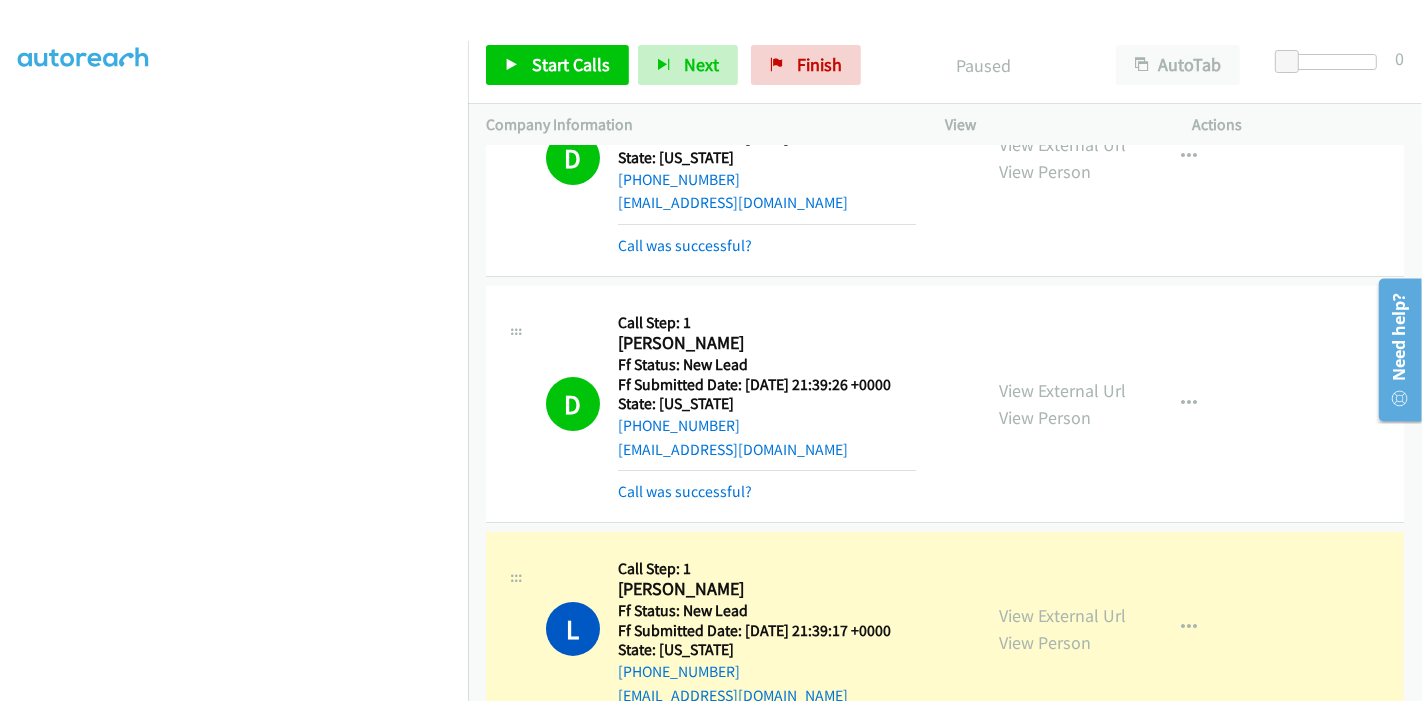 scroll, scrollTop: 422, scrollLeft: 0, axis: vertical 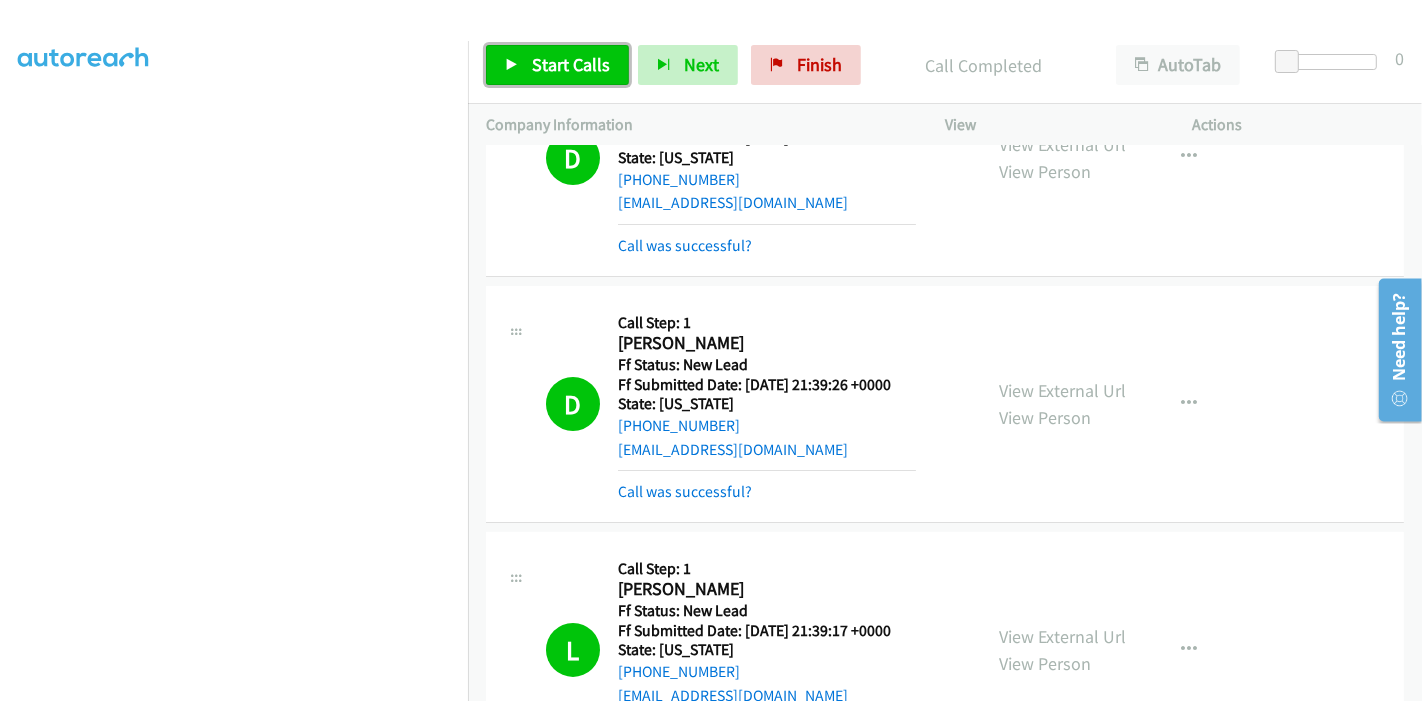 click on "Start Calls" at bounding box center [571, 64] 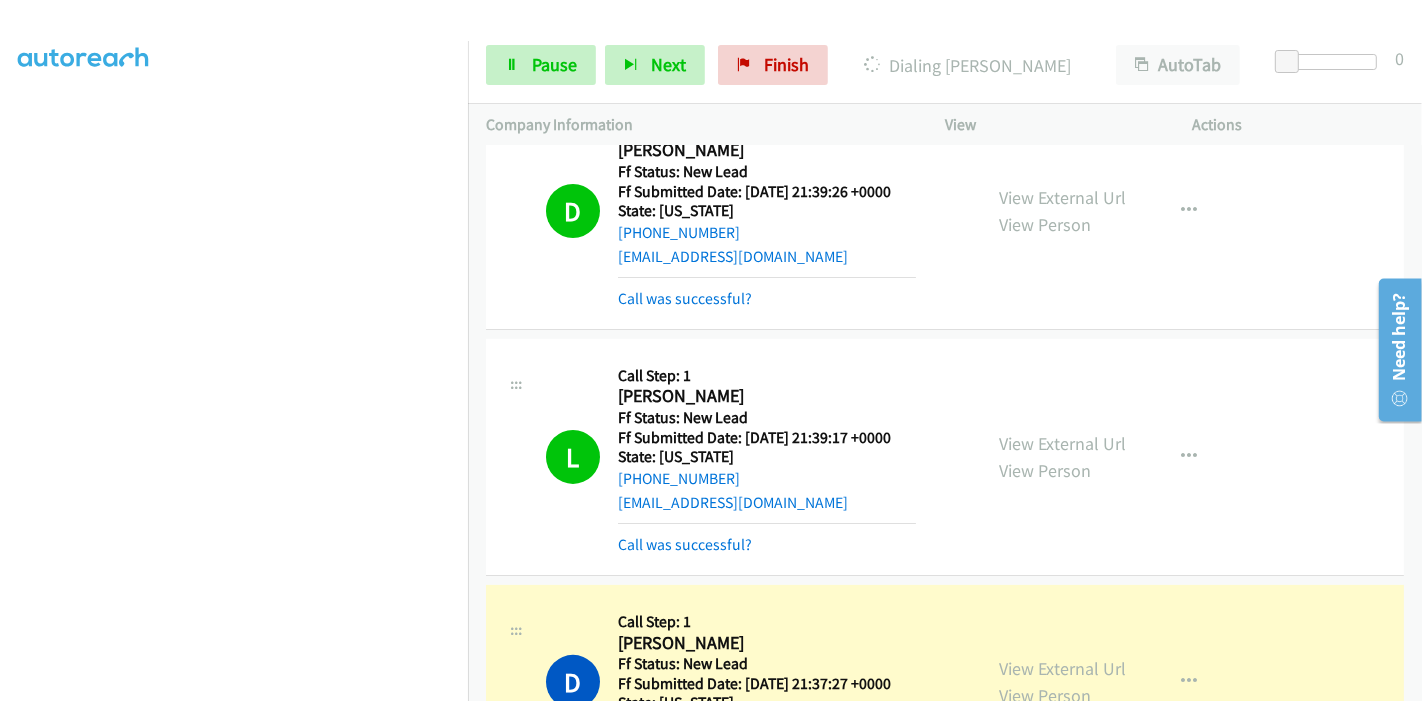 scroll, scrollTop: 444, scrollLeft: 0, axis: vertical 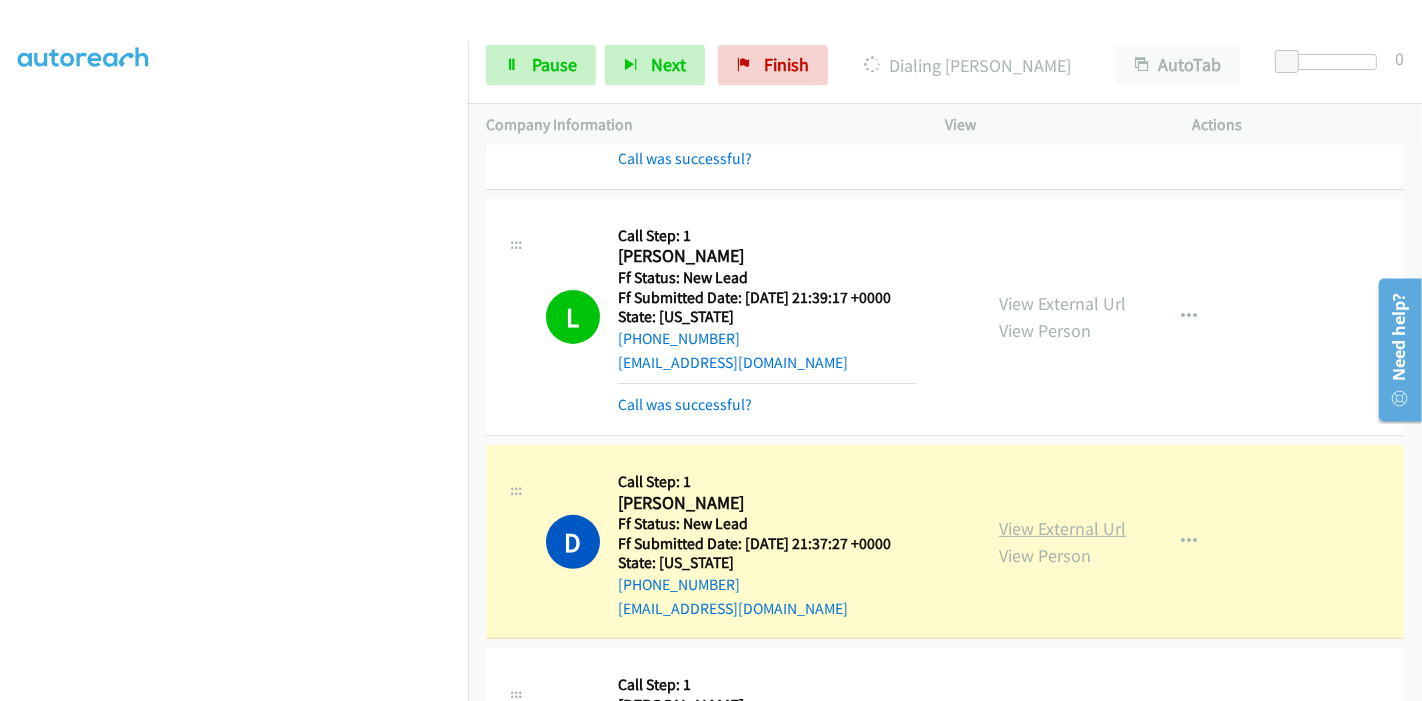 click on "View External Url" at bounding box center [1062, 528] 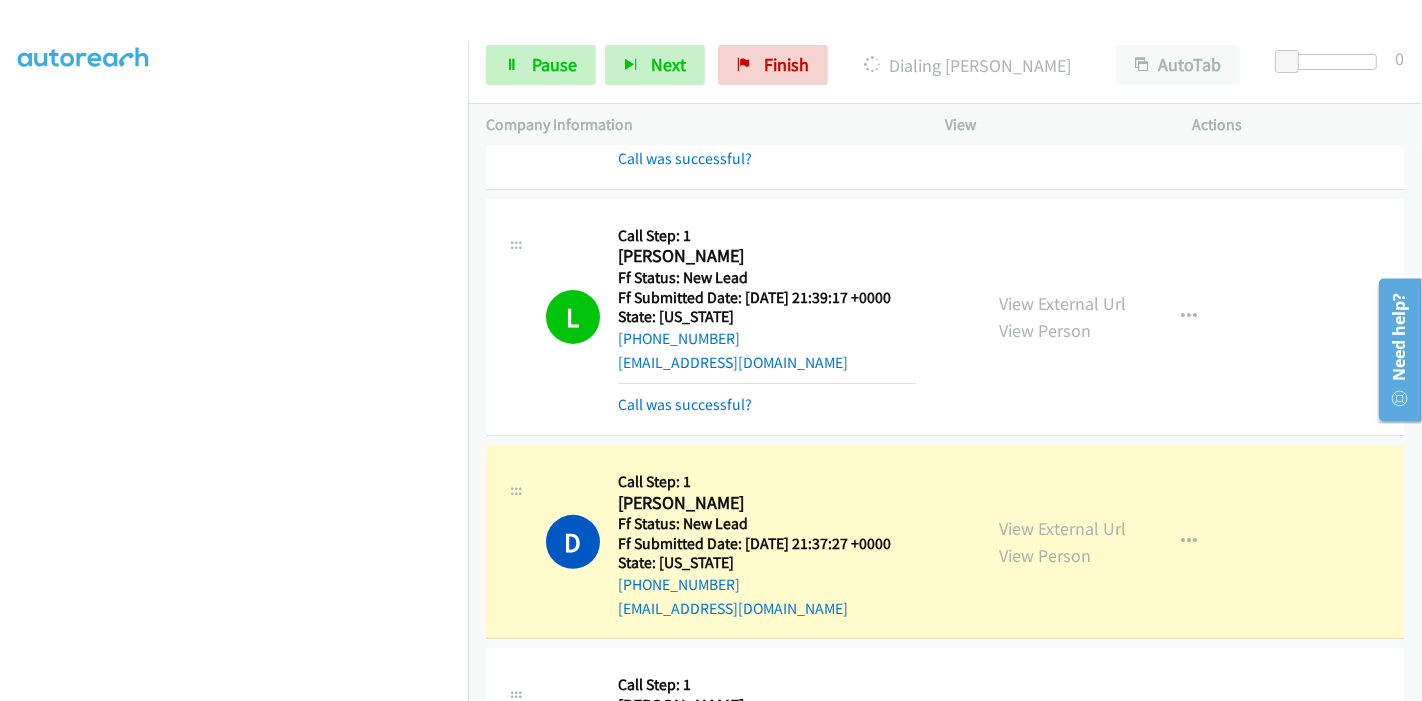 scroll, scrollTop: 200, scrollLeft: 0, axis: vertical 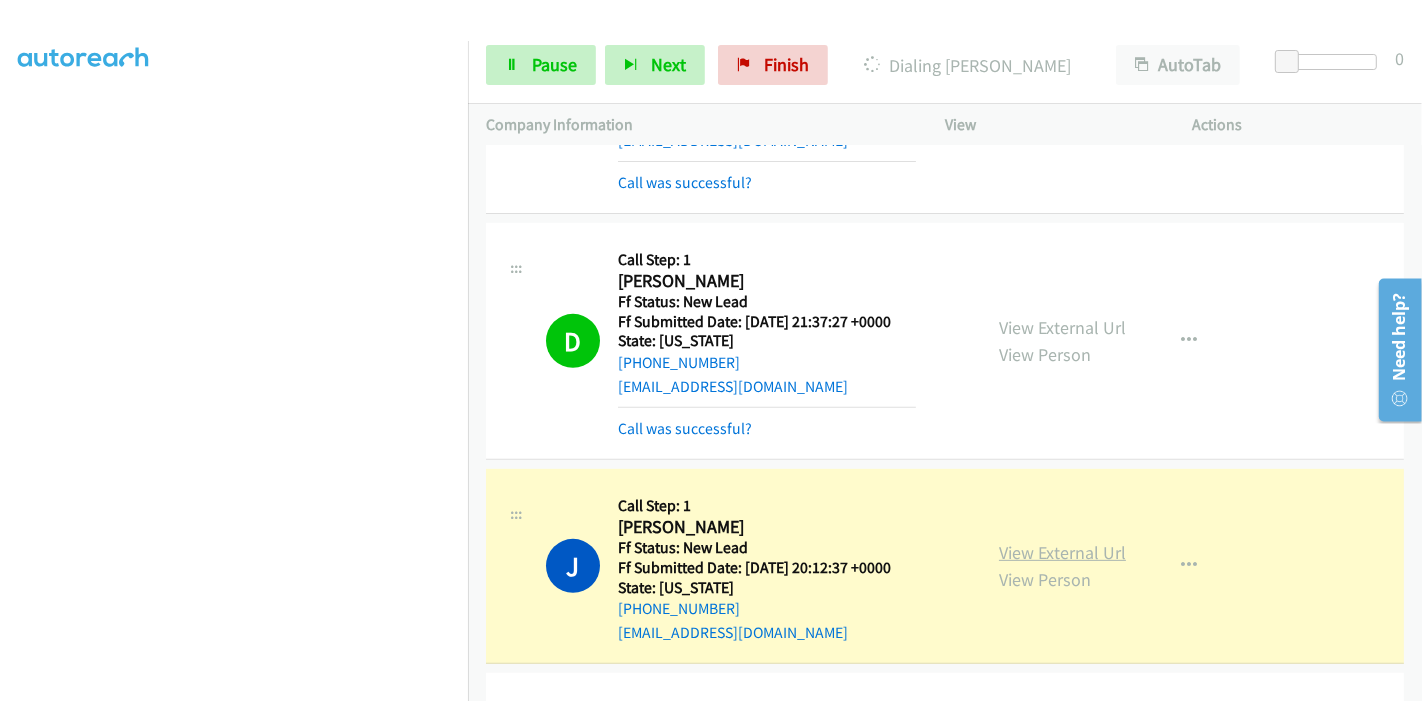 click on "View External Url" at bounding box center [1062, 552] 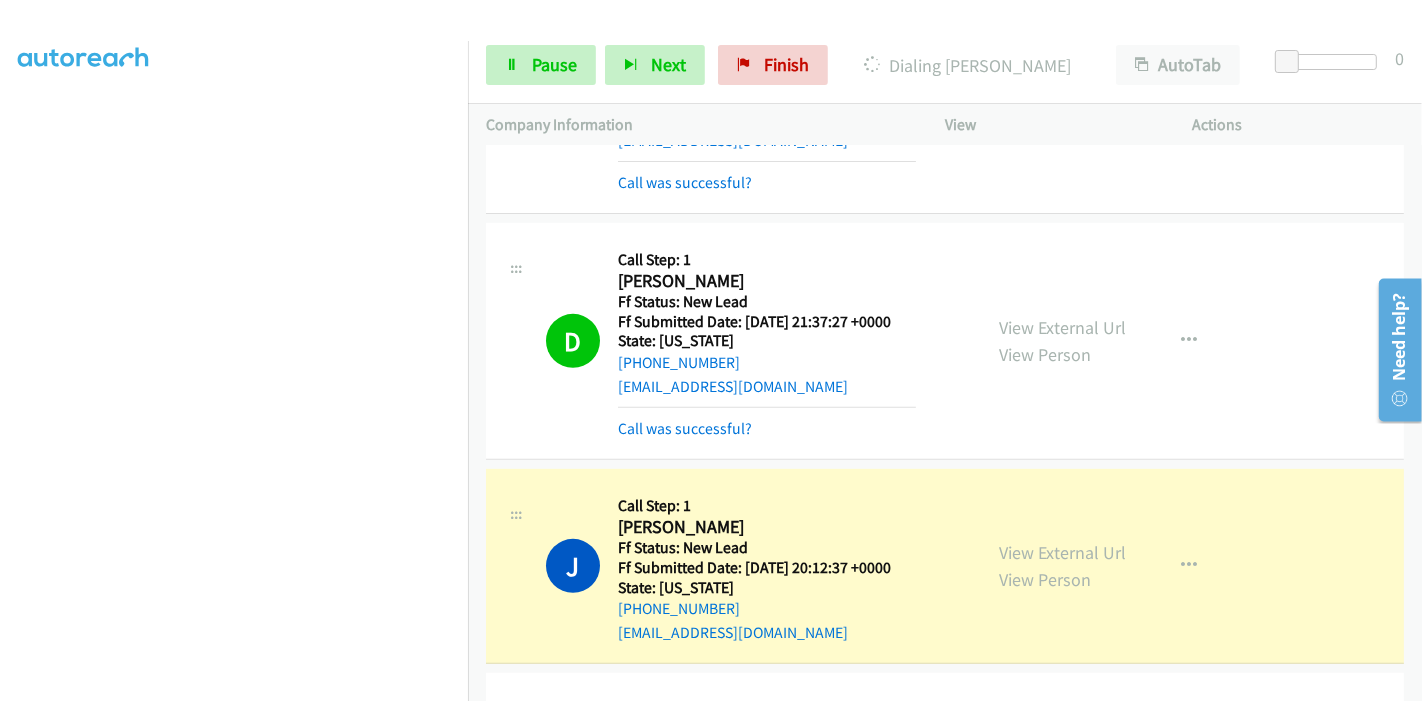 scroll, scrollTop: 0, scrollLeft: 0, axis: both 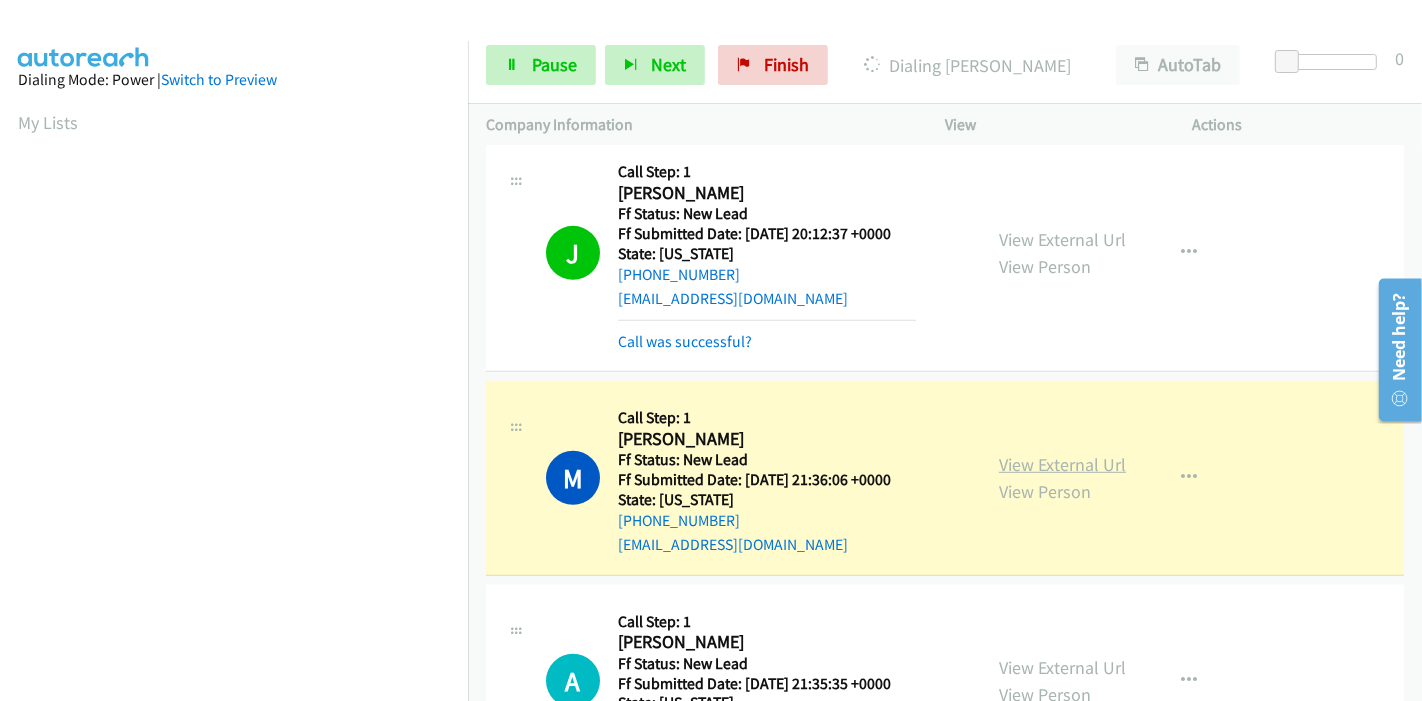 click on "View External Url" at bounding box center [1062, 464] 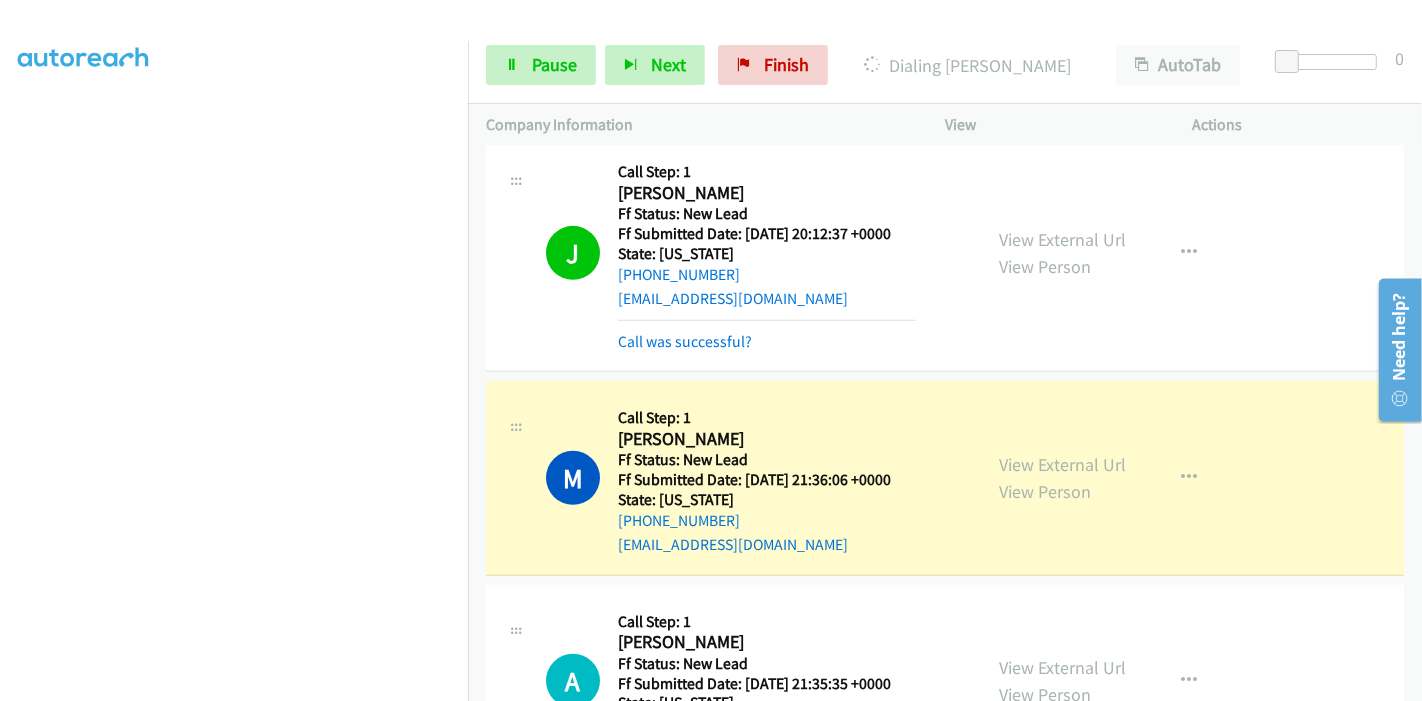 scroll, scrollTop: 0, scrollLeft: 0, axis: both 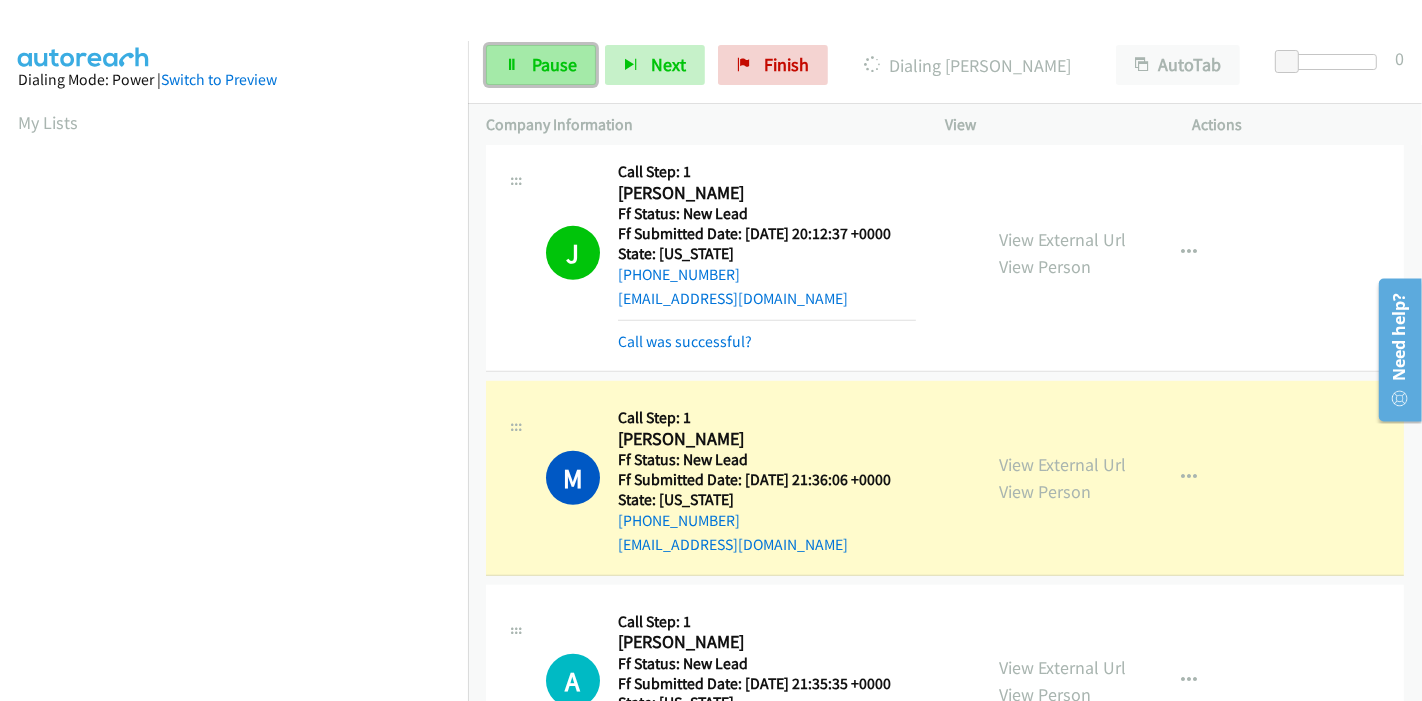 click on "Pause" at bounding box center [541, 65] 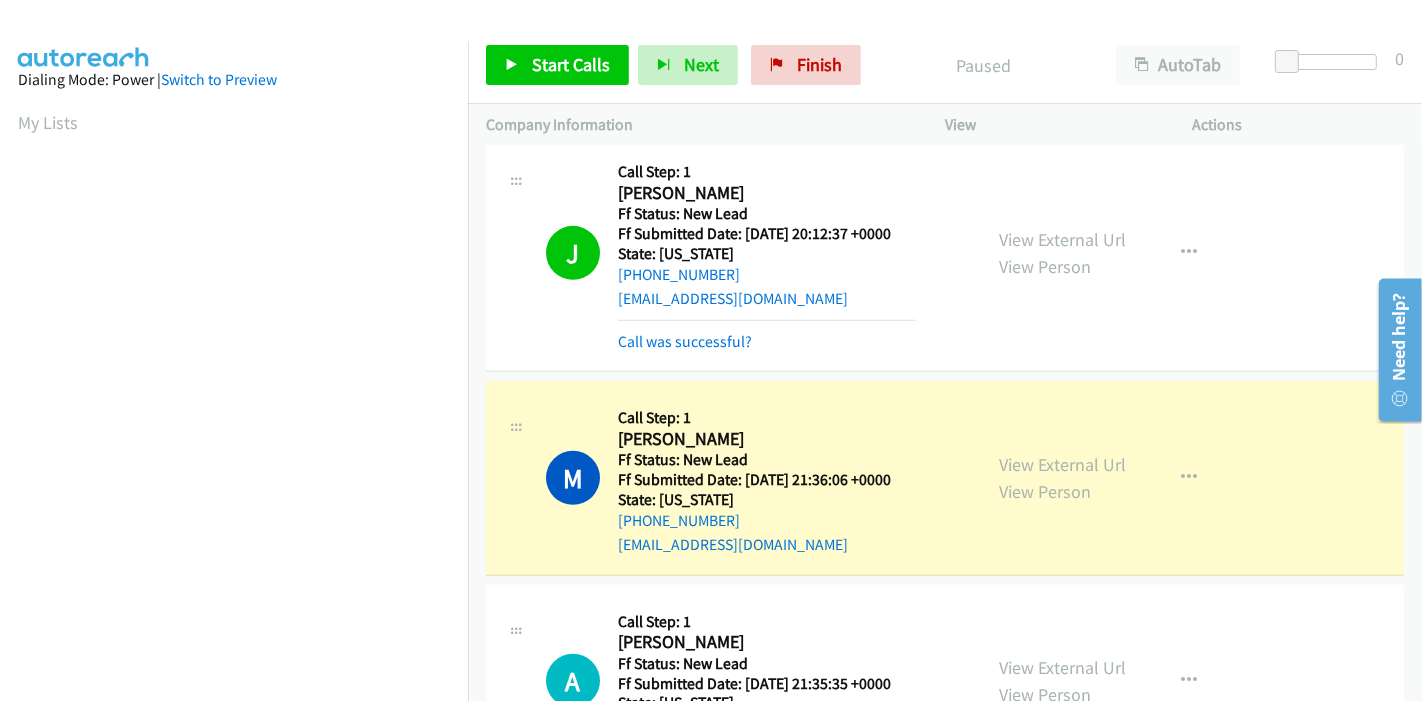 scroll, scrollTop: 422, scrollLeft: 0, axis: vertical 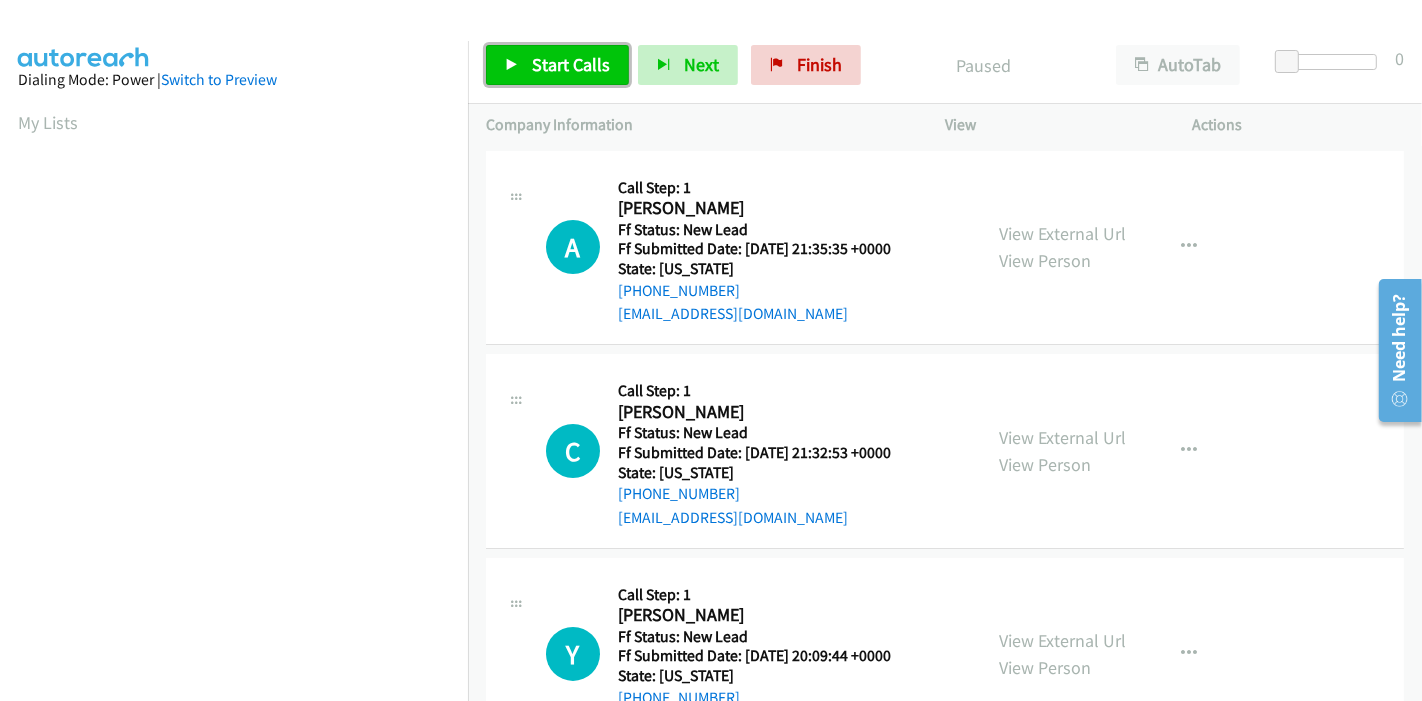 click on "Start Calls" at bounding box center [571, 64] 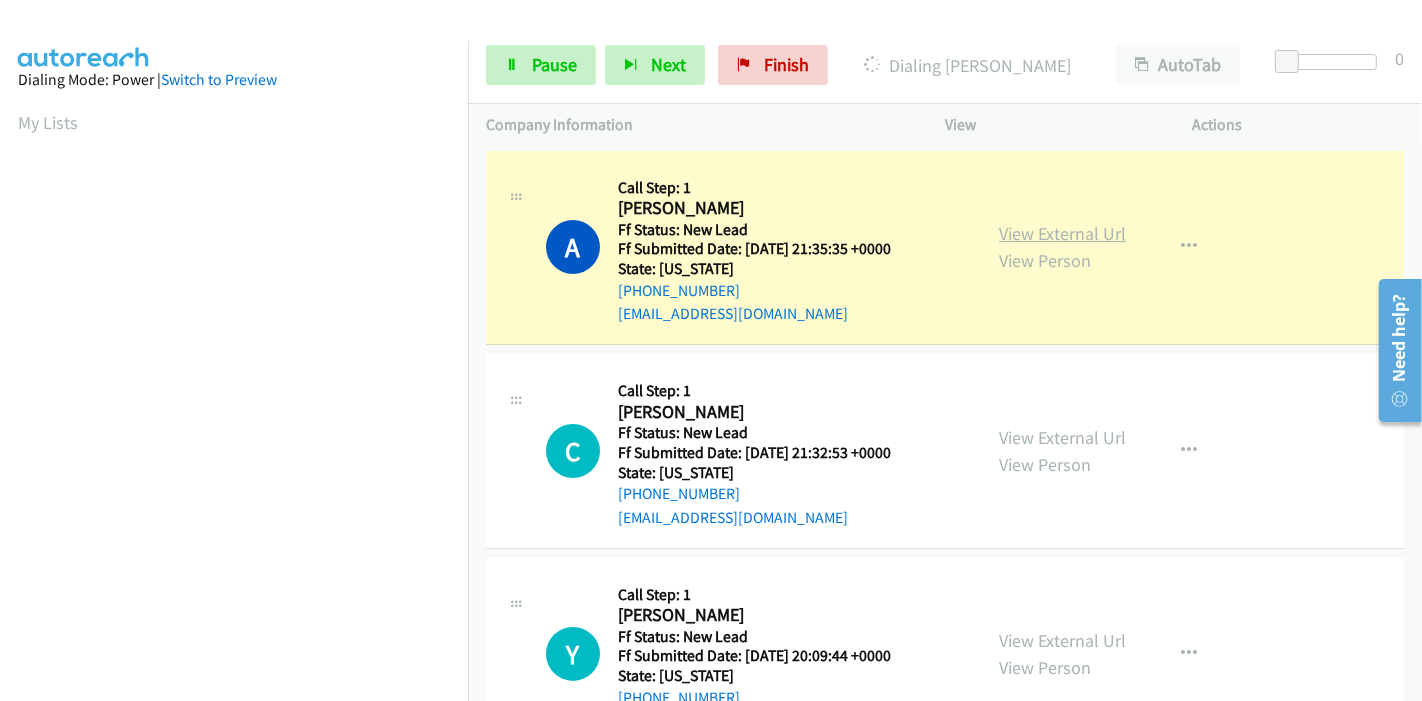 click on "View External Url" at bounding box center [1062, 233] 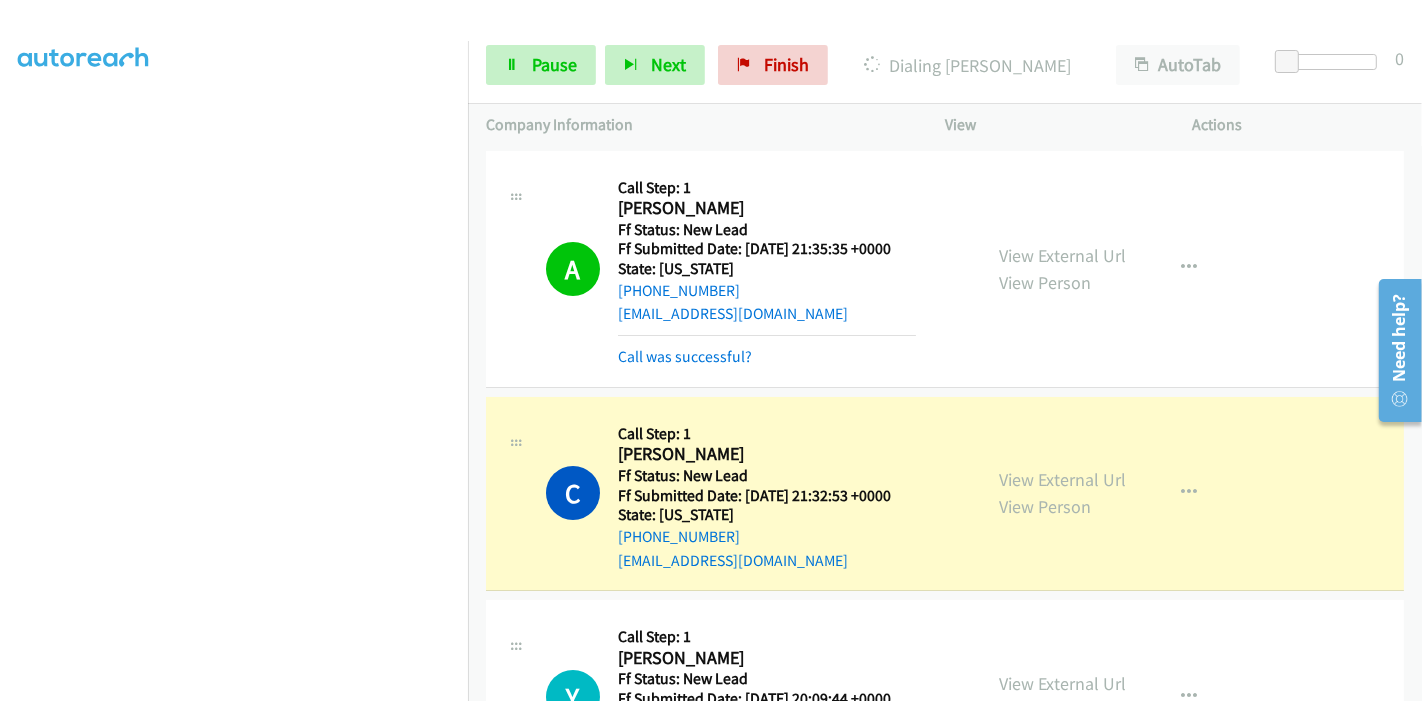 scroll, scrollTop: 0, scrollLeft: 0, axis: both 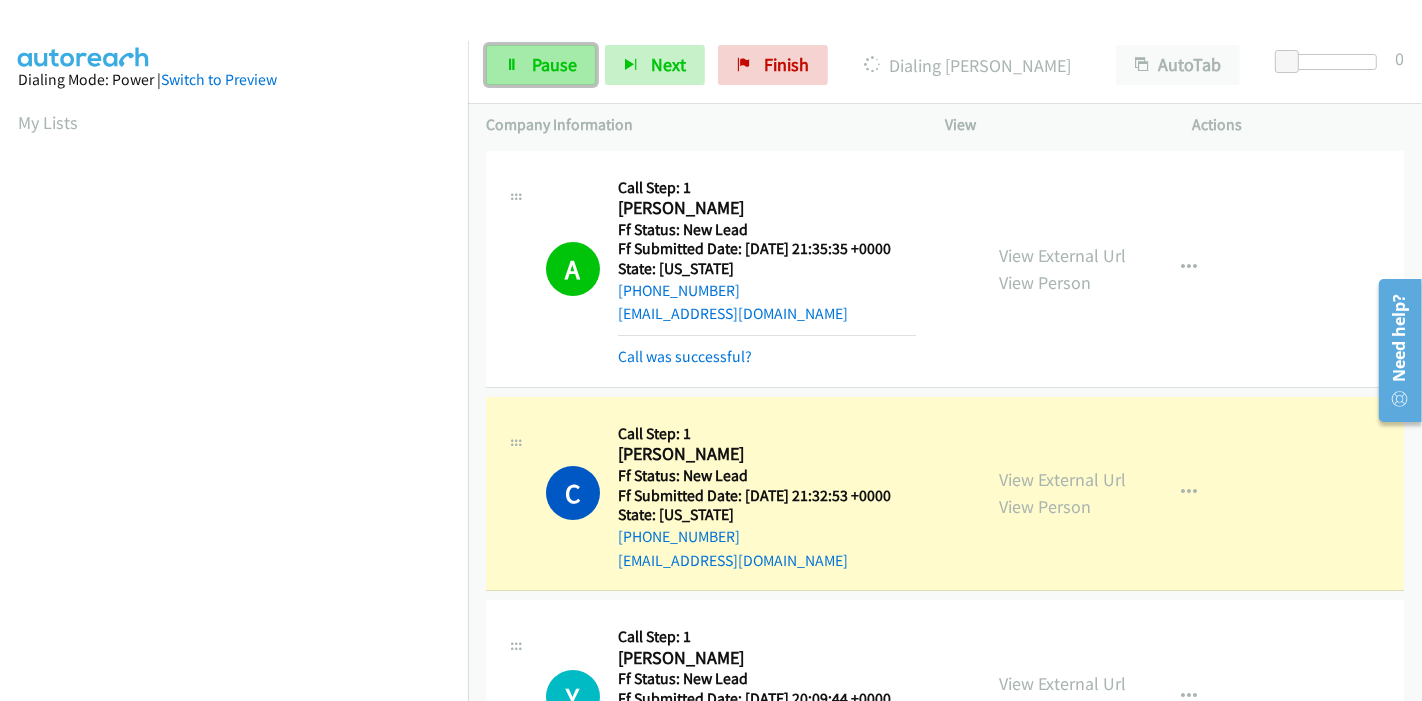 click on "Pause" at bounding box center [554, 64] 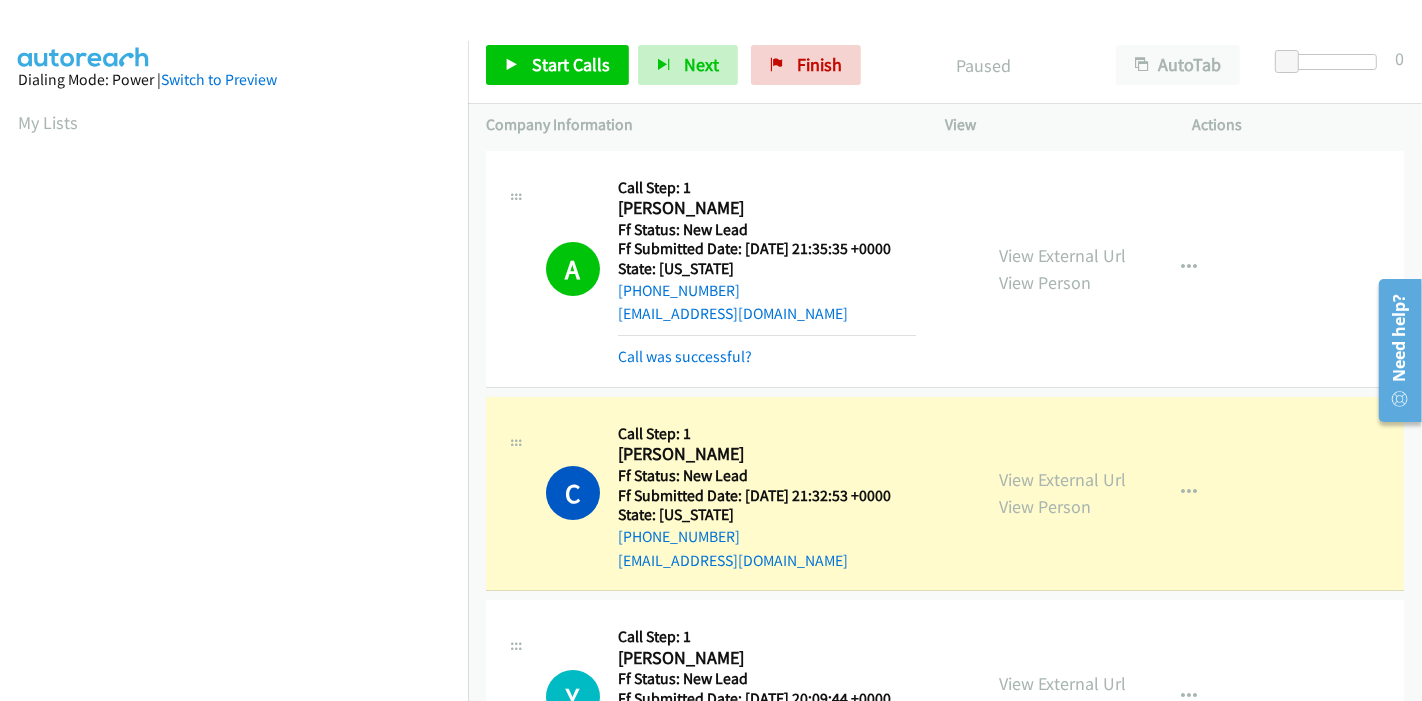 scroll, scrollTop: 422, scrollLeft: 0, axis: vertical 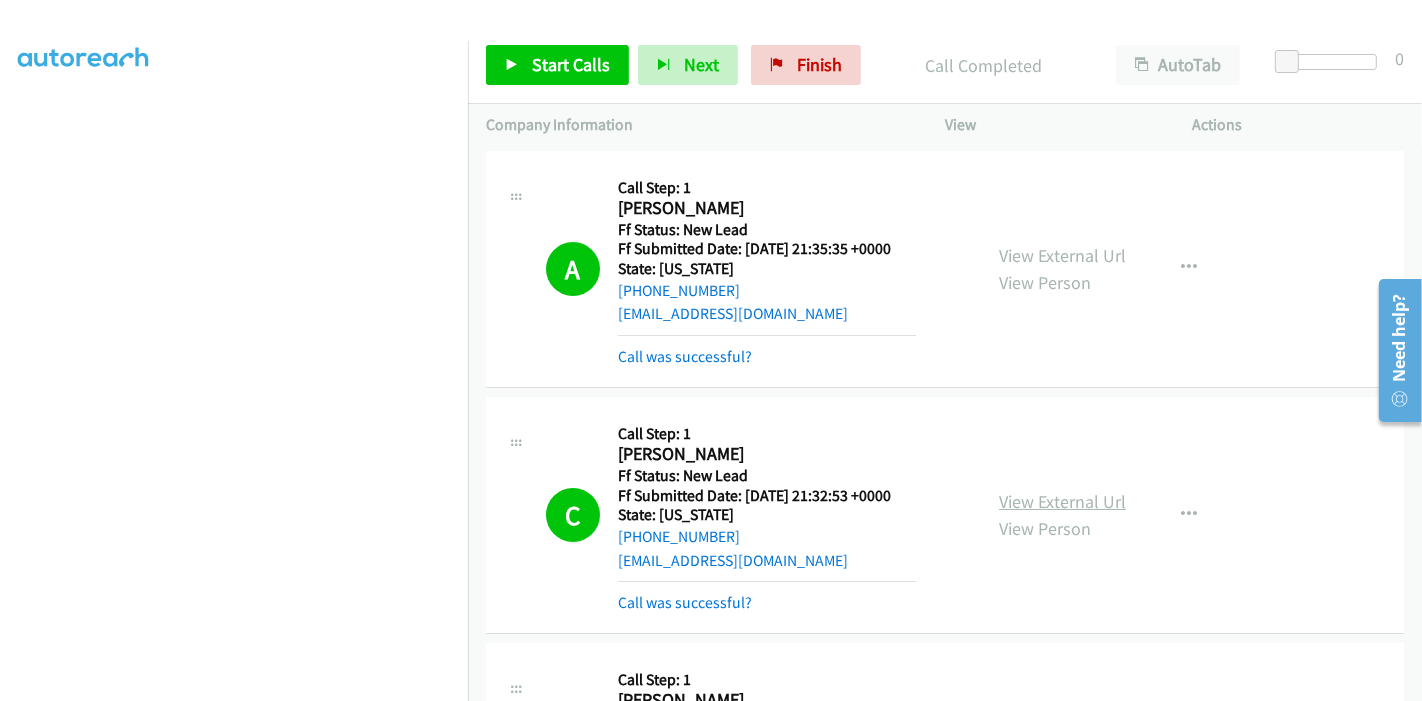 click on "View External Url
View Person
View External Url
Email
Schedule/Manage Callback
Skip Call
Add to do not call list" at bounding box center (1114, 515) 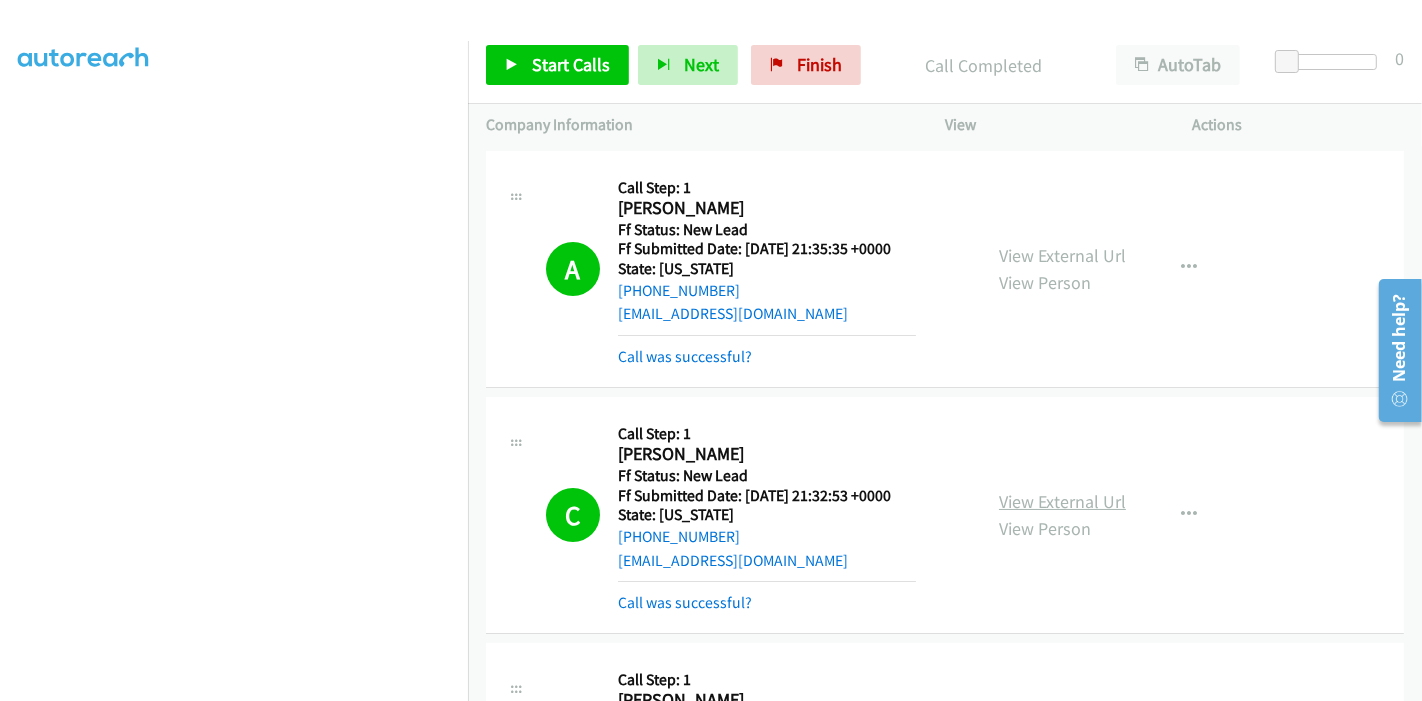 click on "View External Url" at bounding box center (1062, 501) 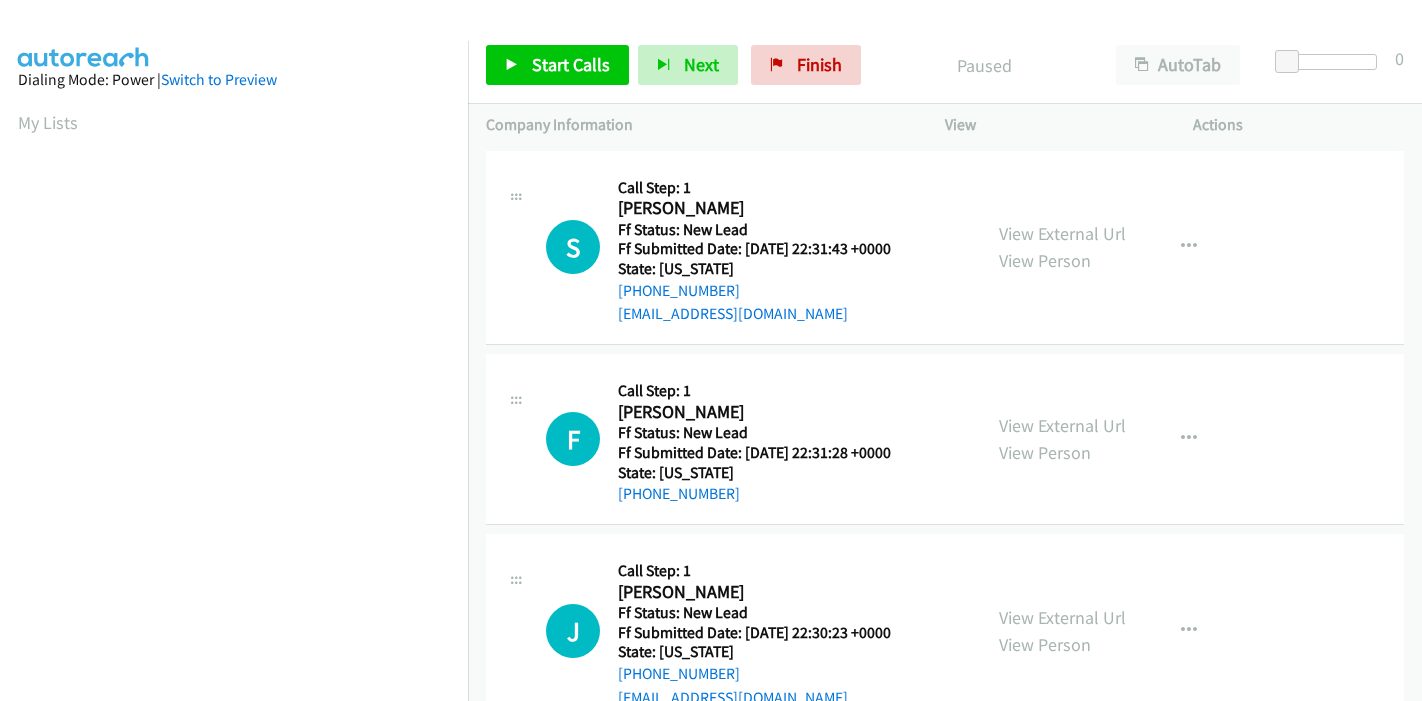 scroll, scrollTop: 0, scrollLeft: 0, axis: both 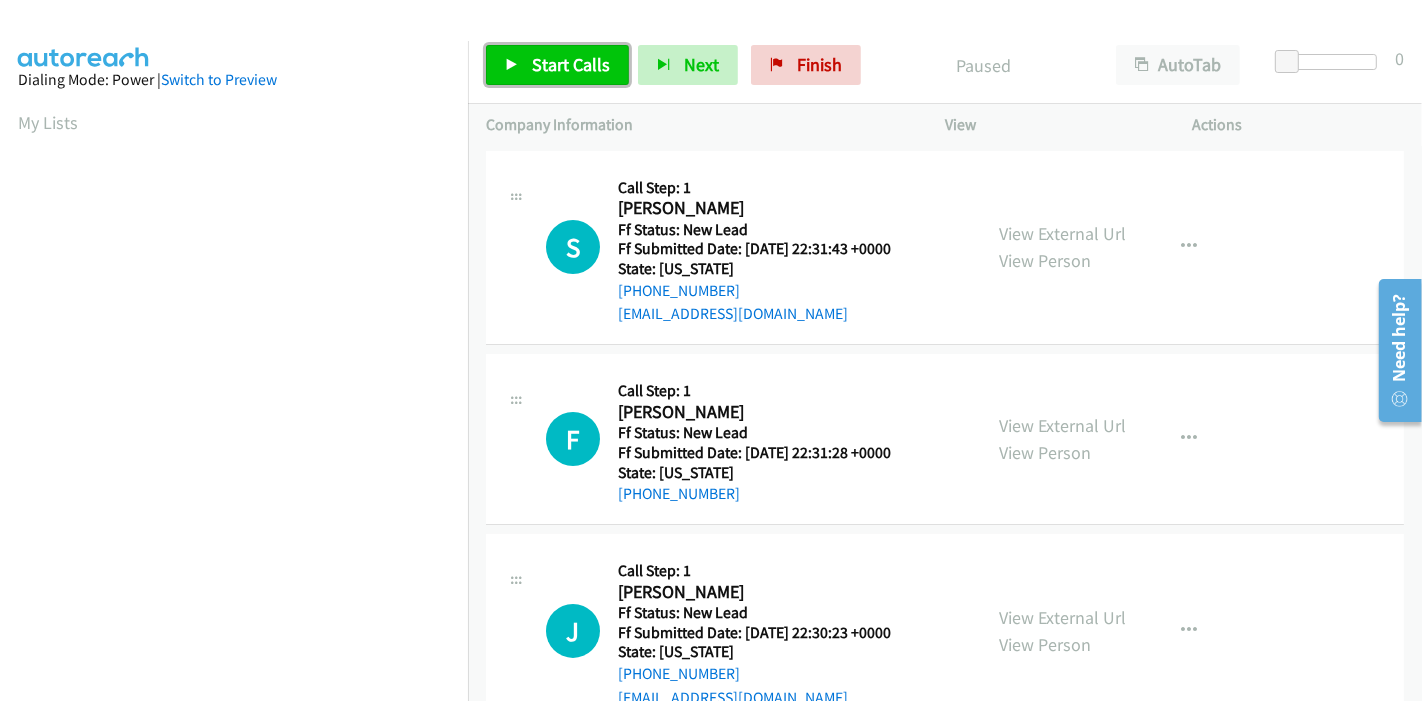 drag, startPoint x: 594, startPoint y: 62, endPoint x: 568, endPoint y: 141, distance: 83.1685 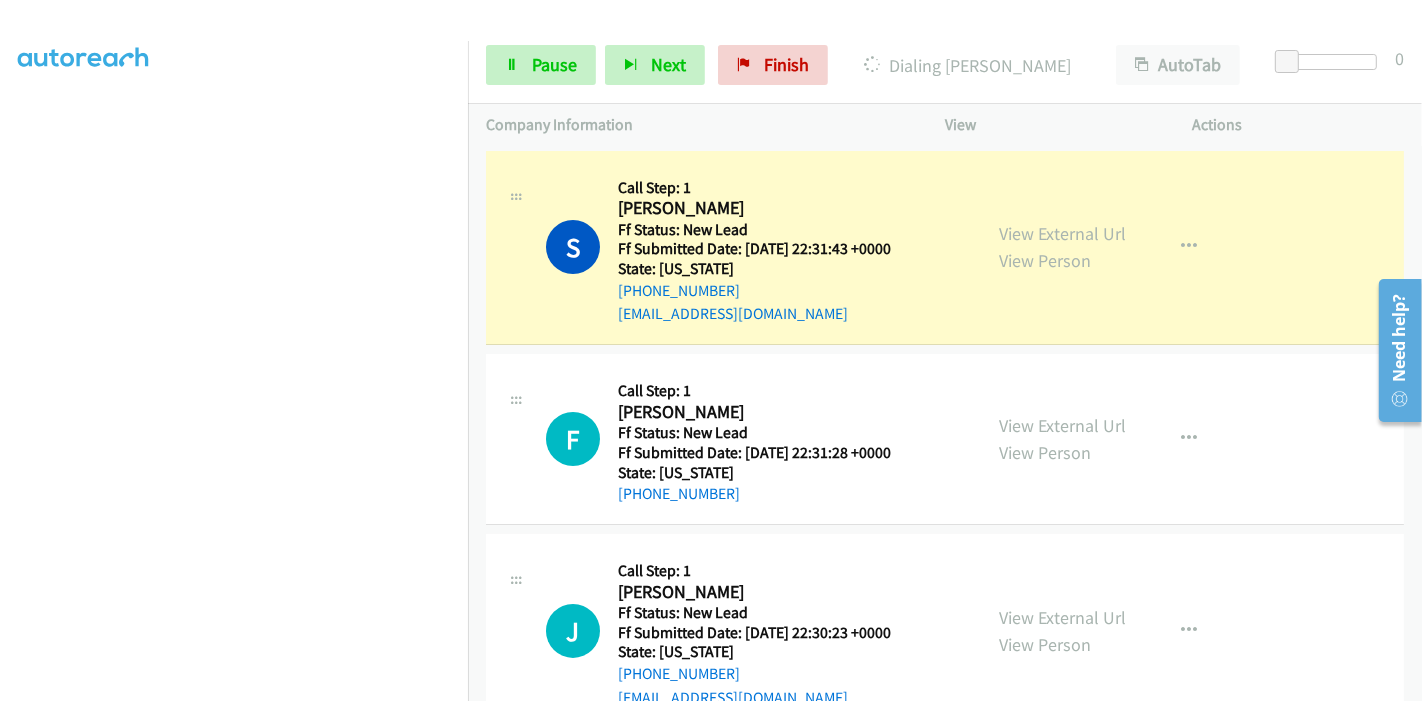 scroll, scrollTop: 422, scrollLeft: 0, axis: vertical 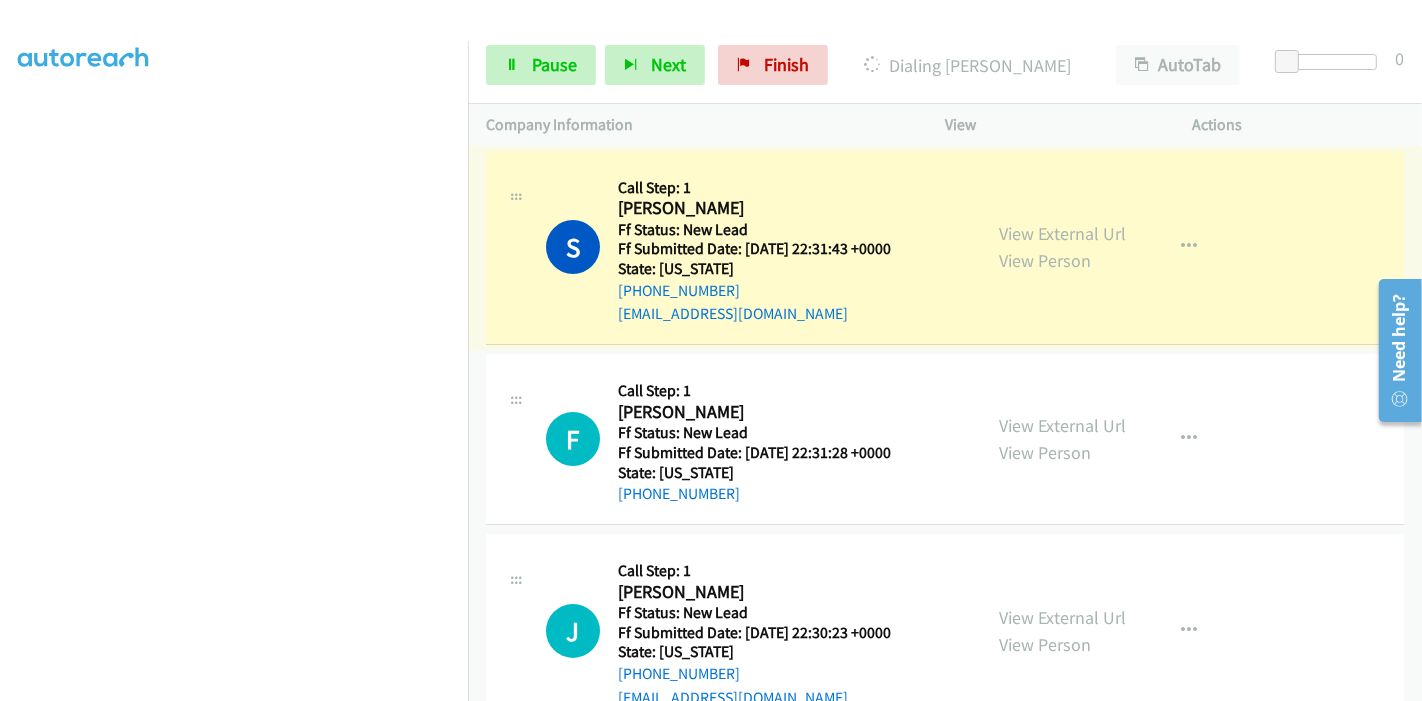 click on "View External Url" at bounding box center [1062, 233] 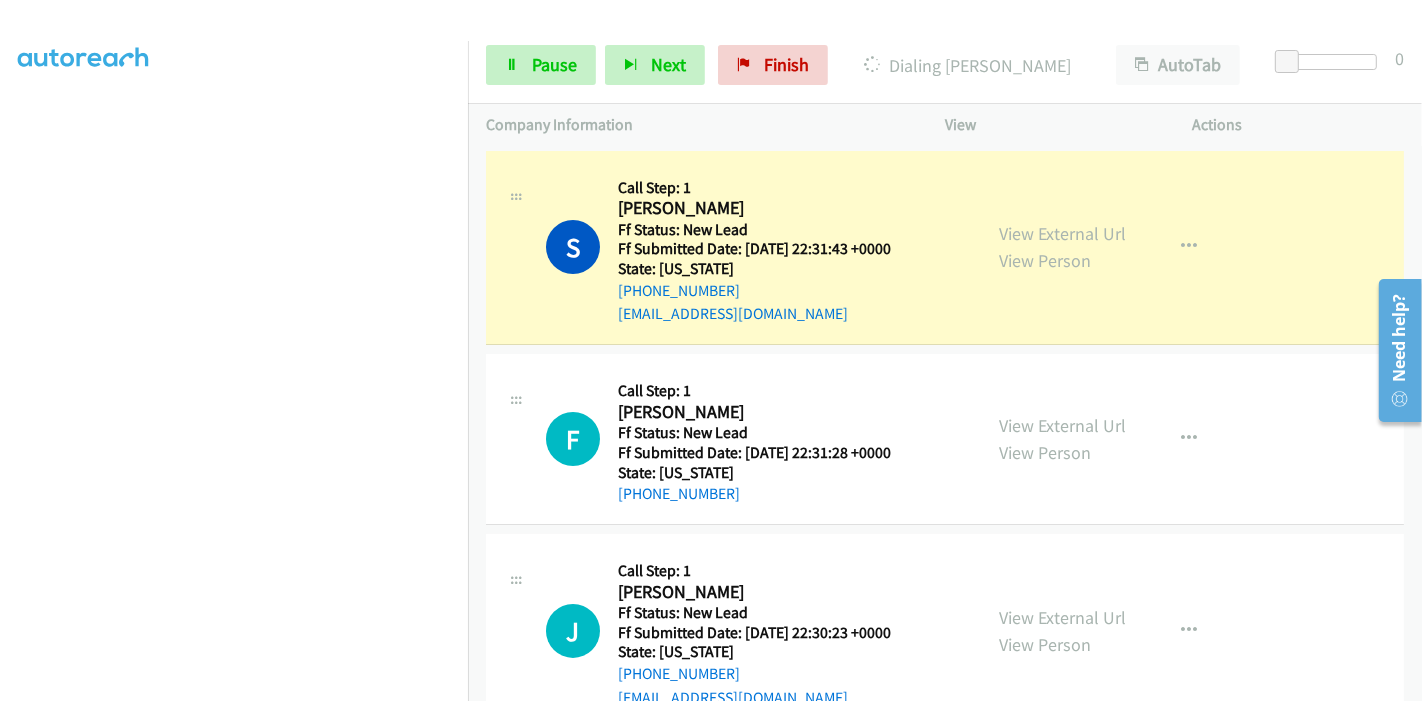scroll, scrollTop: 0, scrollLeft: 0, axis: both 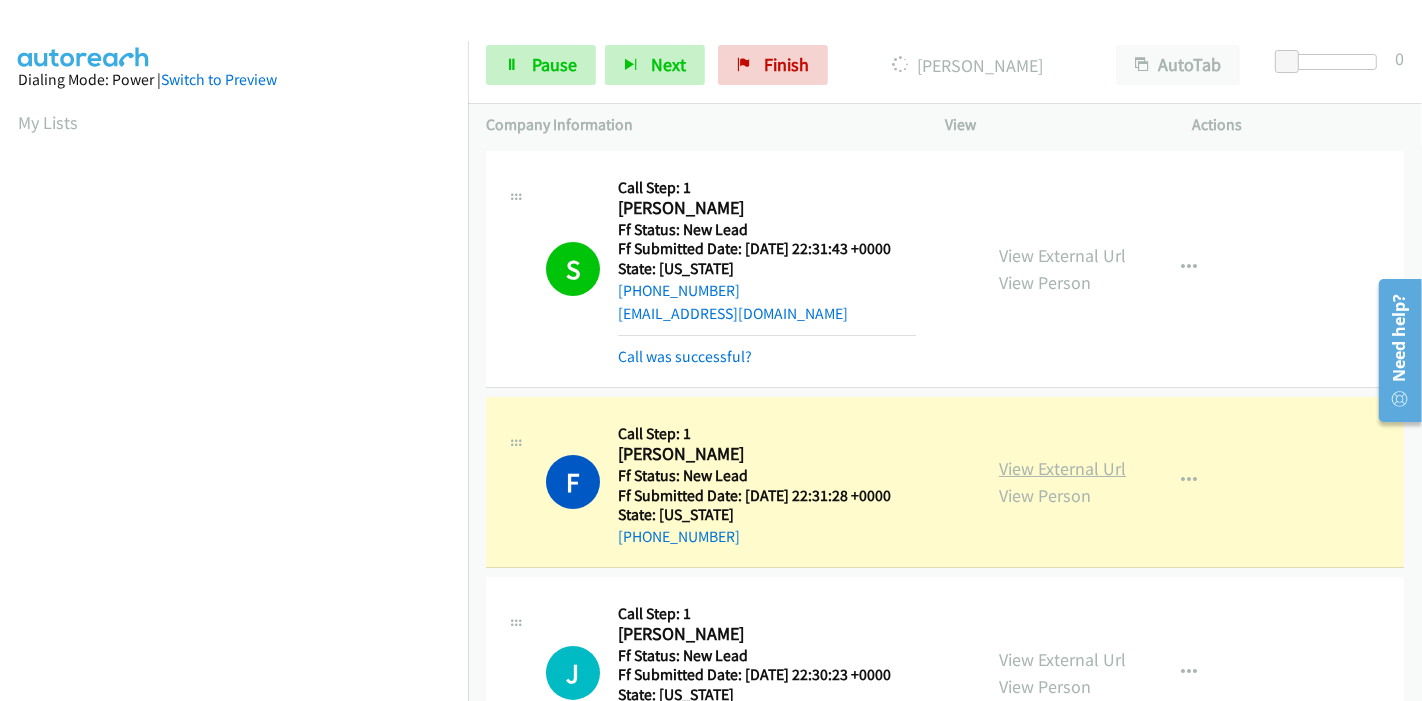 click on "View External Url" at bounding box center (1062, 468) 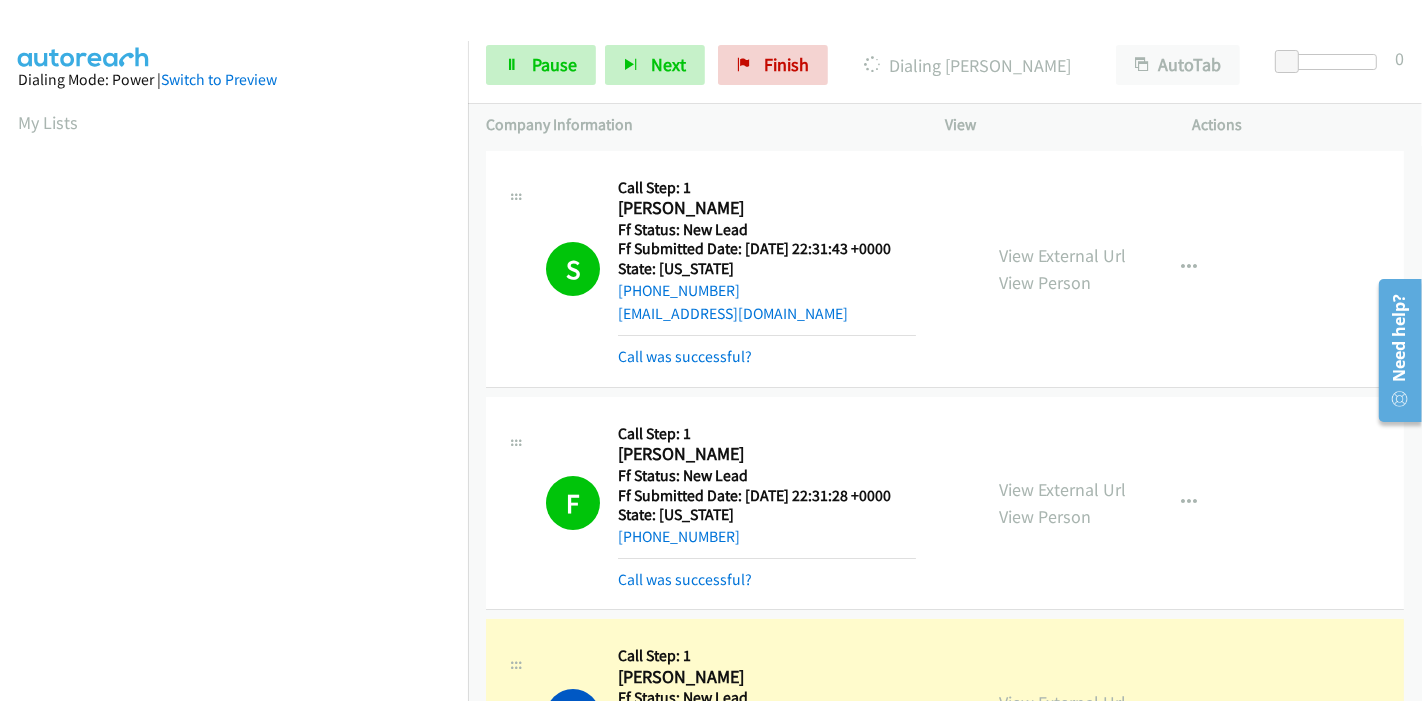 scroll, scrollTop: 422, scrollLeft: 0, axis: vertical 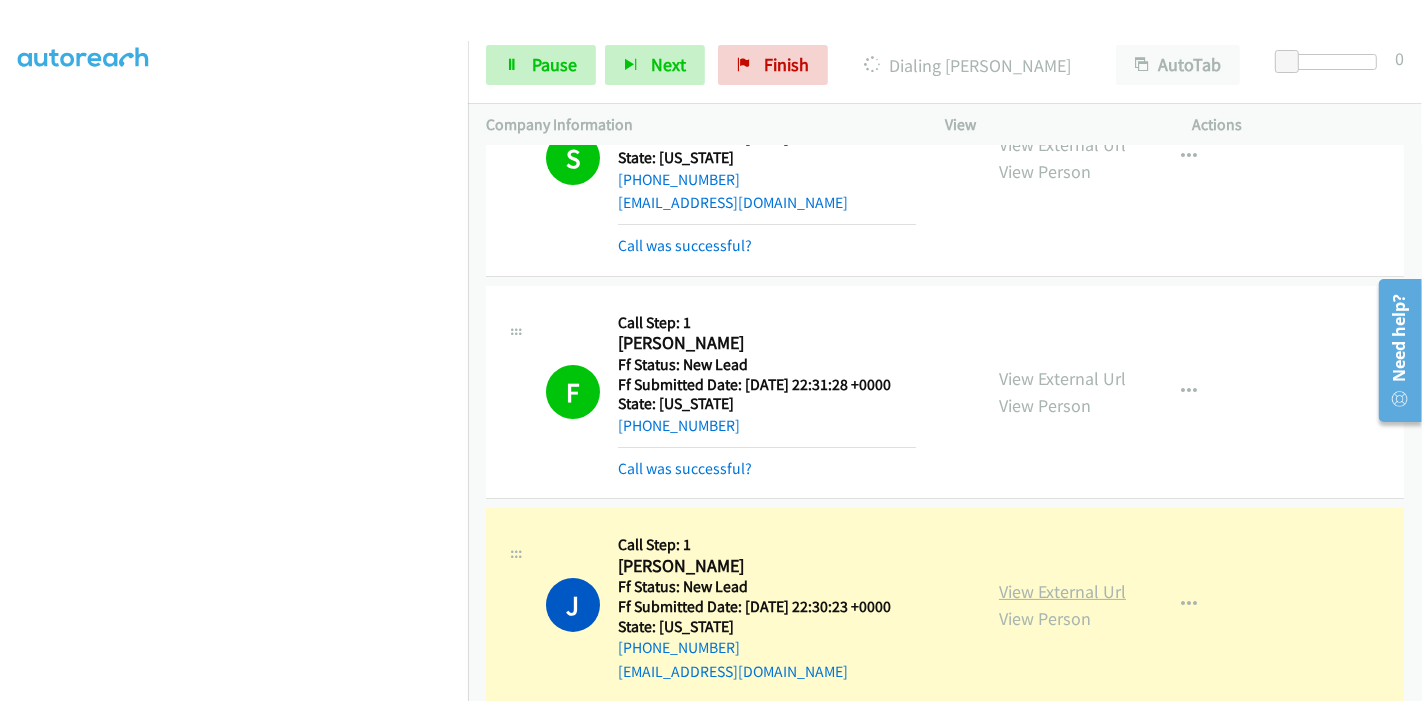 click on "View External Url" at bounding box center [1062, 591] 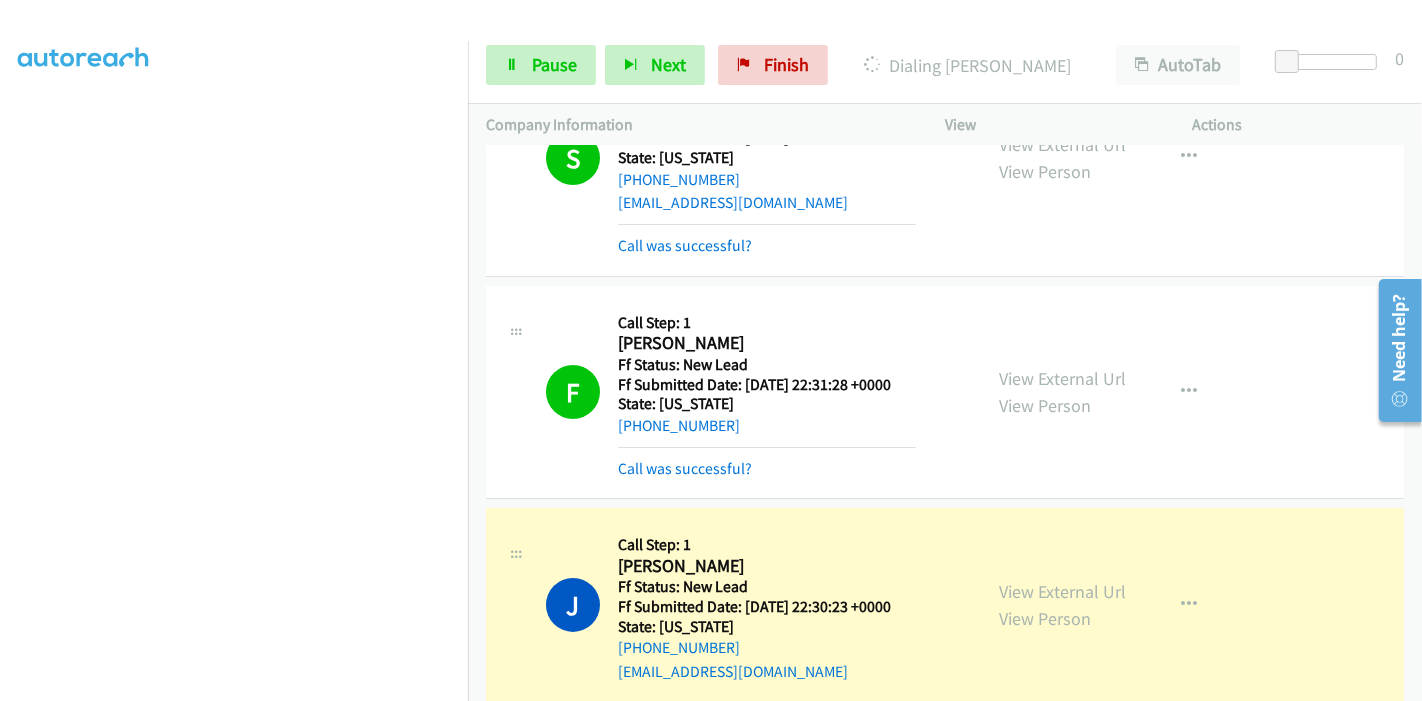 scroll, scrollTop: 0, scrollLeft: 0, axis: both 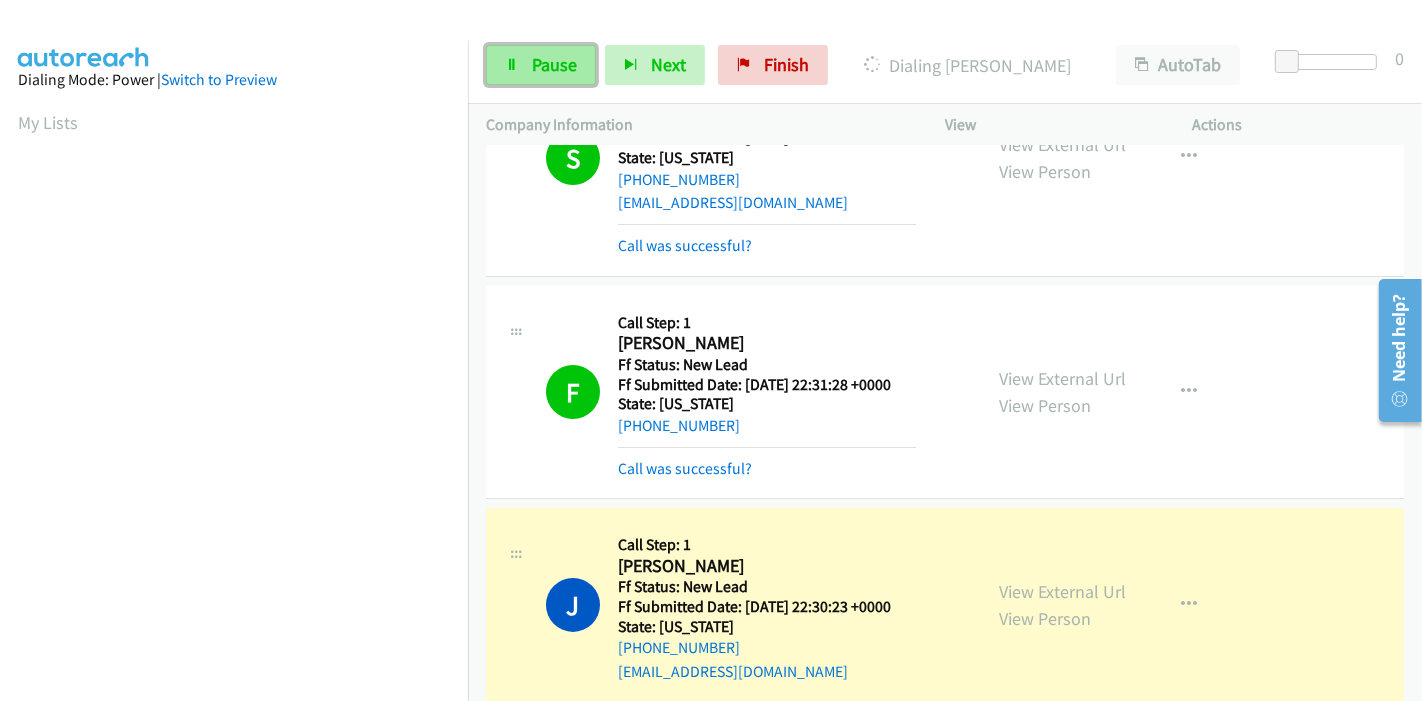 click on "Pause" at bounding box center (554, 64) 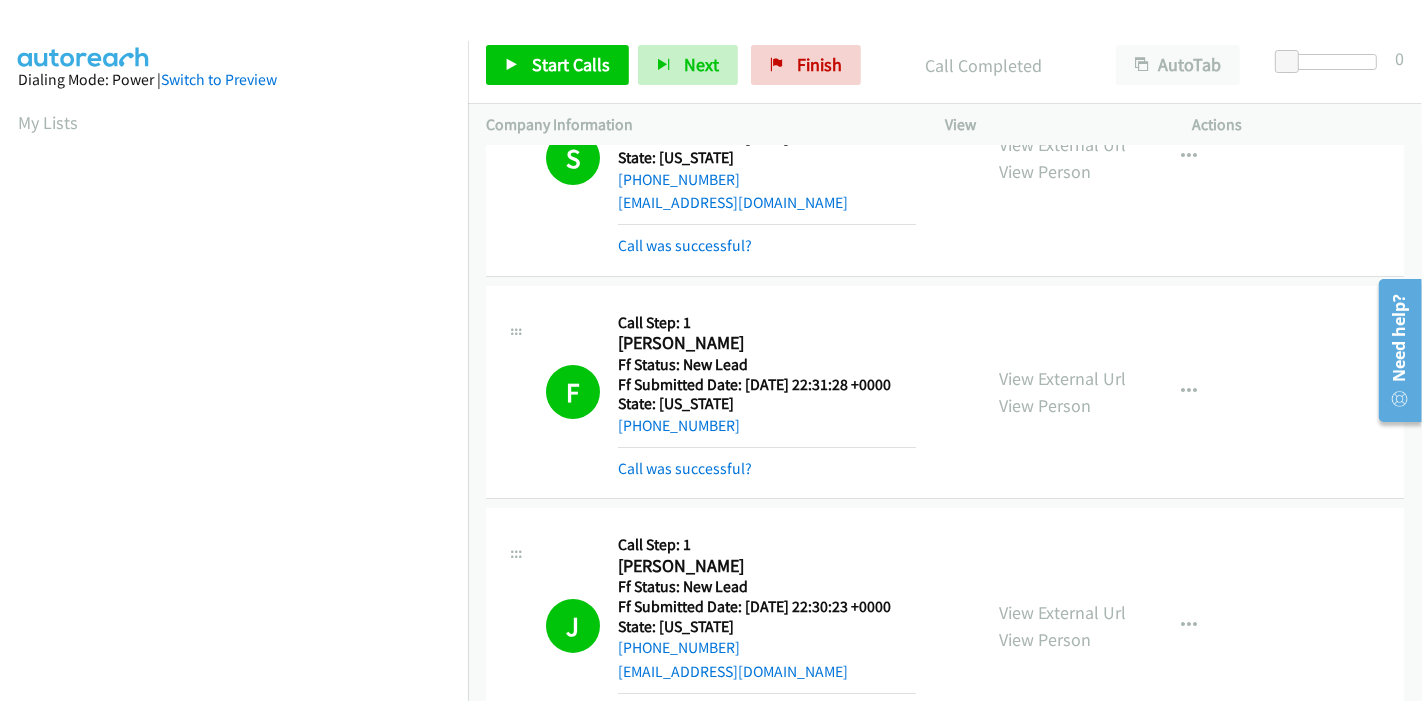 scroll, scrollTop: 422, scrollLeft: 0, axis: vertical 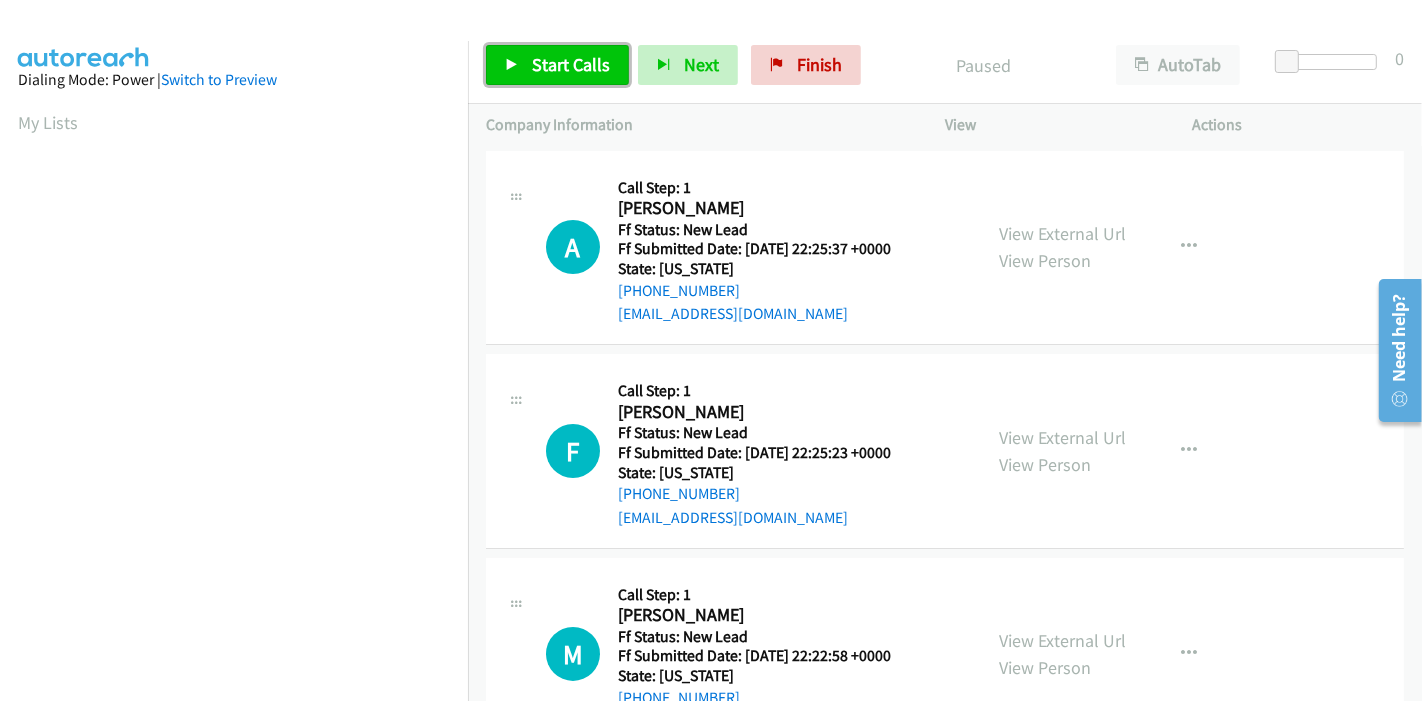 click on "Start Calls" at bounding box center (557, 65) 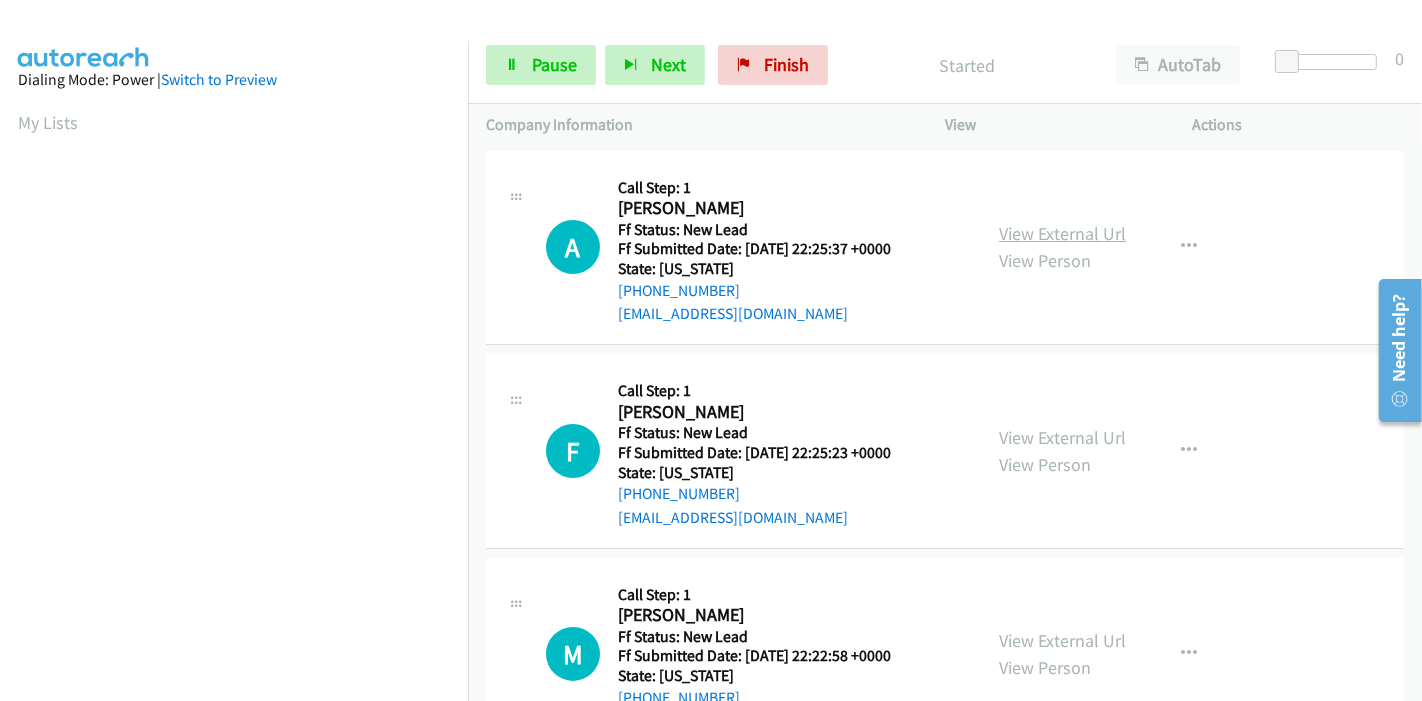 click on "View External Url" at bounding box center (1062, 233) 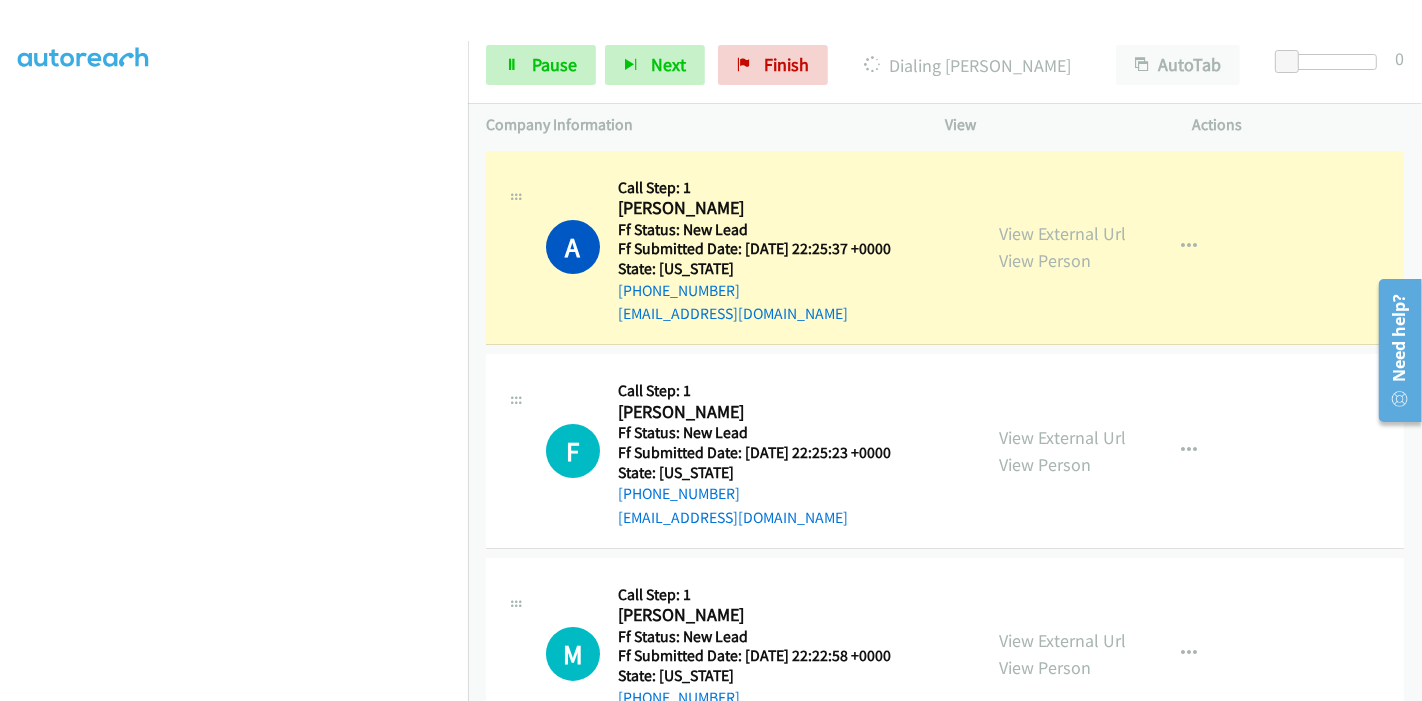 scroll, scrollTop: 422, scrollLeft: 0, axis: vertical 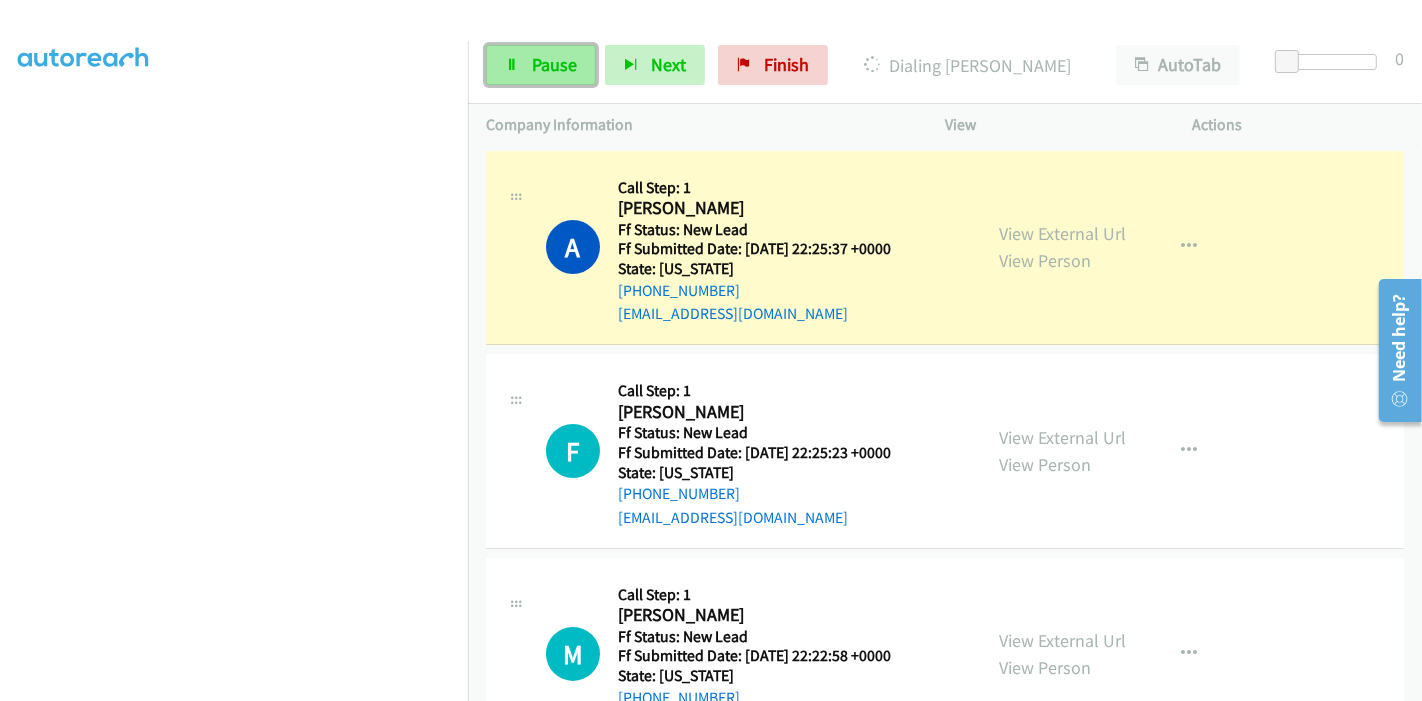 click on "Pause" at bounding box center (554, 64) 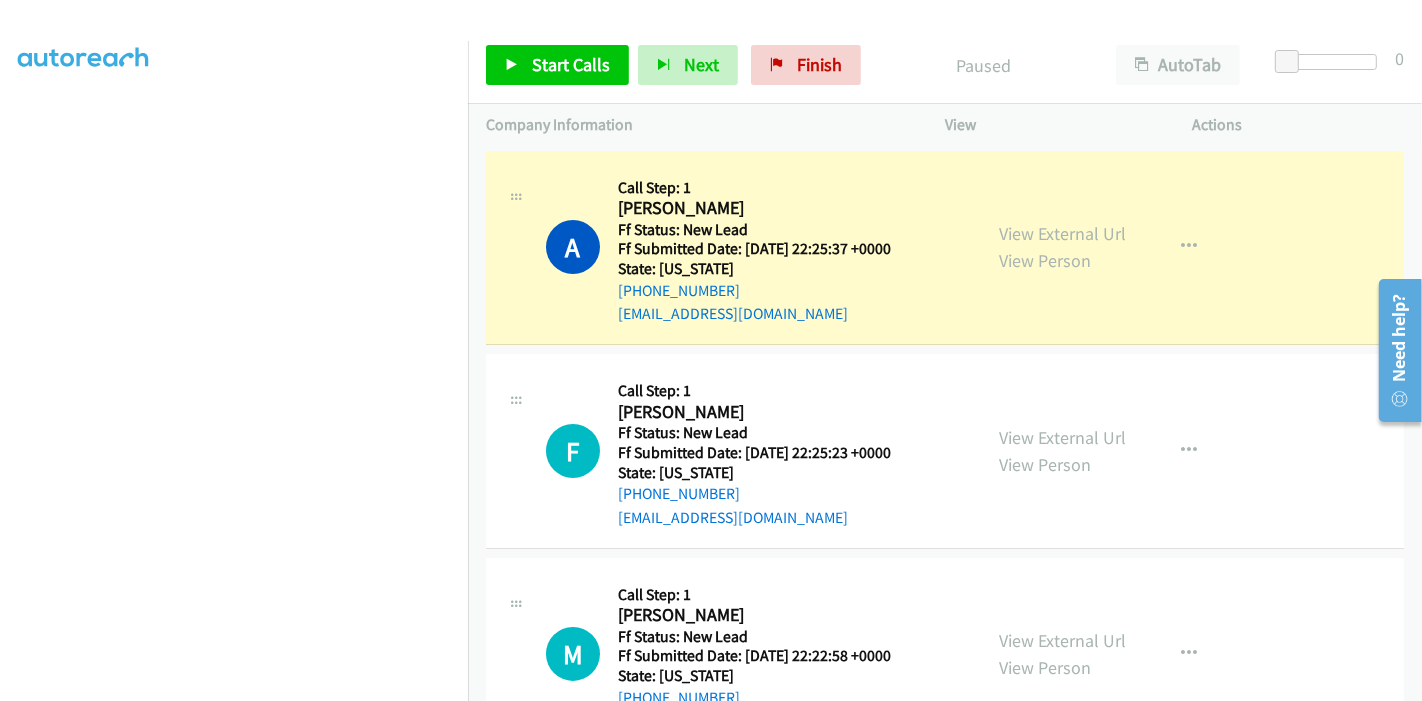 scroll, scrollTop: 0, scrollLeft: 0, axis: both 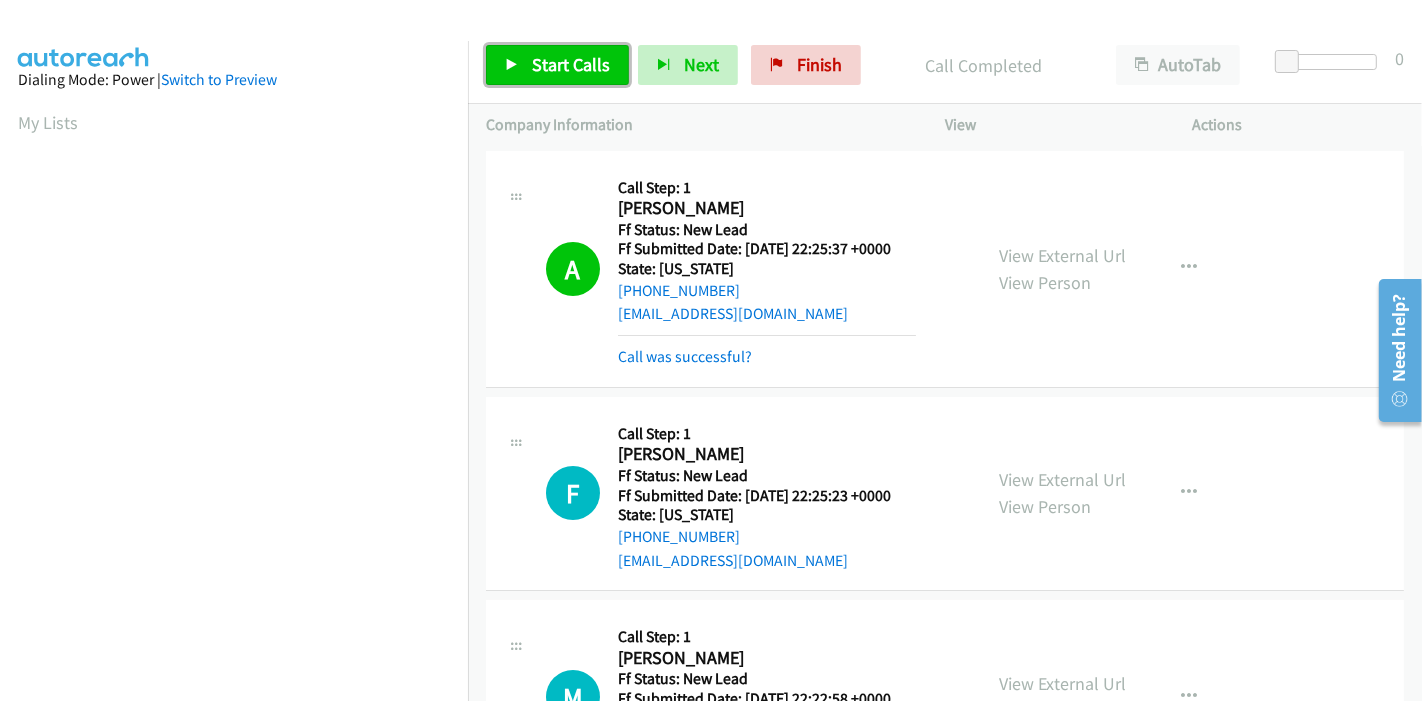 click on "Start Calls" at bounding box center (571, 64) 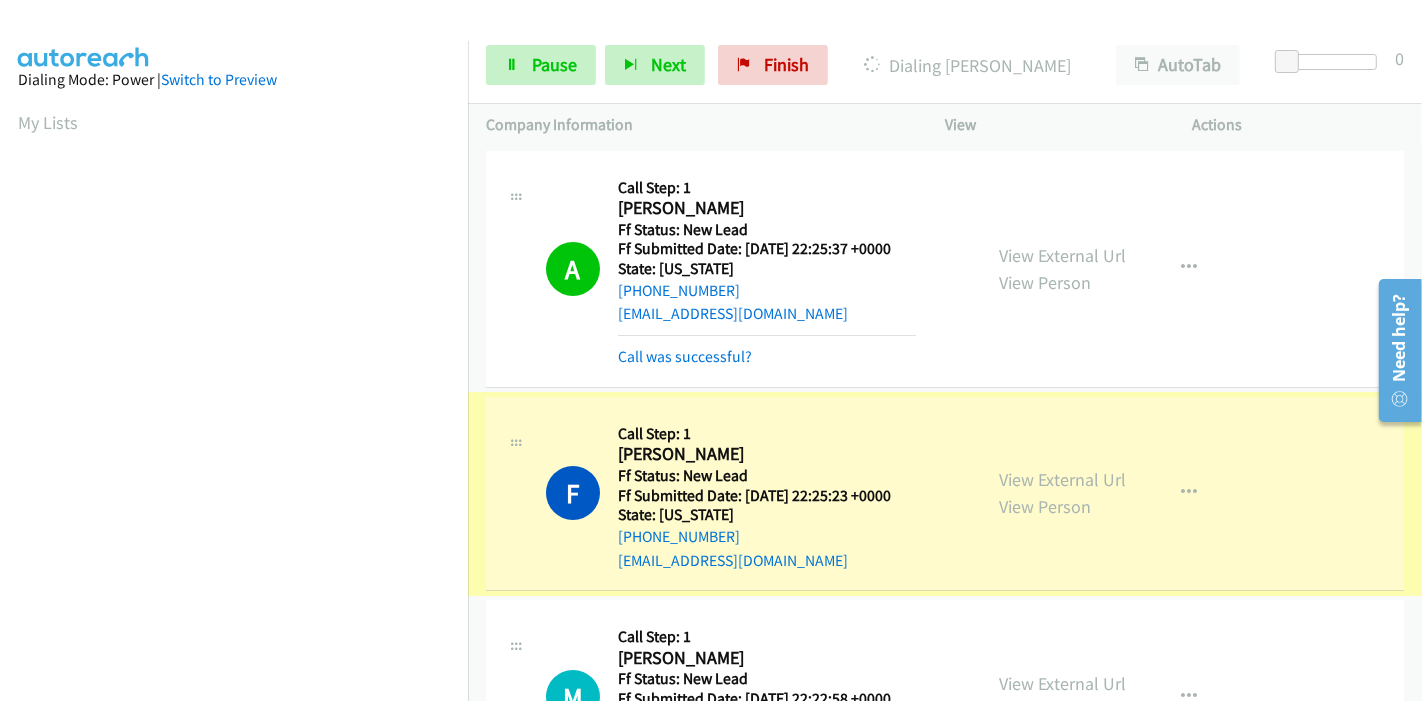 click on "View External Url" at bounding box center [1062, 479] 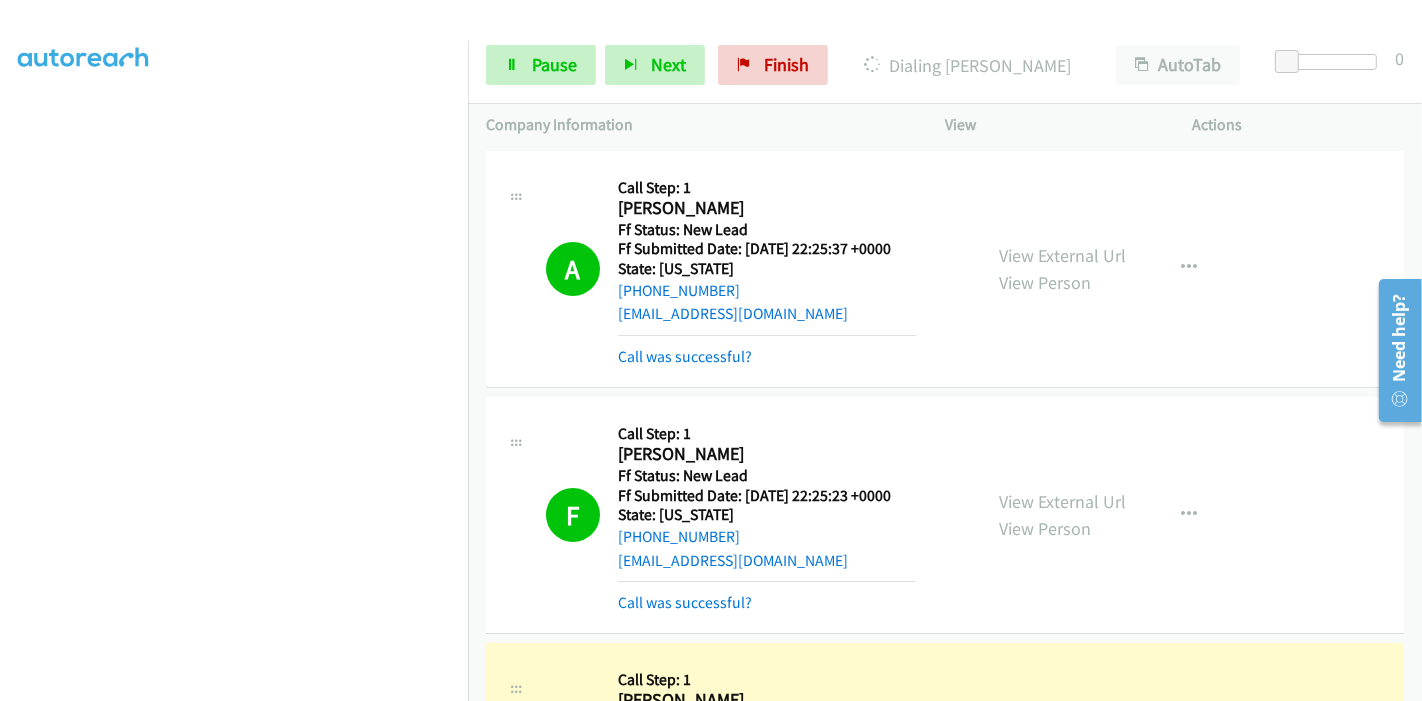 scroll, scrollTop: 422, scrollLeft: 0, axis: vertical 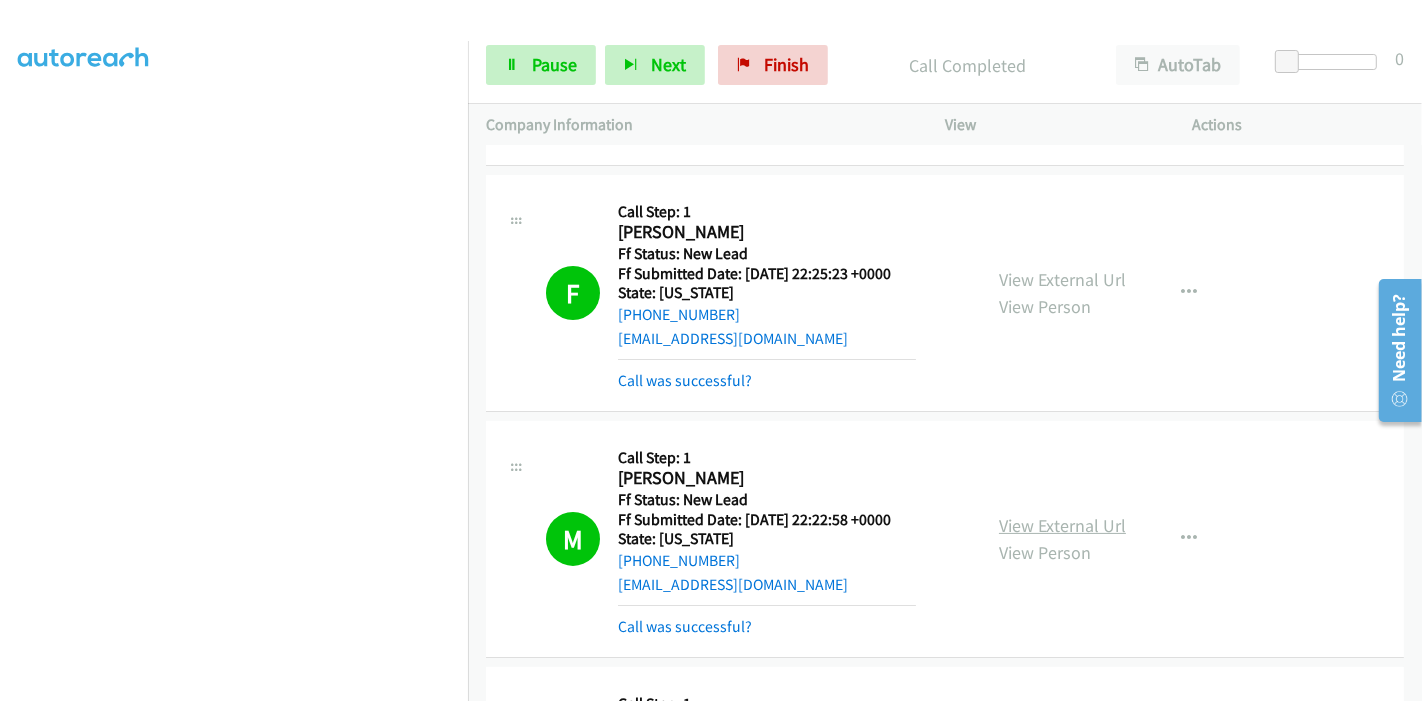 click on "View External Url" at bounding box center [1062, 525] 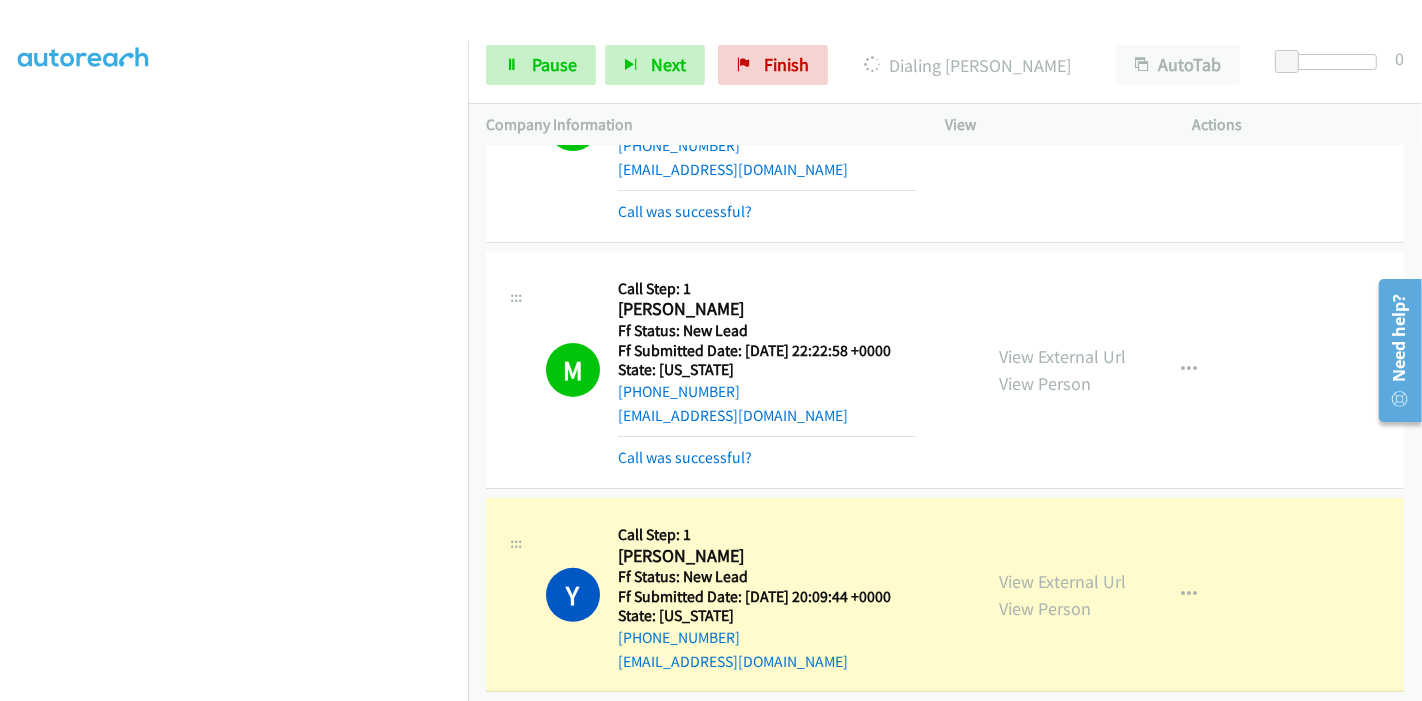 scroll, scrollTop: 555, scrollLeft: 0, axis: vertical 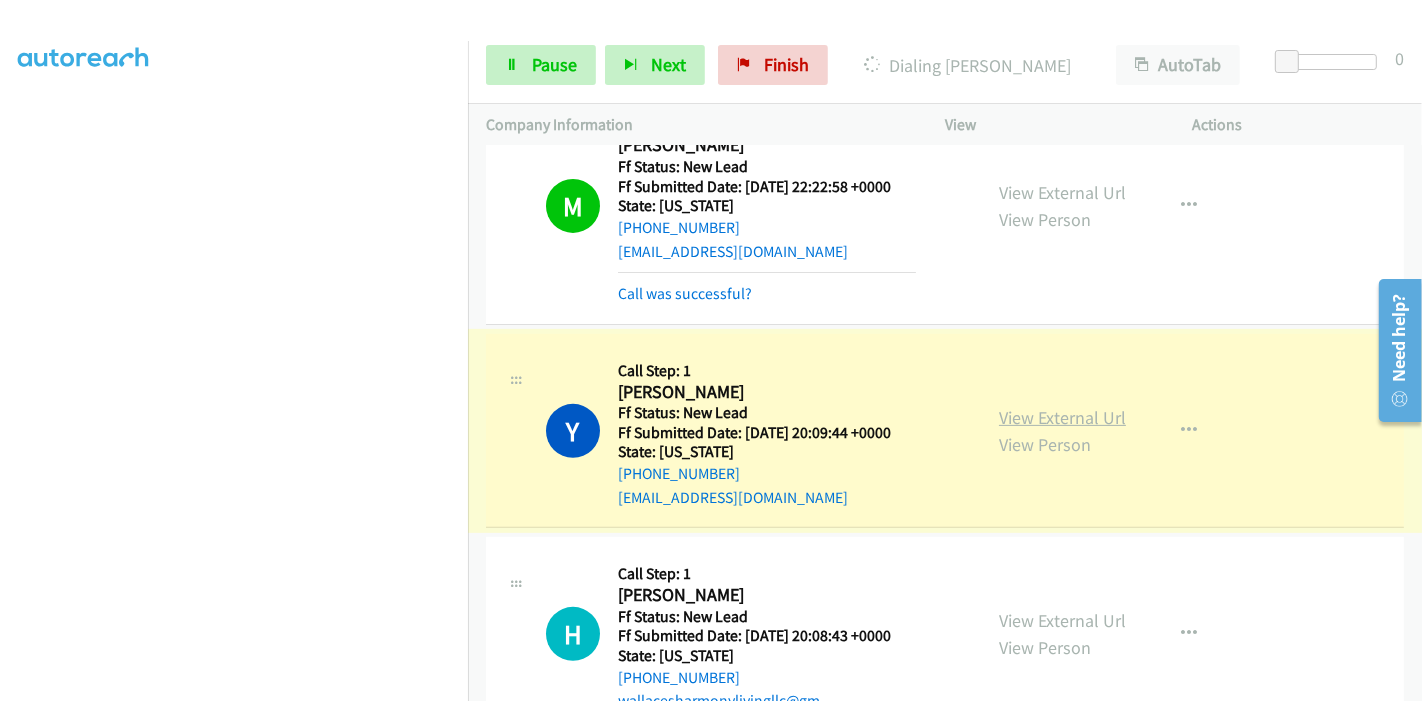 click on "View External Url" 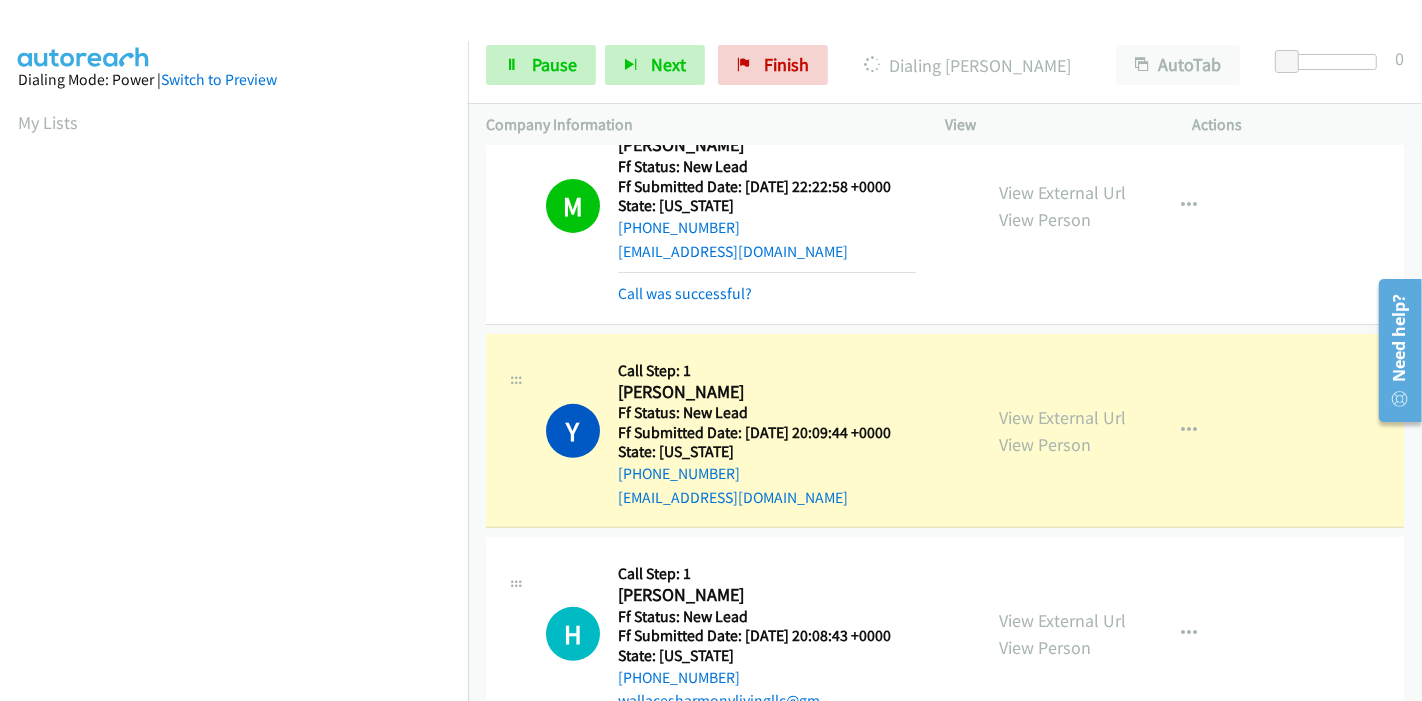 scroll, scrollTop: 422, scrollLeft: 0, axis: vertical 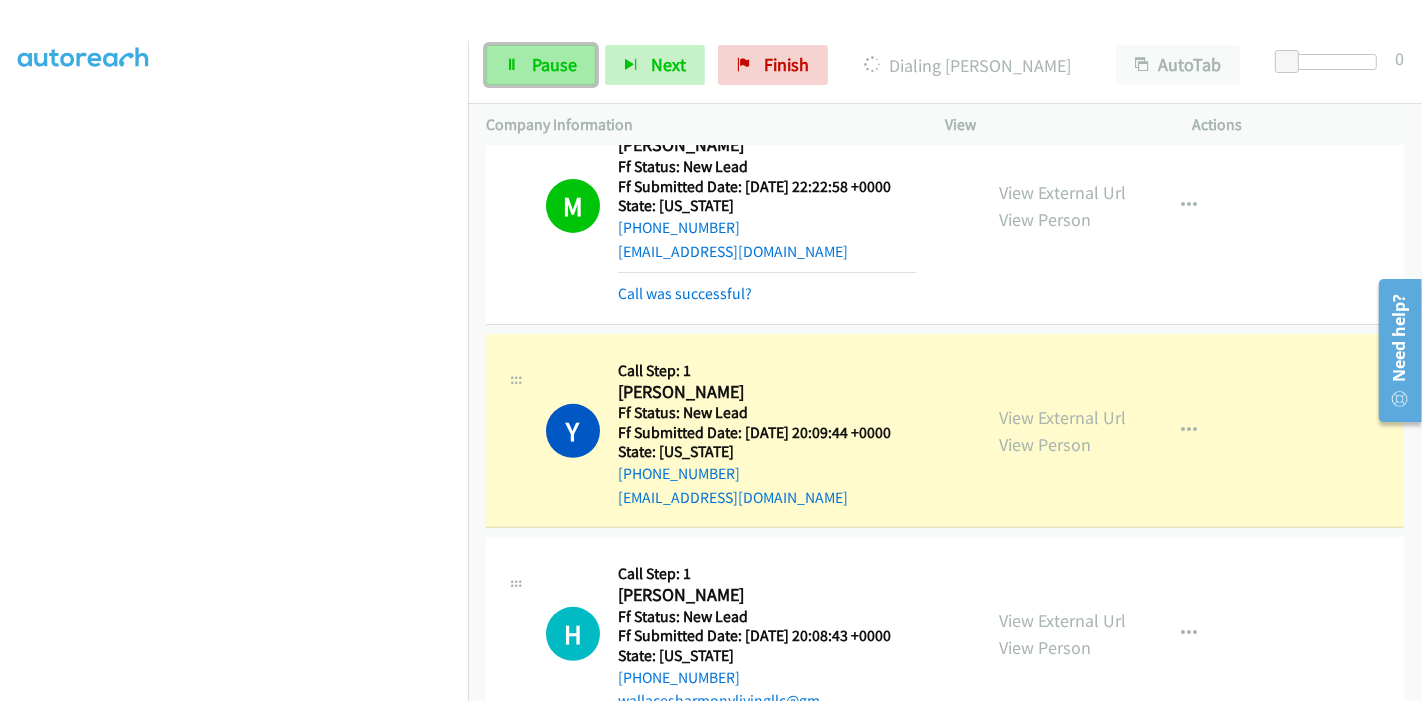 click on "Pause" 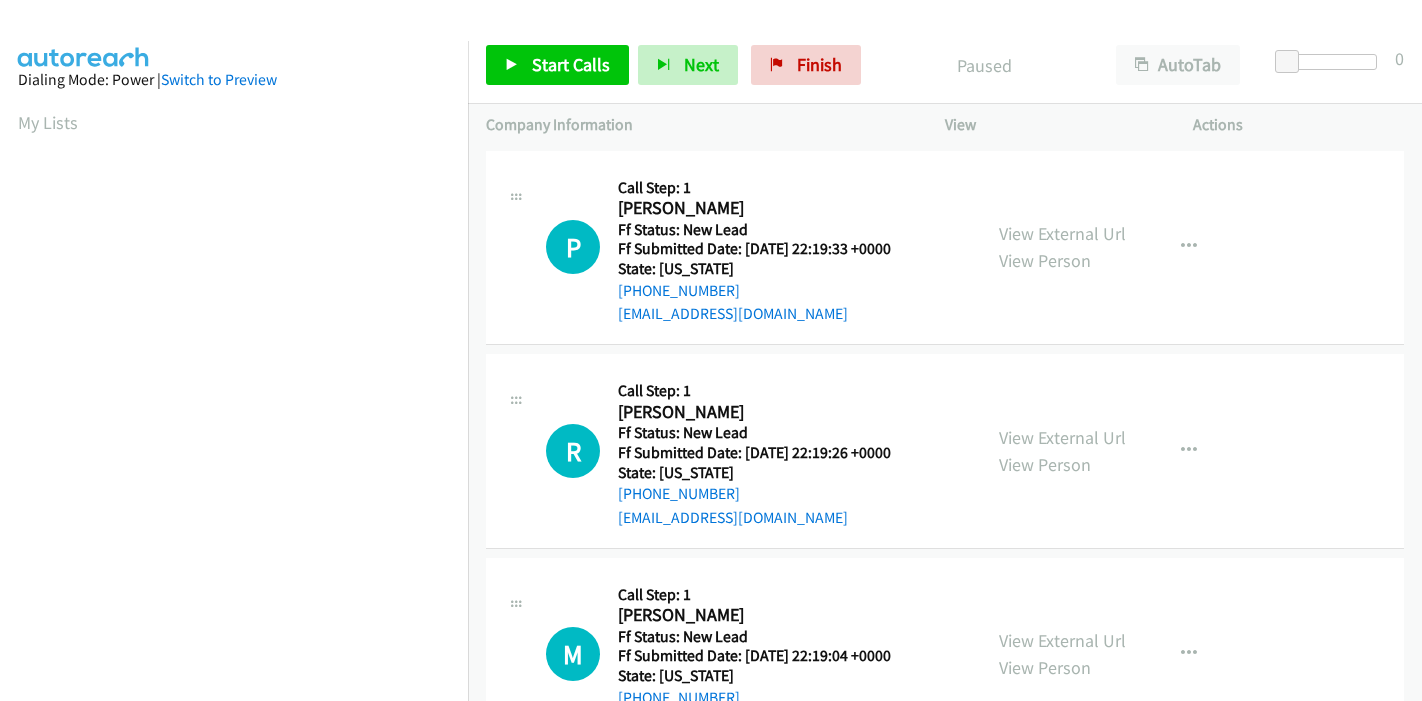 scroll, scrollTop: 0, scrollLeft: 0, axis: both 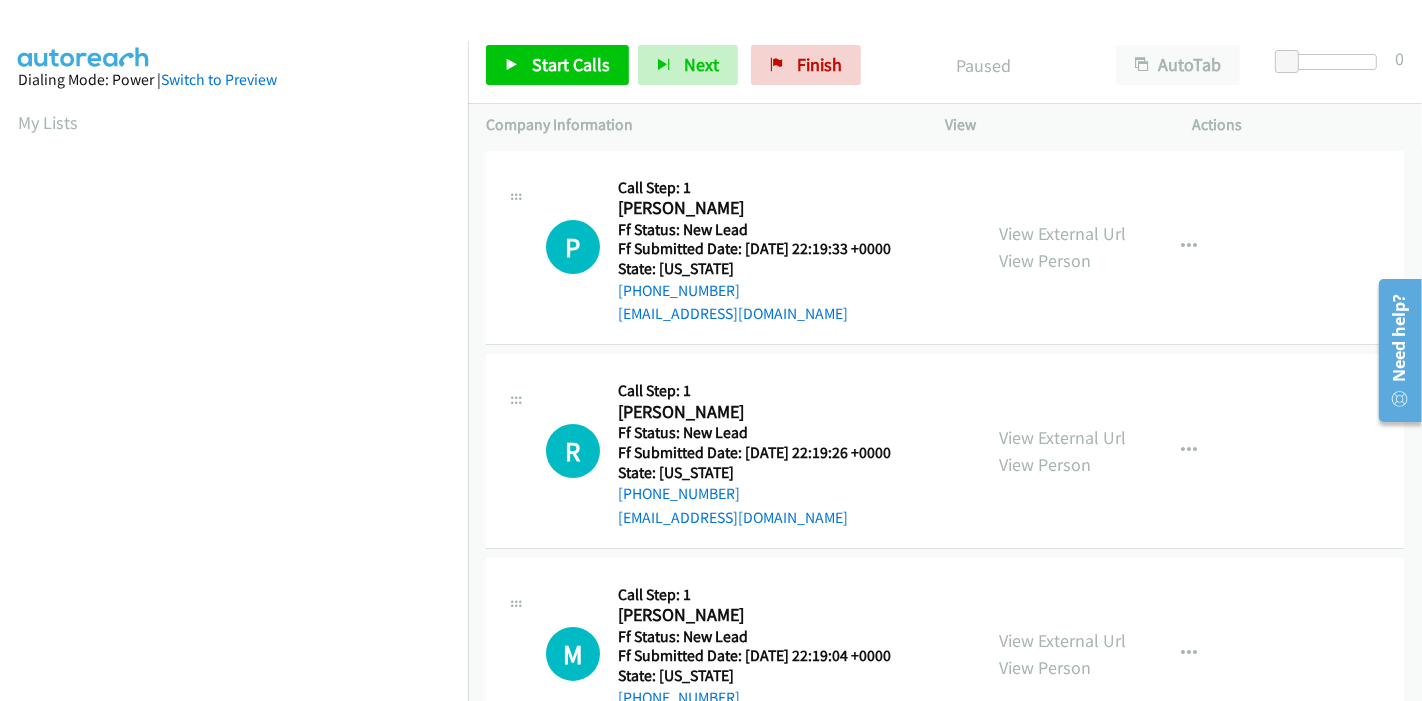click on "Start Calls
Pause
Next
Finish
Paused
AutoTab
AutoTab
0" at bounding box center (945, 65) 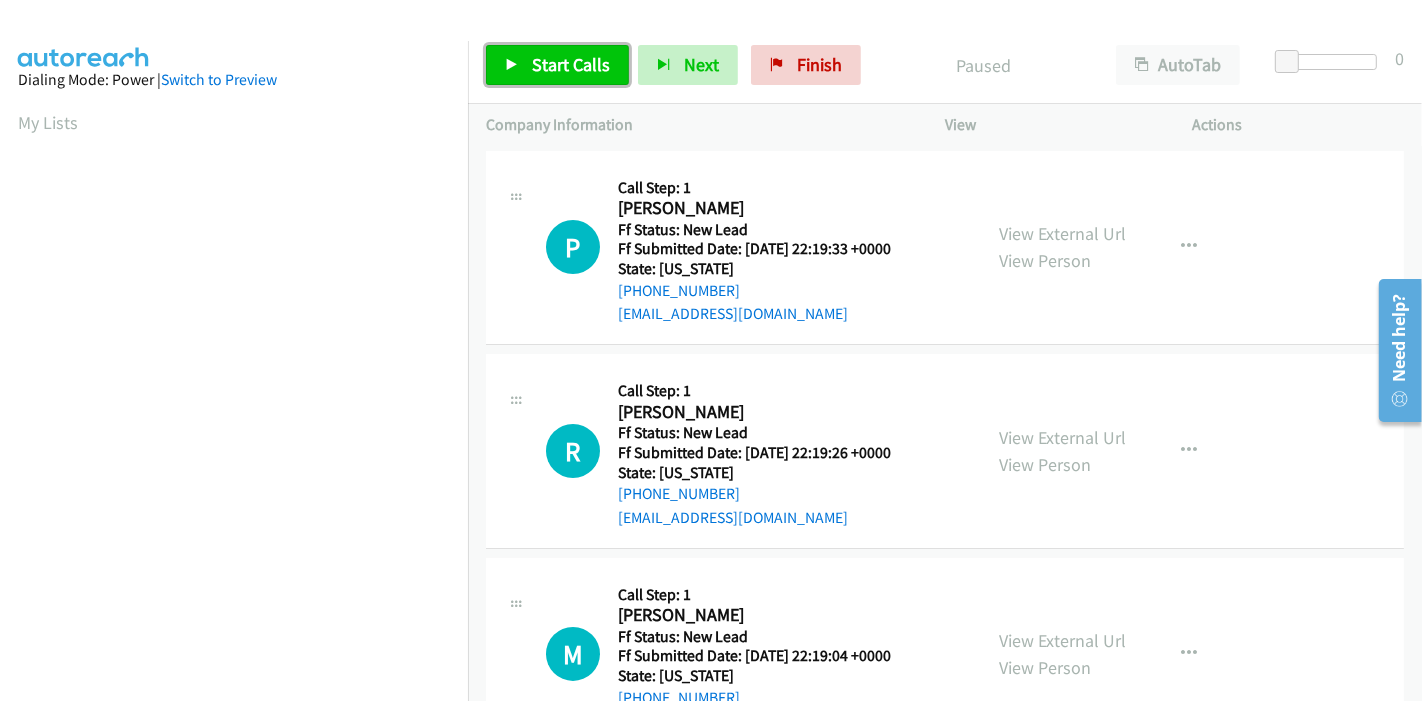 click on "Start Calls" at bounding box center (557, 65) 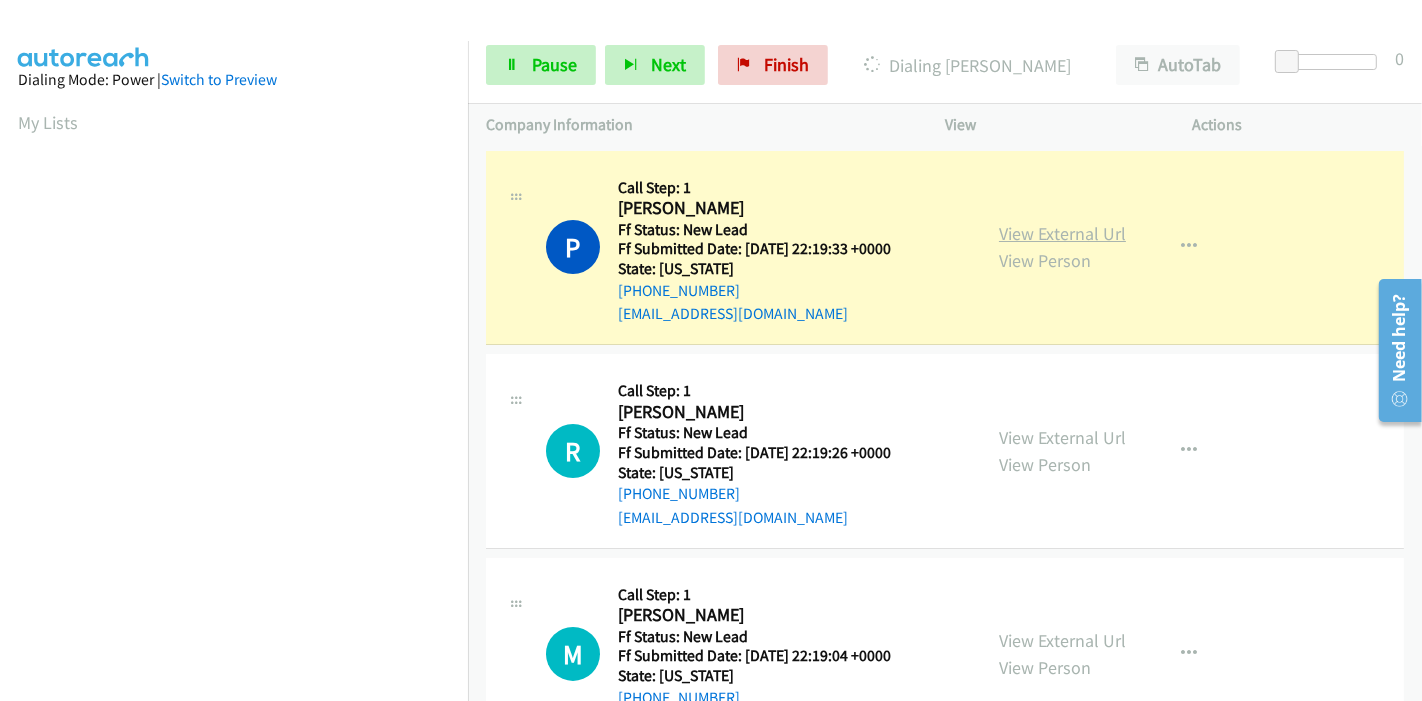 click on "View External Url" at bounding box center [1062, 233] 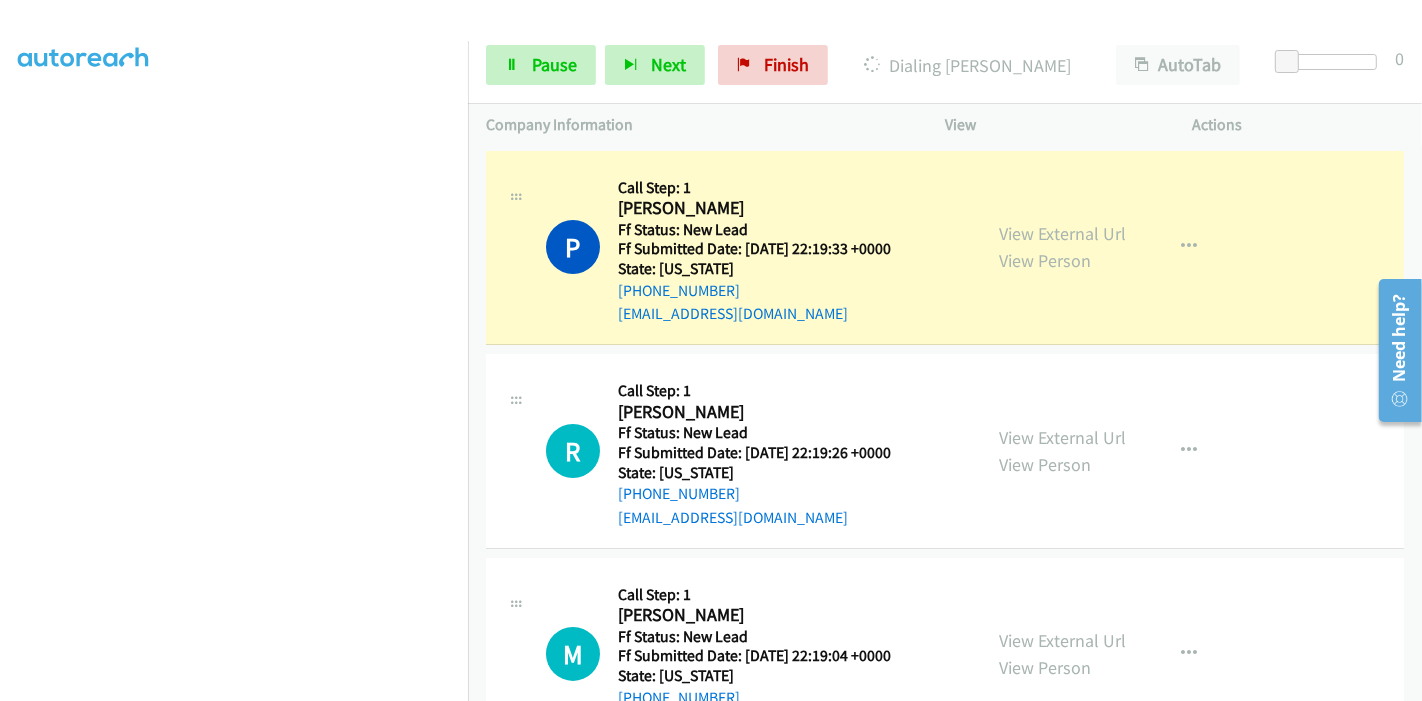 scroll, scrollTop: 422, scrollLeft: 0, axis: vertical 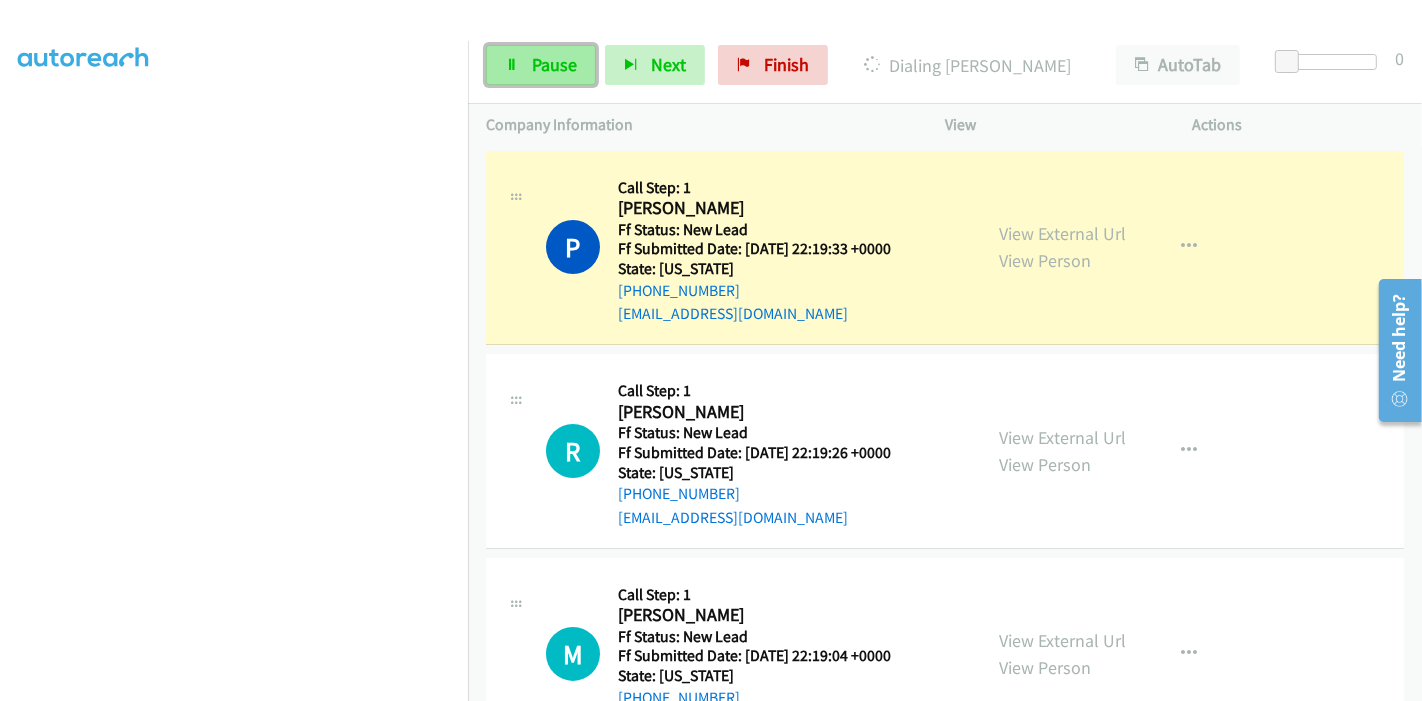 click on "Pause" at bounding box center (554, 64) 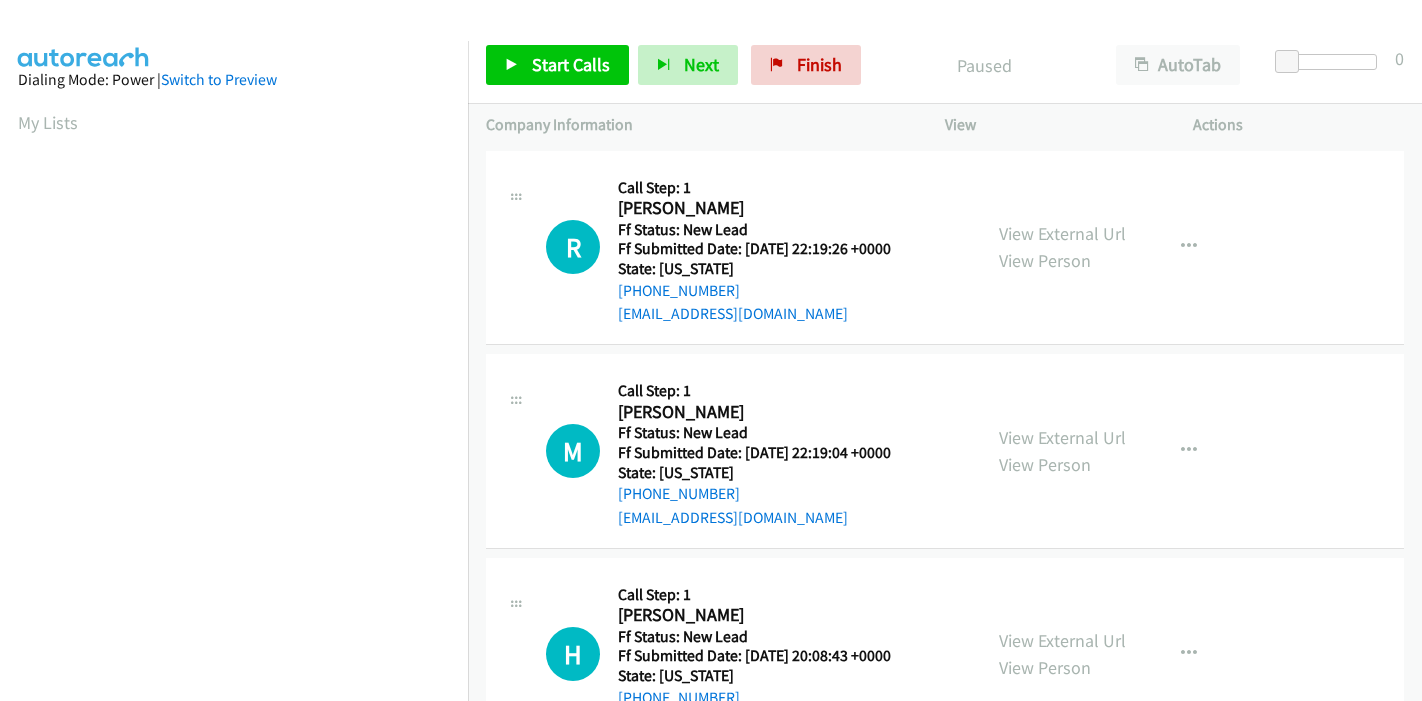 scroll, scrollTop: 0, scrollLeft: 0, axis: both 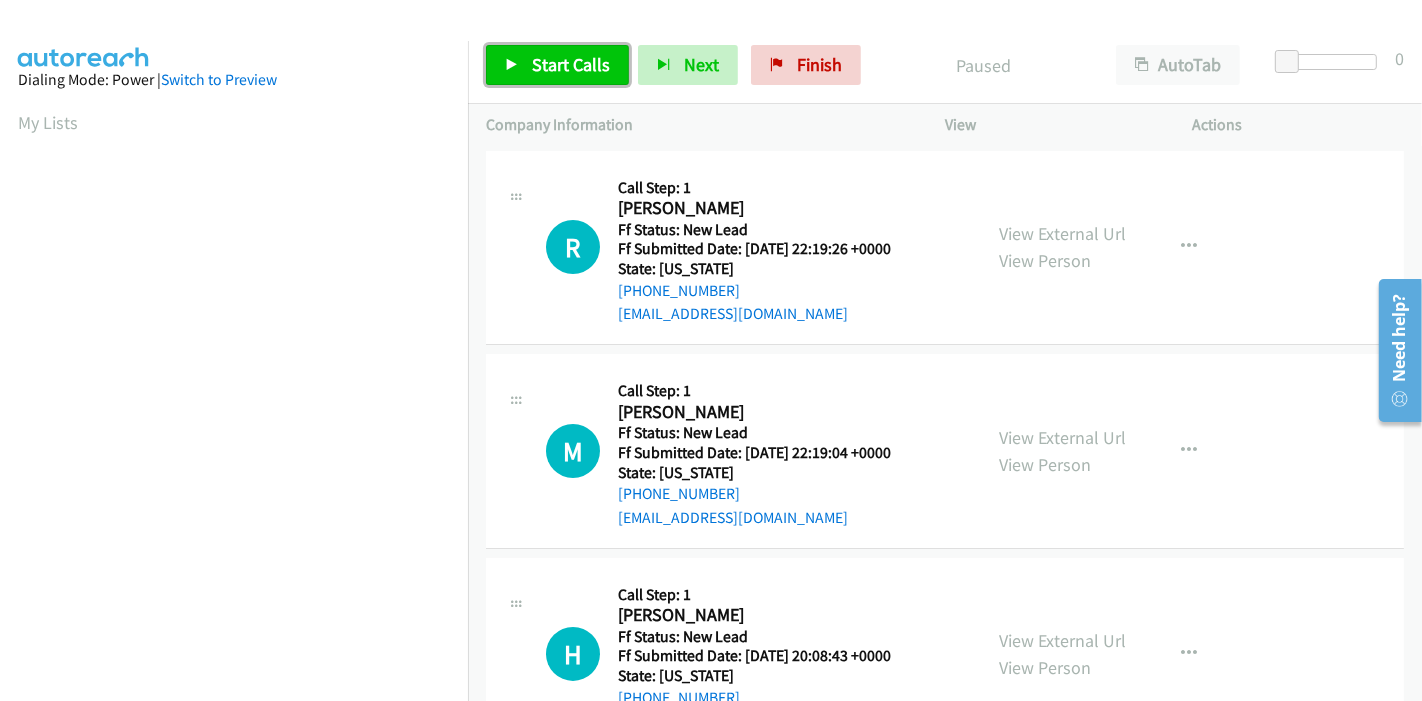 click at bounding box center [512, 66] 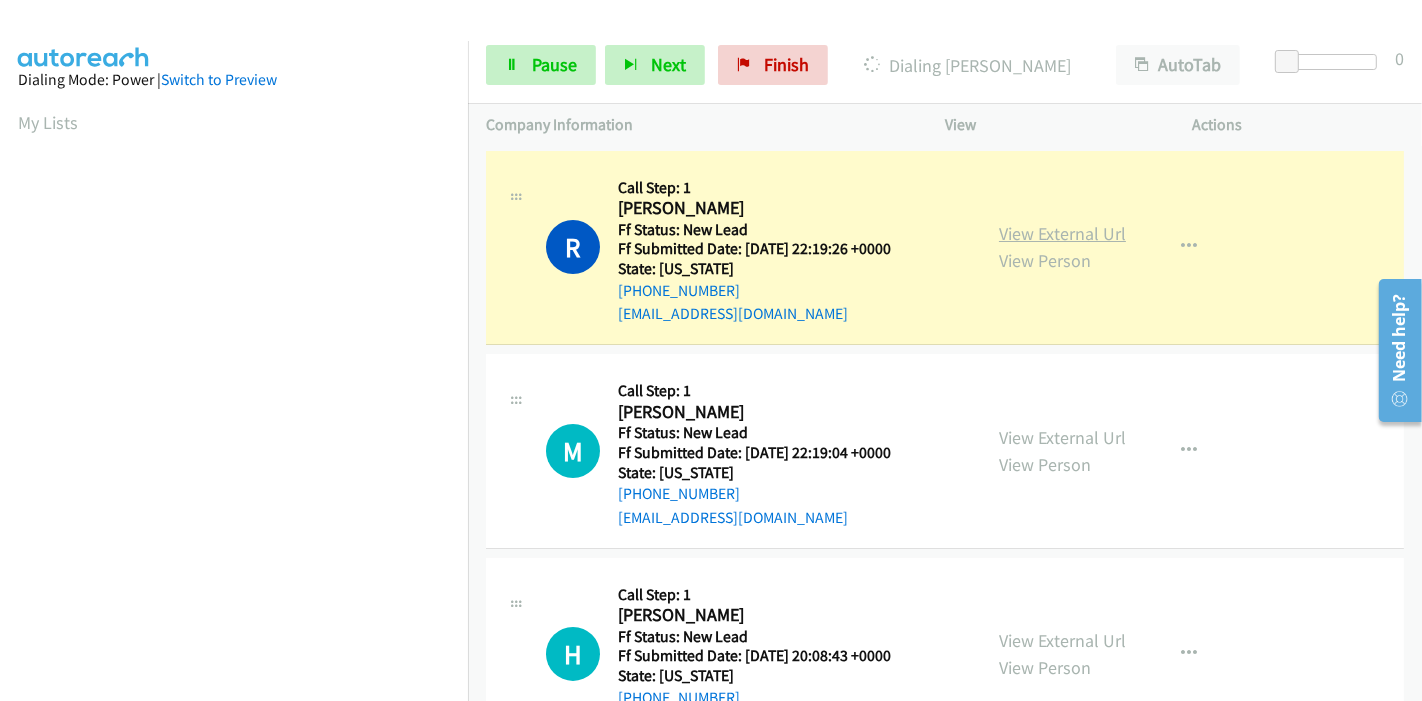 click on "View External Url" at bounding box center (1062, 233) 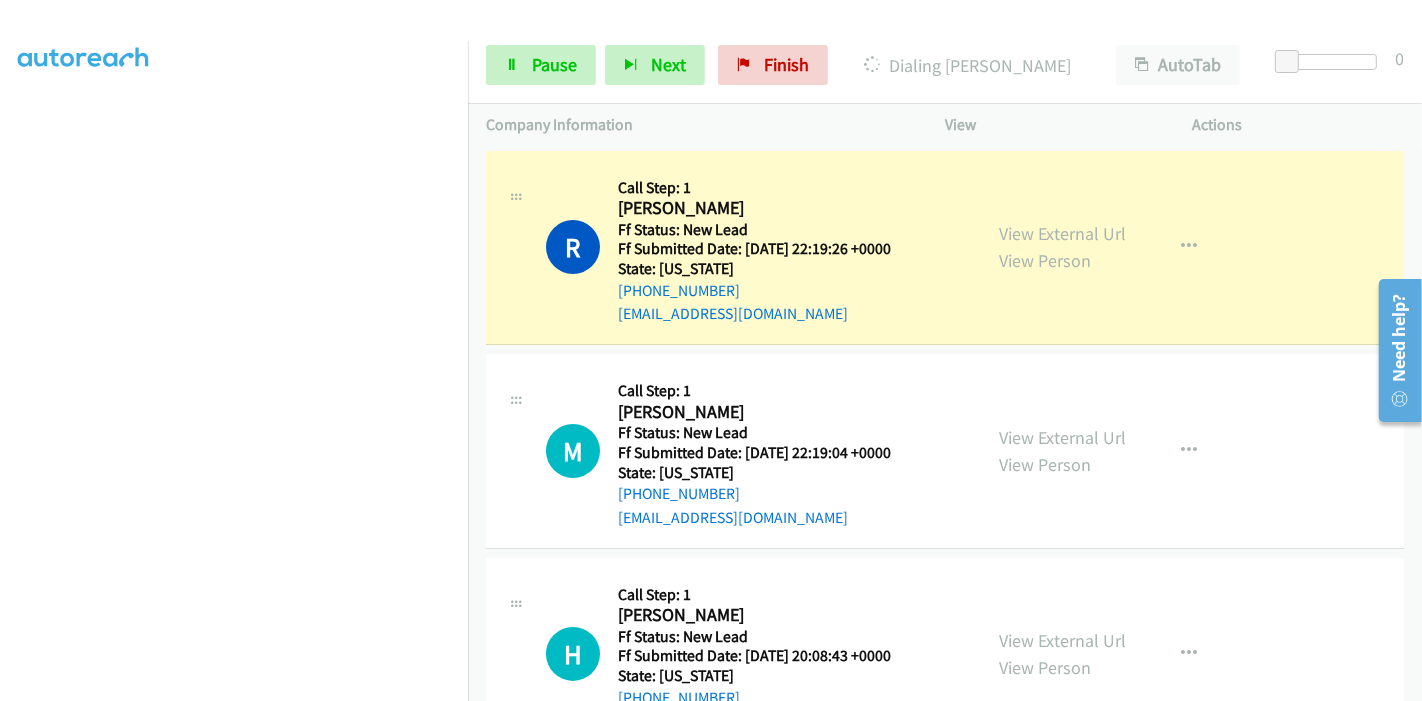 scroll, scrollTop: 0, scrollLeft: 0, axis: both 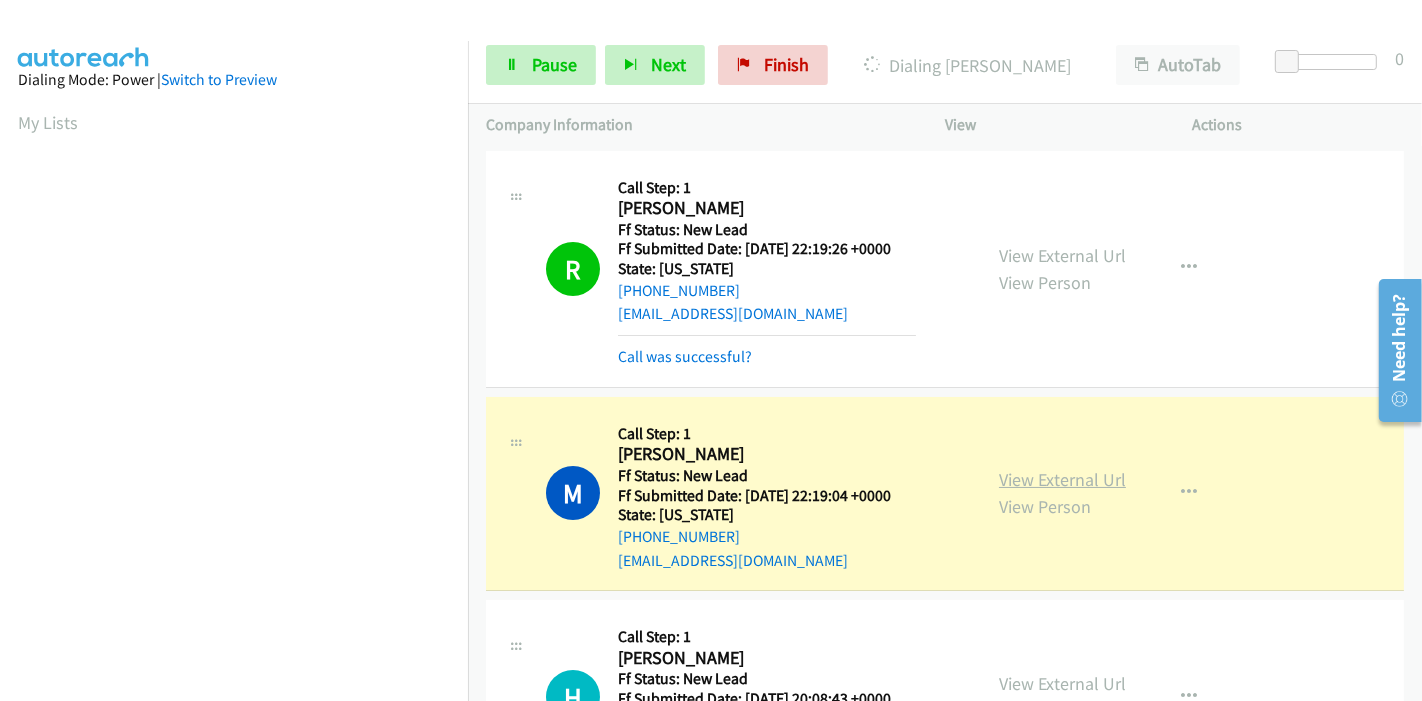 click on "View External Url" at bounding box center [1062, 479] 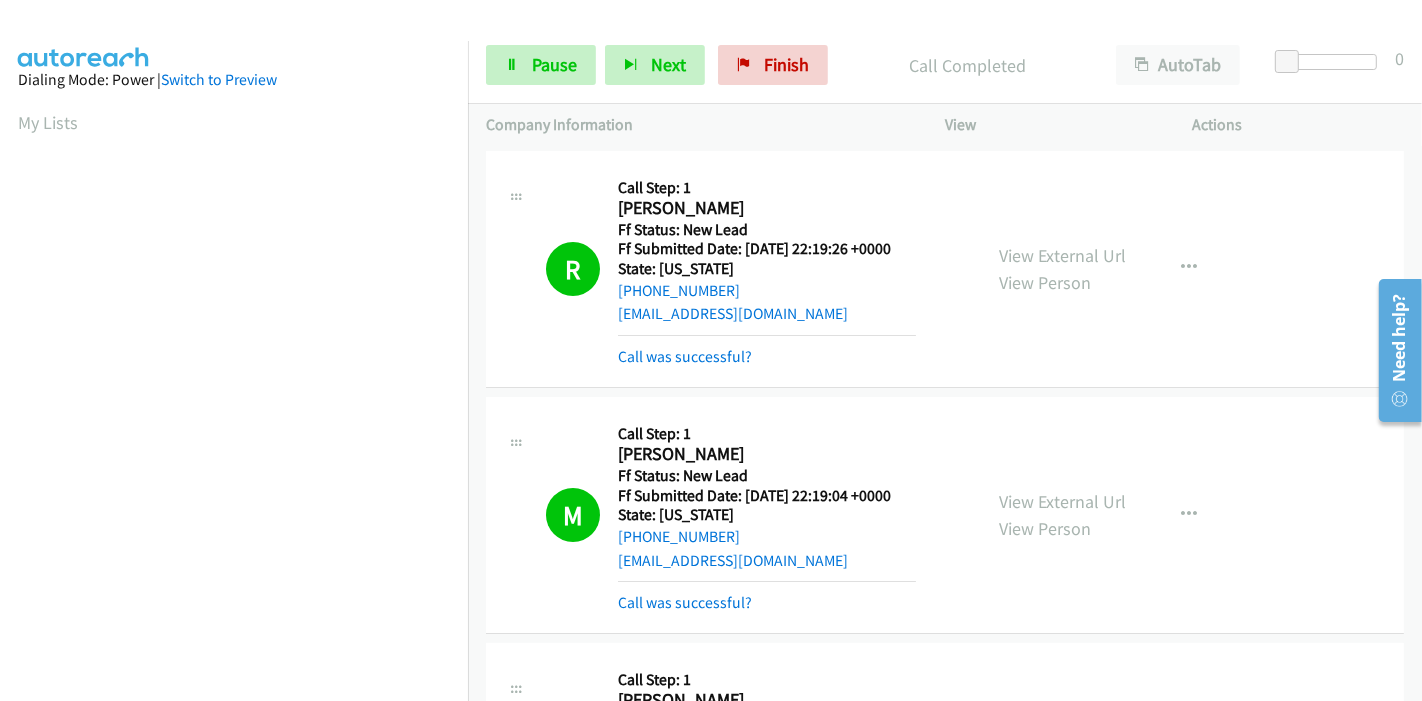 scroll, scrollTop: 422, scrollLeft: 0, axis: vertical 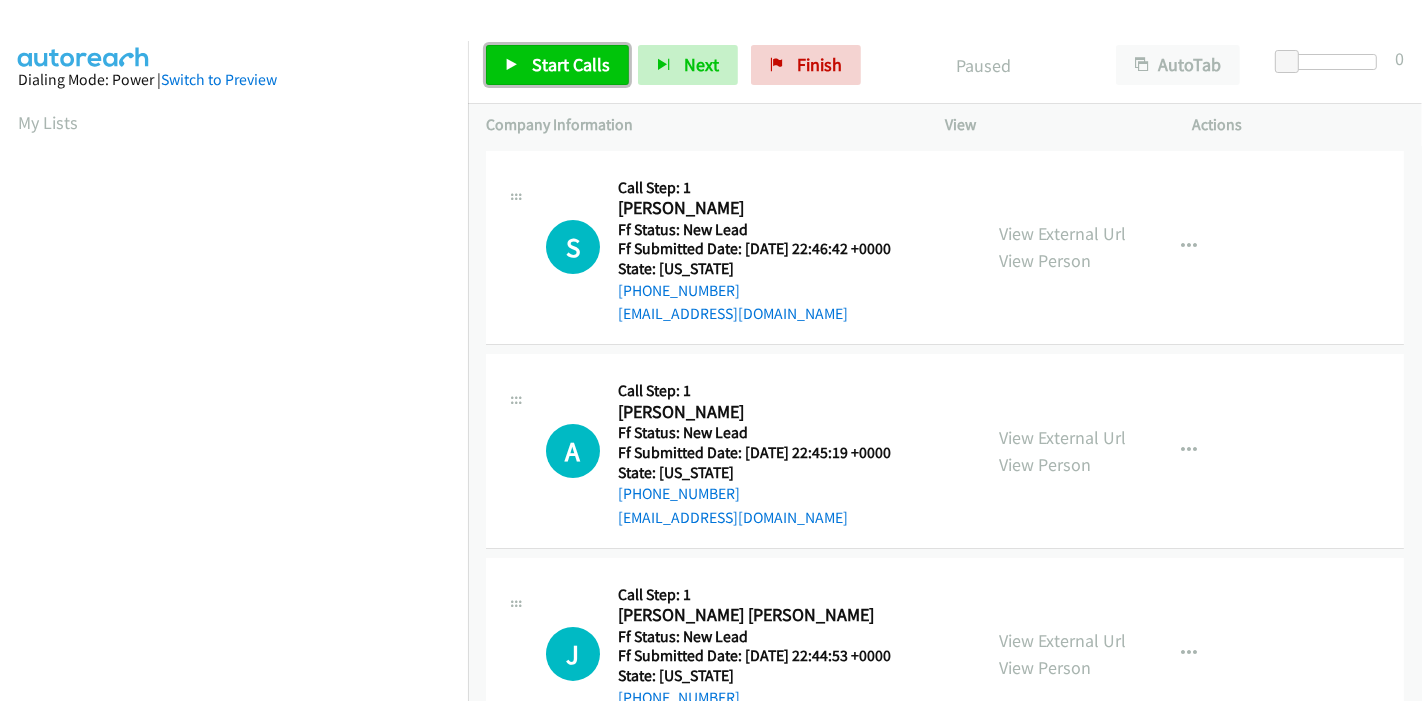 click on "Start Calls" at bounding box center [557, 65] 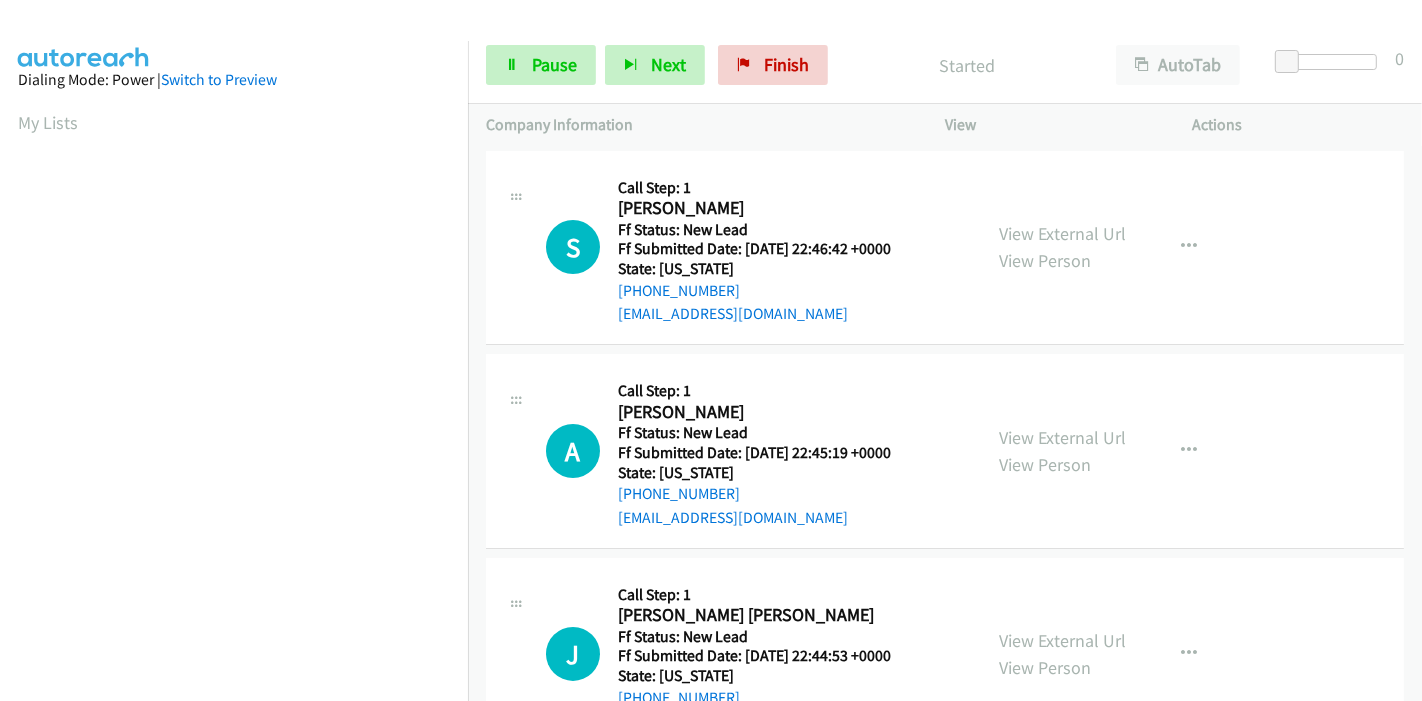 scroll, scrollTop: 0, scrollLeft: 0, axis: both 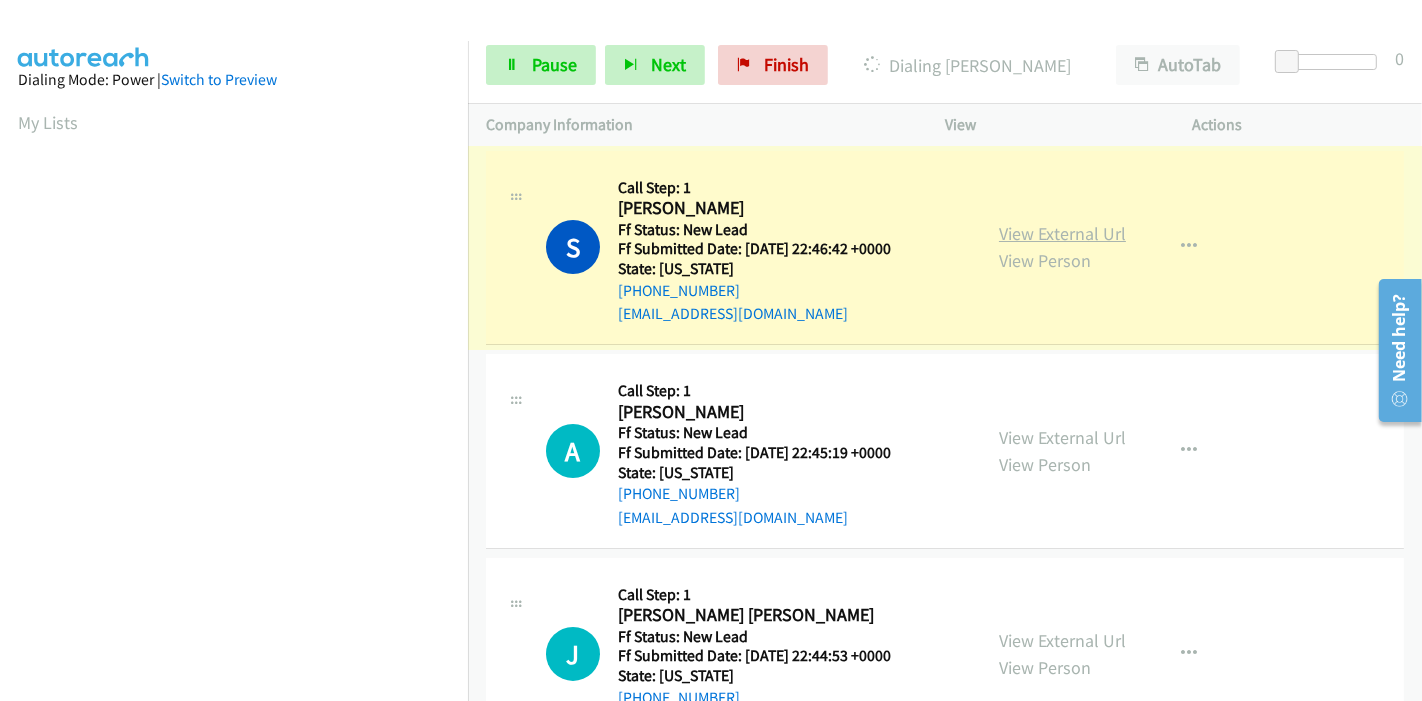 click on "View External Url" at bounding box center [1062, 233] 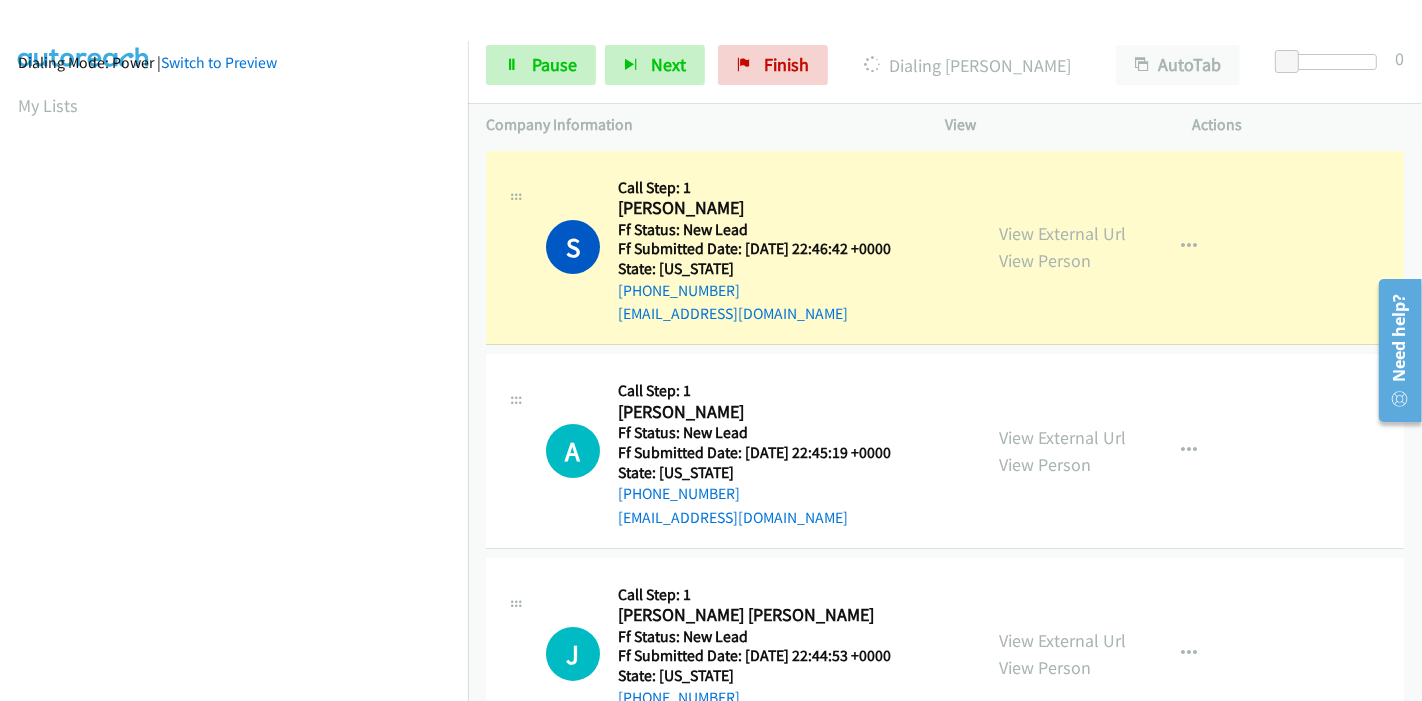 scroll, scrollTop: 17, scrollLeft: 0, axis: vertical 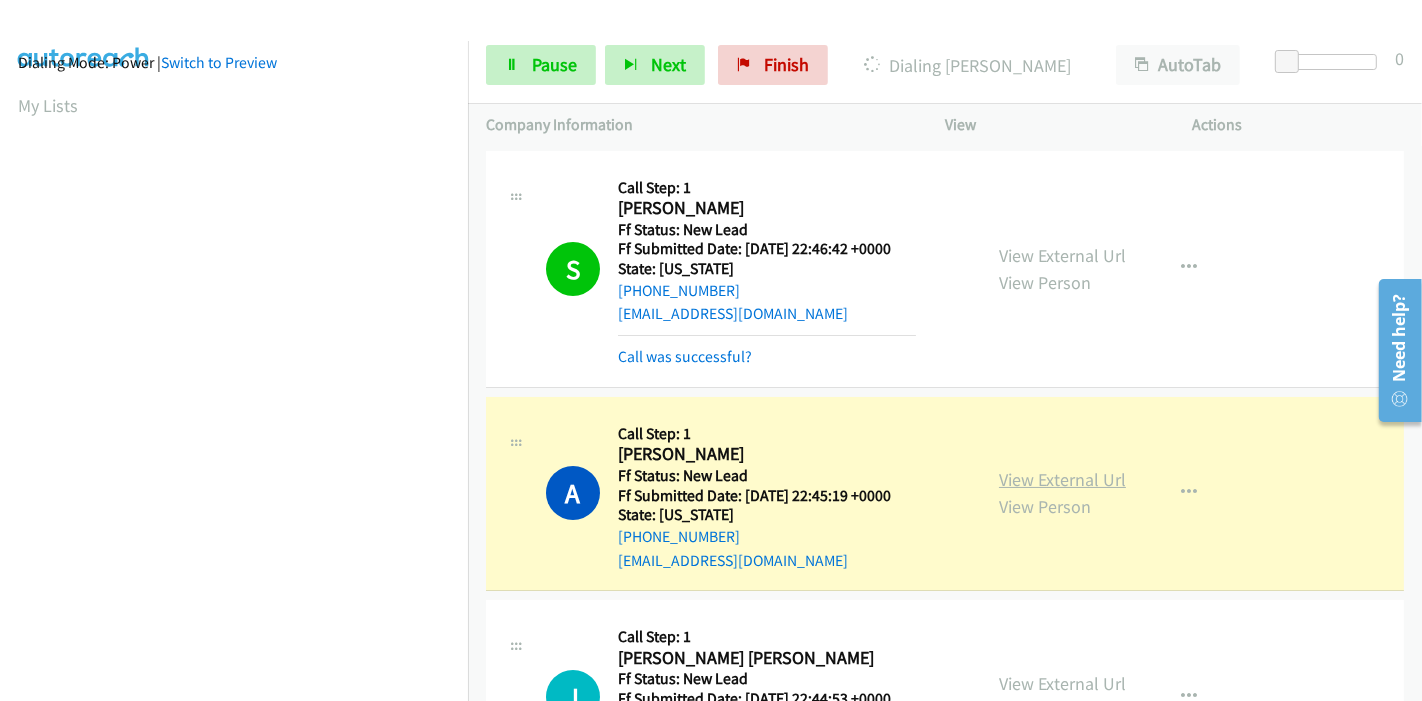 click on "View External Url" at bounding box center [1062, 479] 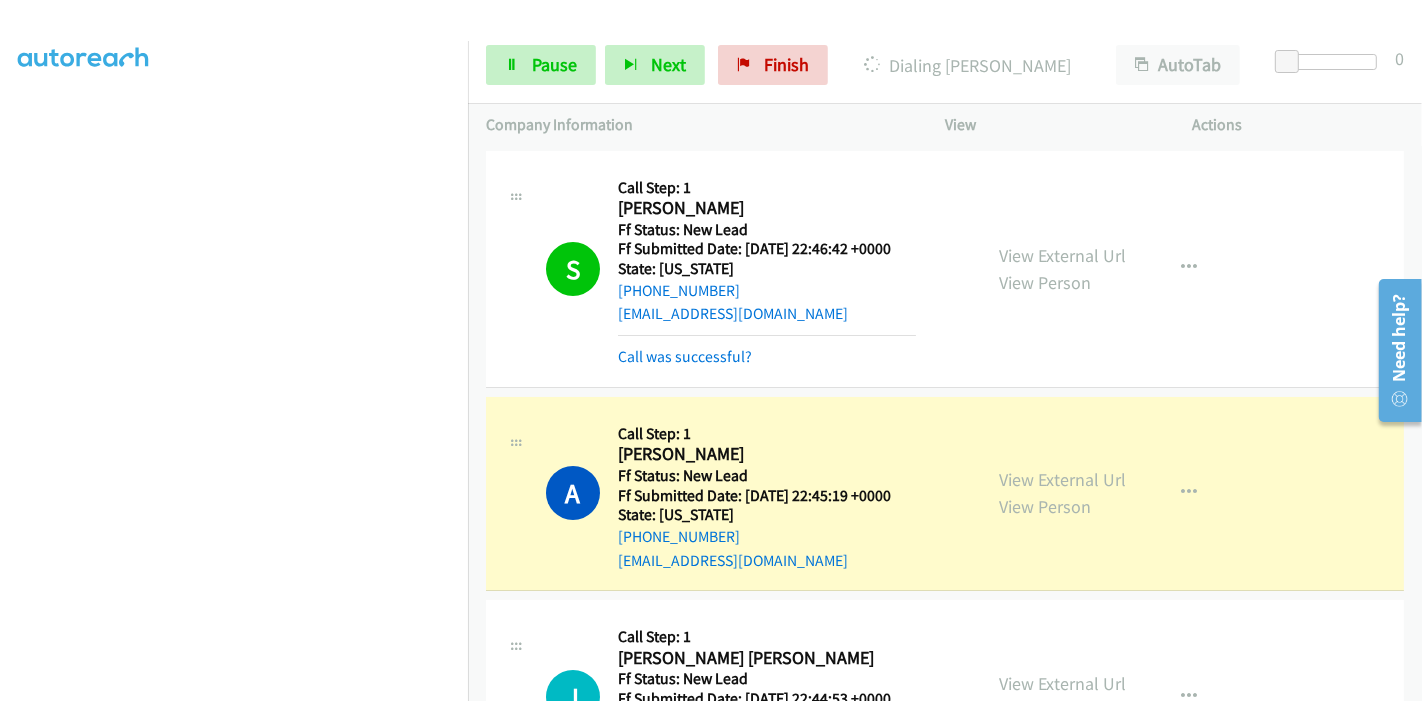 scroll, scrollTop: 0, scrollLeft: 0, axis: both 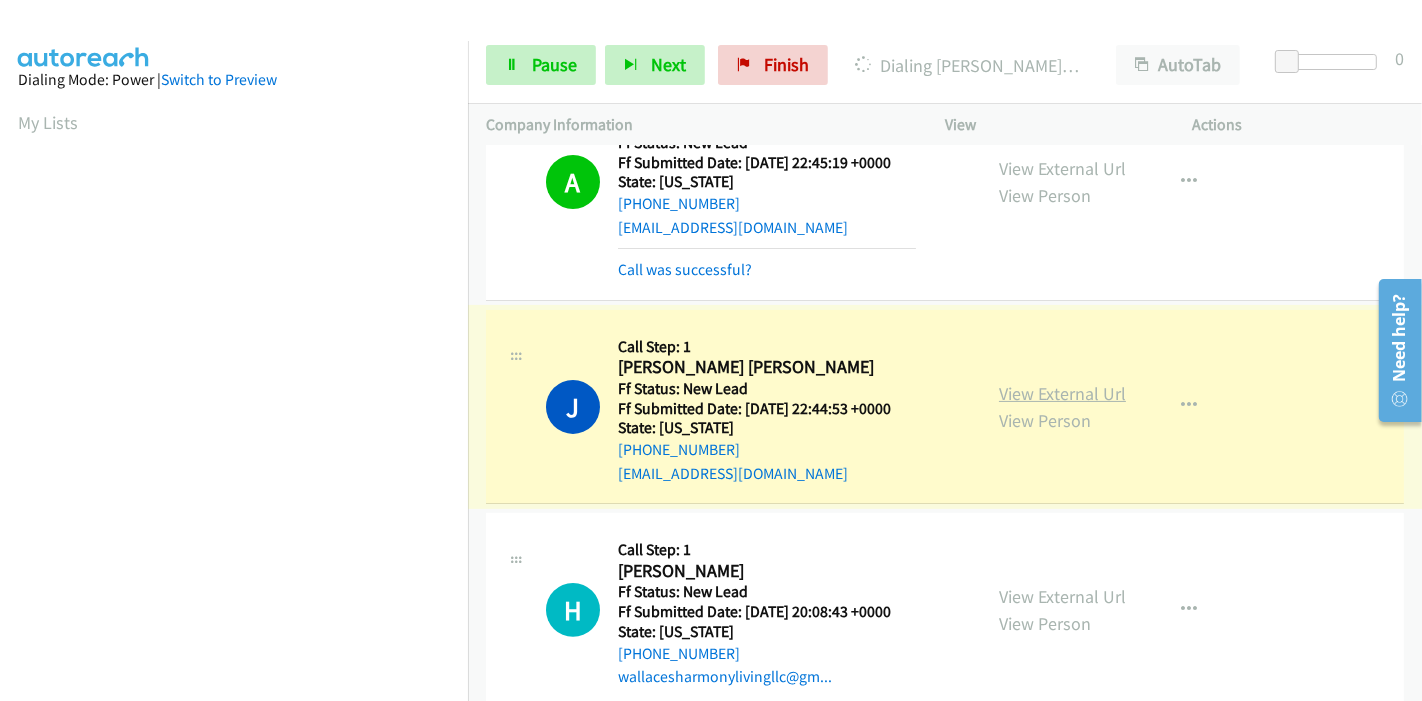 click on "View External Url" at bounding box center [1062, 393] 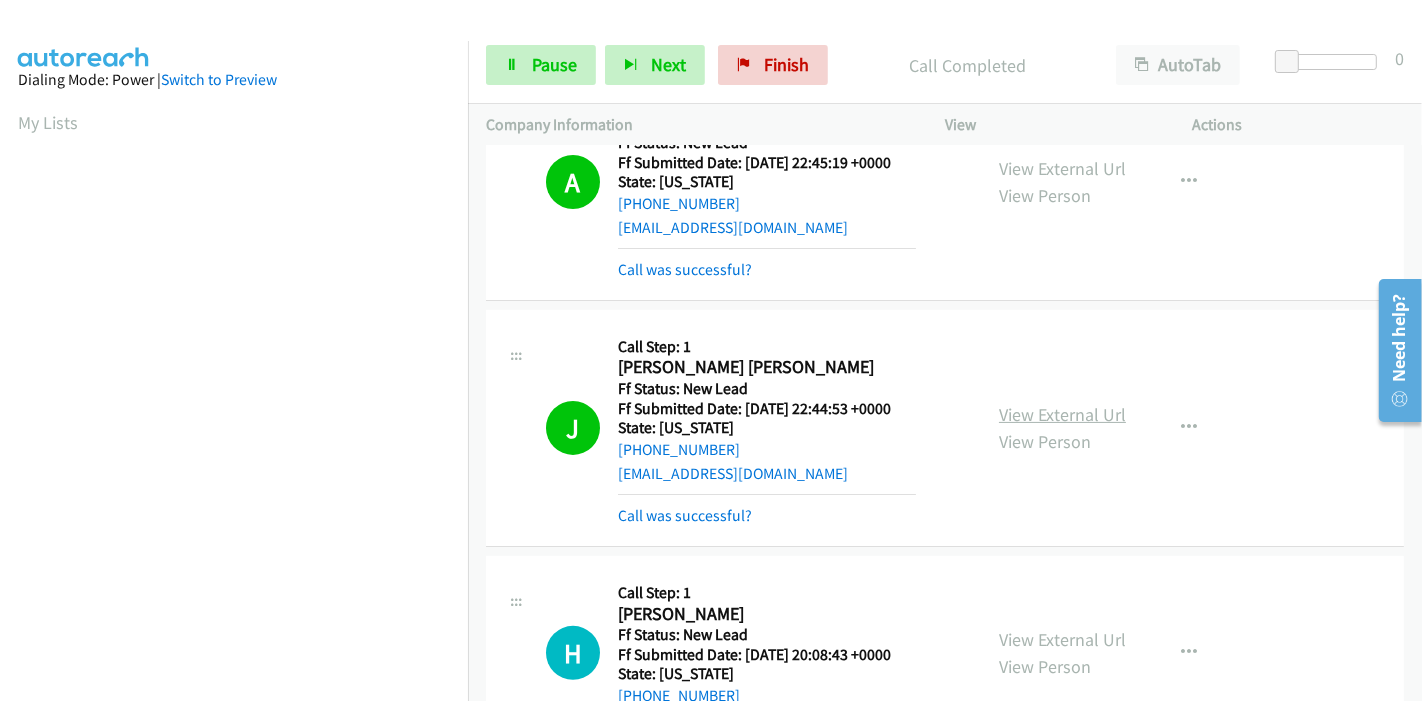 scroll, scrollTop: 422, scrollLeft: 0, axis: vertical 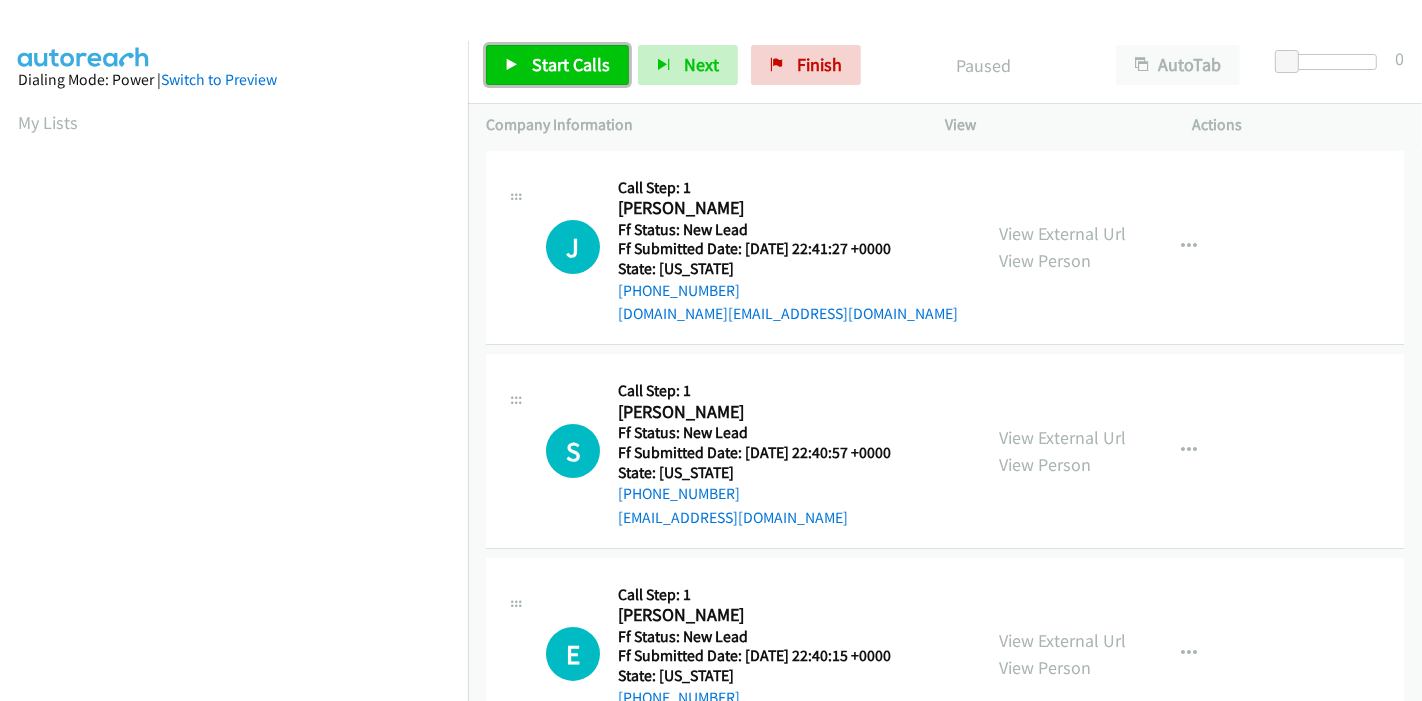 click at bounding box center [512, 66] 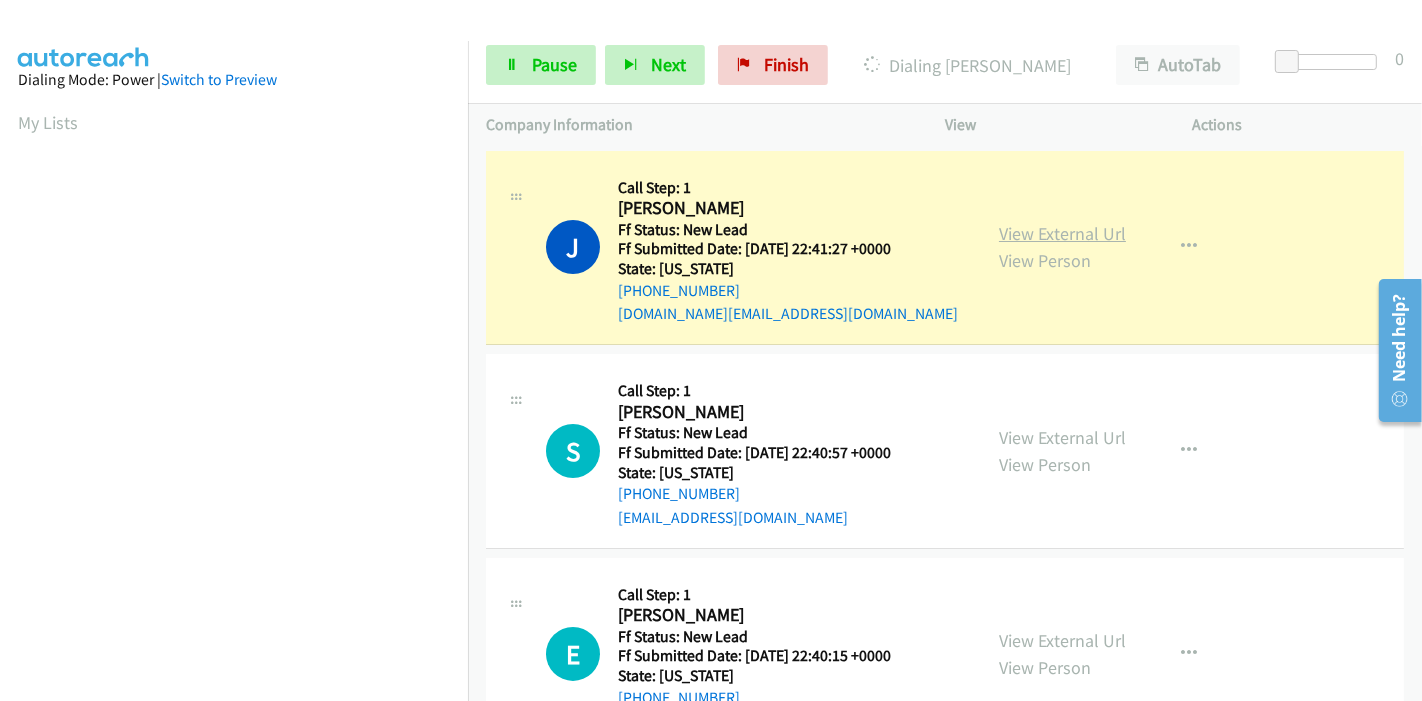 click on "View External Url" at bounding box center [1062, 233] 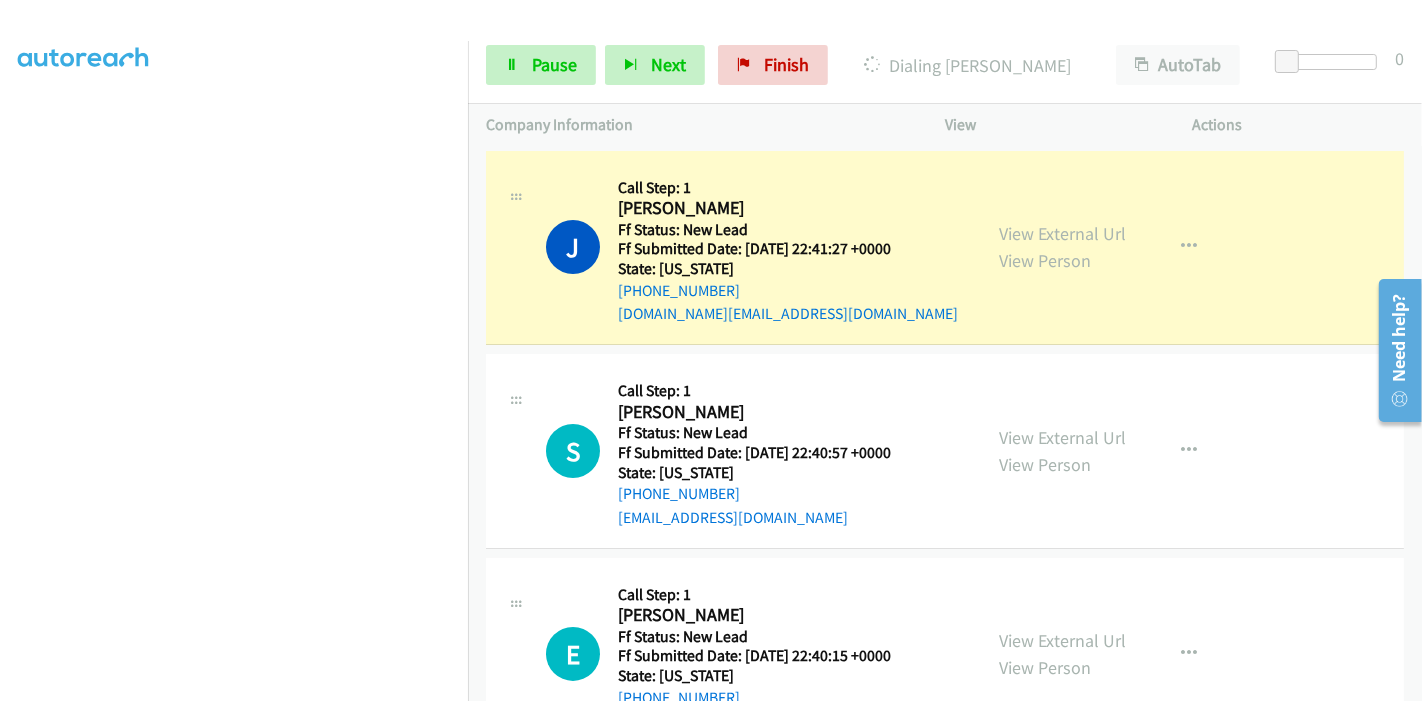 scroll, scrollTop: 0, scrollLeft: 0, axis: both 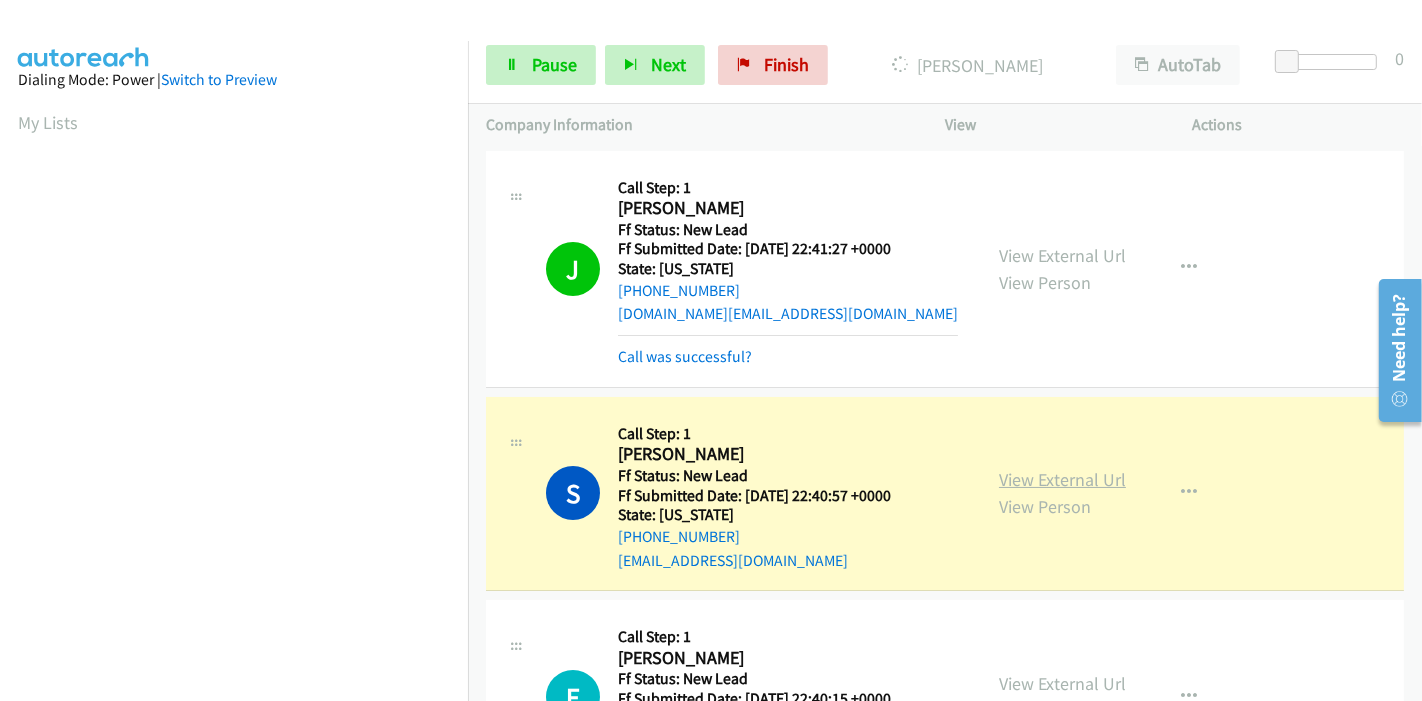 click on "View External Url" at bounding box center (1062, 479) 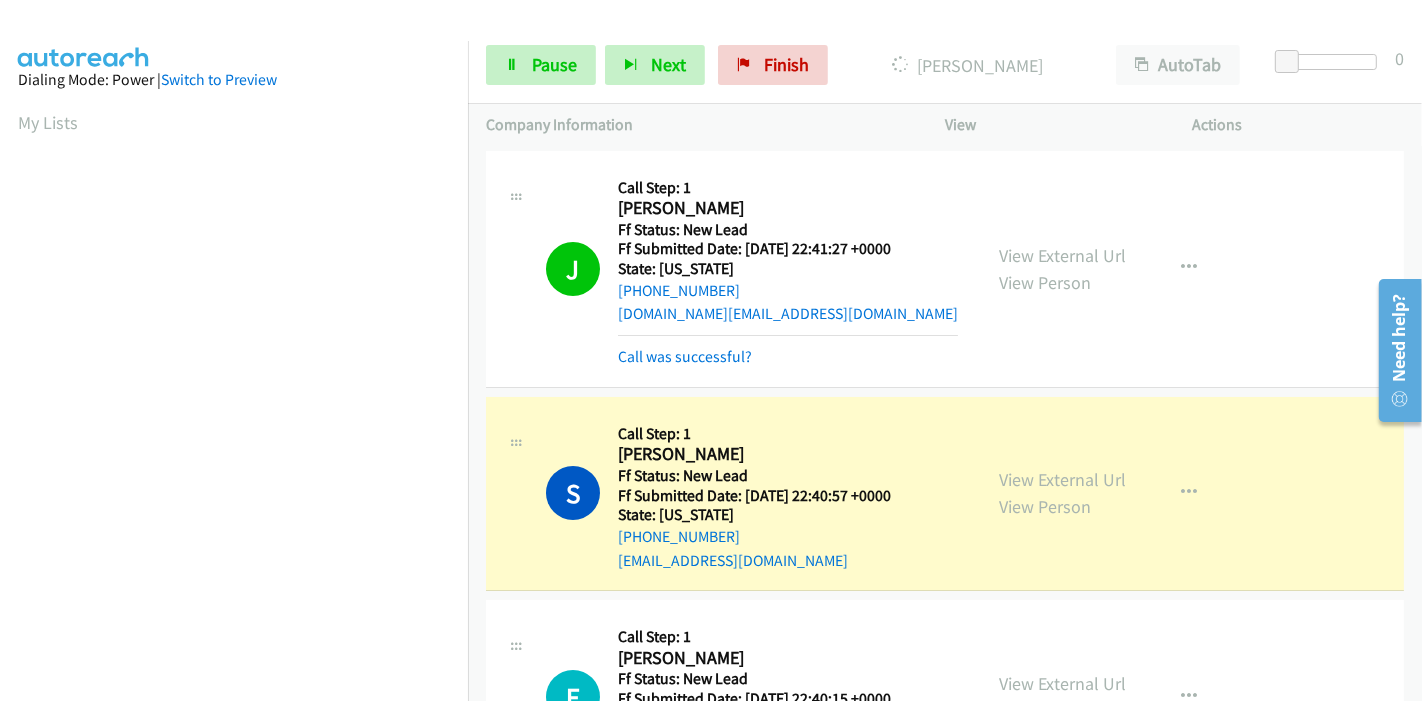 scroll, scrollTop: 422, scrollLeft: 0, axis: vertical 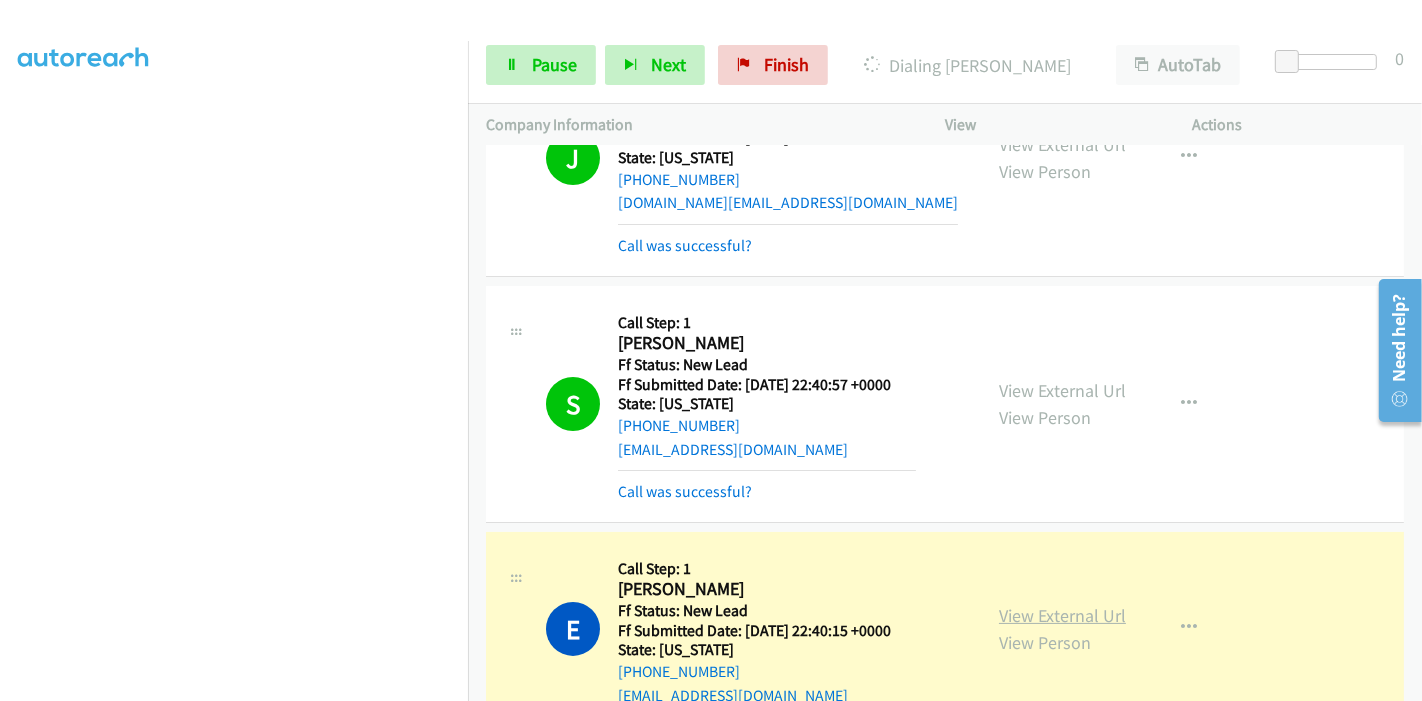 click on "View External Url" at bounding box center (1062, 615) 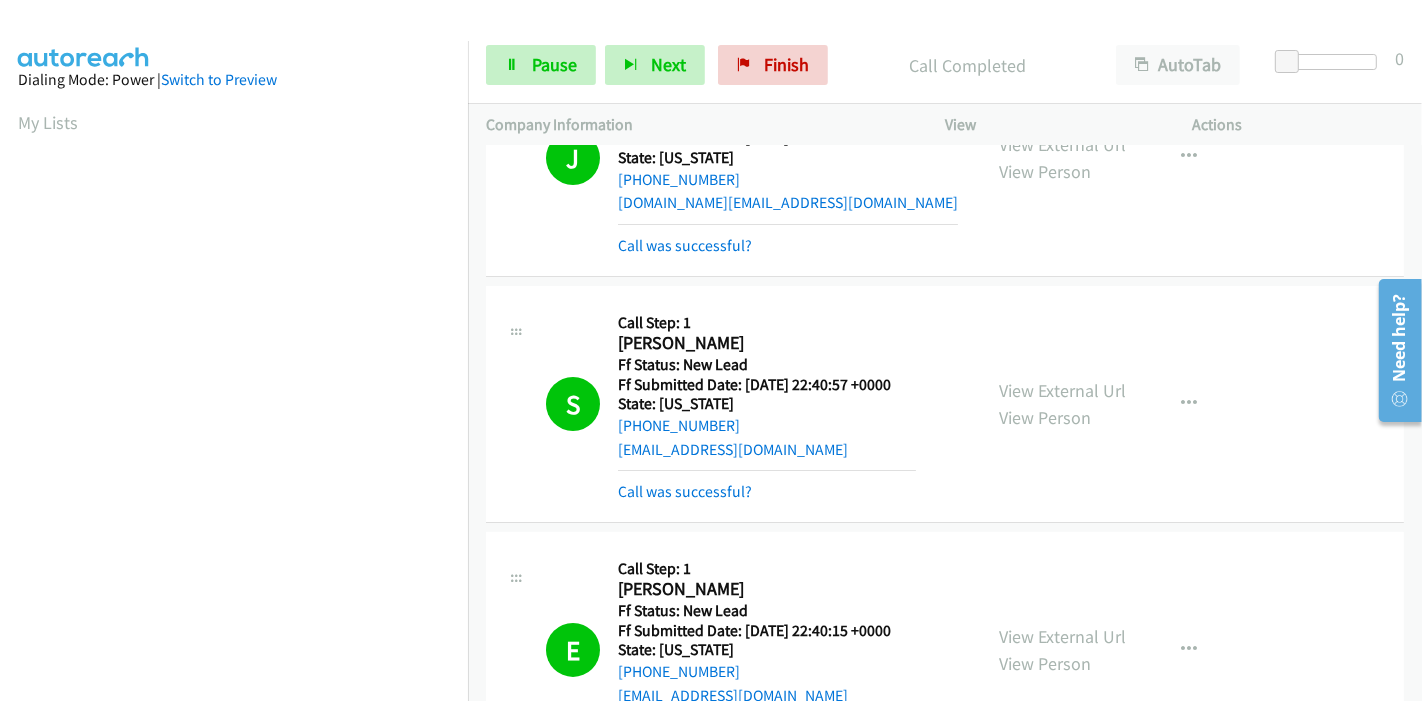 scroll, scrollTop: 422, scrollLeft: 0, axis: vertical 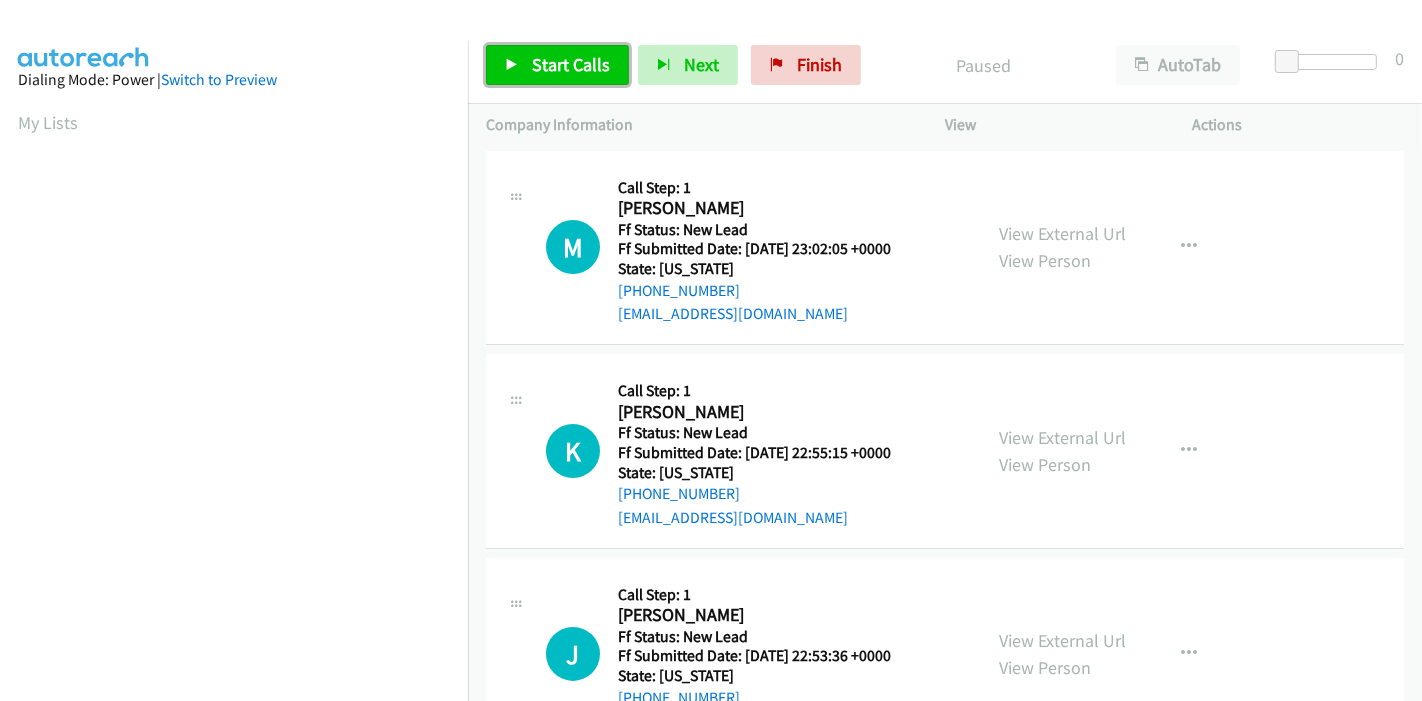 click on "Start Calls" at bounding box center (571, 64) 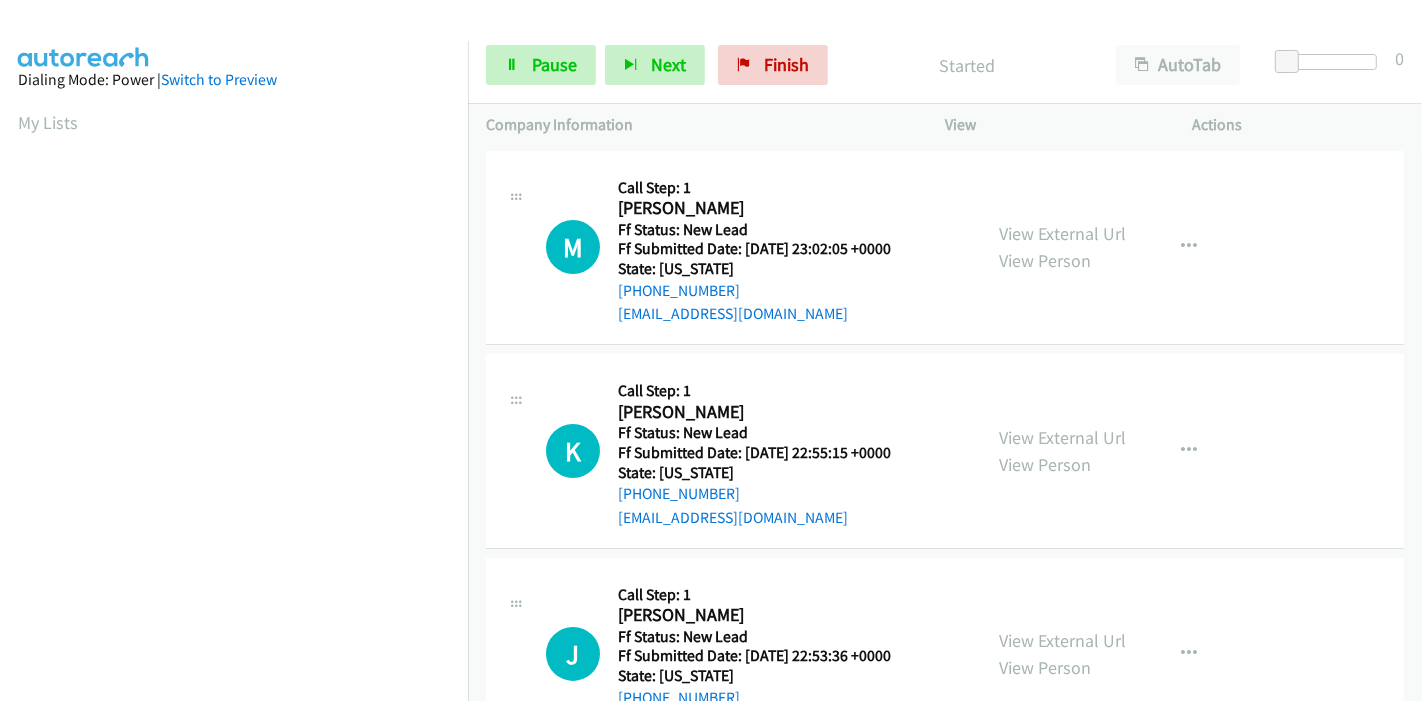 scroll, scrollTop: 0, scrollLeft: 0, axis: both 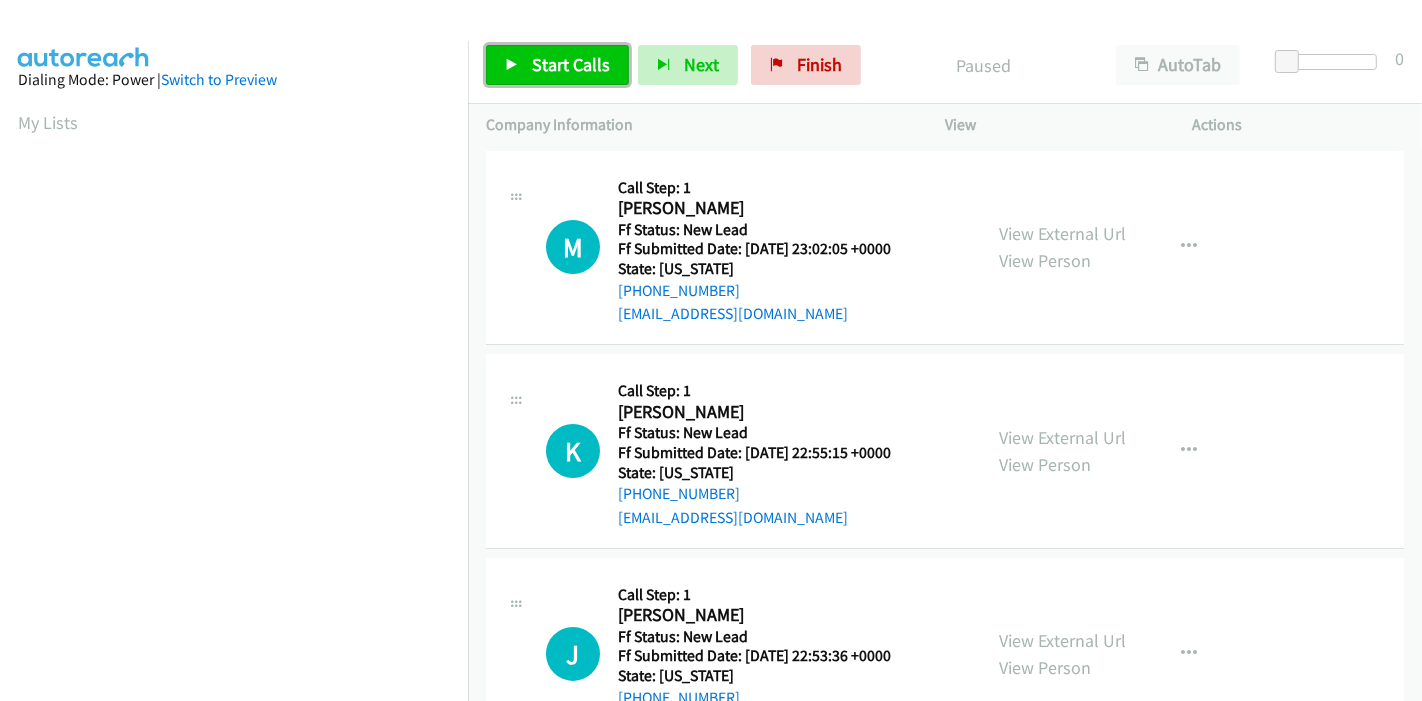 click on "Start Calls" at bounding box center (557, 65) 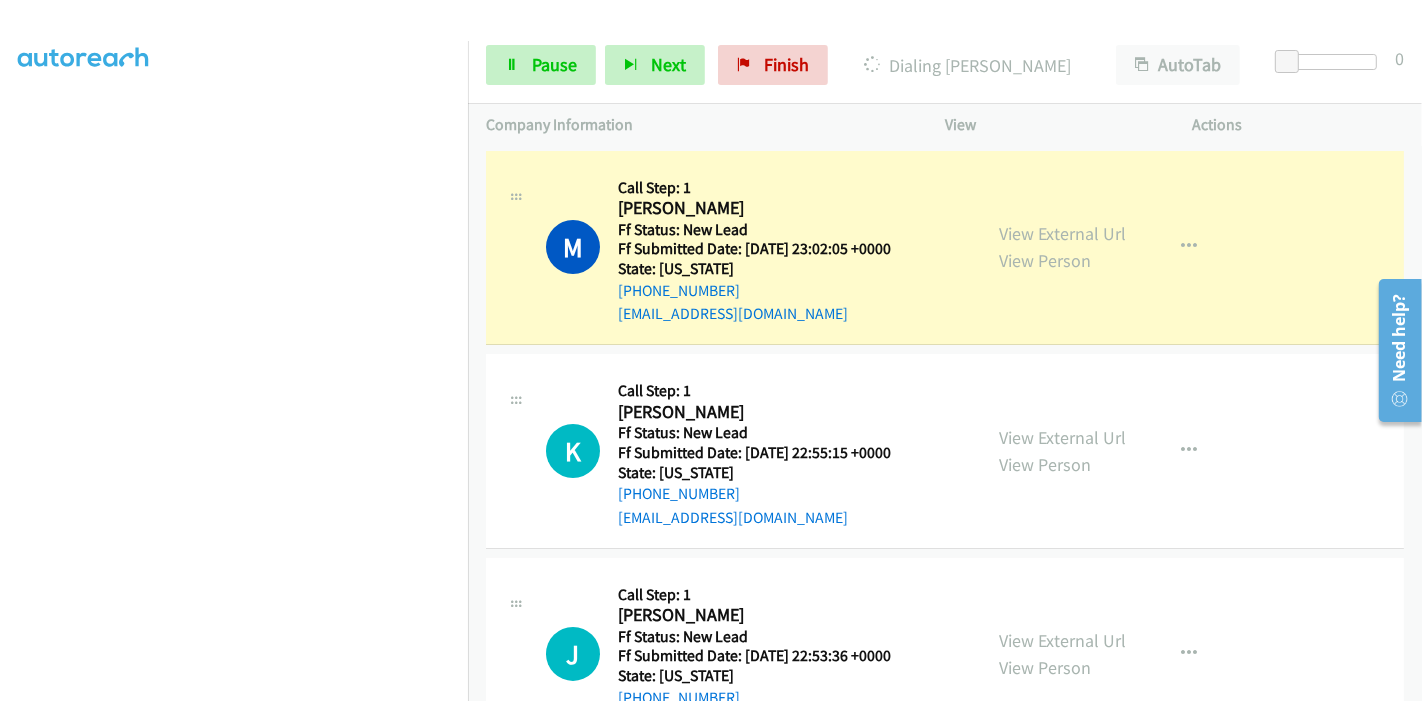 scroll, scrollTop: 0, scrollLeft: 0, axis: both 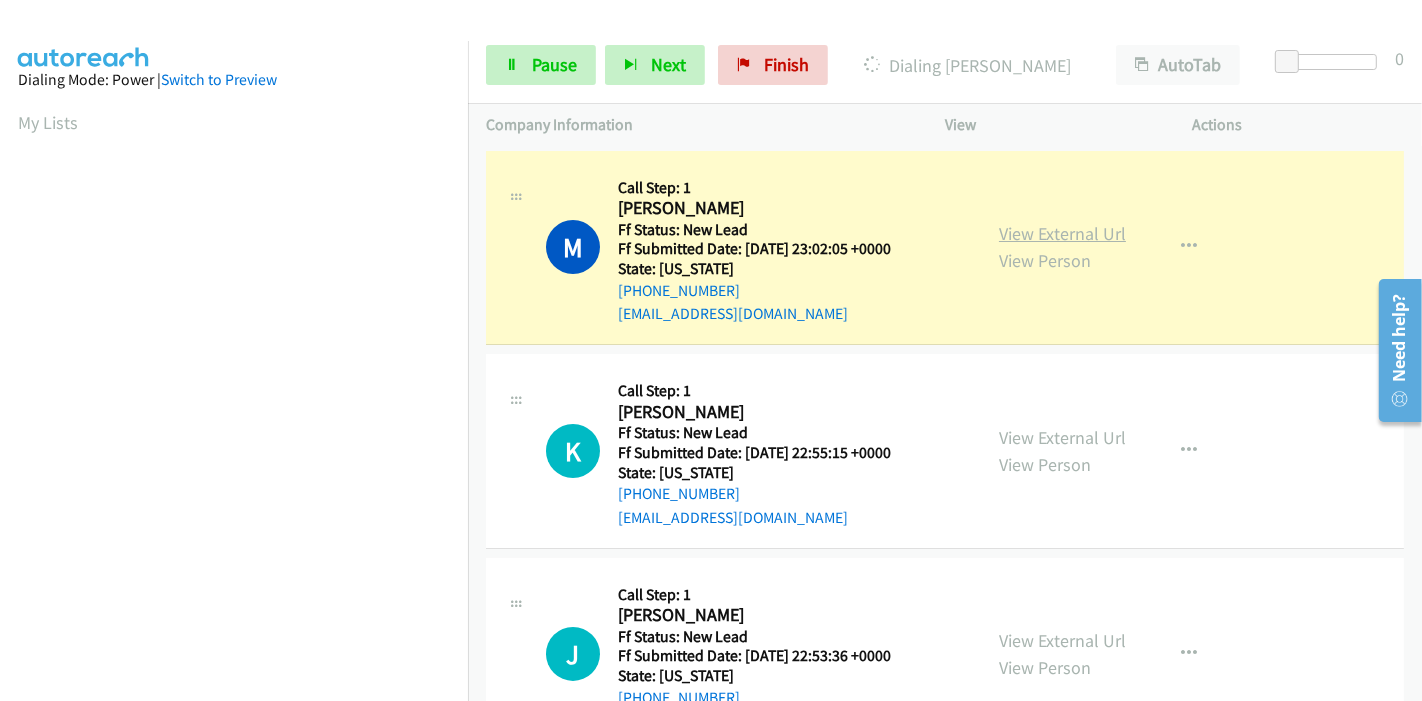 click on "View External Url" at bounding box center [1062, 233] 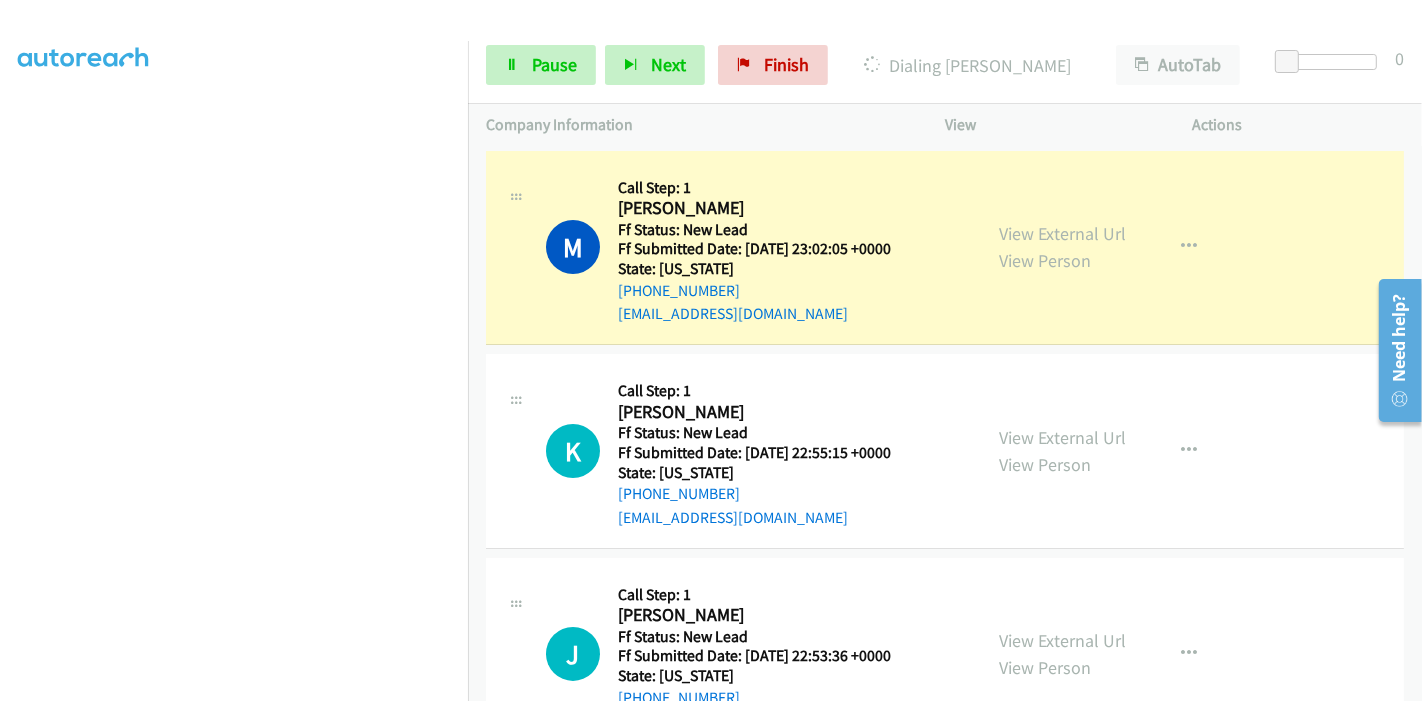 scroll, scrollTop: 0, scrollLeft: 0, axis: both 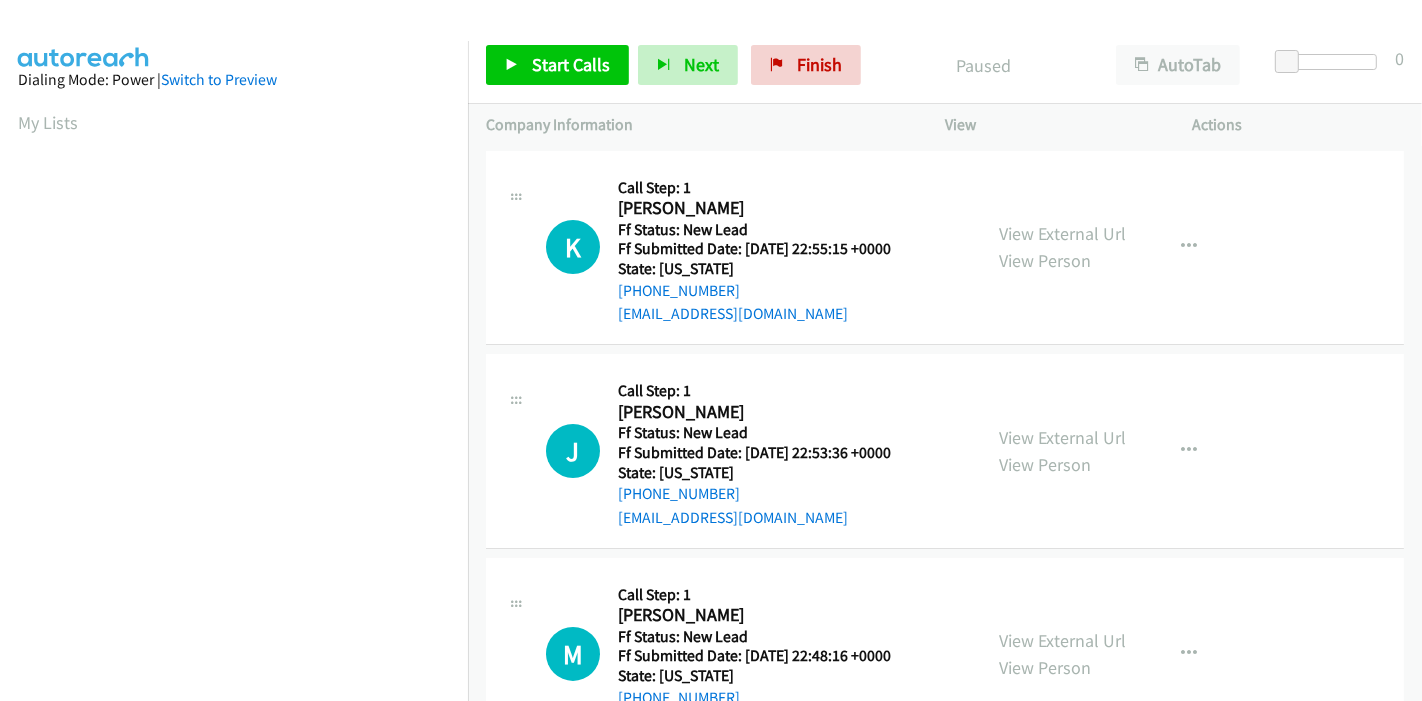 click on "Start Calls
Pause
Next
Finish
Paused
AutoTab
AutoTab
0" at bounding box center [945, 65] 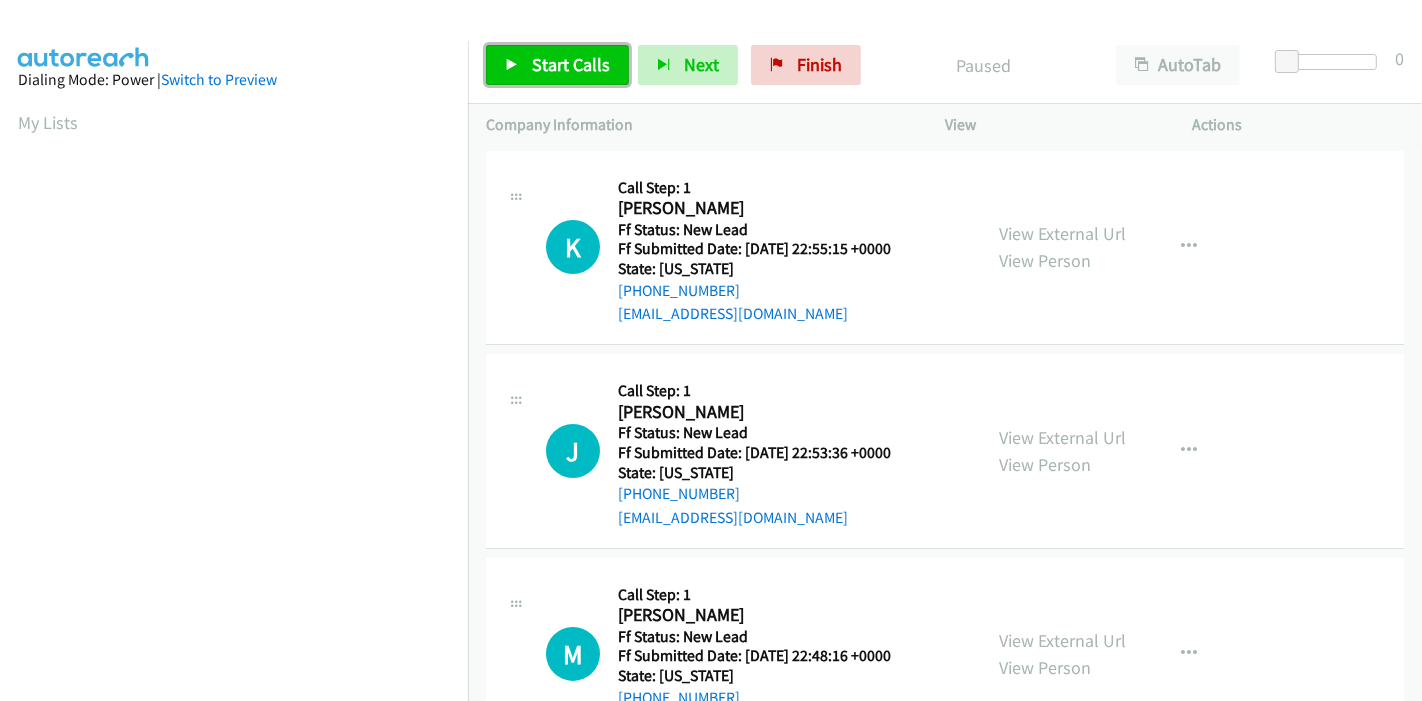 click on "Start Calls" at bounding box center [557, 65] 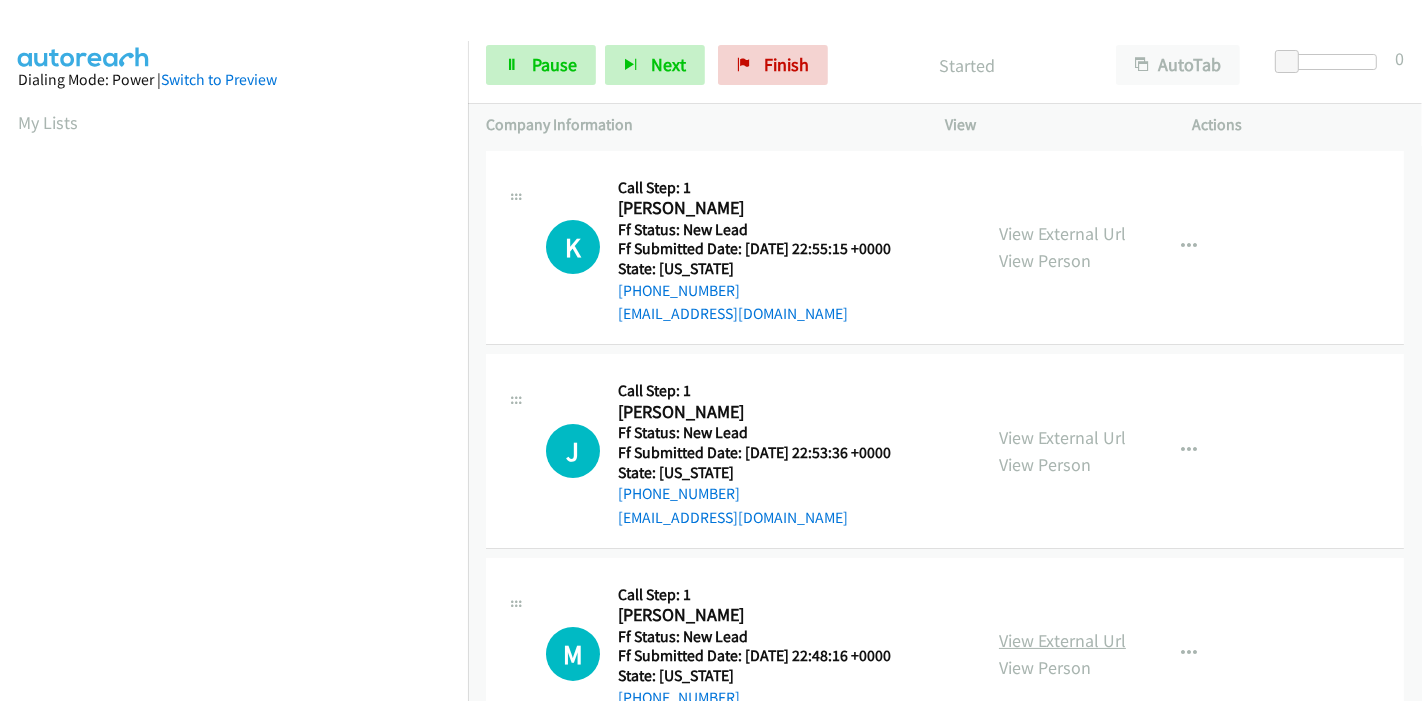 scroll, scrollTop: 0, scrollLeft: 0, axis: both 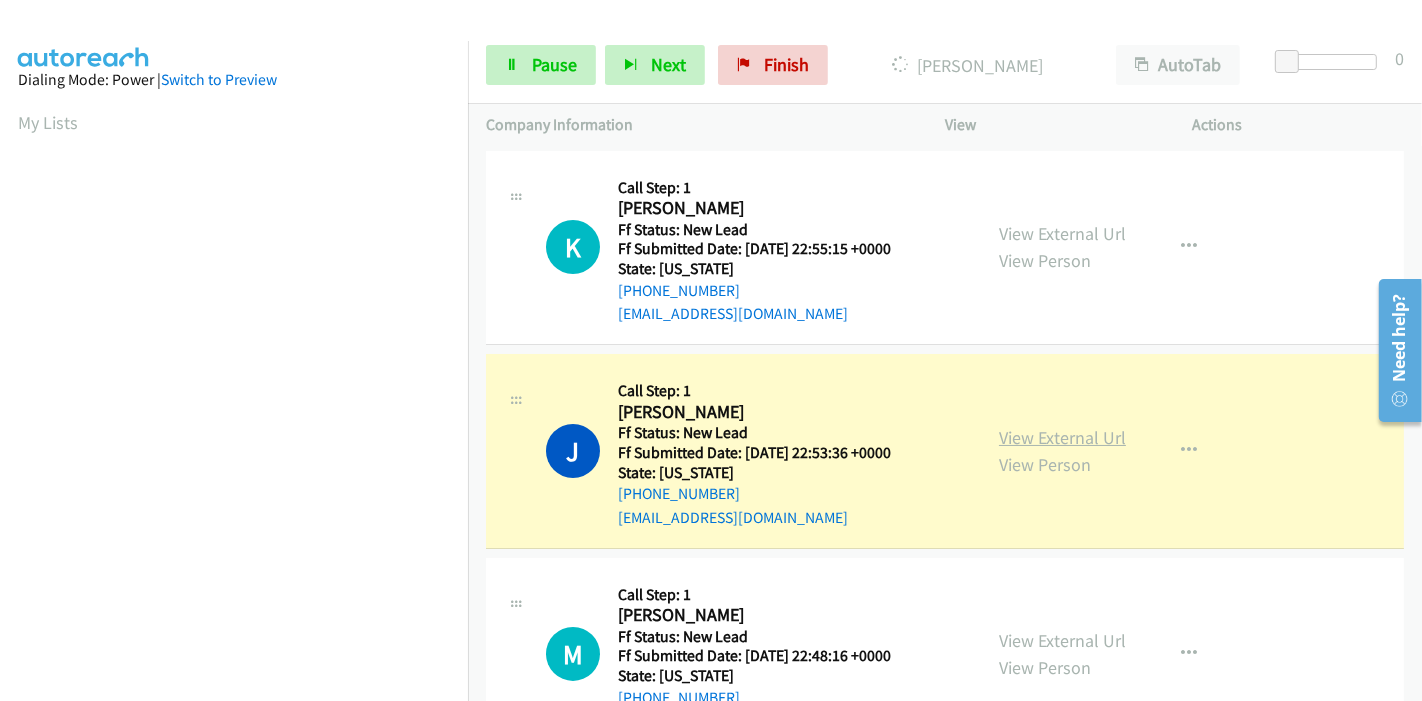 click on "View External Url" at bounding box center (1062, 437) 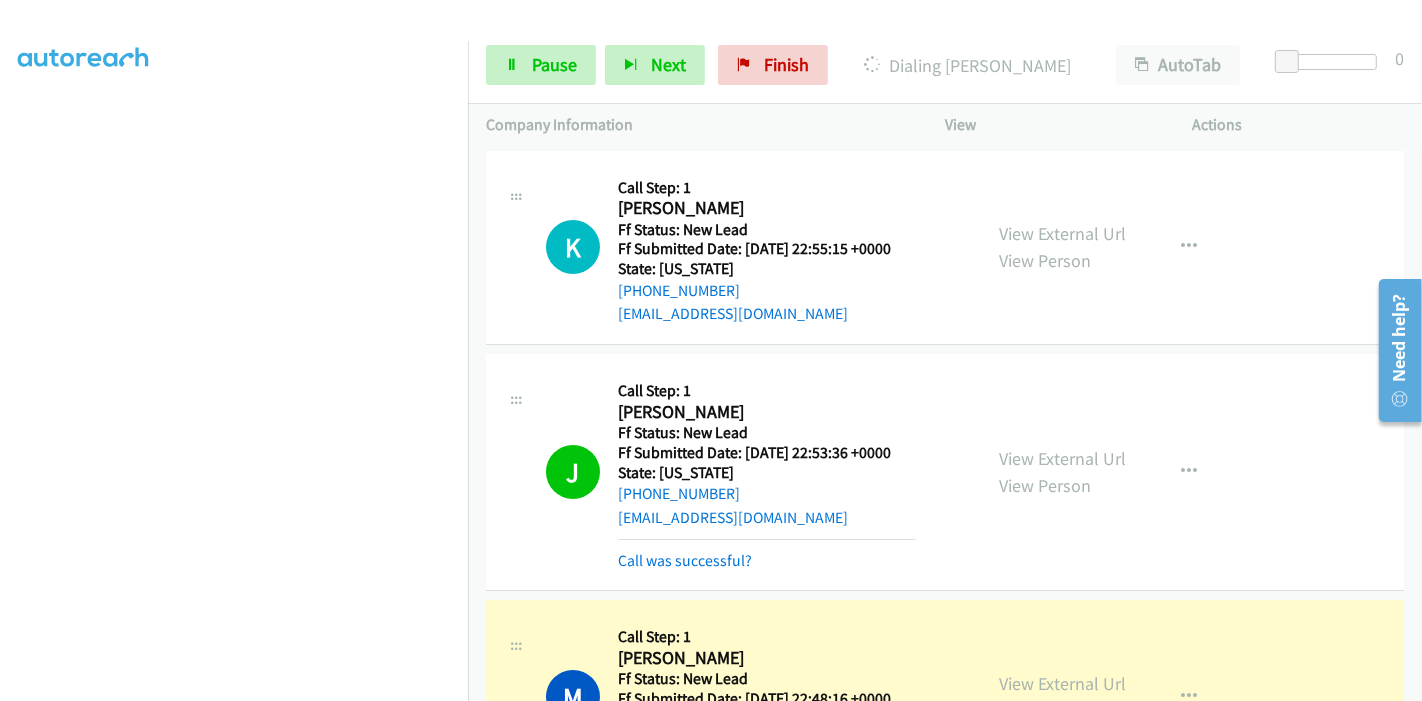 scroll, scrollTop: 0, scrollLeft: 0, axis: both 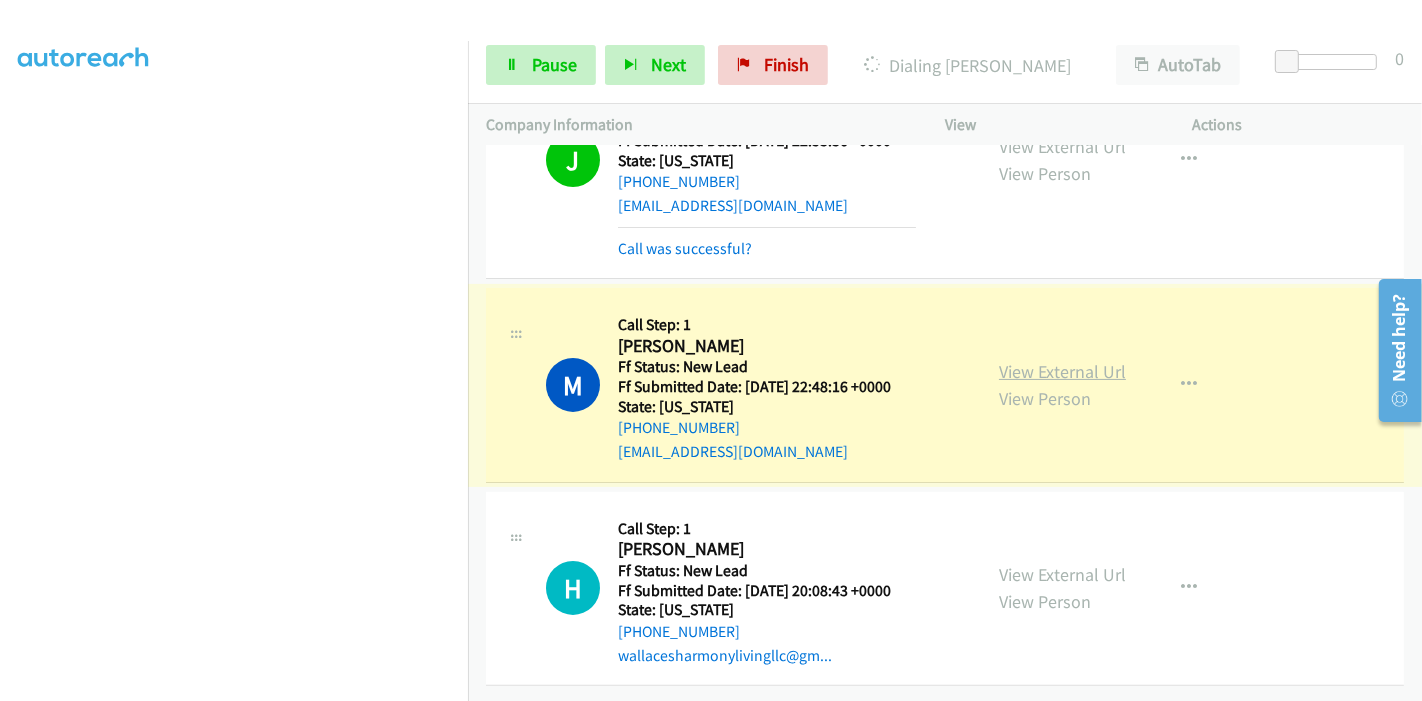 click on "View External Url" at bounding box center (1062, 371) 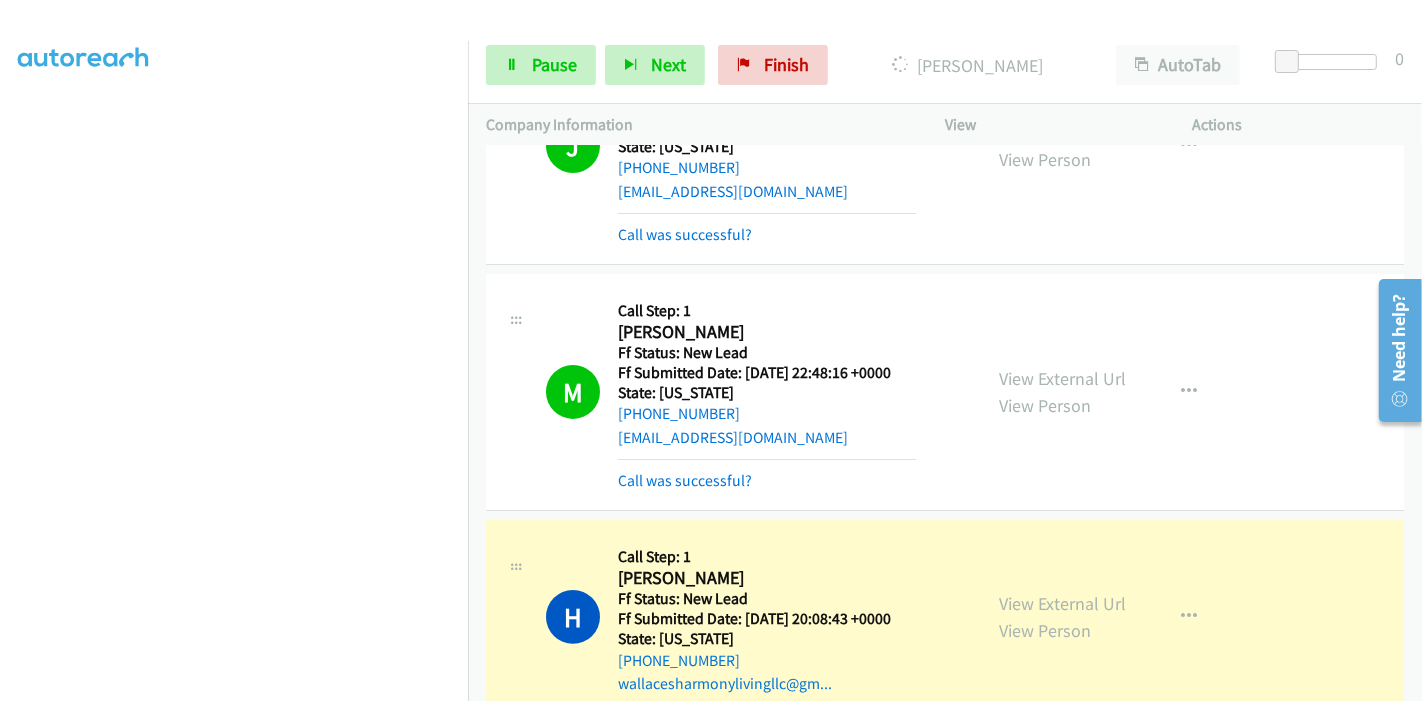 scroll, scrollTop: 200, scrollLeft: 0, axis: vertical 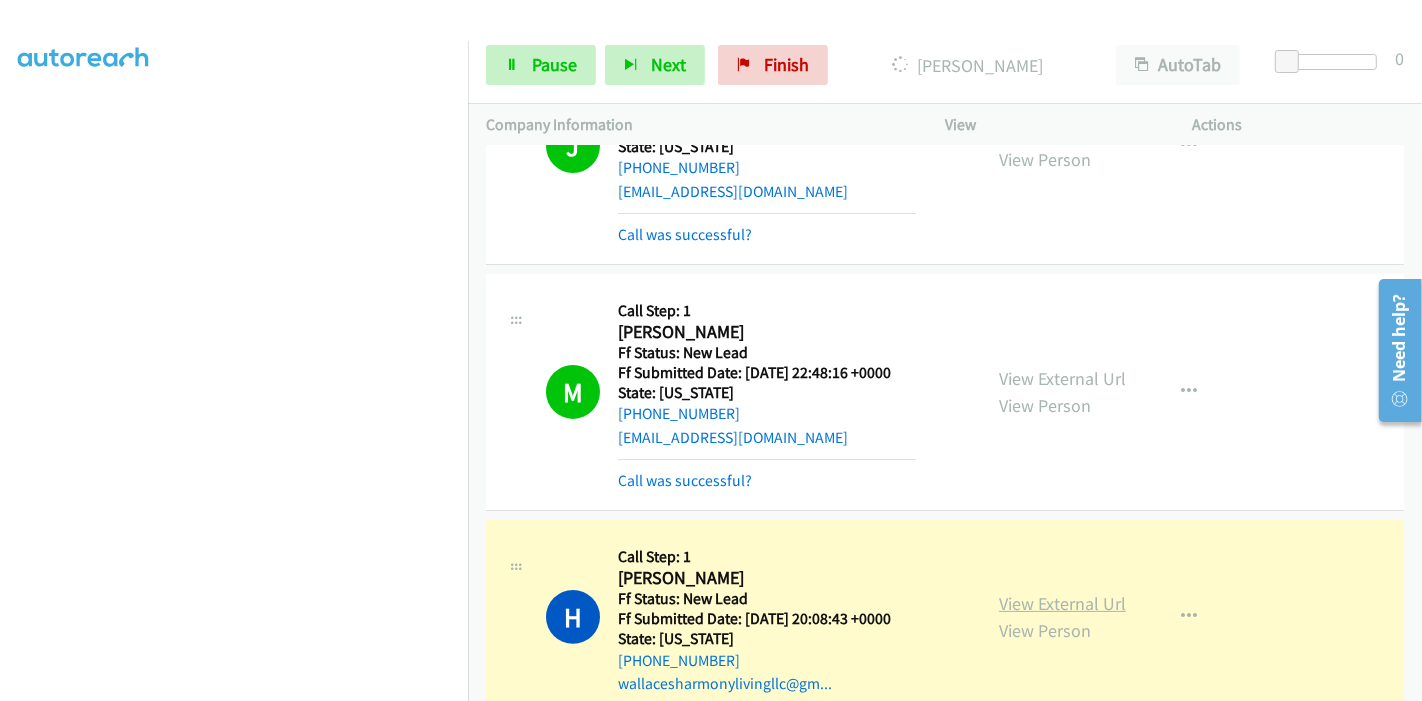 click on "View External Url" at bounding box center [1062, 603] 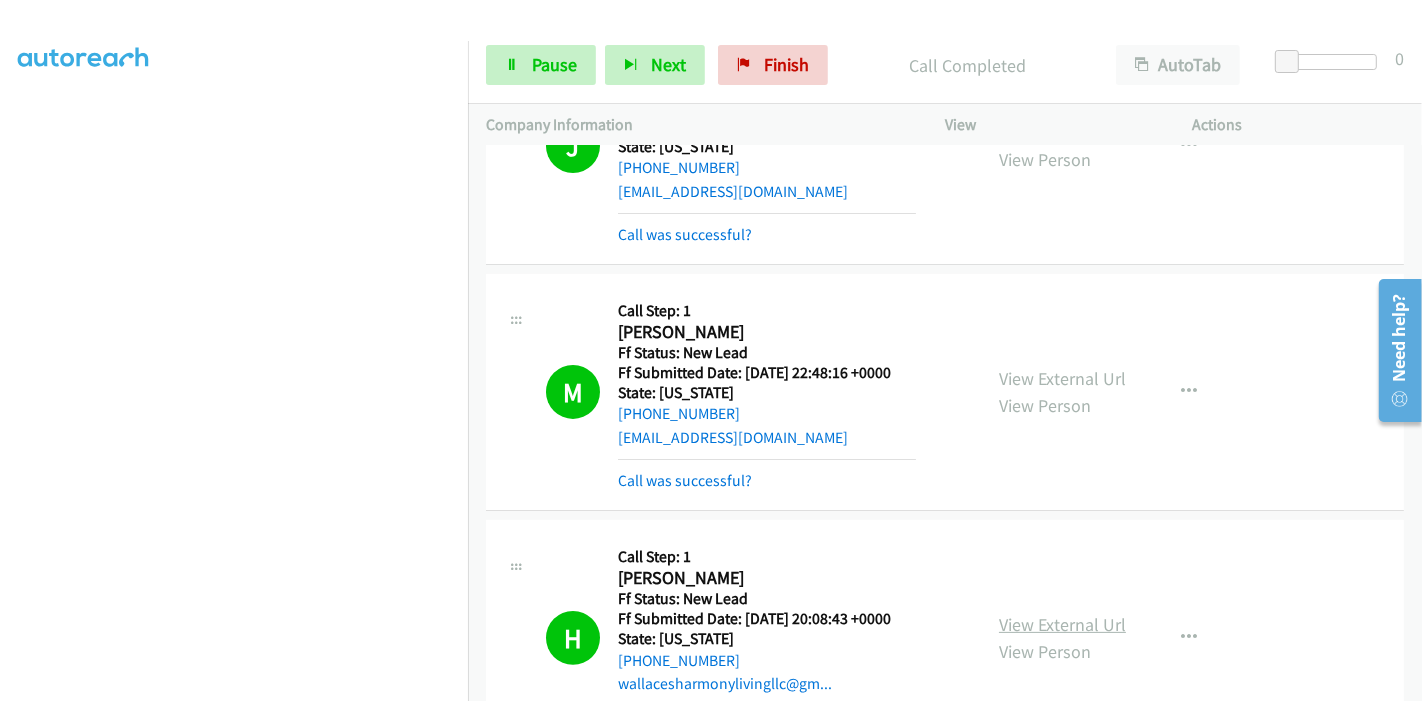 scroll, scrollTop: 422, scrollLeft: 0, axis: vertical 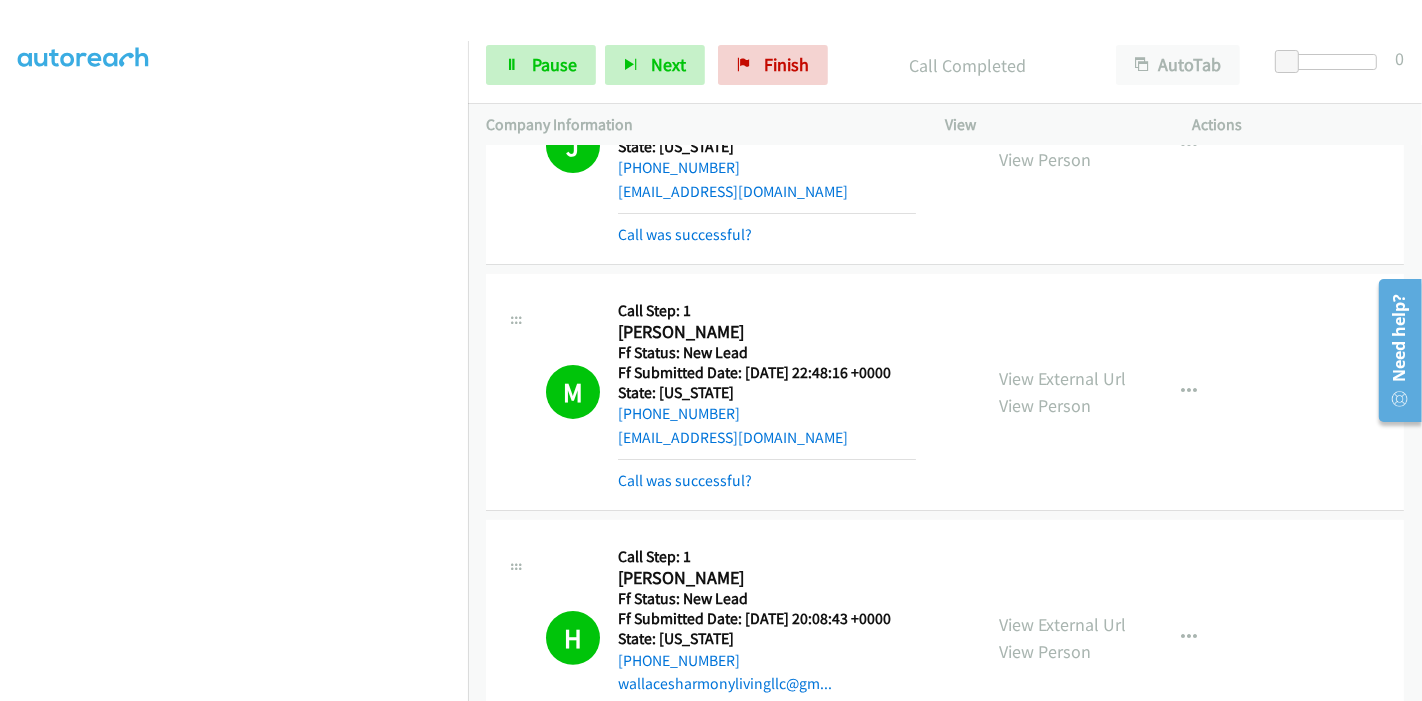 click on "Start Calls
Pause
Next
Finish
Call Completed
AutoTab
AutoTab
0" at bounding box center (945, 65) 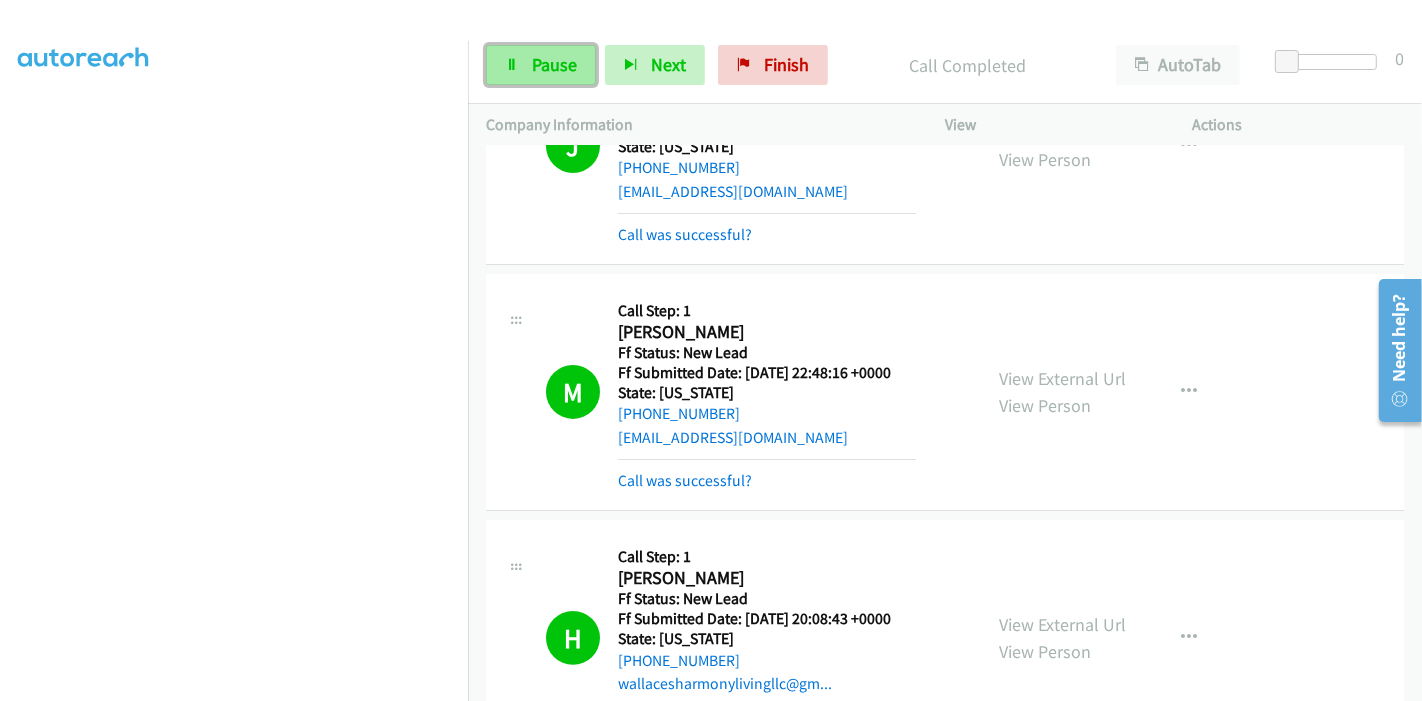 click on "Pause" at bounding box center [554, 64] 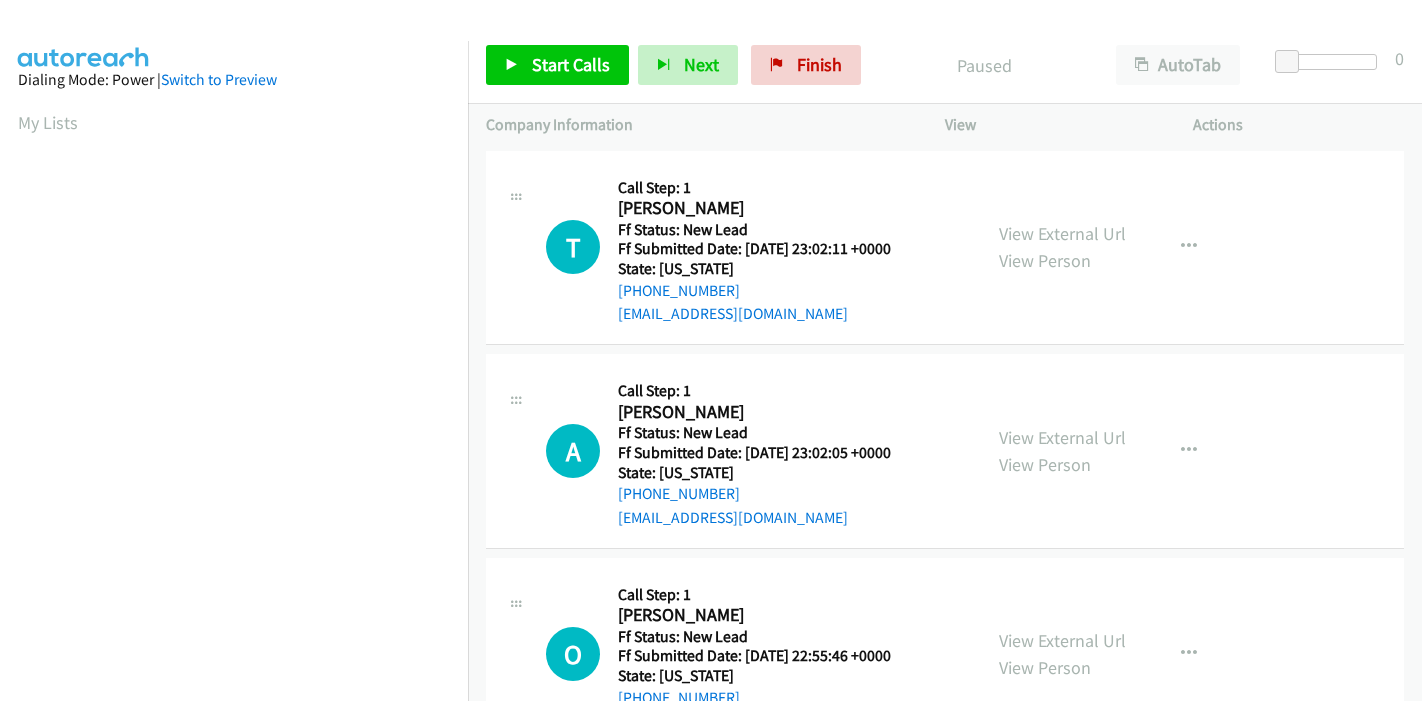 scroll, scrollTop: 0, scrollLeft: 0, axis: both 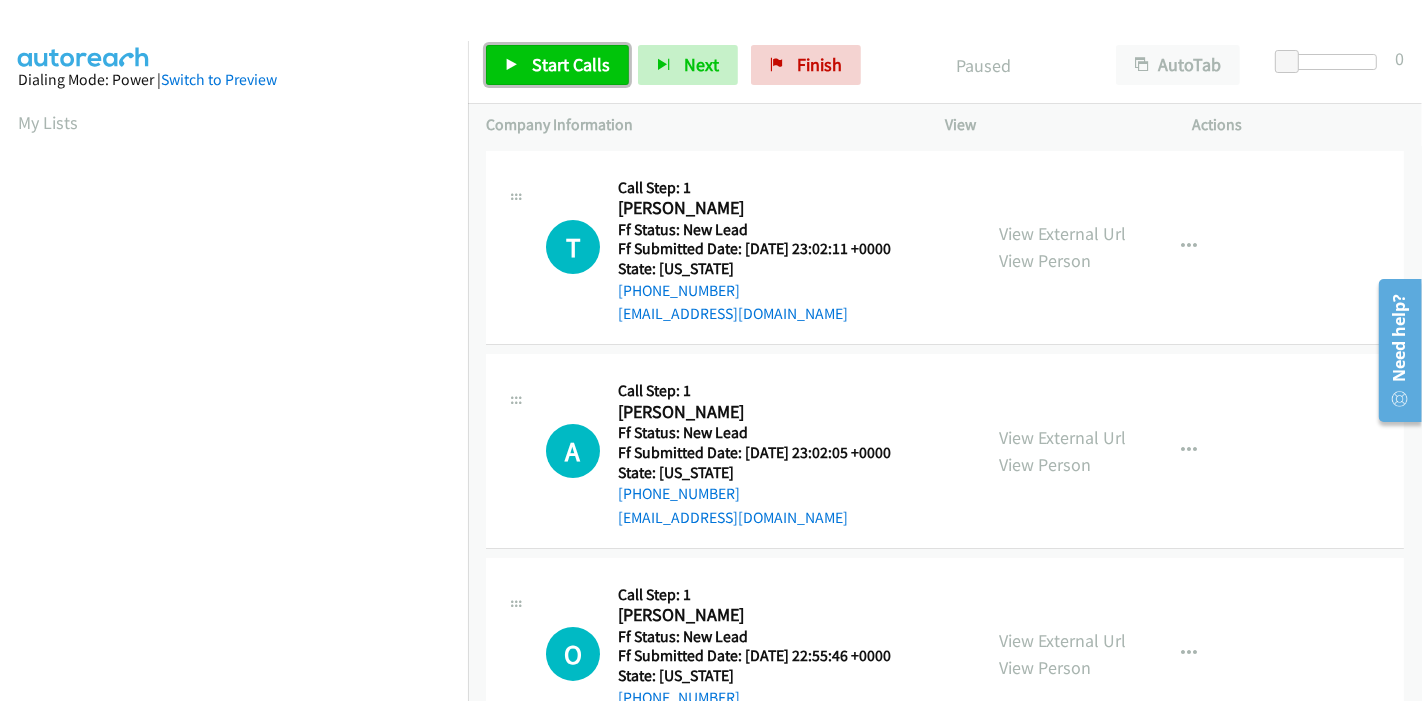 click on "Start Calls" at bounding box center (571, 64) 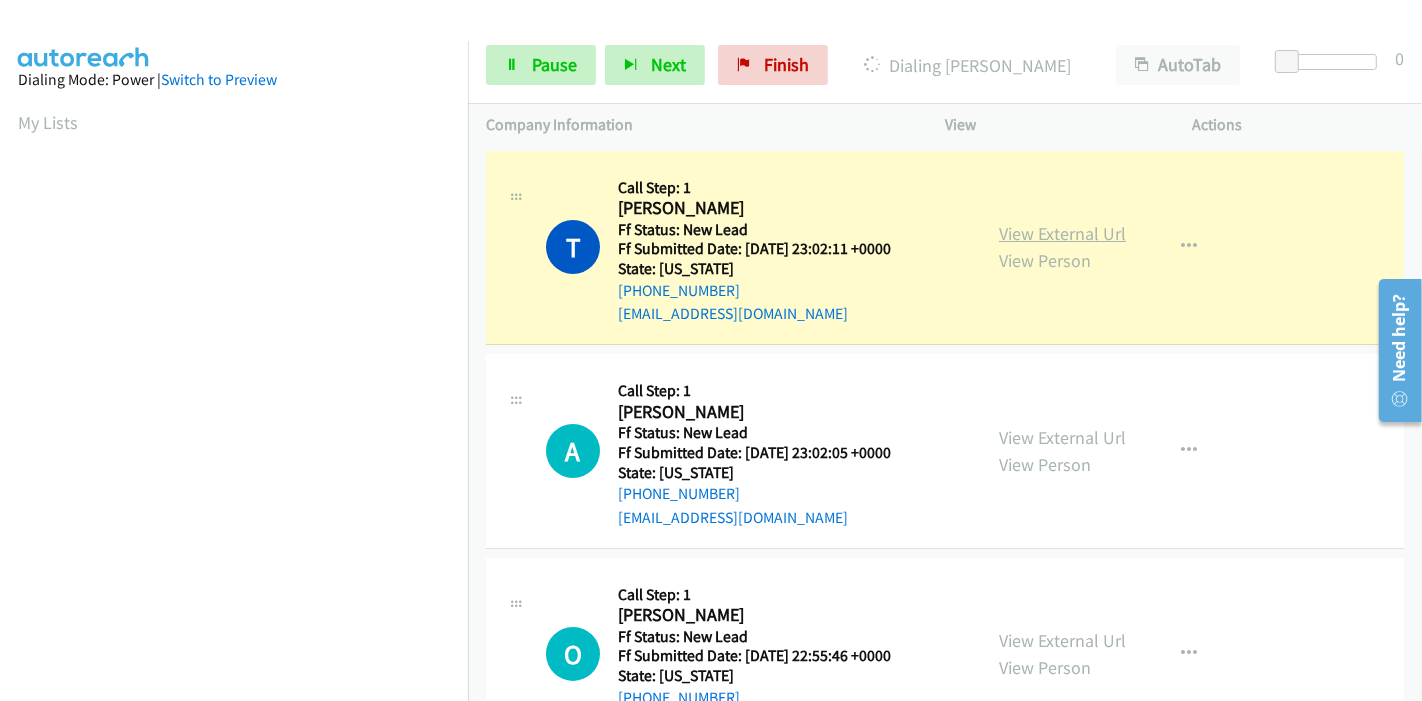 click on "View External Url" at bounding box center (1062, 233) 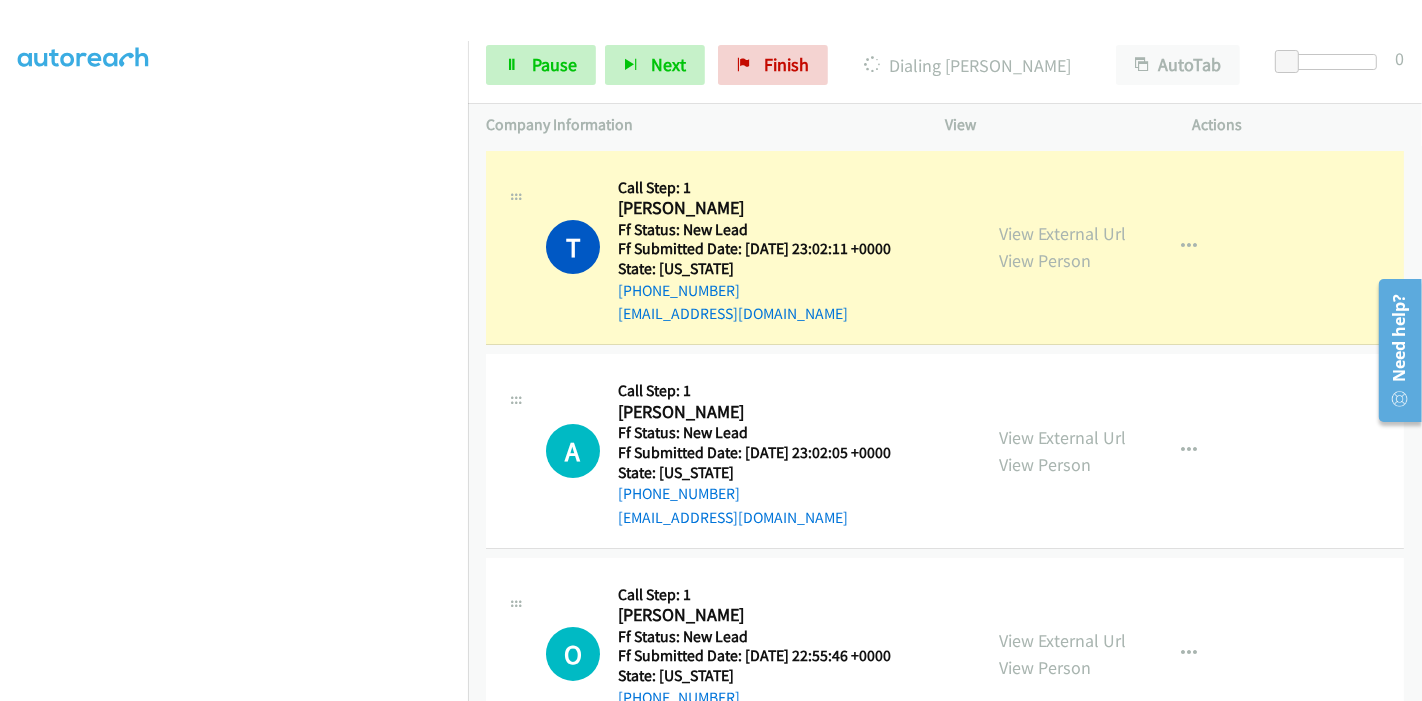 scroll, scrollTop: 0, scrollLeft: 0, axis: both 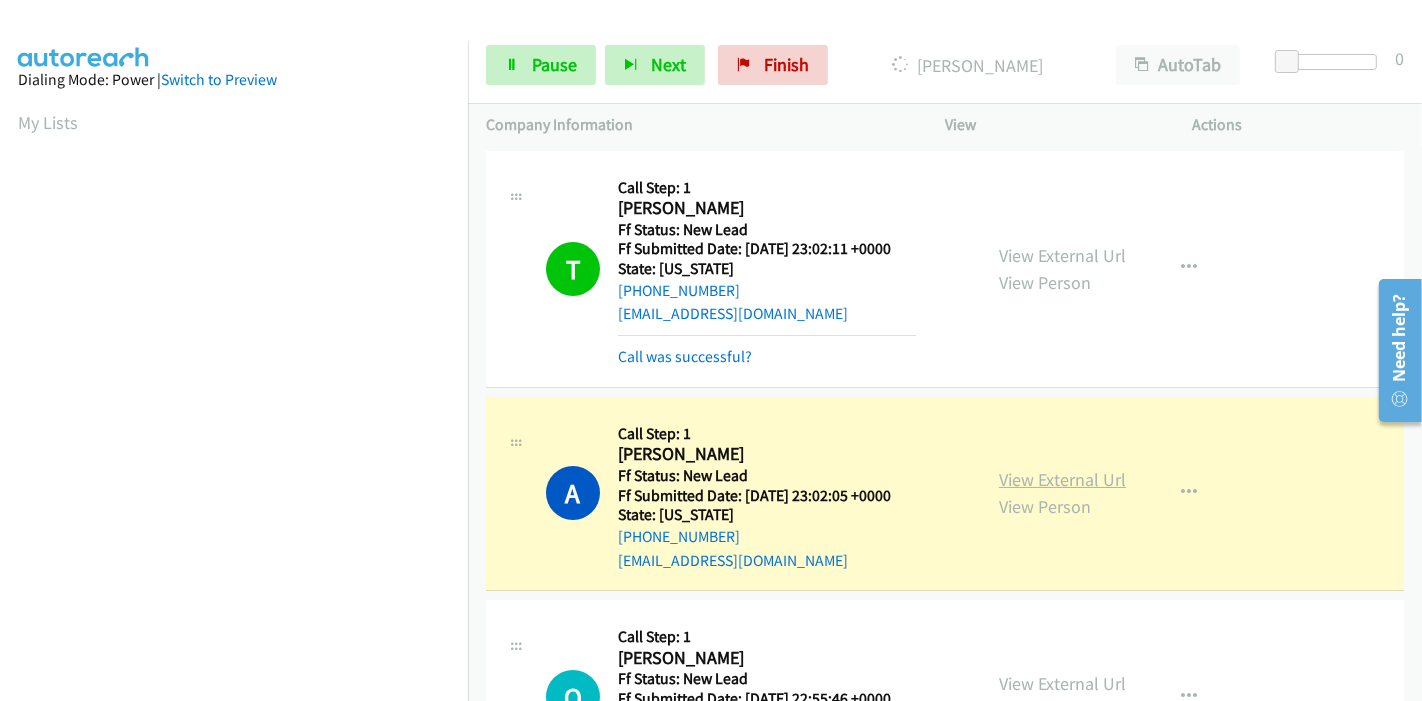 click on "View External Url" at bounding box center (1062, 479) 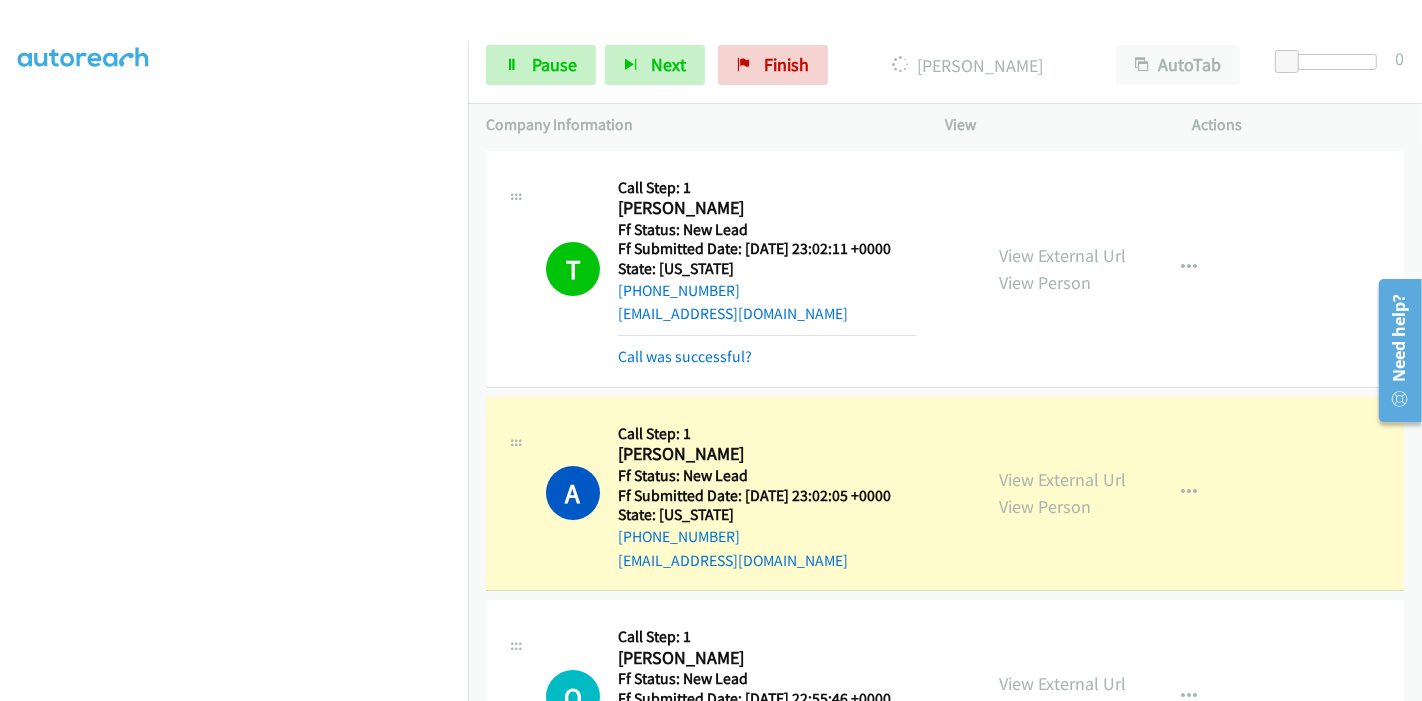 scroll, scrollTop: 0, scrollLeft: 0, axis: both 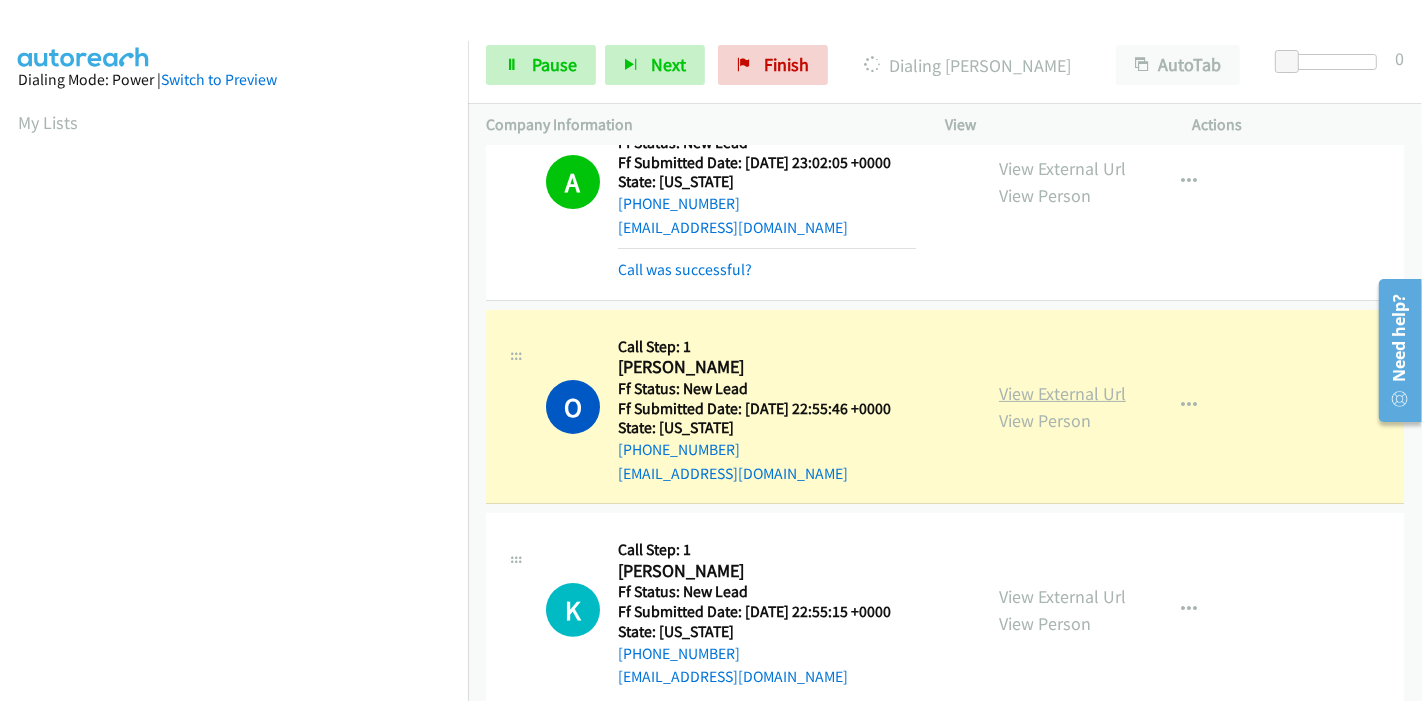 click on "View External Url" at bounding box center (1062, 393) 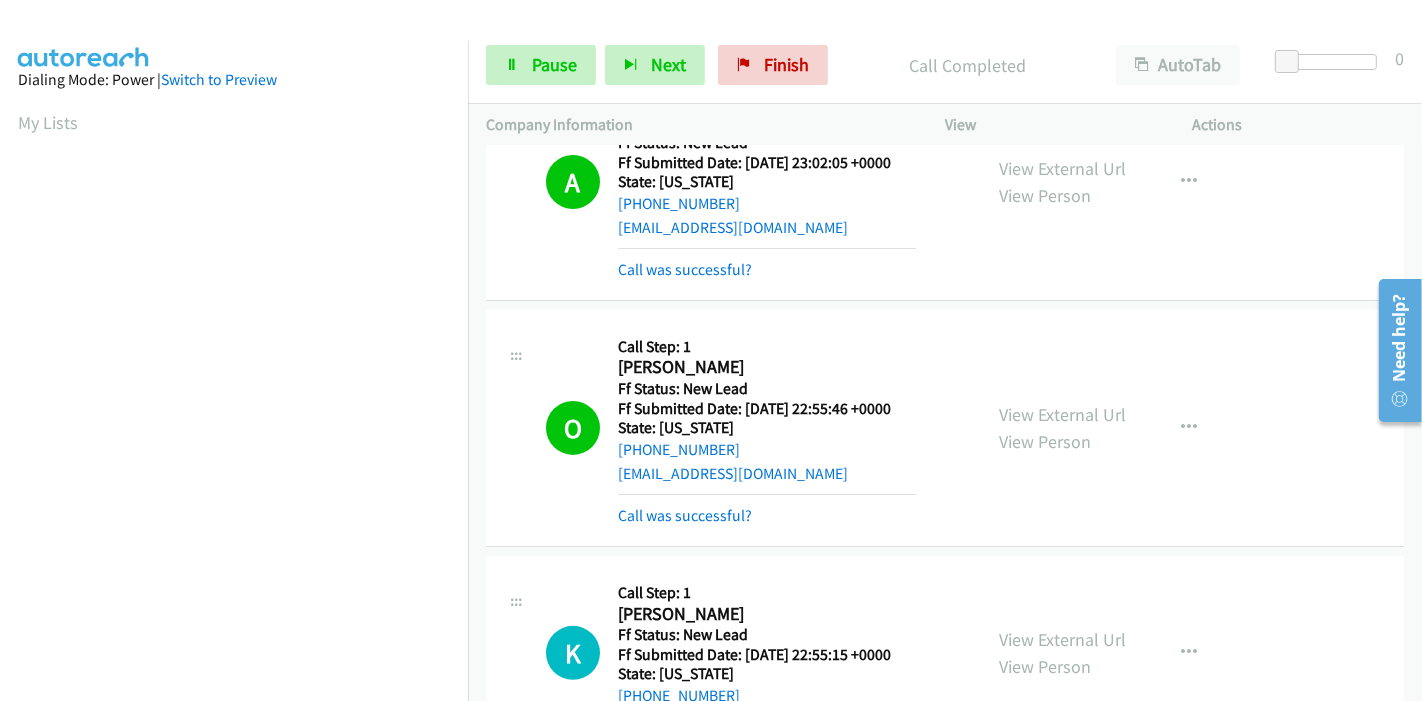 scroll, scrollTop: 422, scrollLeft: 0, axis: vertical 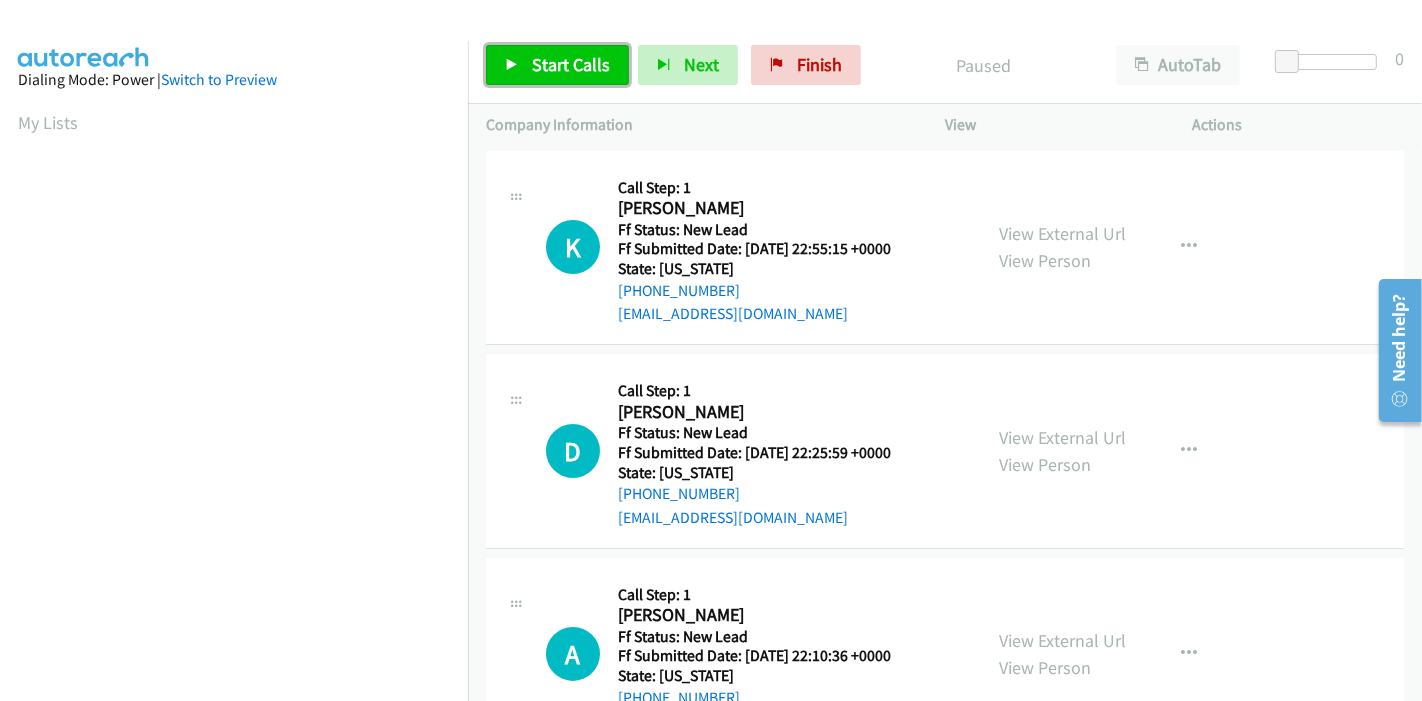 click on "Start Calls" at bounding box center [571, 64] 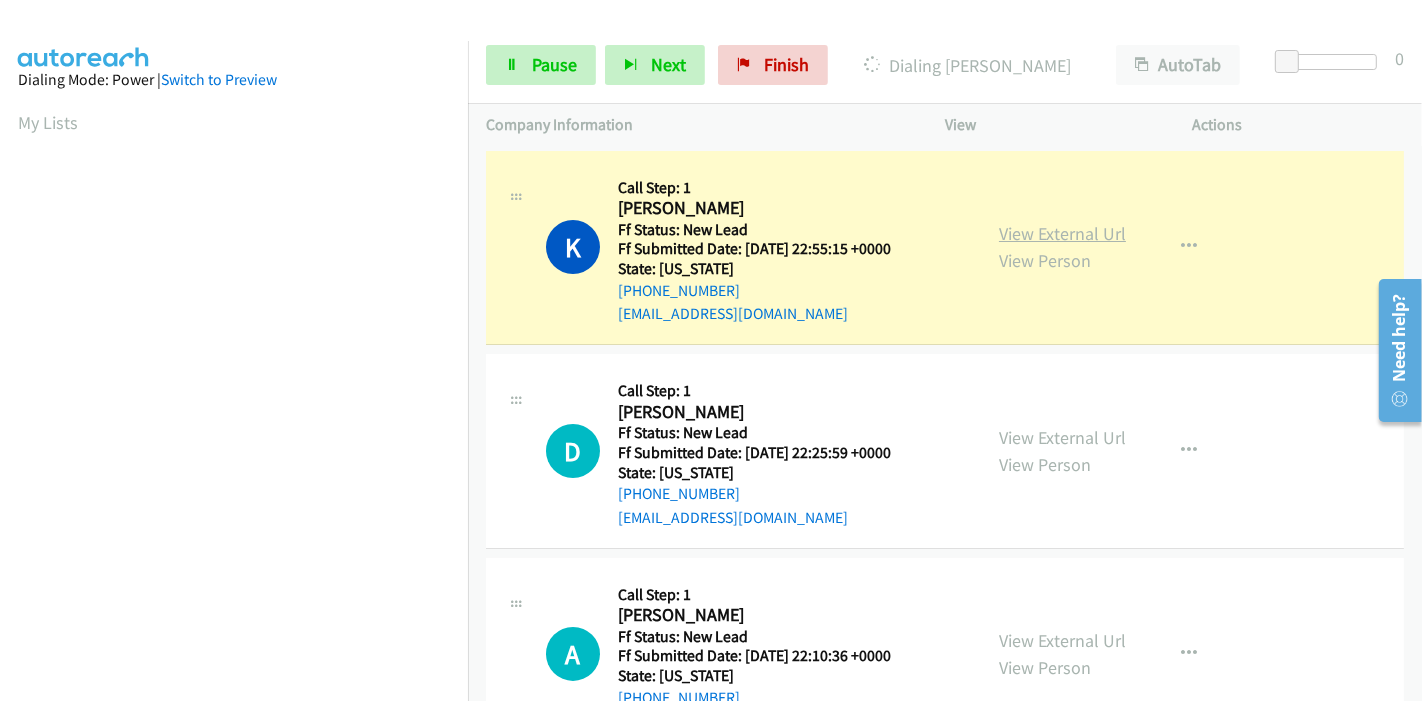 click on "View External Url" at bounding box center [1062, 233] 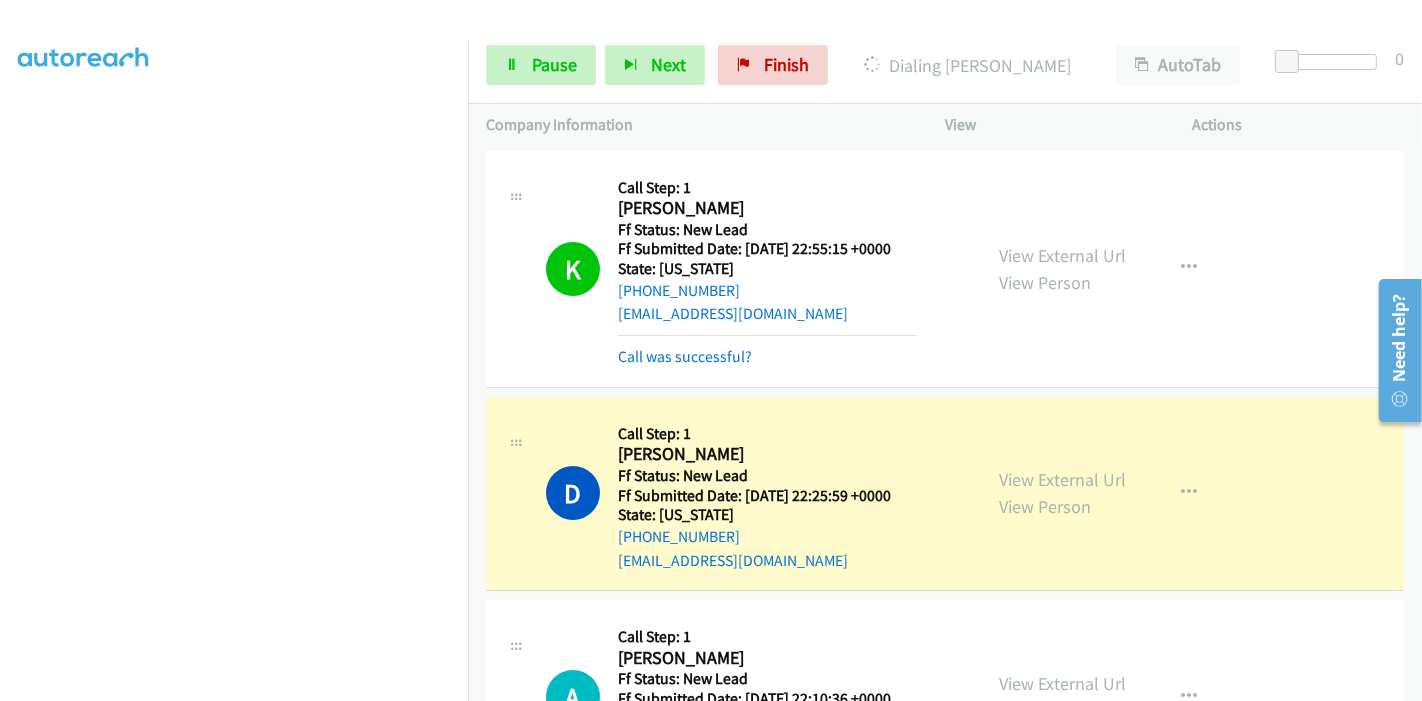 scroll, scrollTop: 0, scrollLeft: 0, axis: both 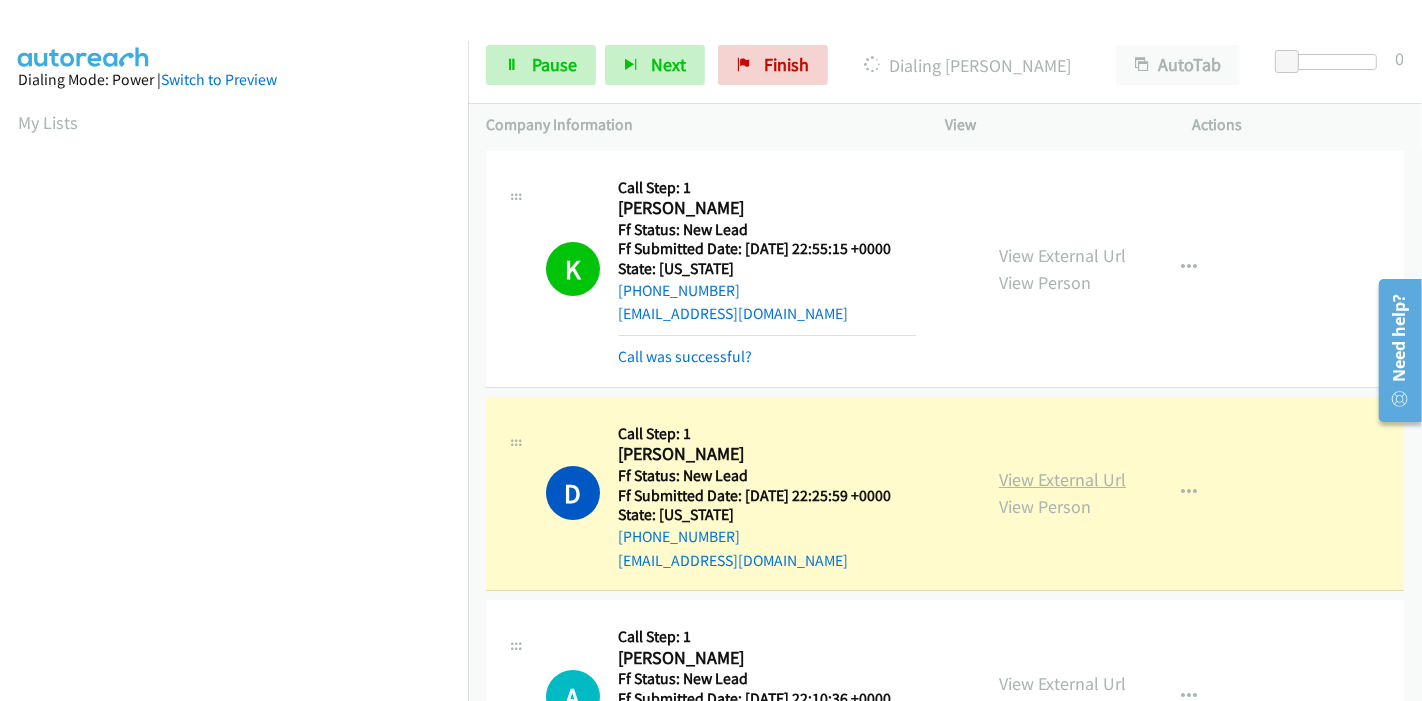 click on "View External Url" at bounding box center [1062, 479] 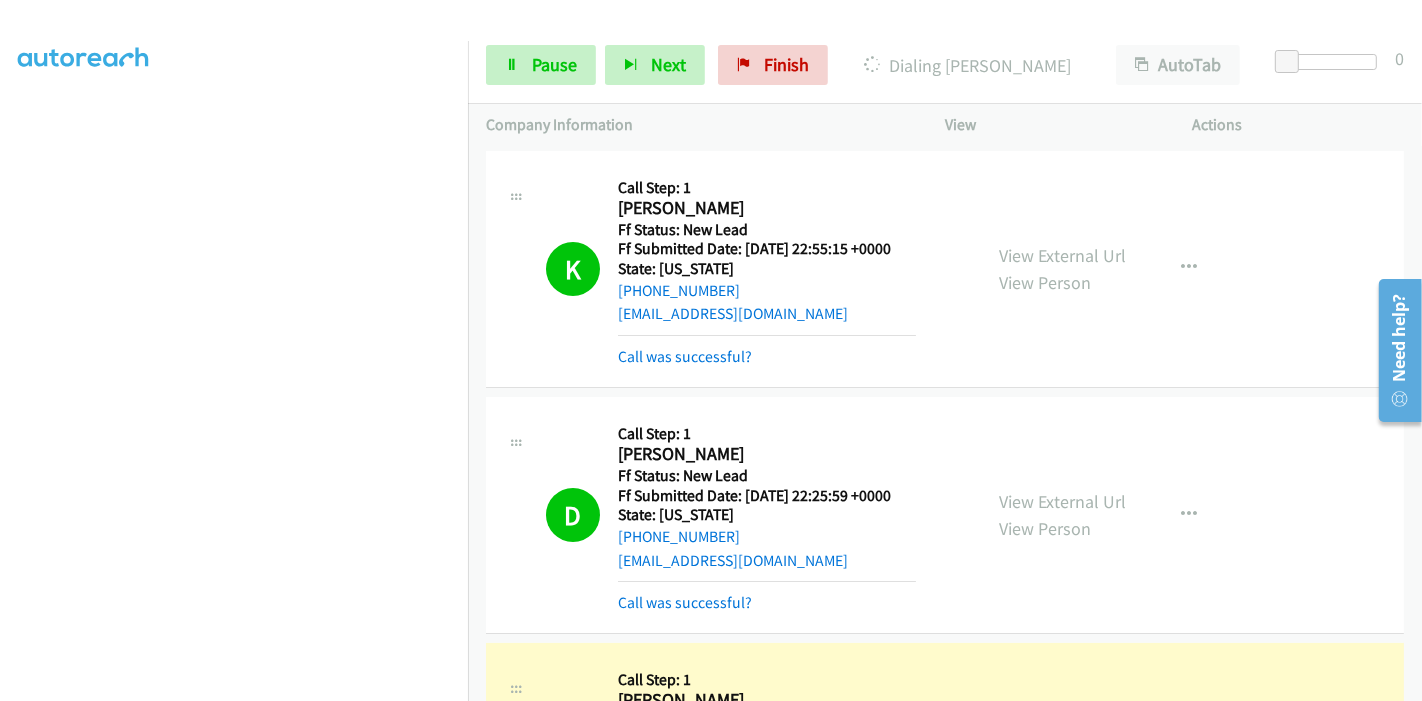 scroll, scrollTop: 0, scrollLeft: 0, axis: both 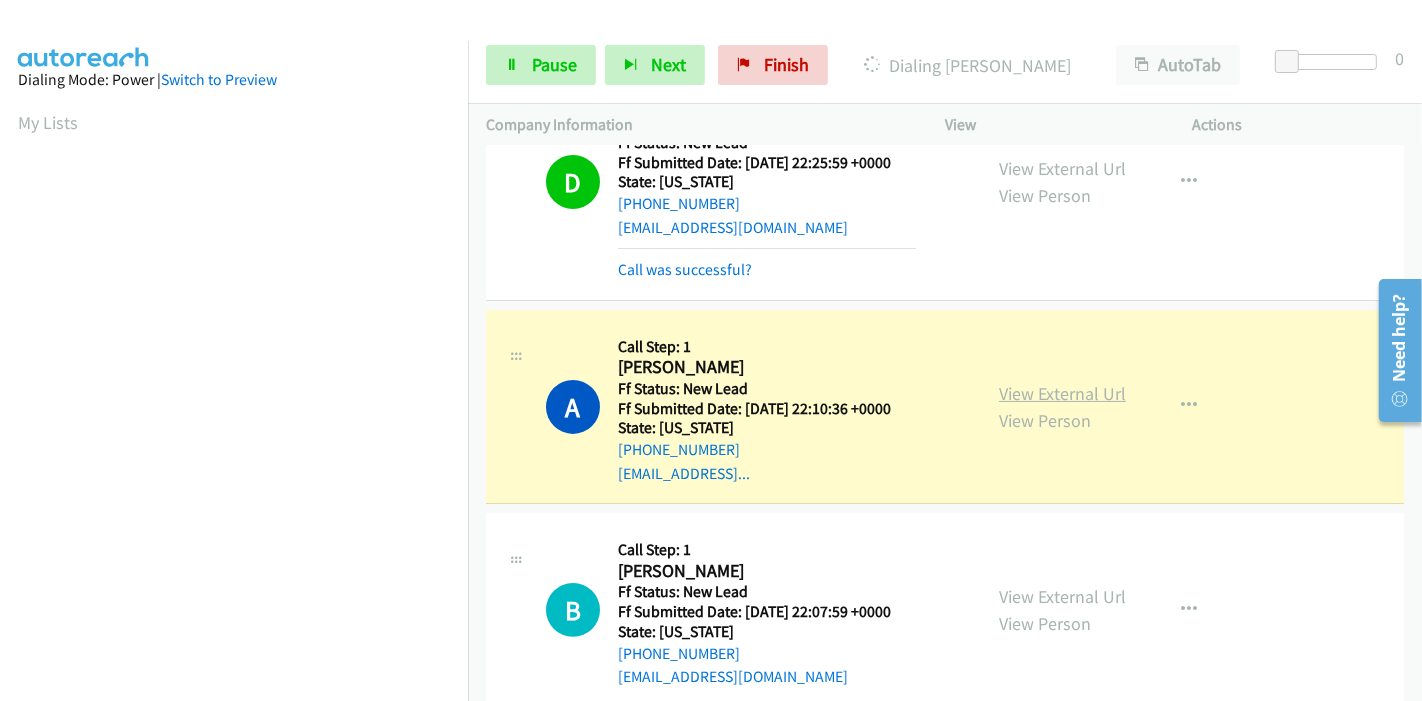 click on "View External Url" at bounding box center [1062, 393] 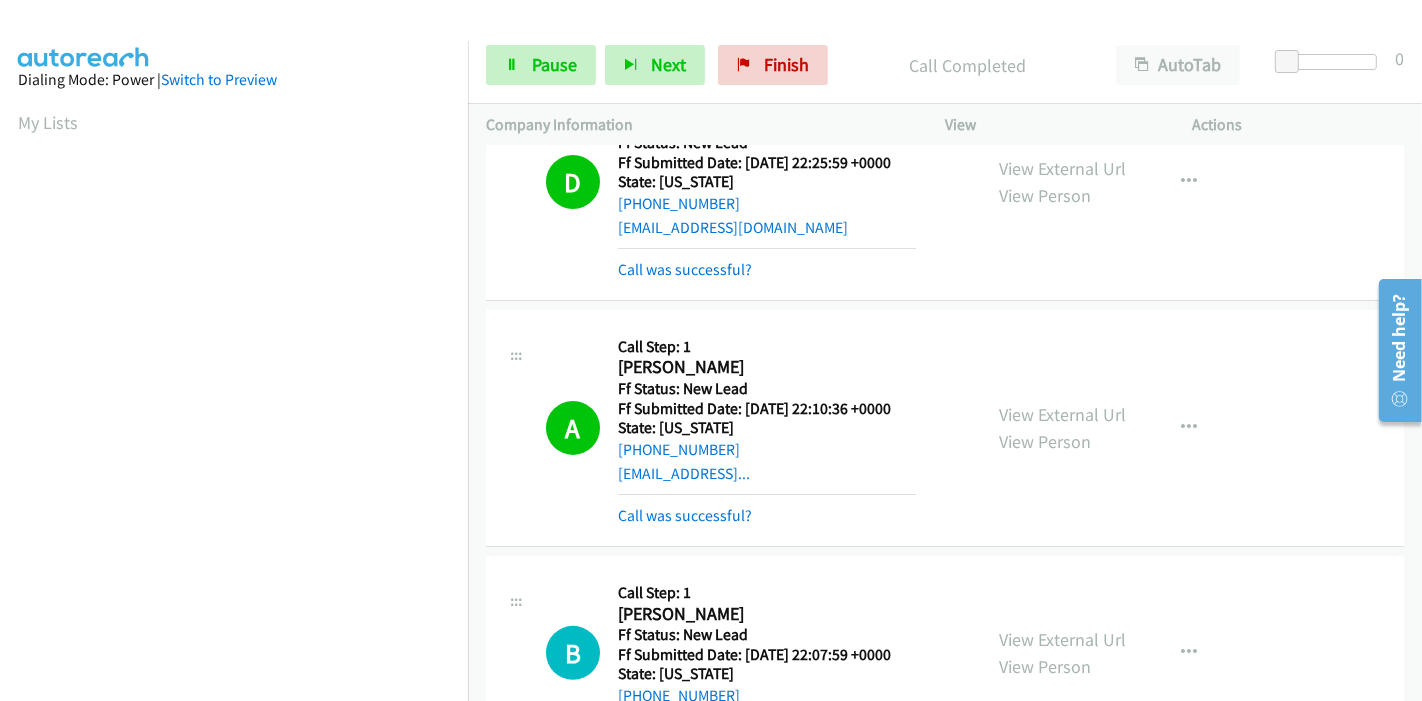 scroll, scrollTop: 422, scrollLeft: 0, axis: vertical 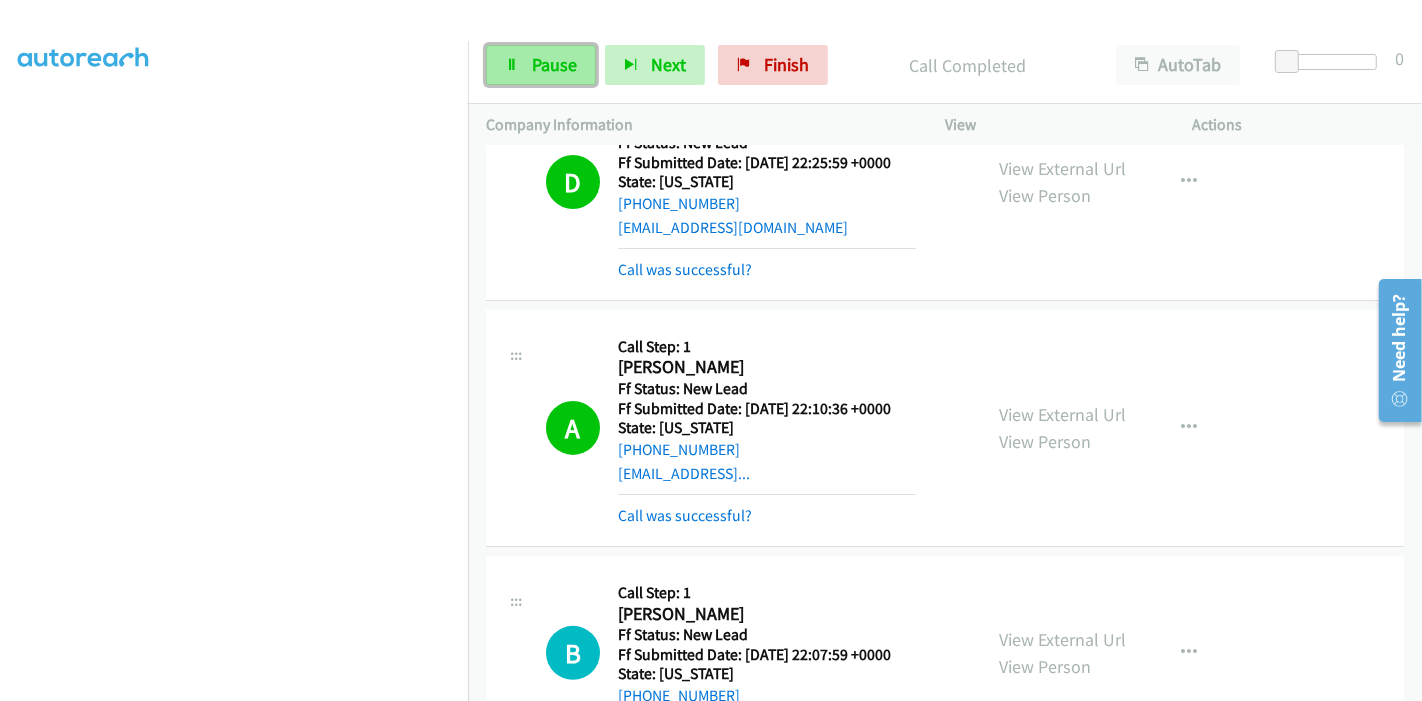 click on "Pause" at bounding box center (541, 65) 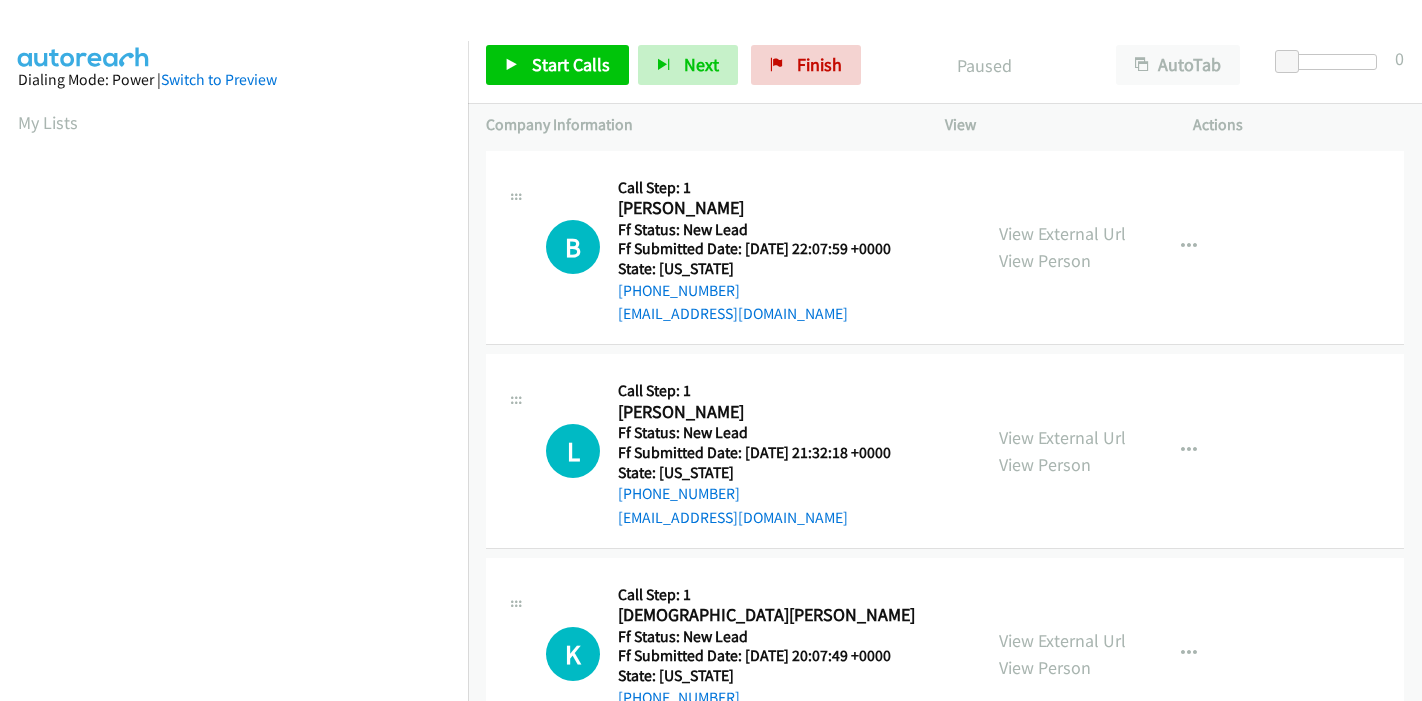 scroll, scrollTop: 0, scrollLeft: 0, axis: both 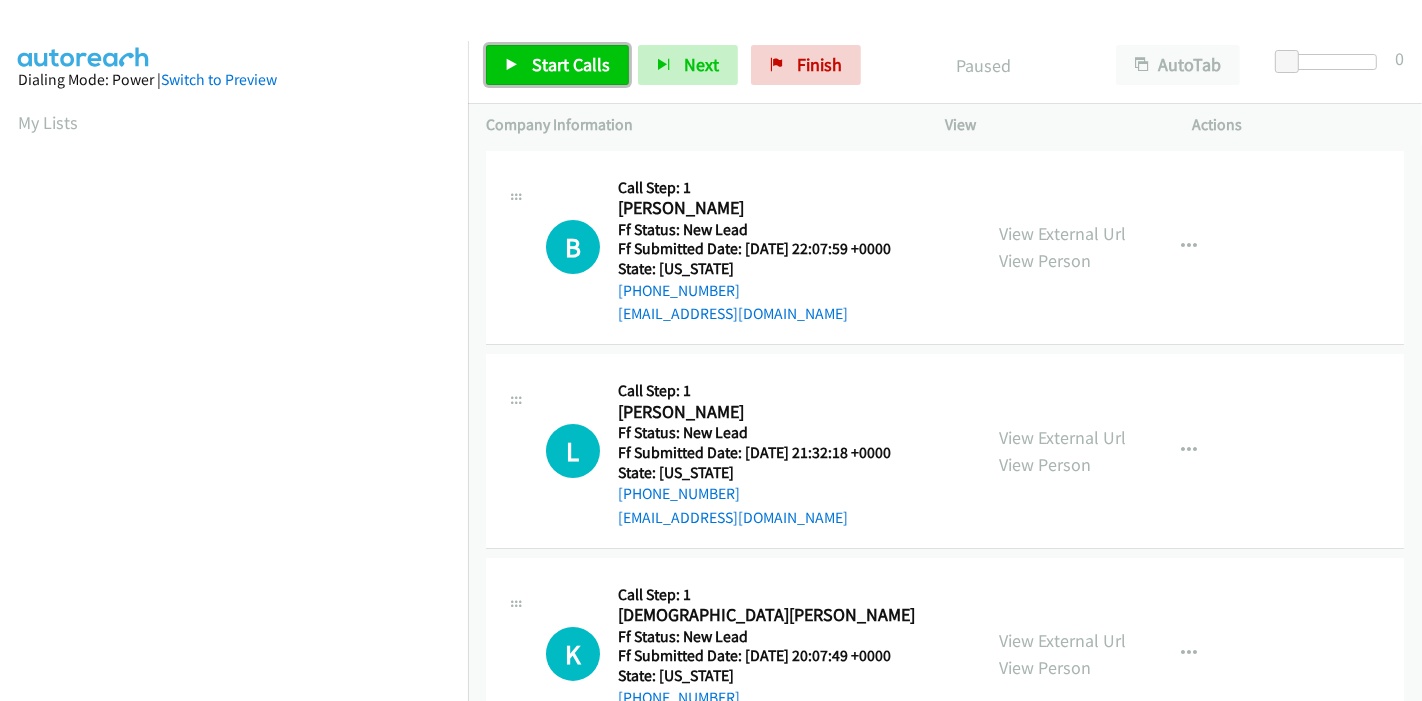 drag, startPoint x: 581, startPoint y: 64, endPoint x: 577, endPoint y: 120, distance: 56.142673 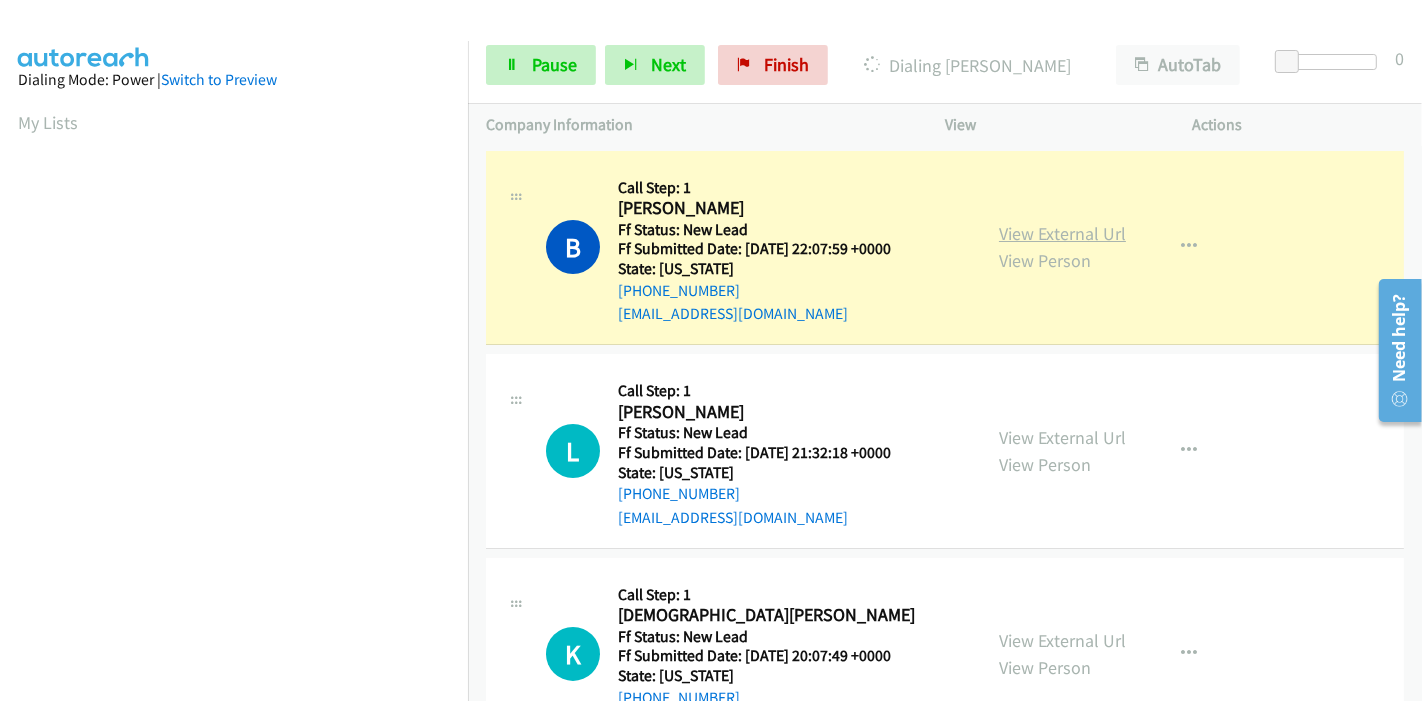 click on "View External Url" at bounding box center (1062, 233) 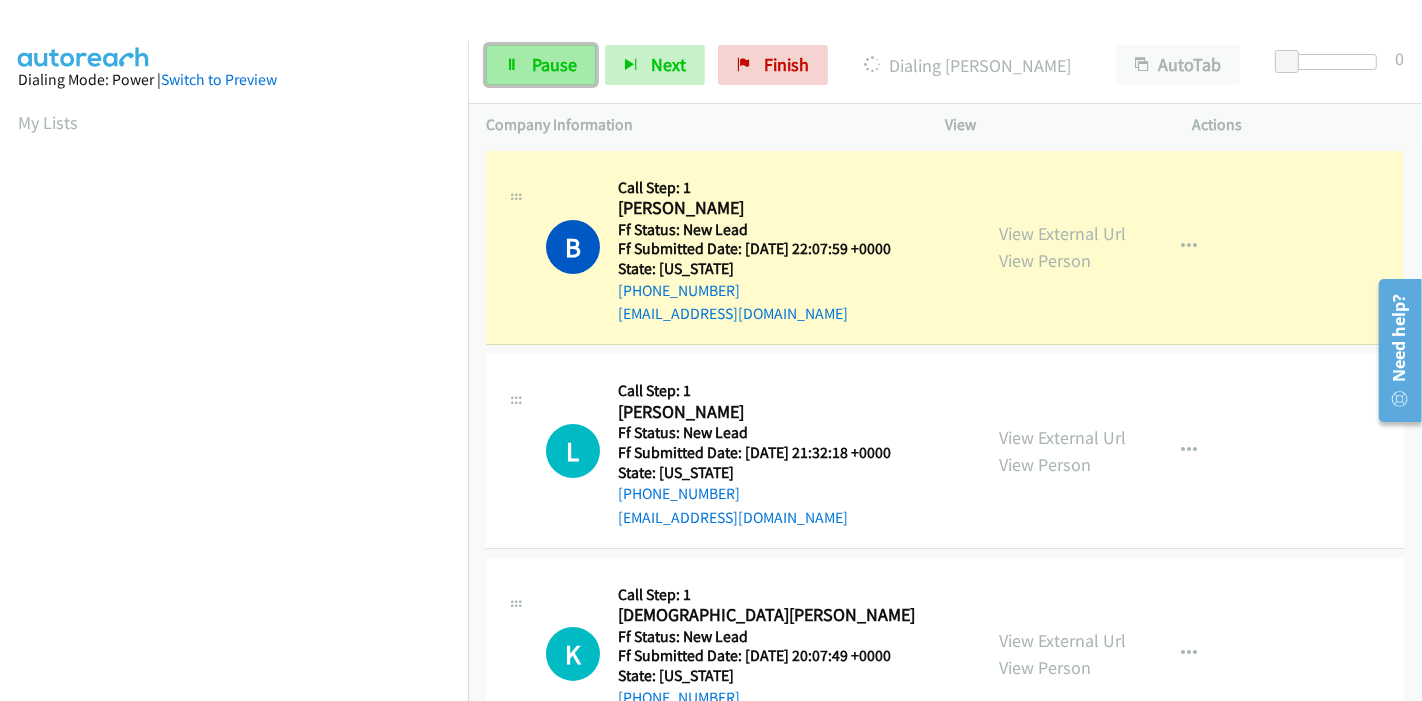 click on "Pause" at bounding box center (554, 64) 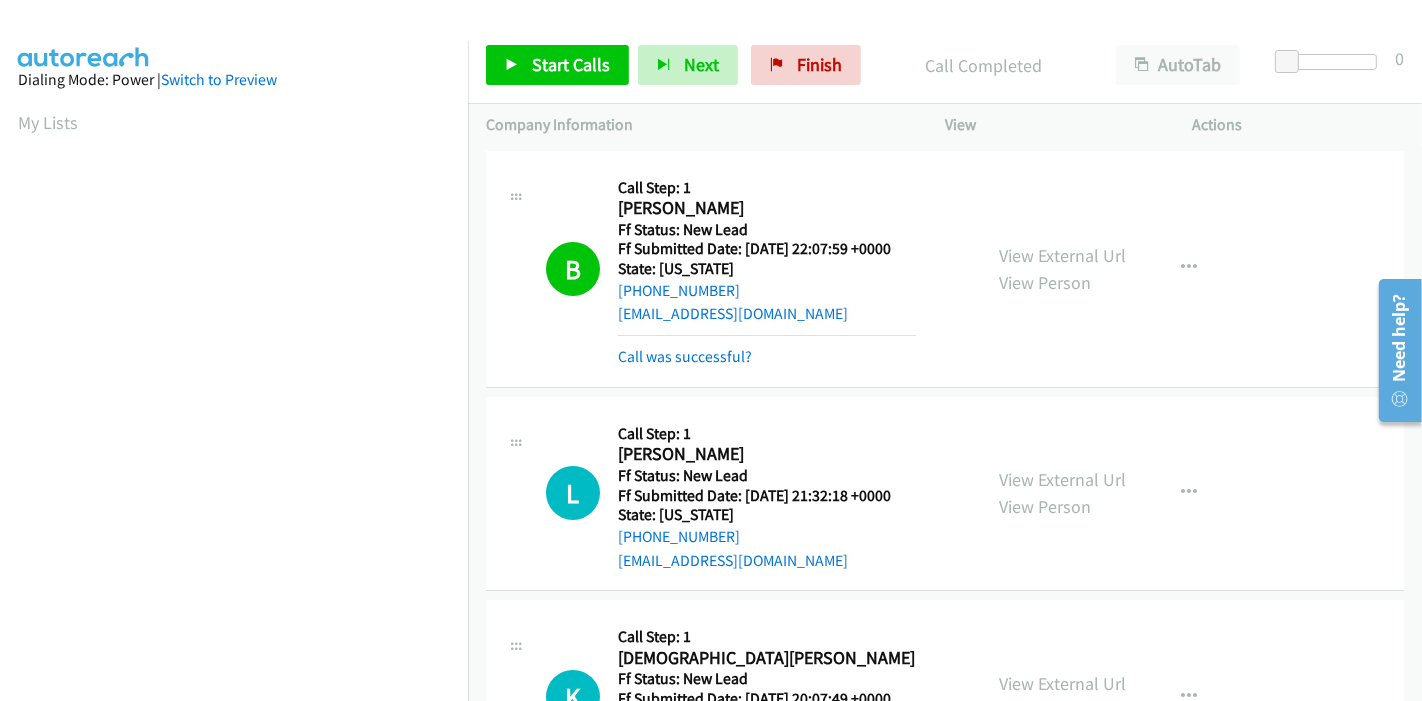 scroll, scrollTop: 422, scrollLeft: 0, axis: vertical 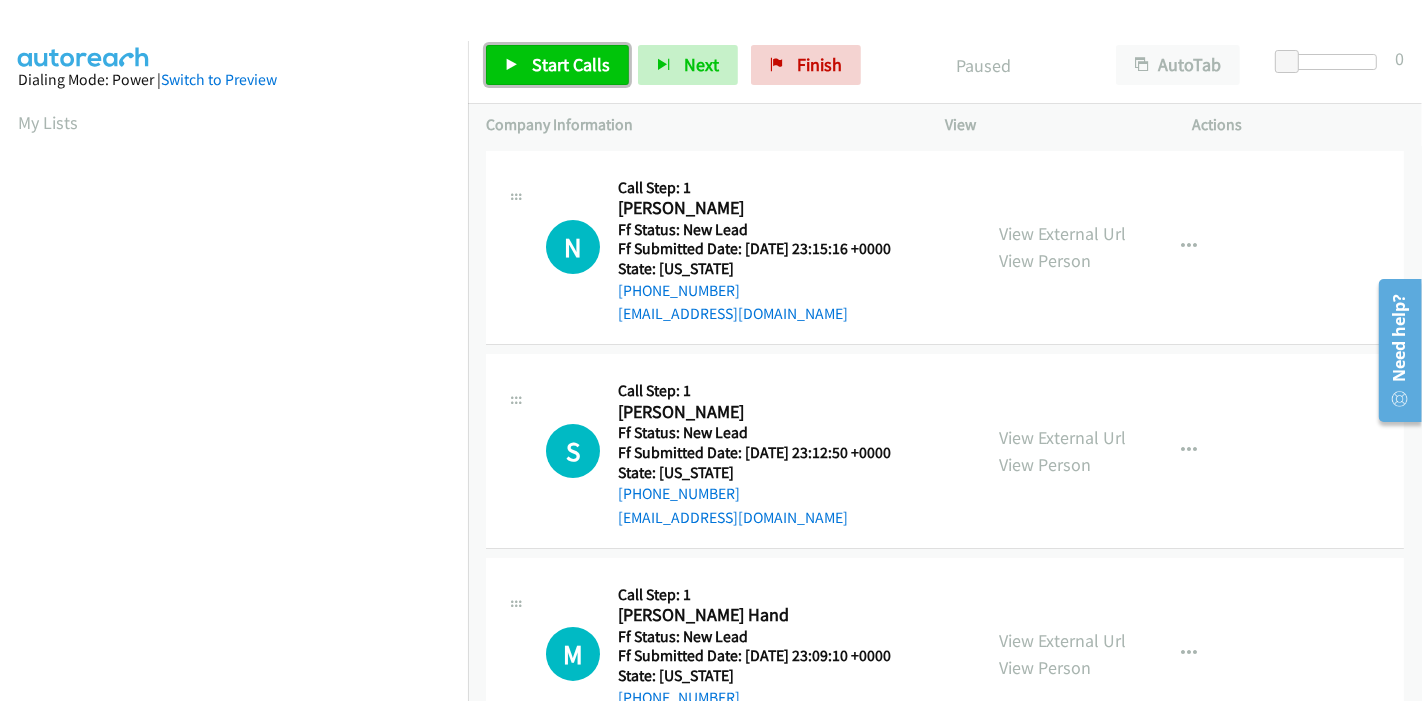 click on "Start Calls" at bounding box center (571, 64) 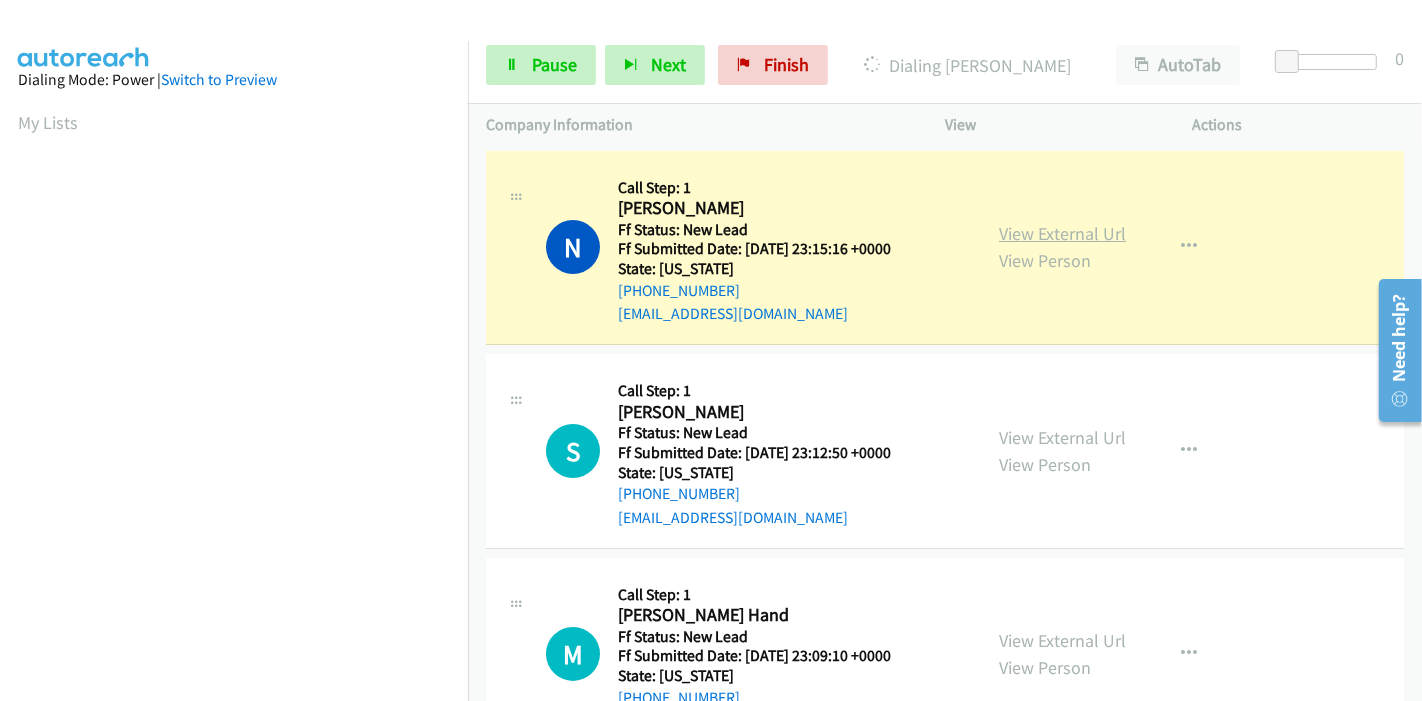 click on "View External Url" at bounding box center [1062, 233] 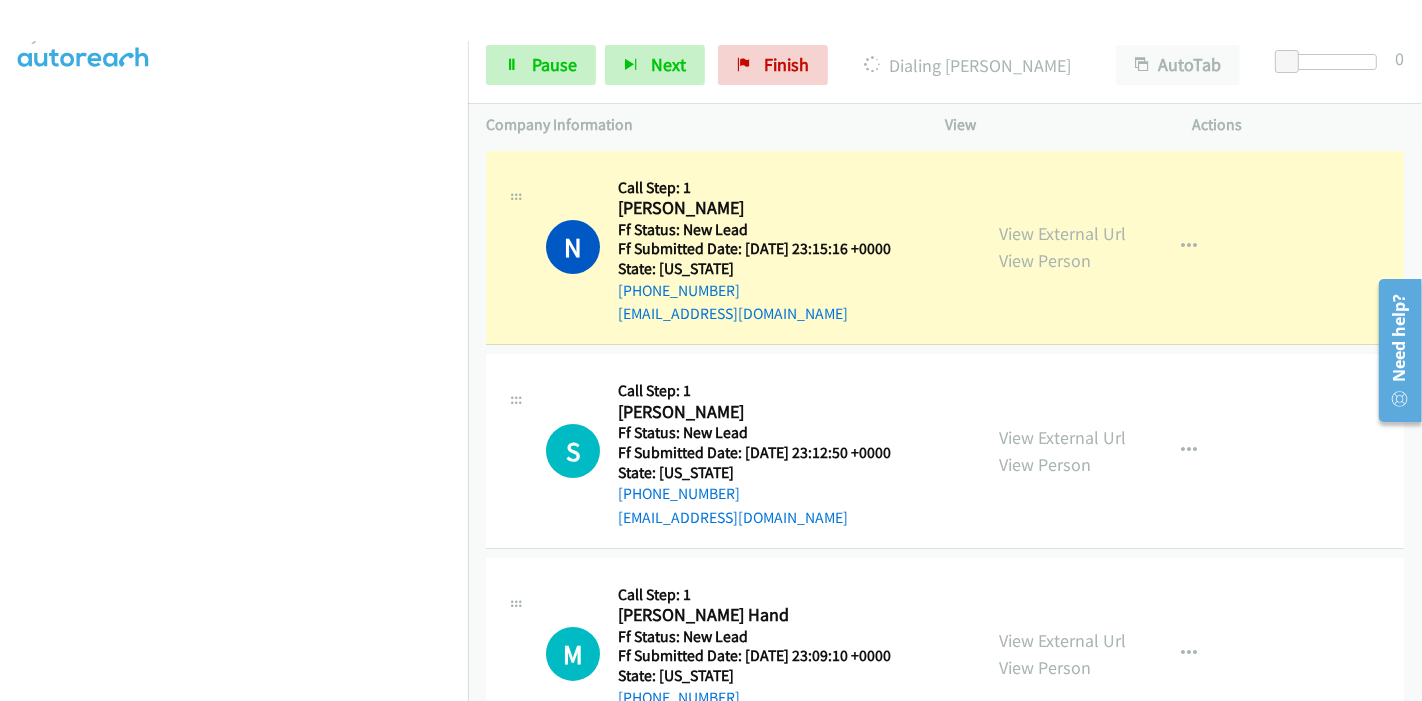 scroll, scrollTop: 89, scrollLeft: 0, axis: vertical 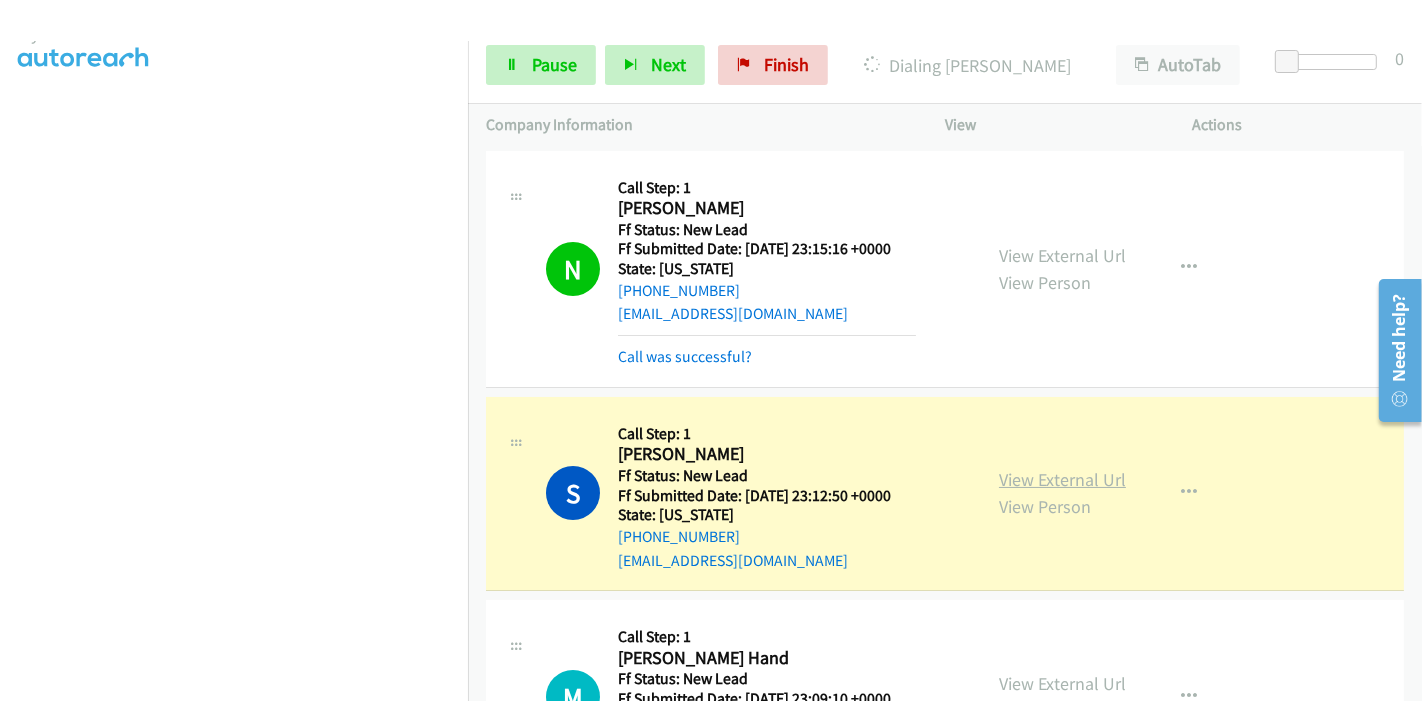 click on "View External Url" at bounding box center [1062, 479] 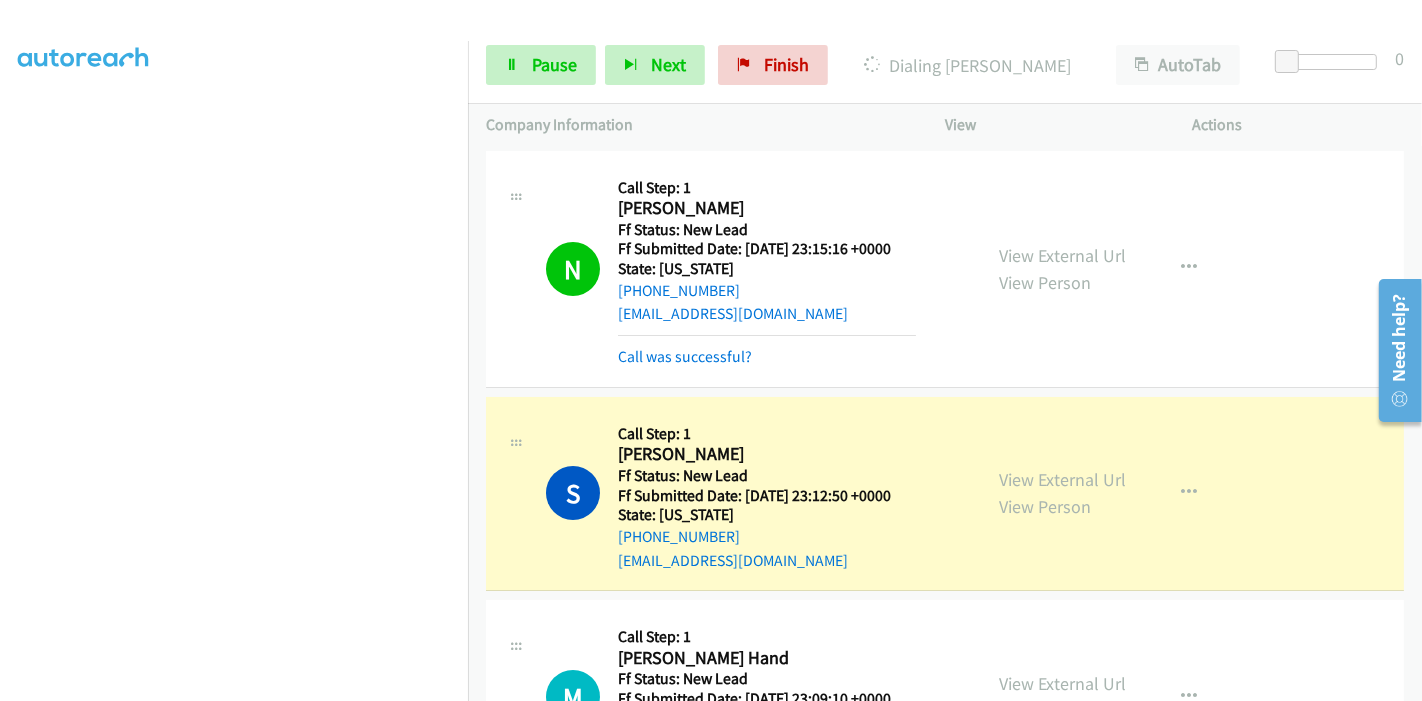 scroll, scrollTop: 0, scrollLeft: 0, axis: both 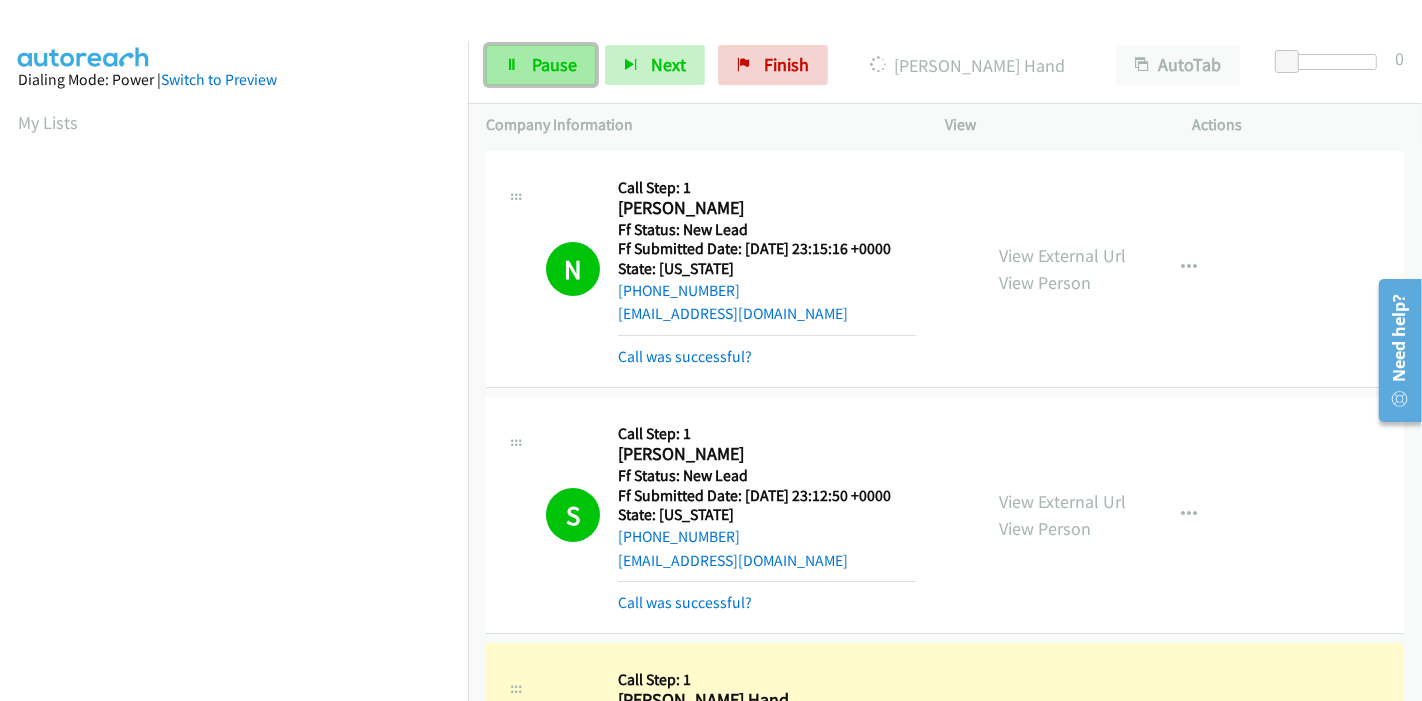 click on "Pause" at bounding box center [554, 64] 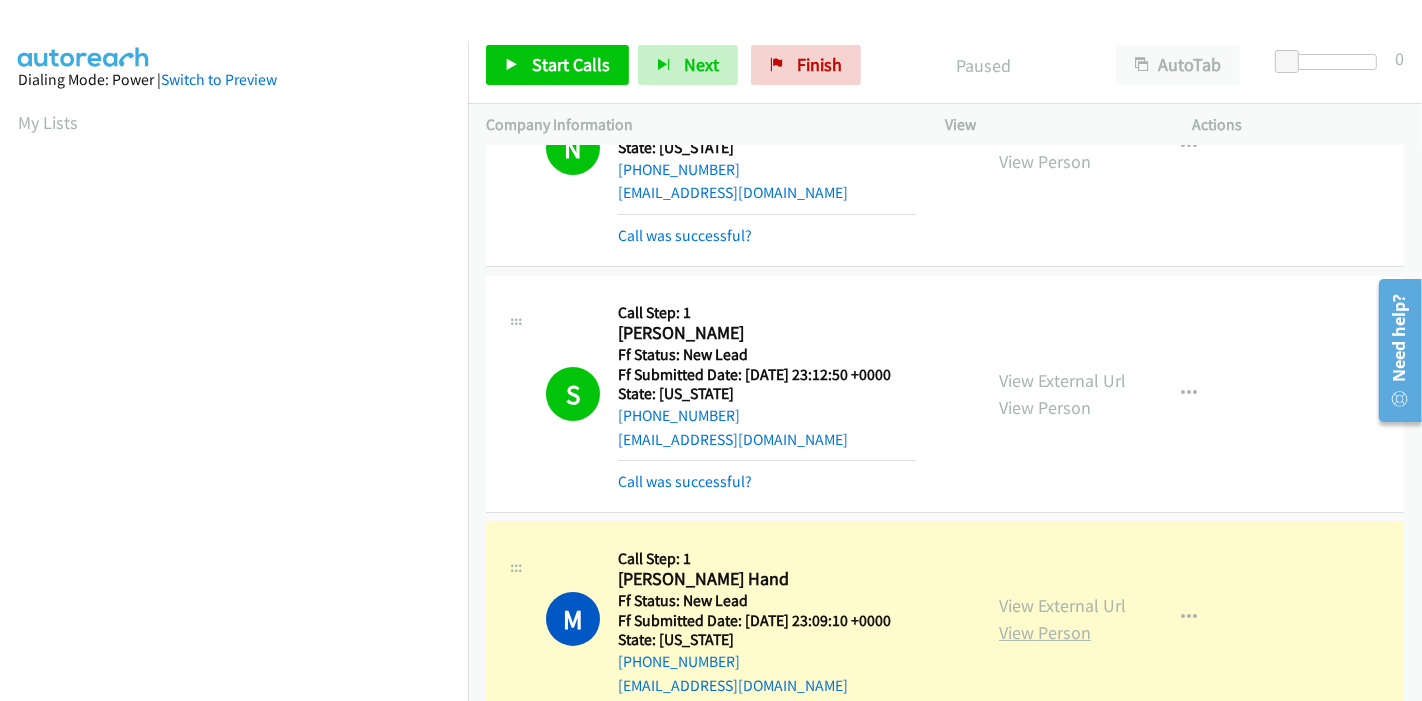 scroll, scrollTop: 333, scrollLeft: 0, axis: vertical 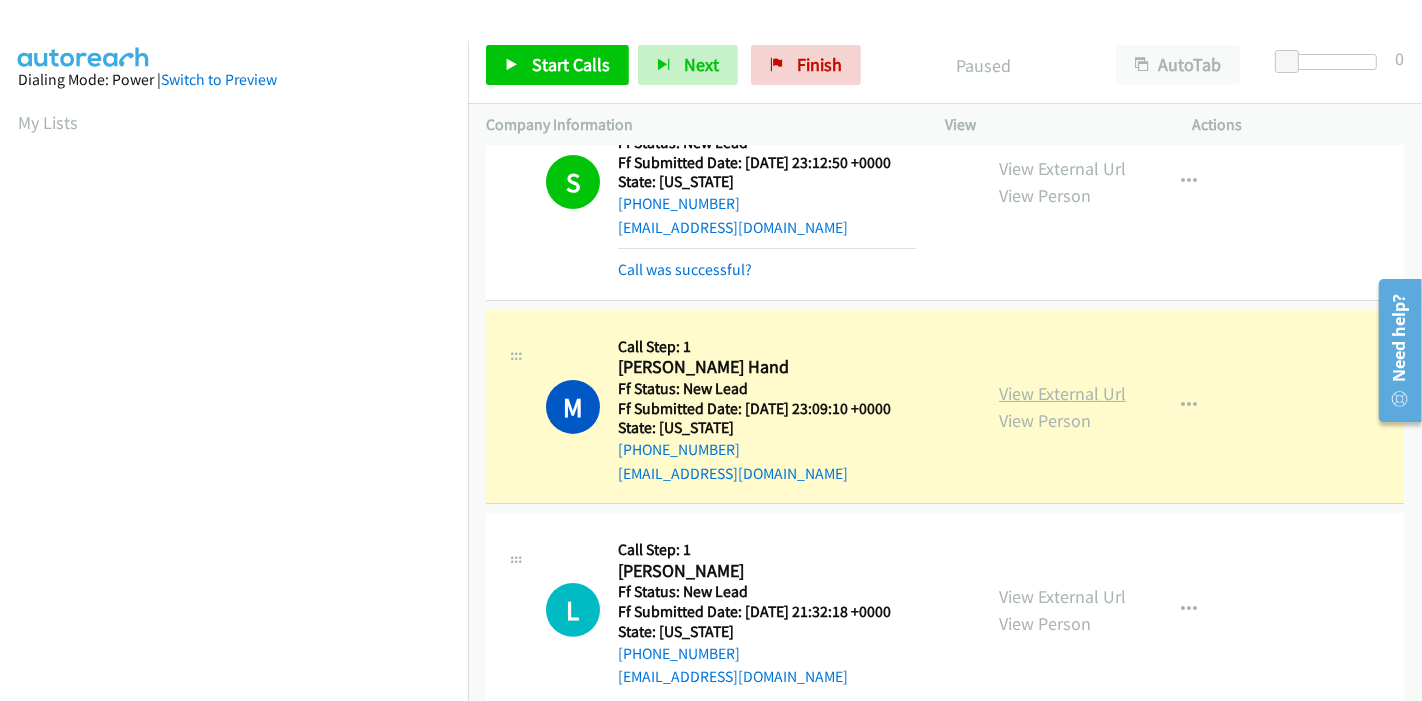 click on "View External Url" at bounding box center [1062, 393] 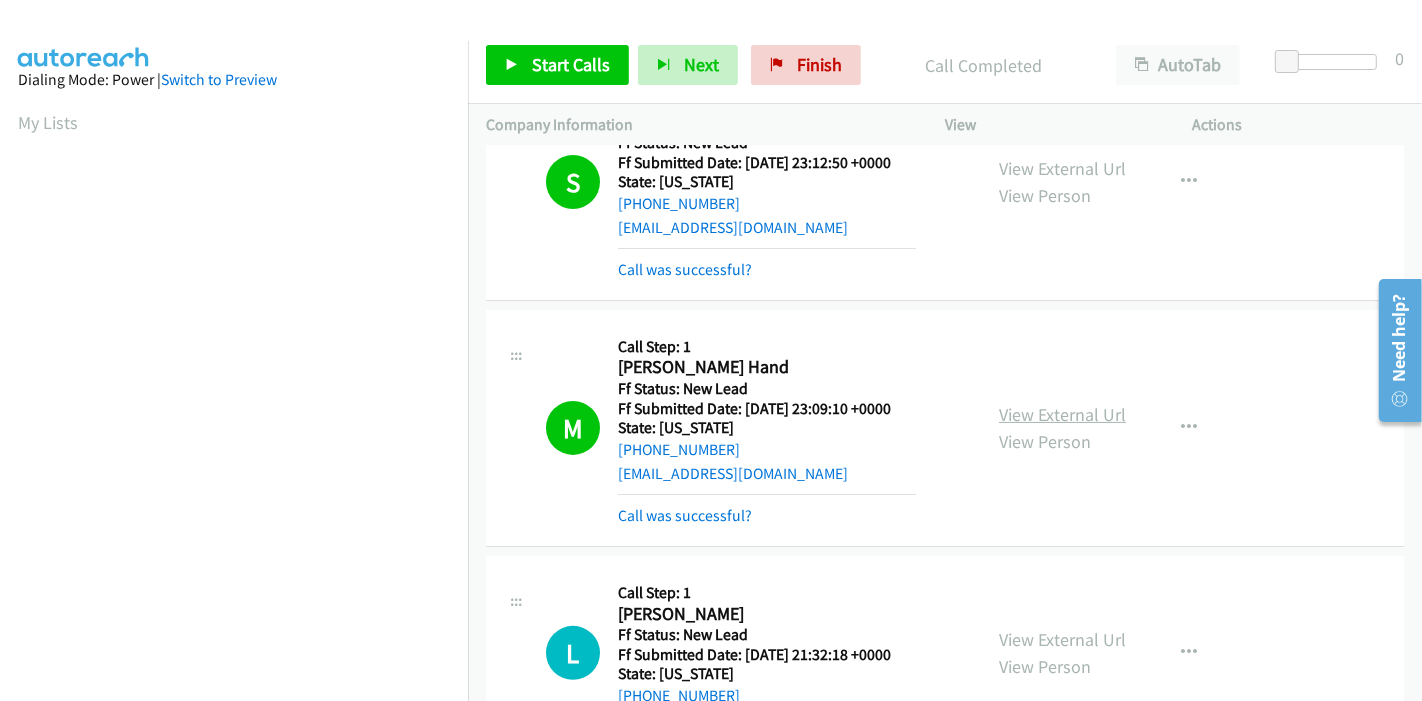 scroll, scrollTop: 422, scrollLeft: 0, axis: vertical 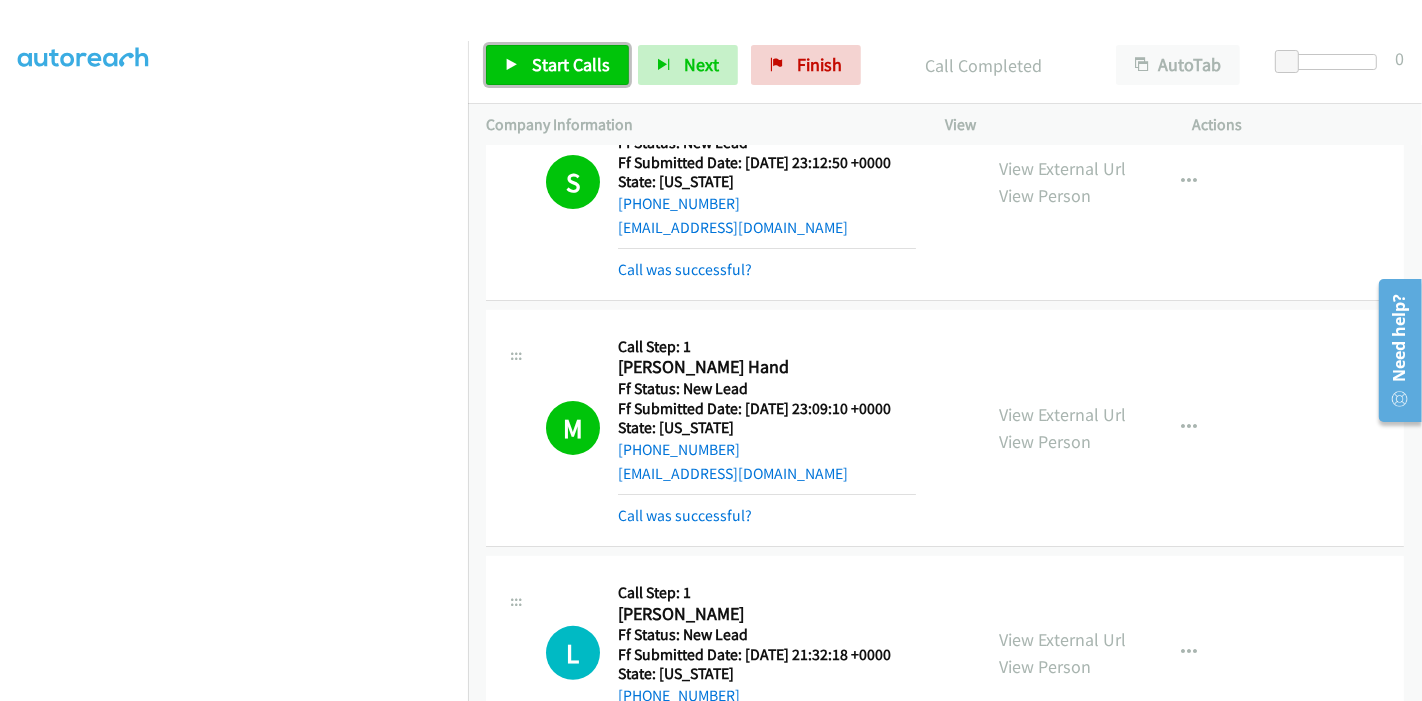 click on "Start Calls" at bounding box center [571, 64] 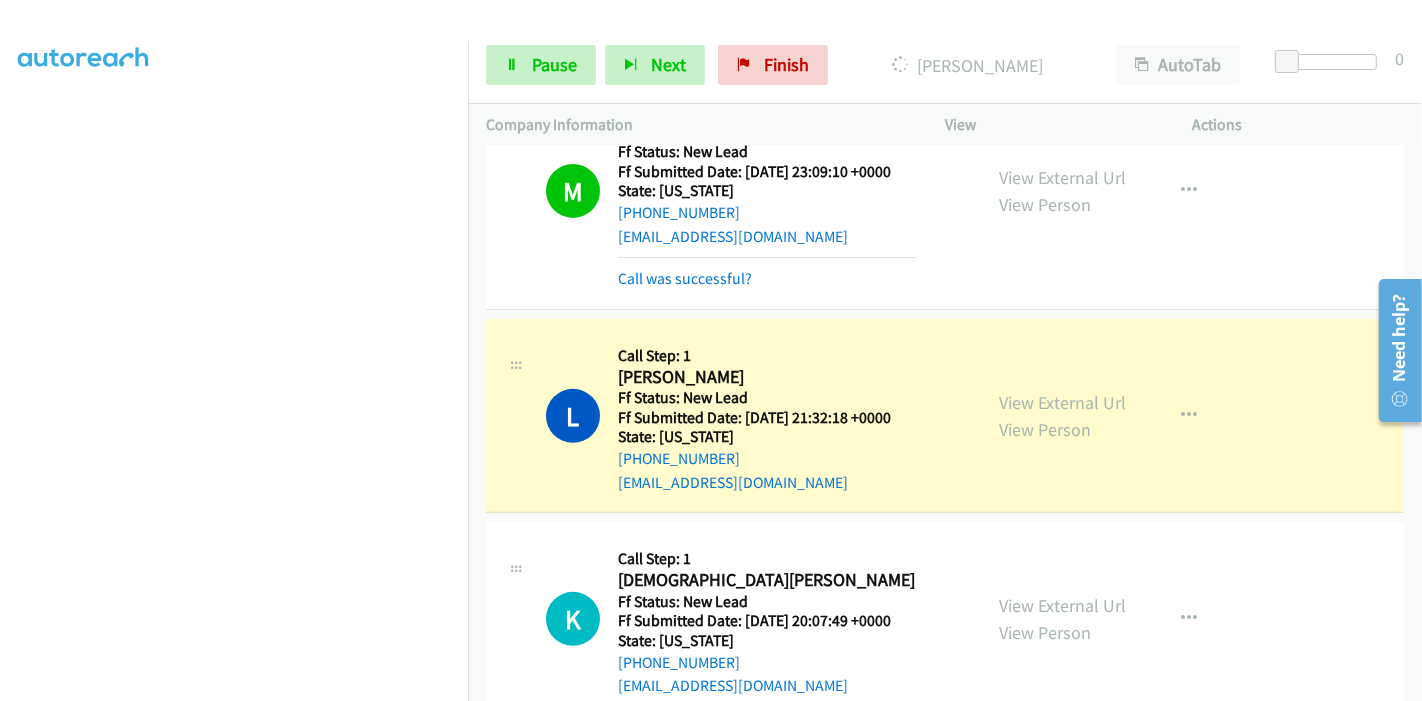 scroll, scrollTop: 777, scrollLeft: 0, axis: vertical 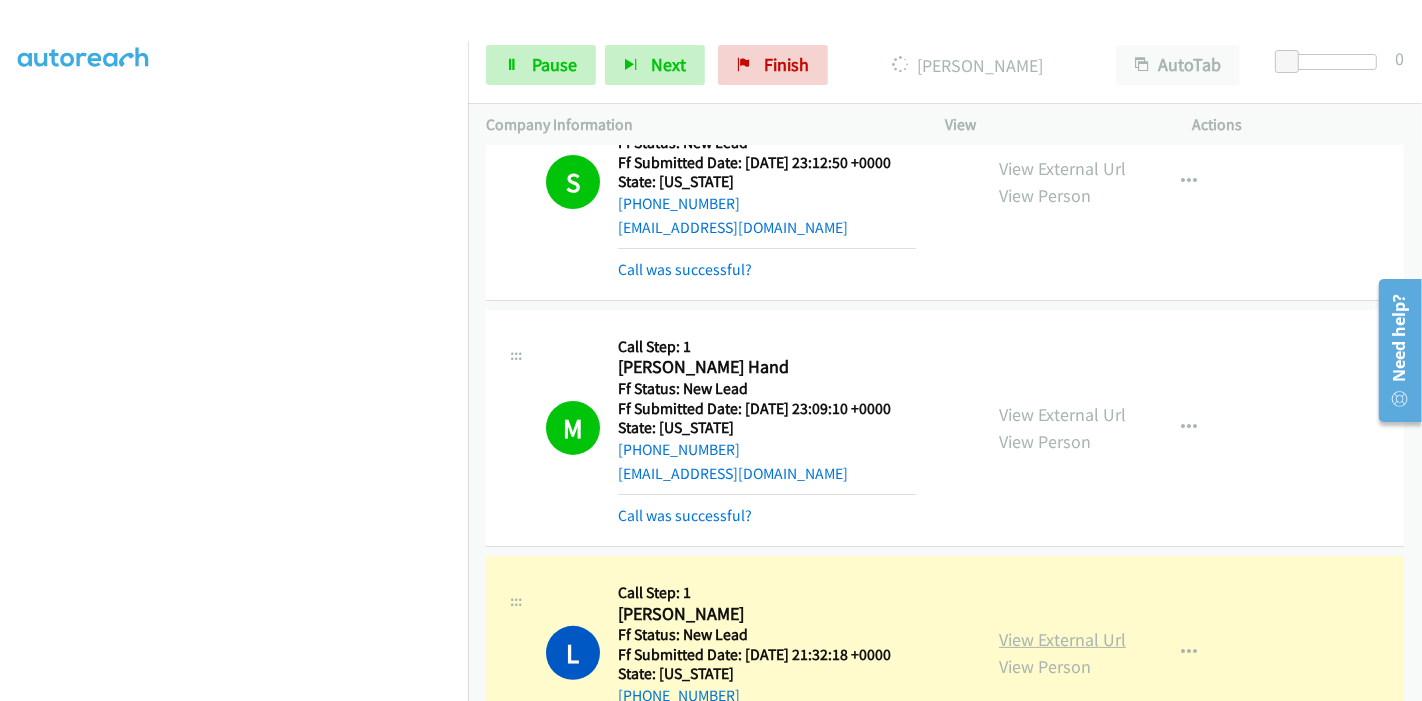 click on "View External Url" at bounding box center [1062, 639] 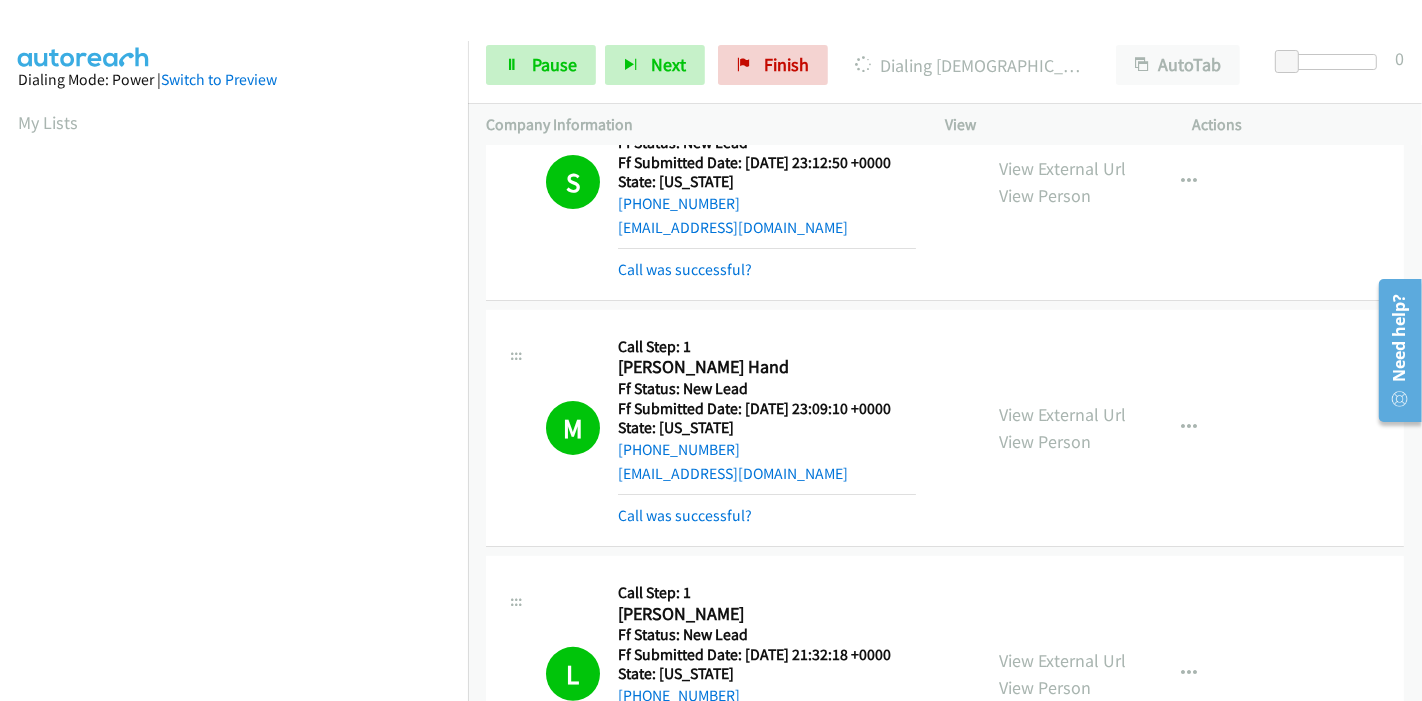 scroll, scrollTop: 422, scrollLeft: 0, axis: vertical 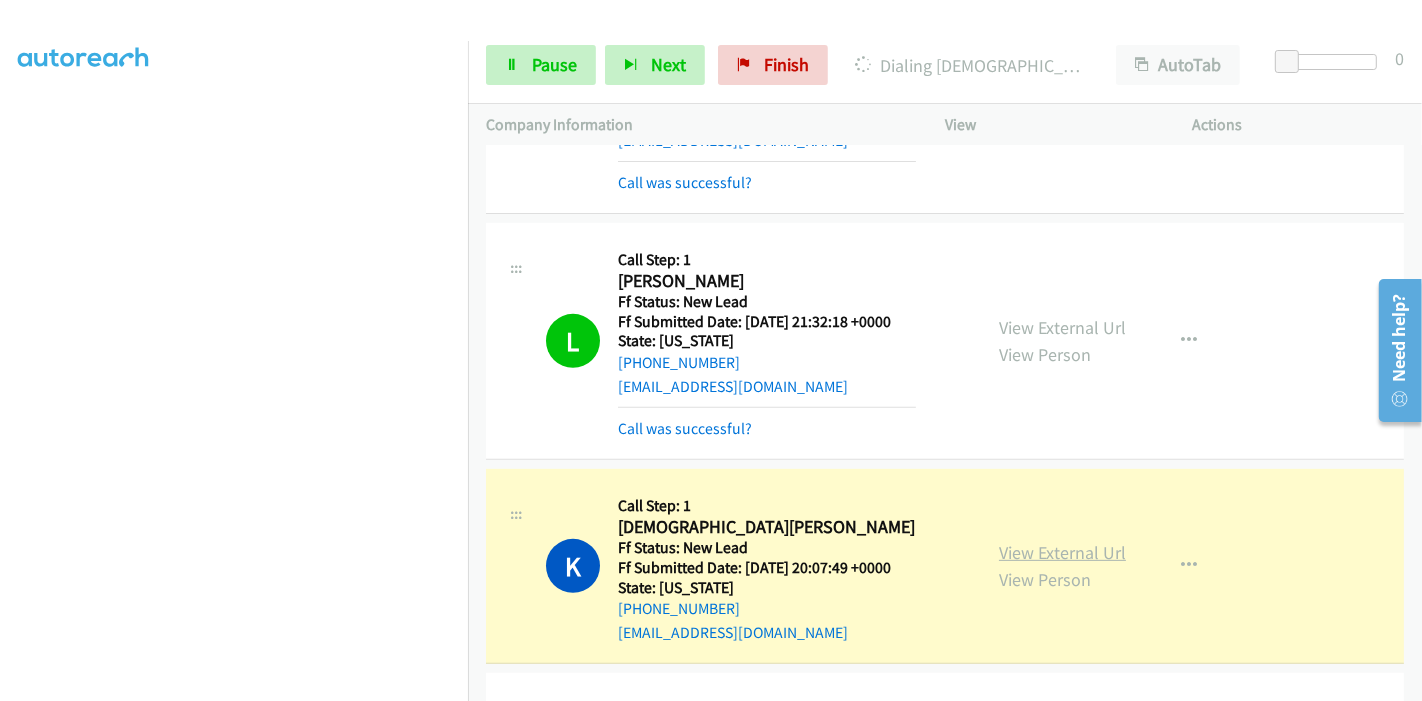 click on "View External Url" at bounding box center [1062, 552] 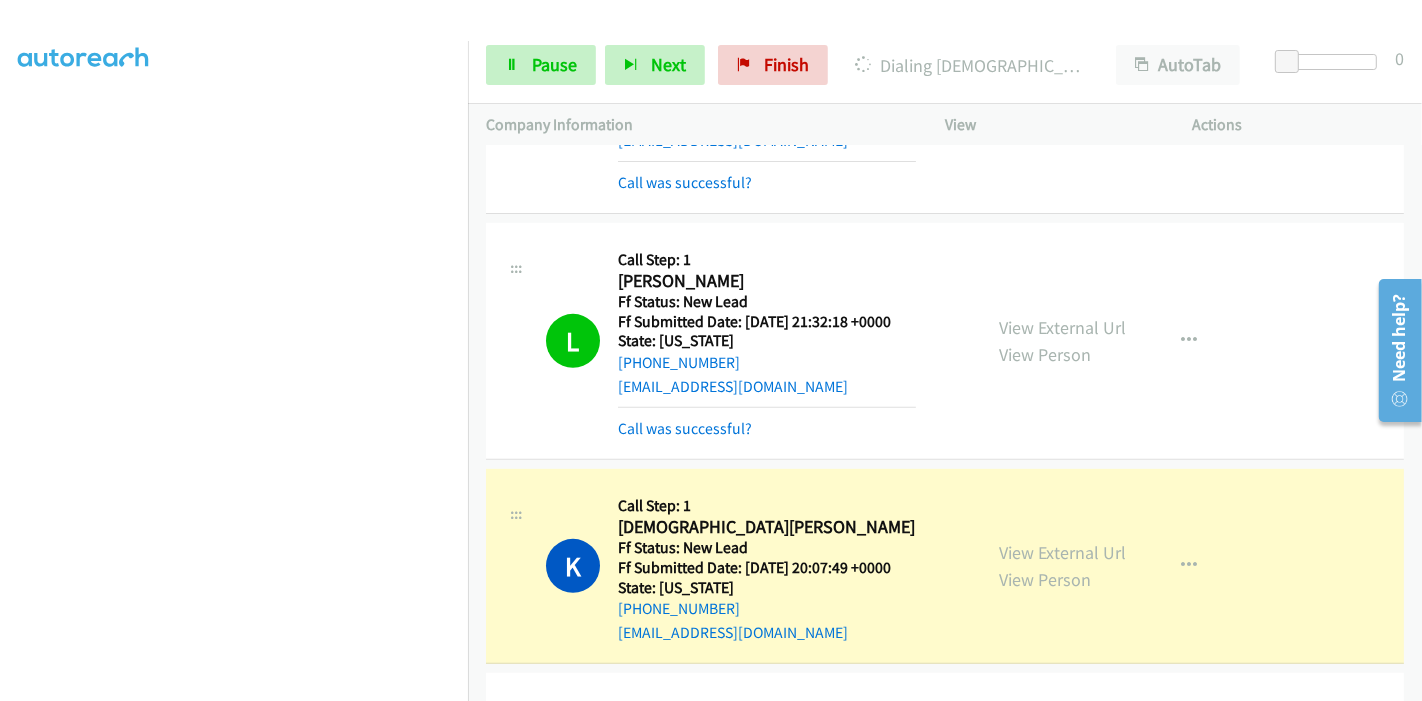 scroll, scrollTop: 422, scrollLeft: 0, axis: vertical 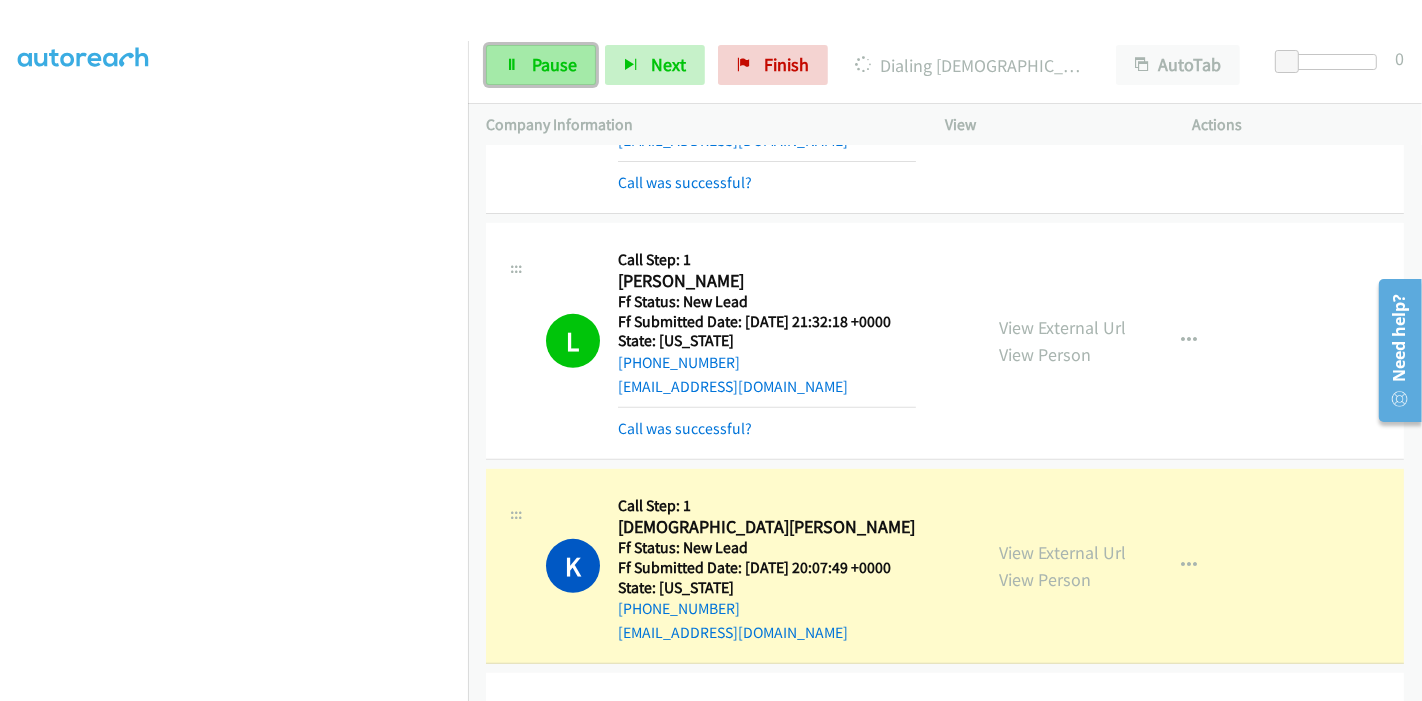 click on "Pause" at bounding box center [554, 64] 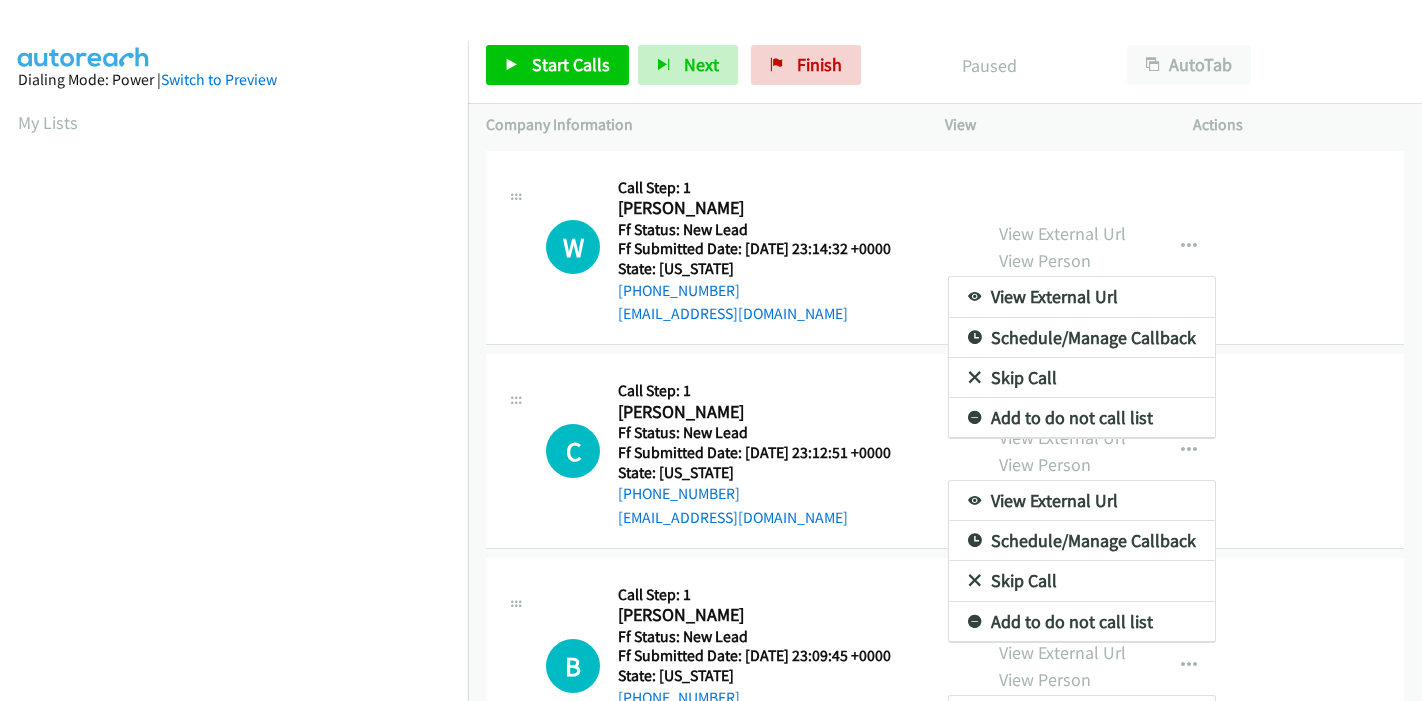 scroll, scrollTop: 0, scrollLeft: 0, axis: both 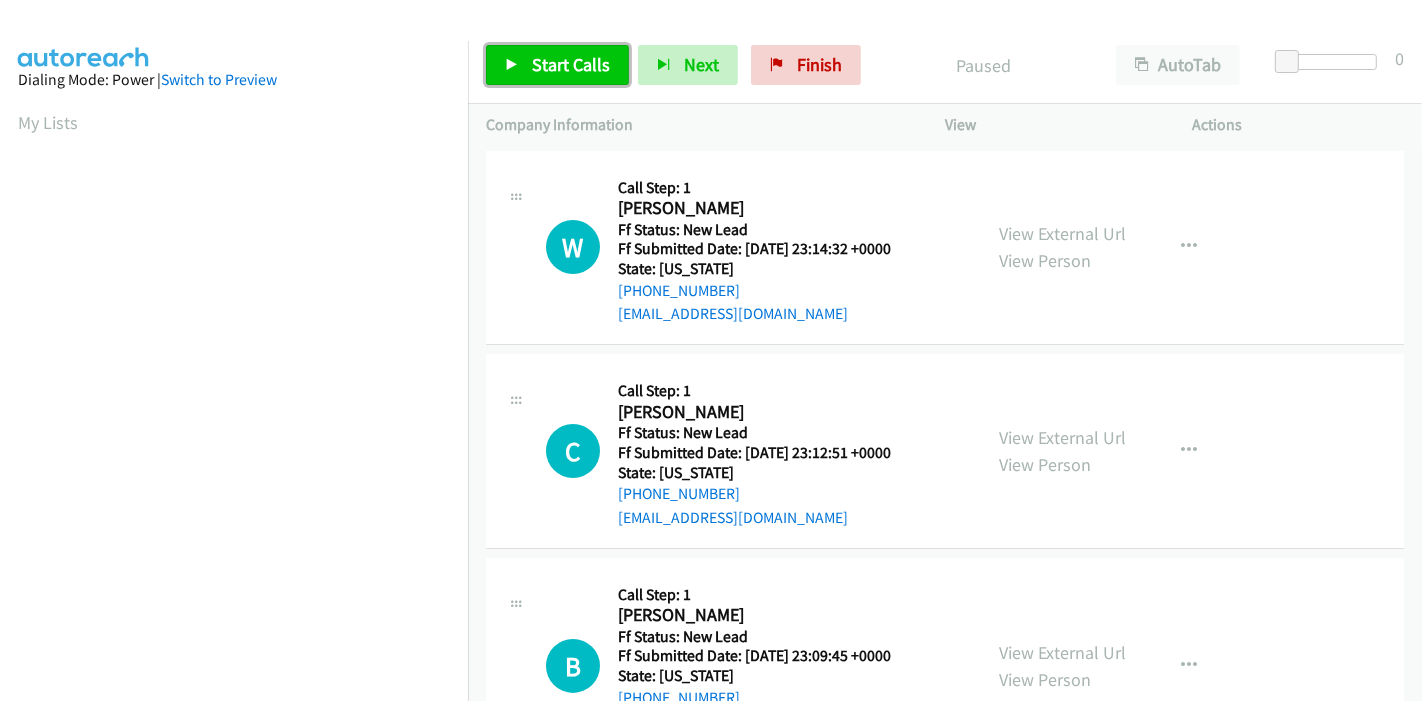 click on "Start Calls" at bounding box center (571, 64) 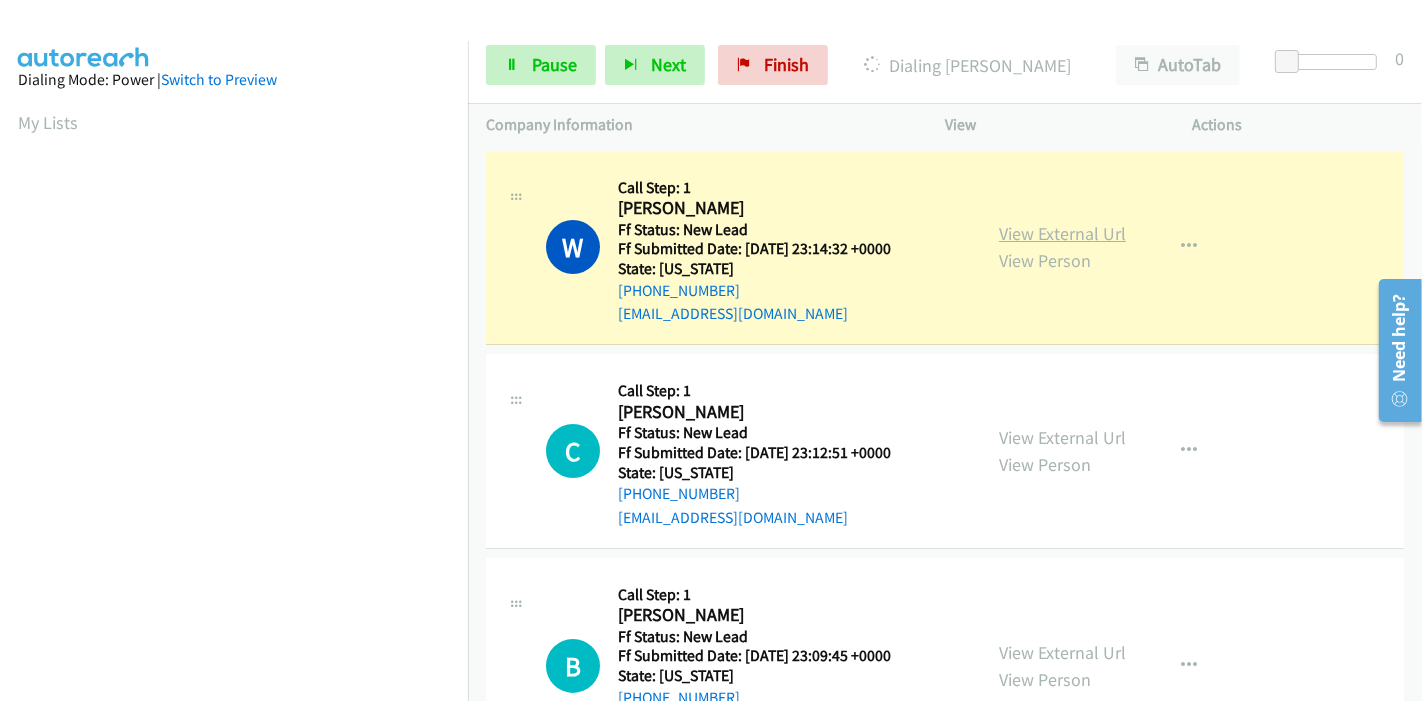 click on "View External Url" at bounding box center (1062, 233) 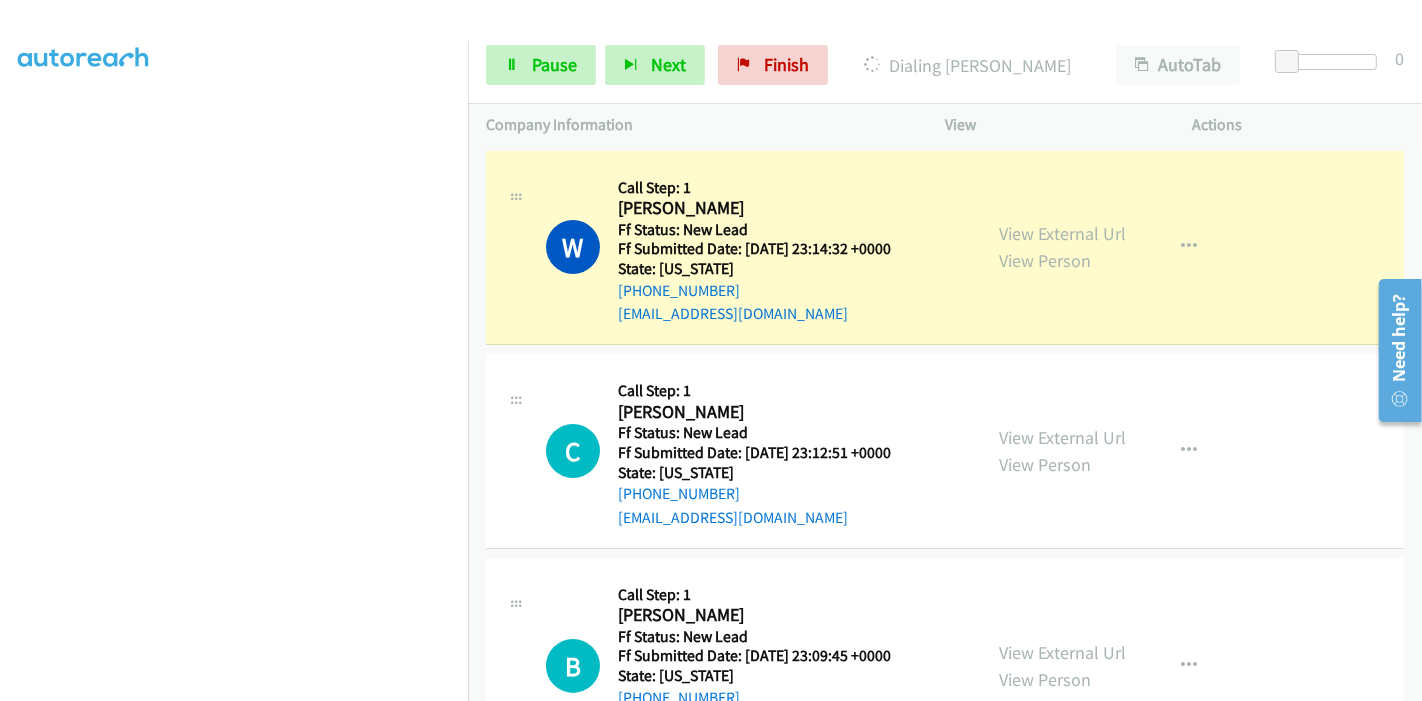 scroll, scrollTop: 422, scrollLeft: 0, axis: vertical 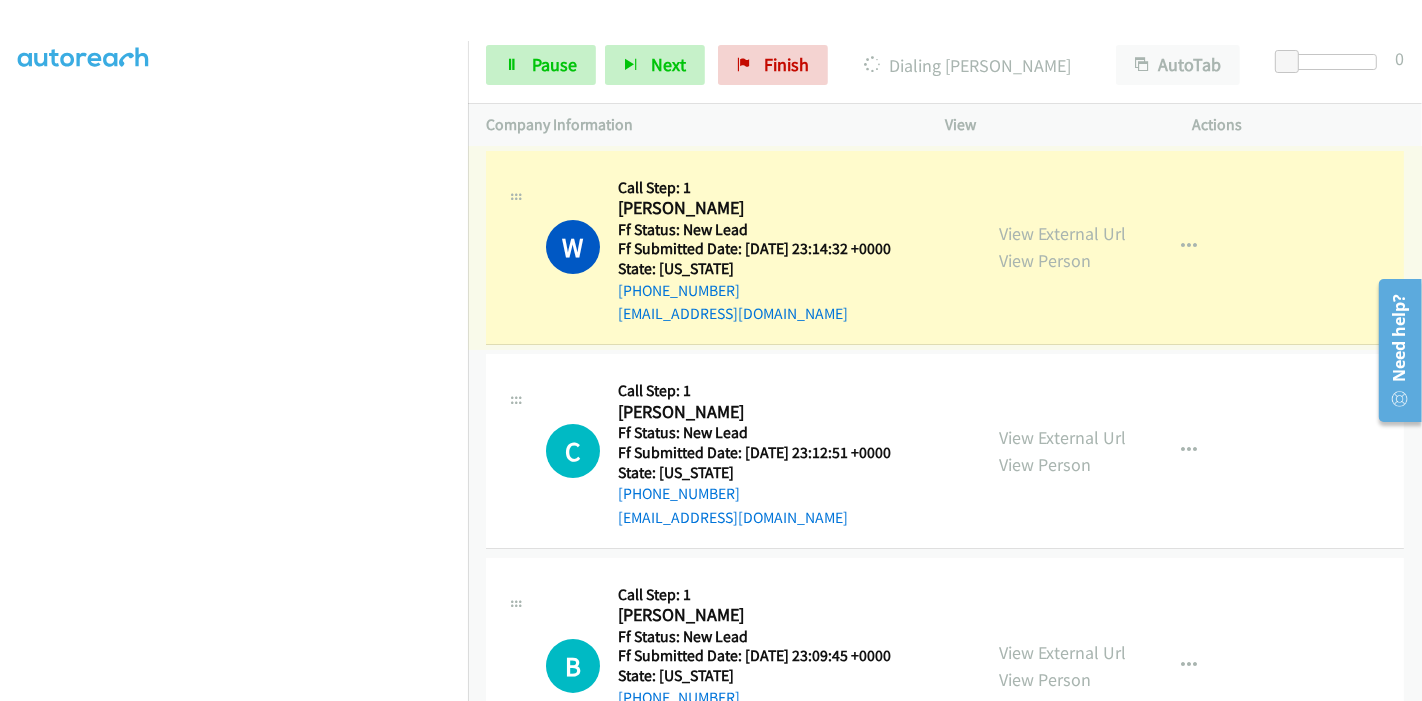 click on "View External Url" at bounding box center [1062, 233] 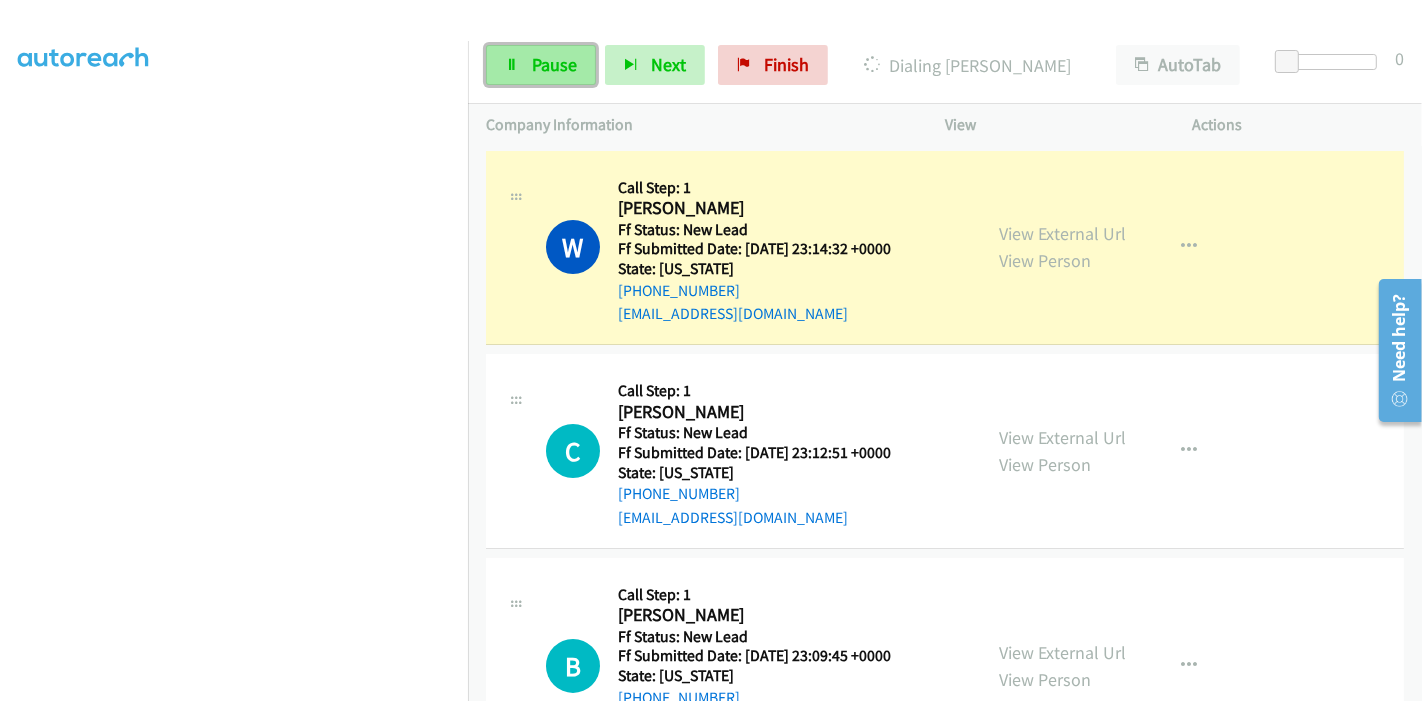 click on "Pause" at bounding box center (541, 65) 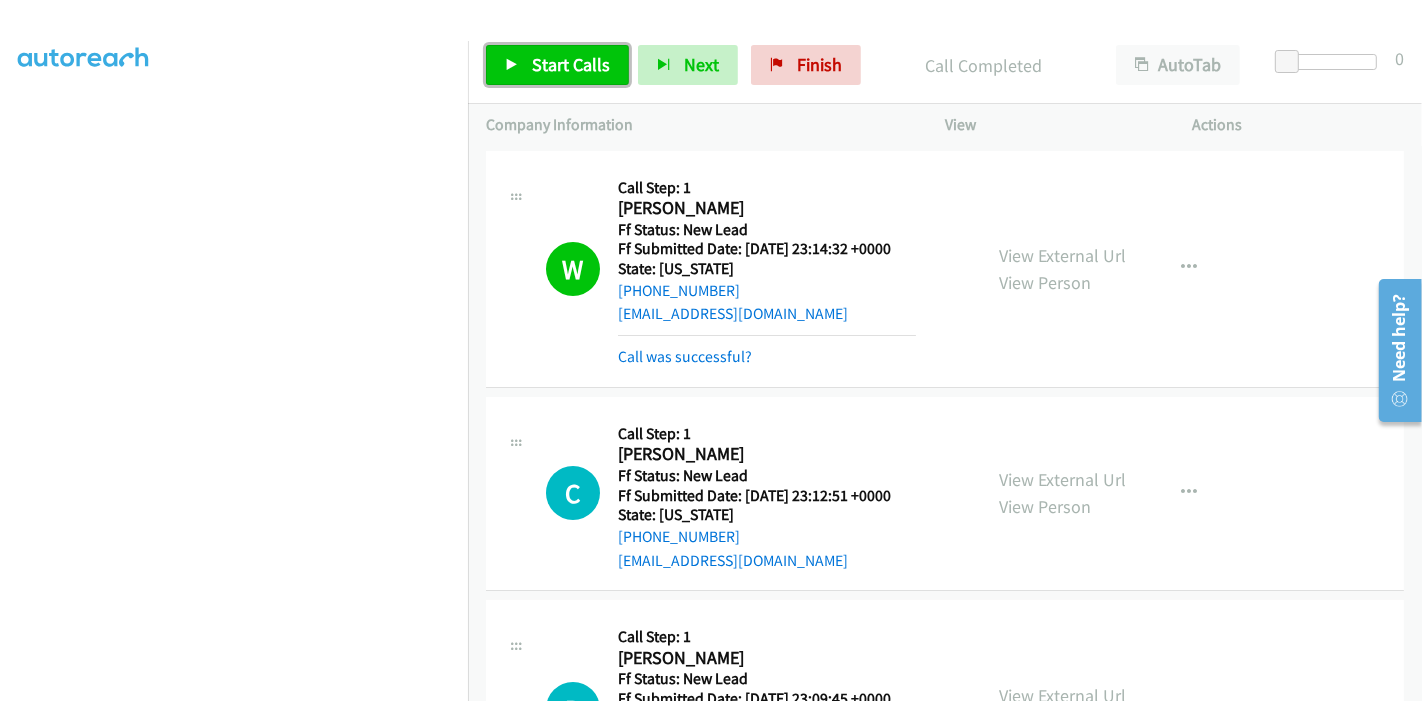 click on "Start Calls" at bounding box center (557, 65) 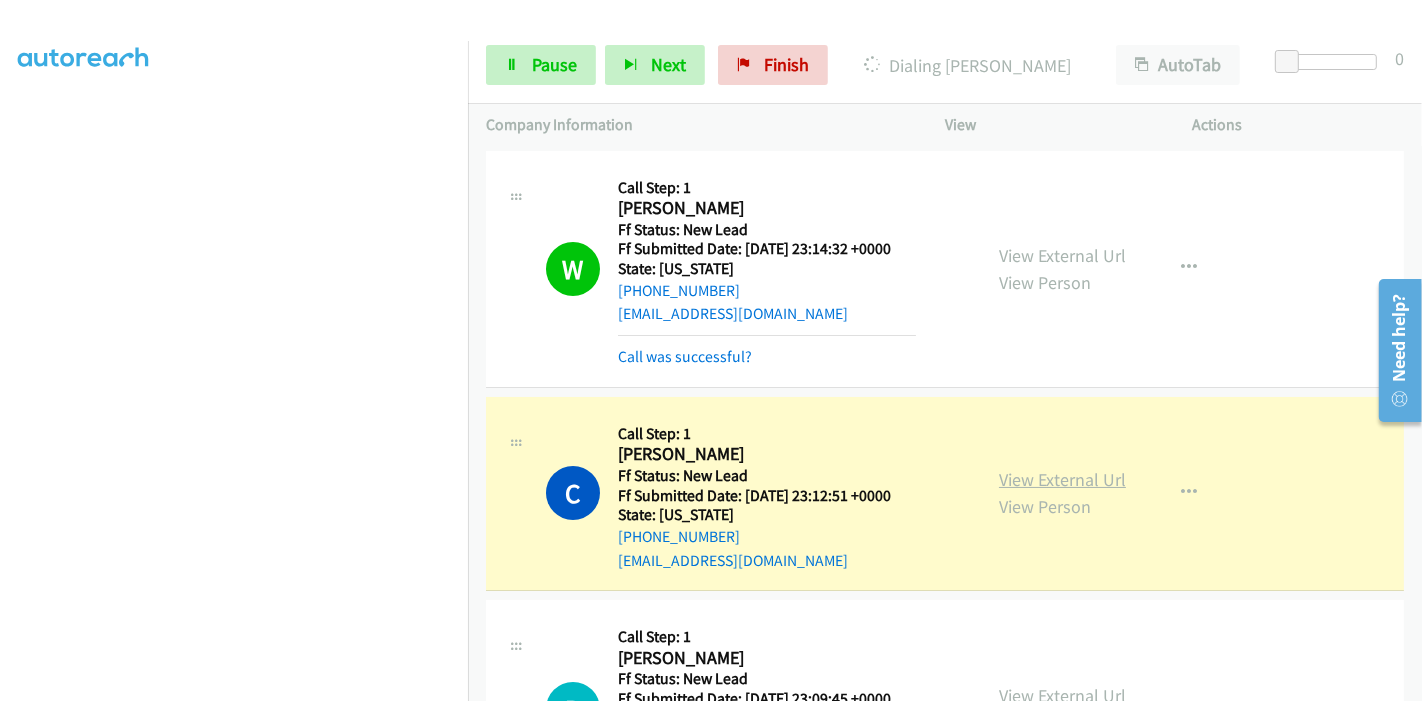 click on "View External Url" at bounding box center [1062, 479] 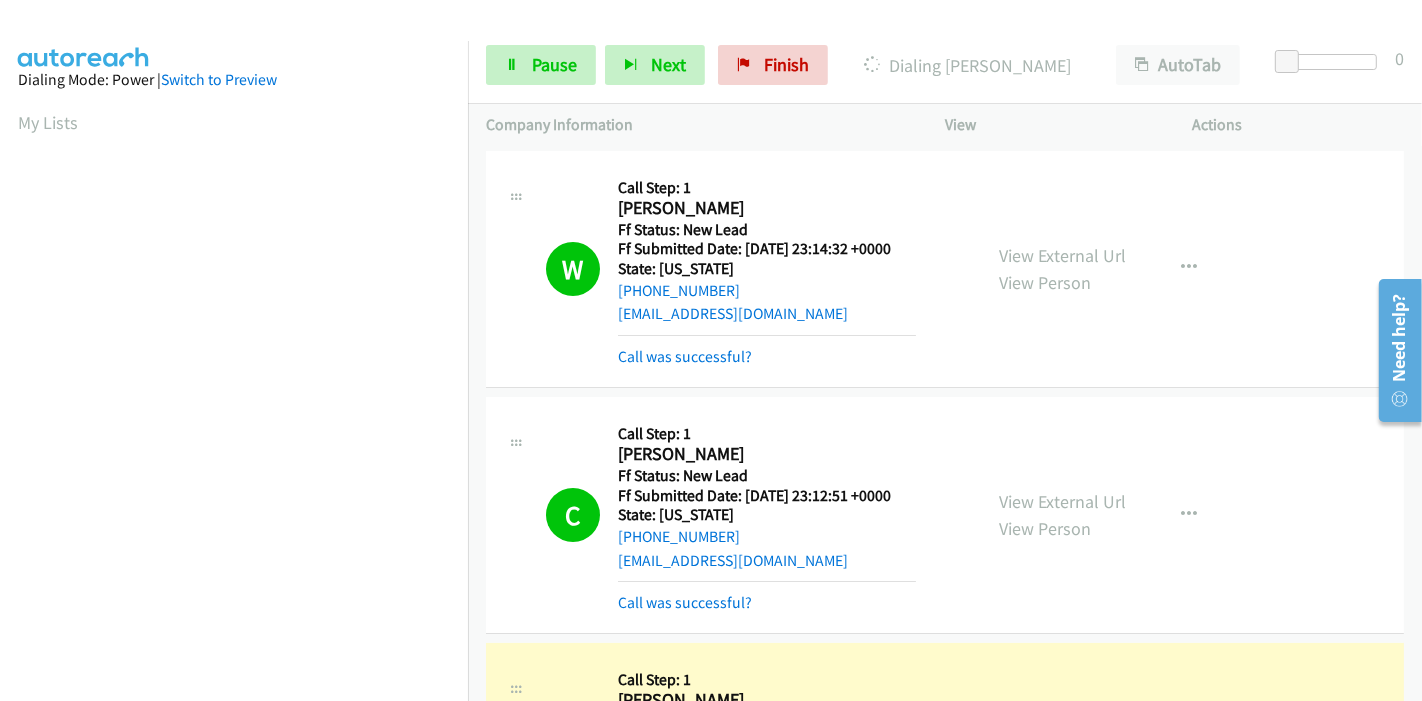 scroll, scrollTop: 422, scrollLeft: 0, axis: vertical 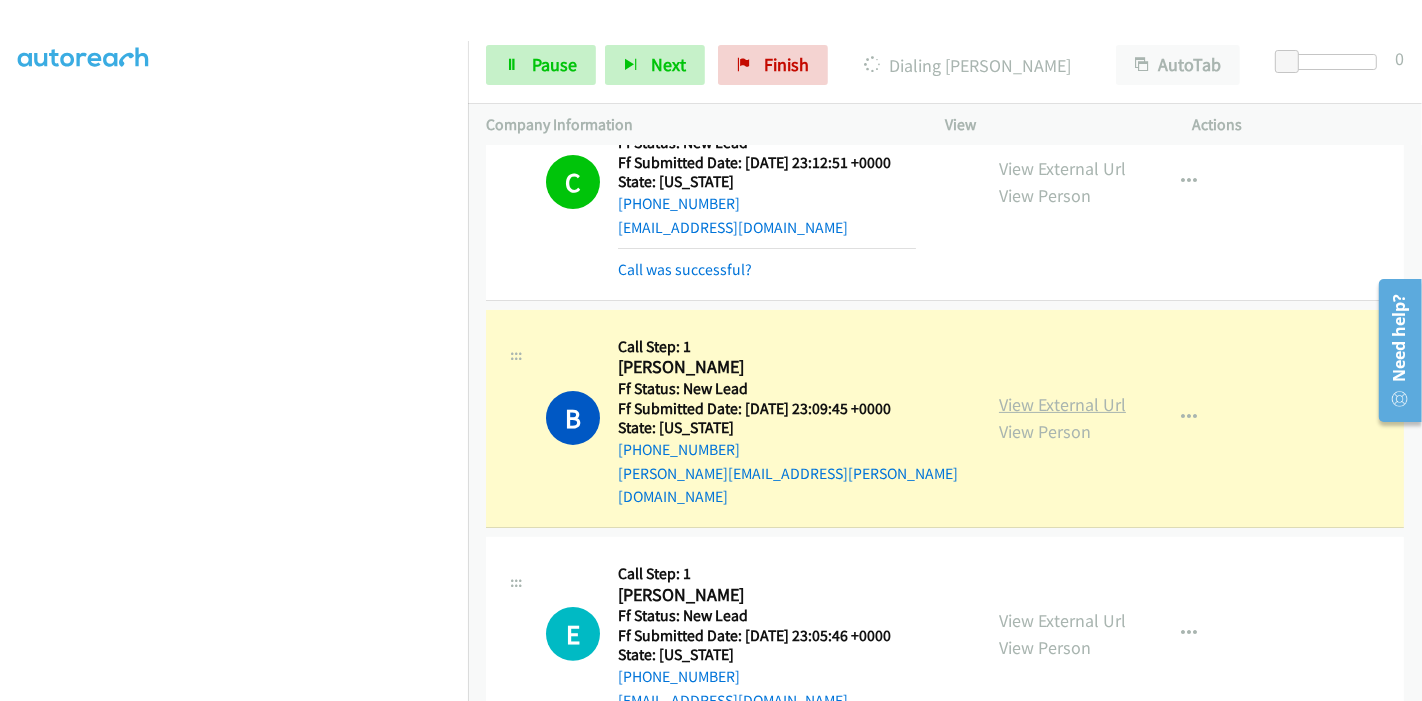 click on "View External Url" at bounding box center (1062, 404) 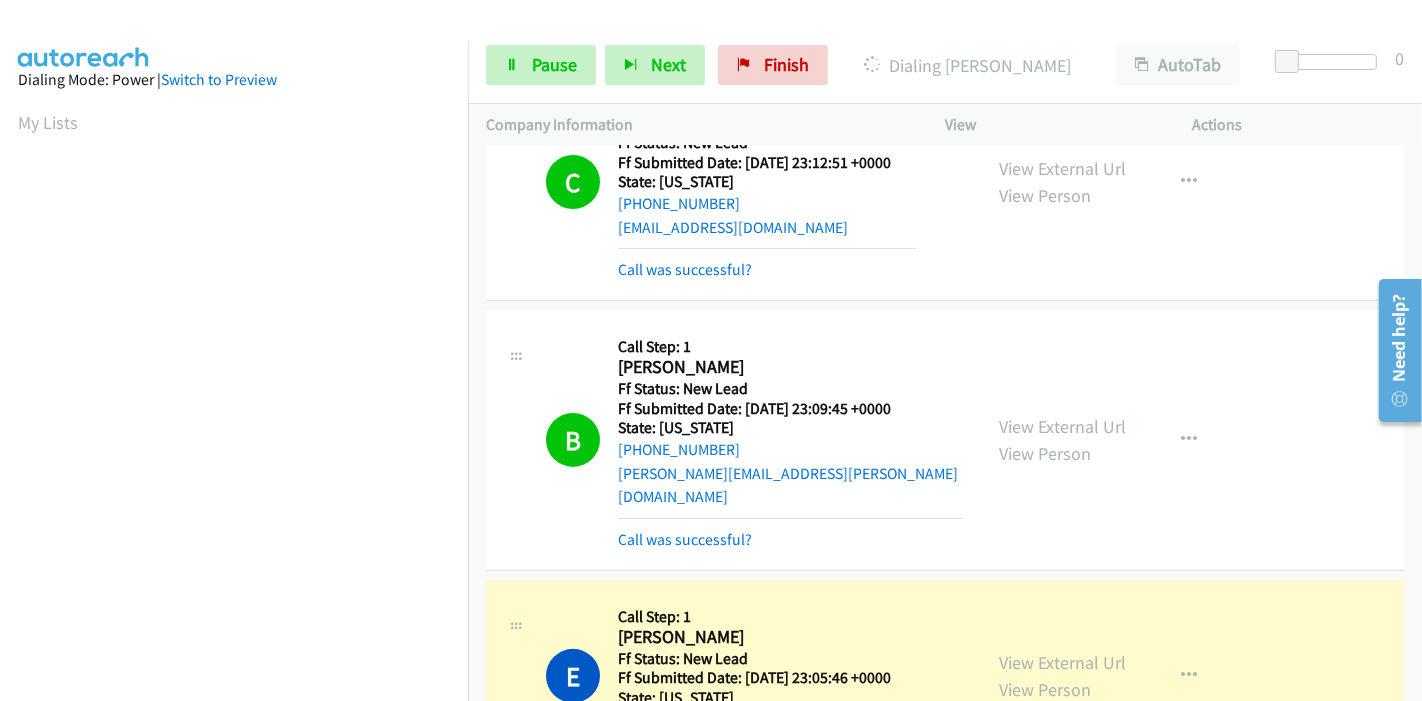 scroll, scrollTop: 422, scrollLeft: 0, axis: vertical 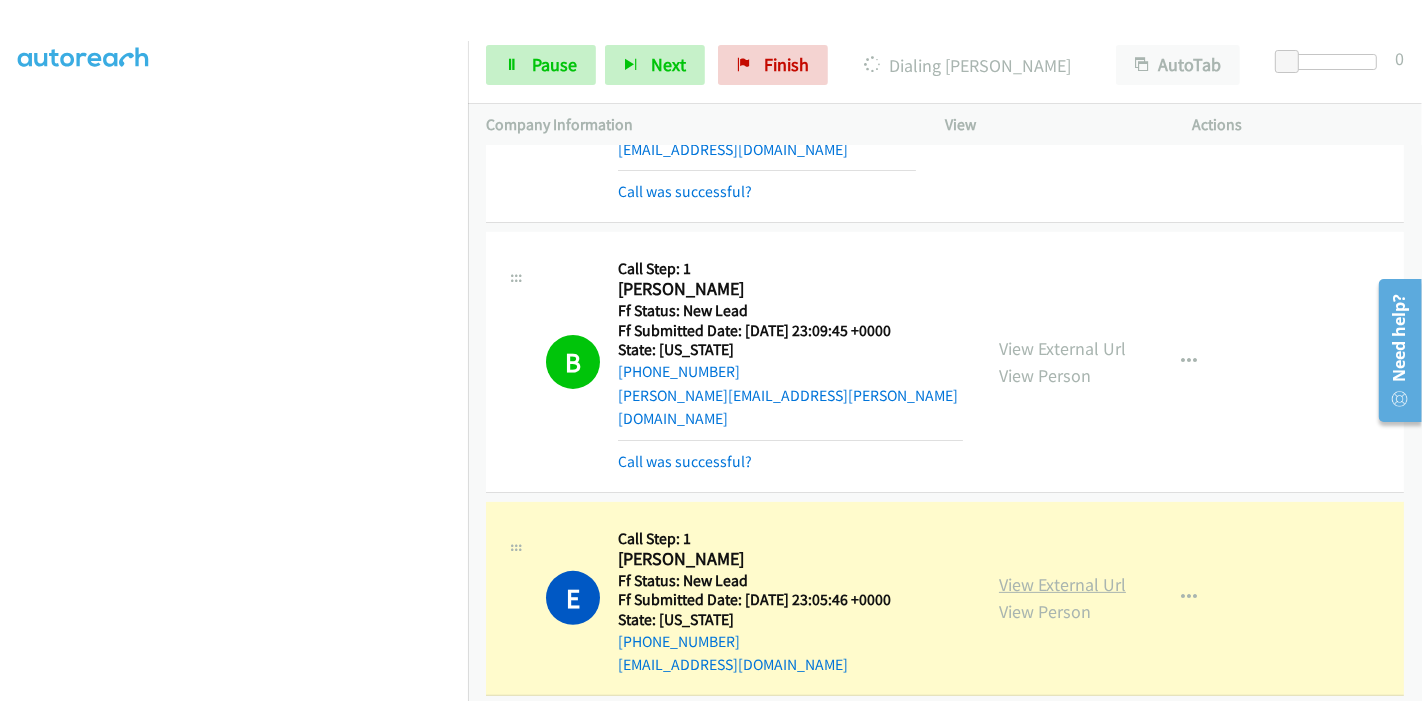 click on "View External Url" at bounding box center (1062, 584) 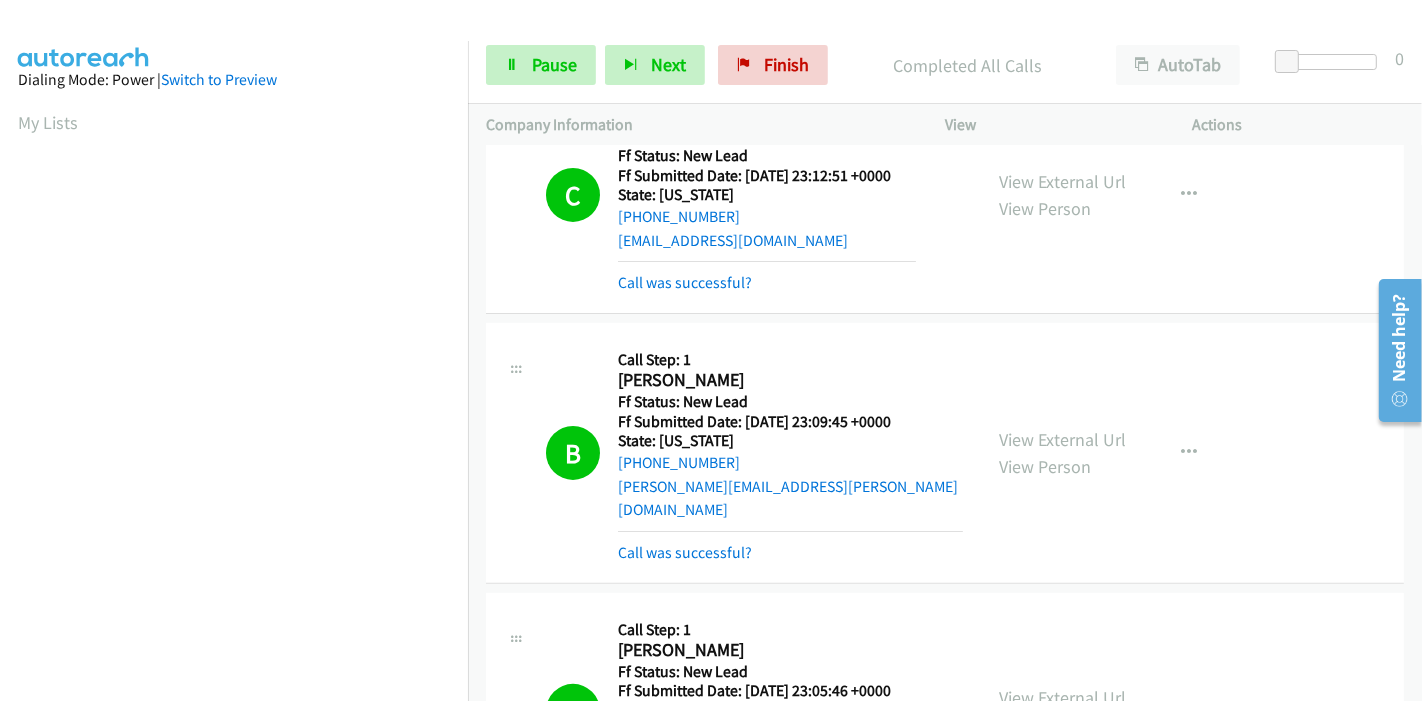 scroll, scrollTop: 422, scrollLeft: 0, axis: vertical 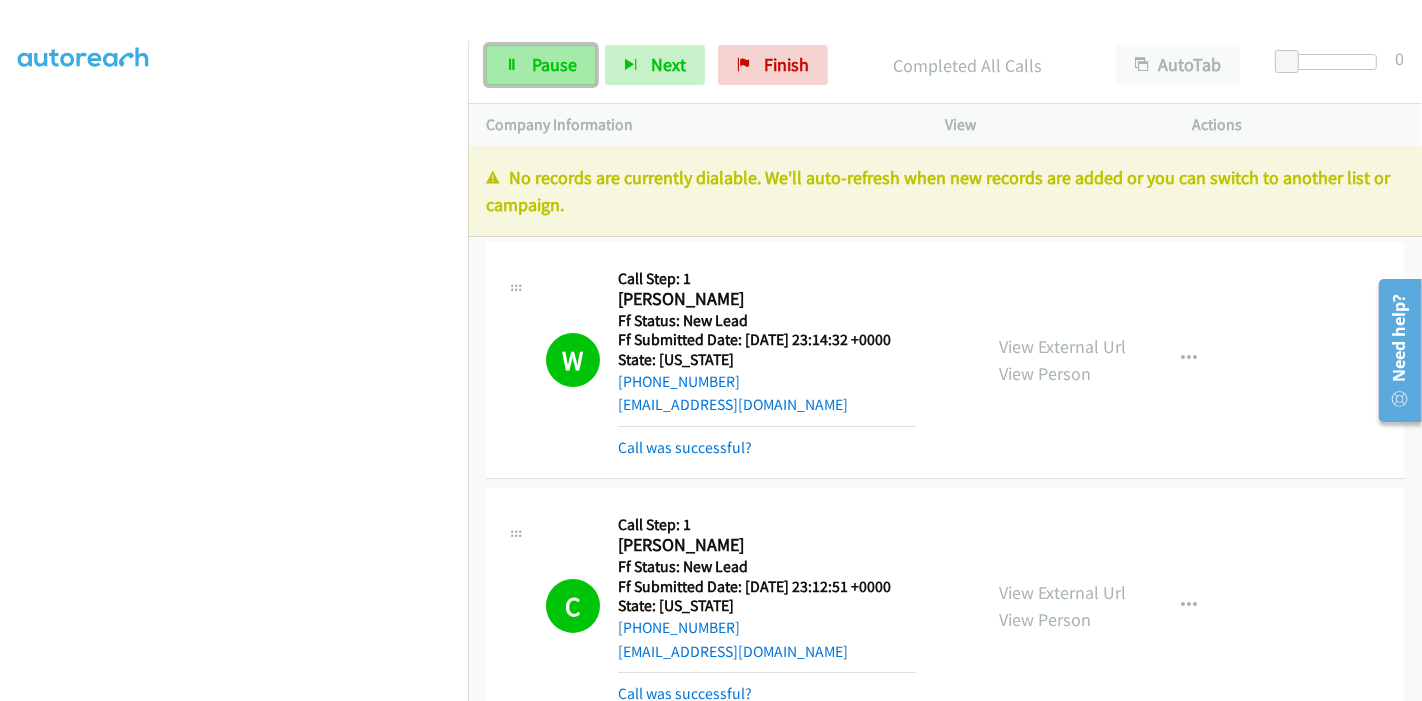 click on "Pause" at bounding box center [541, 65] 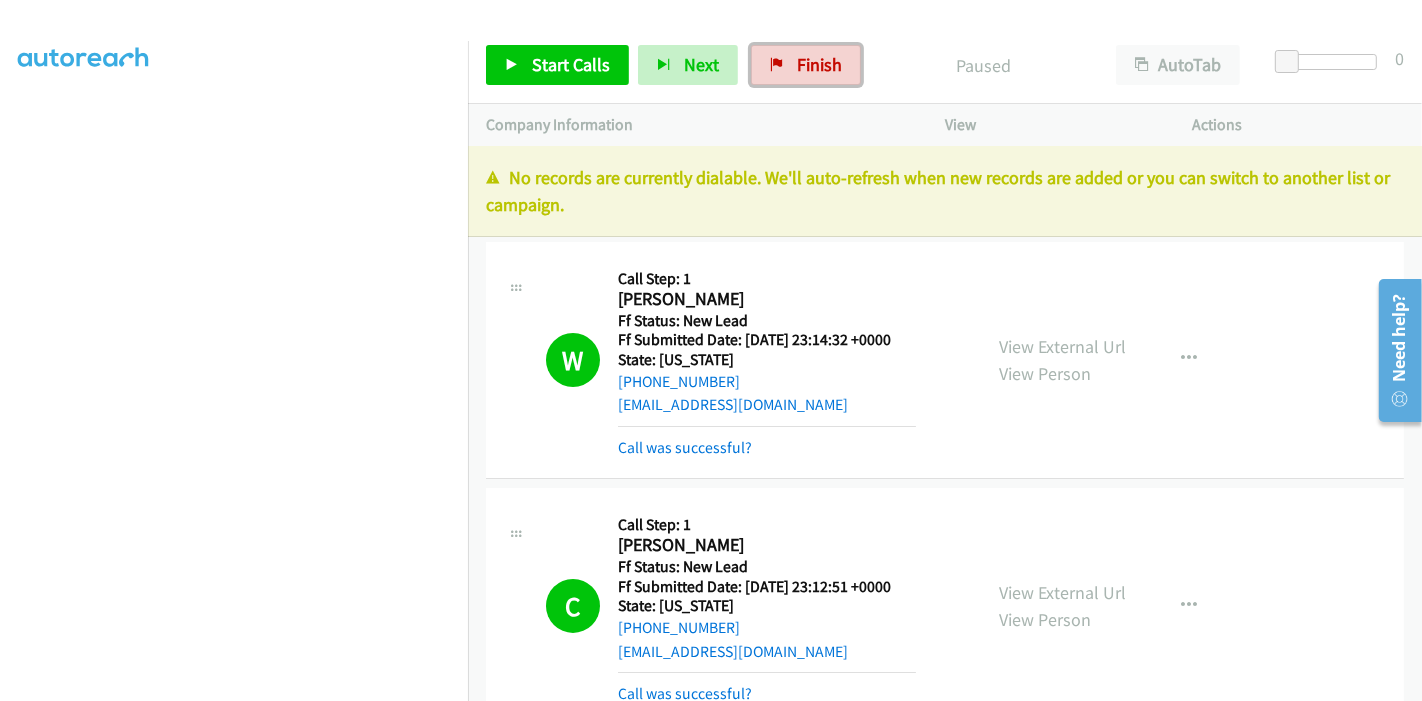 drag, startPoint x: 780, startPoint y: 55, endPoint x: 948, endPoint y: 581, distance: 552.1775 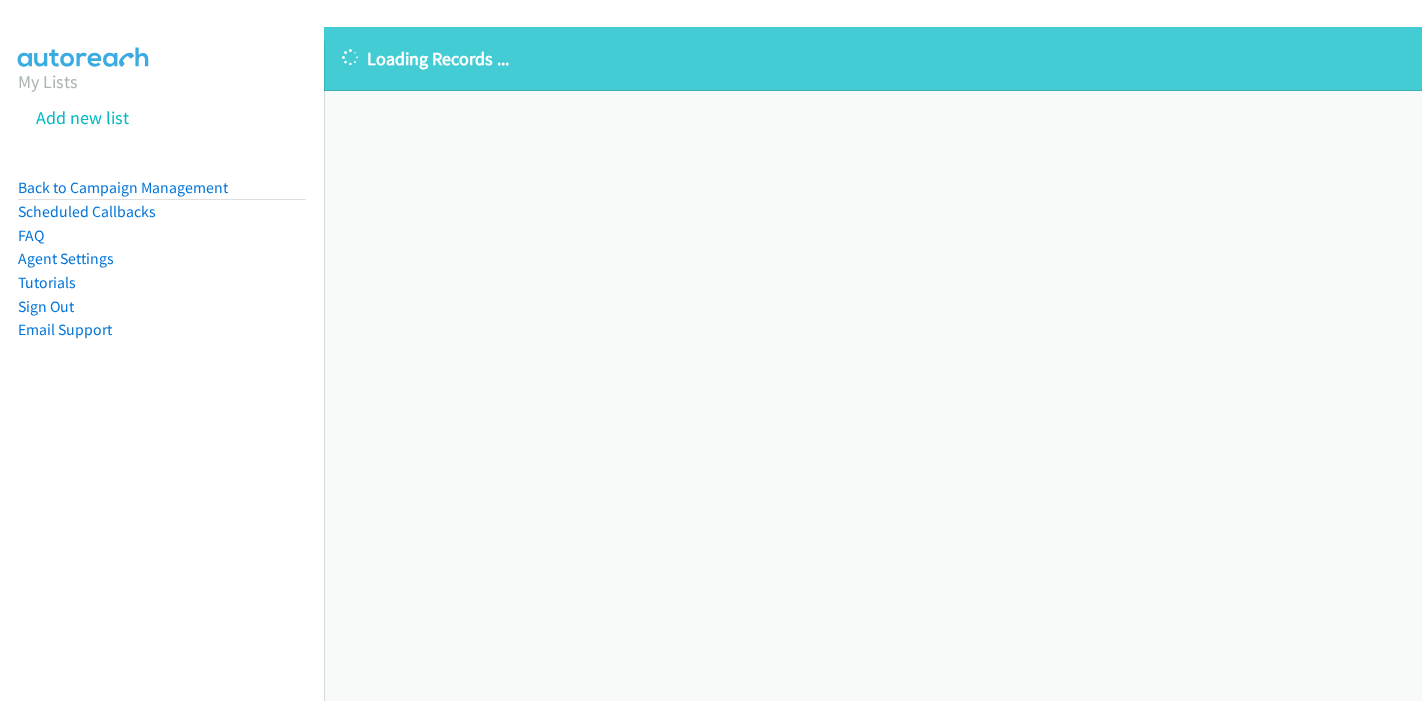 scroll, scrollTop: 0, scrollLeft: 0, axis: both 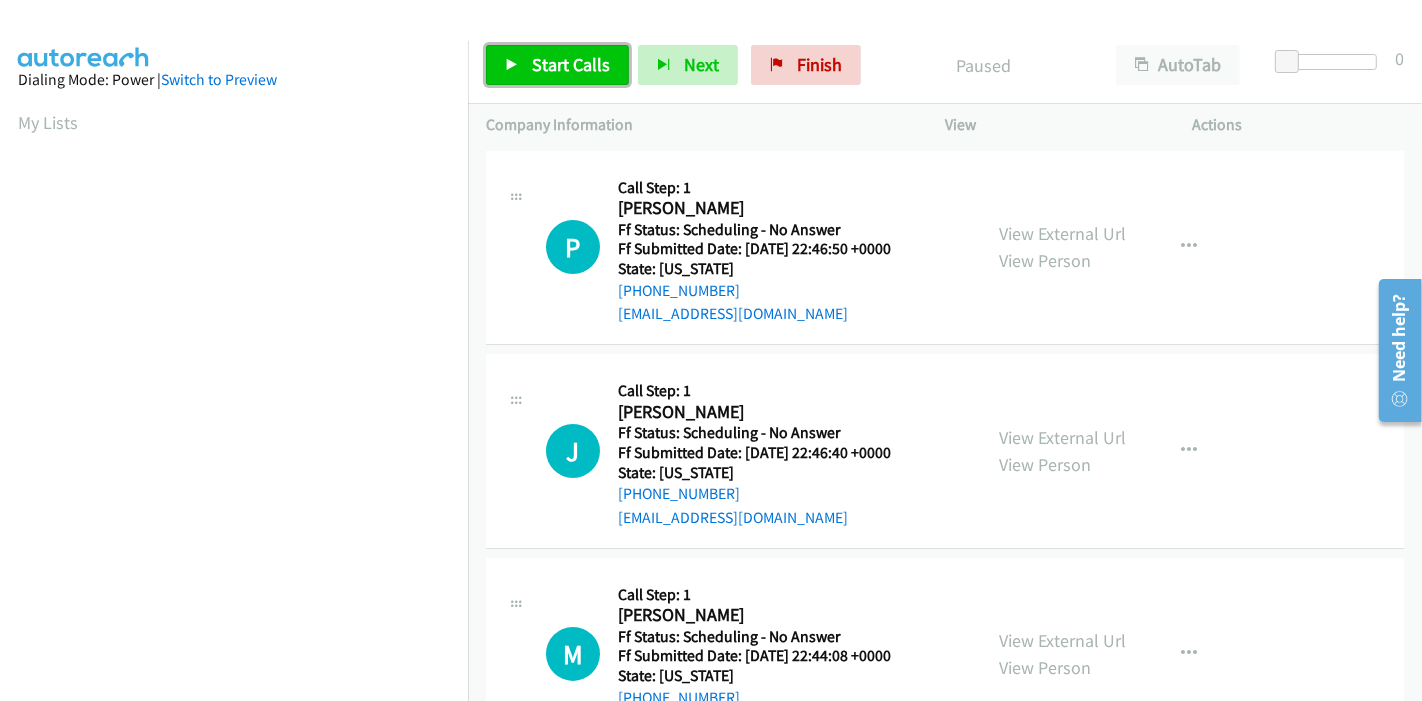click on "Start Calls" at bounding box center (557, 65) 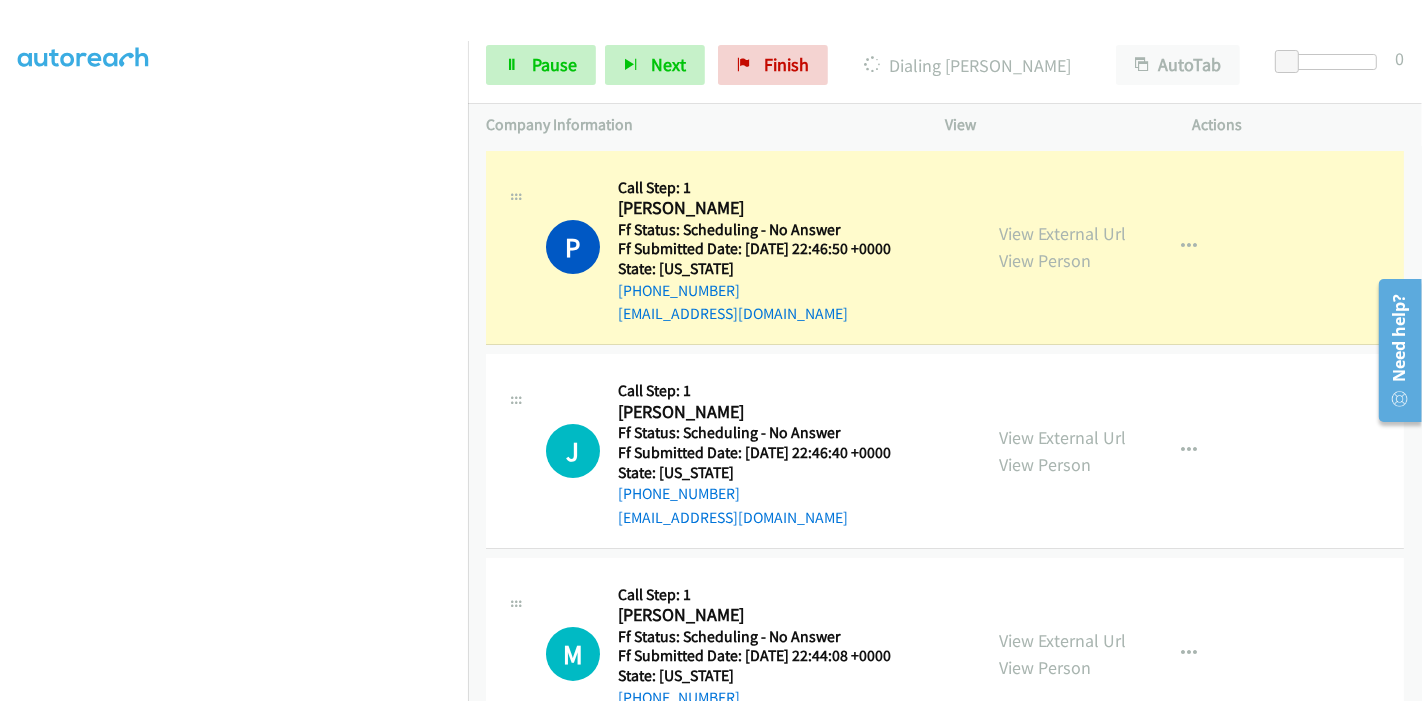 scroll, scrollTop: 422, scrollLeft: 0, axis: vertical 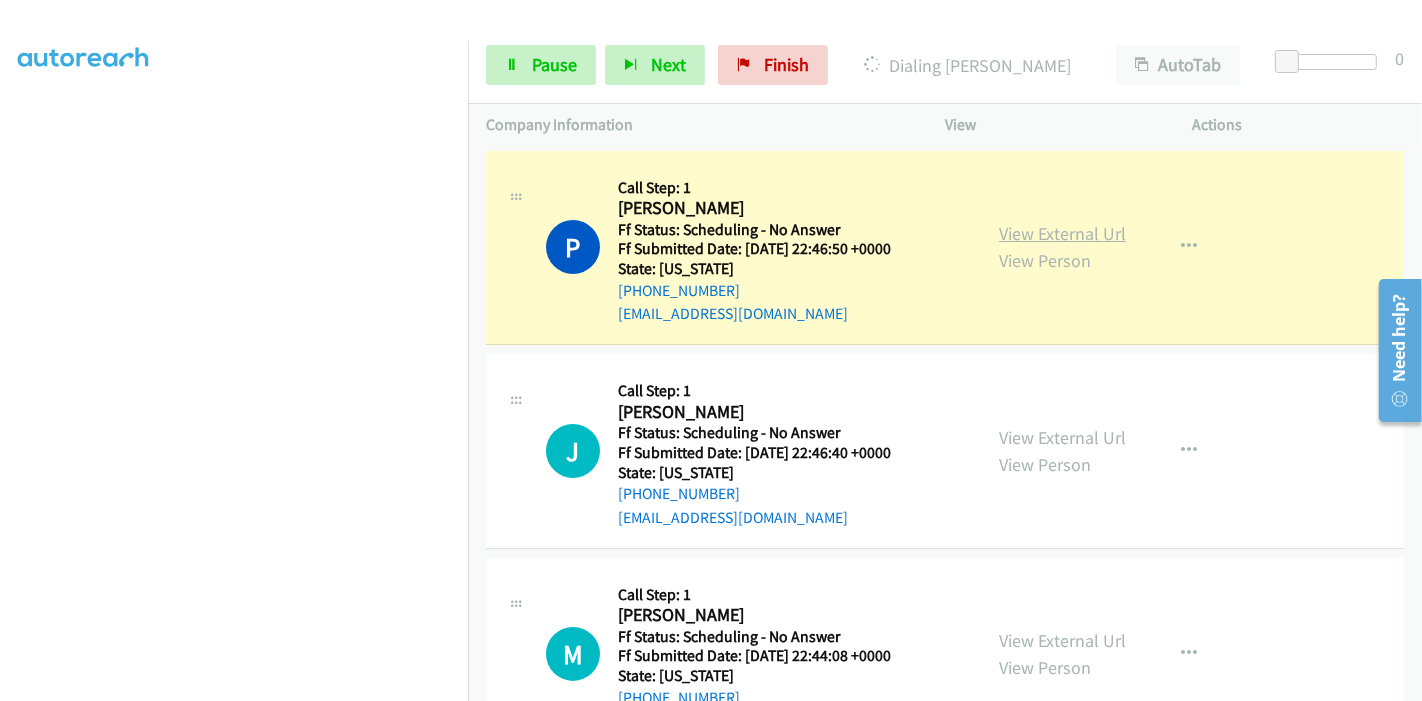 click on "View External Url" at bounding box center (1062, 233) 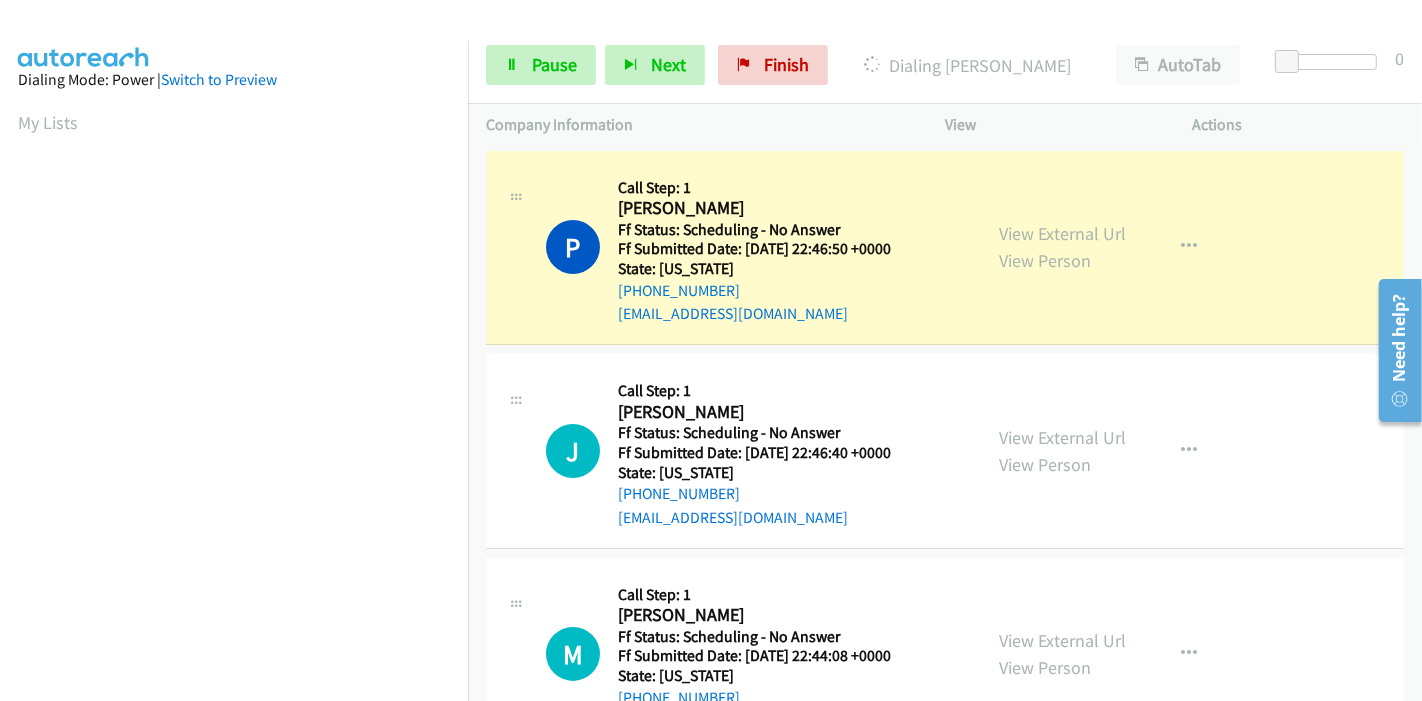 scroll, scrollTop: 0, scrollLeft: 0, axis: both 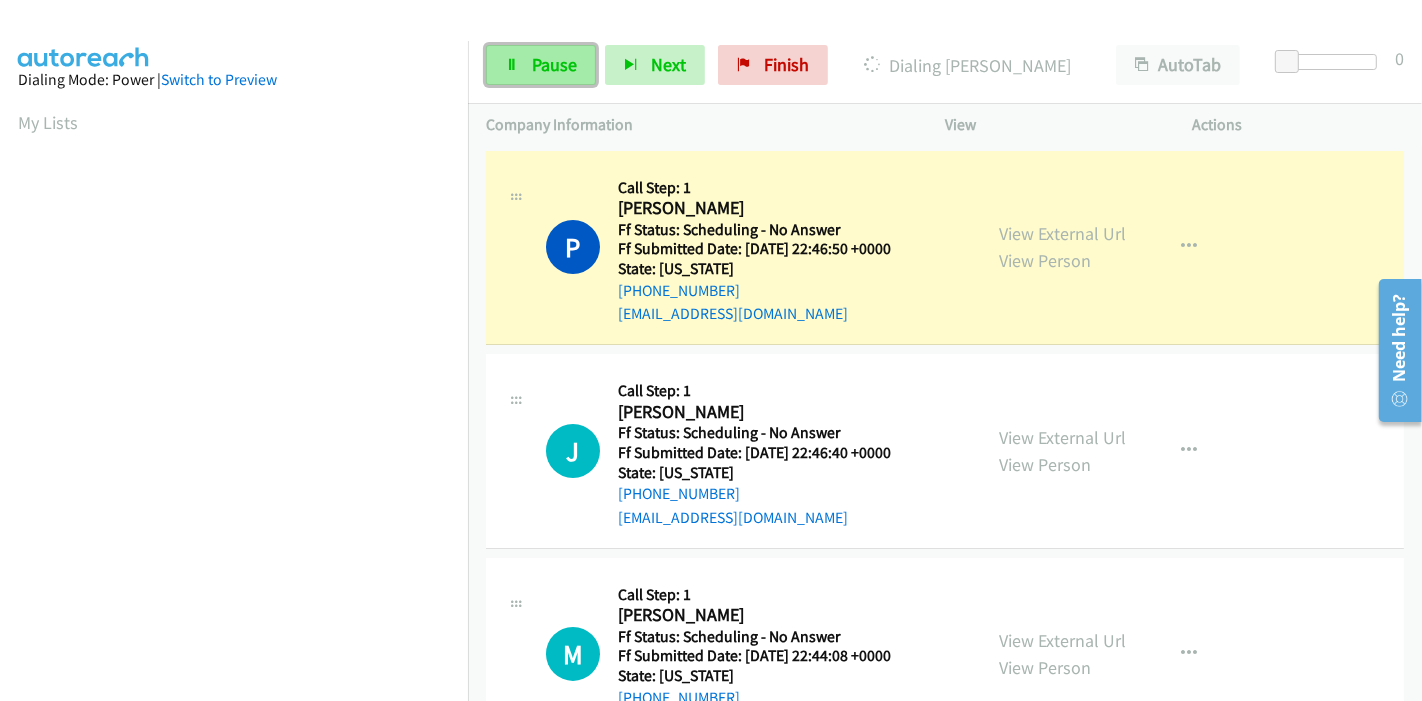 drag, startPoint x: 531, startPoint y: 66, endPoint x: 520, endPoint y: 70, distance: 11.7046995 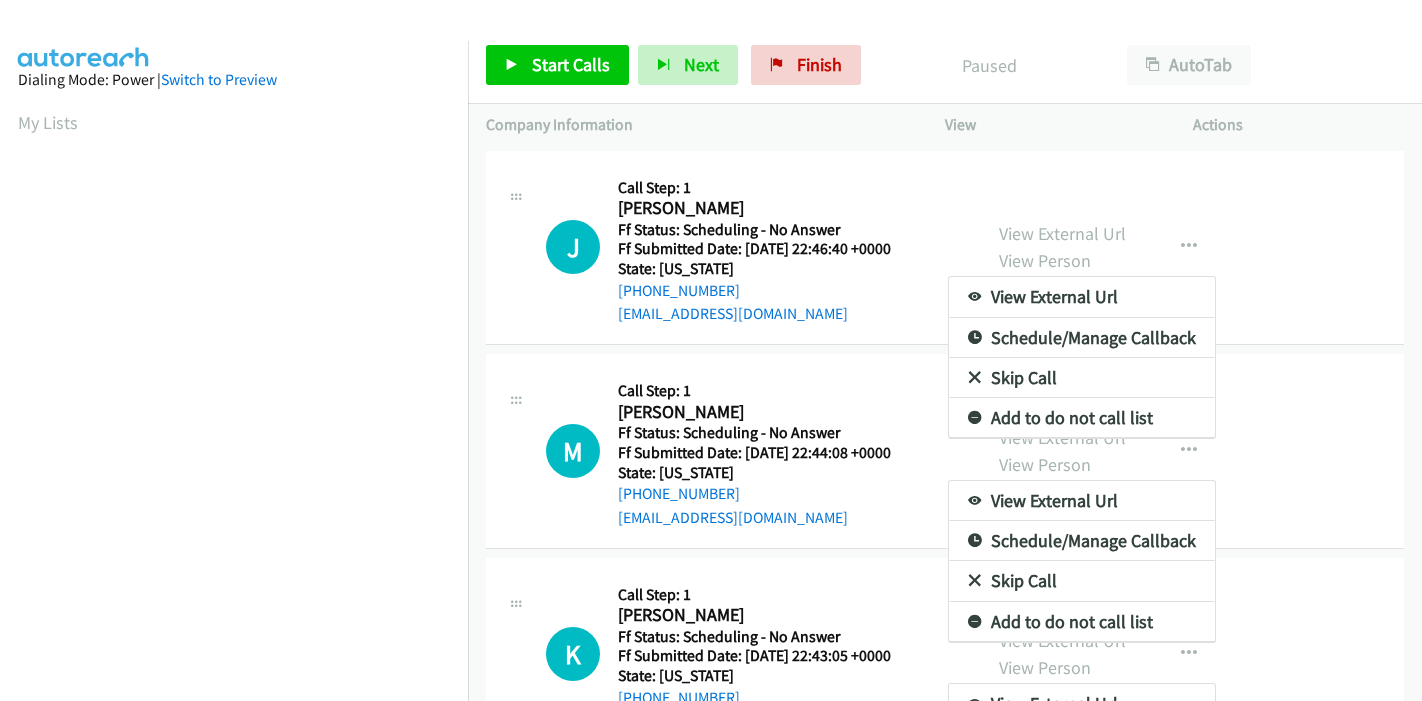 scroll, scrollTop: 0, scrollLeft: 0, axis: both 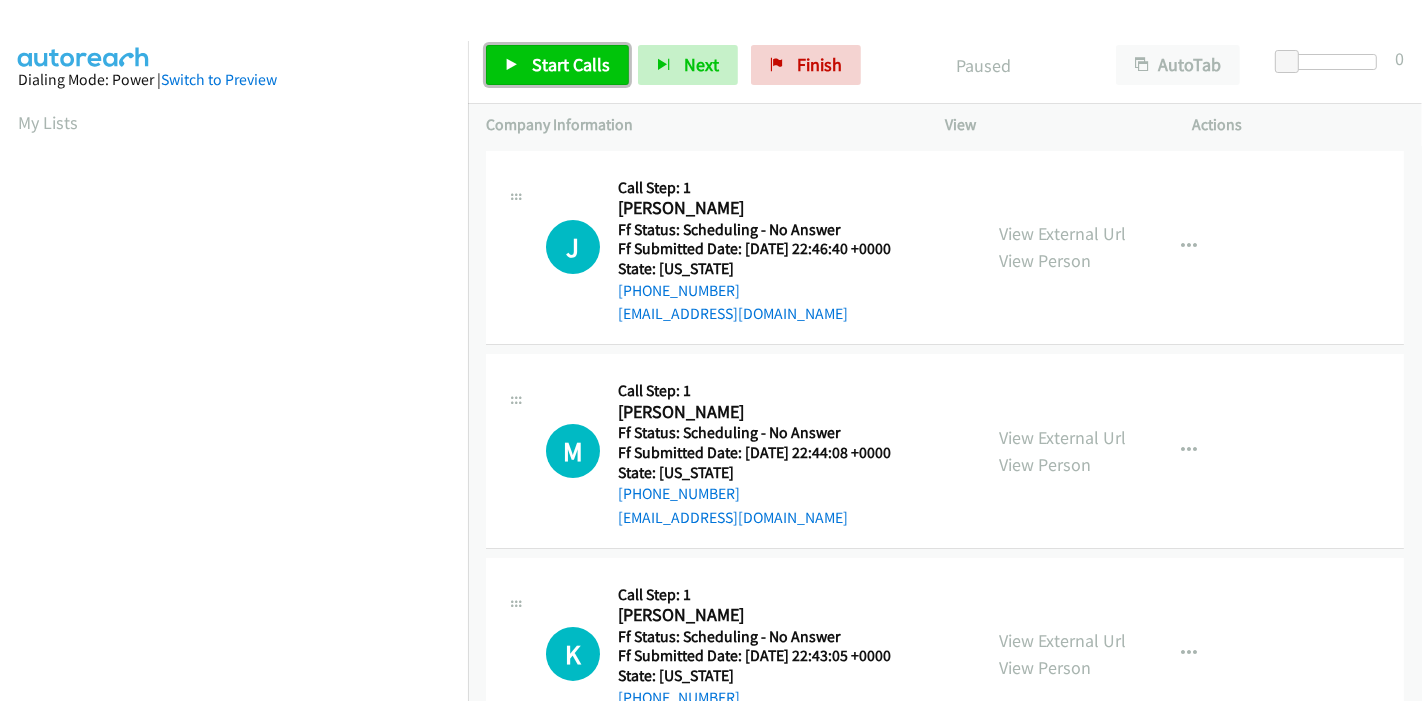 click on "Start Calls" at bounding box center [571, 64] 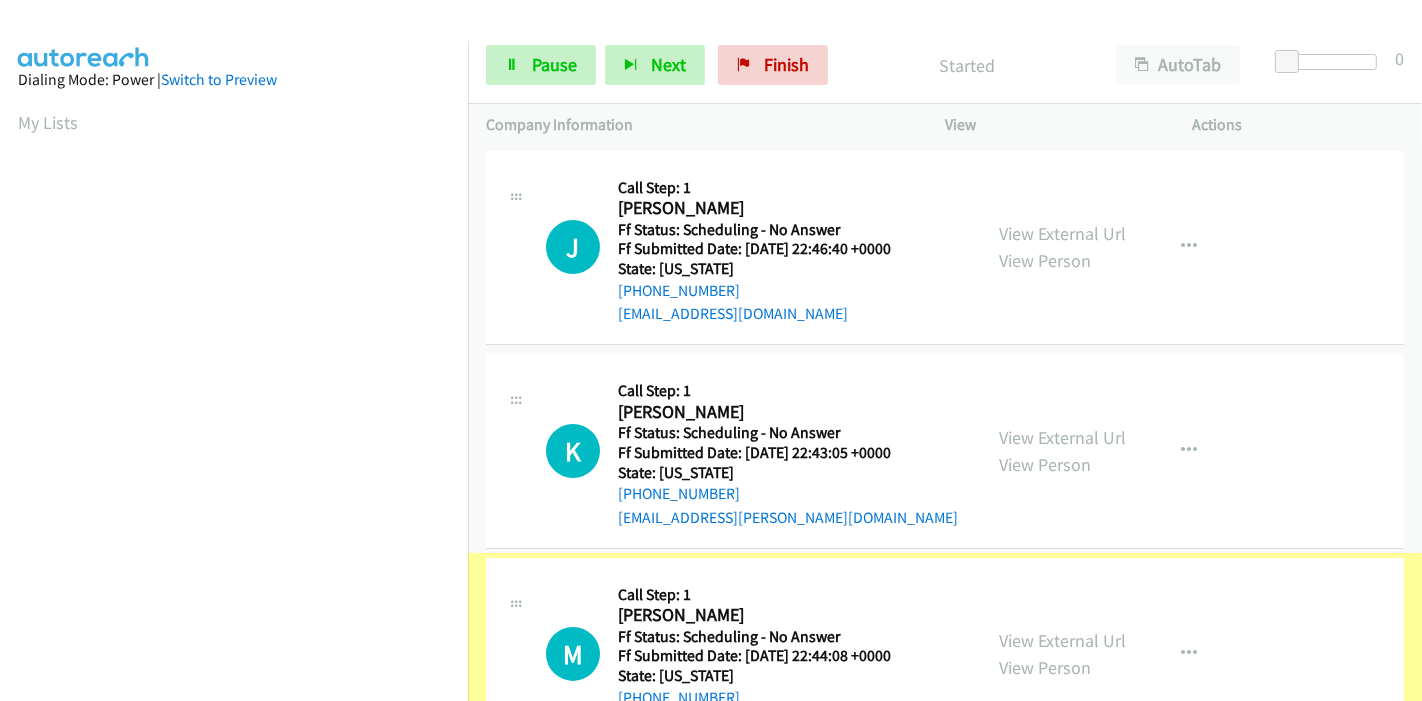 scroll, scrollTop: 40, scrollLeft: 0, axis: vertical 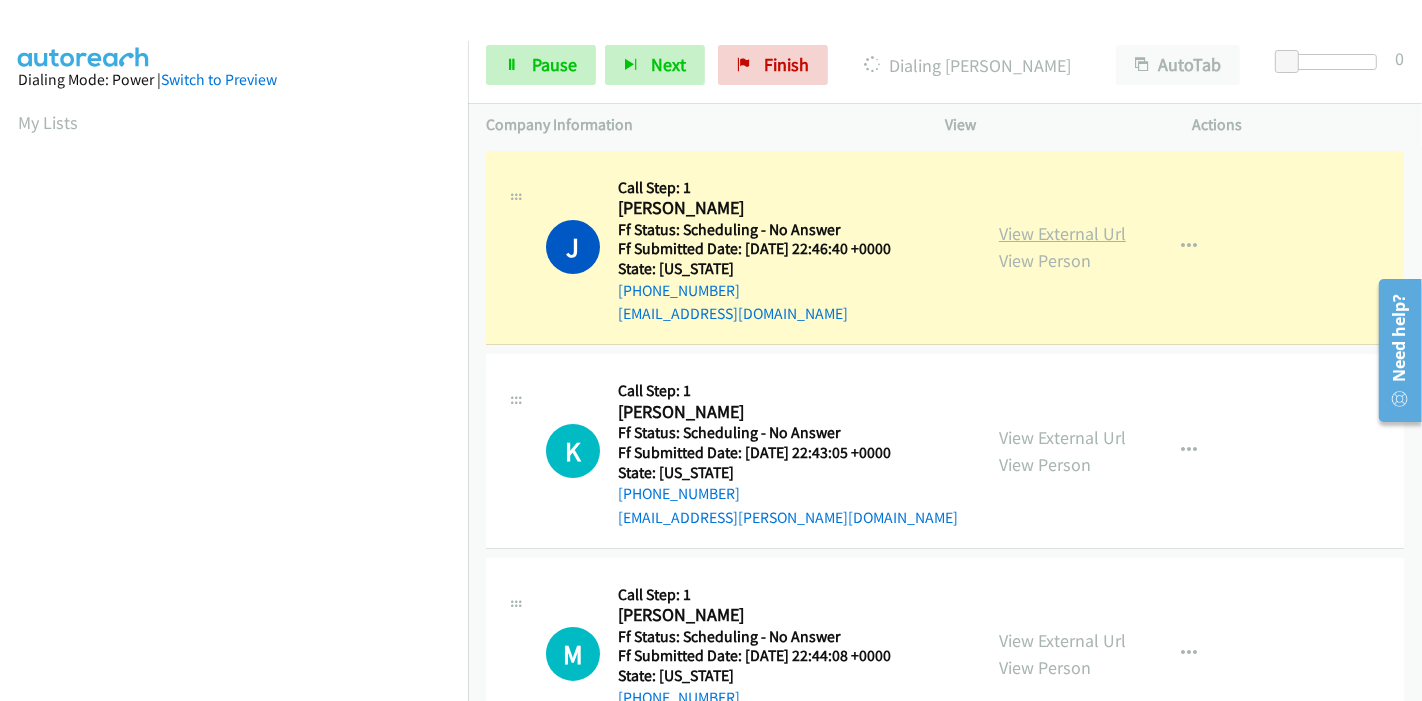 click on "View External Url" at bounding box center [1062, 233] 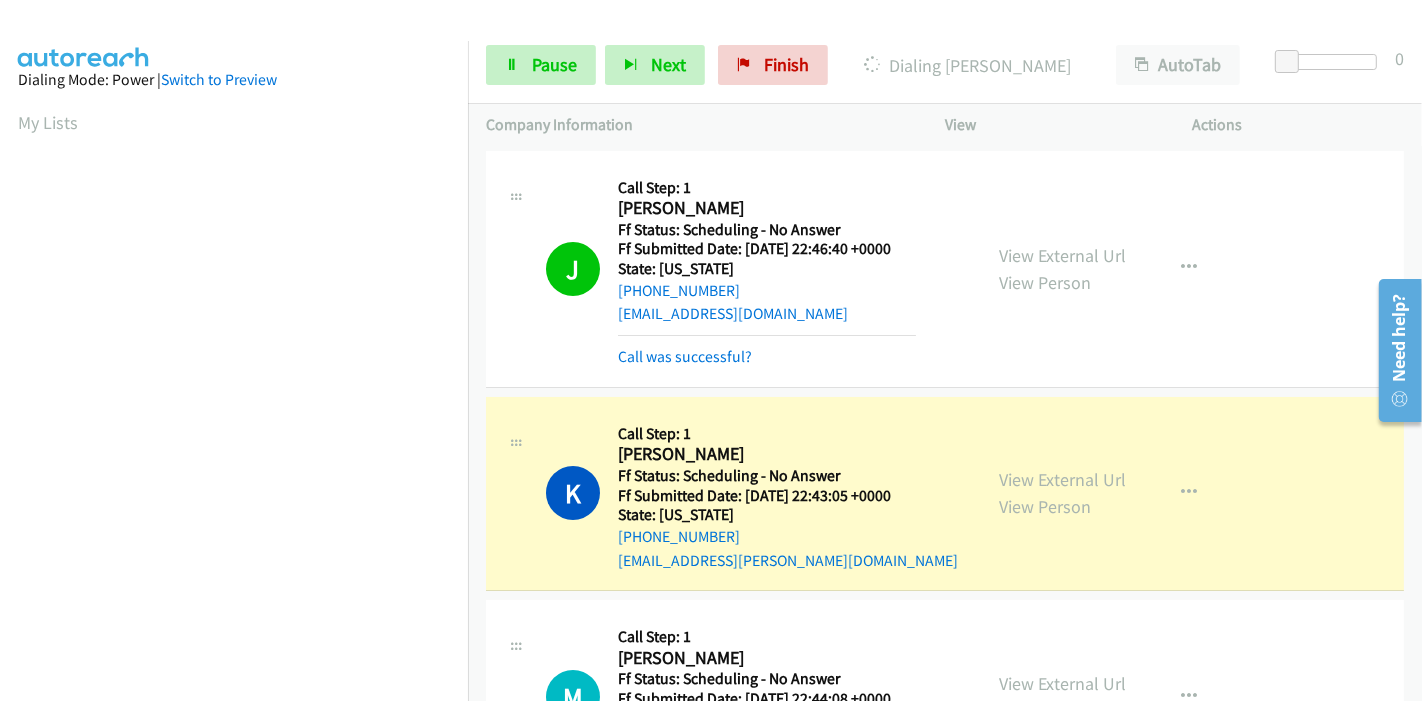 scroll, scrollTop: 422, scrollLeft: 0, axis: vertical 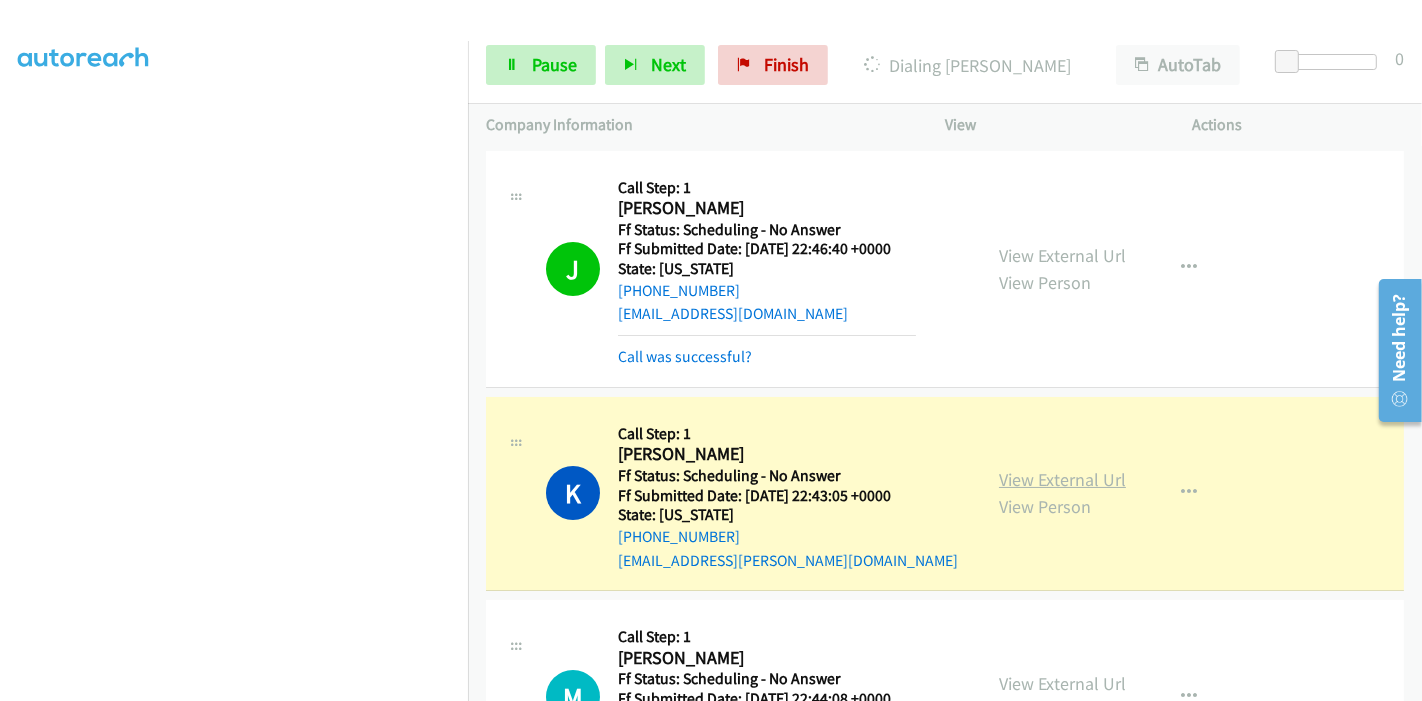 click on "View External Url" at bounding box center [1062, 479] 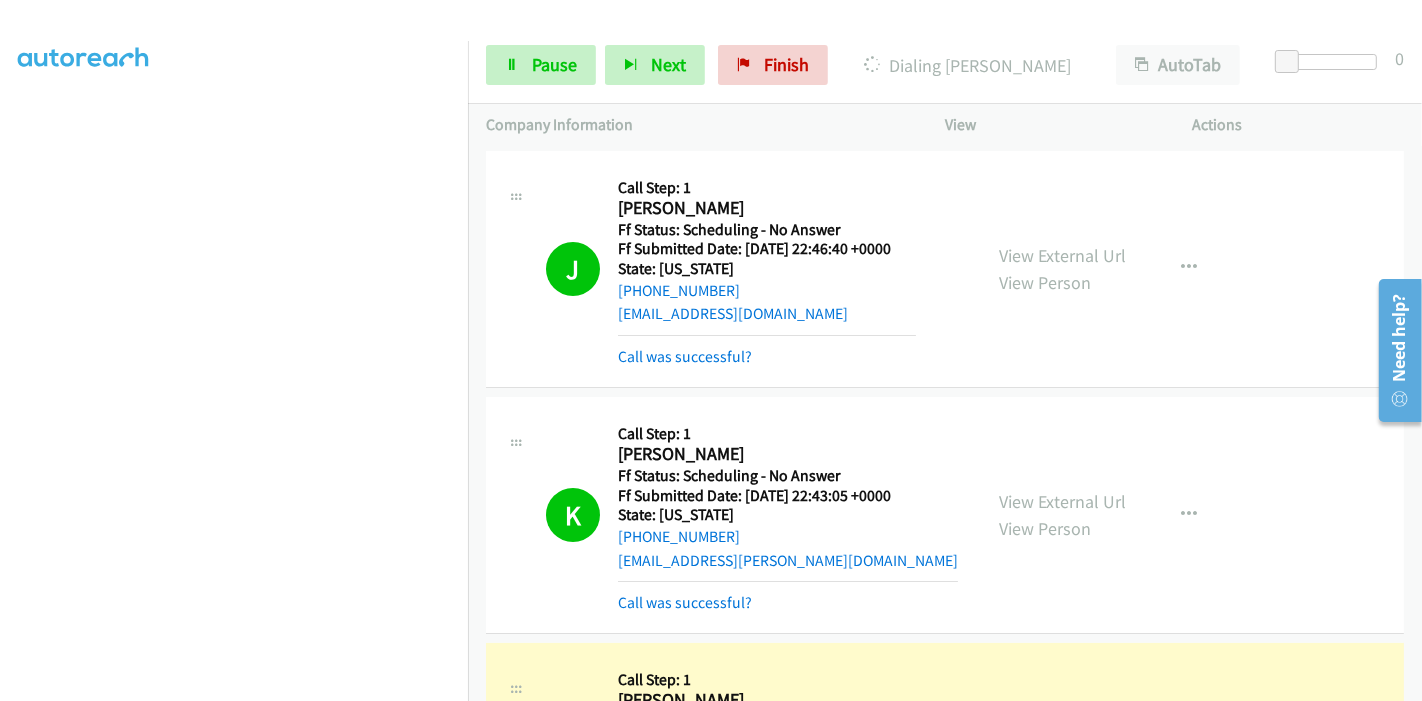 scroll, scrollTop: 0, scrollLeft: 0, axis: both 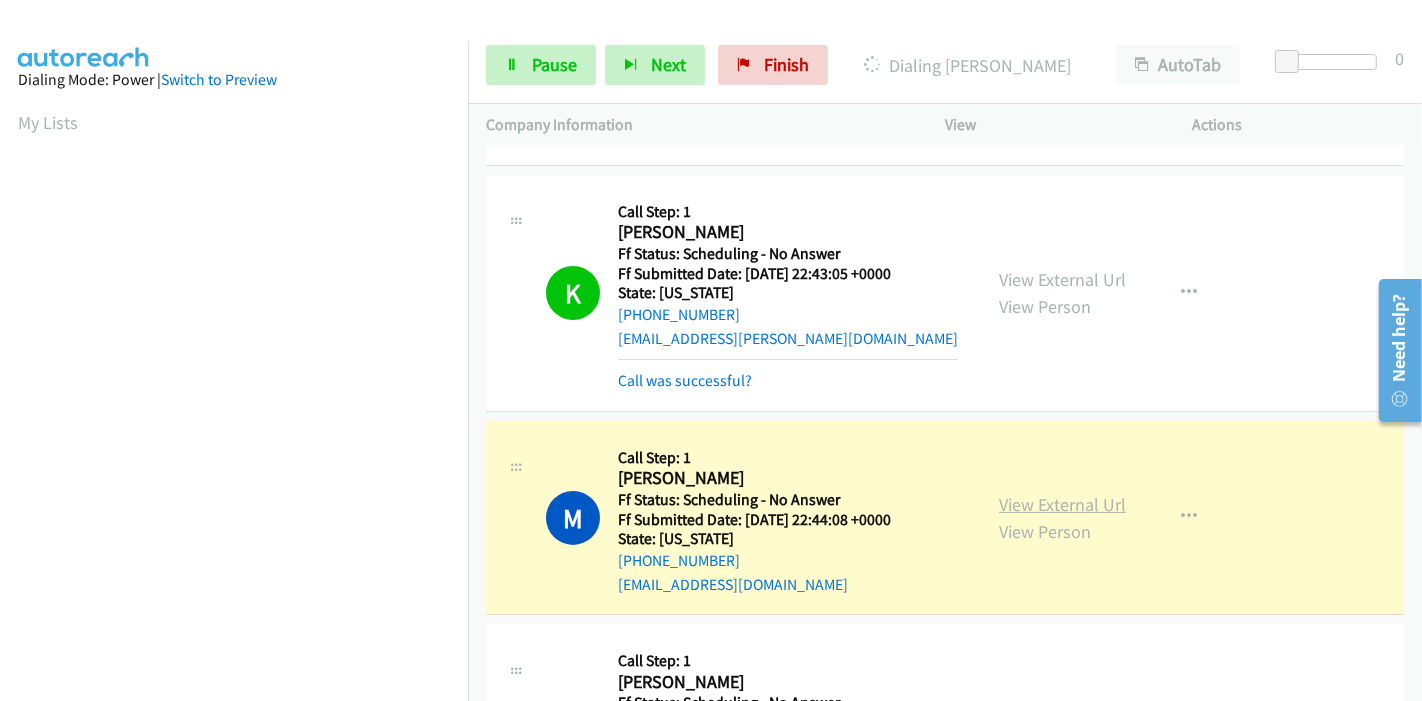 click on "View External Url" at bounding box center (1062, 504) 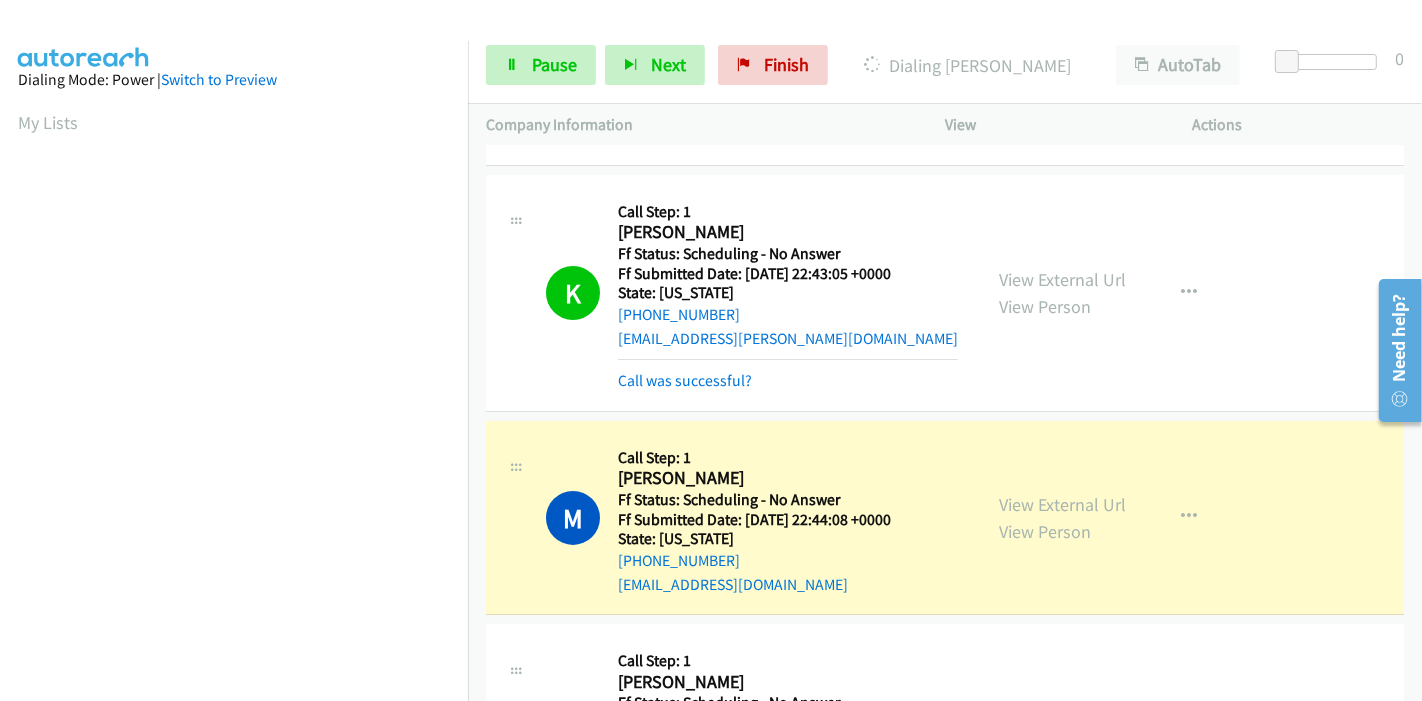scroll, scrollTop: 444, scrollLeft: 0, axis: vertical 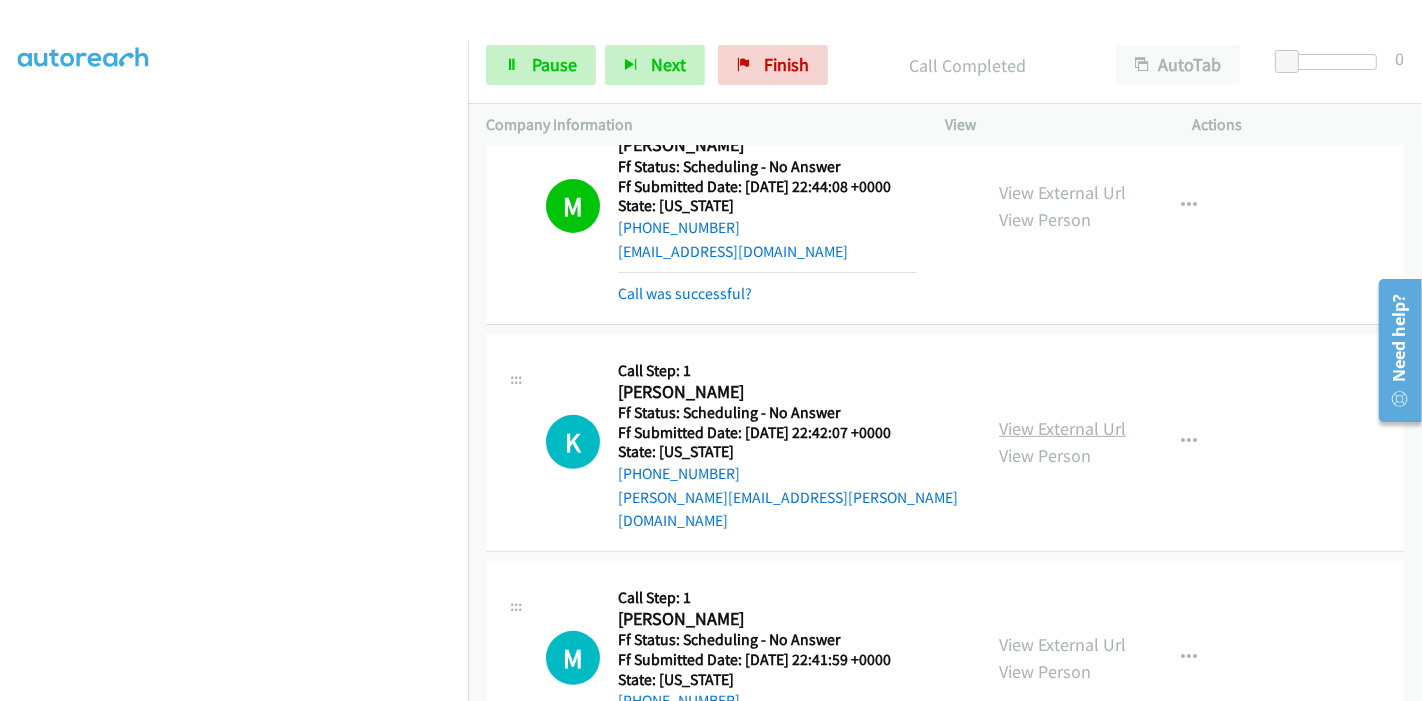 click on "View External Url" at bounding box center [1062, 428] 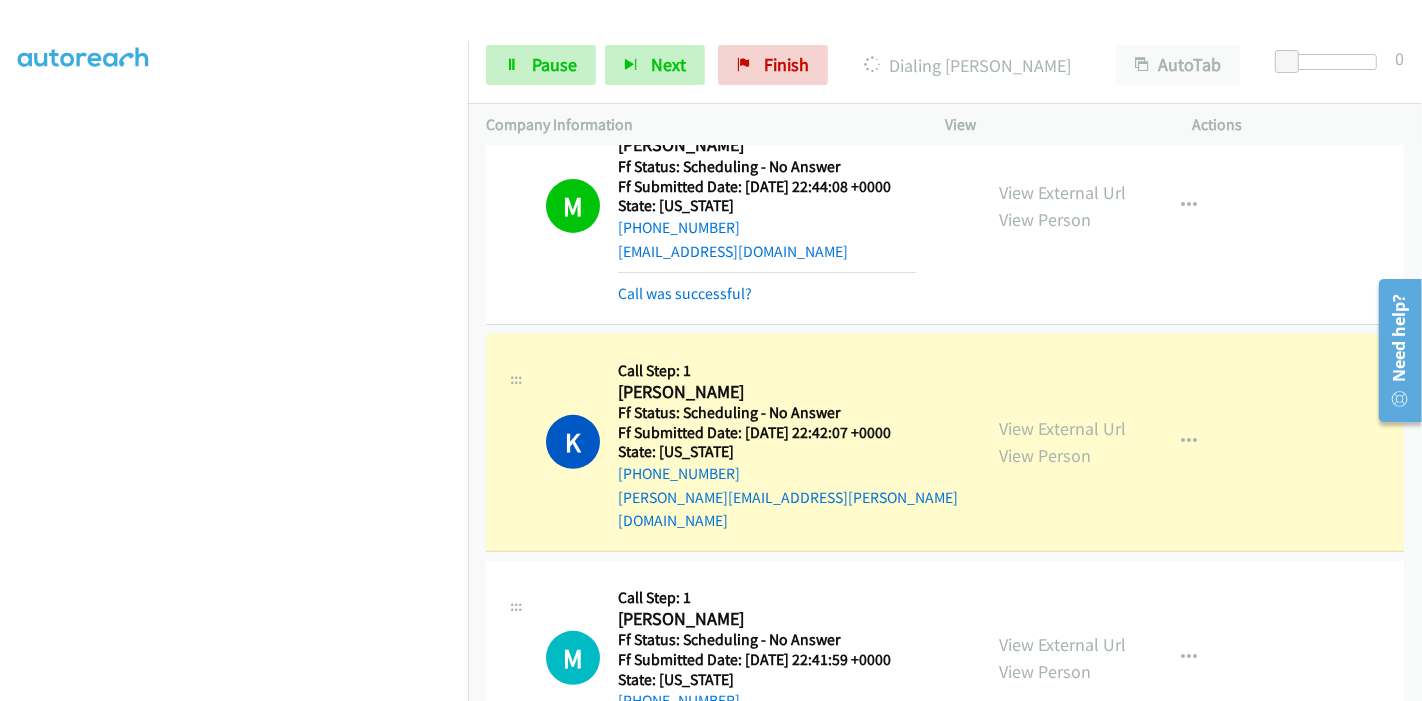 scroll, scrollTop: 0, scrollLeft: 0, axis: both 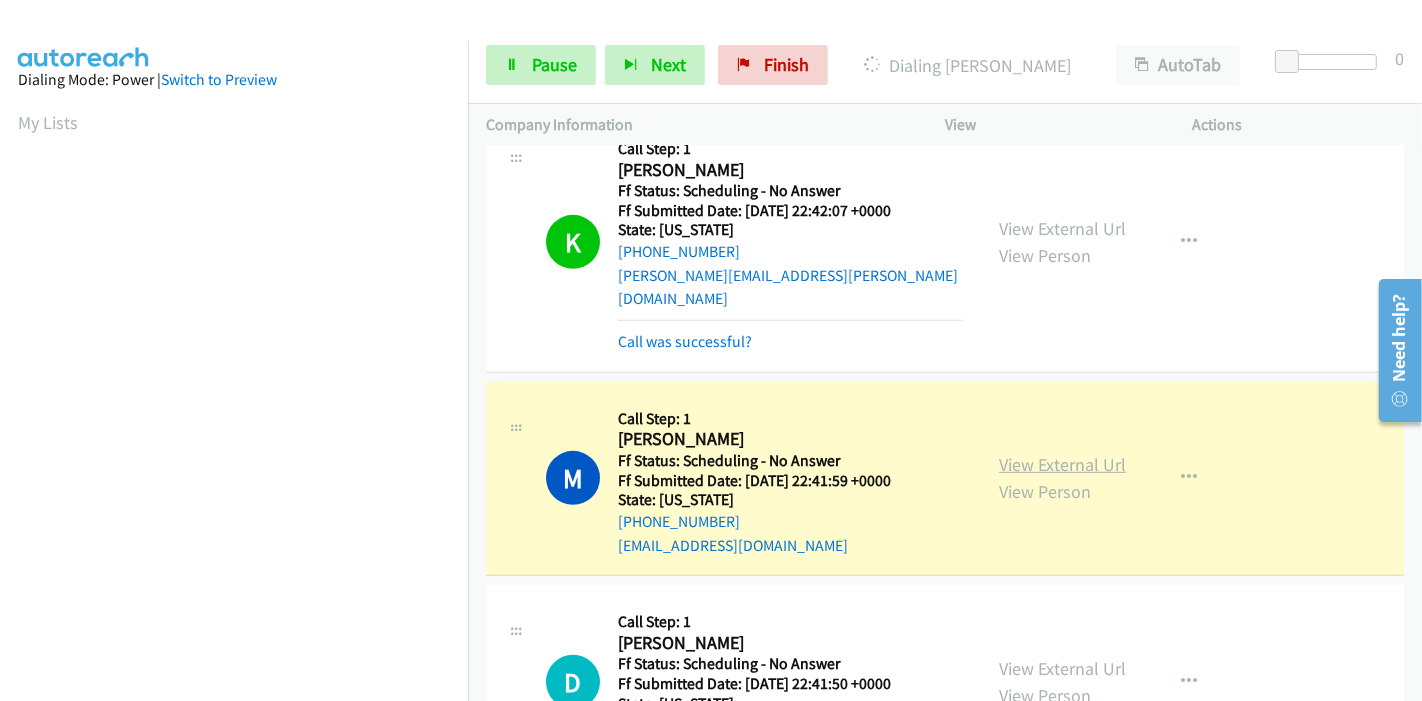 drag, startPoint x: 1102, startPoint y: 432, endPoint x: 1091, endPoint y: 434, distance: 11.18034 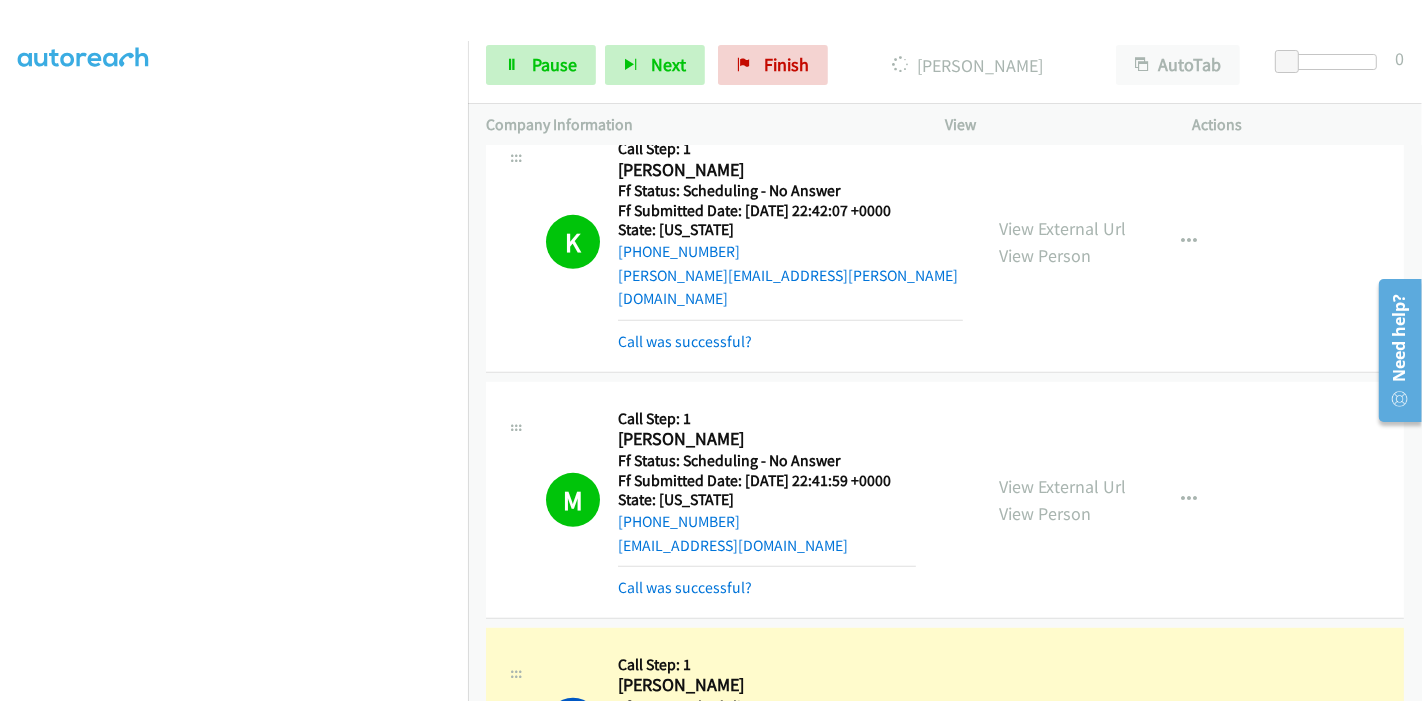 scroll, scrollTop: 422, scrollLeft: 0, axis: vertical 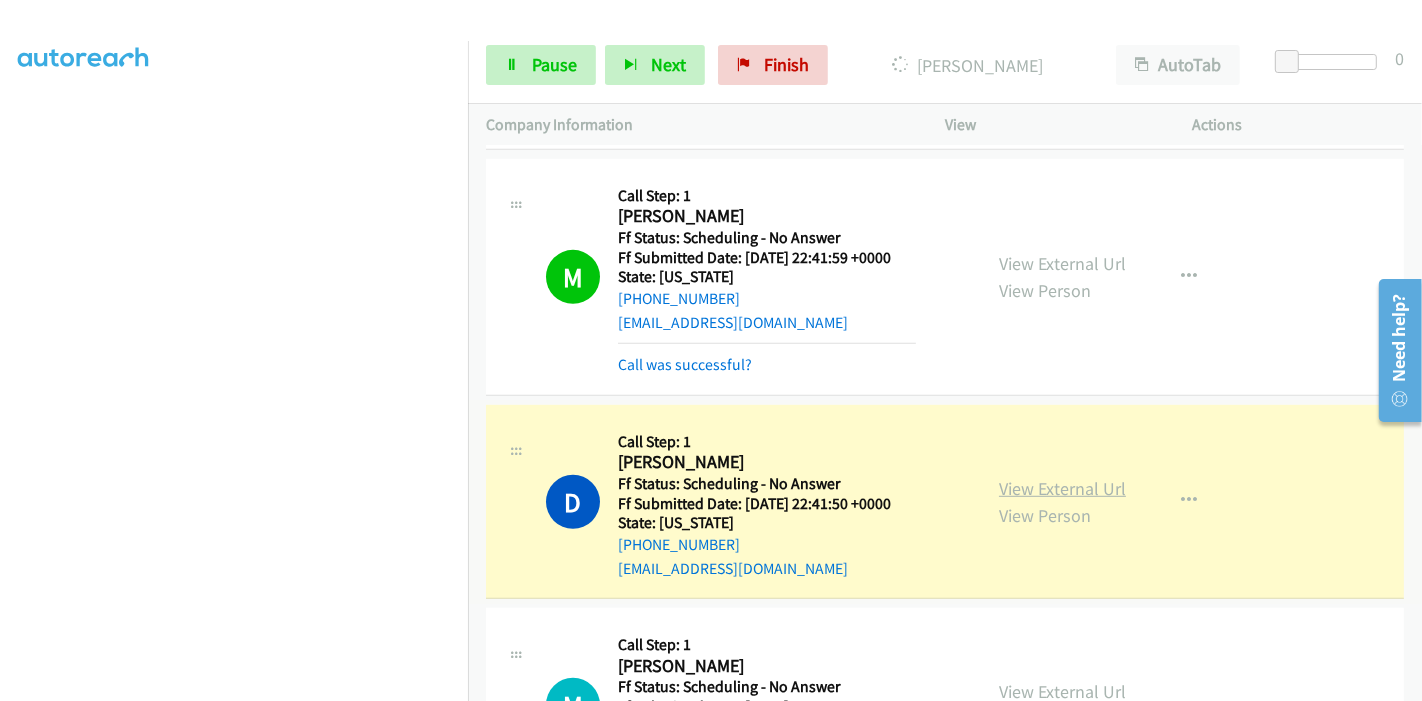 click on "View External Url" at bounding box center [1062, 488] 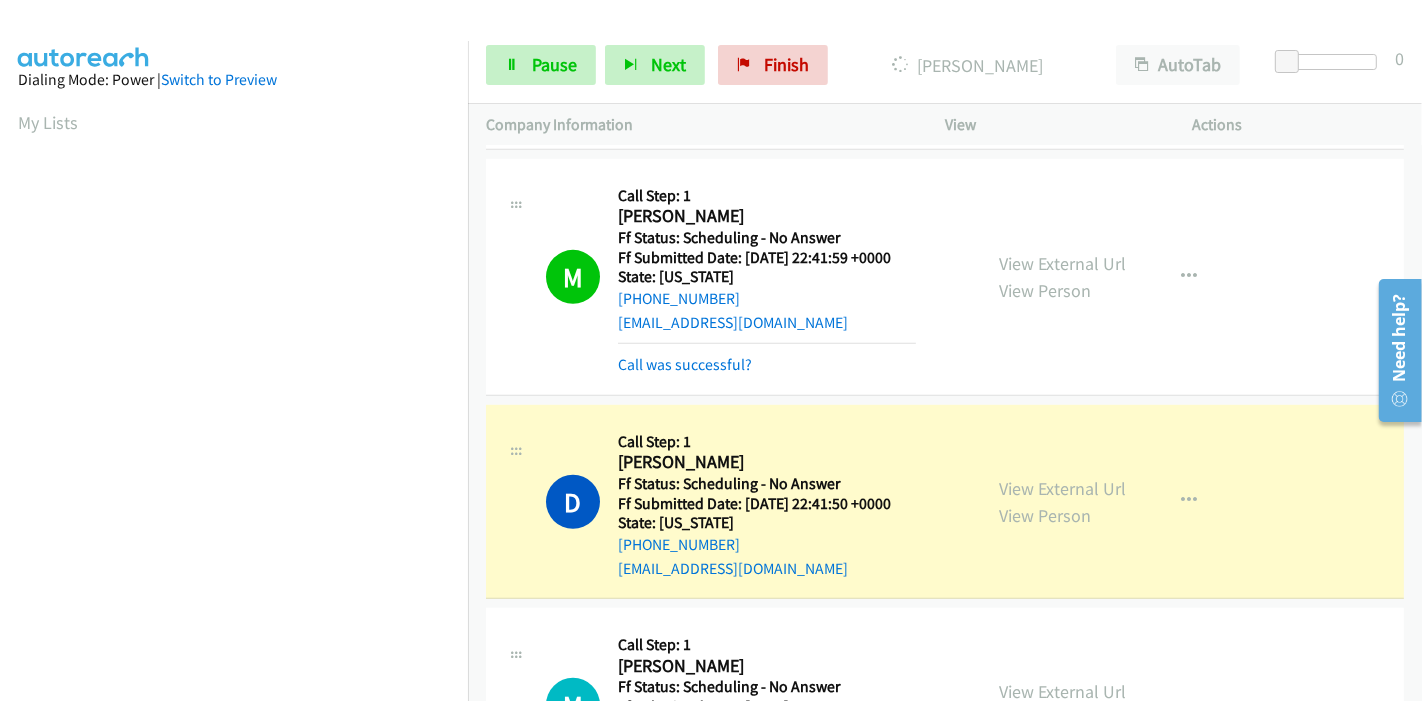 scroll, scrollTop: 422, scrollLeft: 0, axis: vertical 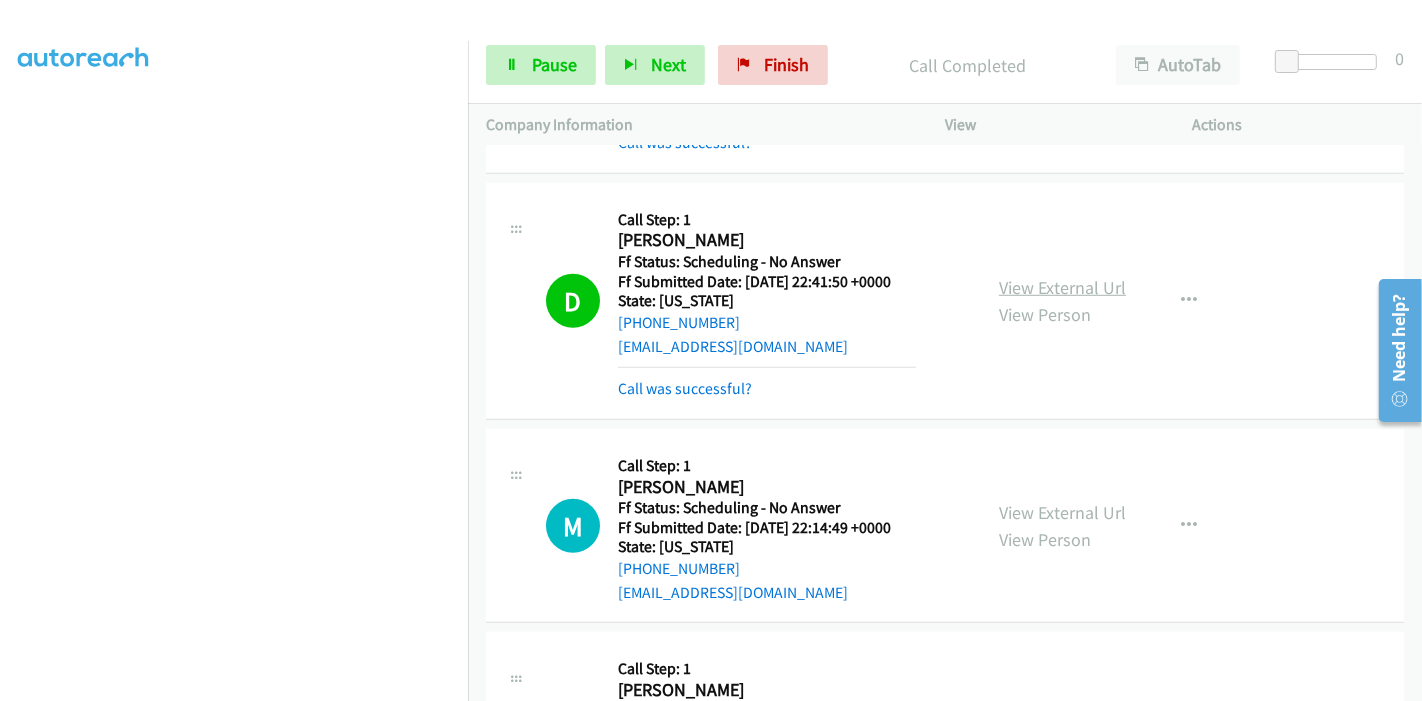 click on "View External Url" at bounding box center [1062, 287] 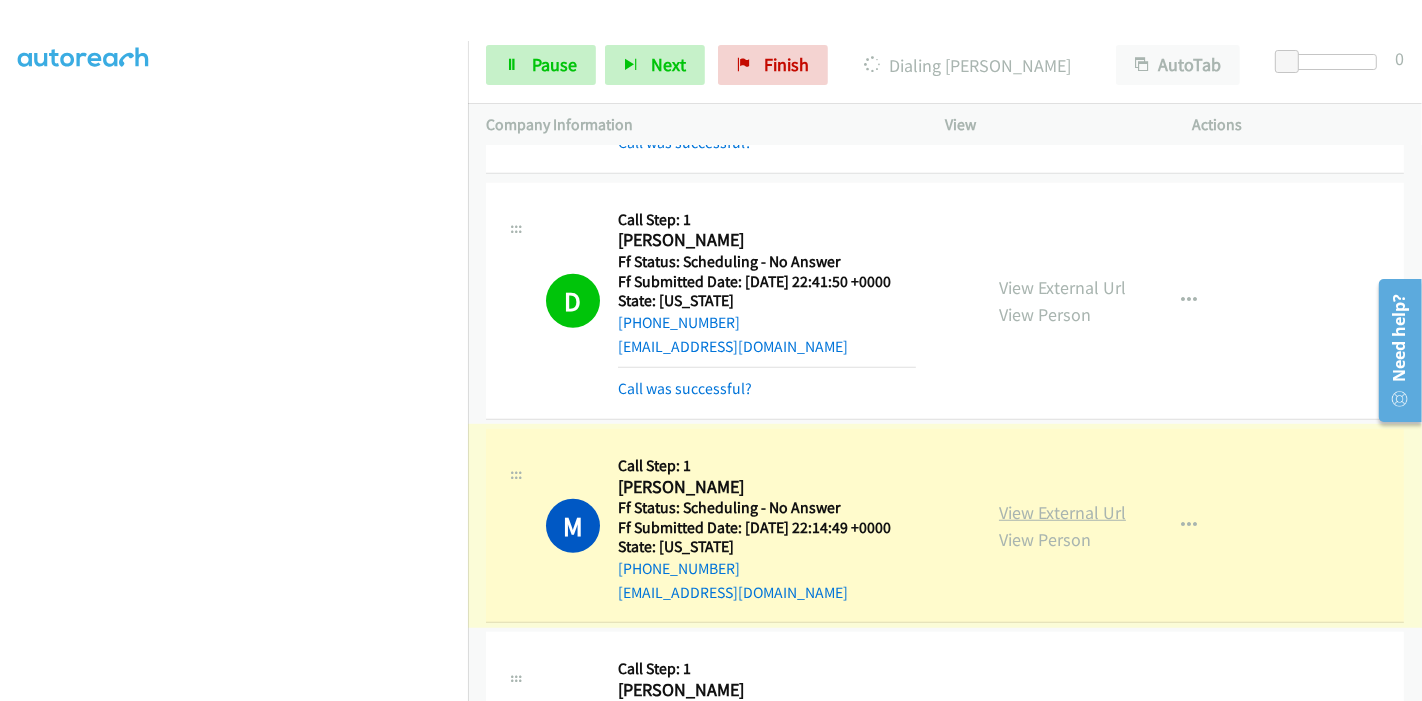 click on "View External Url" at bounding box center [1062, 512] 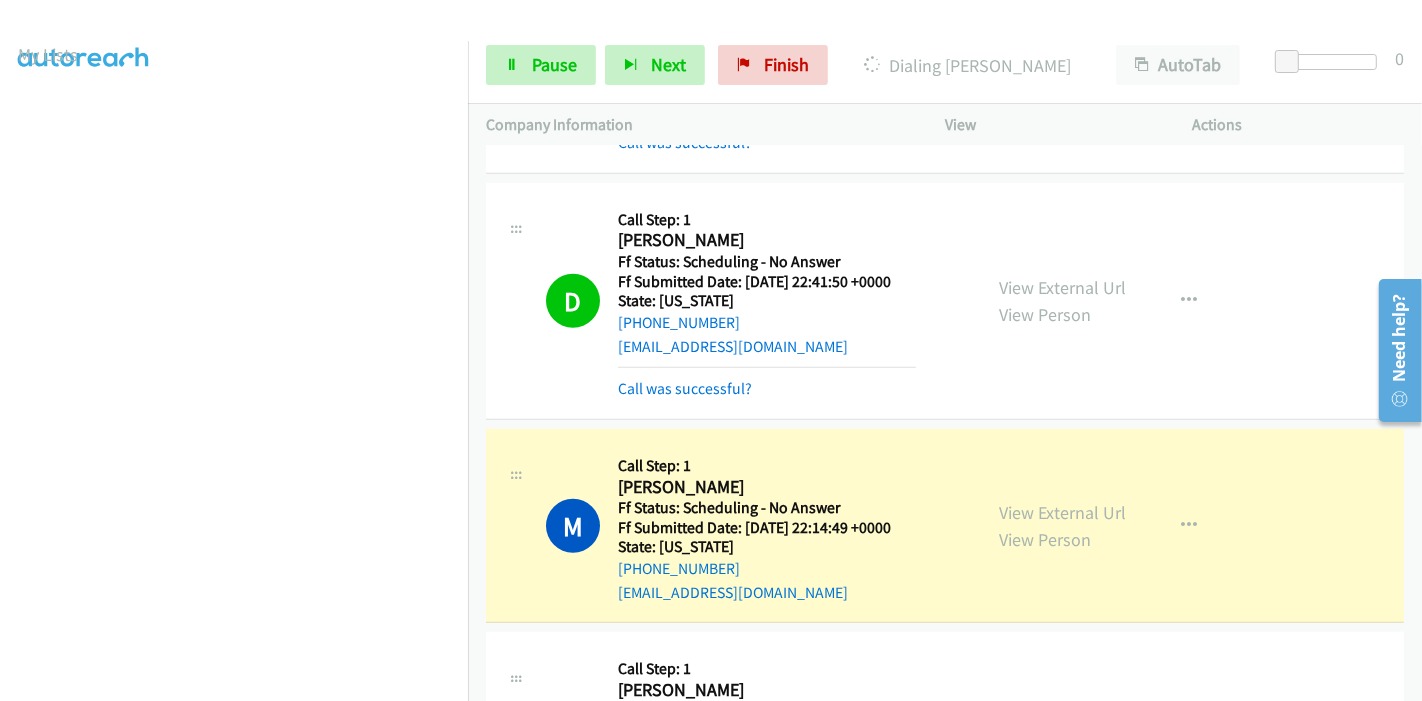 scroll, scrollTop: 0, scrollLeft: 0, axis: both 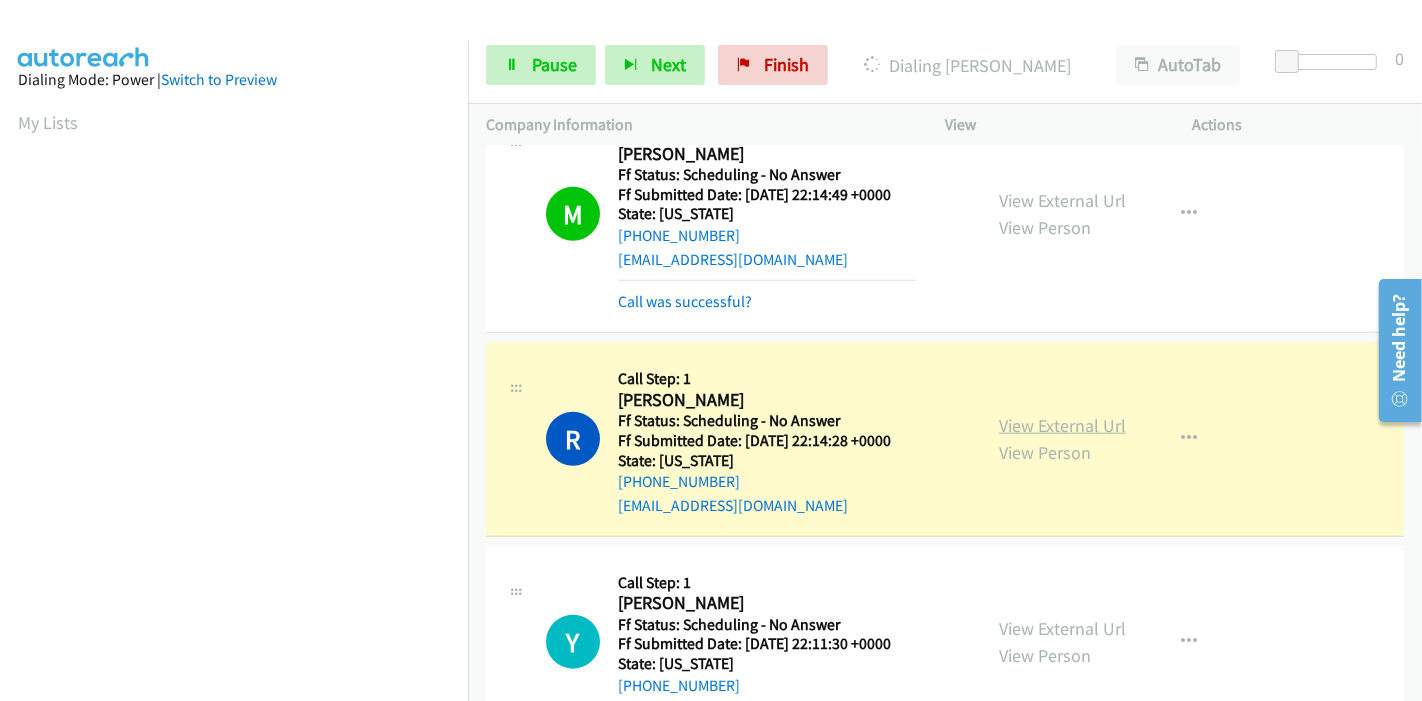 click on "View External Url" at bounding box center (1062, 425) 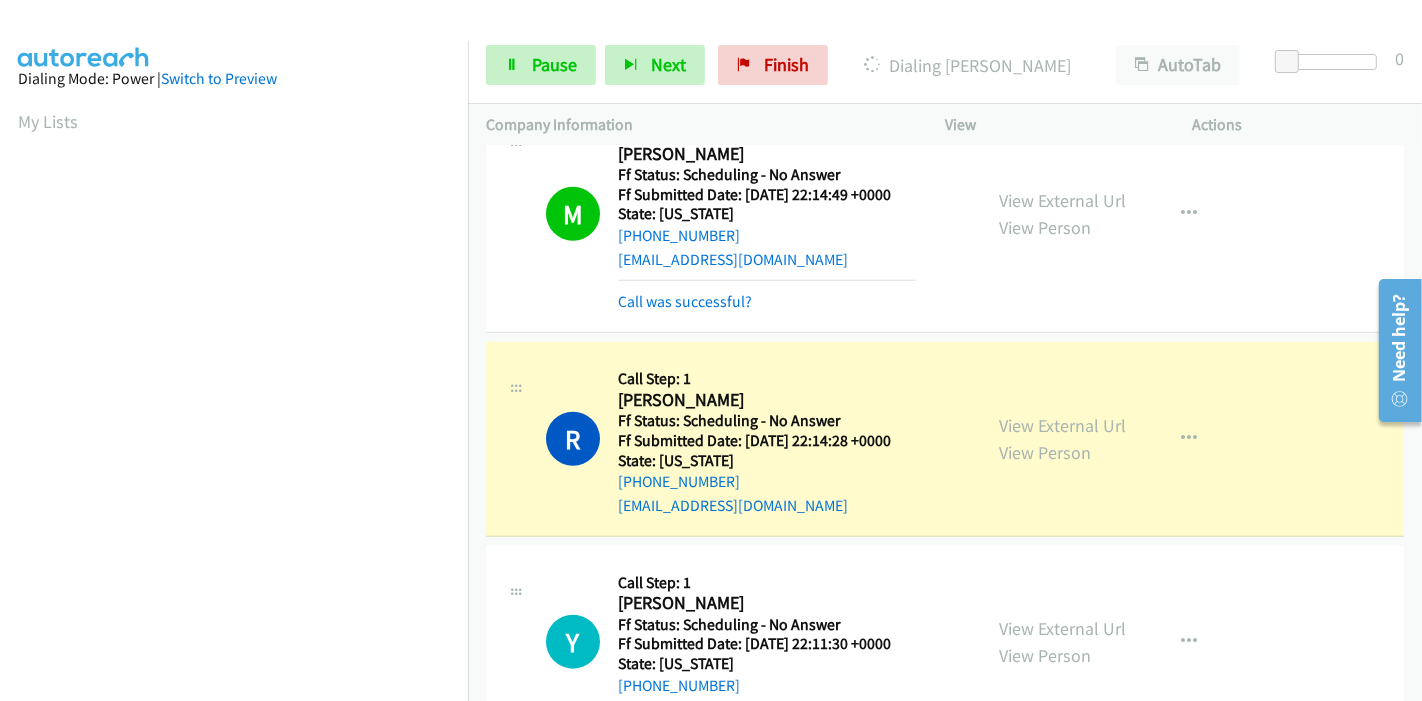 scroll, scrollTop: 0, scrollLeft: 0, axis: both 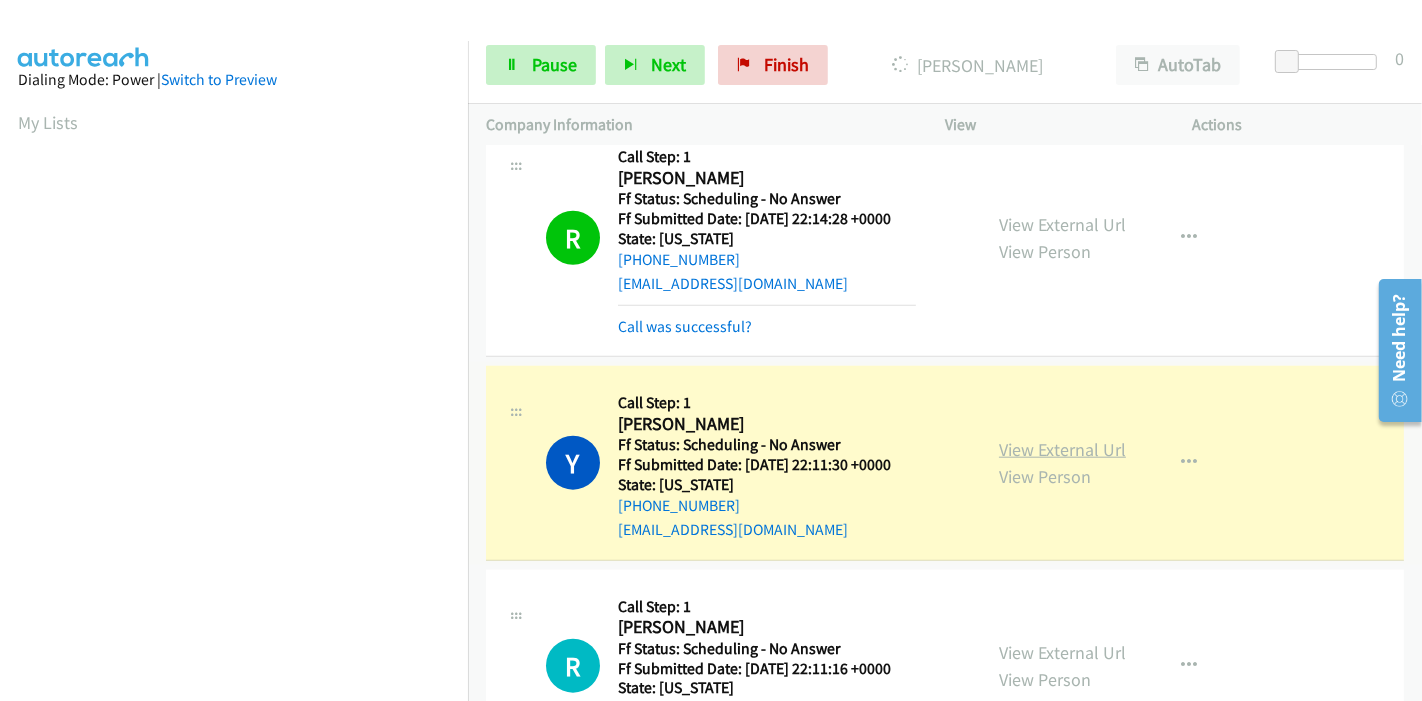 click on "View External Url" at bounding box center [1062, 449] 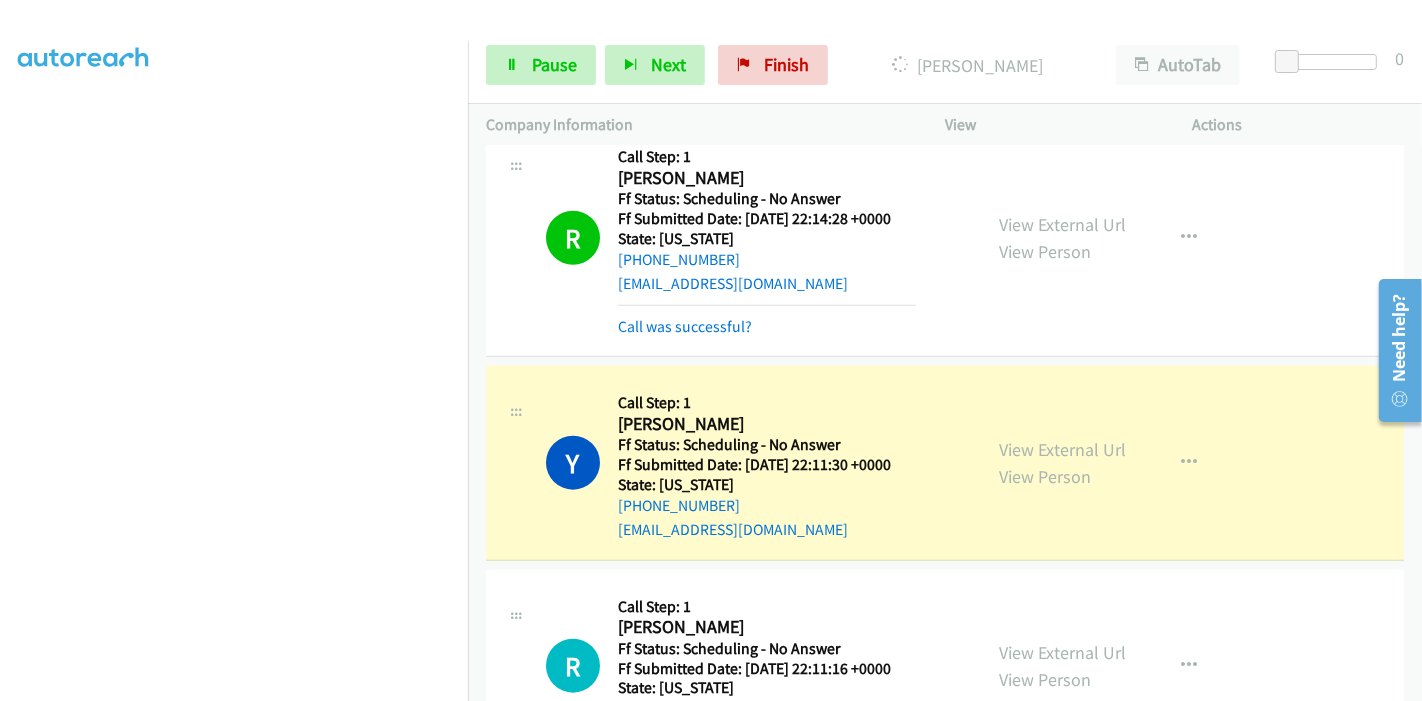 scroll, scrollTop: 0, scrollLeft: 0, axis: both 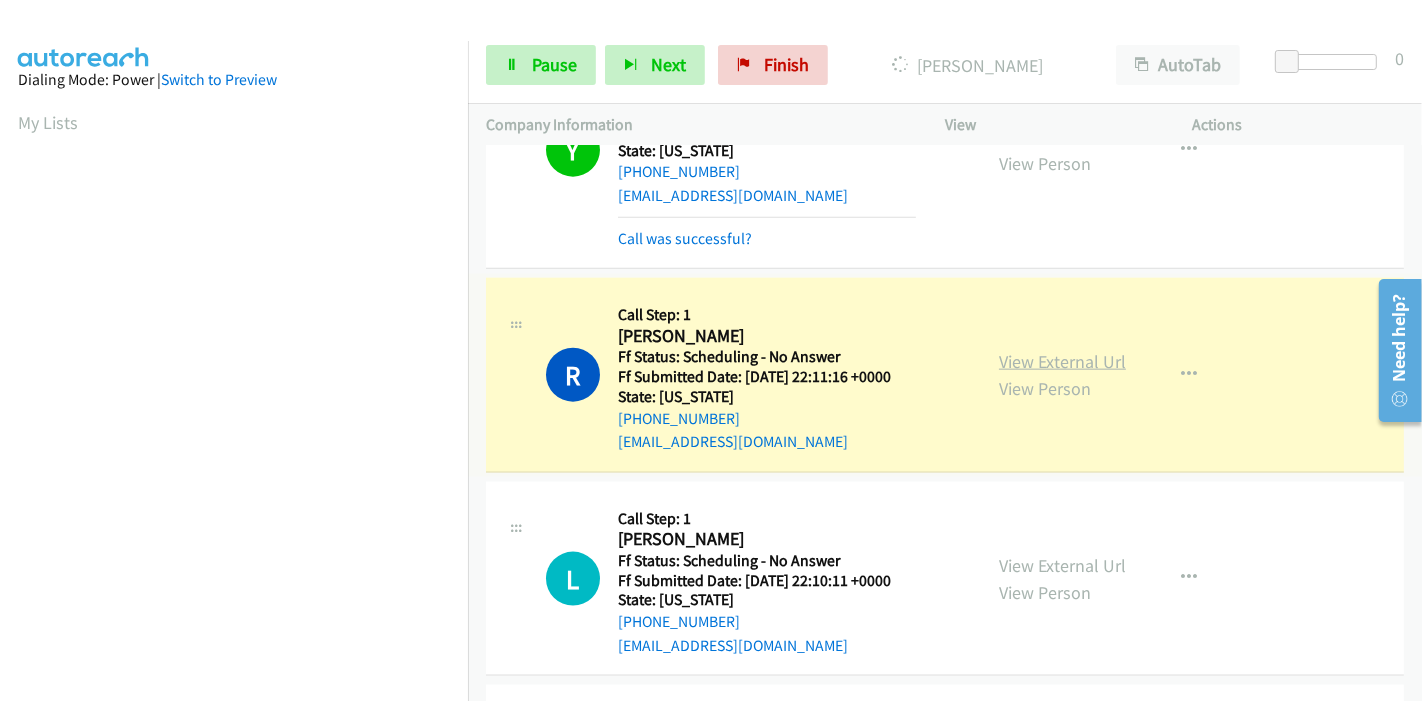 click on "View External Url" at bounding box center (1062, 361) 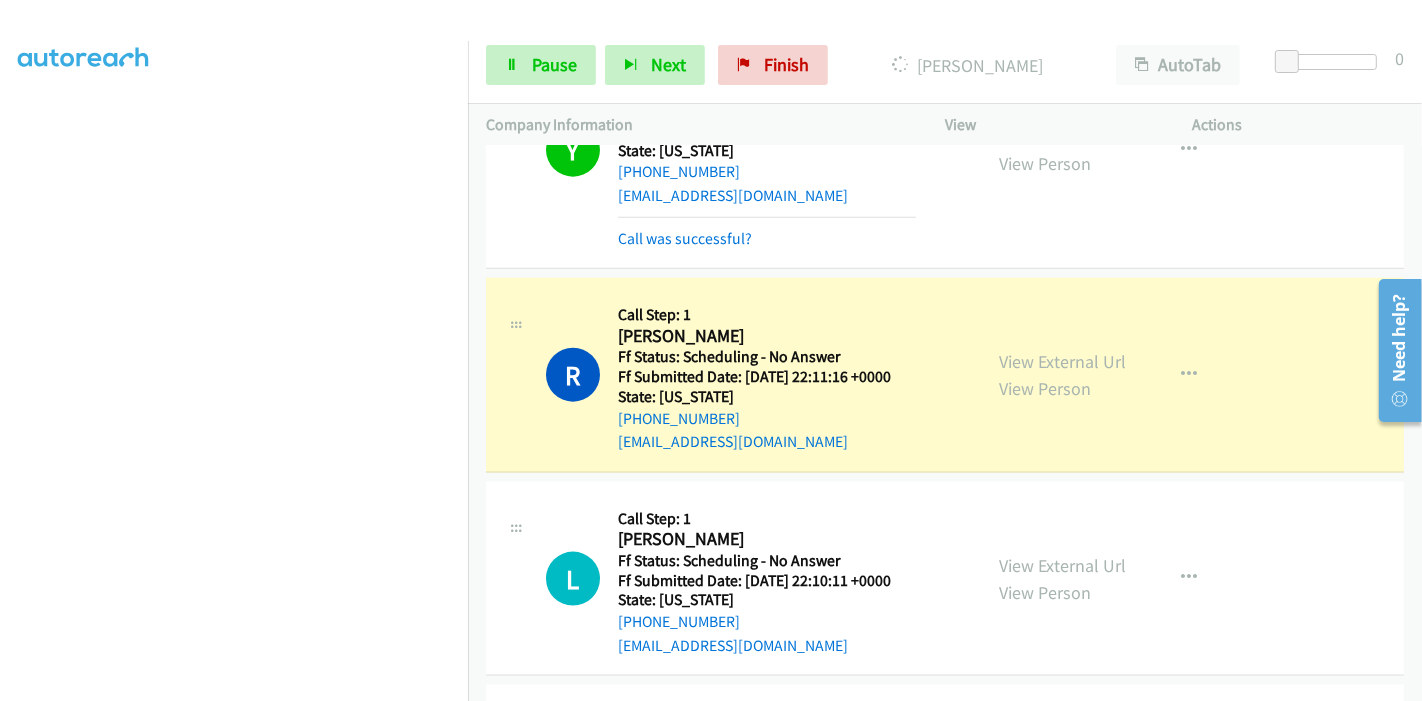 scroll, scrollTop: 422, scrollLeft: 0, axis: vertical 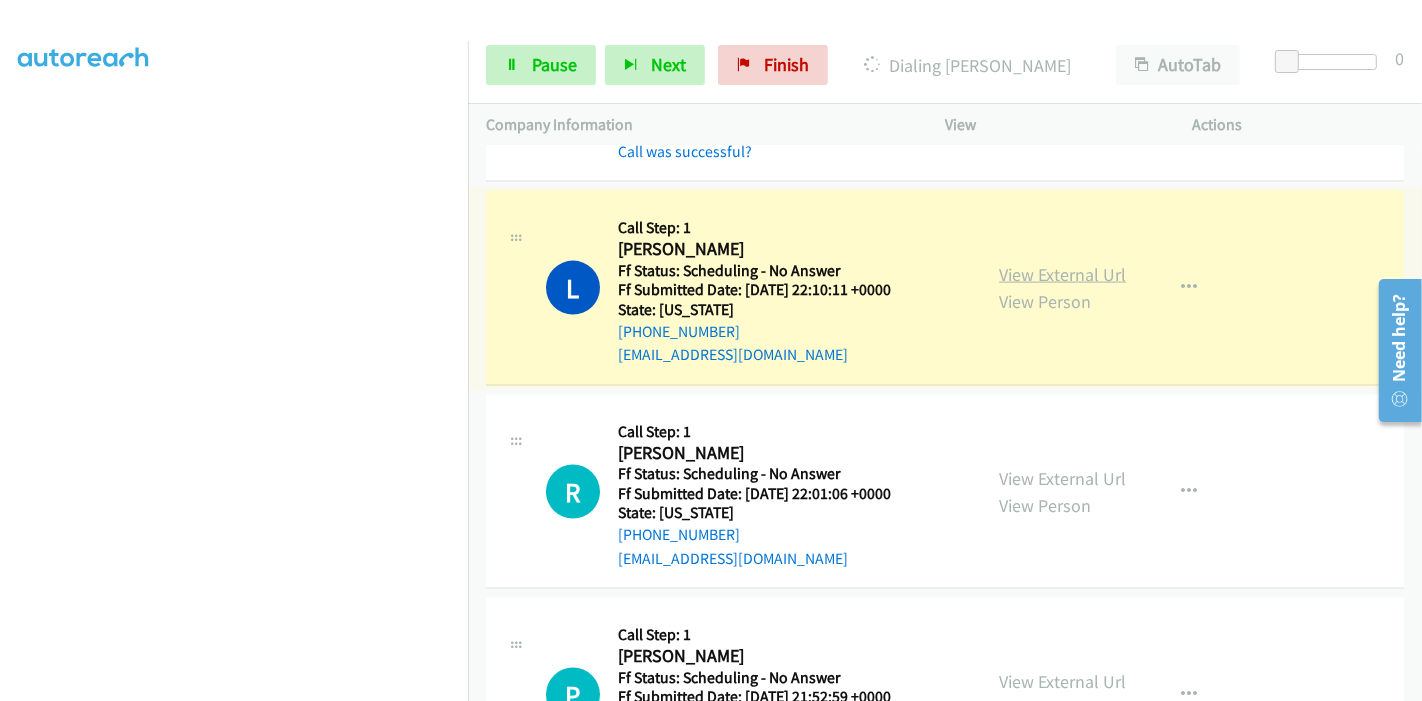 click on "View External Url" at bounding box center (1062, 274) 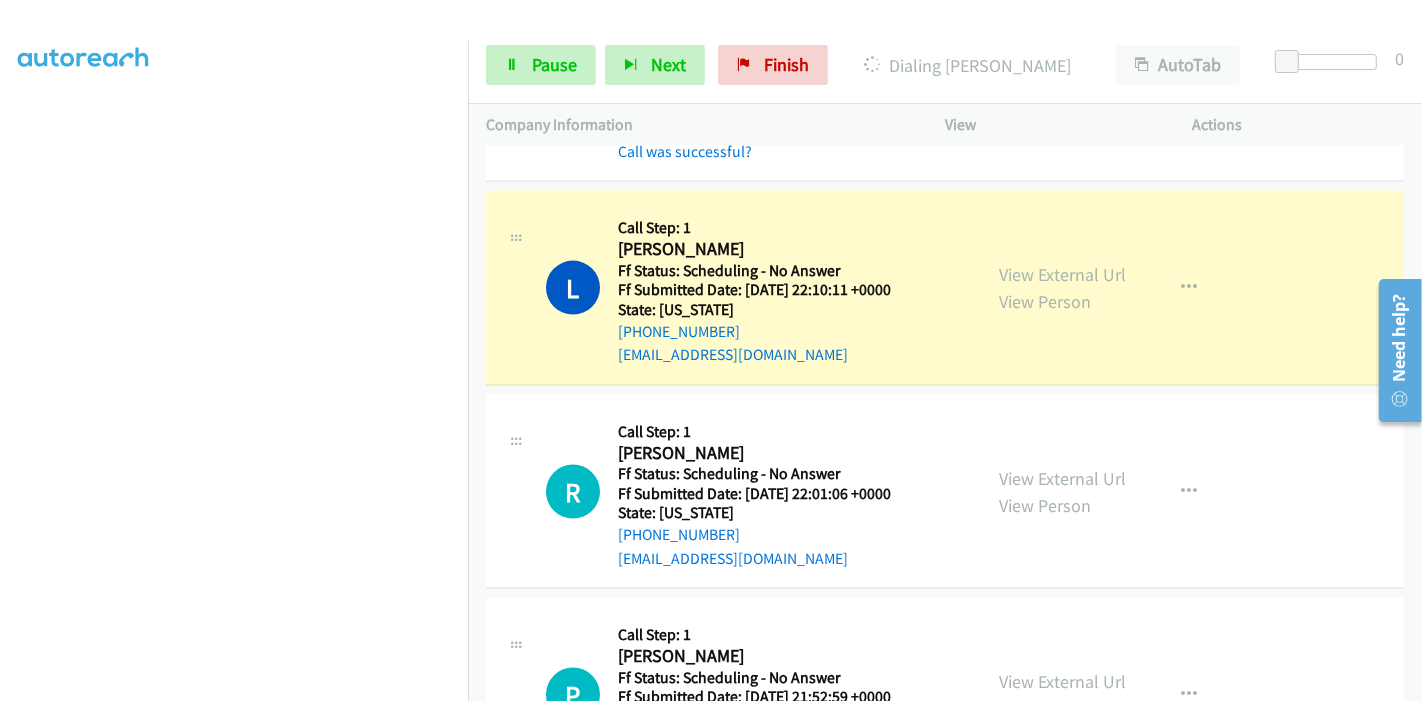 scroll, scrollTop: 0, scrollLeft: 0, axis: both 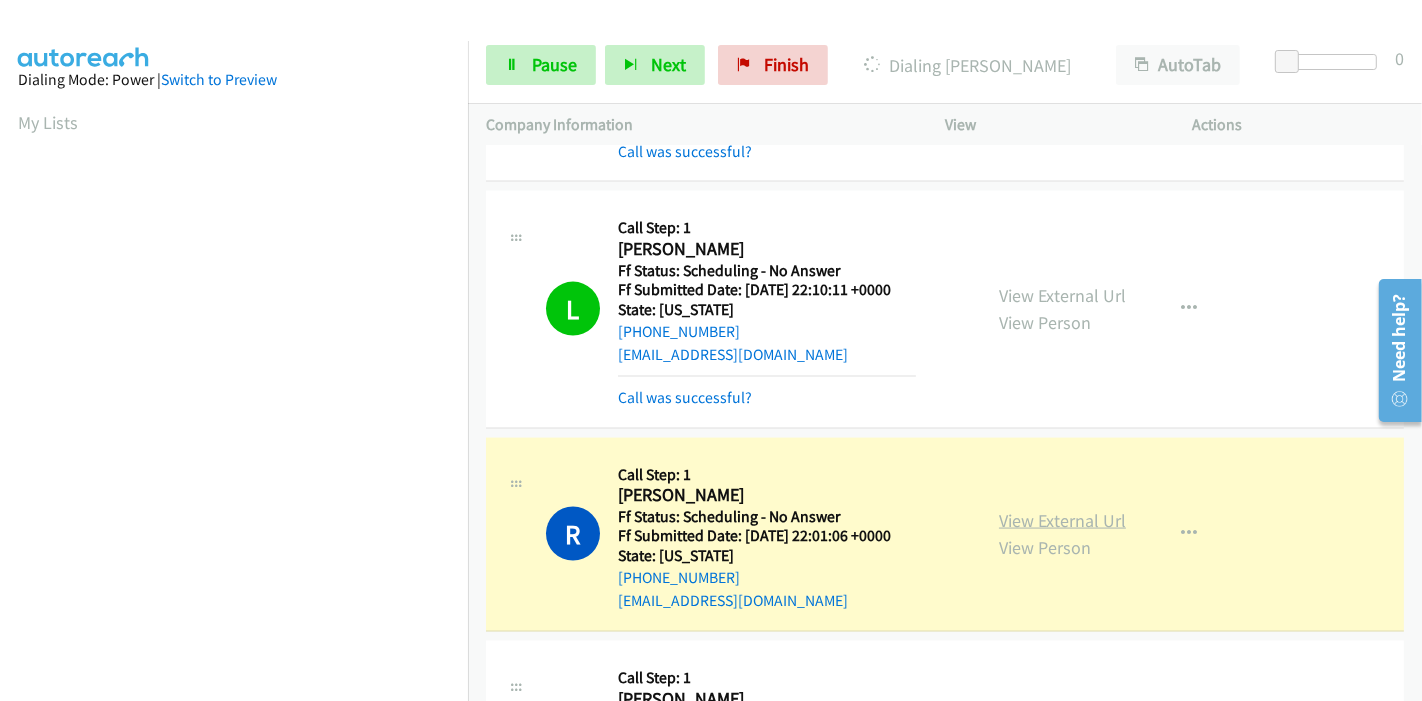 click on "View External Url" at bounding box center (1062, 520) 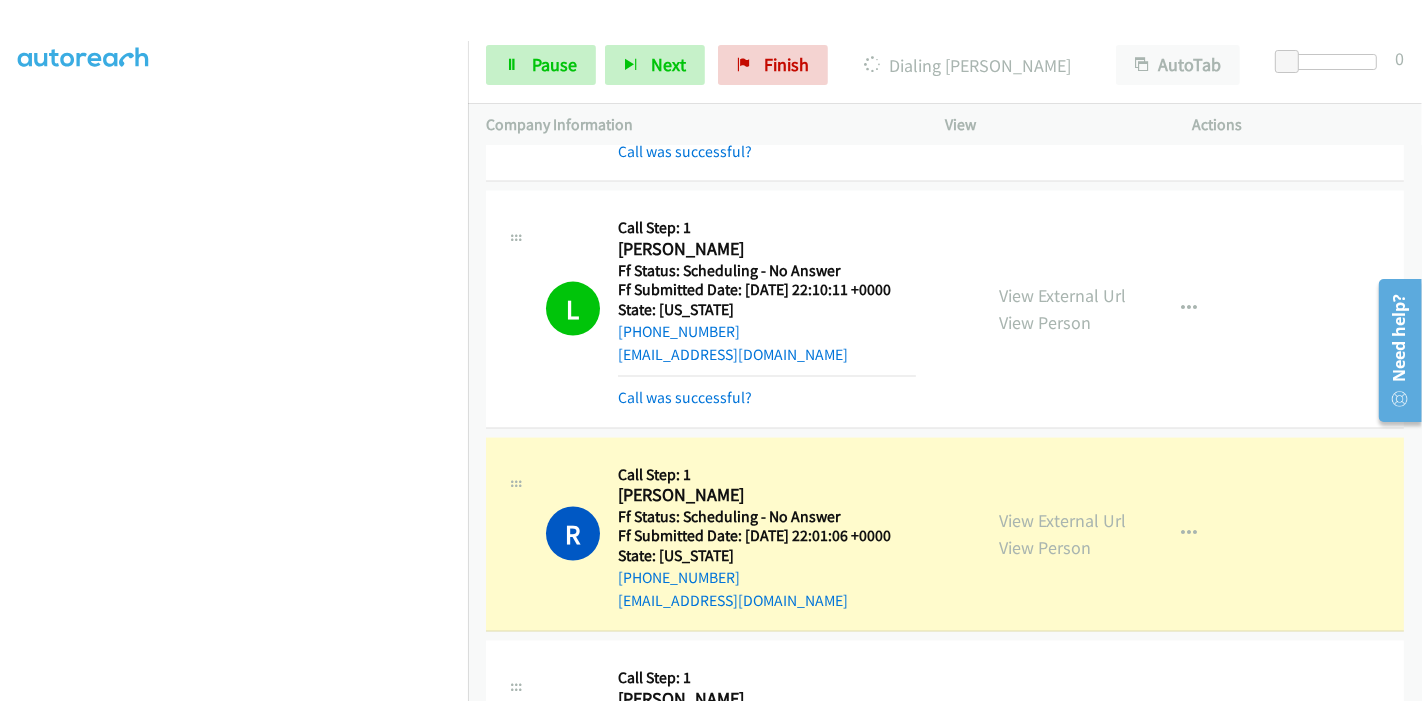 scroll, scrollTop: 0, scrollLeft: 0, axis: both 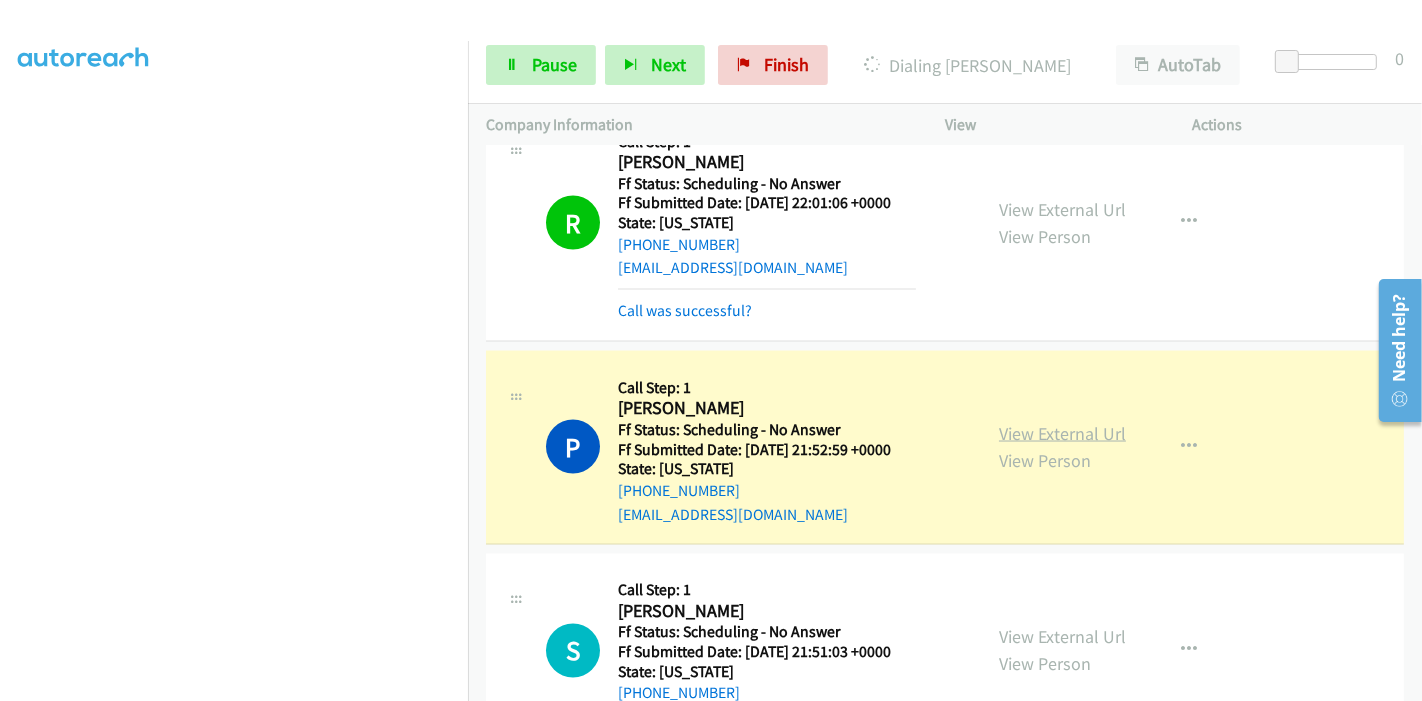 click on "View External Url" at bounding box center [1062, 433] 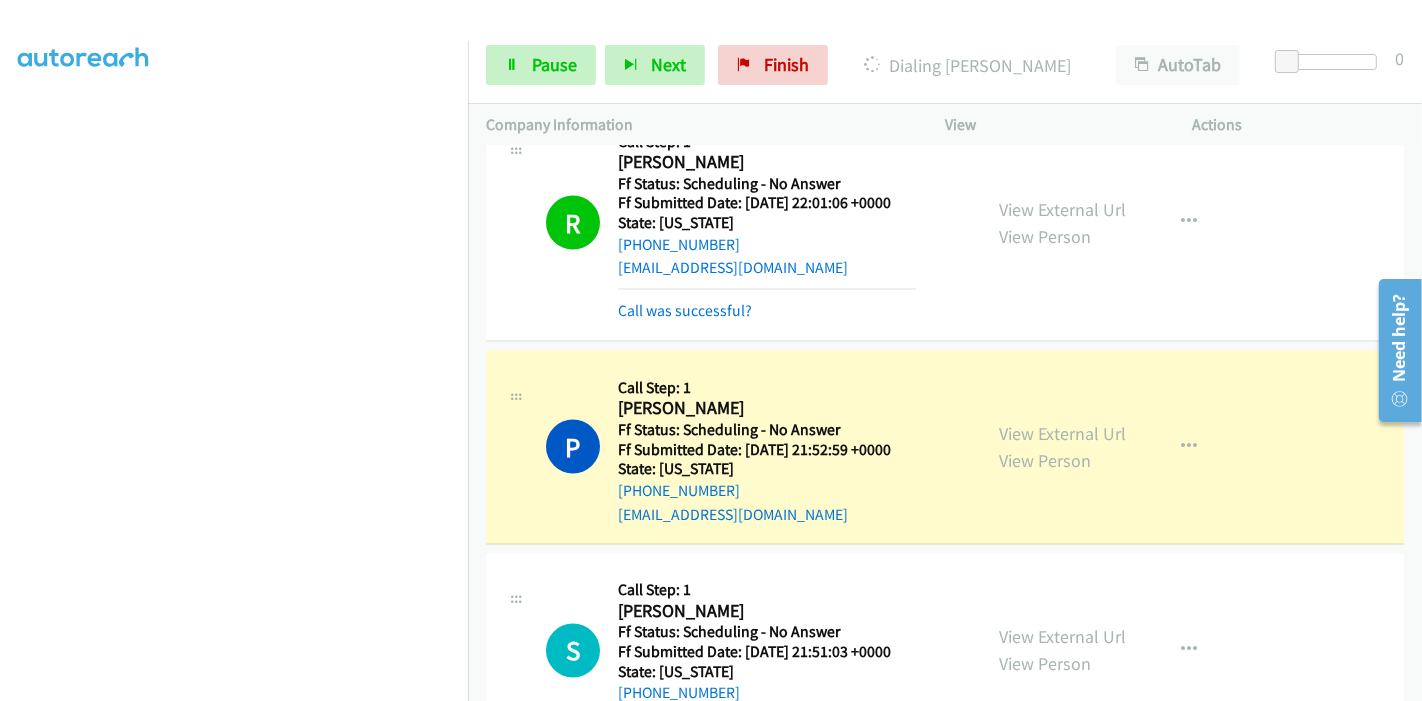 scroll, scrollTop: 0, scrollLeft: 0, axis: both 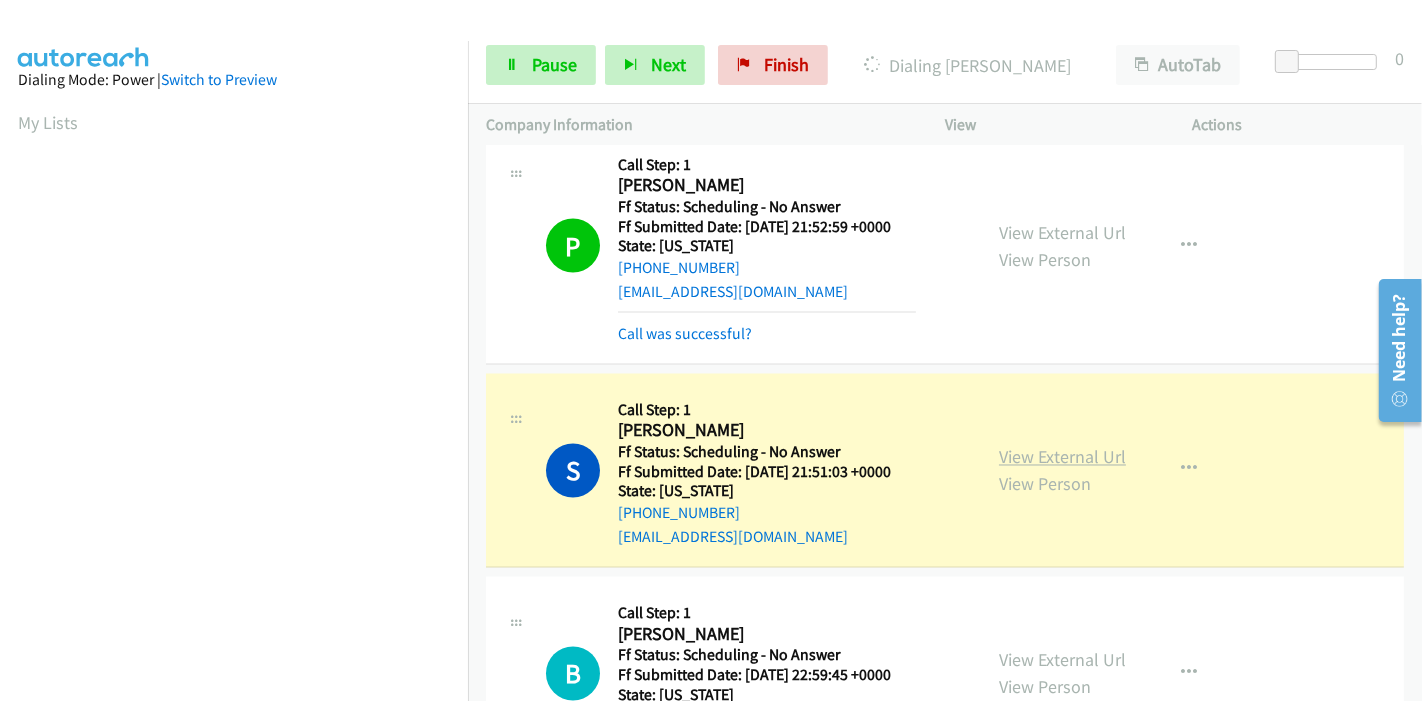click on "View External Url" at bounding box center [1062, 457] 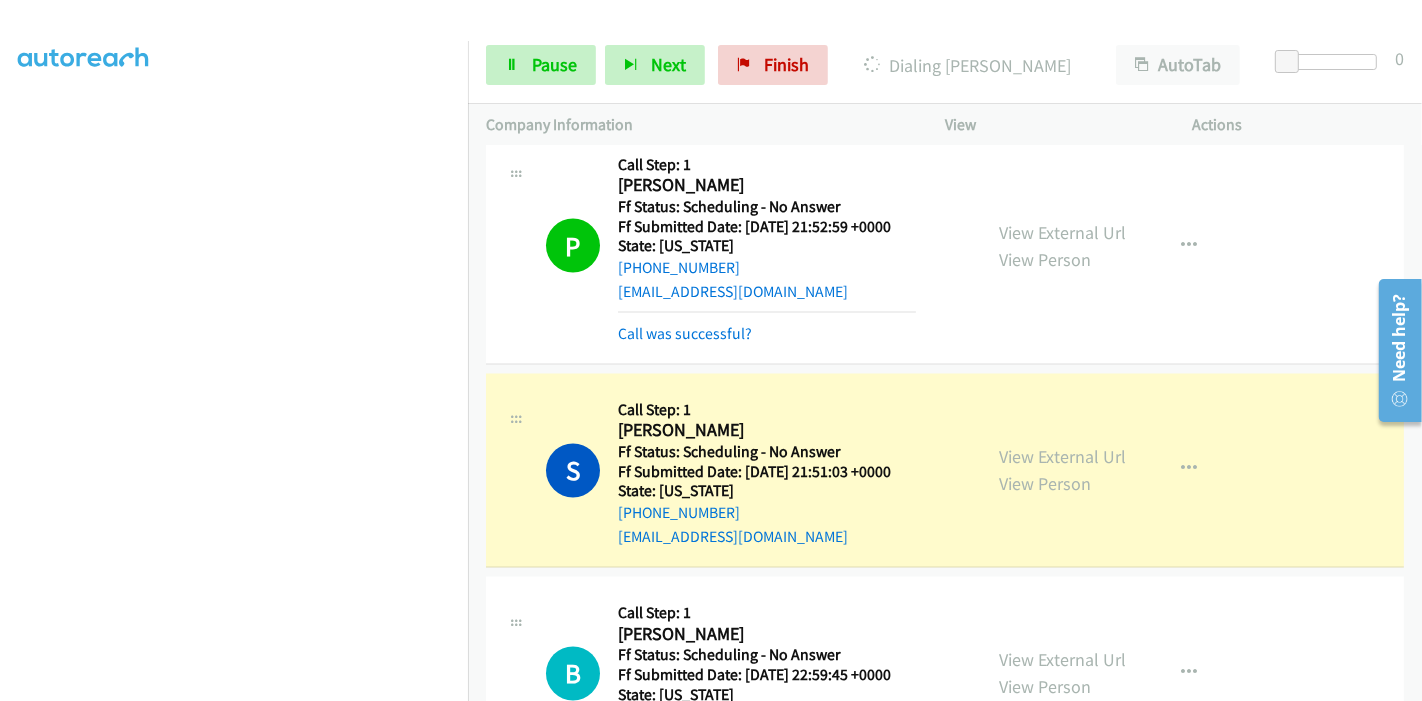 scroll, scrollTop: 0, scrollLeft: 0, axis: both 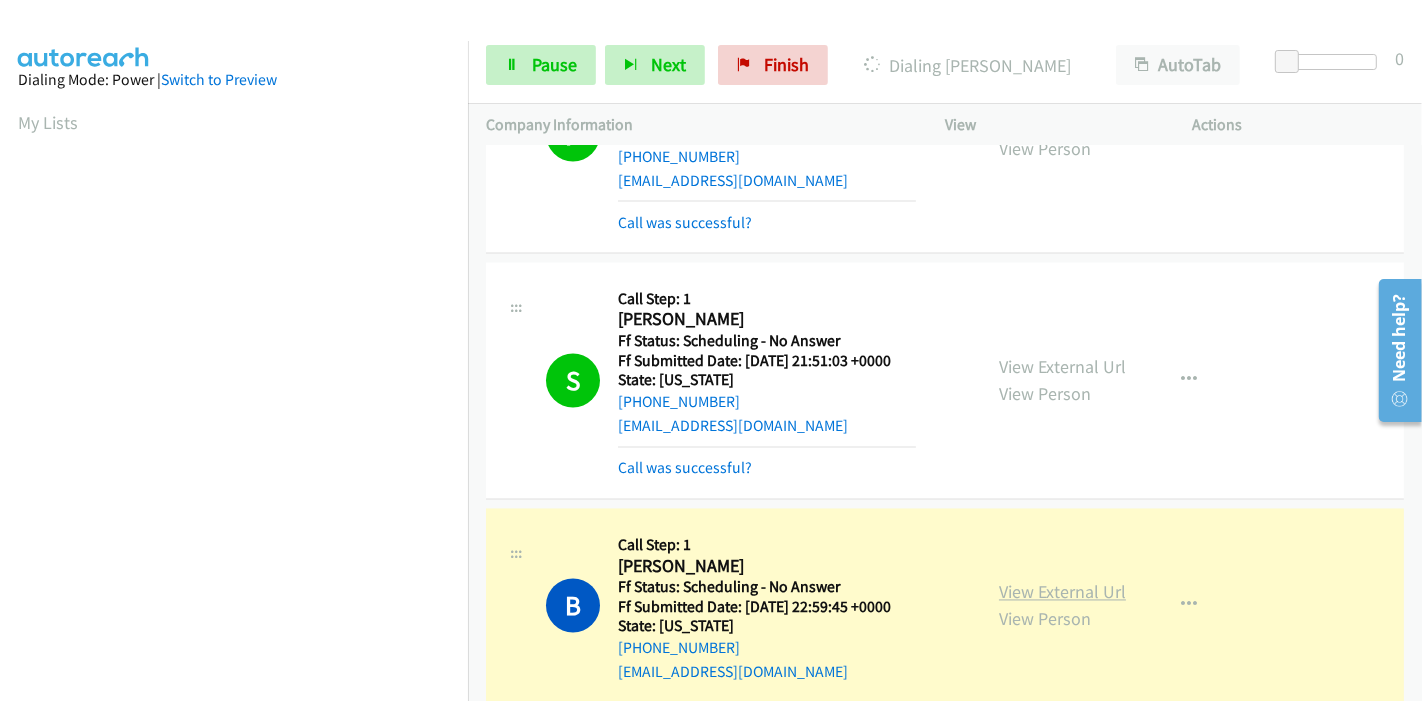 click on "View External Url" at bounding box center [1062, 592] 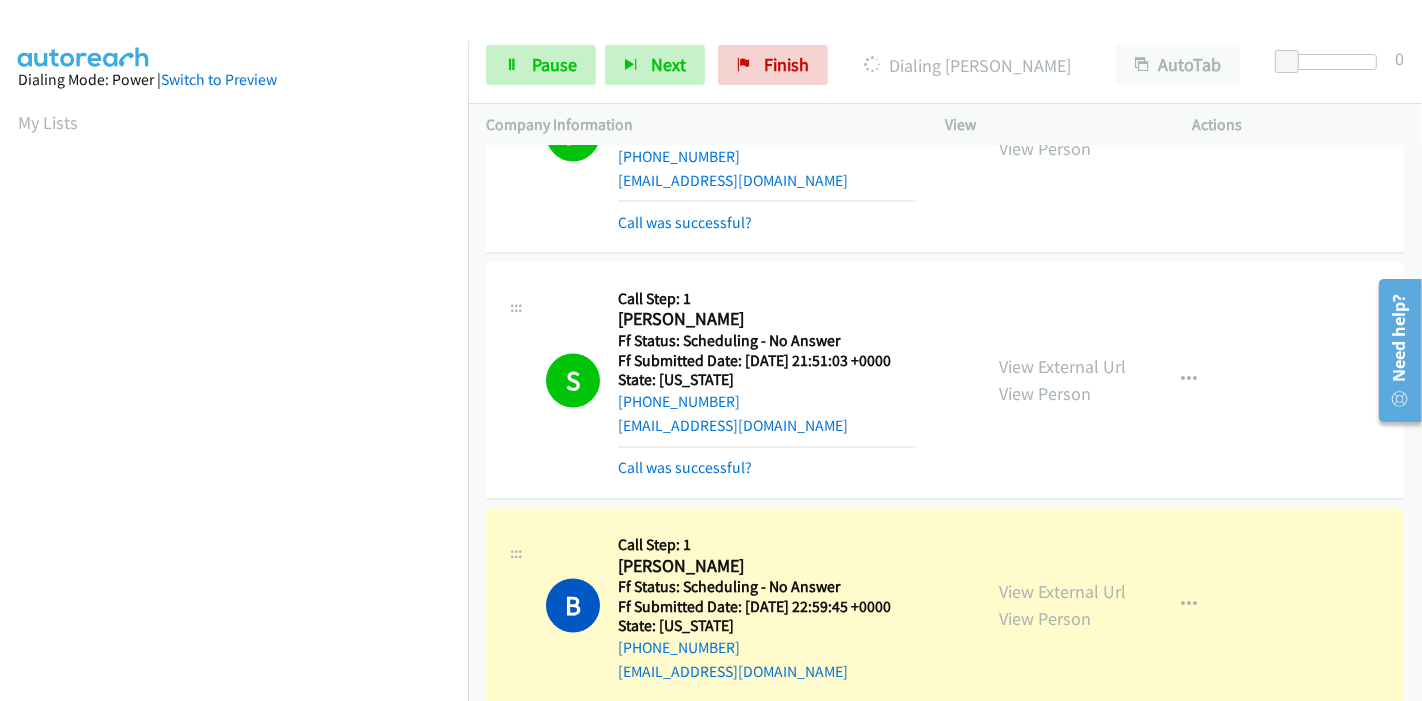 scroll, scrollTop: 0, scrollLeft: 0, axis: both 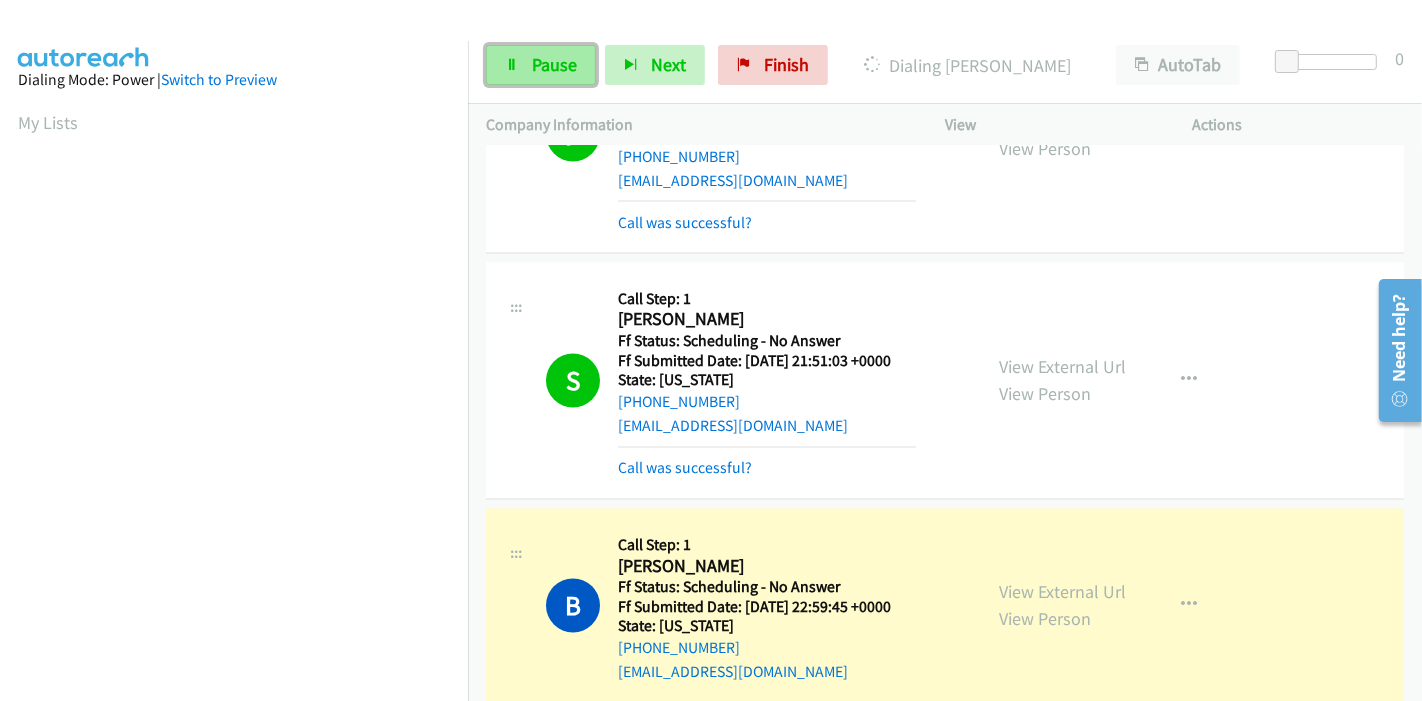 click on "Pause" at bounding box center (541, 65) 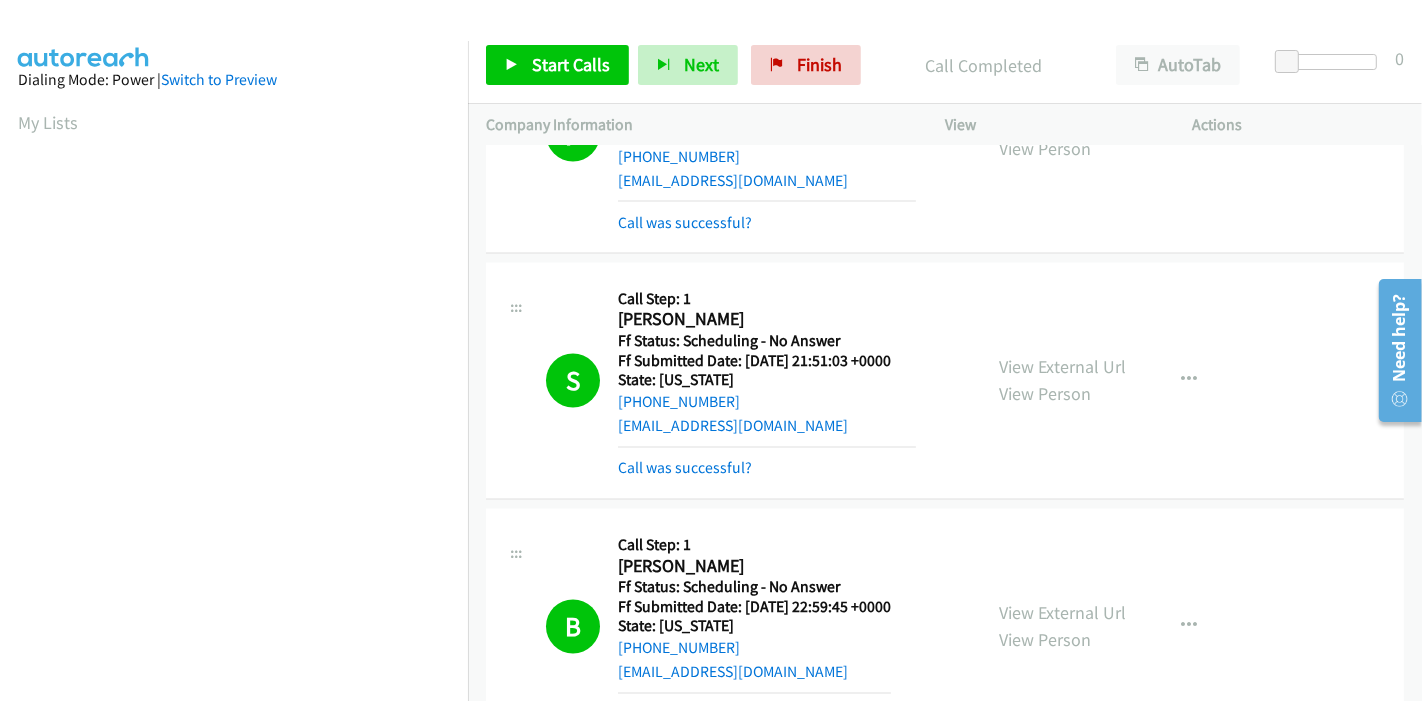 scroll, scrollTop: 422, scrollLeft: 0, axis: vertical 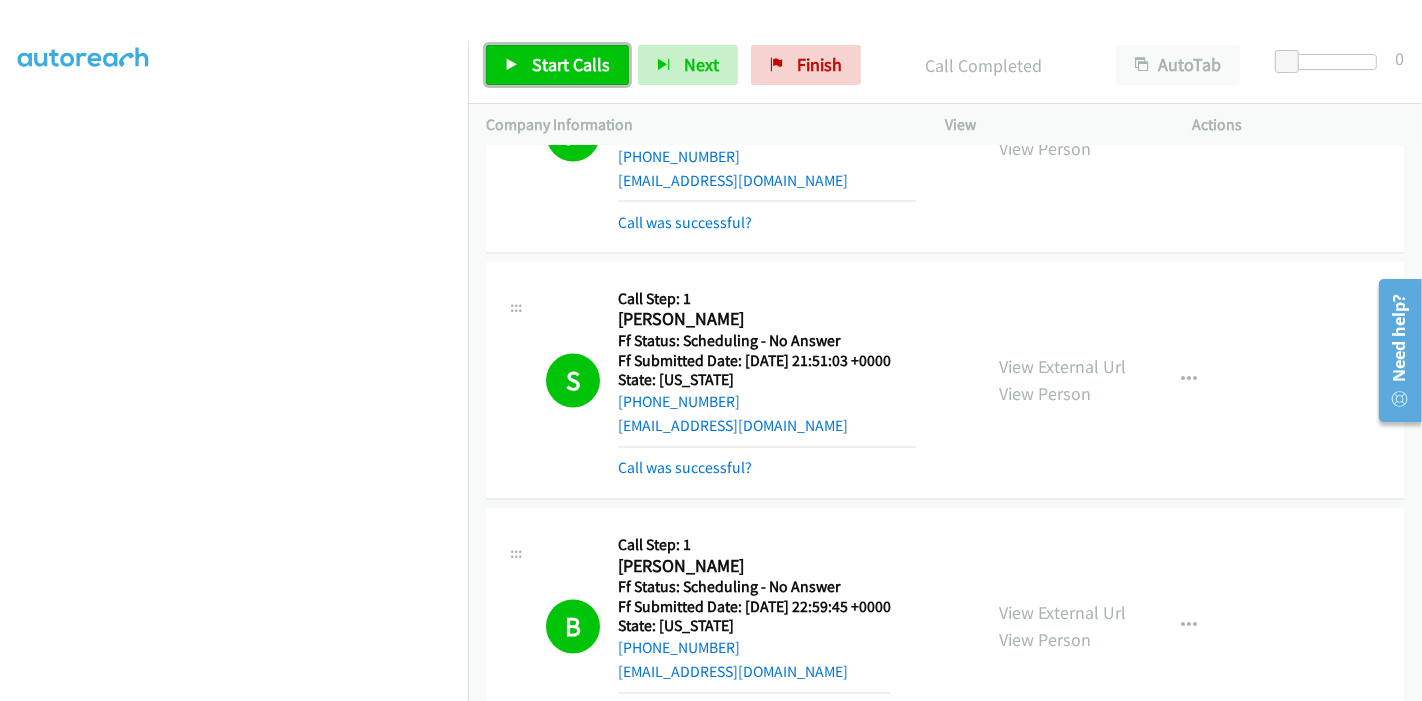 click on "Start Calls" at bounding box center [571, 64] 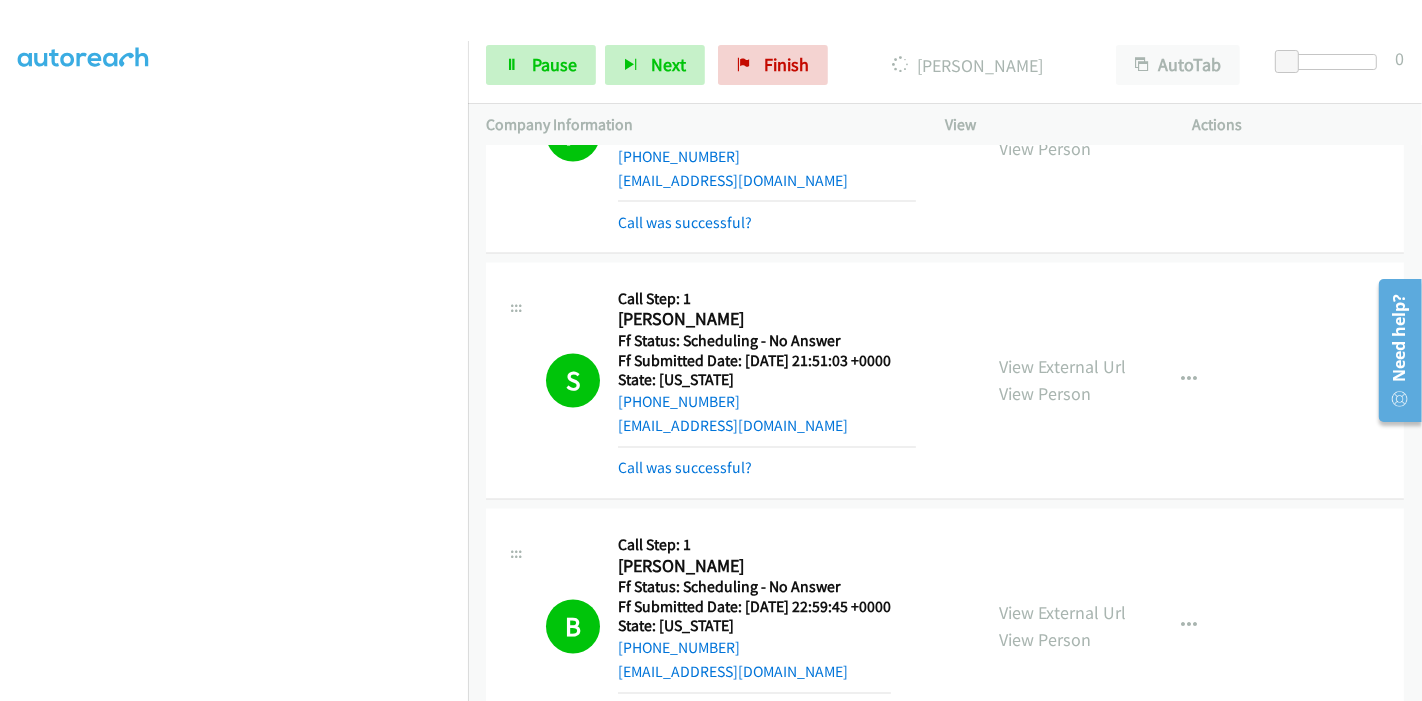 scroll, scrollTop: 3444, scrollLeft: 0, axis: vertical 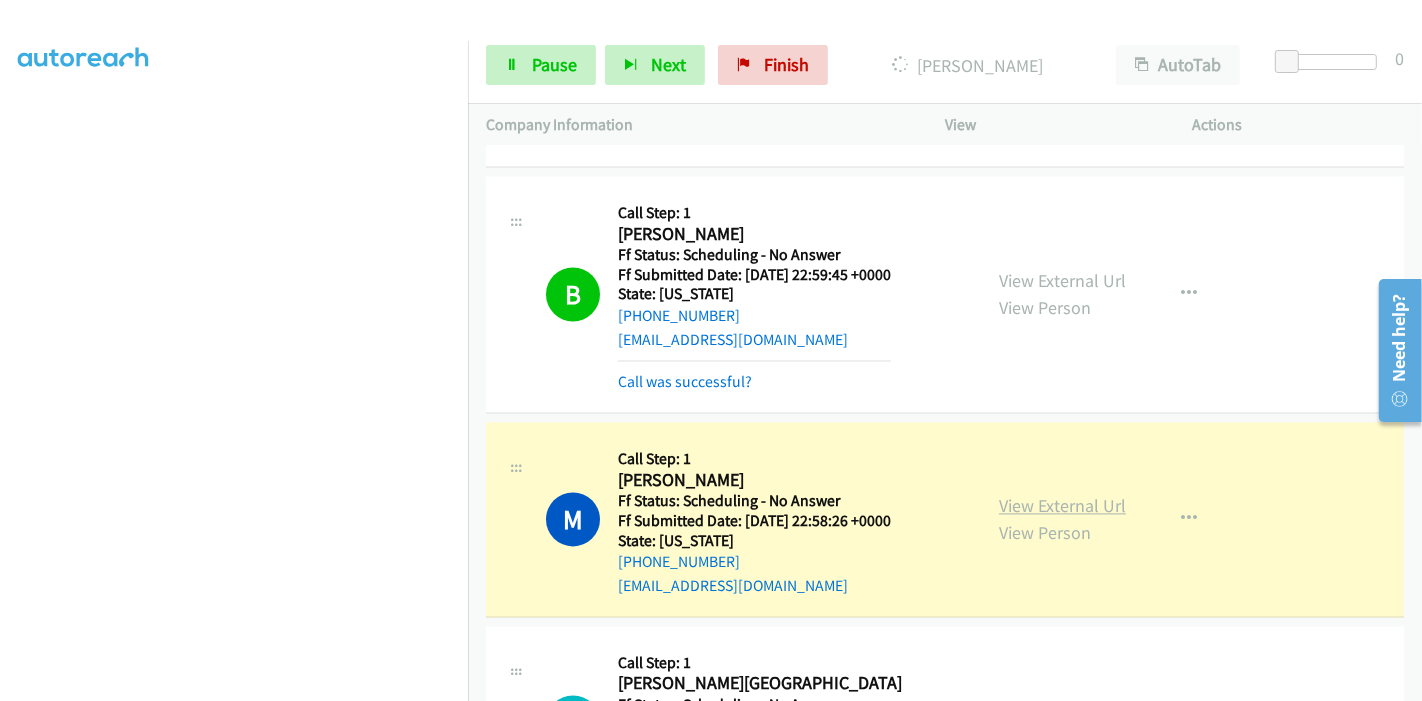 click on "View External Url" at bounding box center (1062, 505) 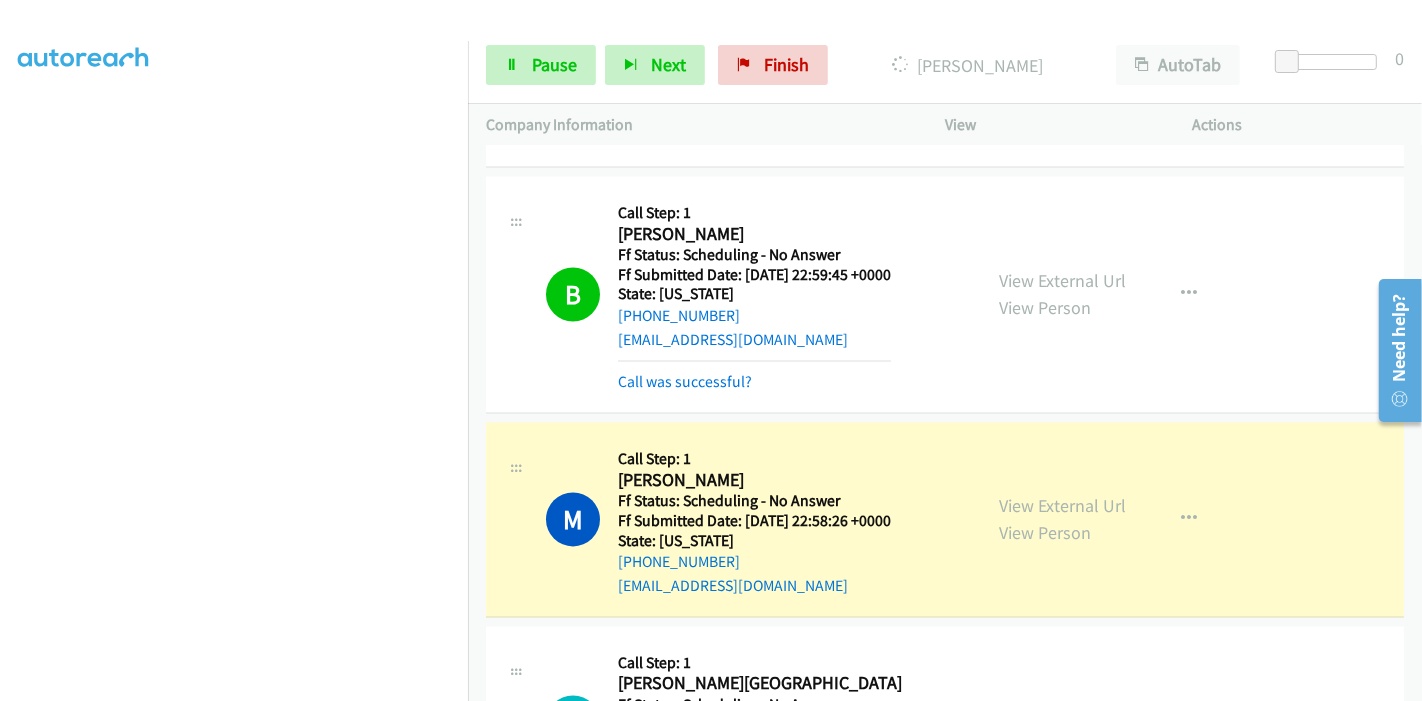 scroll, scrollTop: 0, scrollLeft: 0, axis: both 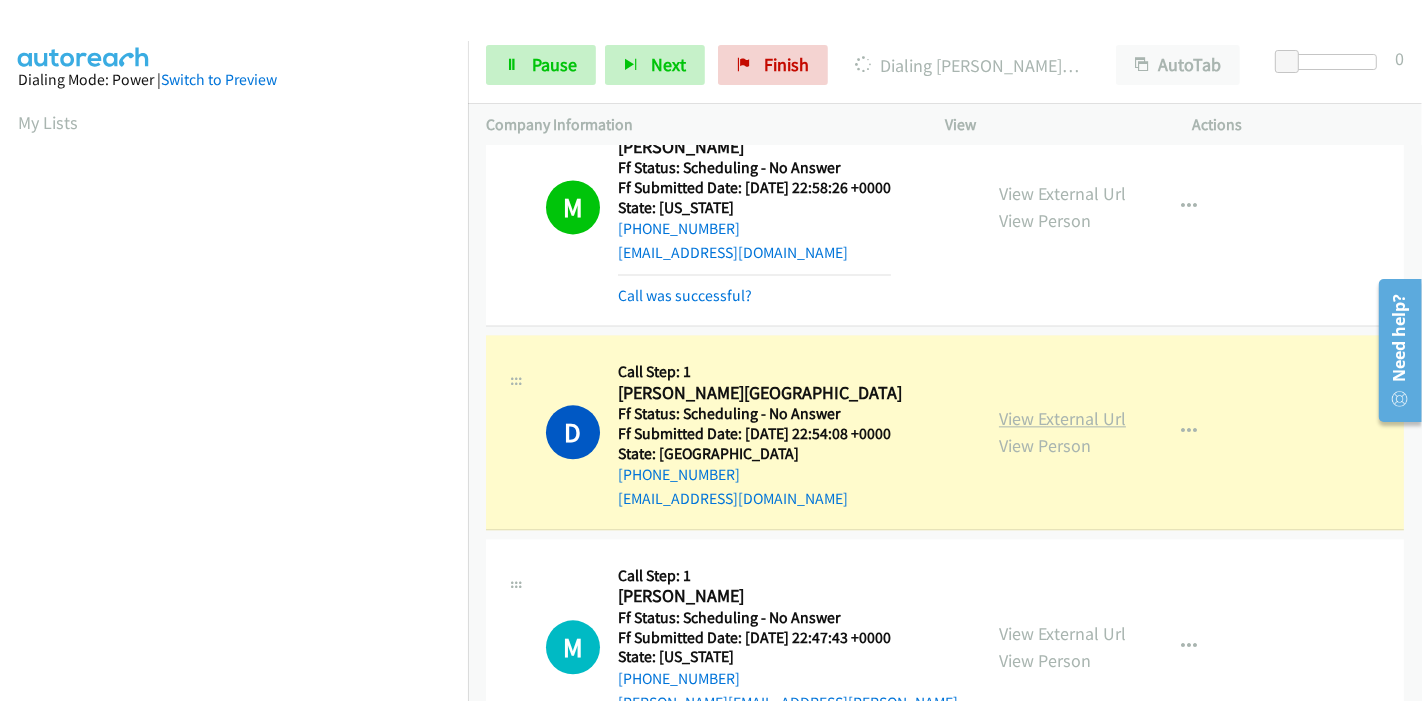 click on "View External Url" at bounding box center [1062, 418] 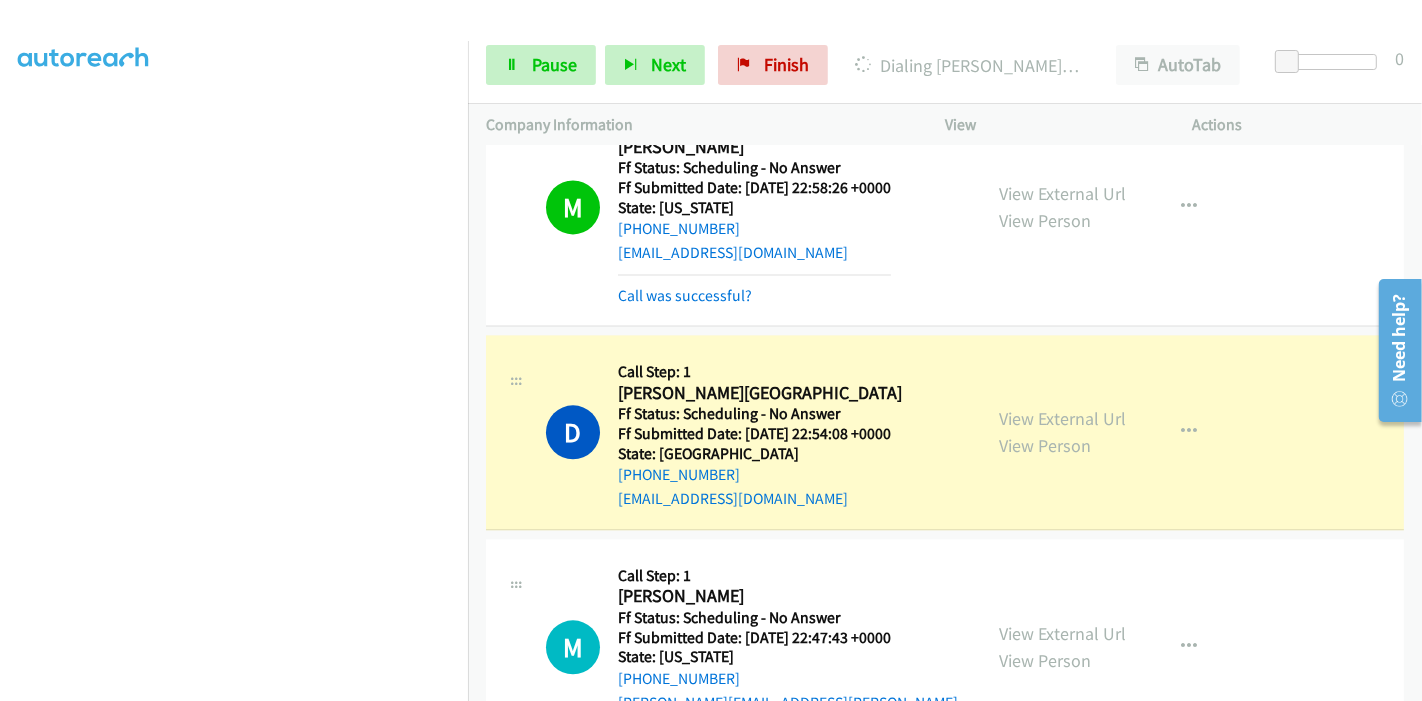 scroll, scrollTop: 422, scrollLeft: 0, axis: vertical 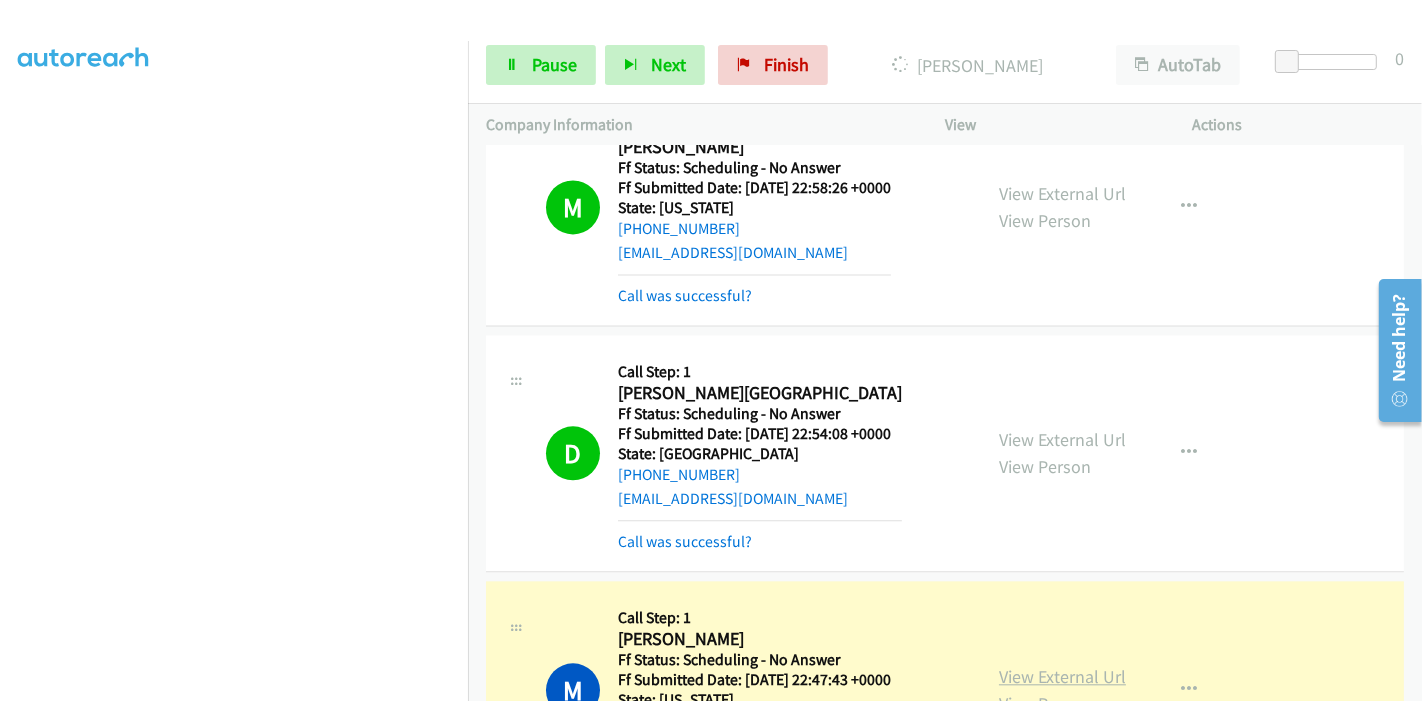 click on "View External Url" at bounding box center (1062, 676) 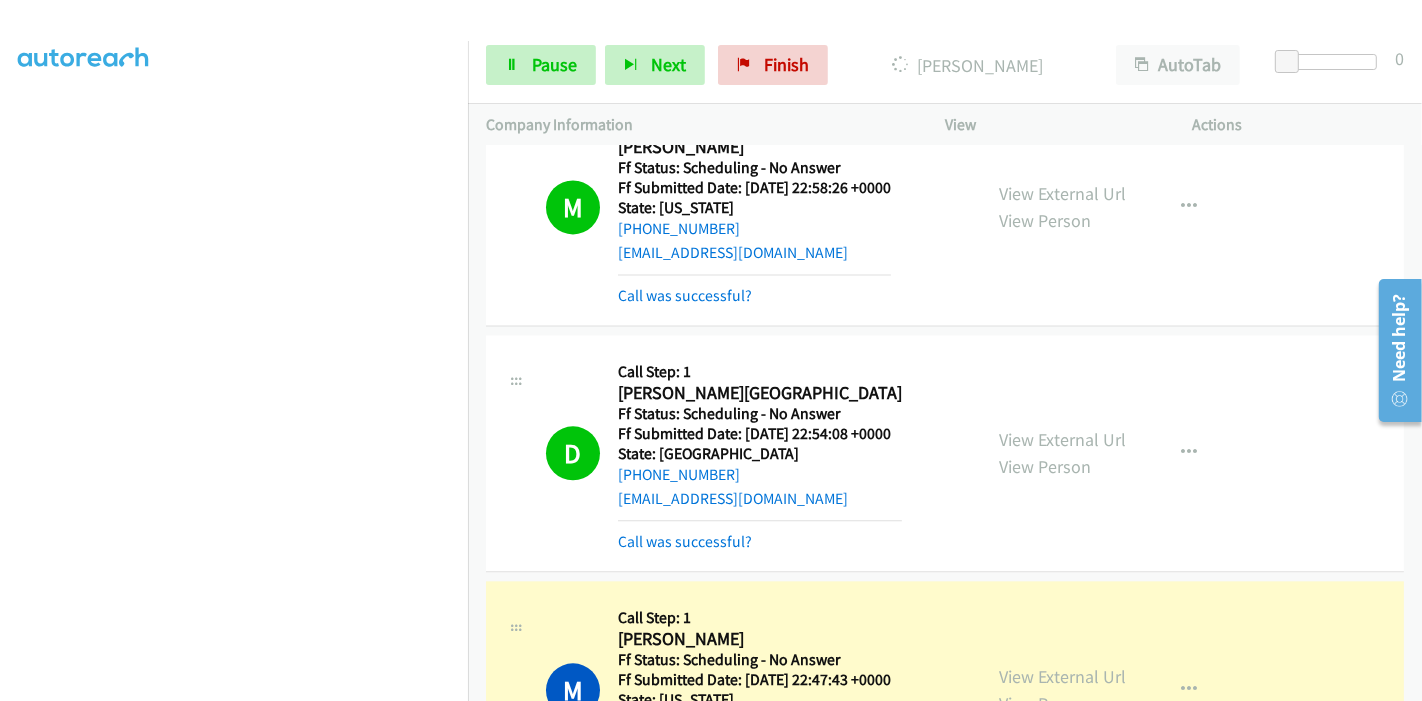 scroll, scrollTop: 0, scrollLeft: 0, axis: both 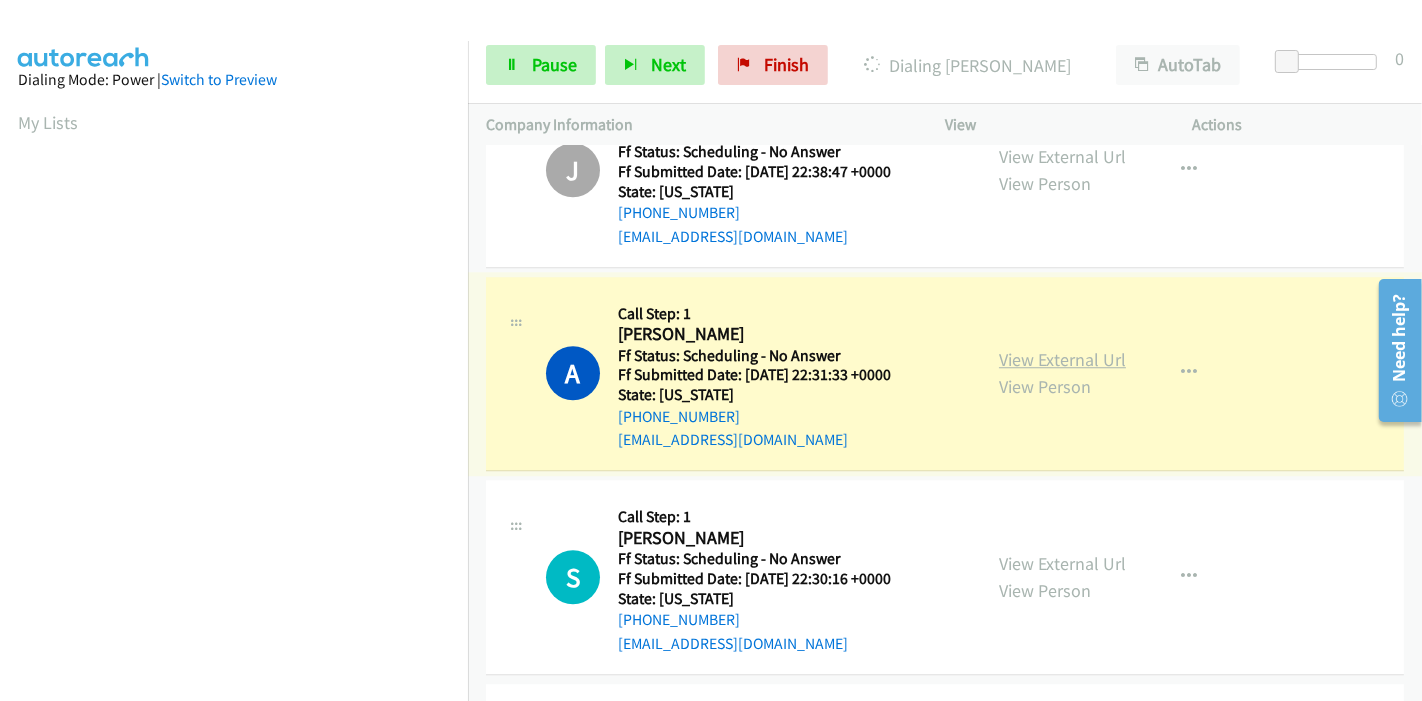 click on "View External Url" at bounding box center (1062, 359) 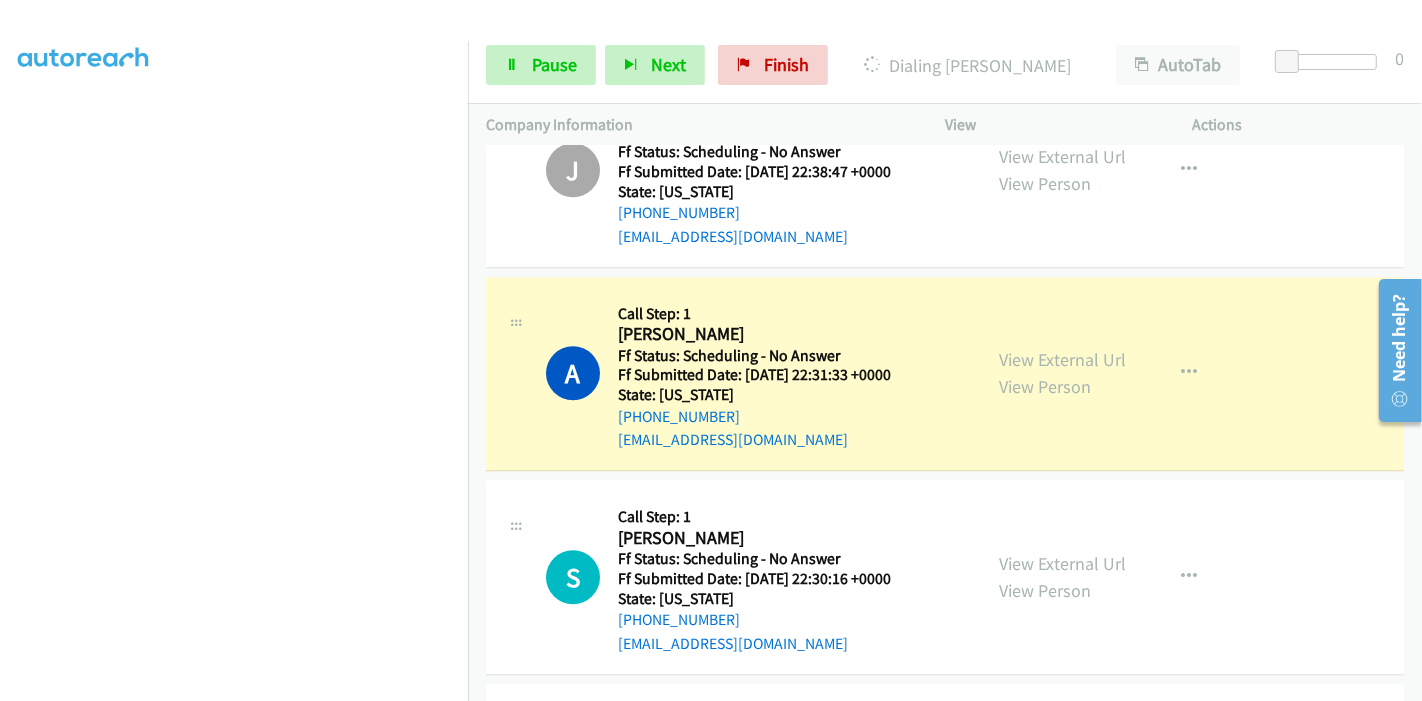 scroll, scrollTop: 0, scrollLeft: 0, axis: both 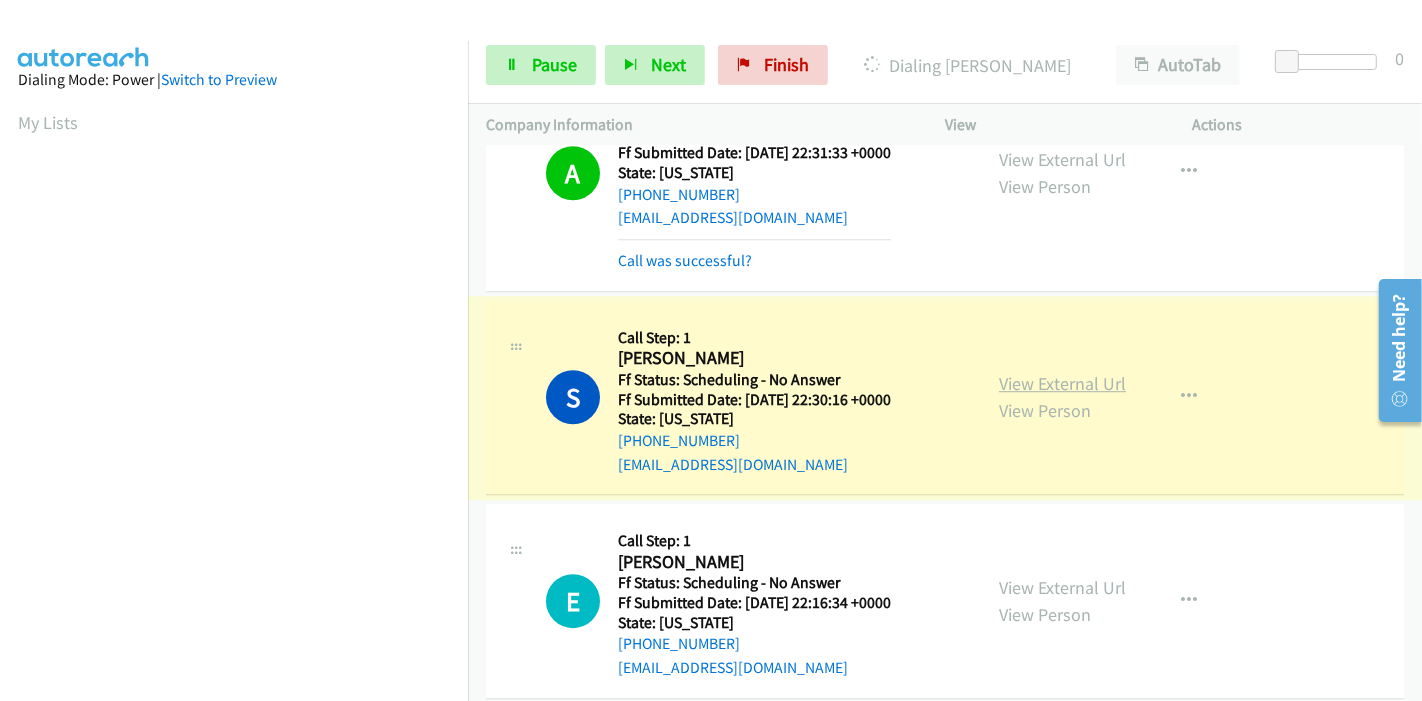 click on "View External Url" at bounding box center [1062, 383] 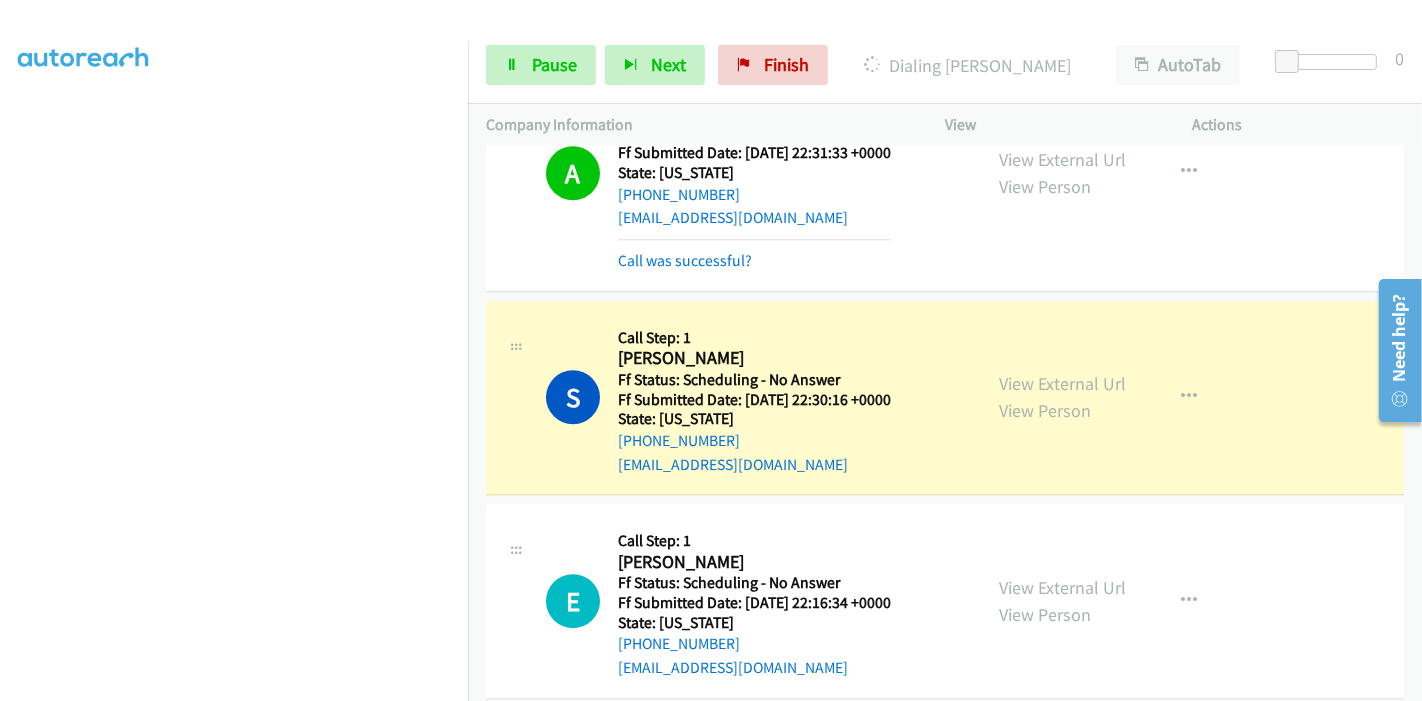 scroll, scrollTop: 89, scrollLeft: 0, axis: vertical 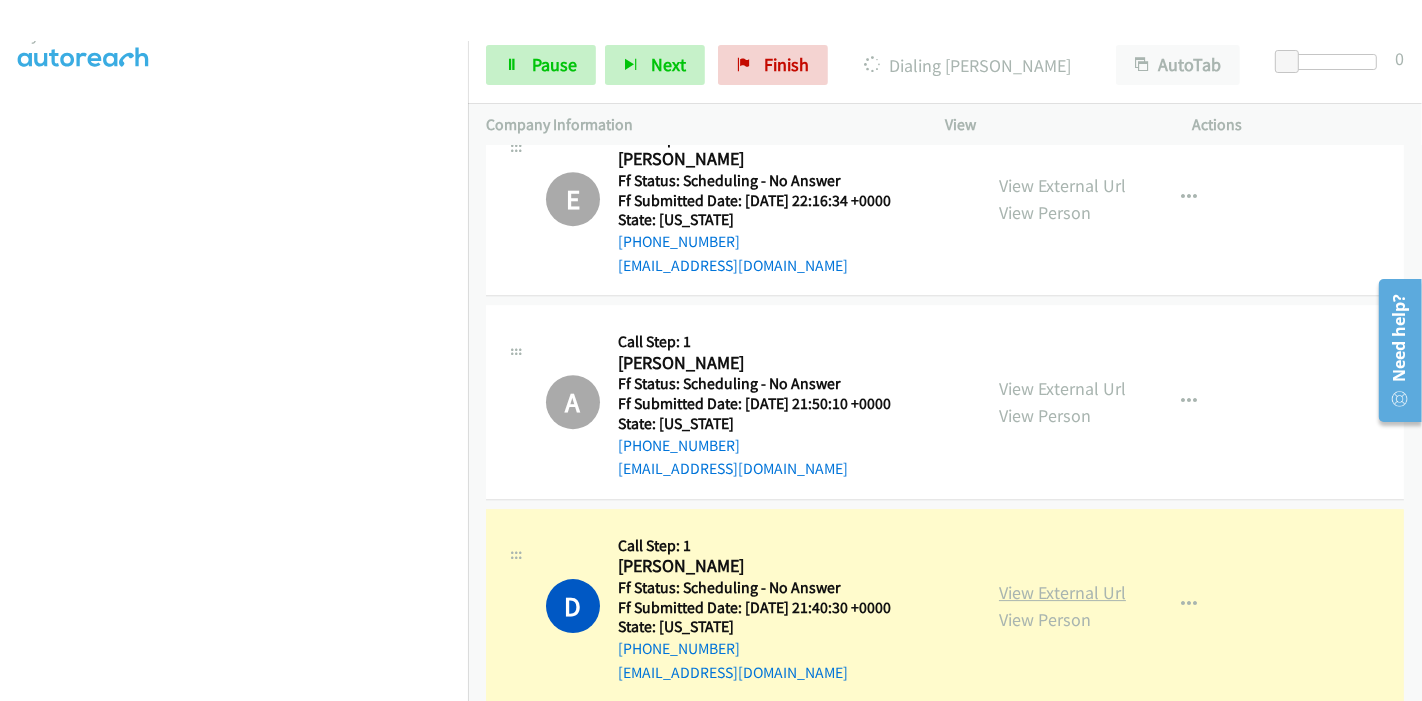 click on "View External Url" at bounding box center [1062, 592] 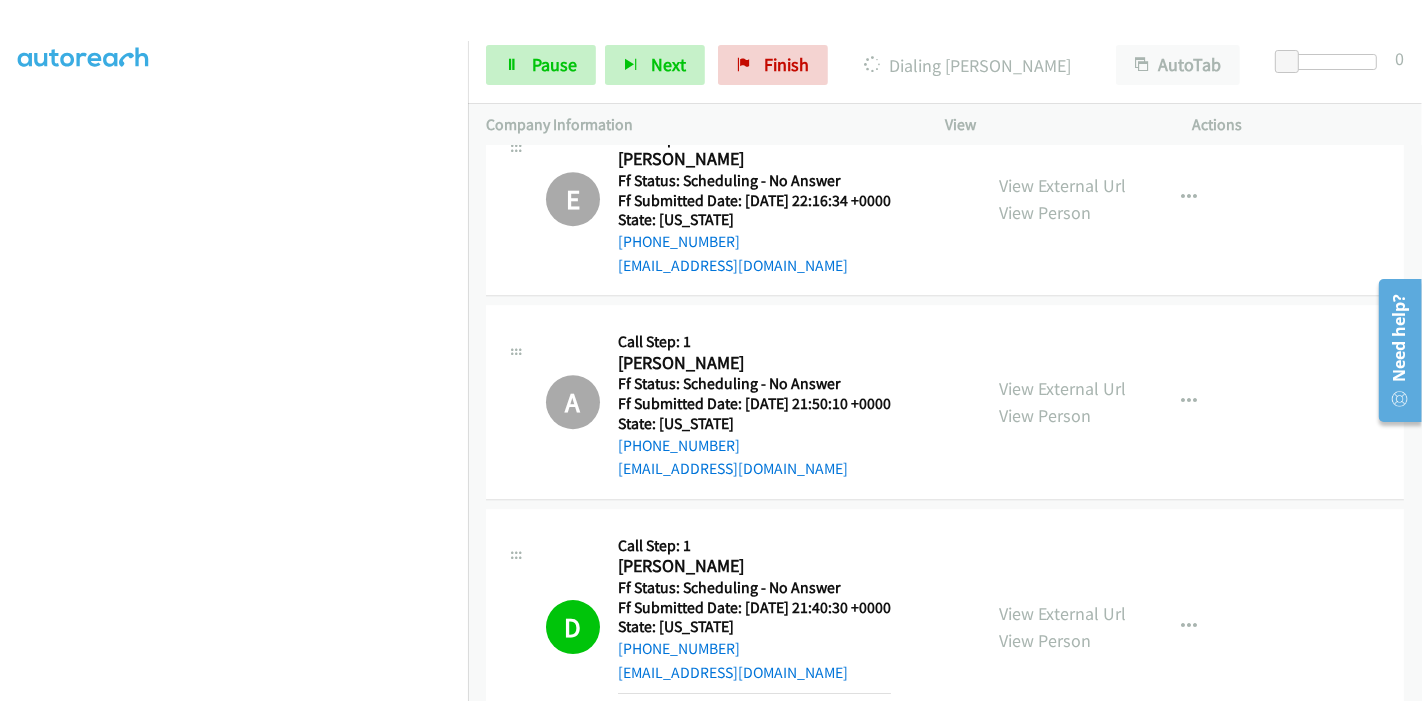 scroll, scrollTop: 422, scrollLeft: 0, axis: vertical 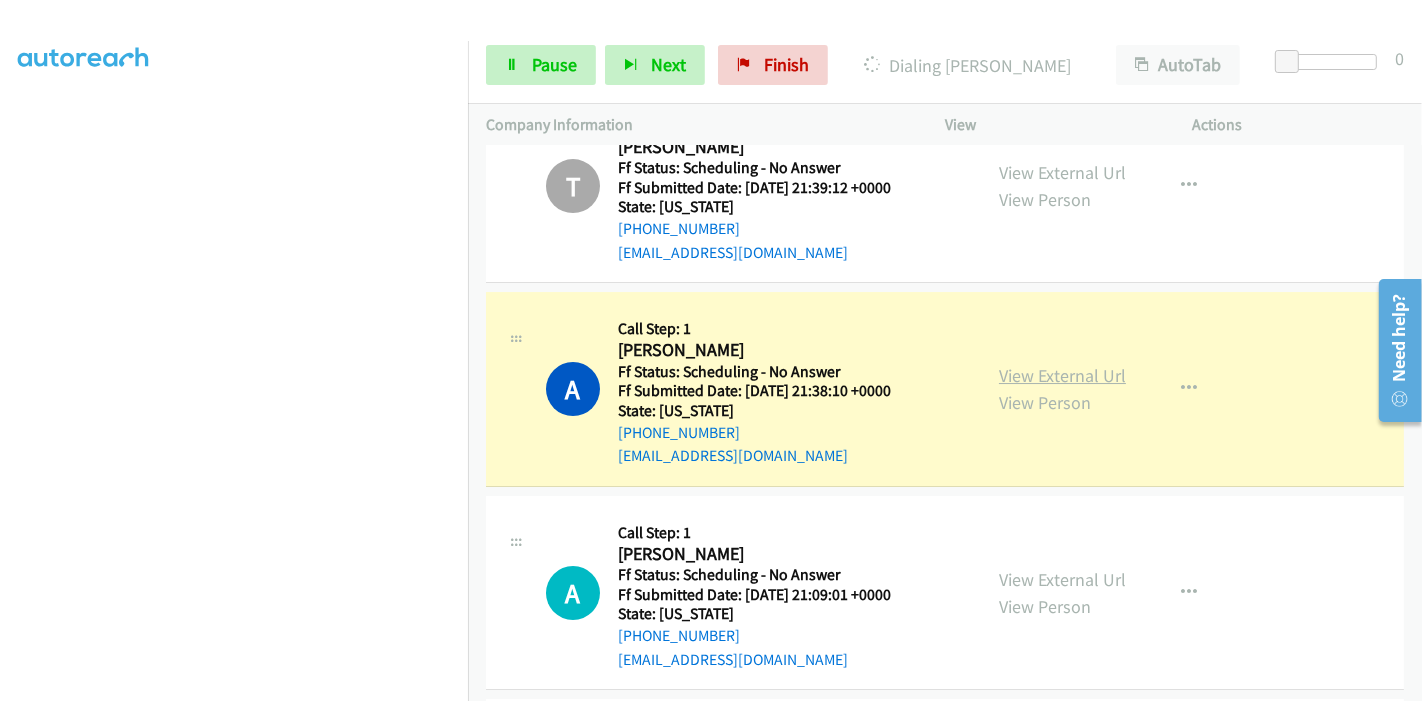 click on "View External Url" at bounding box center [1062, 375] 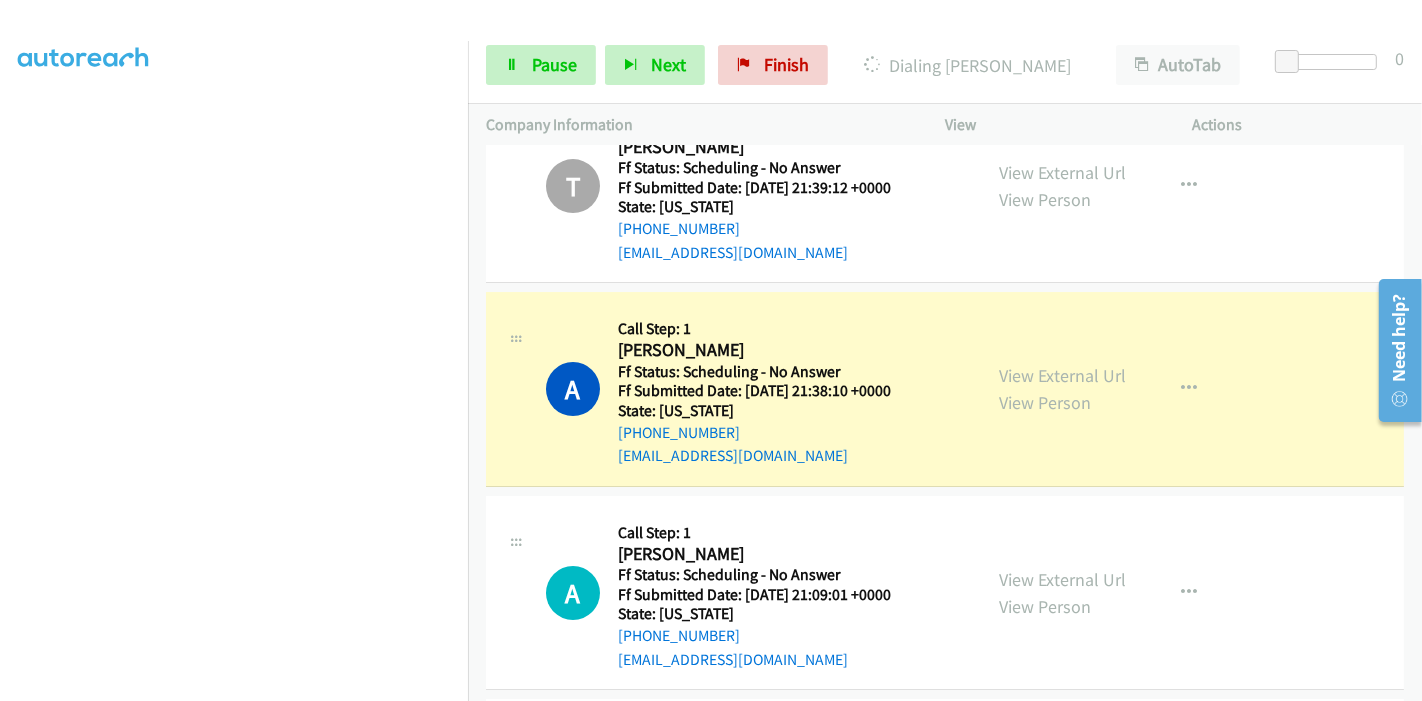 scroll, scrollTop: 0, scrollLeft: 0, axis: both 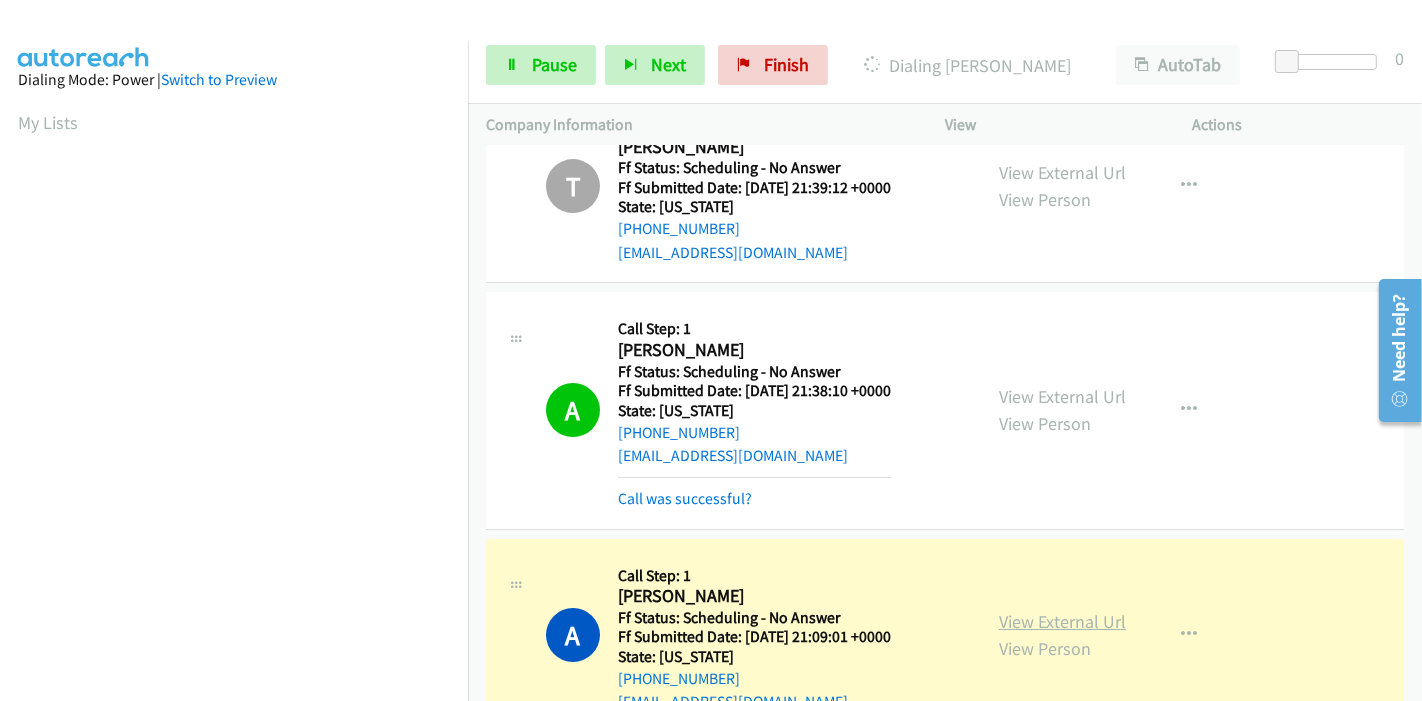 click on "View External Url" at bounding box center (1062, 621) 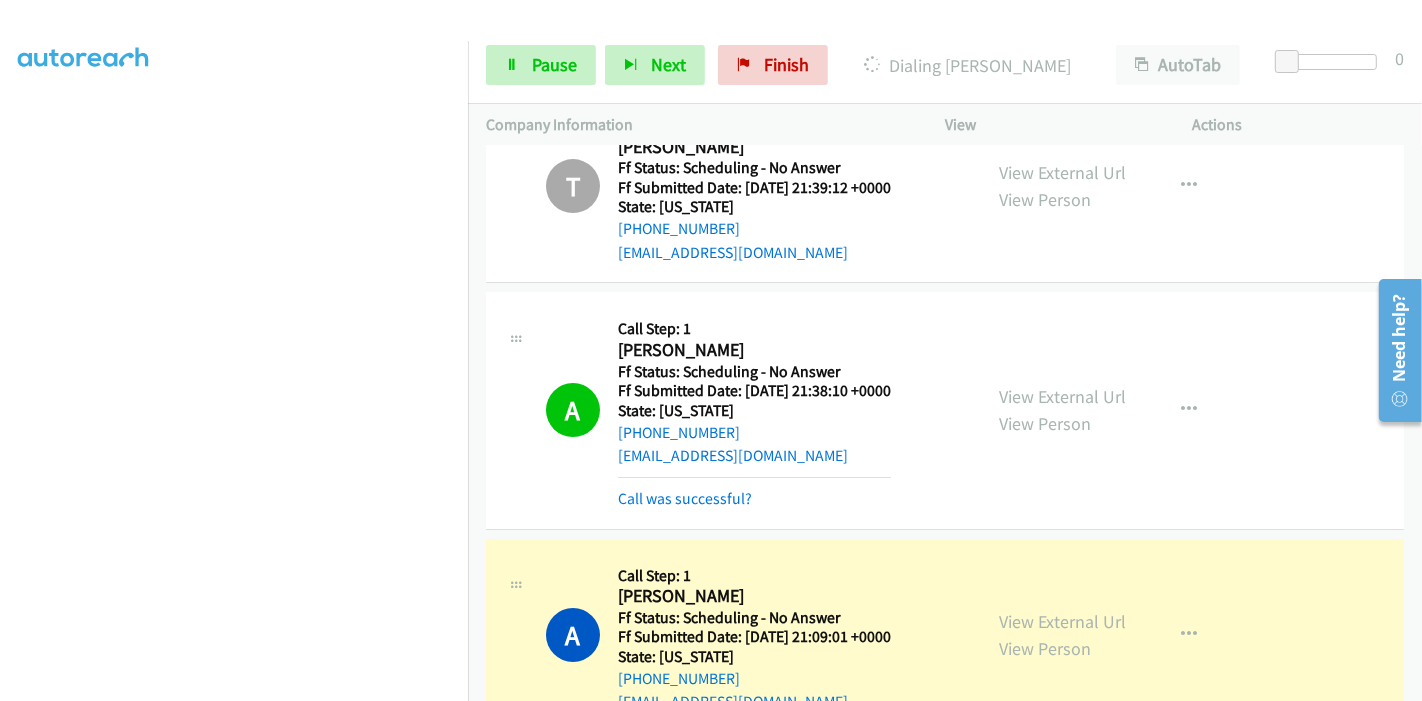 scroll, scrollTop: 0, scrollLeft: 0, axis: both 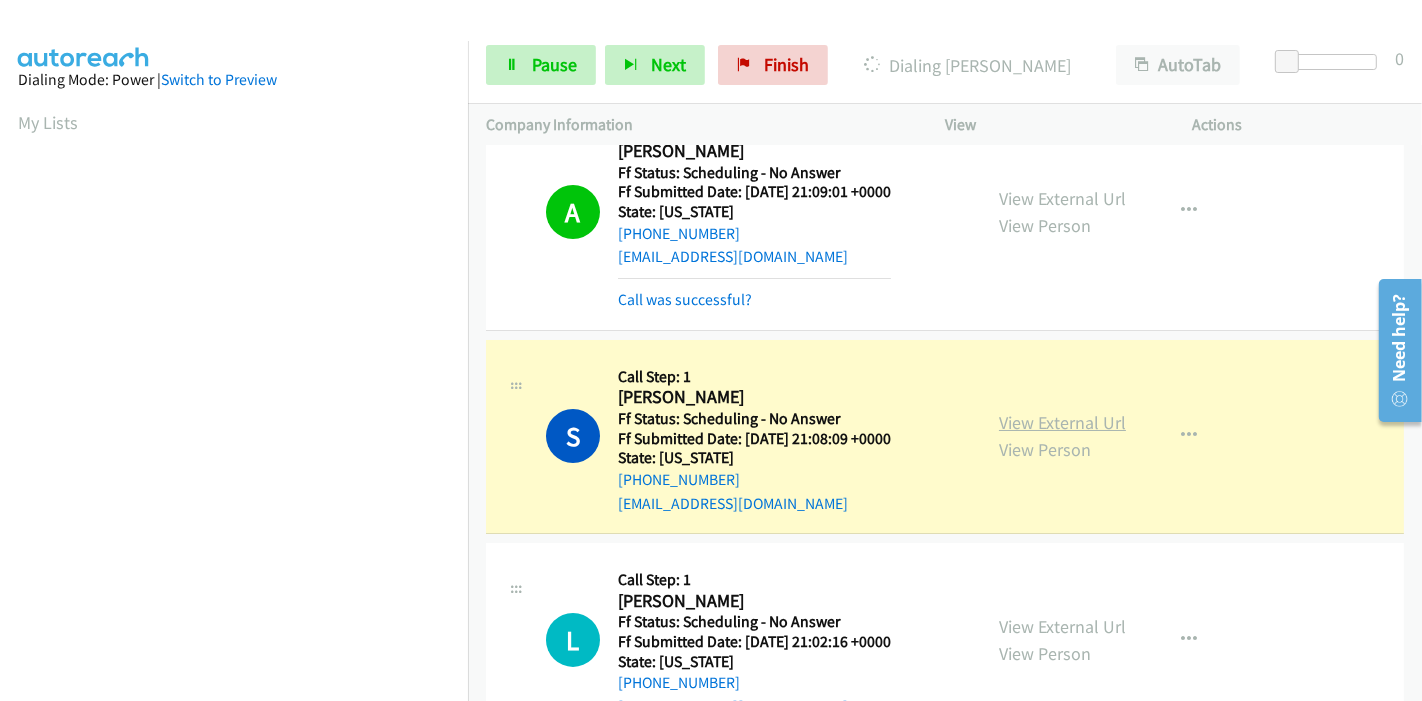 click on "View External Url" at bounding box center (1062, 422) 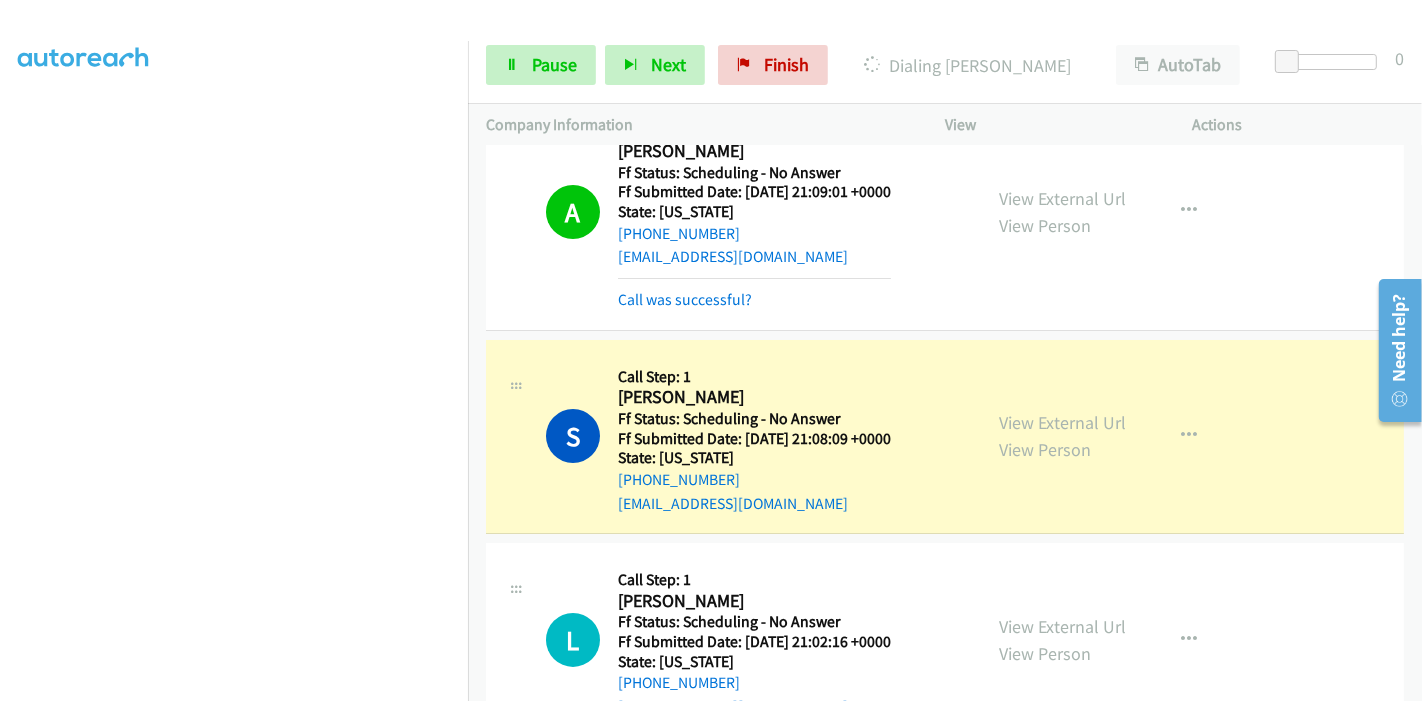 scroll, scrollTop: 0, scrollLeft: 0, axis: both 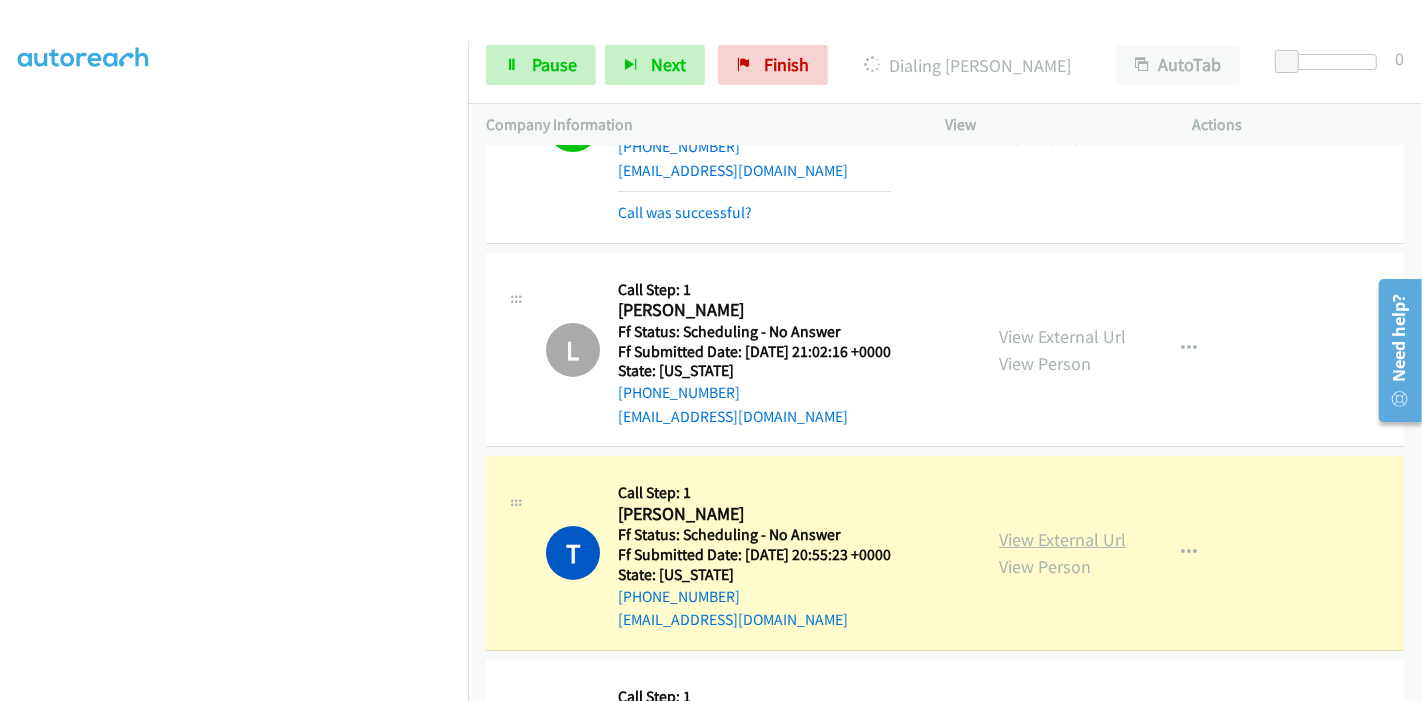 click on "View External Url" at bounding box center [1062, 539] 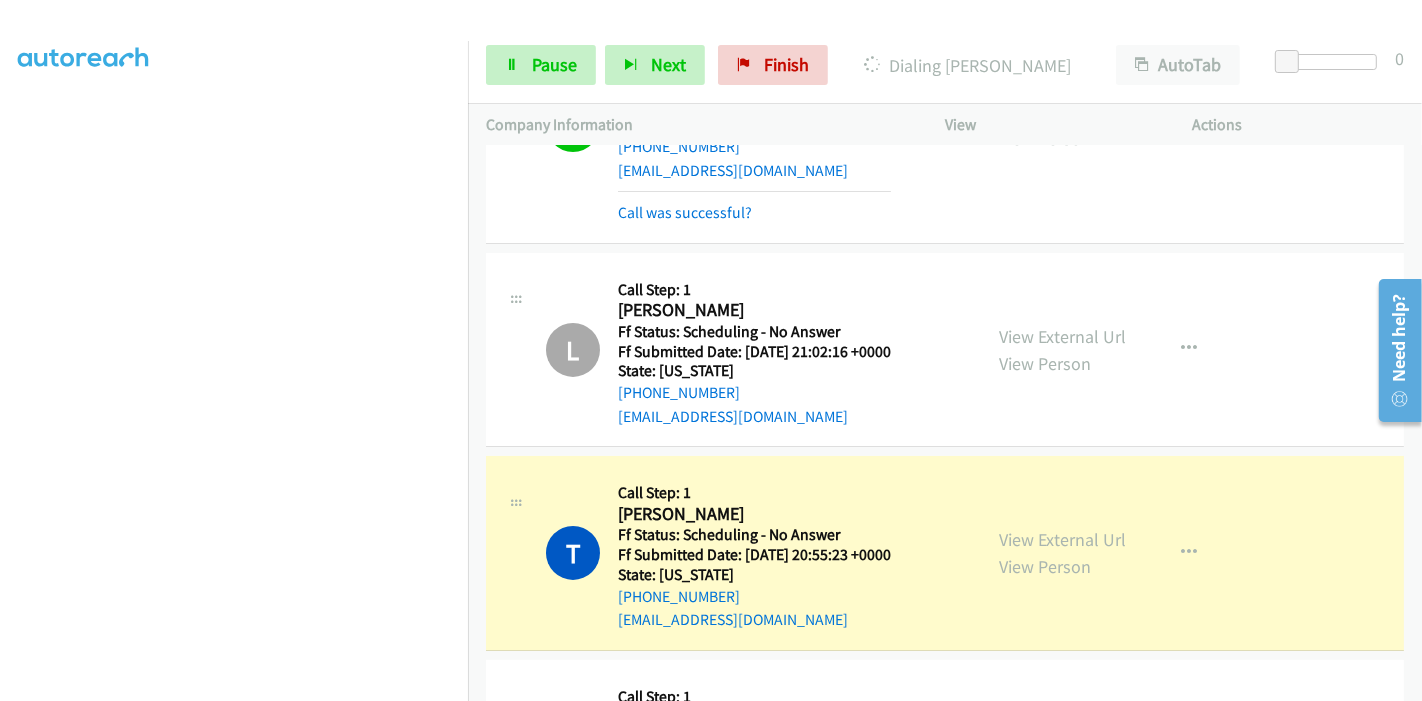 scroll, scrollTop: 0, scrollLeft: 0, axis: both 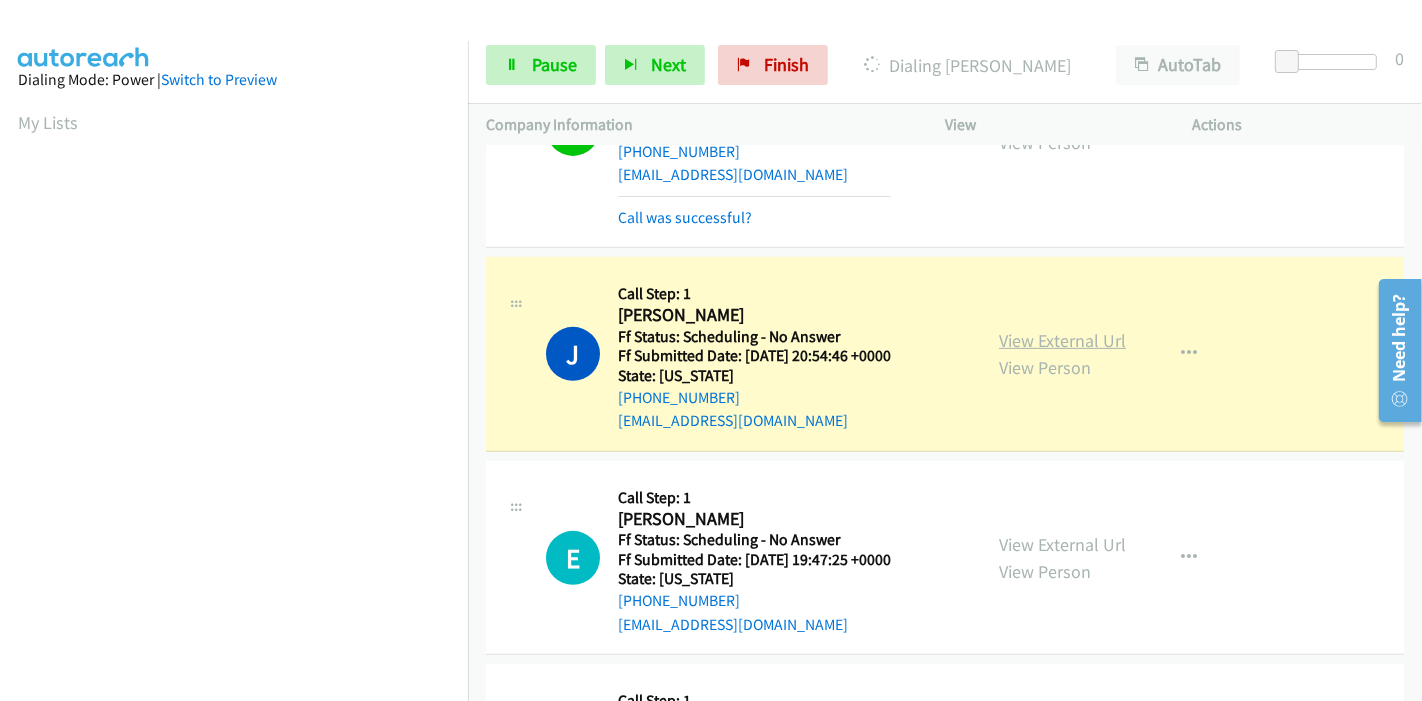 click on "View External Url" at bounding box center [1062, 340] 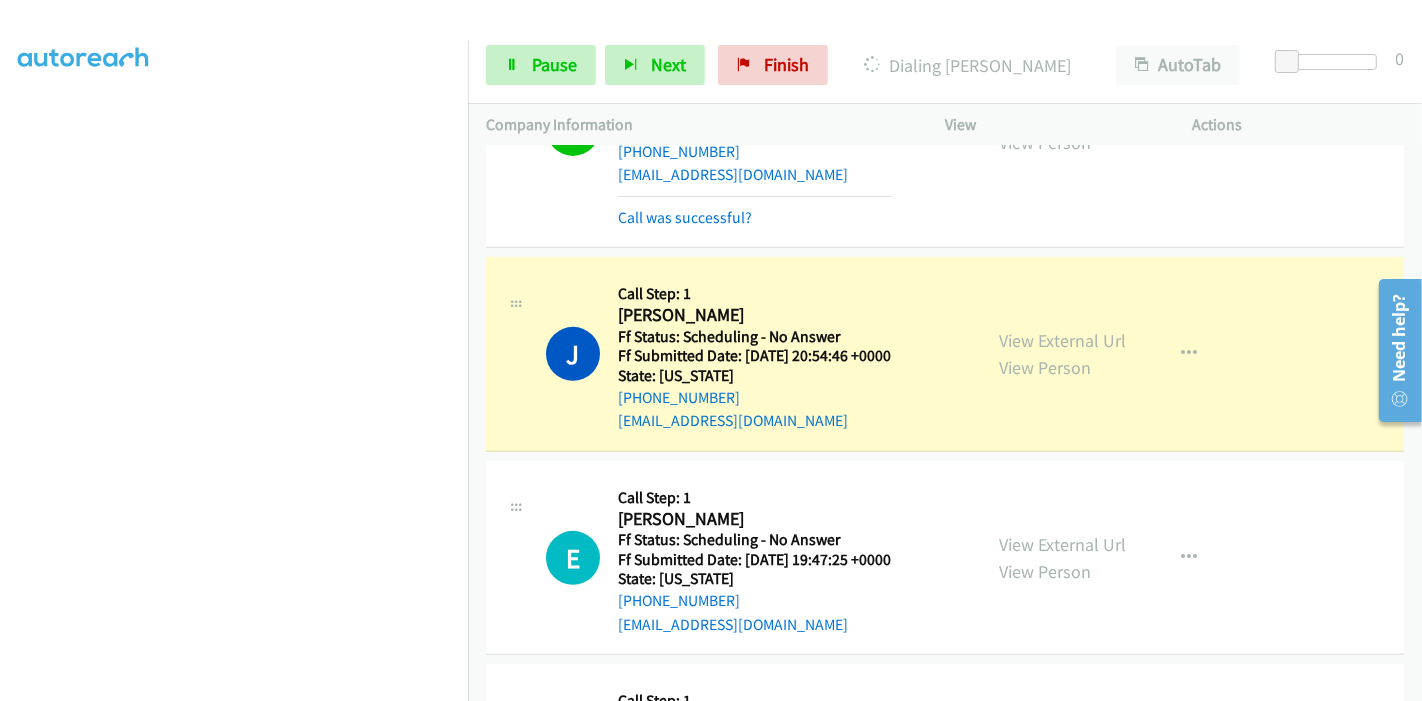 scroll, scrollTop: 0, scrollLeft: 0, axis: both 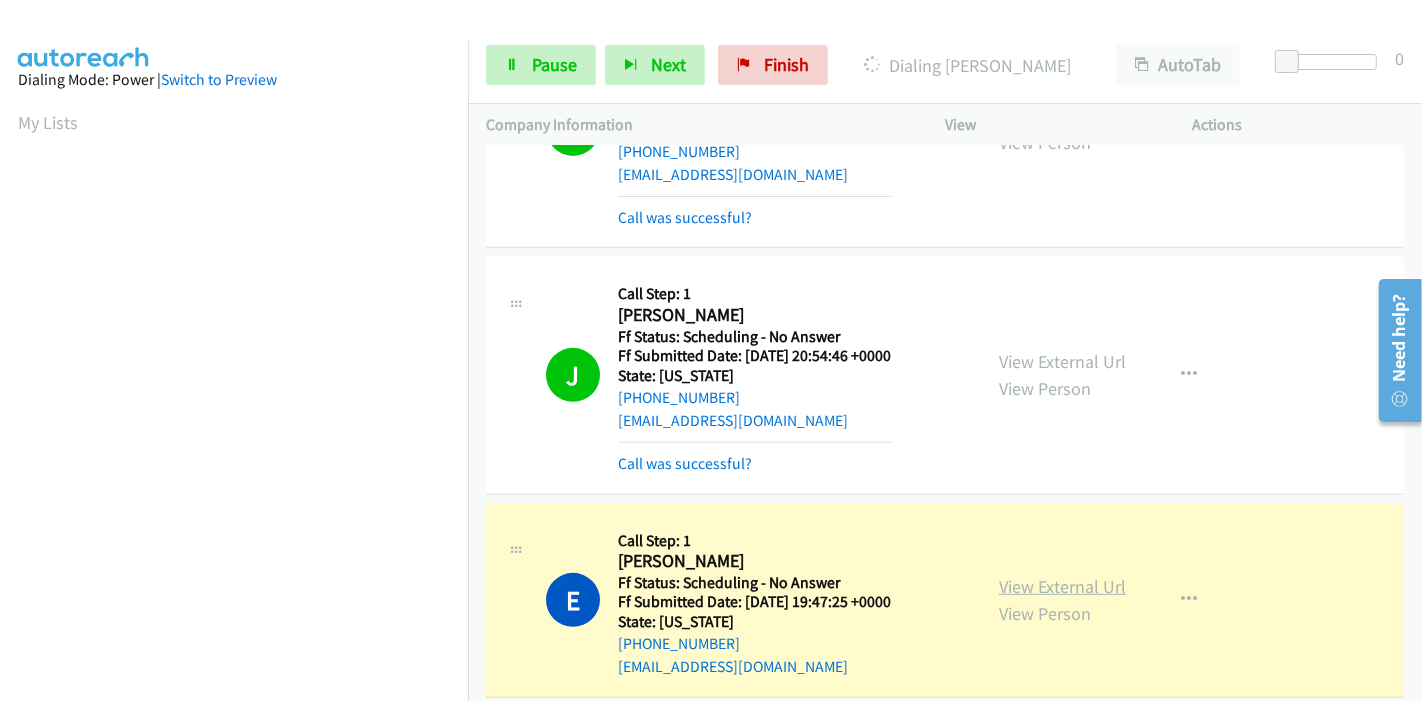 click on "View External Url" at bounding box center (1062, 586) 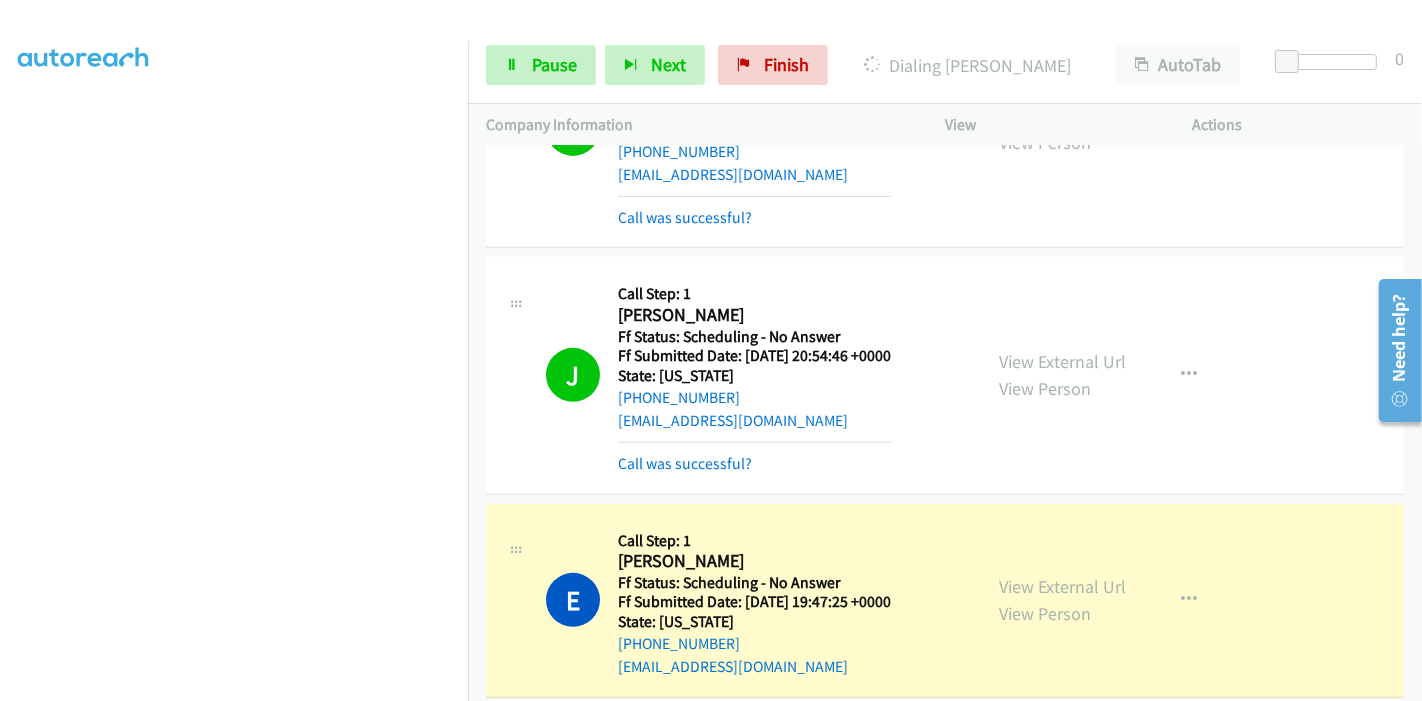 scroll, scrollTop: 0, scrollLeft: 0, axis: both 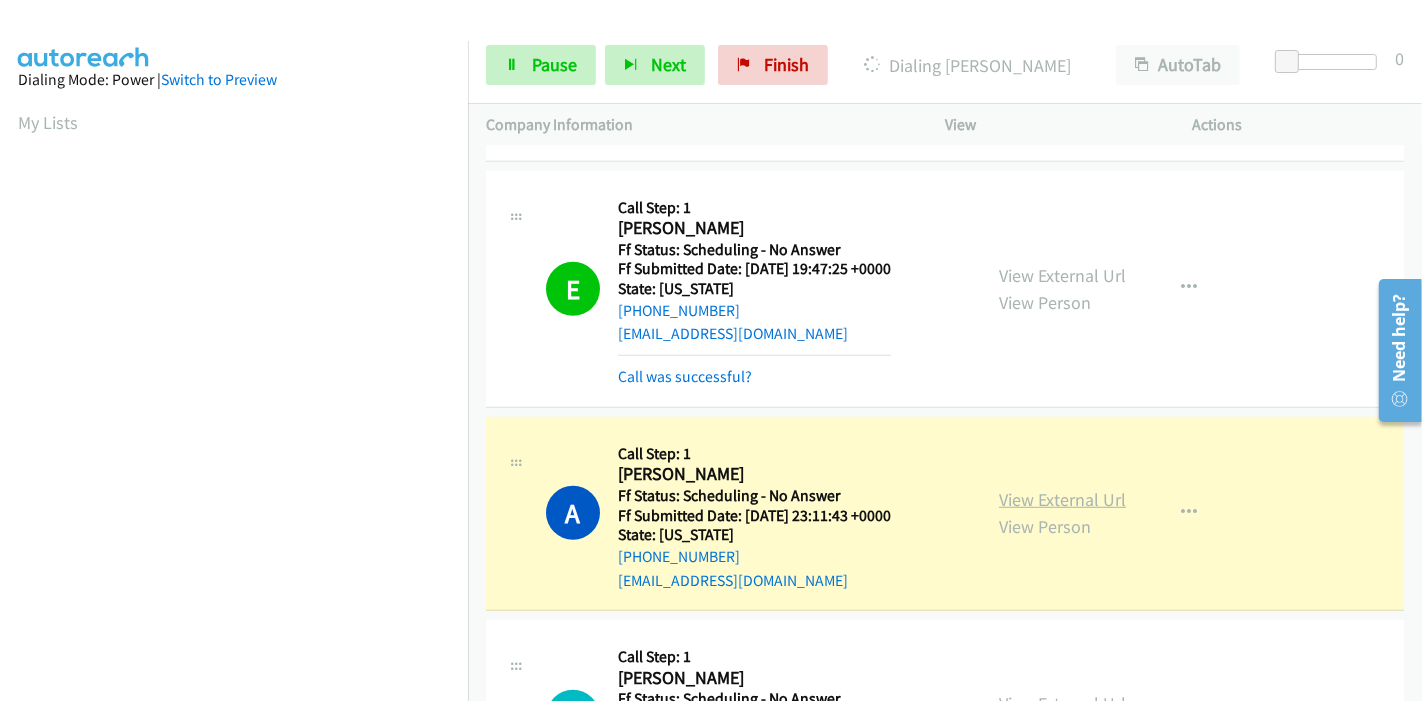 click on "View External Url" at bounding box center [1062, 499] 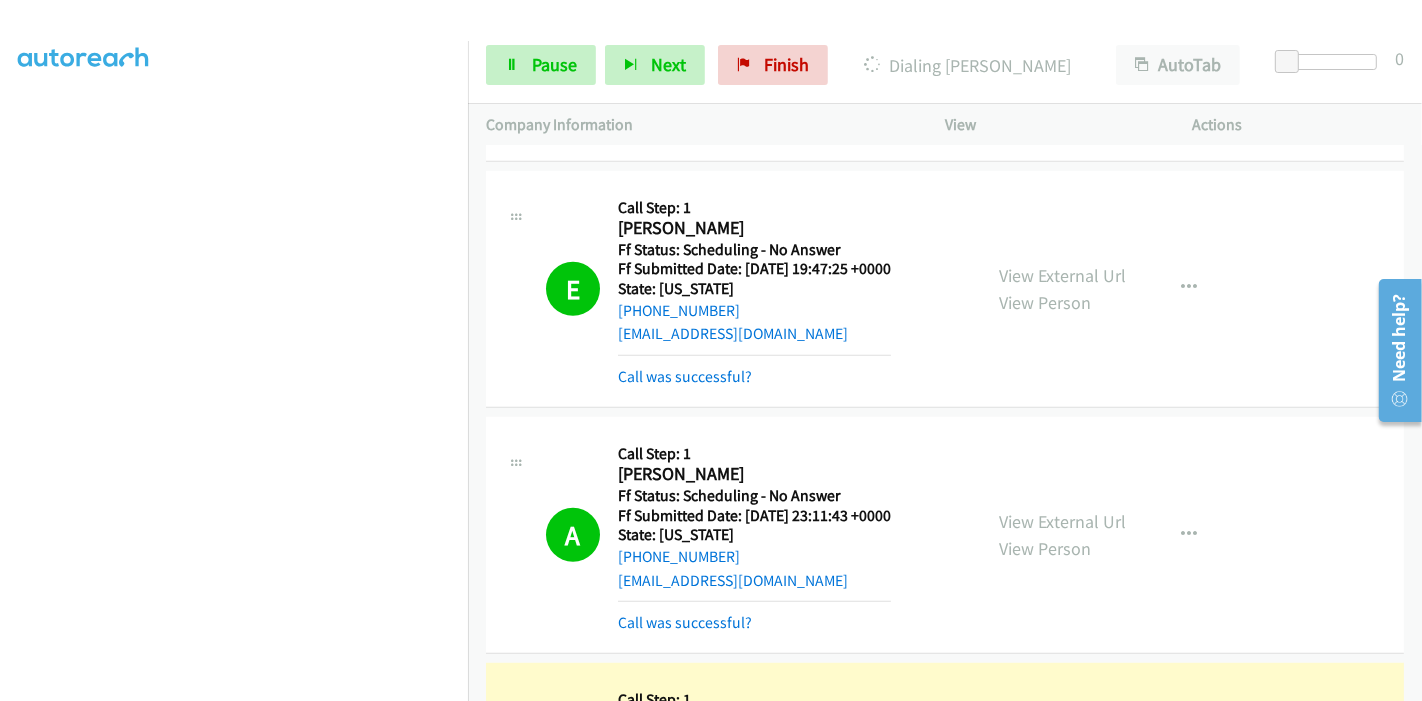 scroll, scrollTop: 422, scrollLeft: 0, axis: vertical 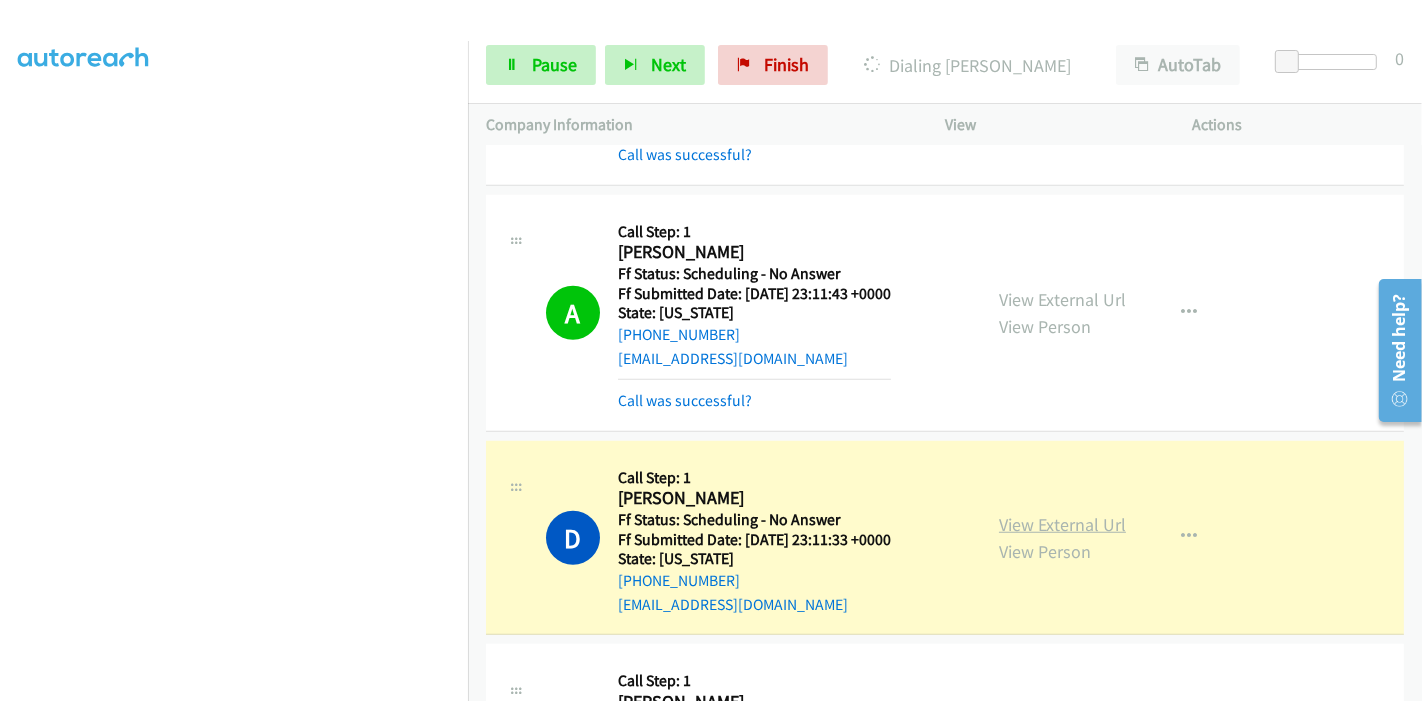 click on "View External Url" at bounding box center [1062, 524] 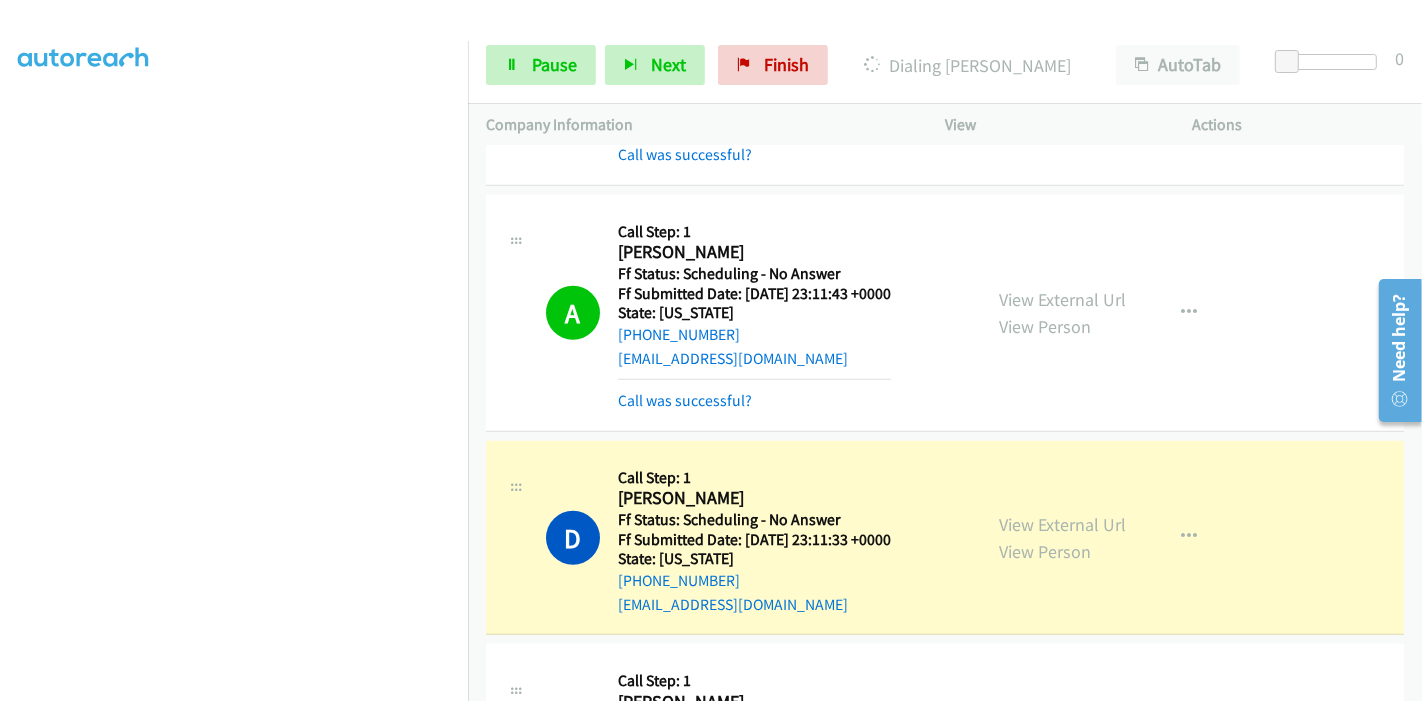 scroll, scrollTop: 0, scrollLeft: 0, axis: both 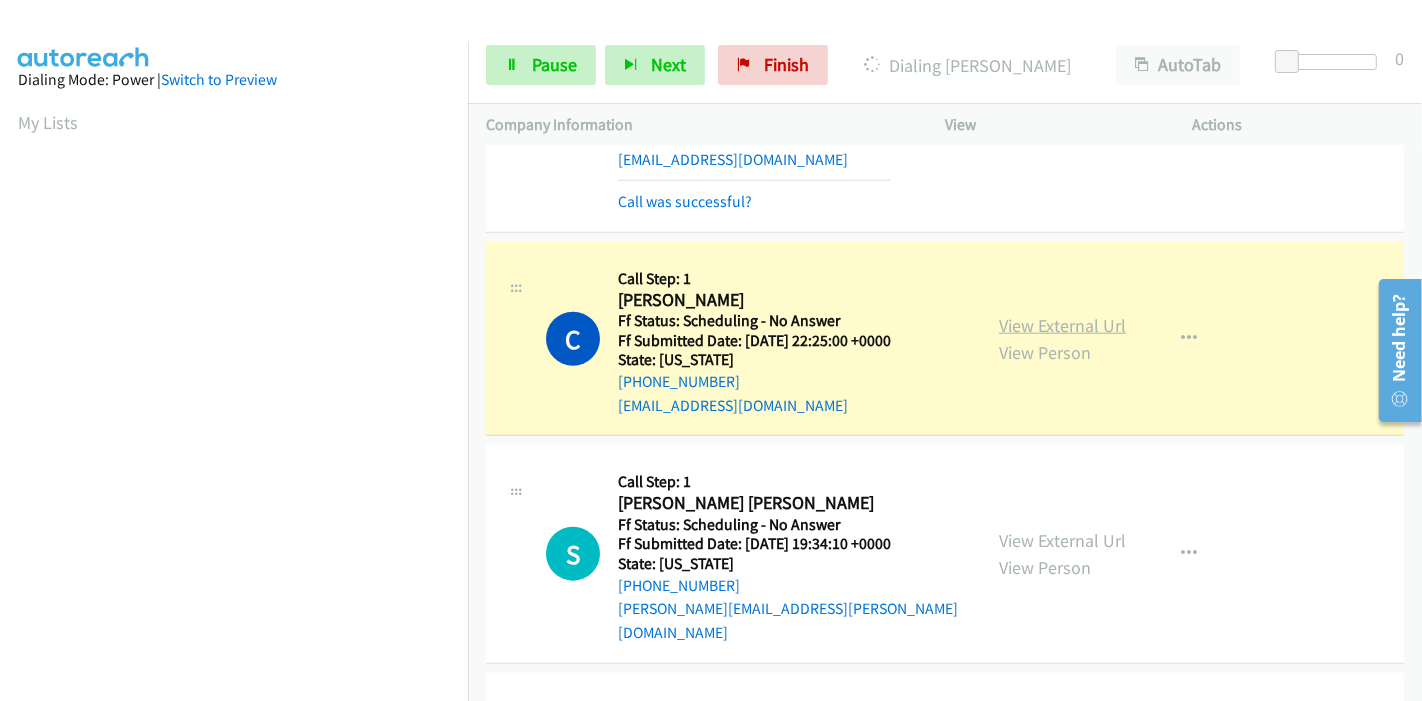 click on "View External Url" at bounding box center [1062, 325] 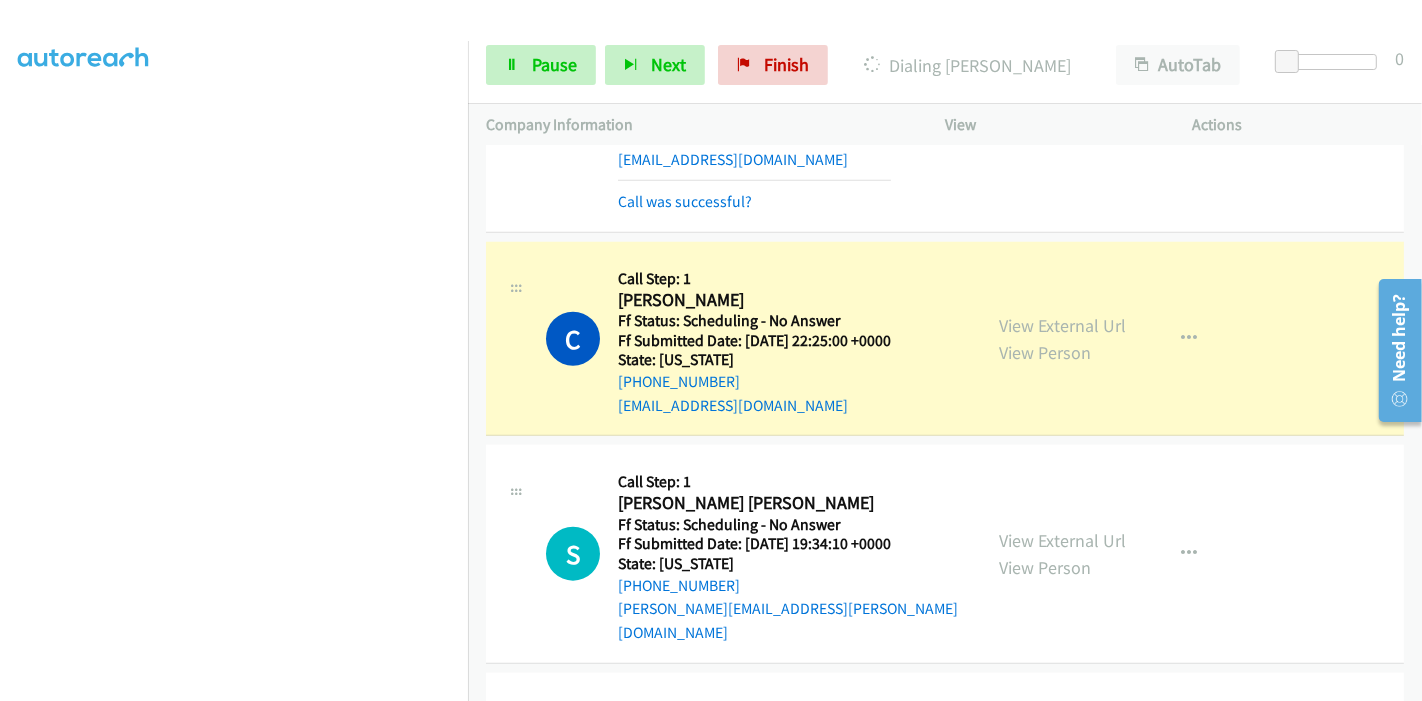 scroll, scrollTop: 0, scrollLeft: 0, axis: both 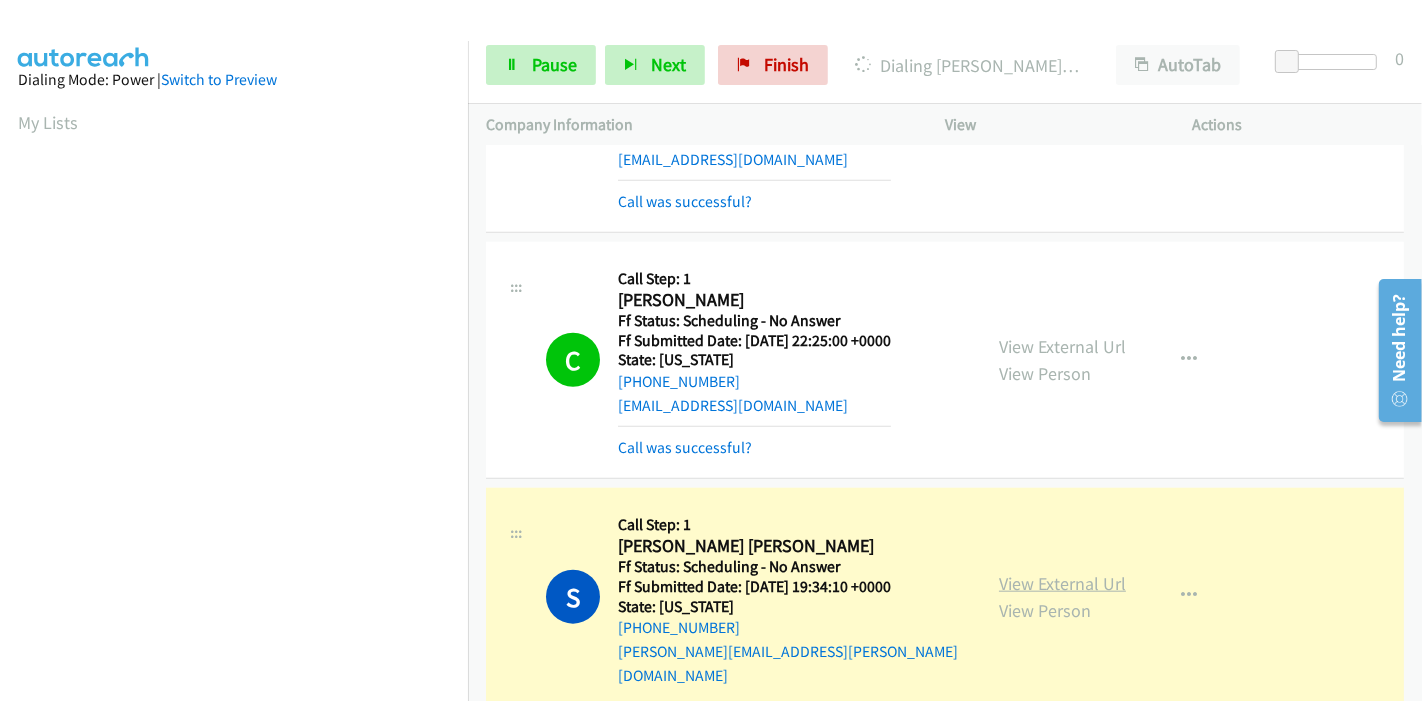 click on "View External Url" at bounding box center (1062, 583) 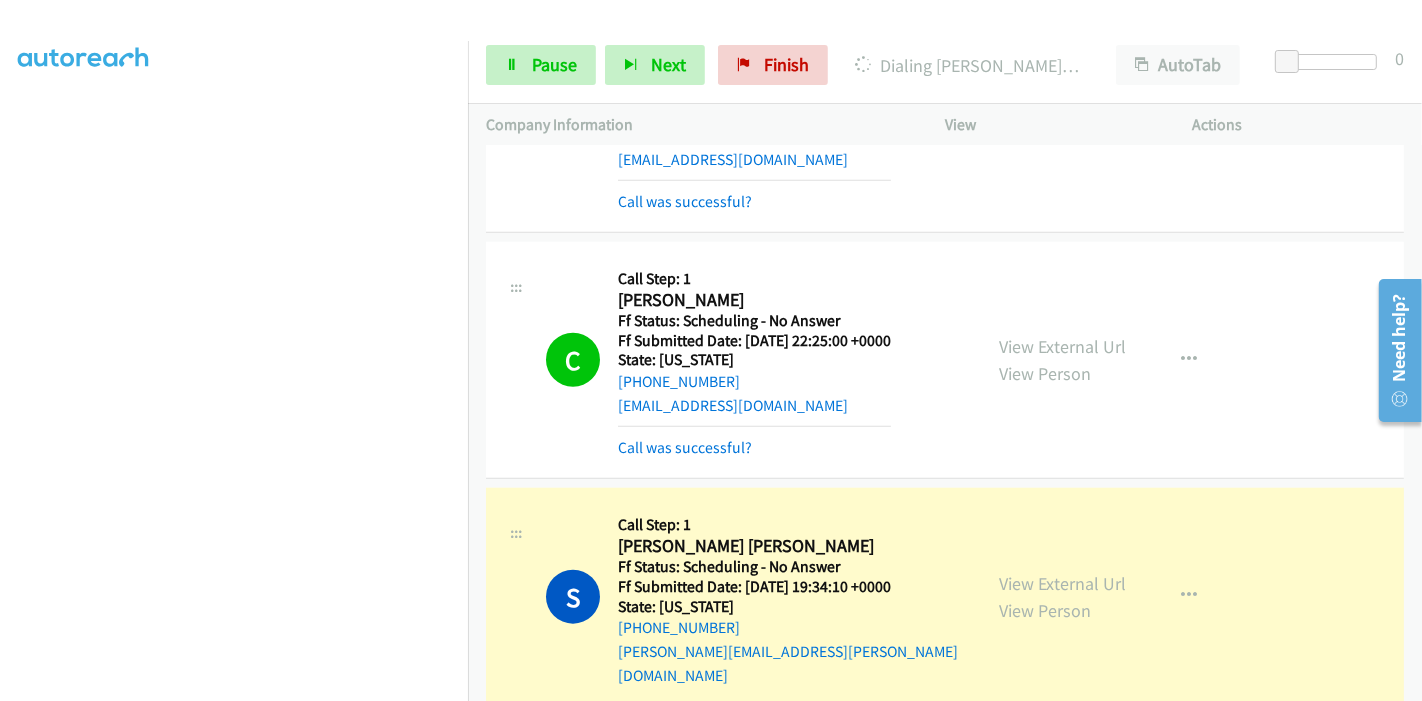 scroll, scrollTop: 0, scrollLeft: 0, axis: both 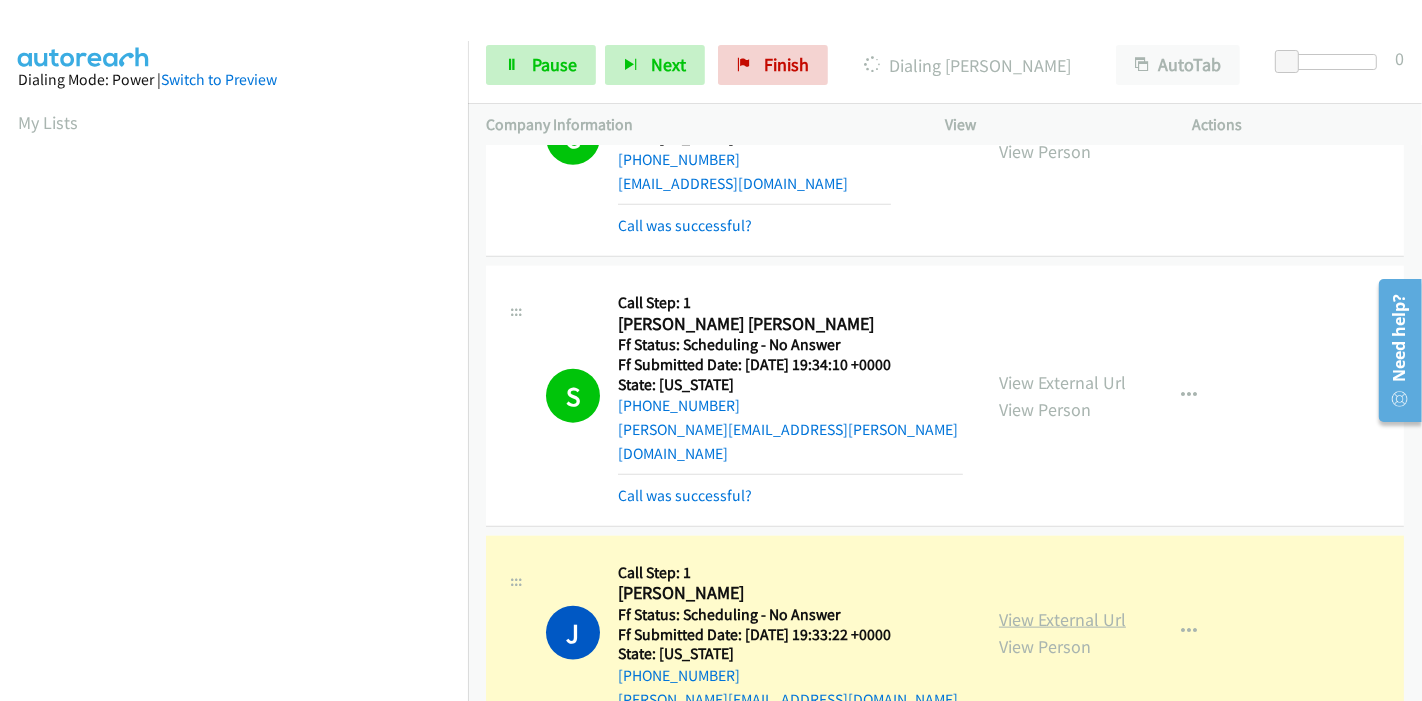 click on "View External Url" at bounding box center (1062, 619) 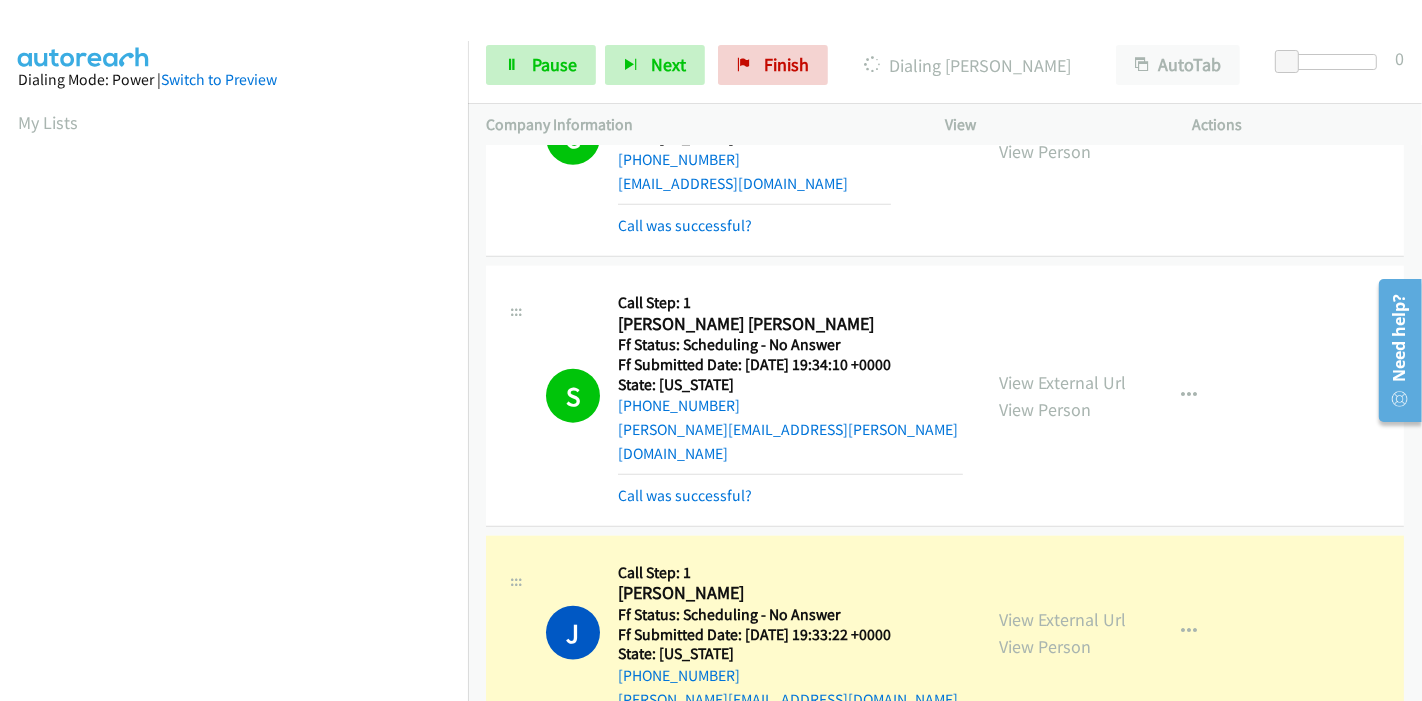 scroll, scrollTop: 422, scrollLeft: 0, axis: vertical 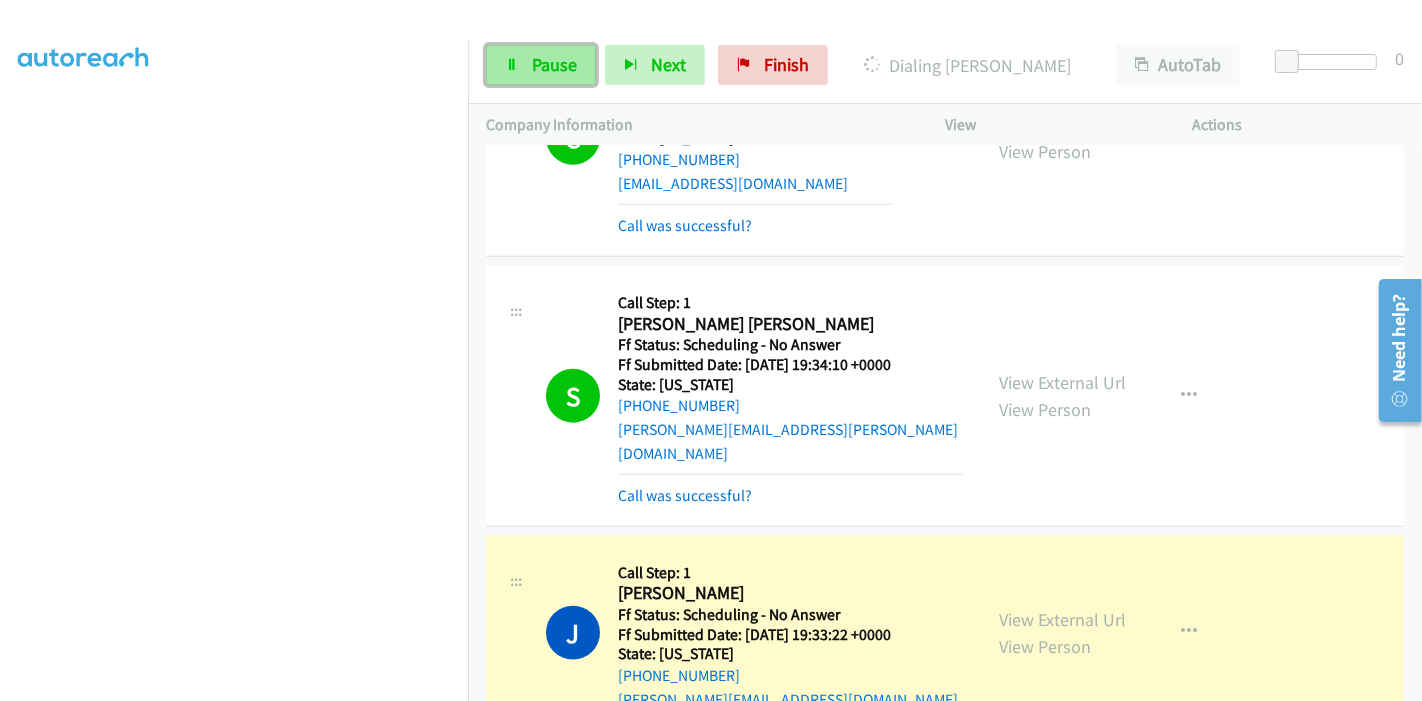 click on "Pause" at bounding box center (554, 64) 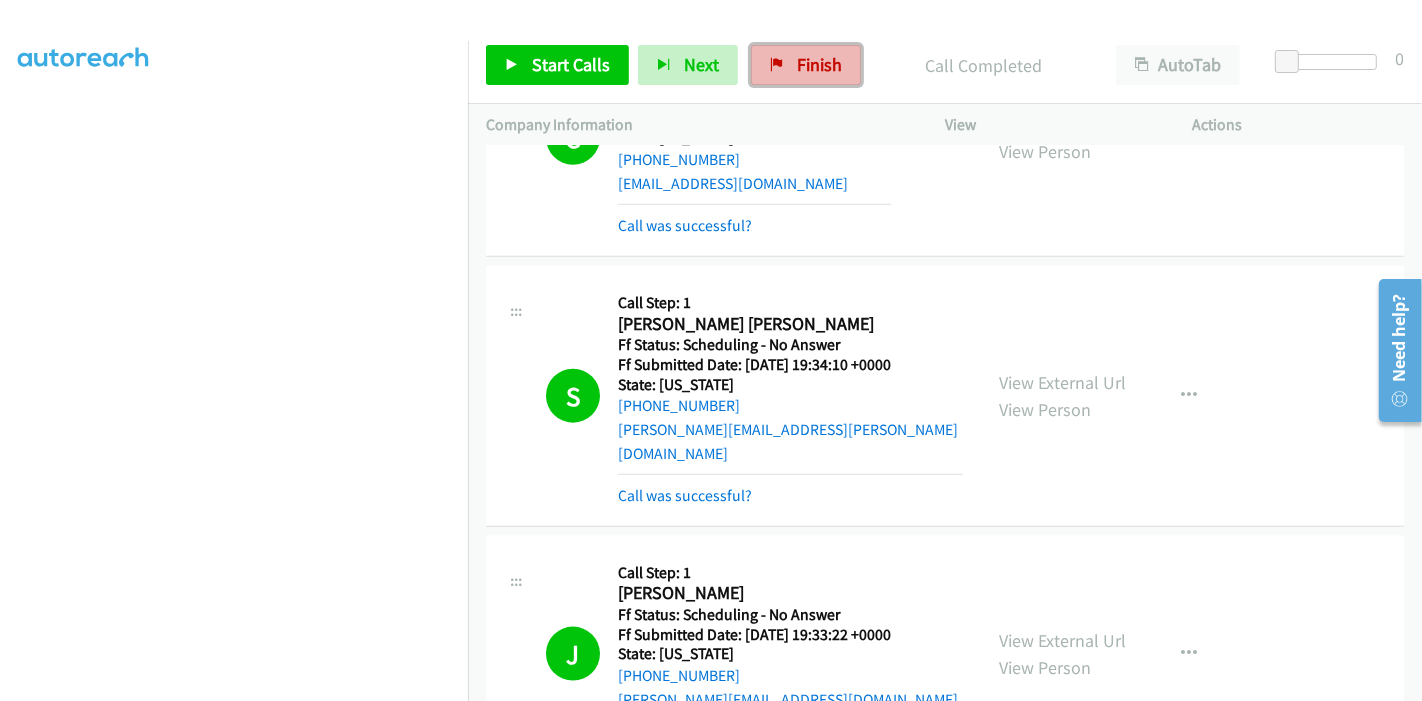 click on "Finish" at bounding box center [806, 65] 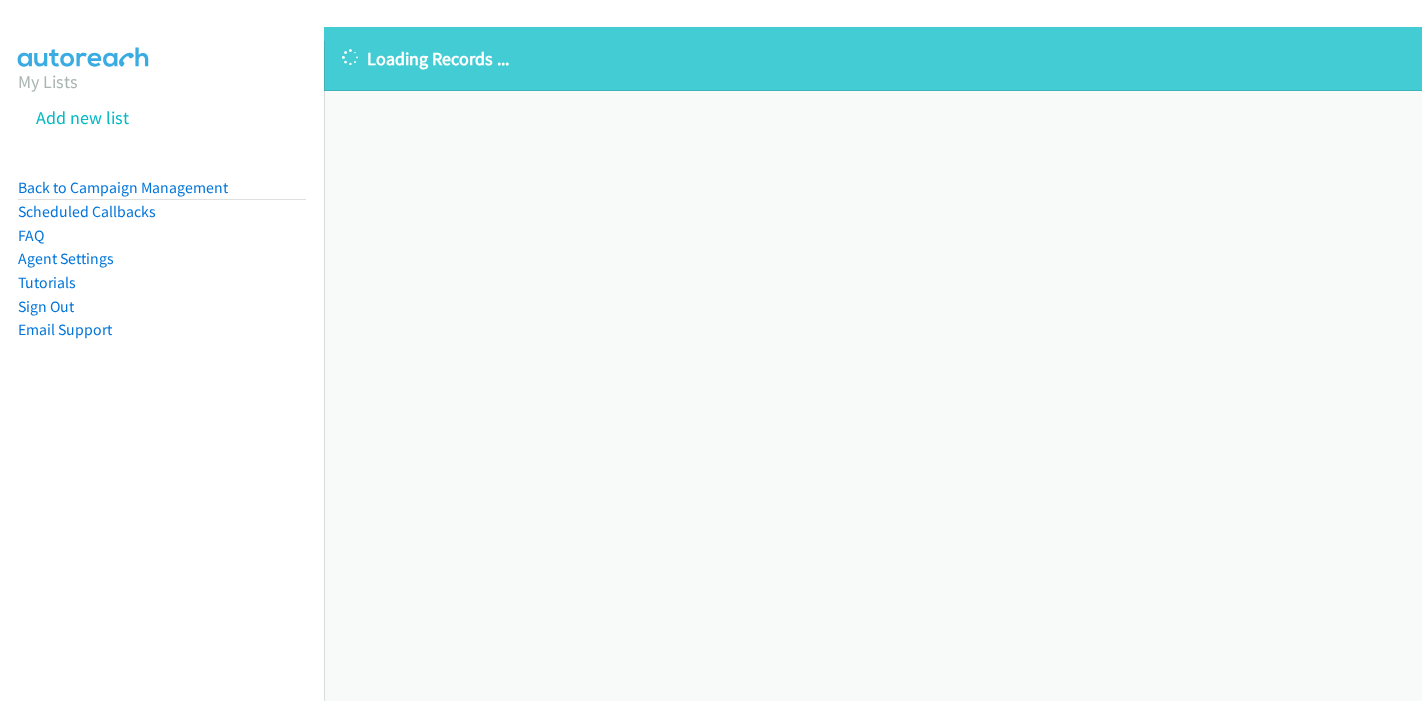 scroll, scrollTop: 0, scrollLeft: 0, axis: both 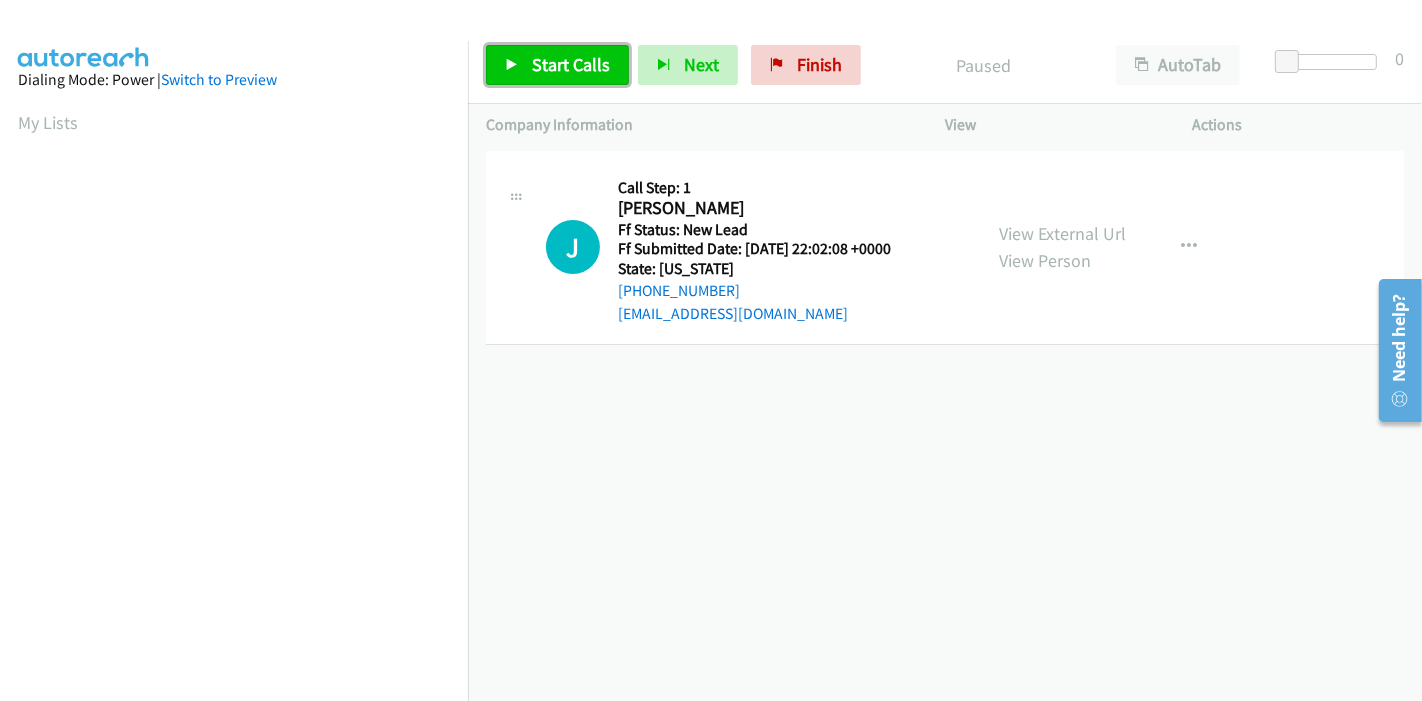 drag, startPoint x: 559, startPoint y: 47, endPoint x: 545, endPoint y: 65, distance: 22.803509 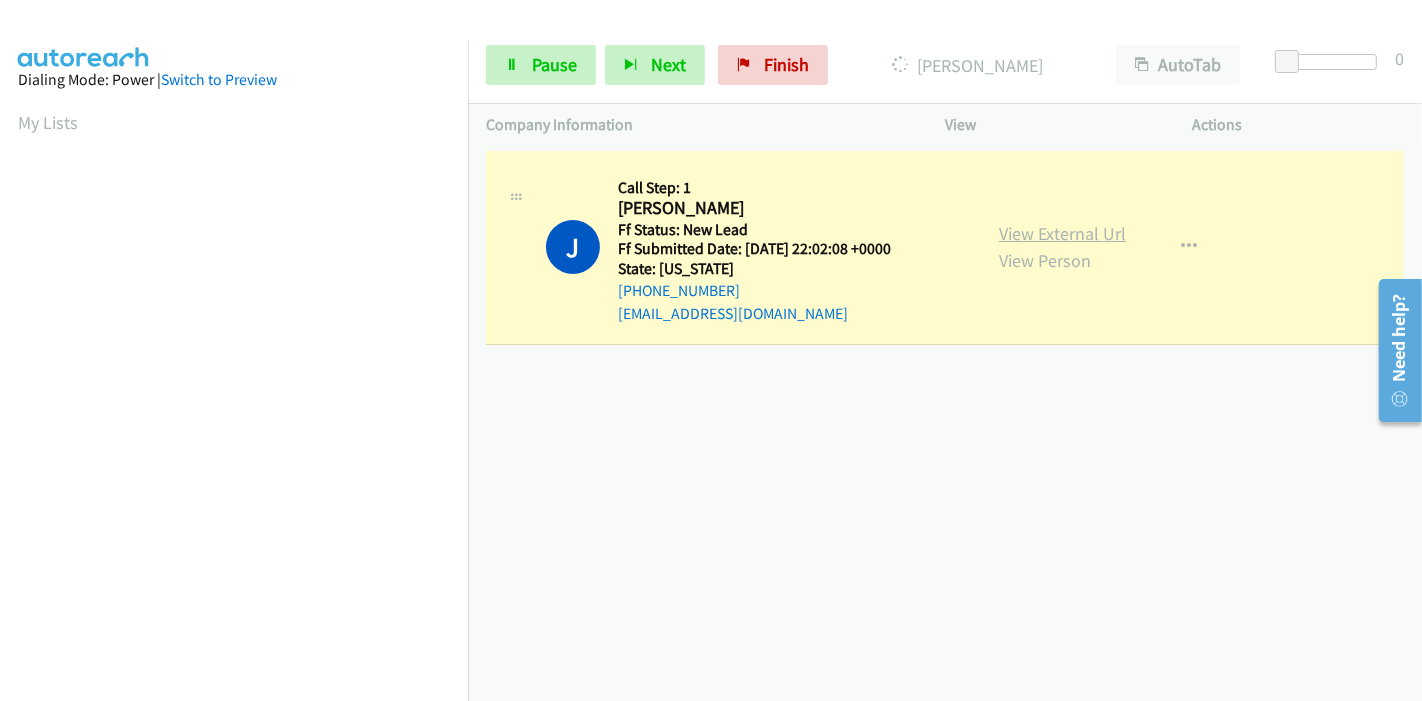 click on "View External Url" at bounding box center [1062, 233] 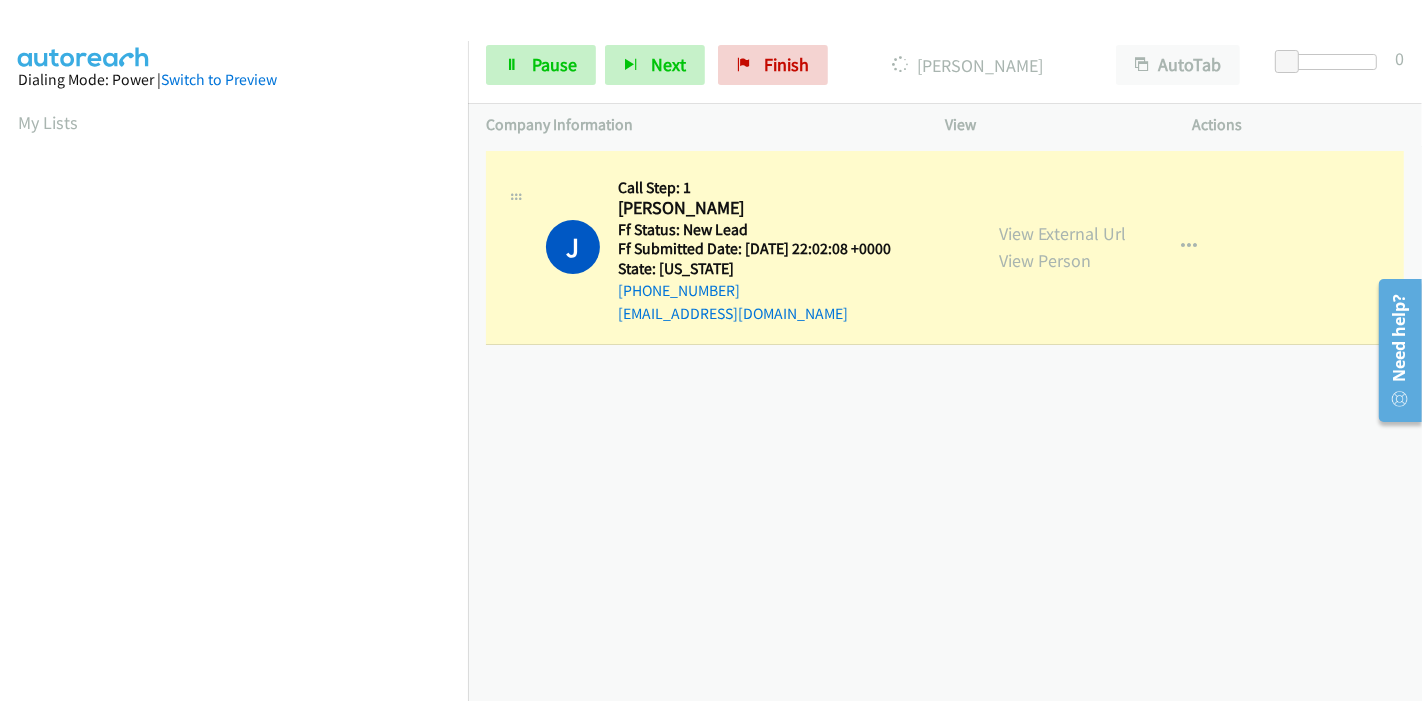 scroll, scrollTop: 422, scrollLeft: 0, axis: vertical 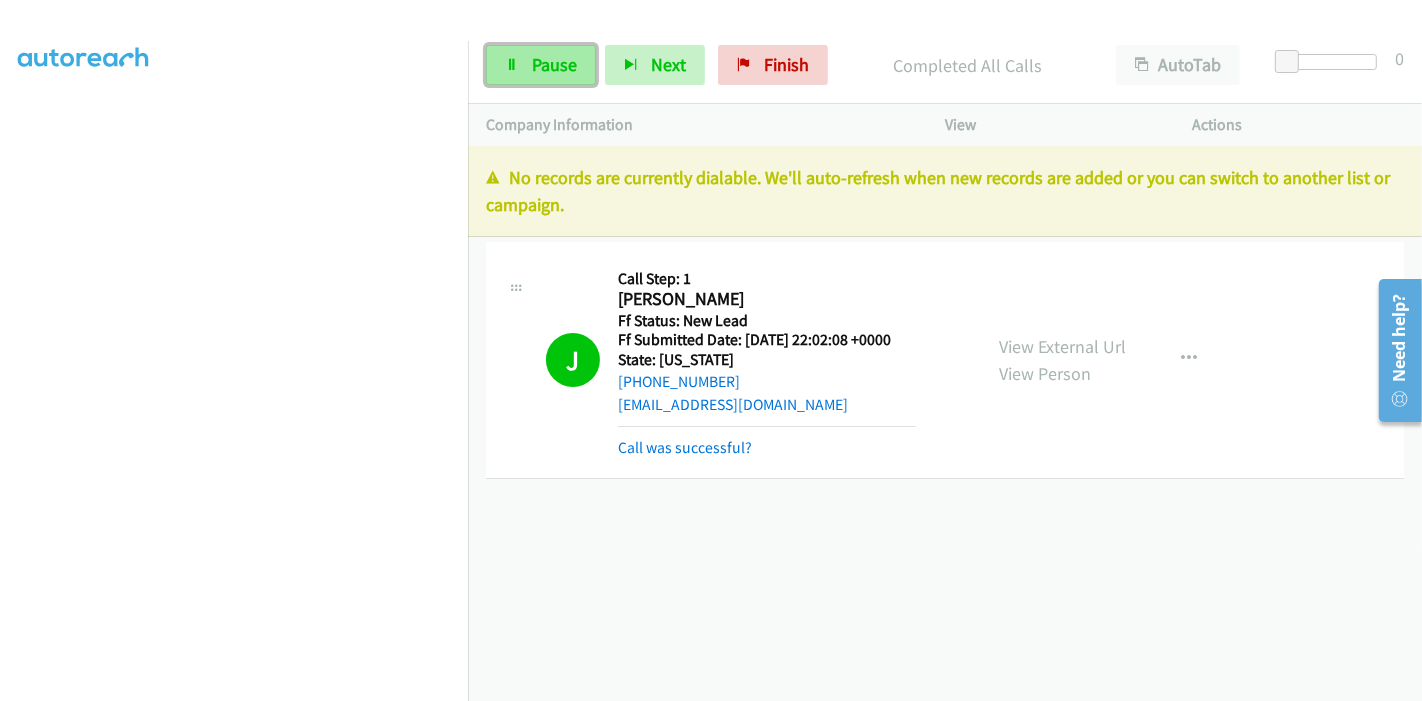 click on "Pause" at bounding box center (541, 65) 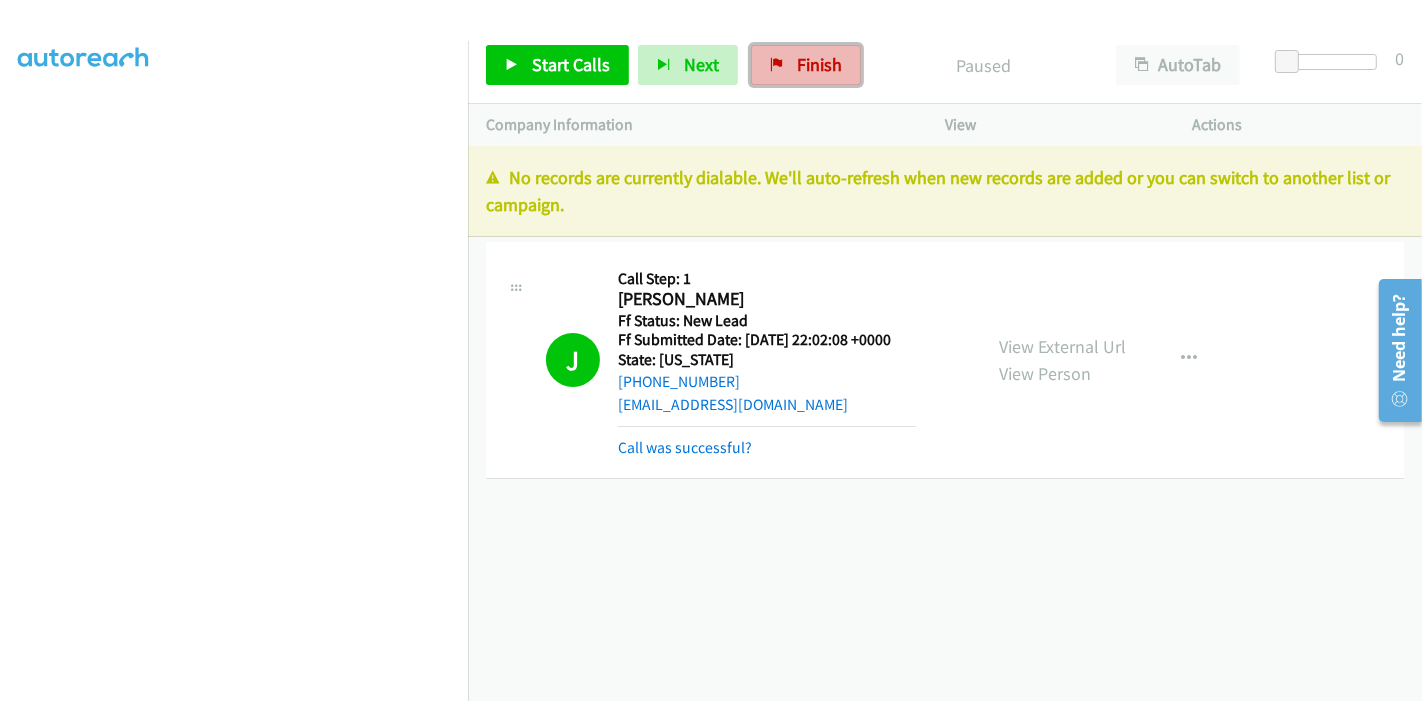 click at bounding box center [777, 66] 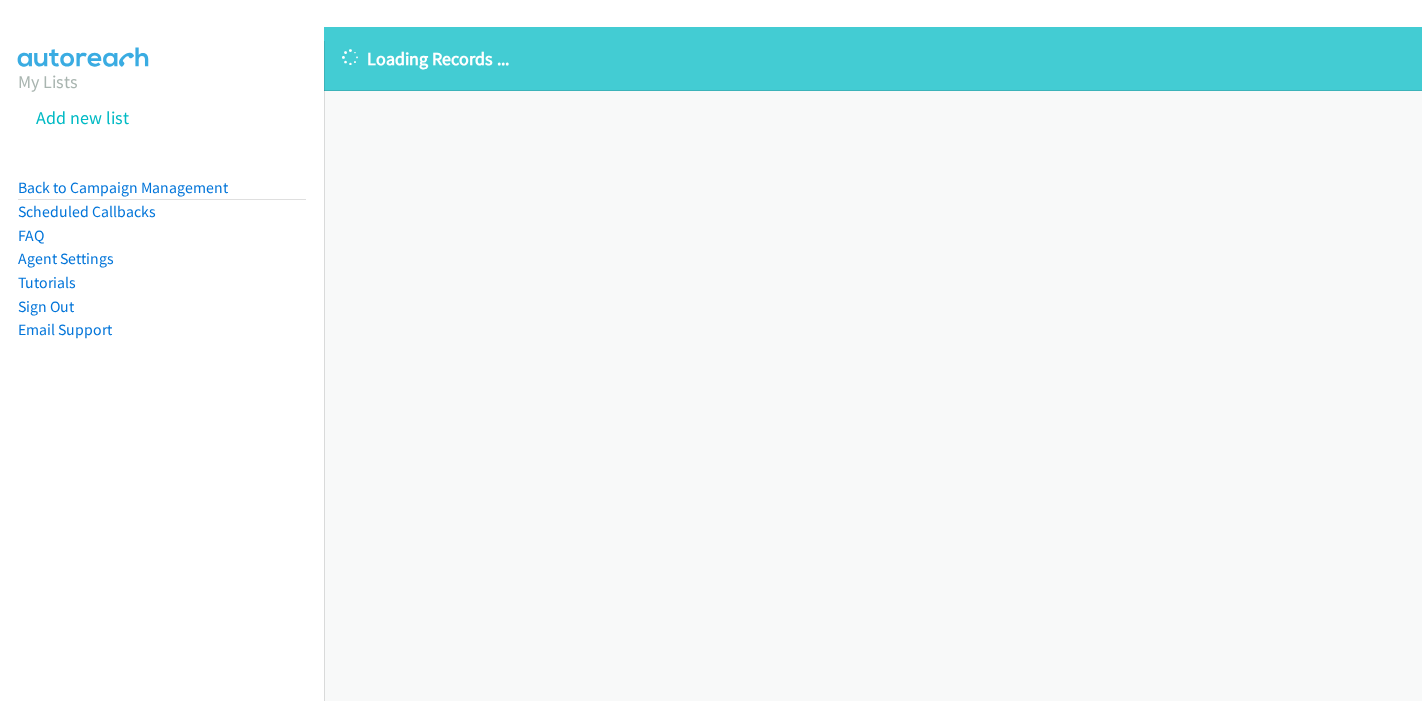 scroll, scrollTop: 0, scrollLeft: 0, axis: both 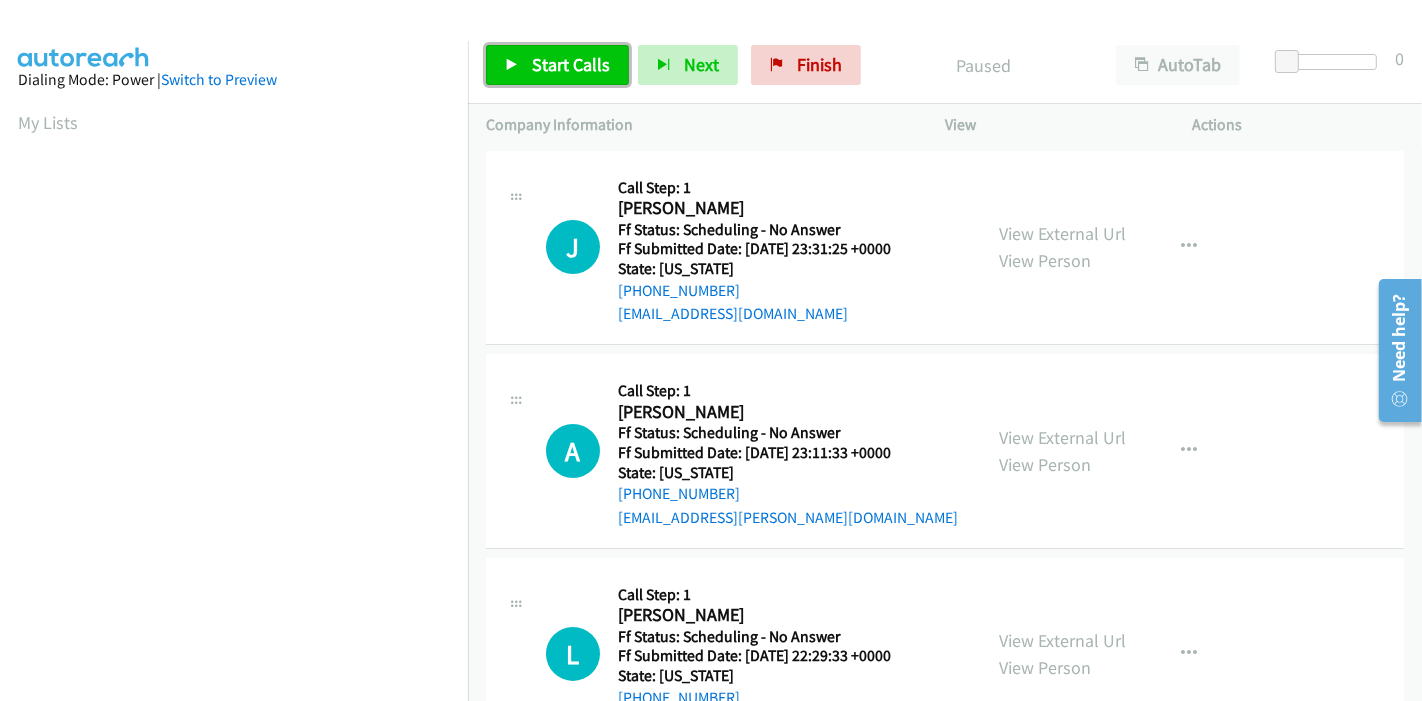 click on "Start Calls" at bounding box center (557, 65) 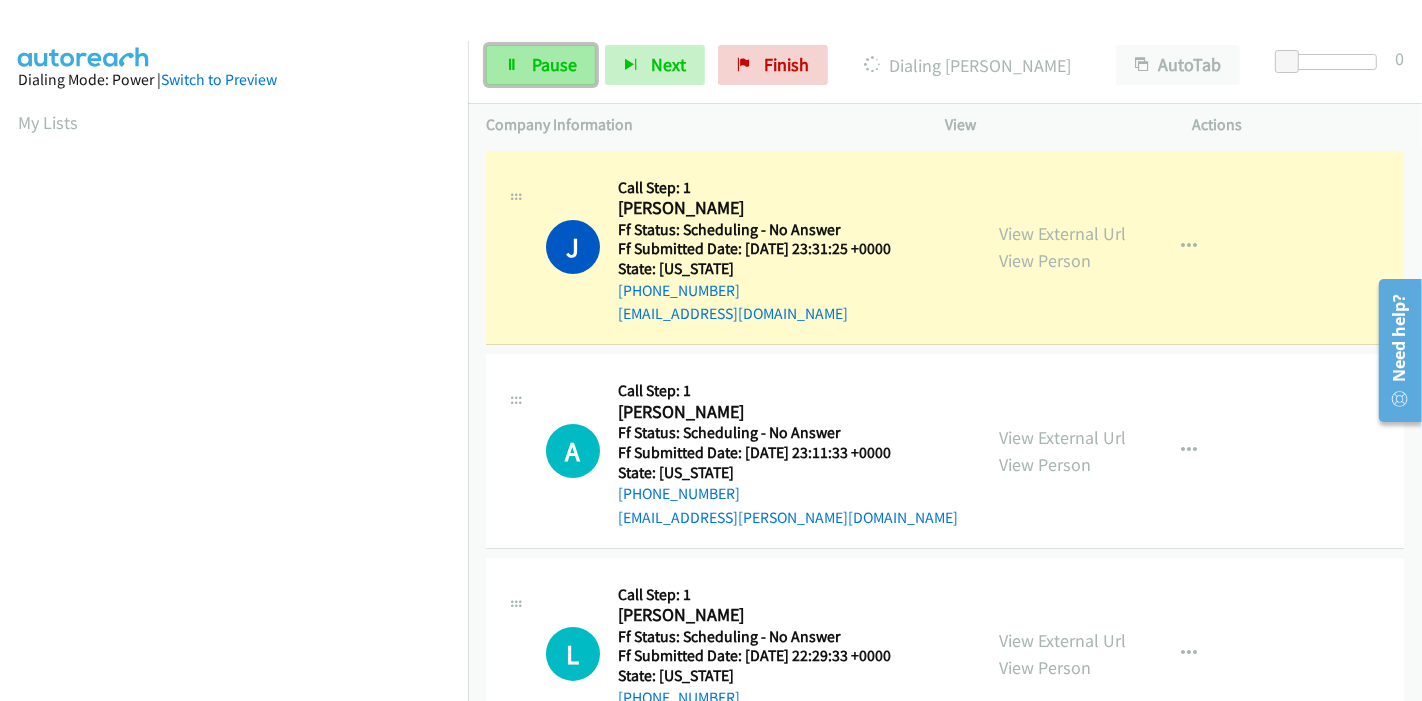 click on "Pause" at bounding box center (541, 65) 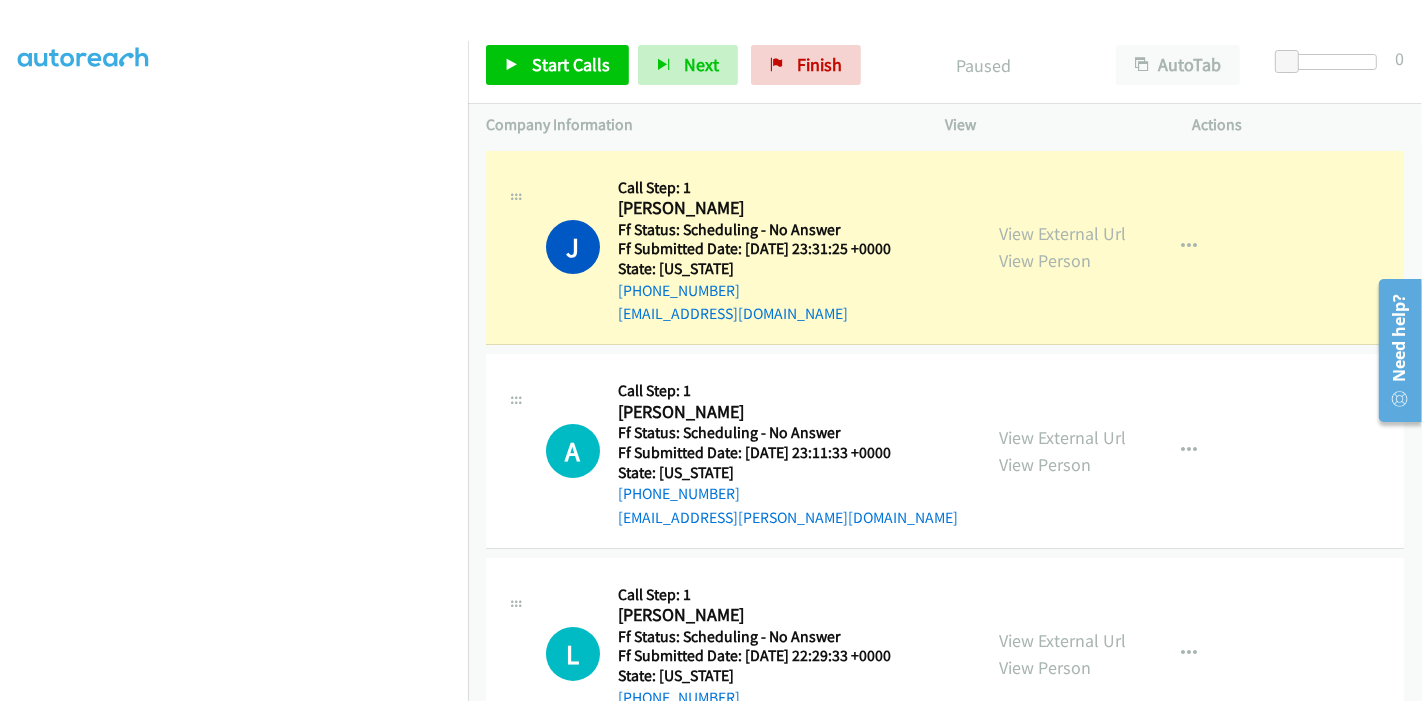 scroll, scrollTop: 422, scrollLeft: 0, axis: vertical 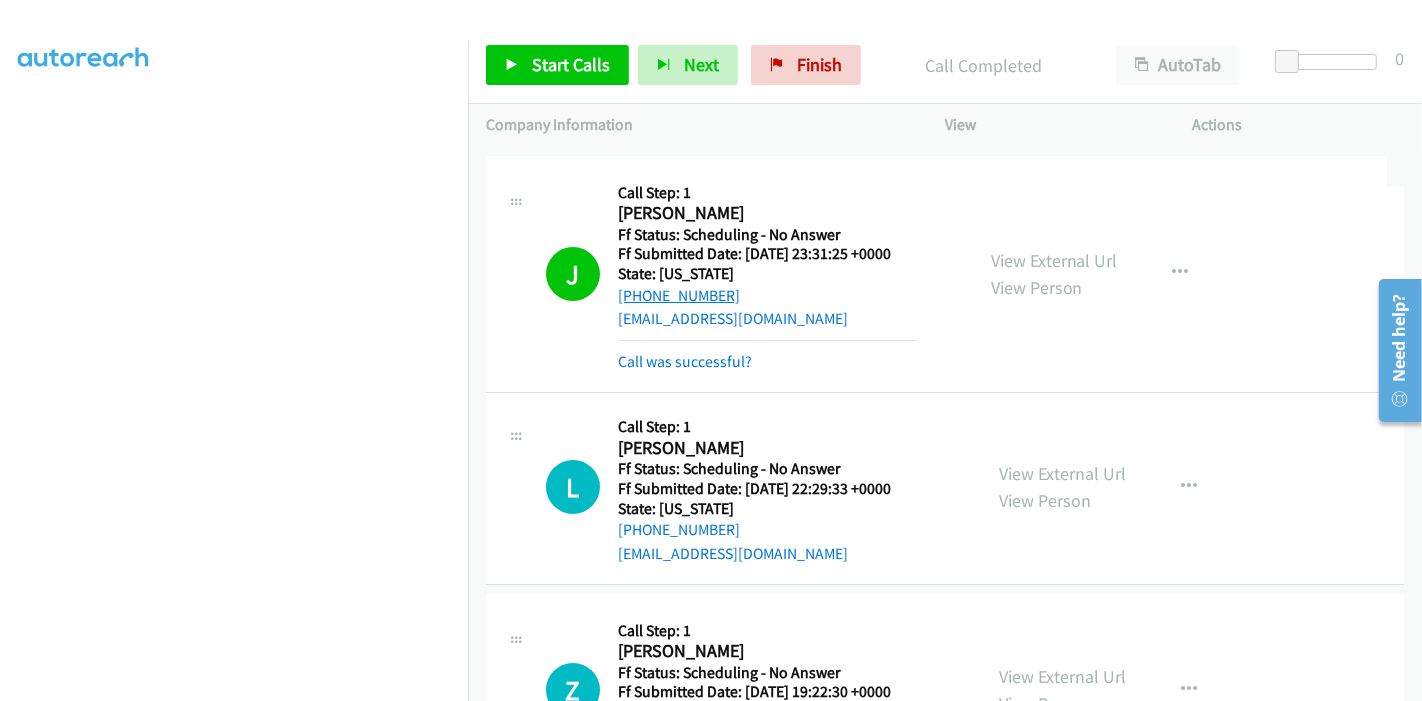drag, startPoint x: 698, startPoint y: 281, endPoint x: 641, endPoint y: 286, distance: 57.21888 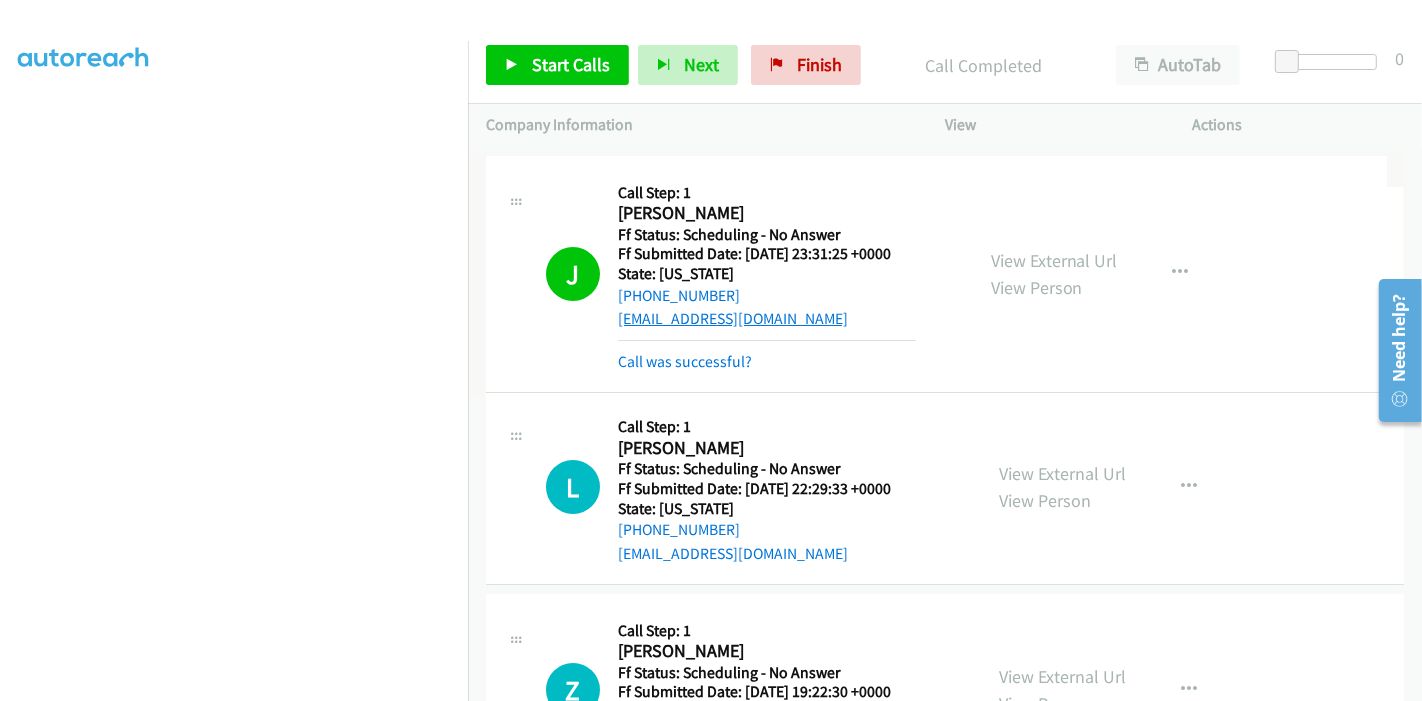 drag, startPoint x: 726, startPoint y: 287, endPoint x: 700, endPoint y: 304, distance: 31.06445 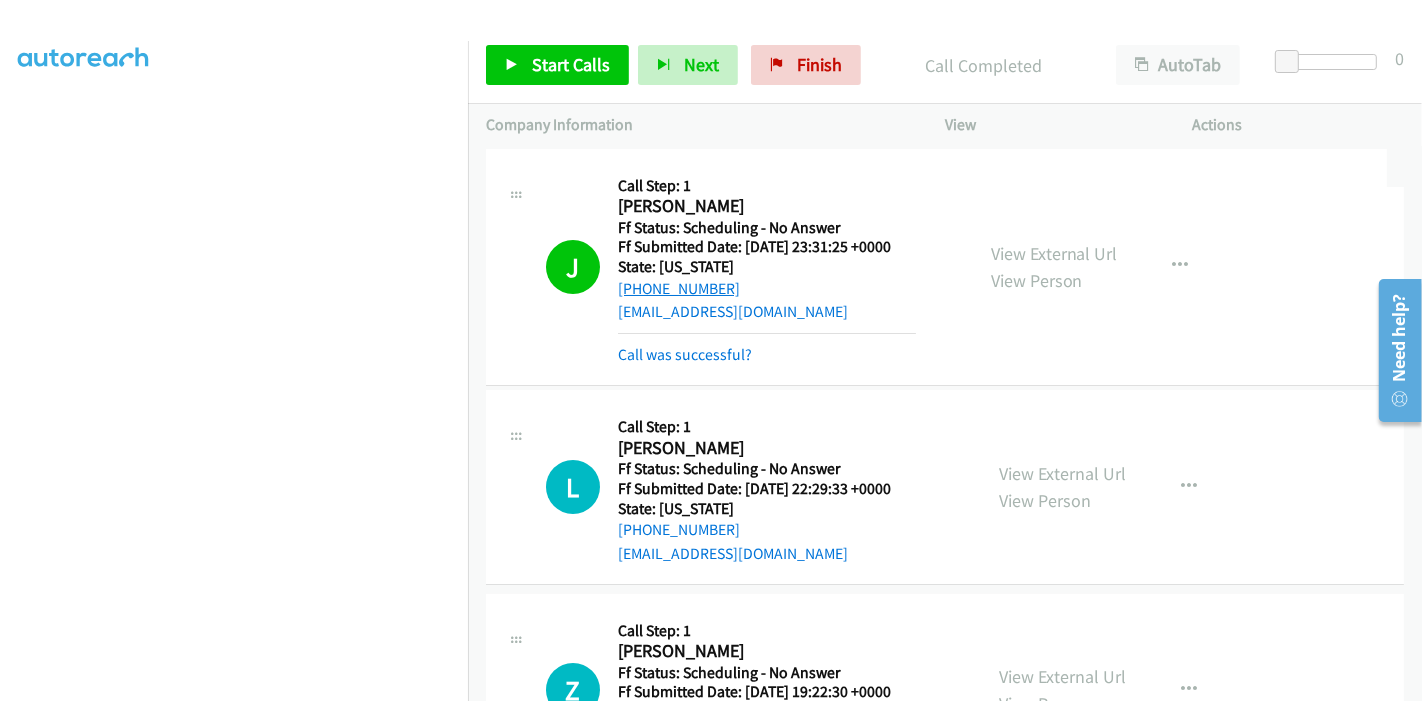 drag, startPoint x: 724, startPoint y: 294, endPoint x: 682, endPoint y: 292, distance: 42.047592 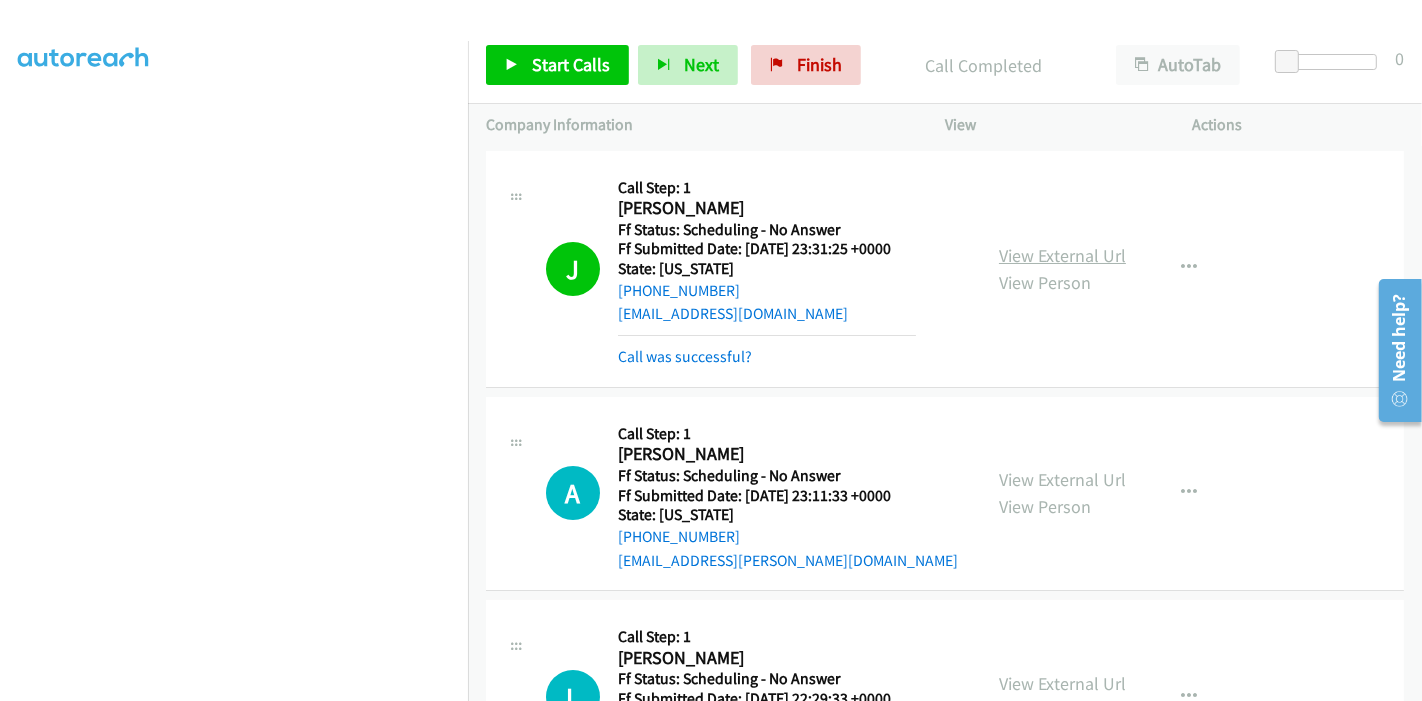 click on "View External Url" at bounding box center (1062, 255) 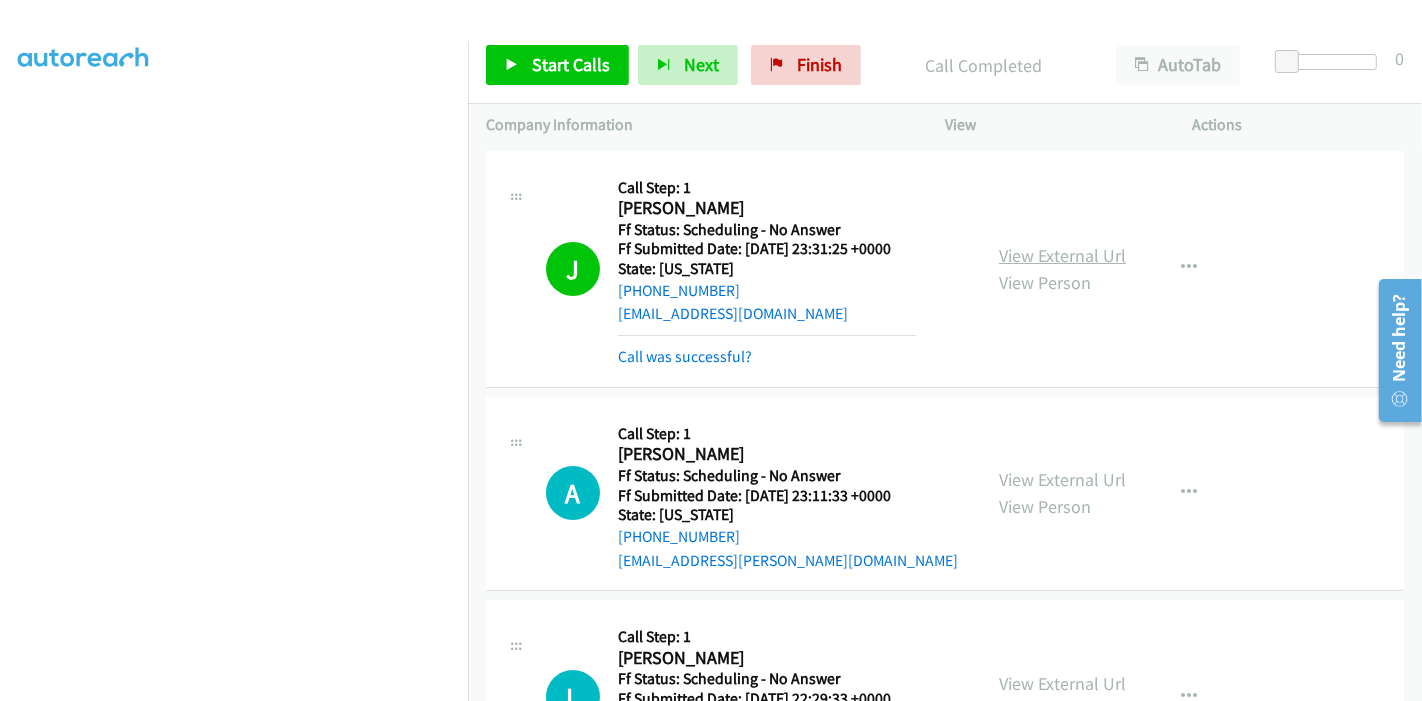 scroll, scrollTop: 422, scrollLeft: 0, axis: vertical 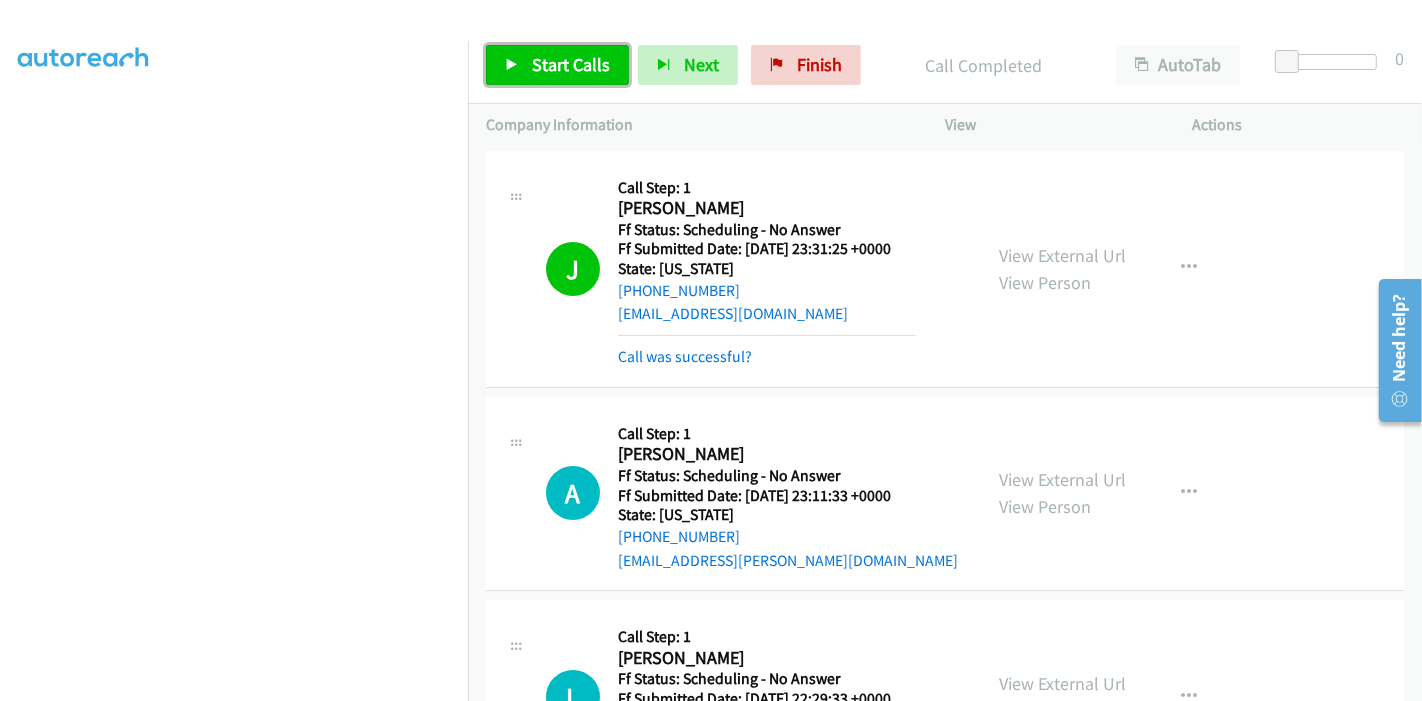 click on "Start Calls" at bounding box center (557, 65) 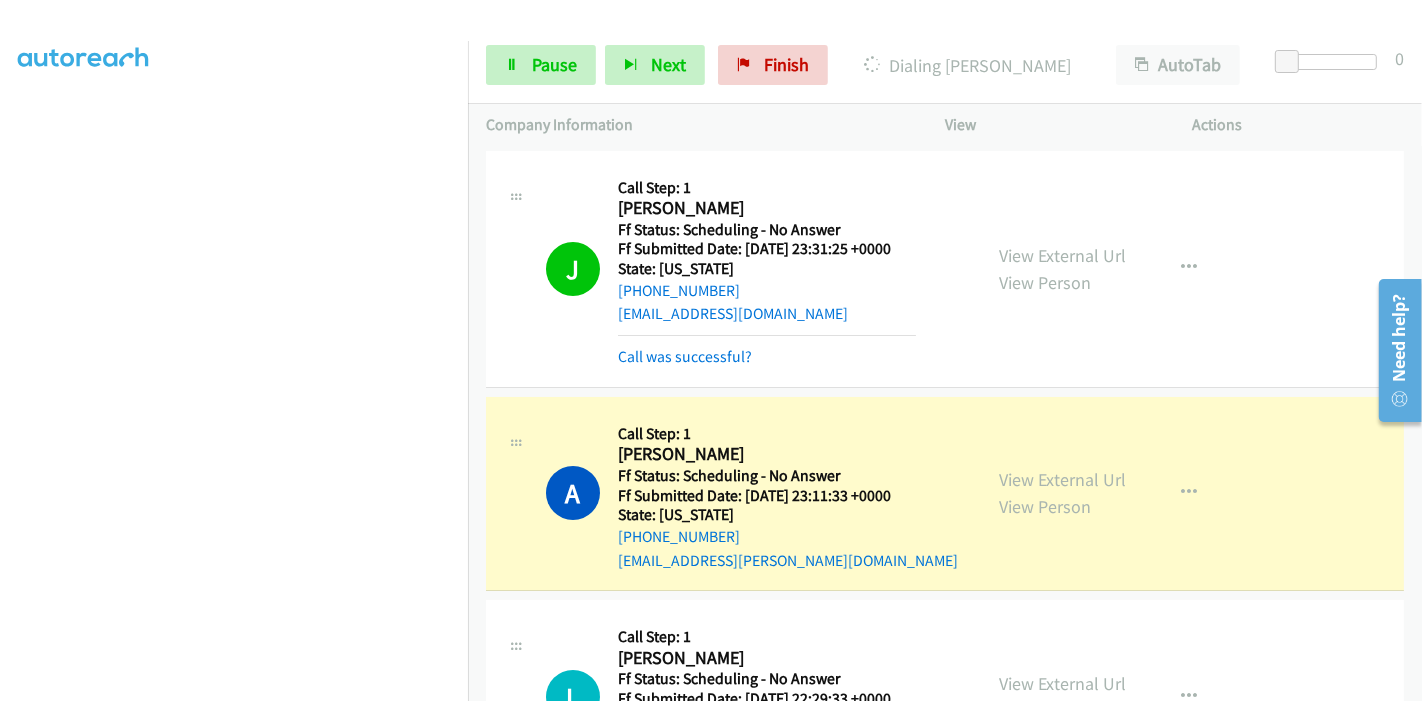 scroll, scrollTop: 200, scrollLeft: 0, axis: vertical 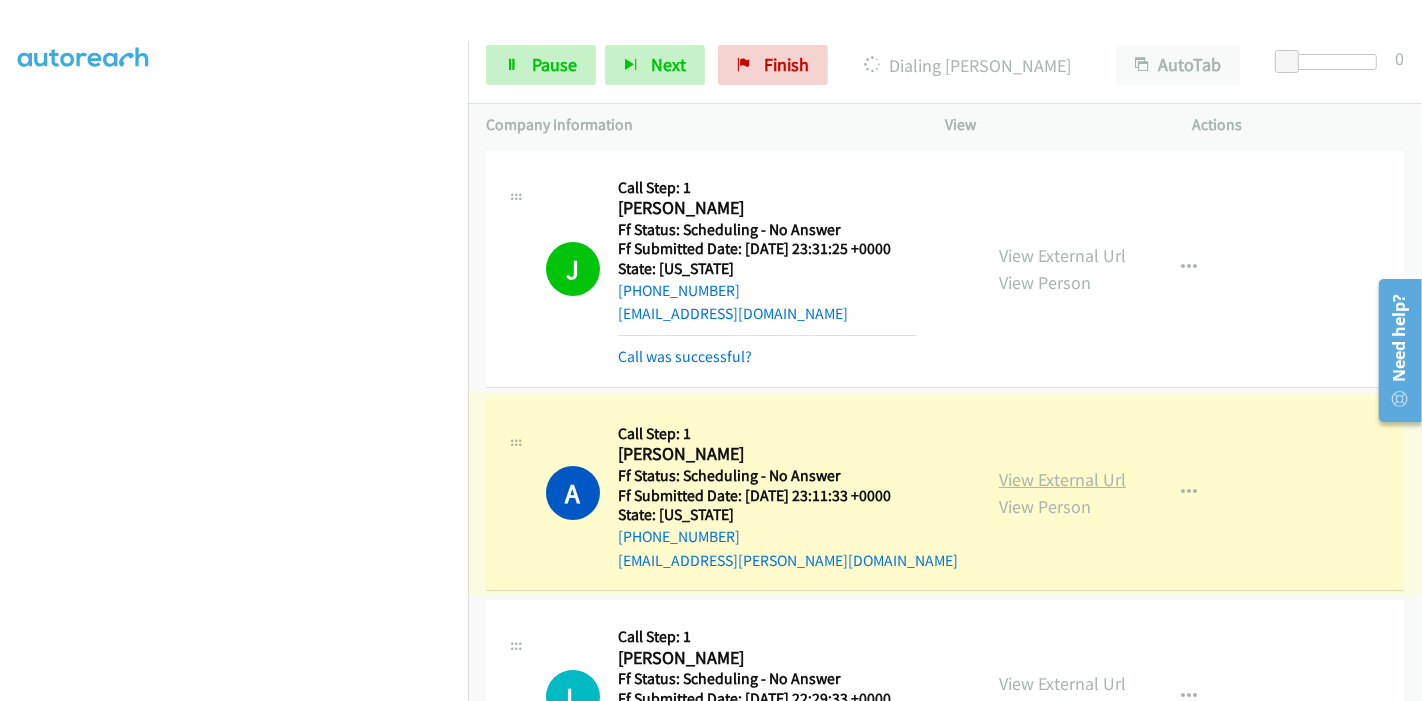 click on "View External Url" at bounding box center [1062, 479] 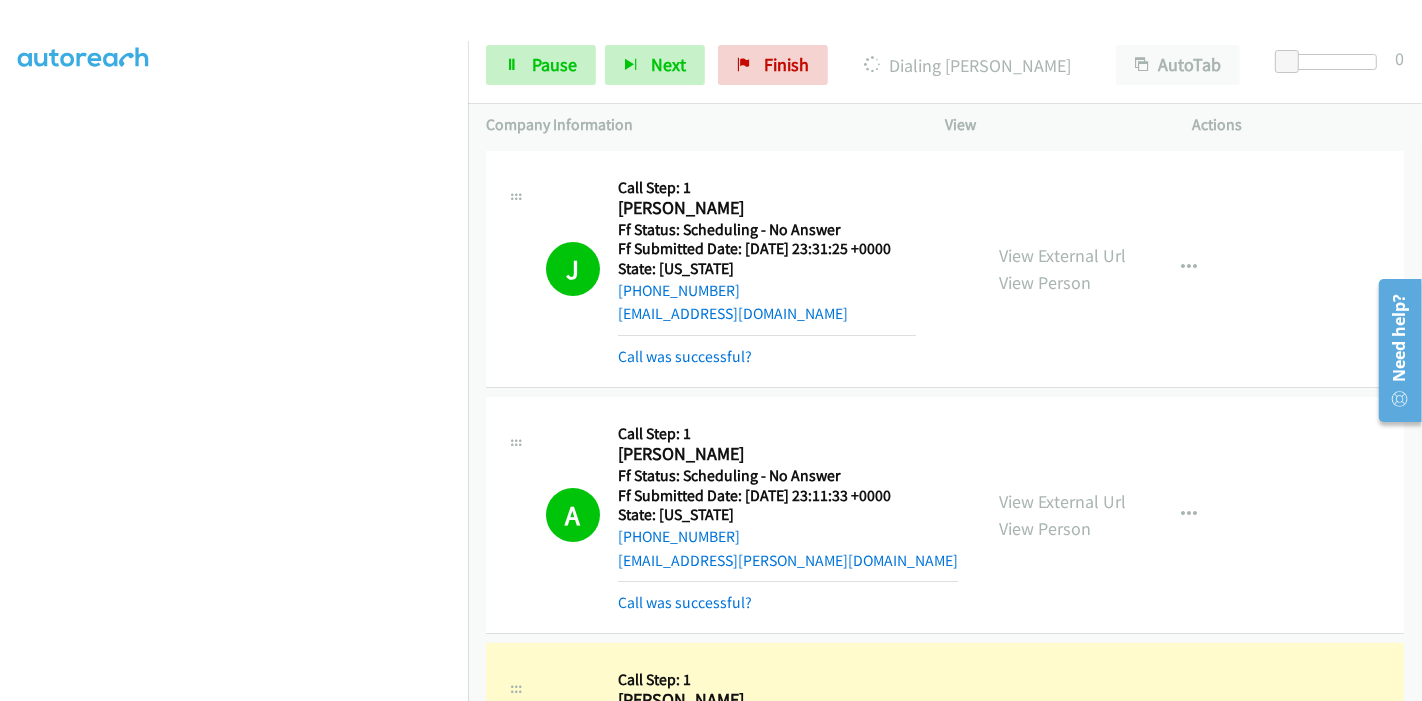 scroll, scrollTop: 0, scrollLeft: 0, axis: both 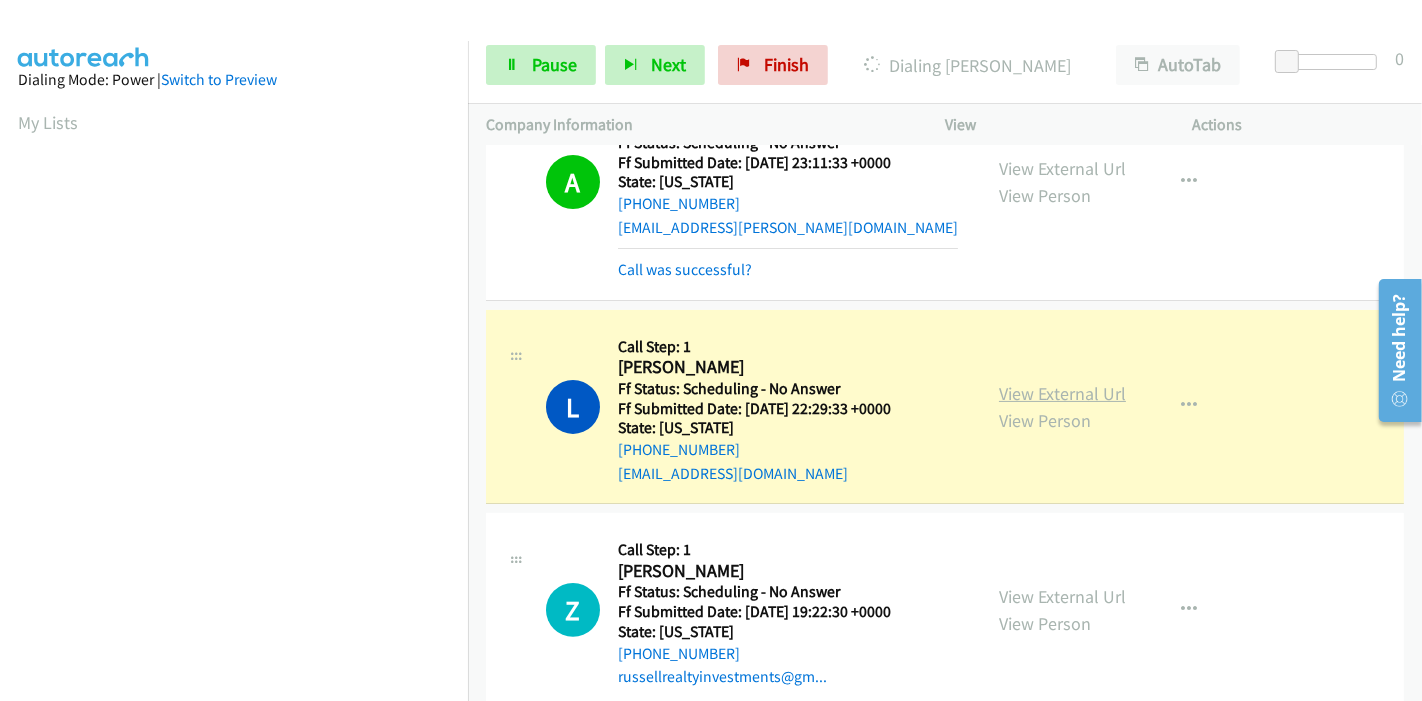 click on "View External Url" at bounding box center (1062, 393) 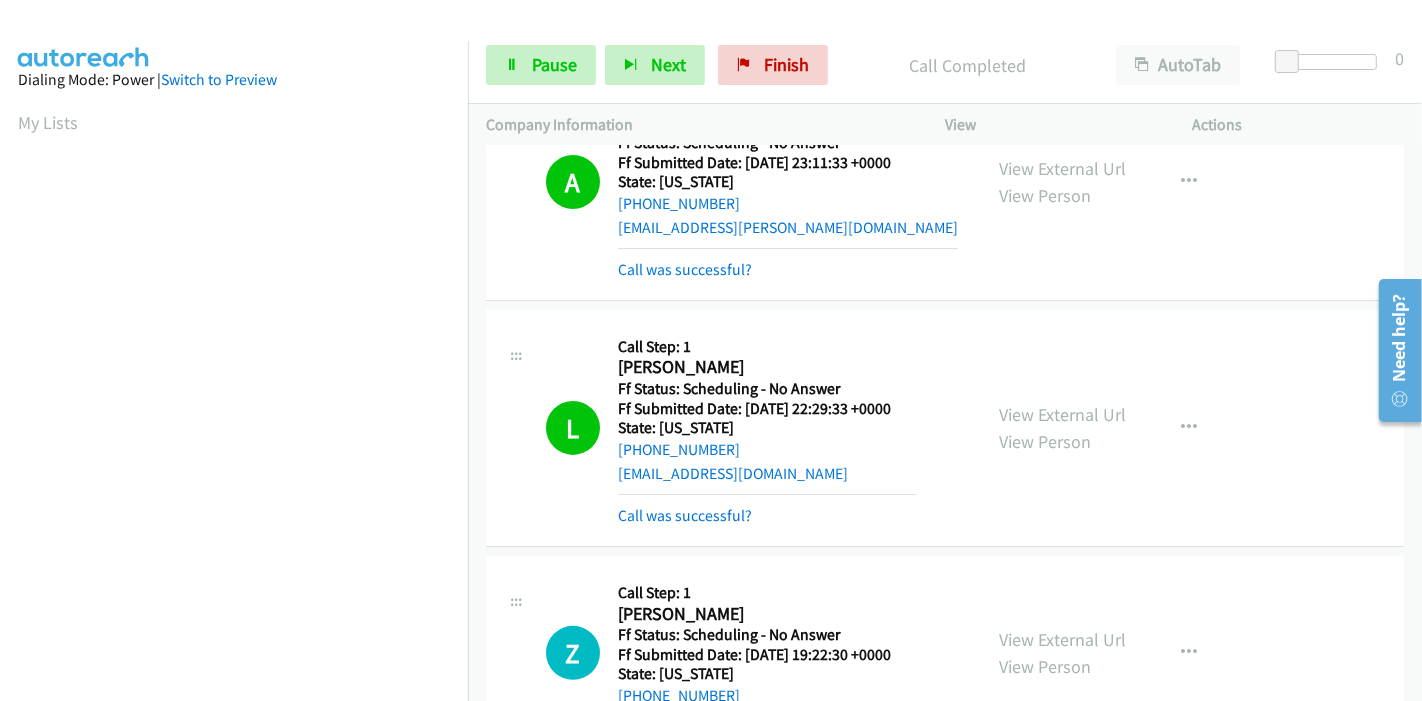 scroll, scrollTop: 422, scrollLeft: 0, axis: vertical 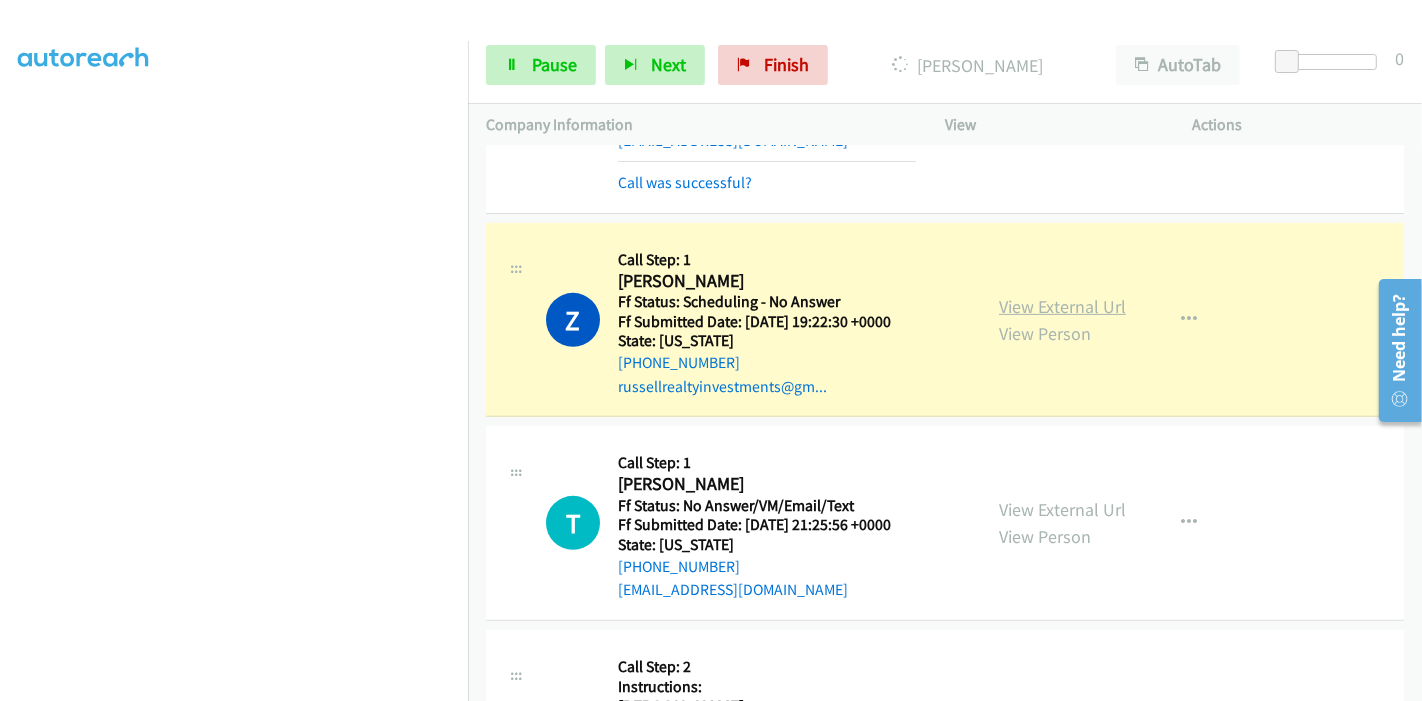 click on "View External Url" at bounding box center [1062, 306] 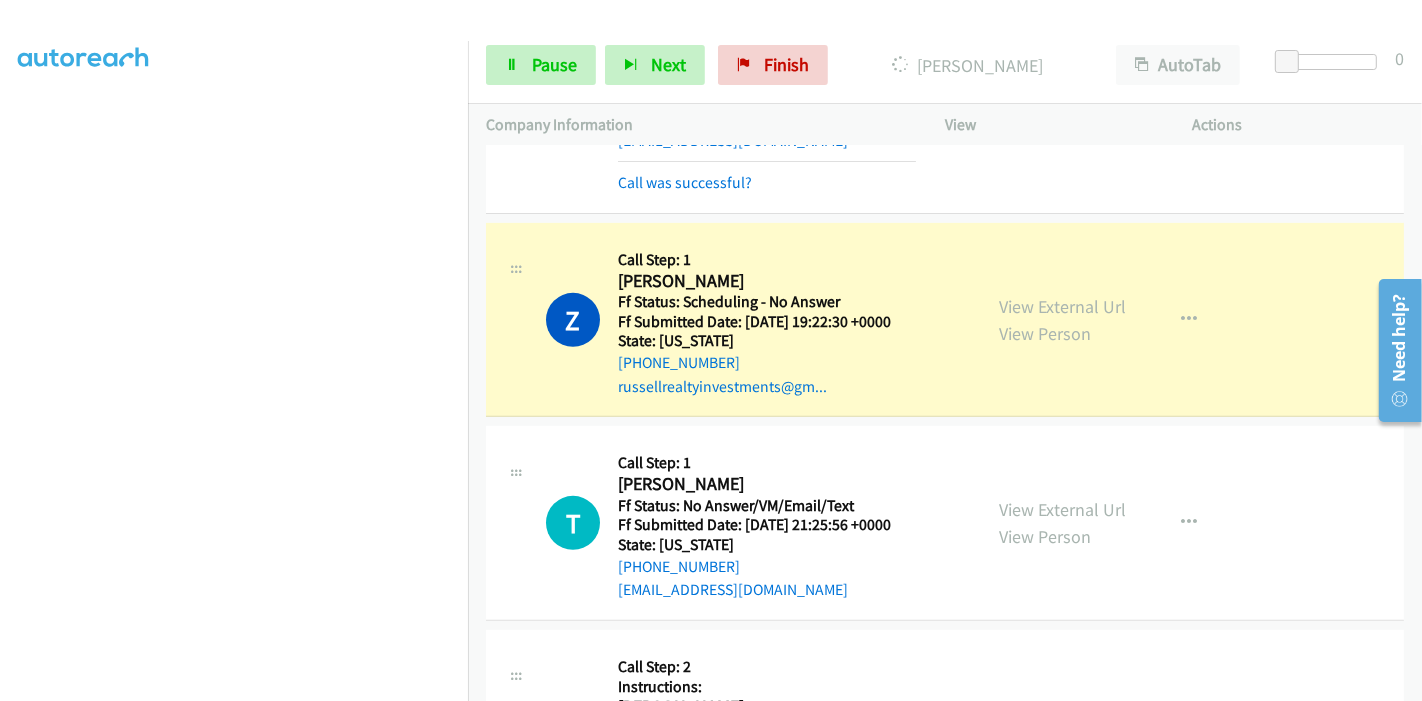 scroll, scrollTop: 0, scrollLeft: 0, axis: both 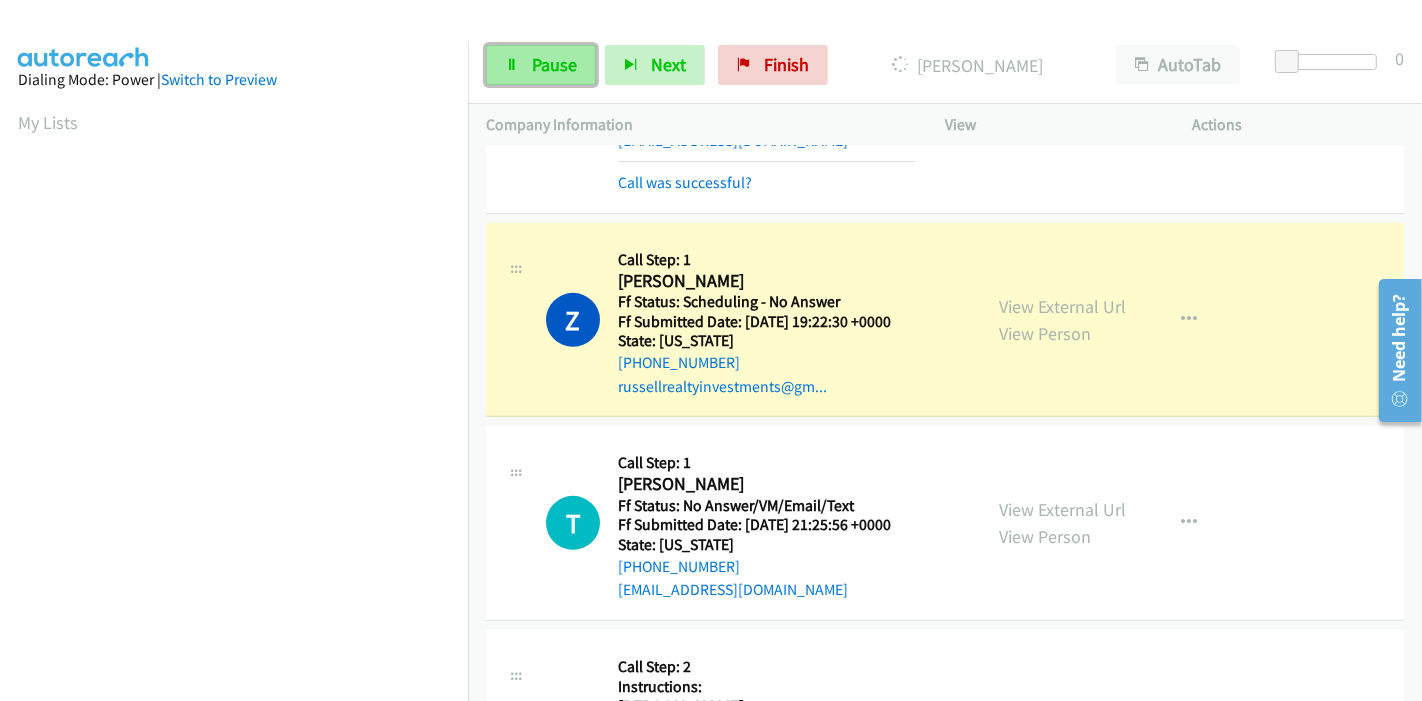 click on "Pause" at bounding box center [541, 65] 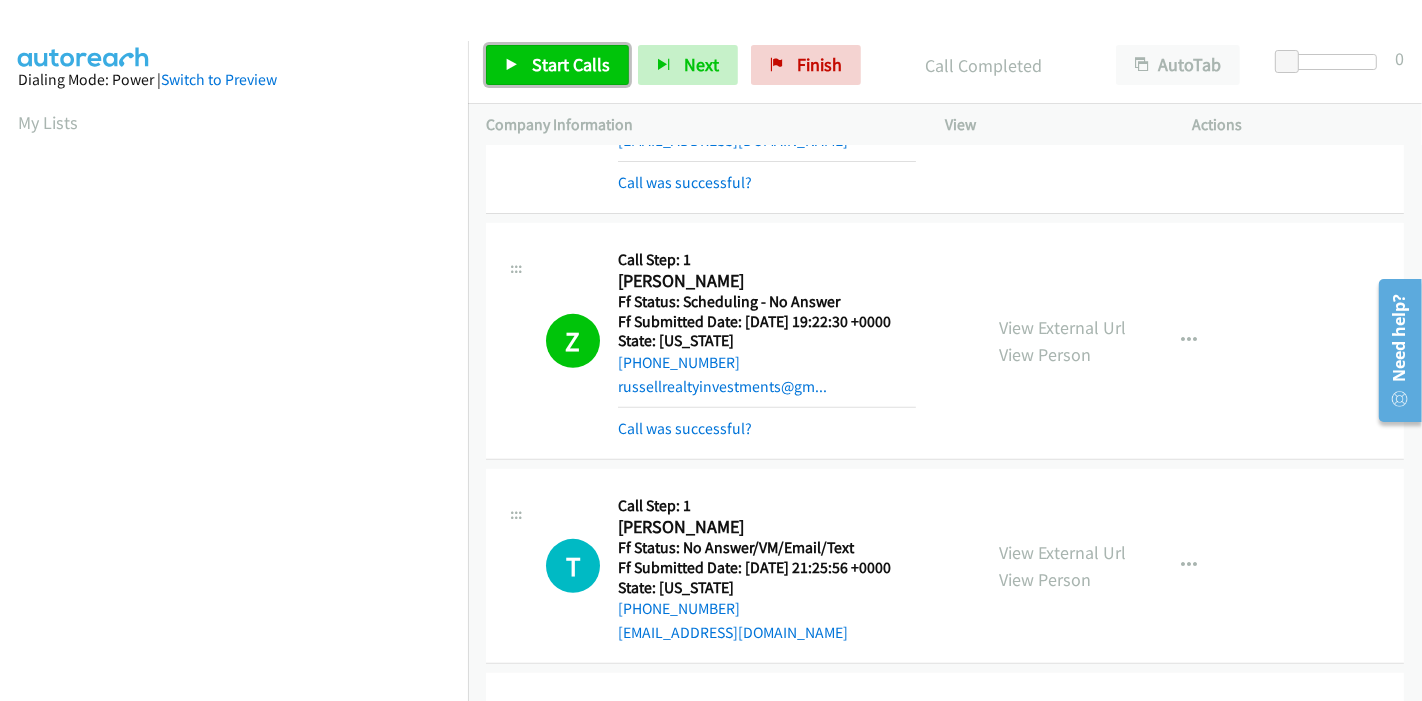 click on "Start Calls" at bounding box center [571, 64] 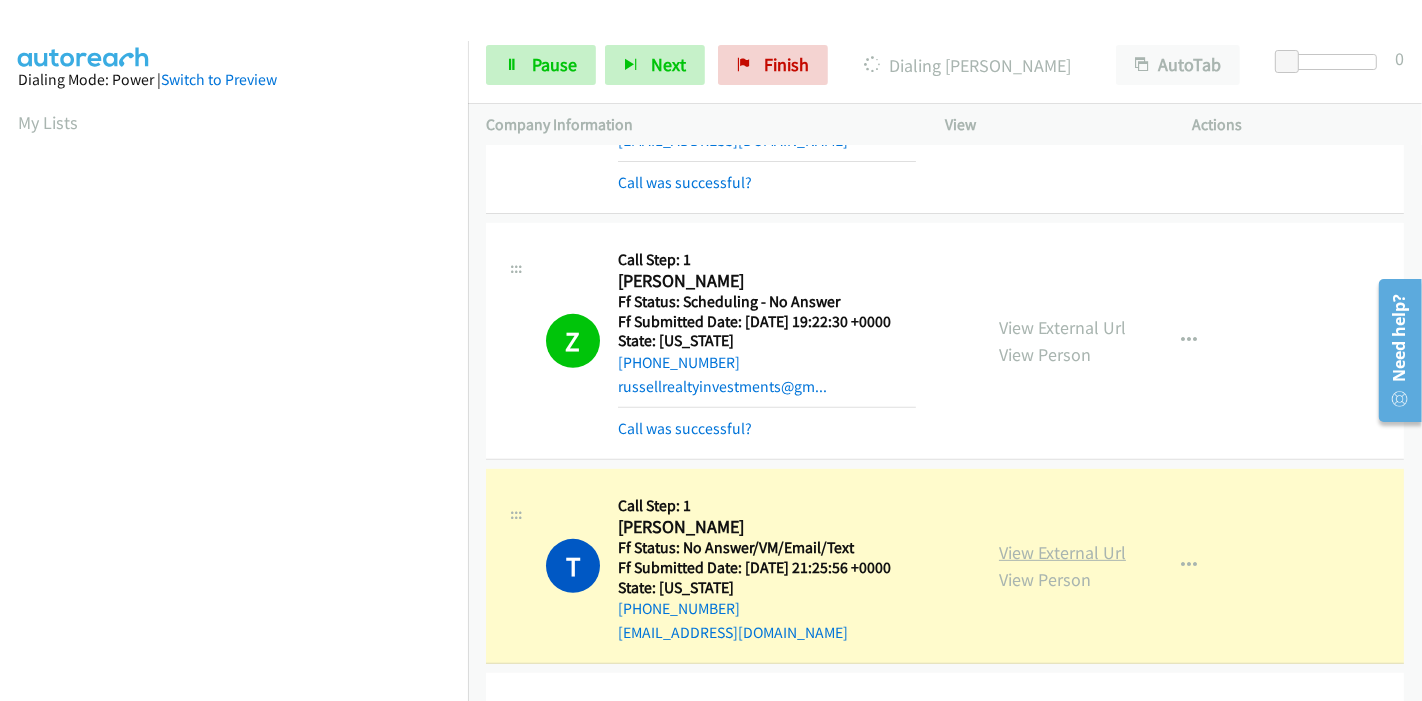 click on "View External Url" at bounding box center [1062, 552] 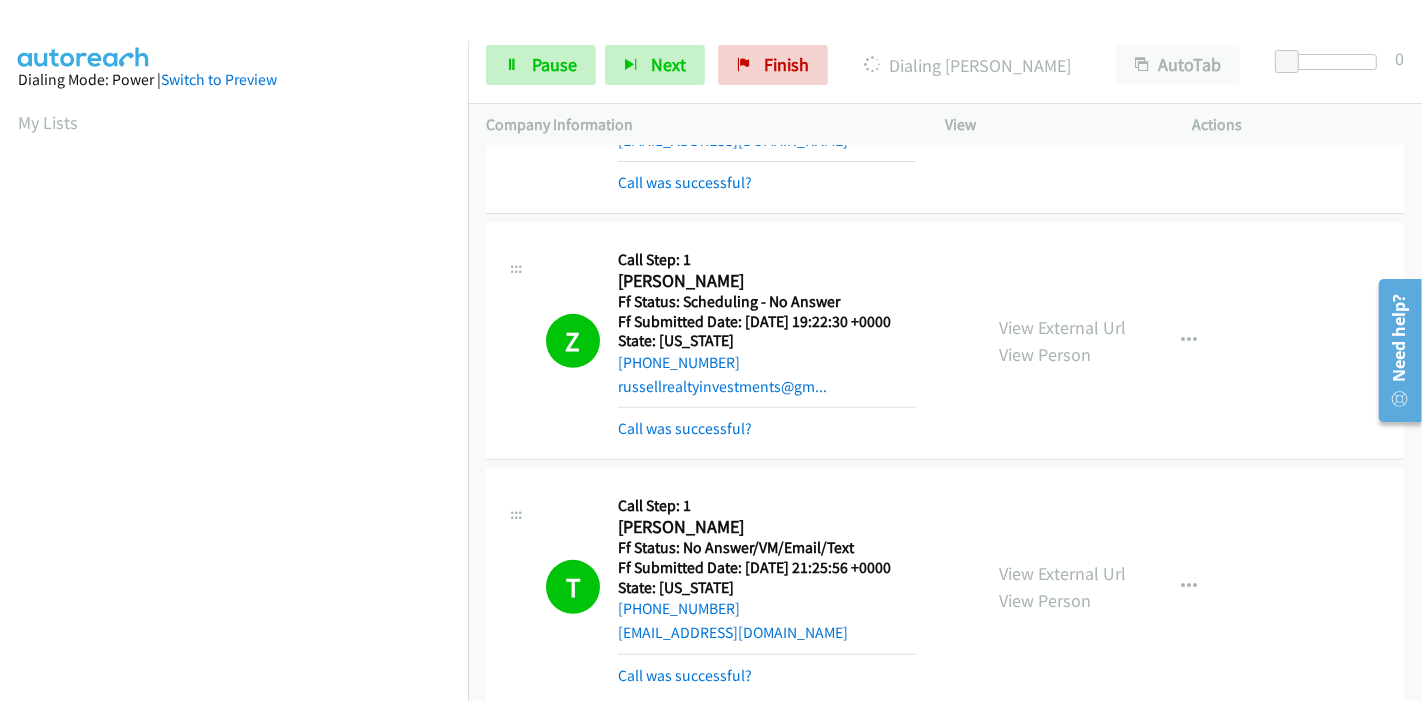 scroll, scrollTop: 422, scrollLeft: 0, axis: vertical 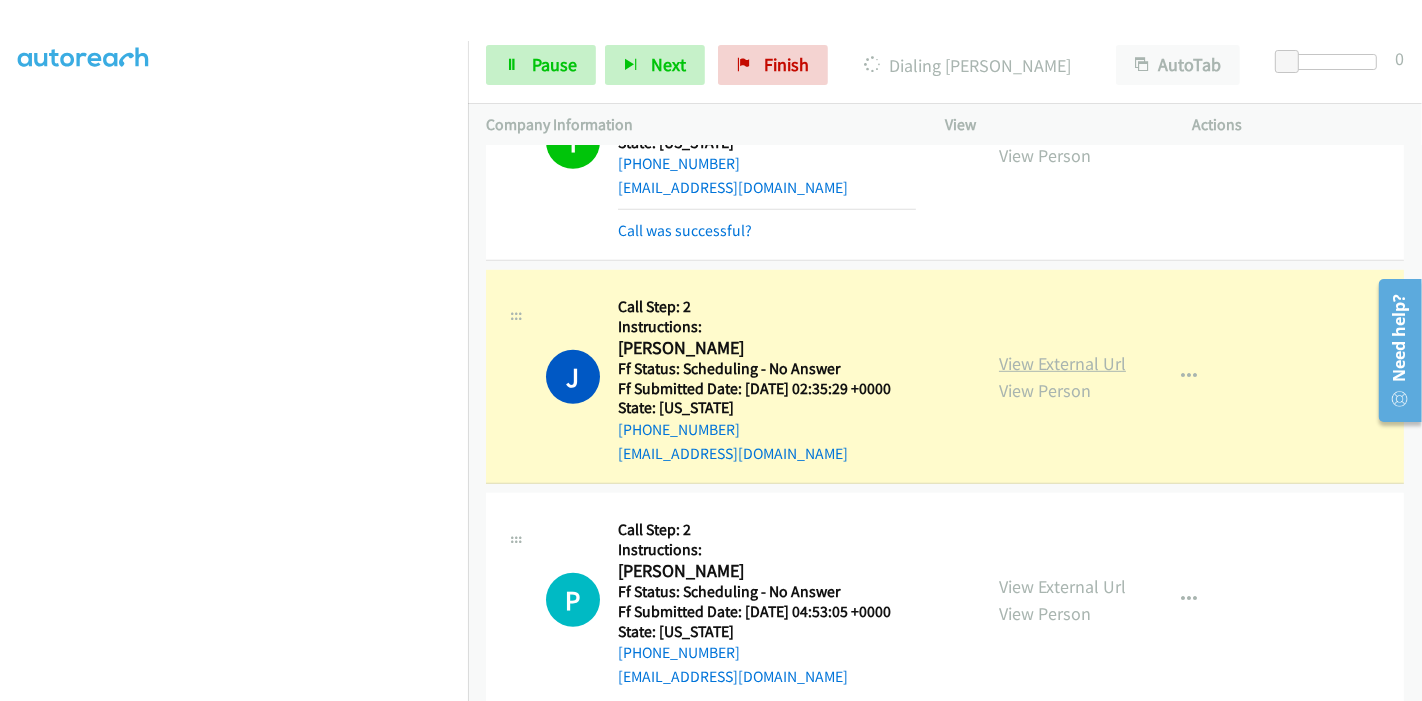 click on "View External Url" at bounding box center [1062, 363] 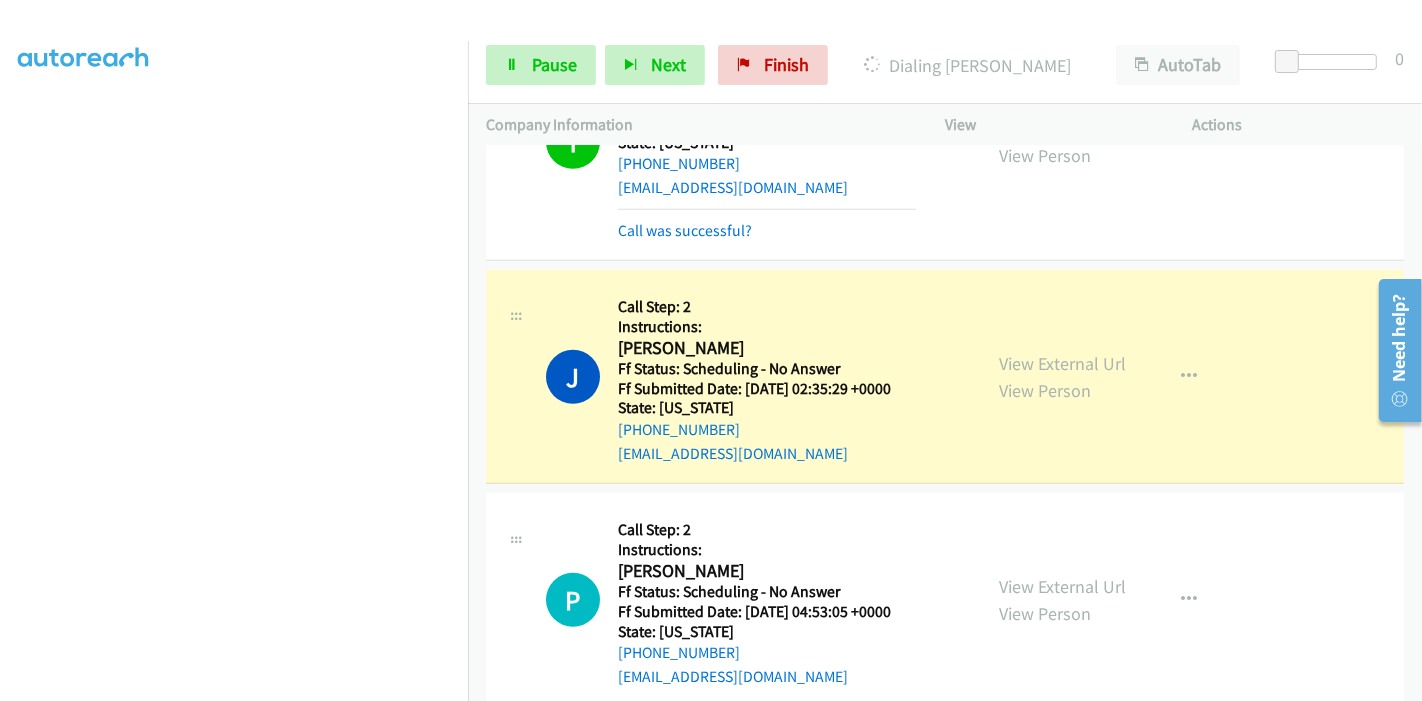 scroll, scrollTop: 0, scrollLeft: 0, axis: both 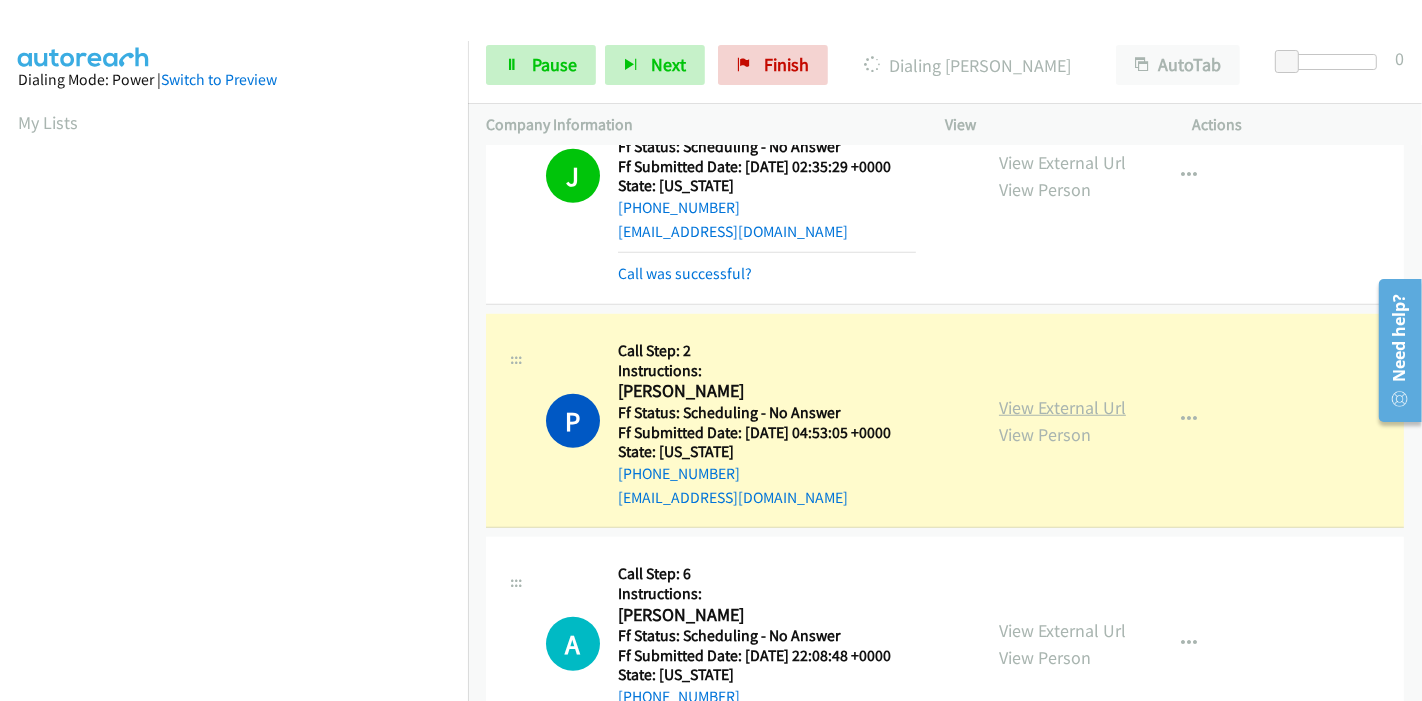 click on "View External Url" at bounding box center (1062, 407) 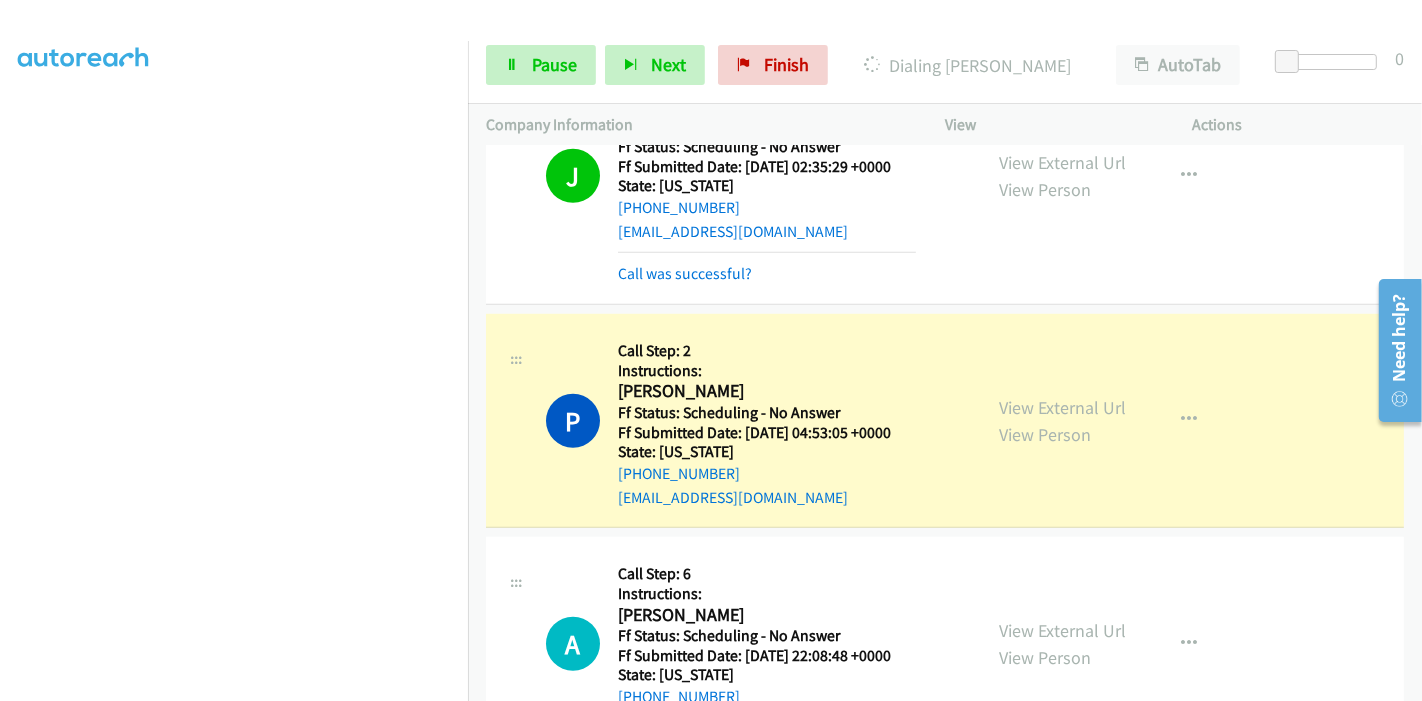 scroll, scrollTop: 0, scrollLeft: 0, axis: both 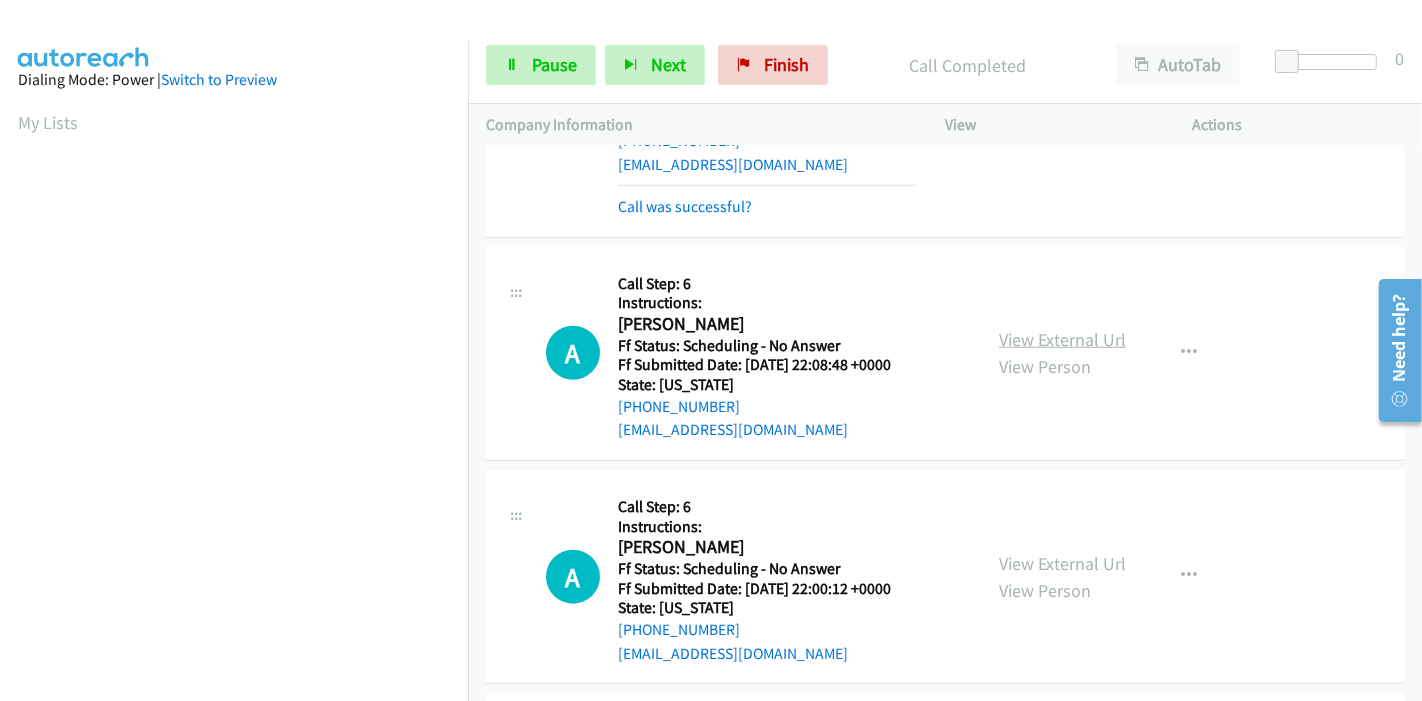 click on "View External Url" at bounding box center [1062, 339] 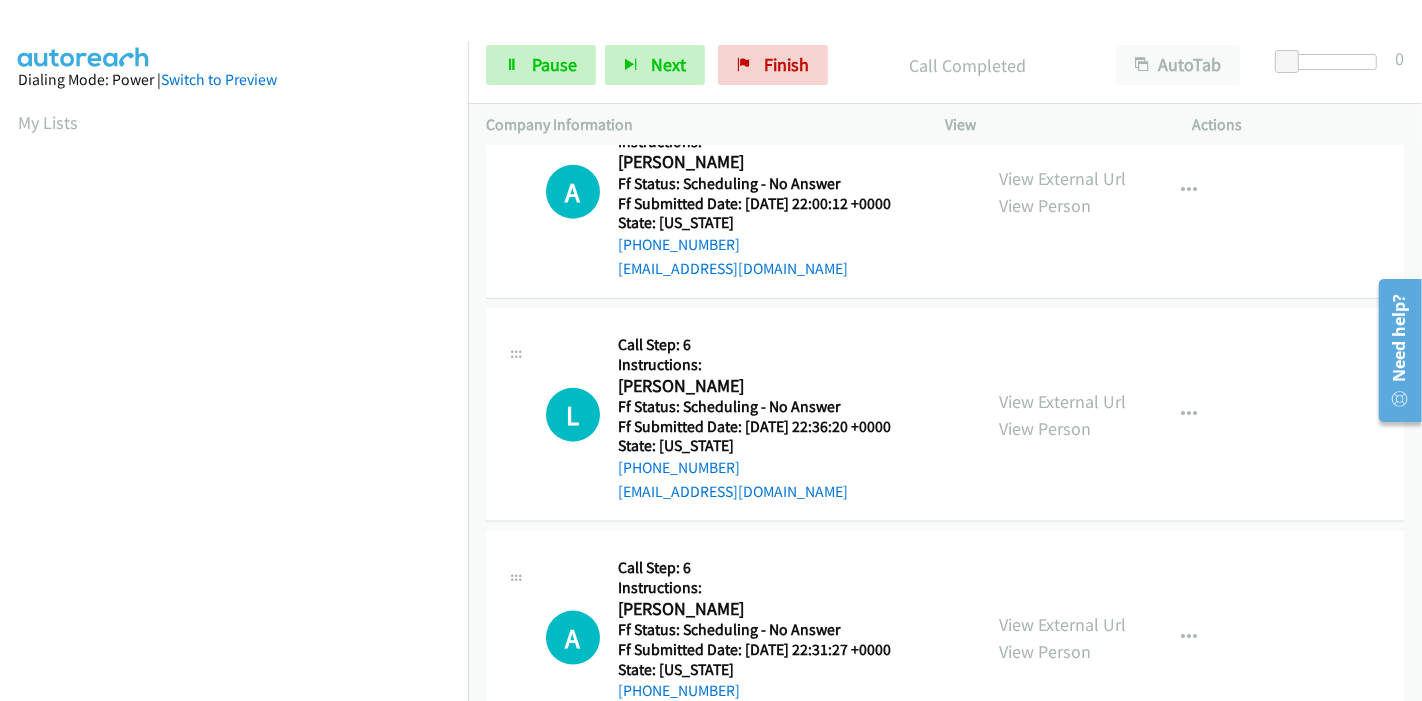 scroll, scrollTop: 2333, scrollLeft: 0, axis: vertical 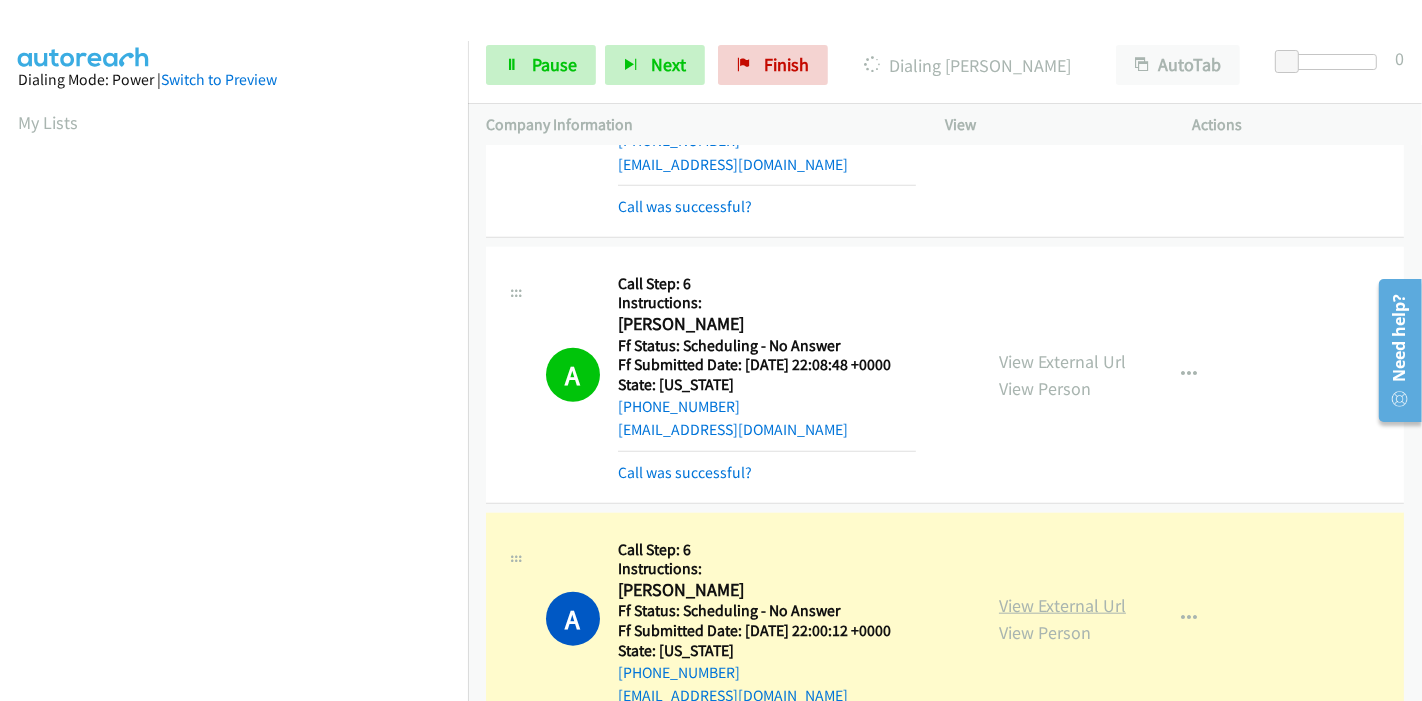 click on "View External Url" at bounding box center [1062, 605] 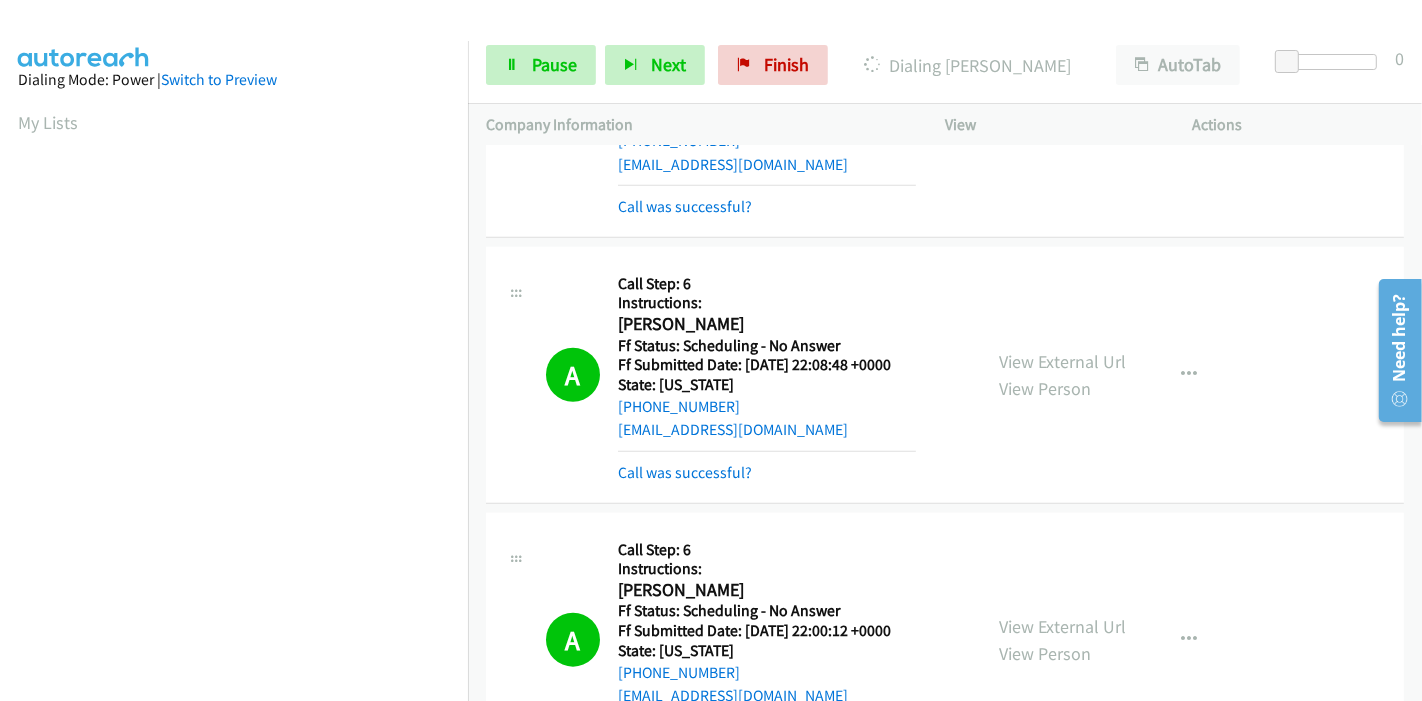 scroll, scrollTop: 422, scrollLeft: 0, axis: vertical 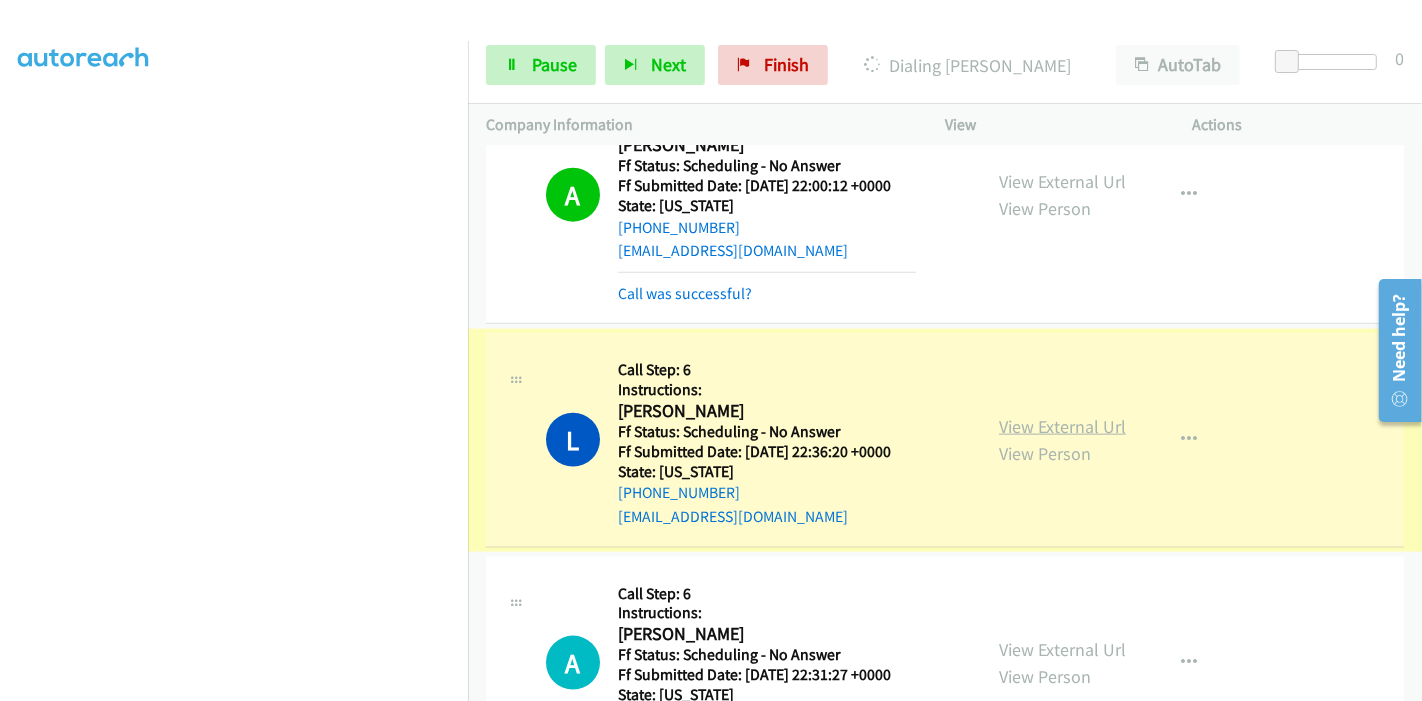 click on "View External Url" at bounding box center [1062, 426] 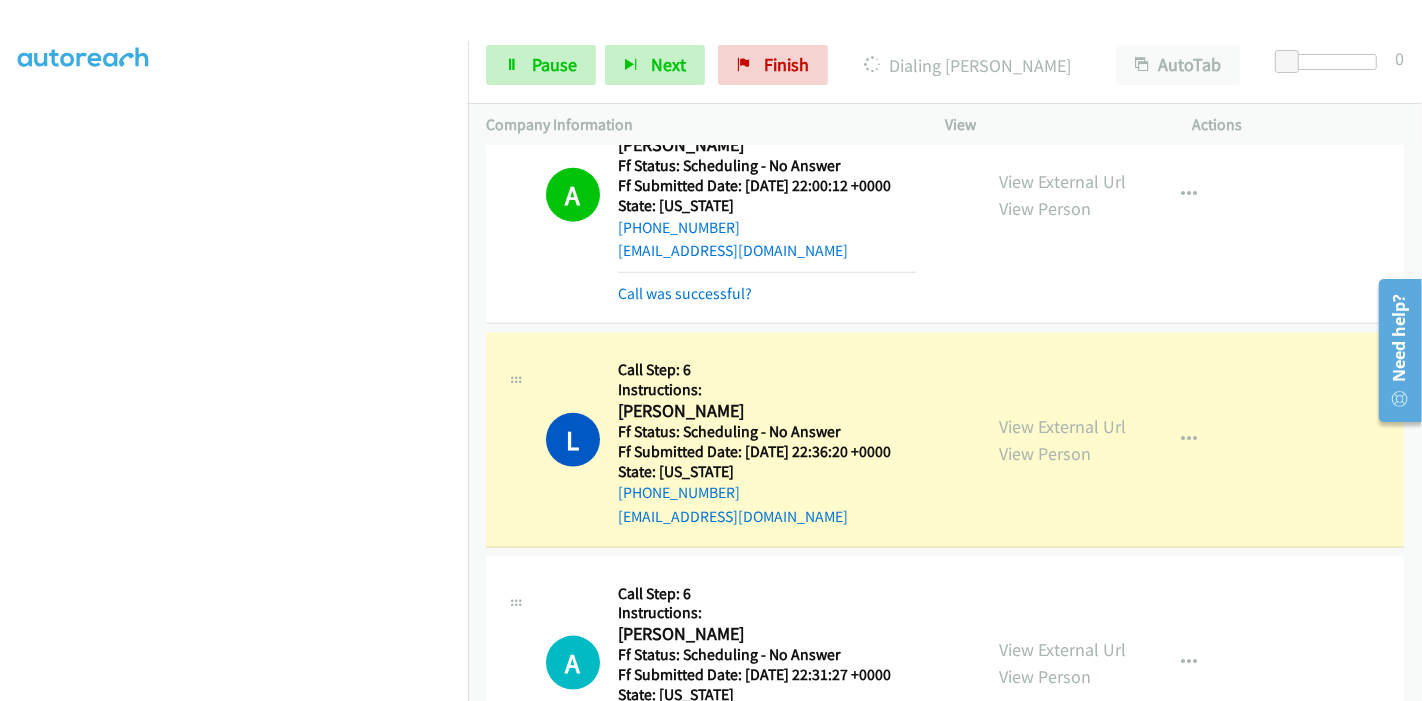 scroll, scrollTop: 0, scrollLeft: 0, axis: both 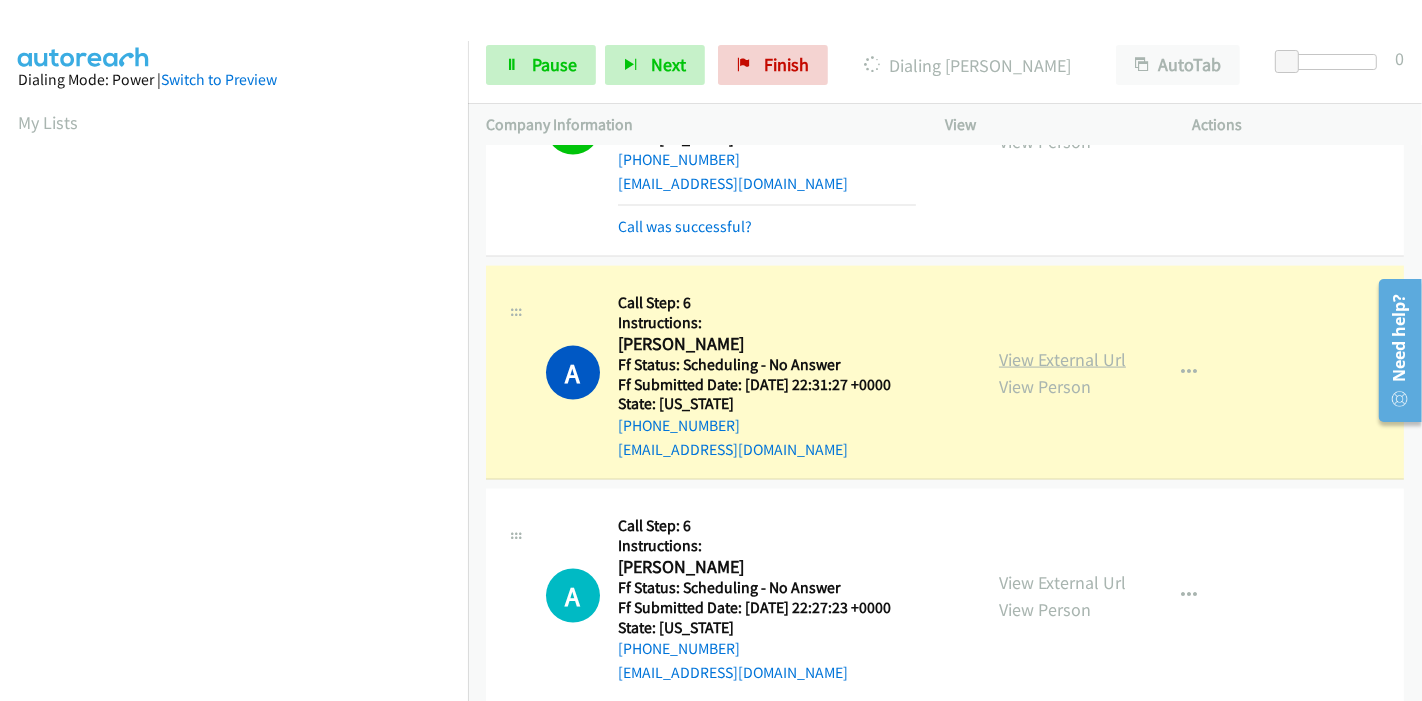 click on "View External Url" at bounding box center [1062, 359] 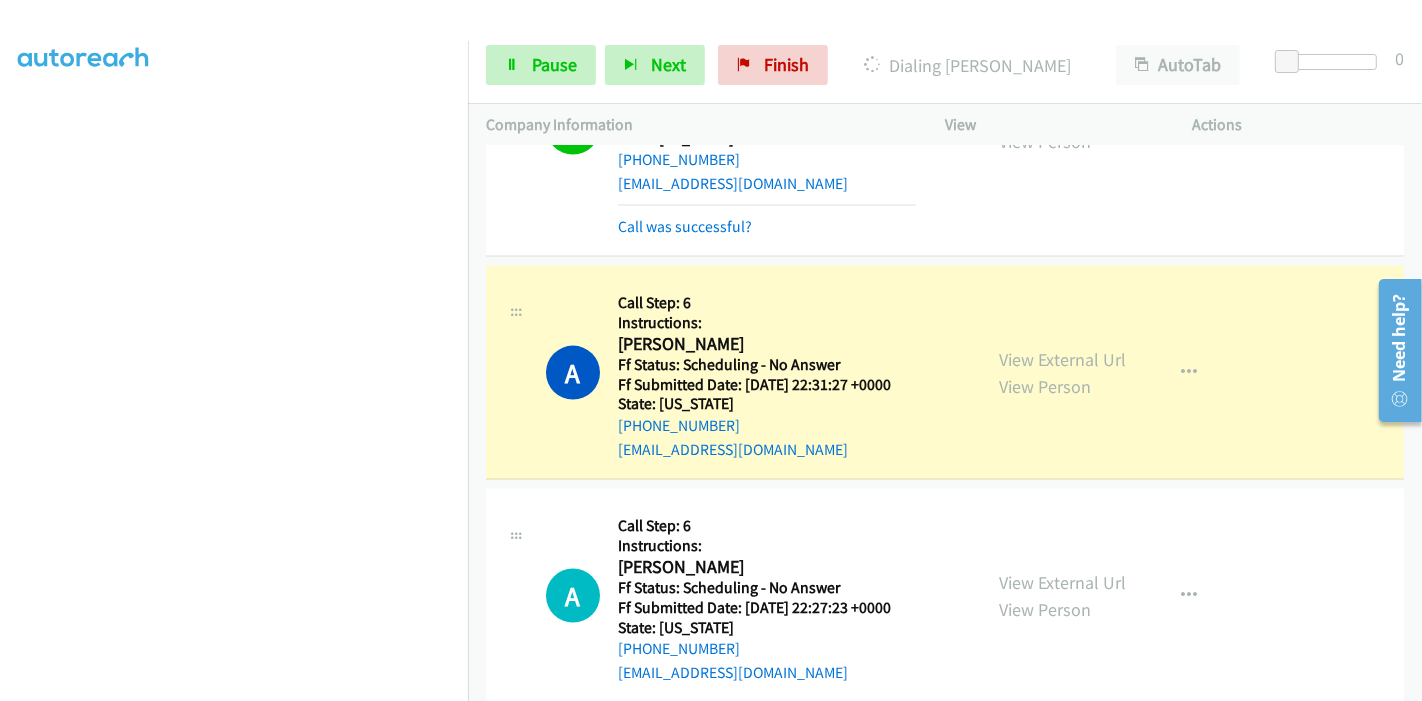 scroll, scrollTop: 0, scrollLeft: 0, axis: both 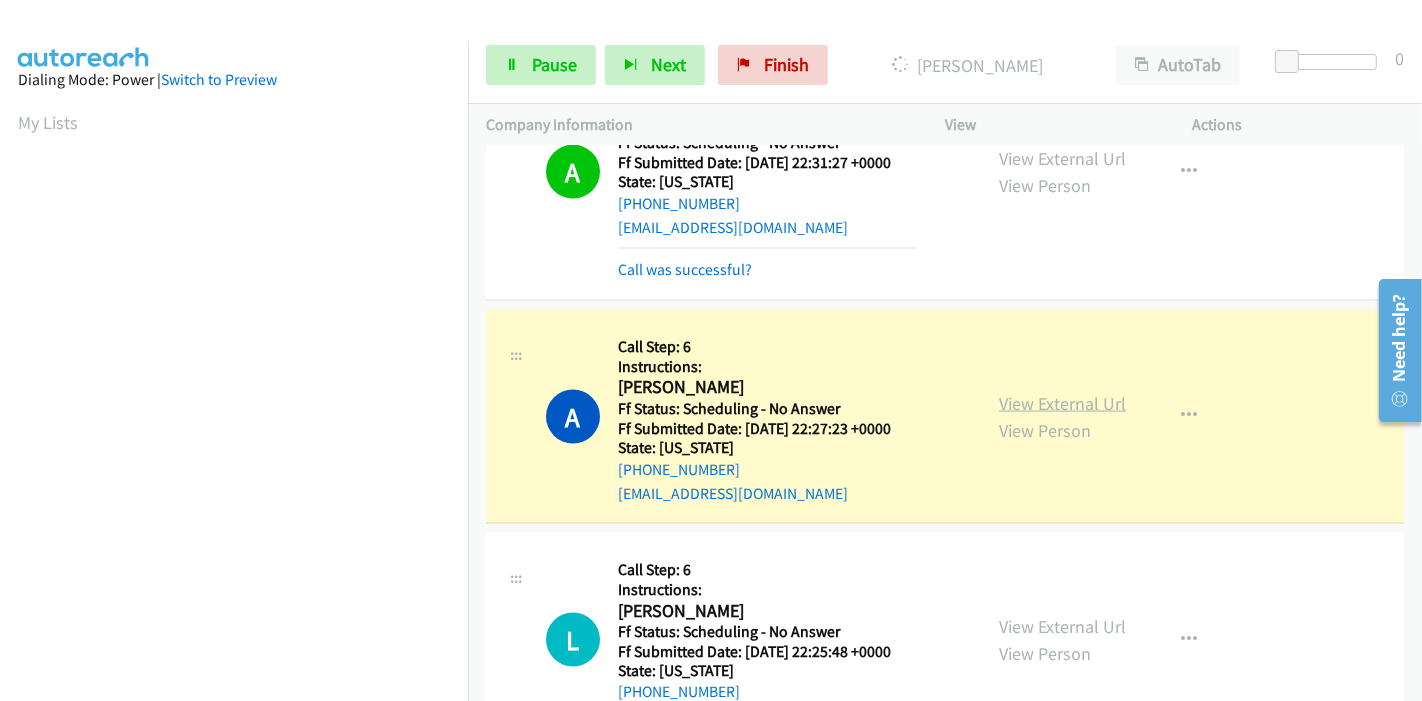 click on "View External Url" at bounding box center [1062, 403] 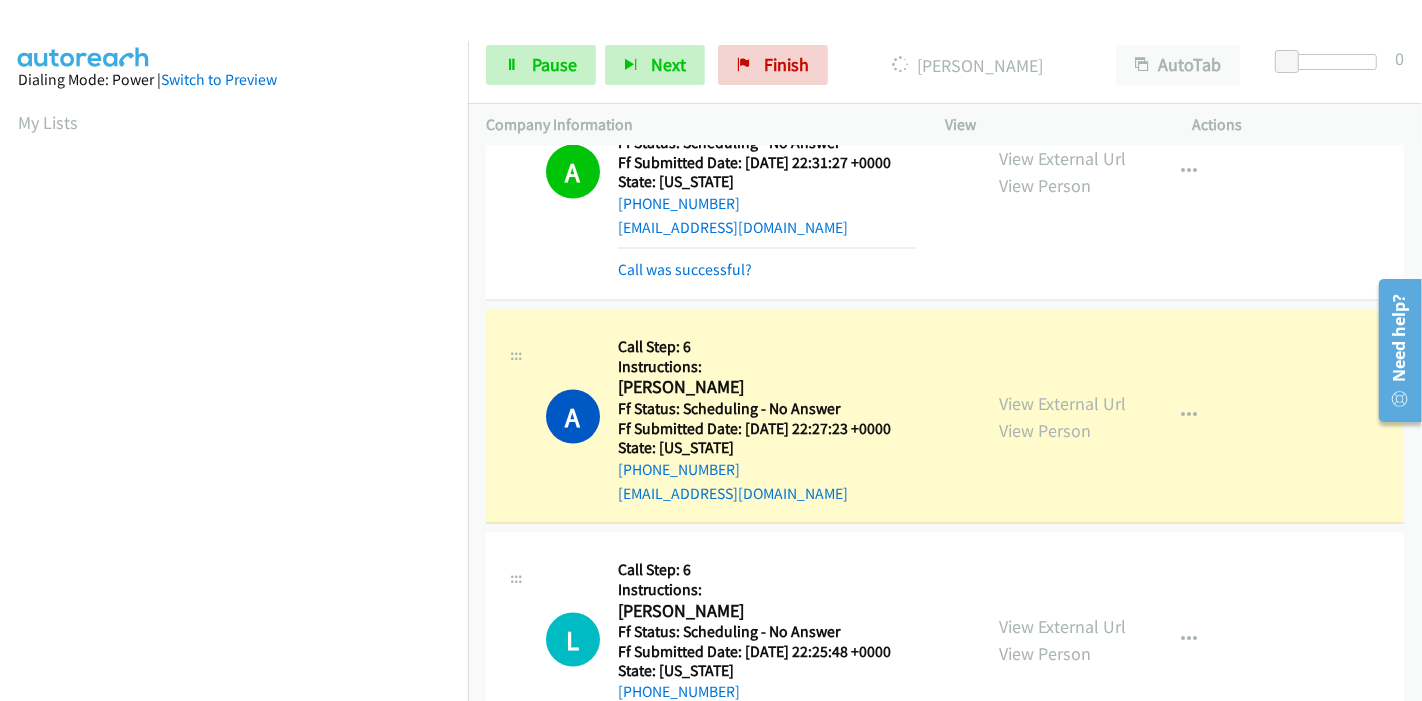 scroll, scrollTop: 422, scrollLeft: 0, axis: vertical 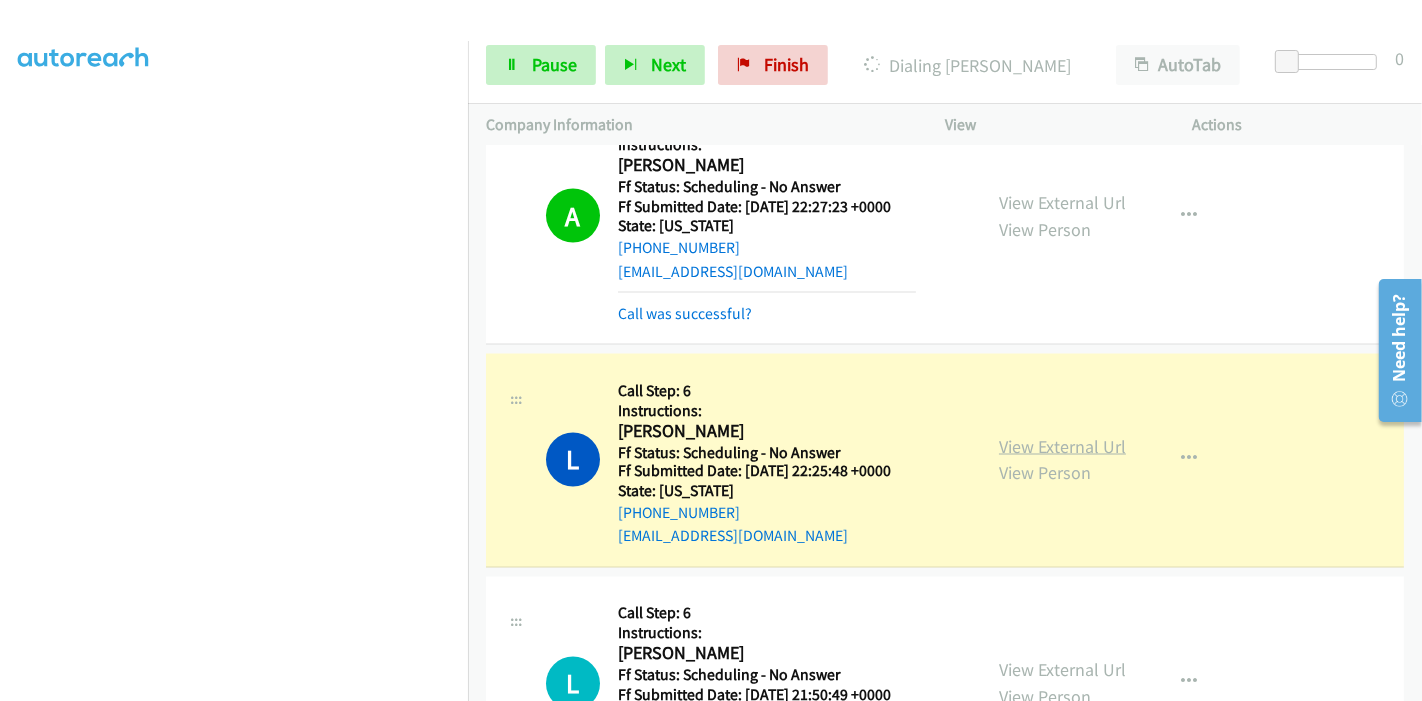 click on "View External Url" at bounding box center (1062, 446) 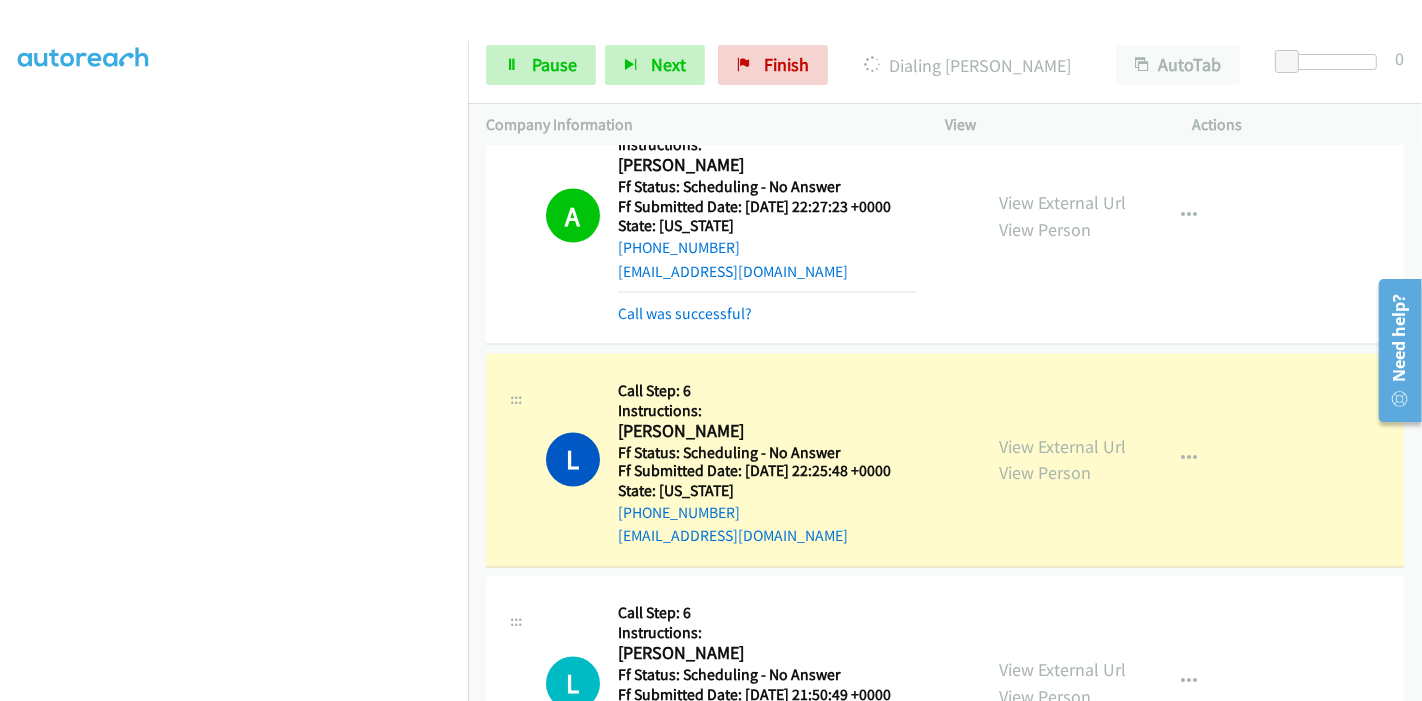 scroll, scrollTop: 0, scrollLeft: 0, axis: both 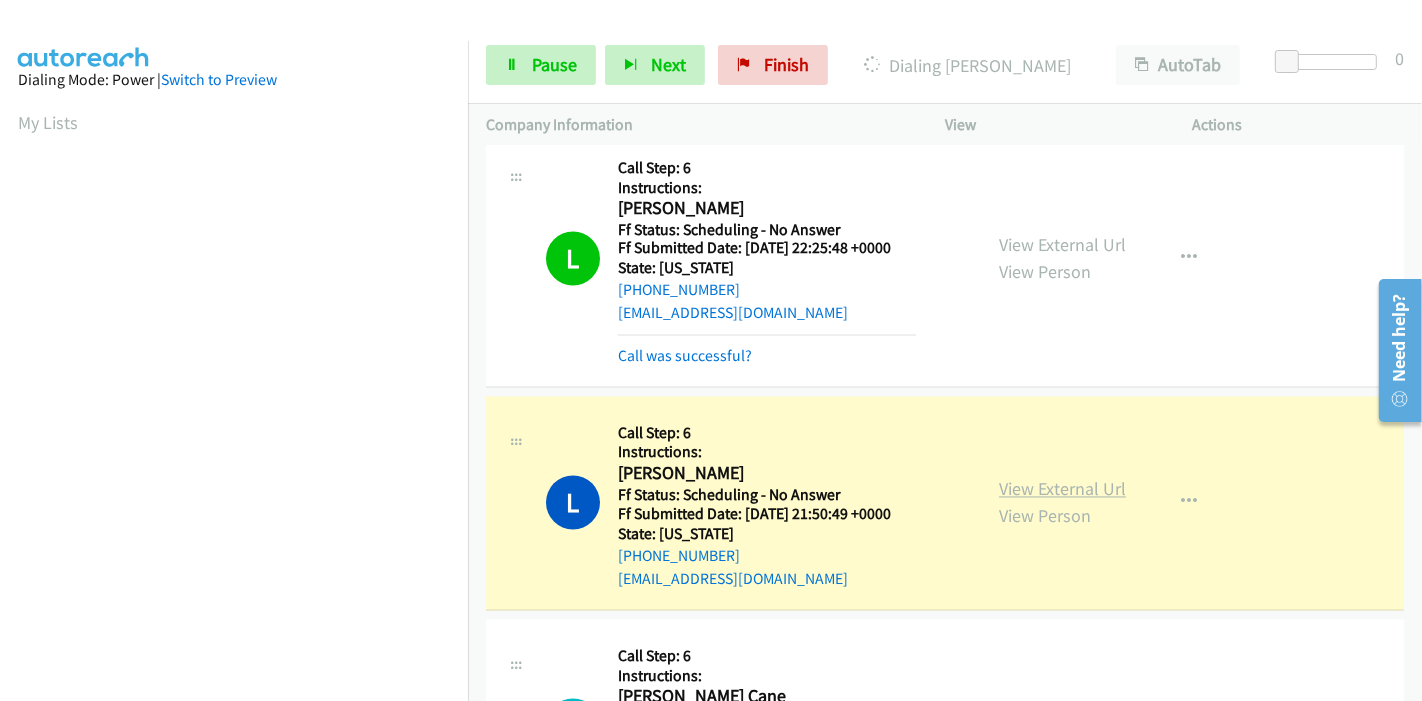 click on "View External Url" at bounding box center [1062, 489] 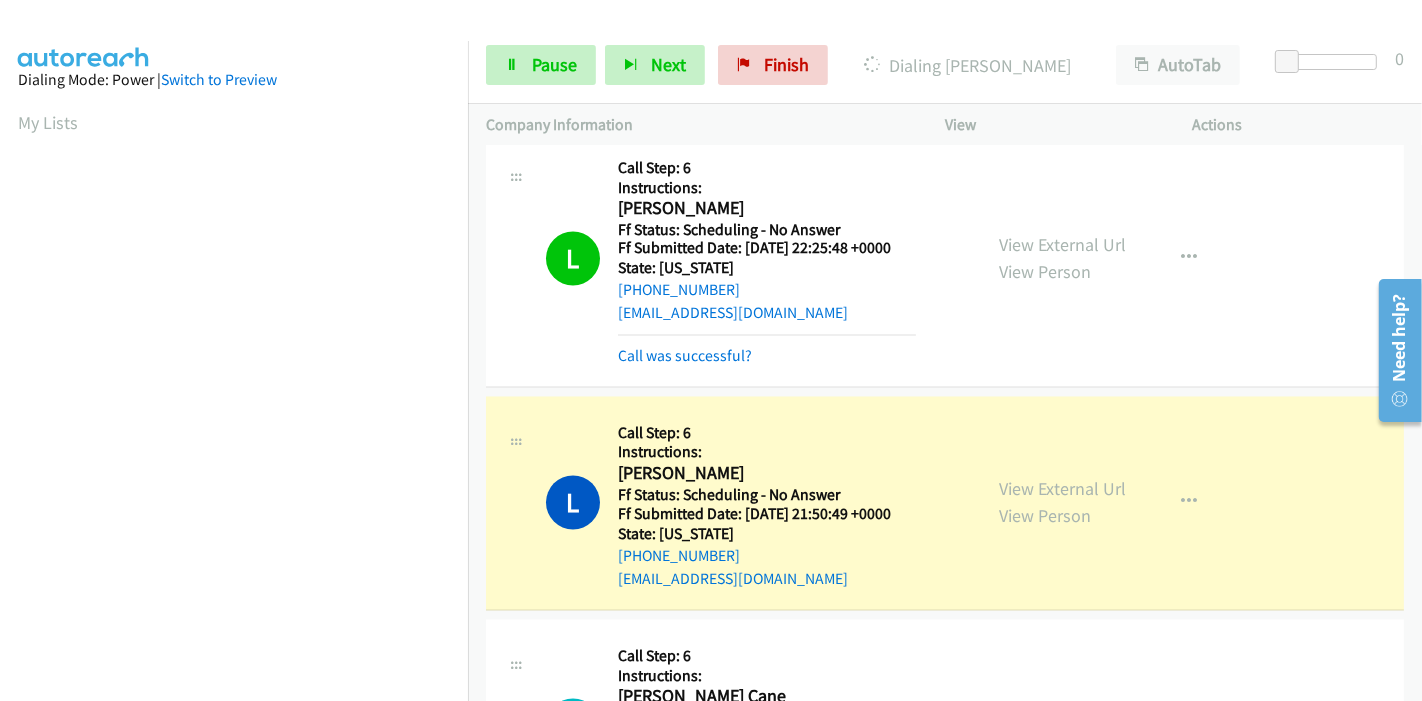 scroll, scrollTop: 0, scrollLeft: 0, axis: both 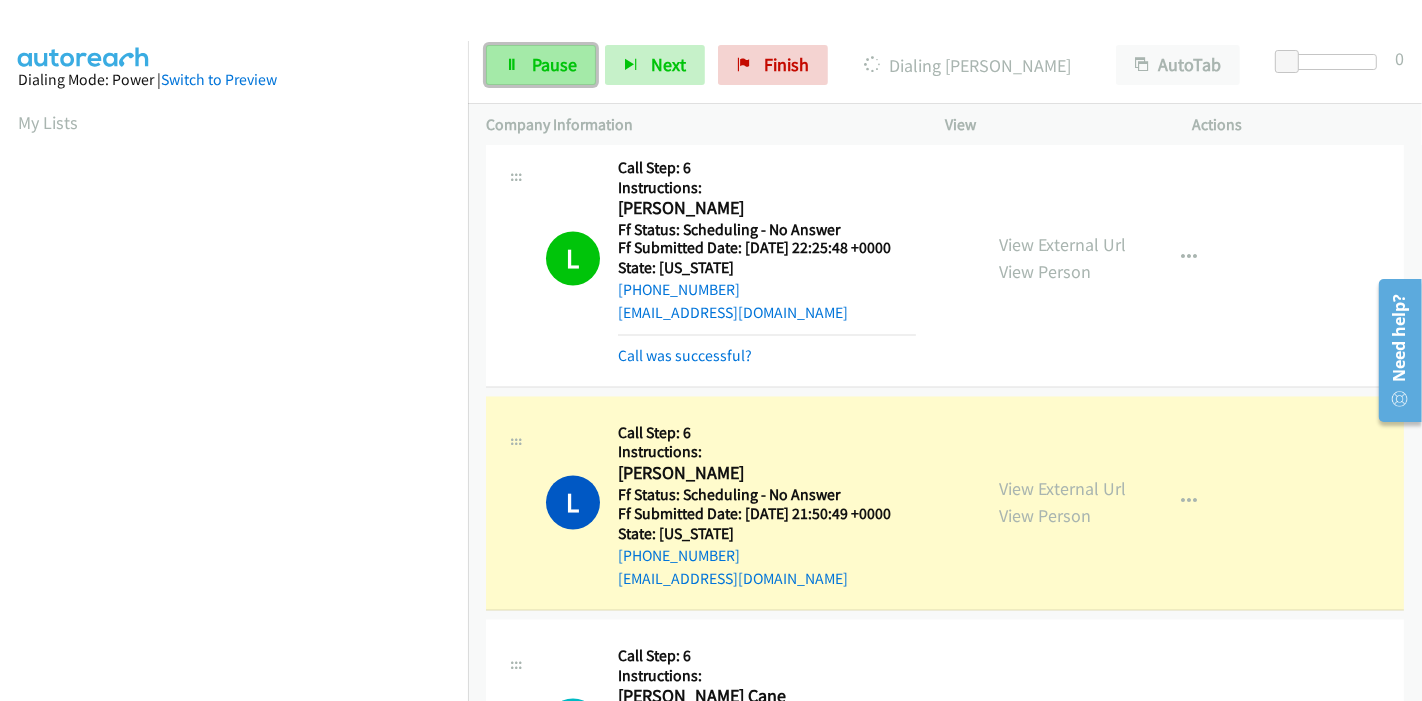 click on "Pause" at bounding box center (554, 64) 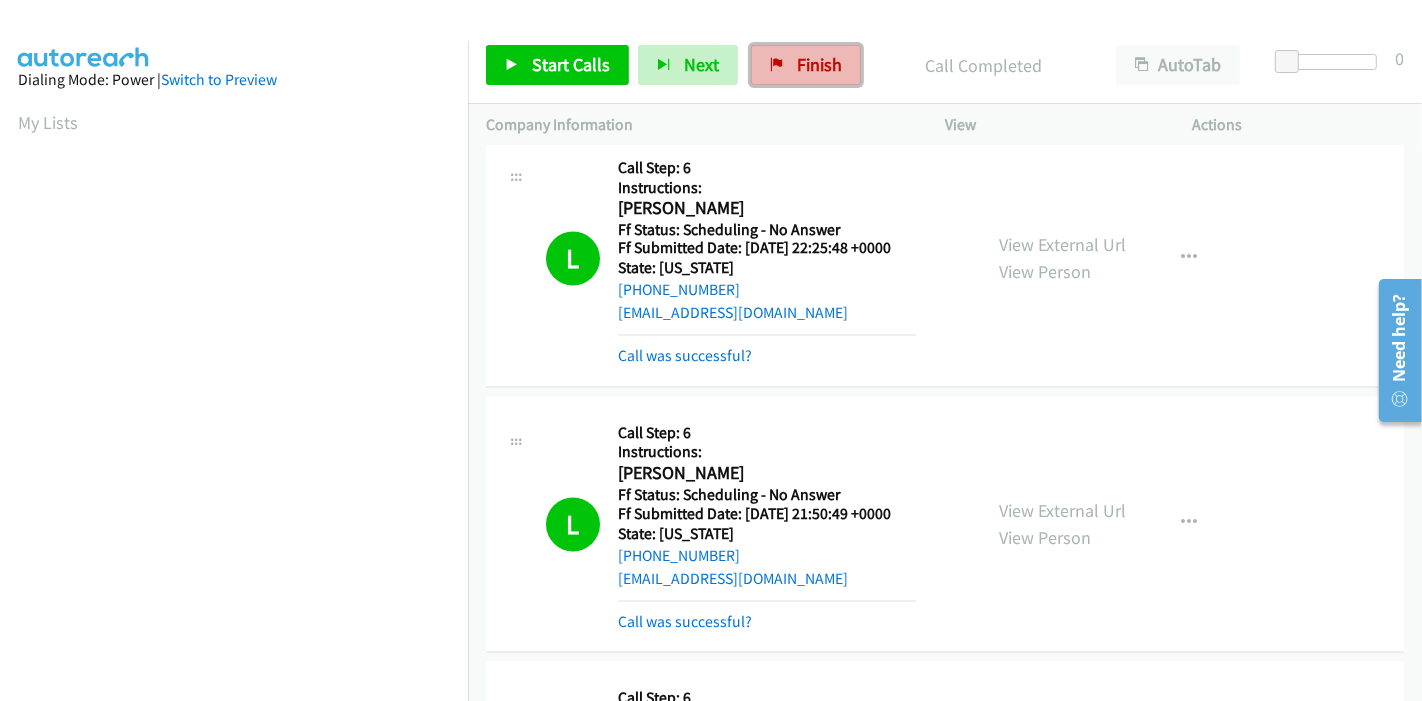 drag, startPoint x: 815, startPoint y: 64, endPoint x: 766, endPoint y: 81, distance: 51.86521 